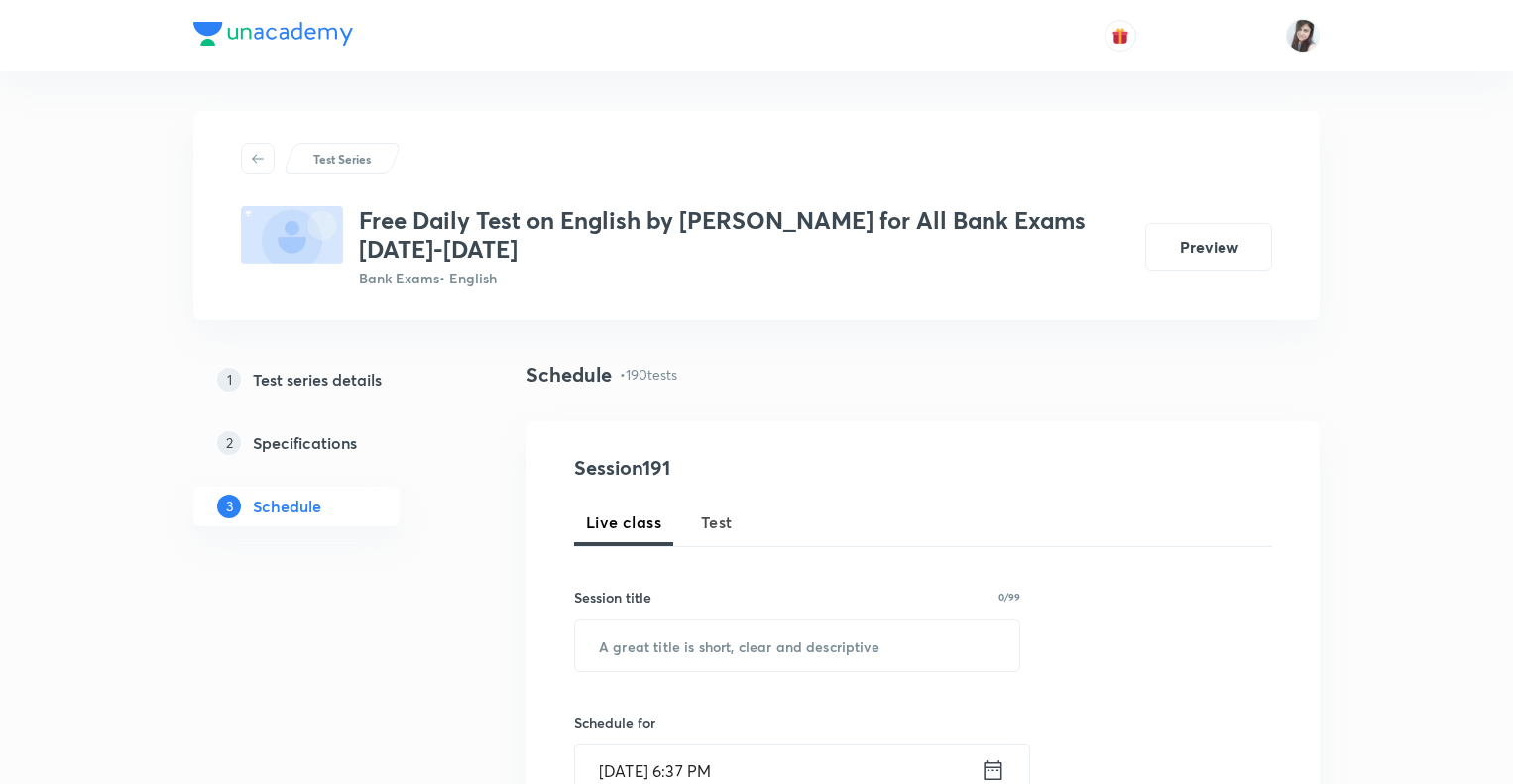 scroll, scrollTop: 0, scrollLeft: 0, axis: both 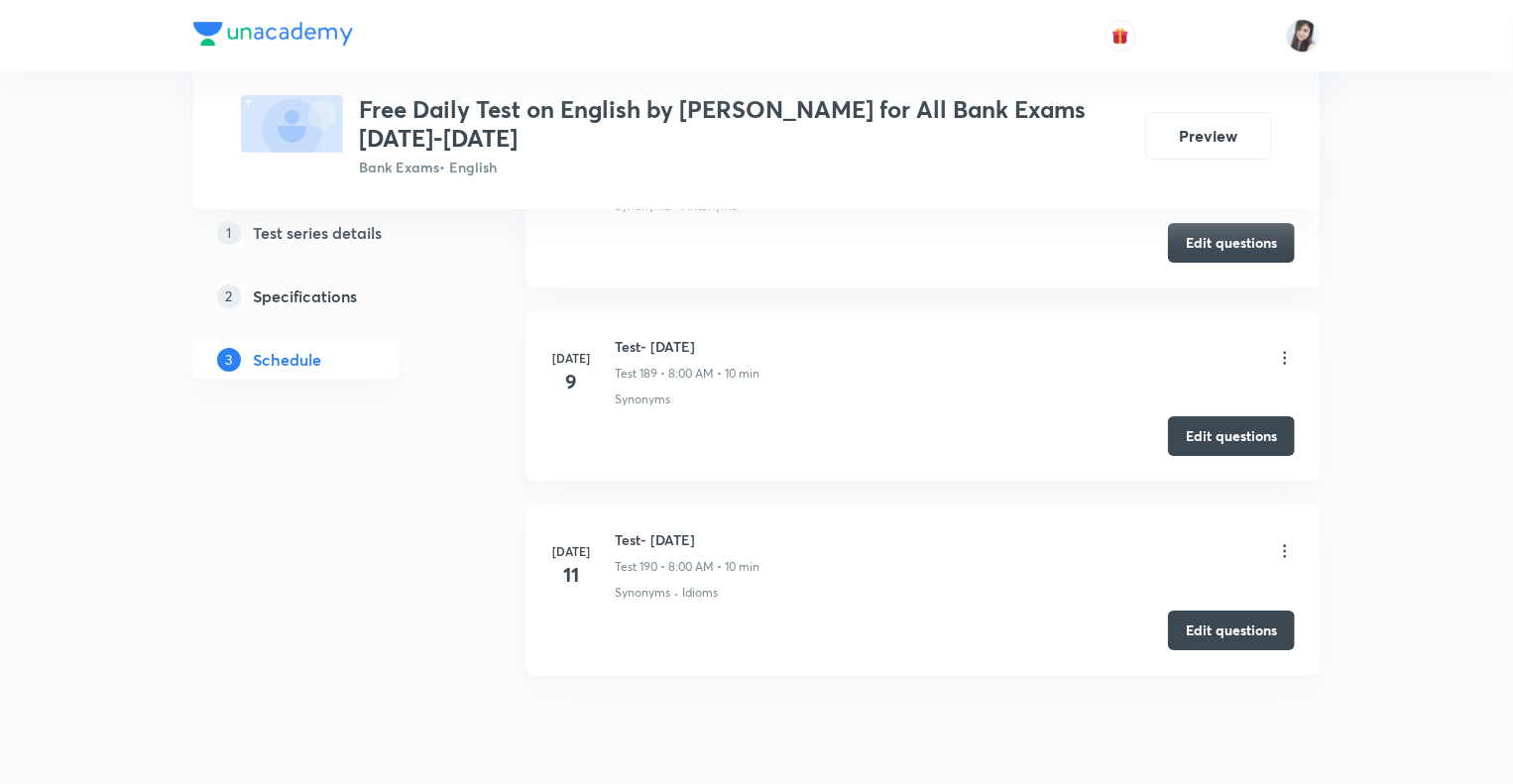 drag, startPoint x: 750, startPoint y: 457, endPoint x: 610, endPoint y: 462, distance: 140.08926 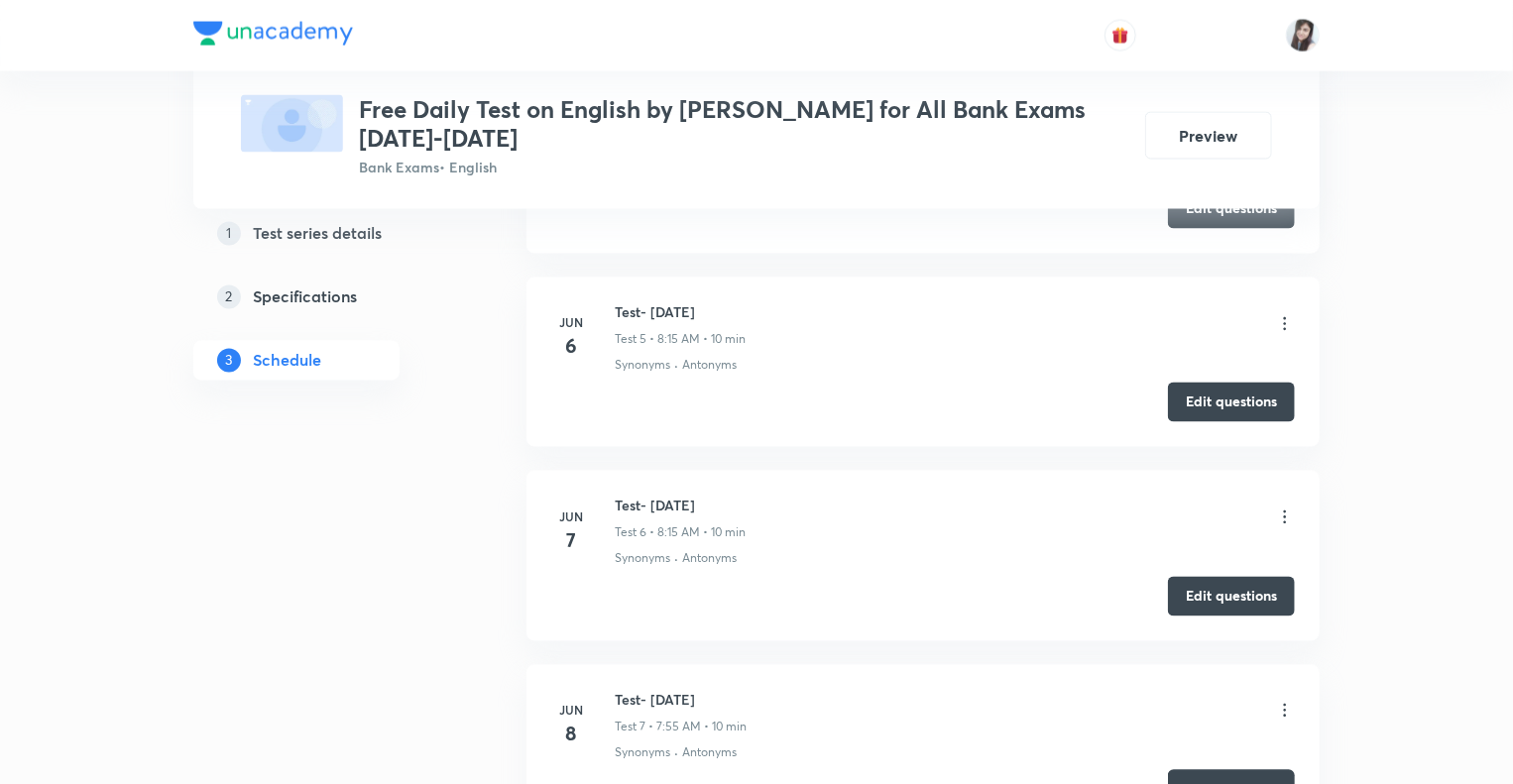 scroll, scrollTop: 0, scrollLeft: 0, axis: both 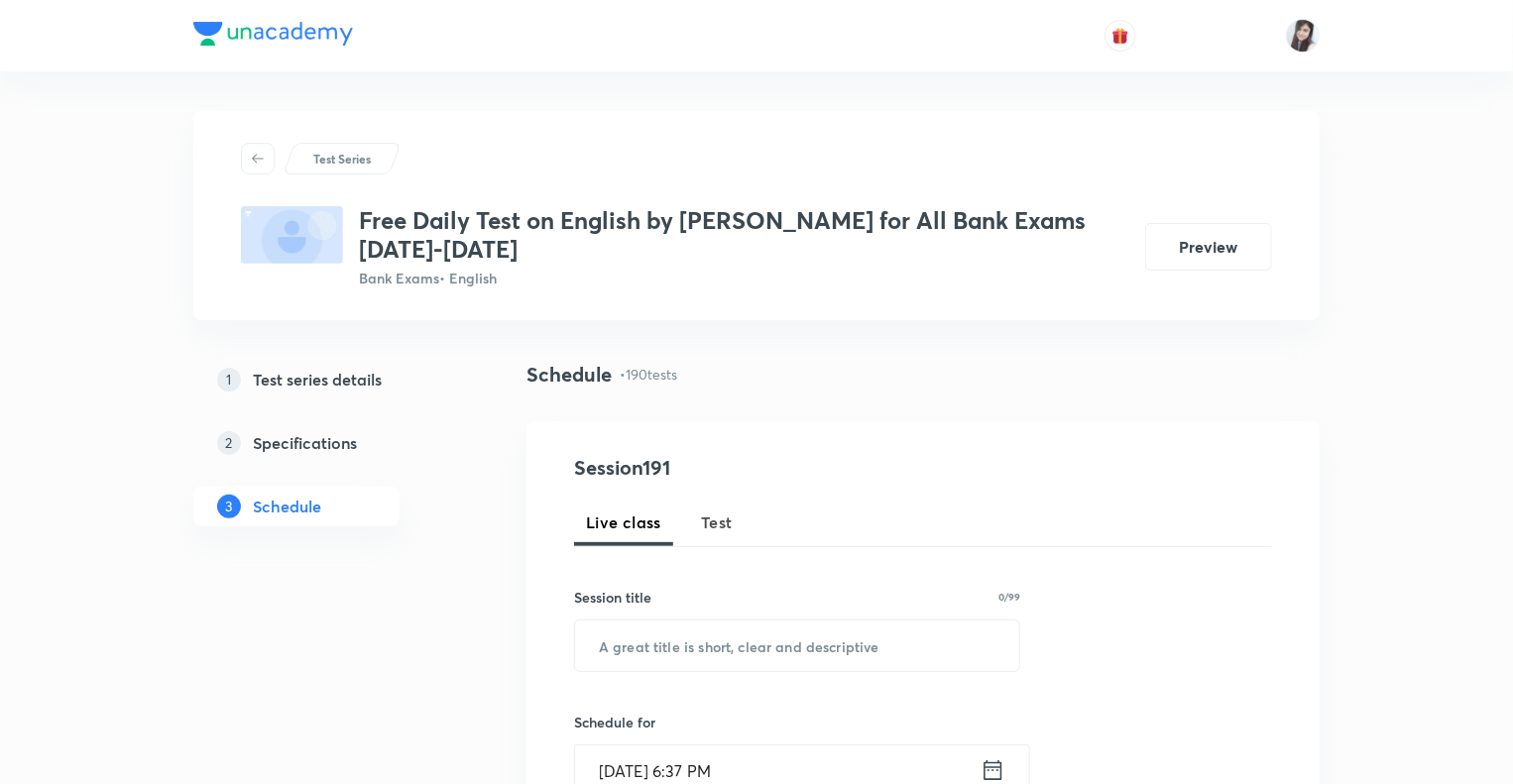 click on "Test" at bounding box center [717, 522] 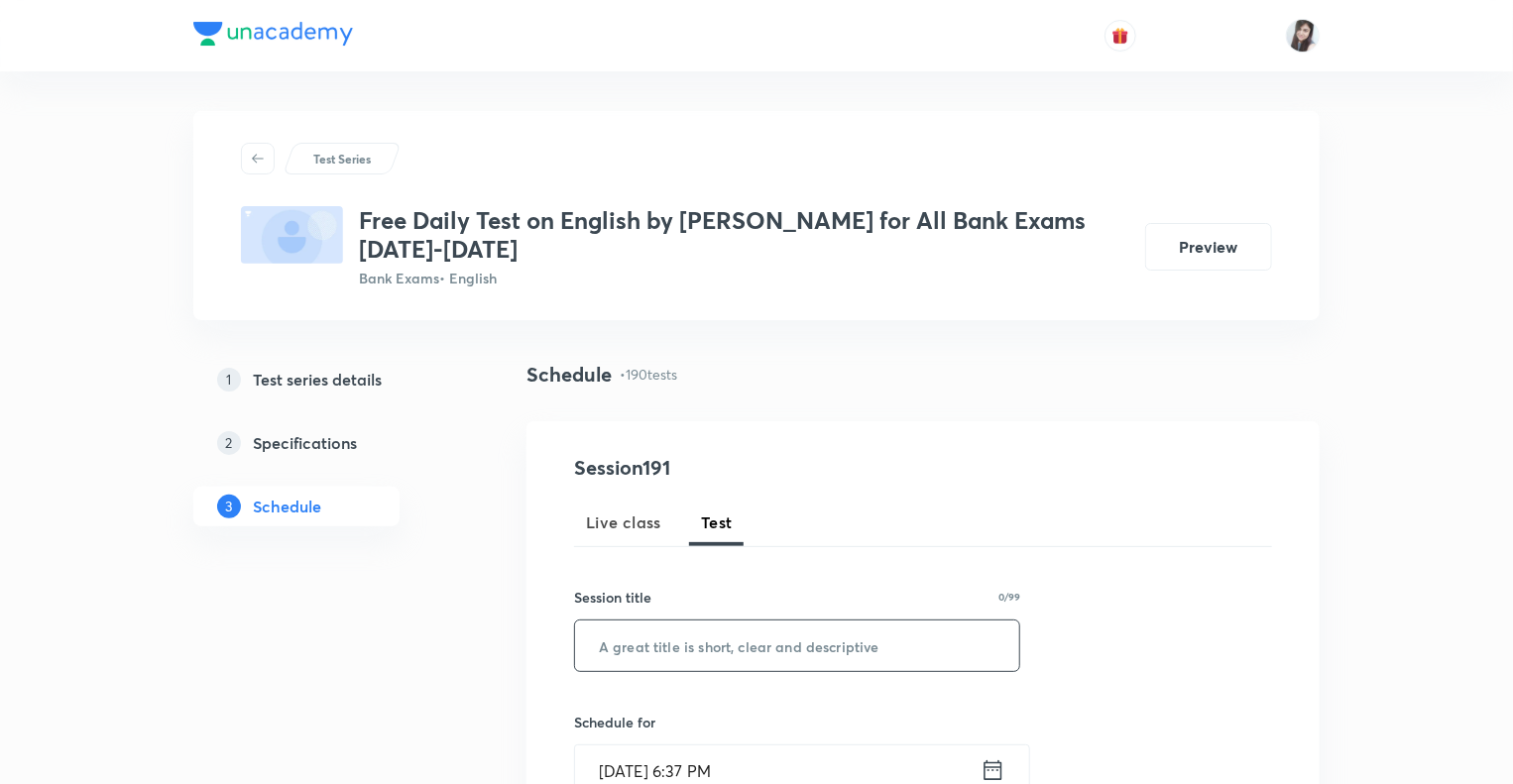 click at bounding box center [797, 645] 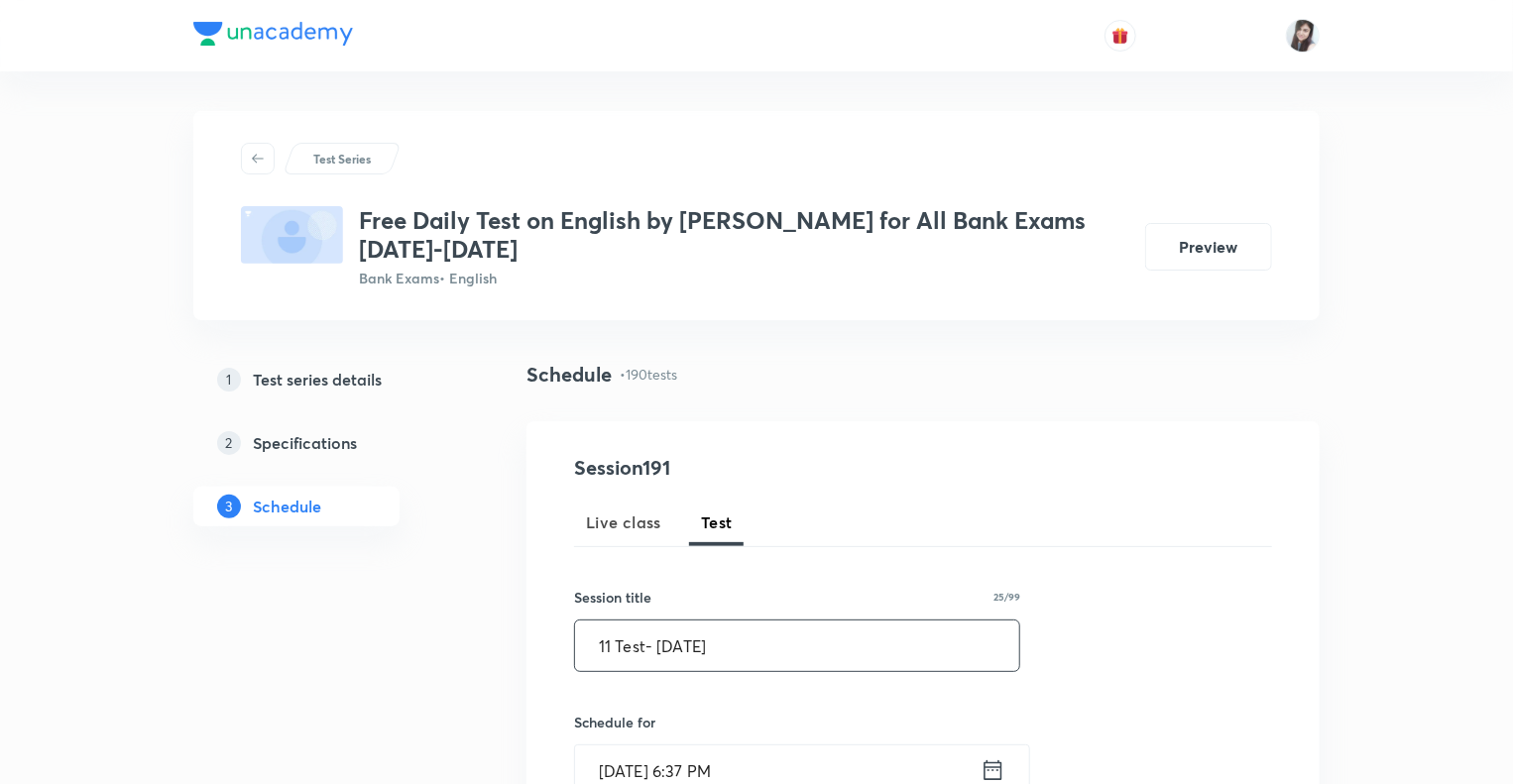 click on "11 Test- 11th July, 2025" at bounding box center [797, 645] 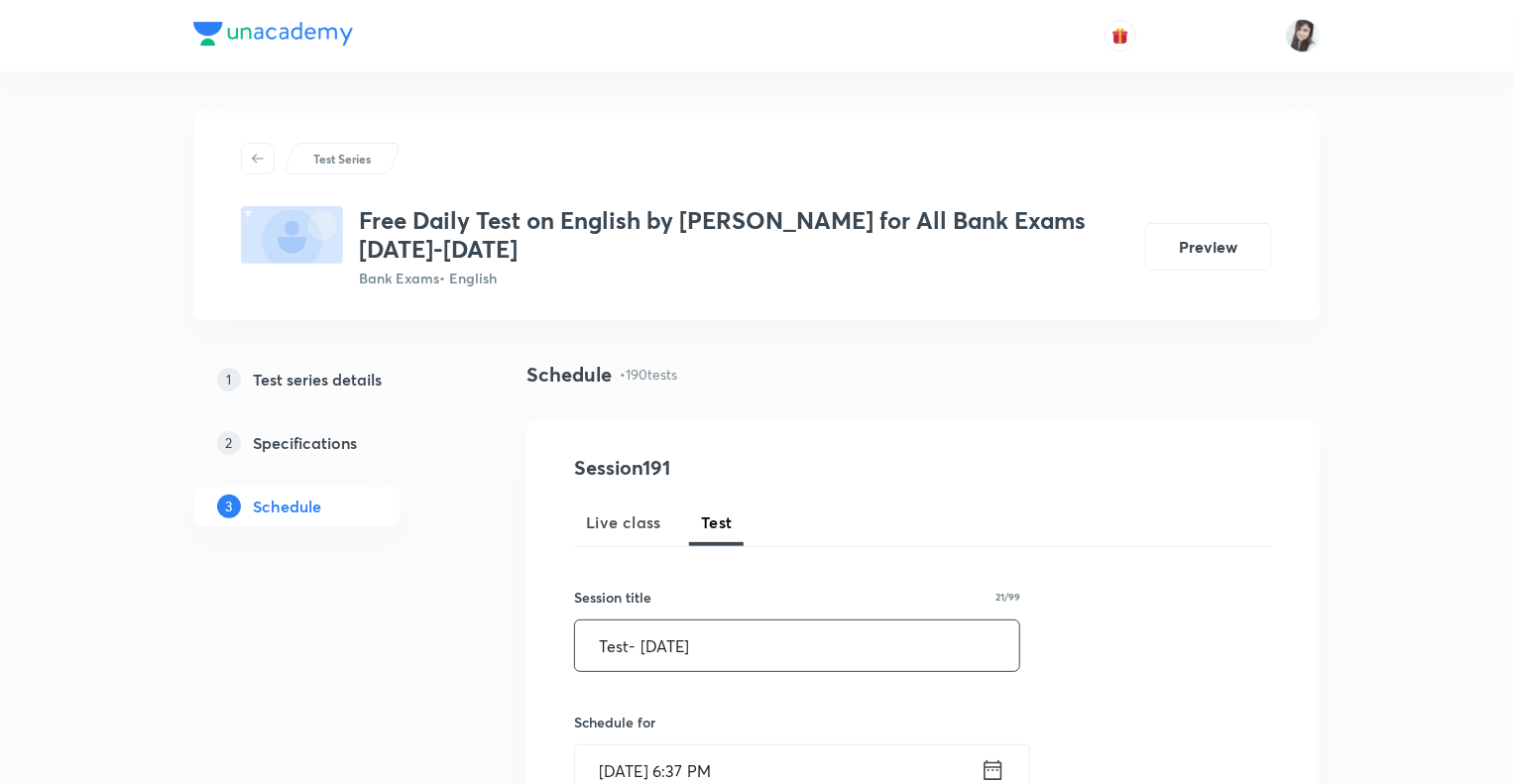 type on "Test- [DATE]" 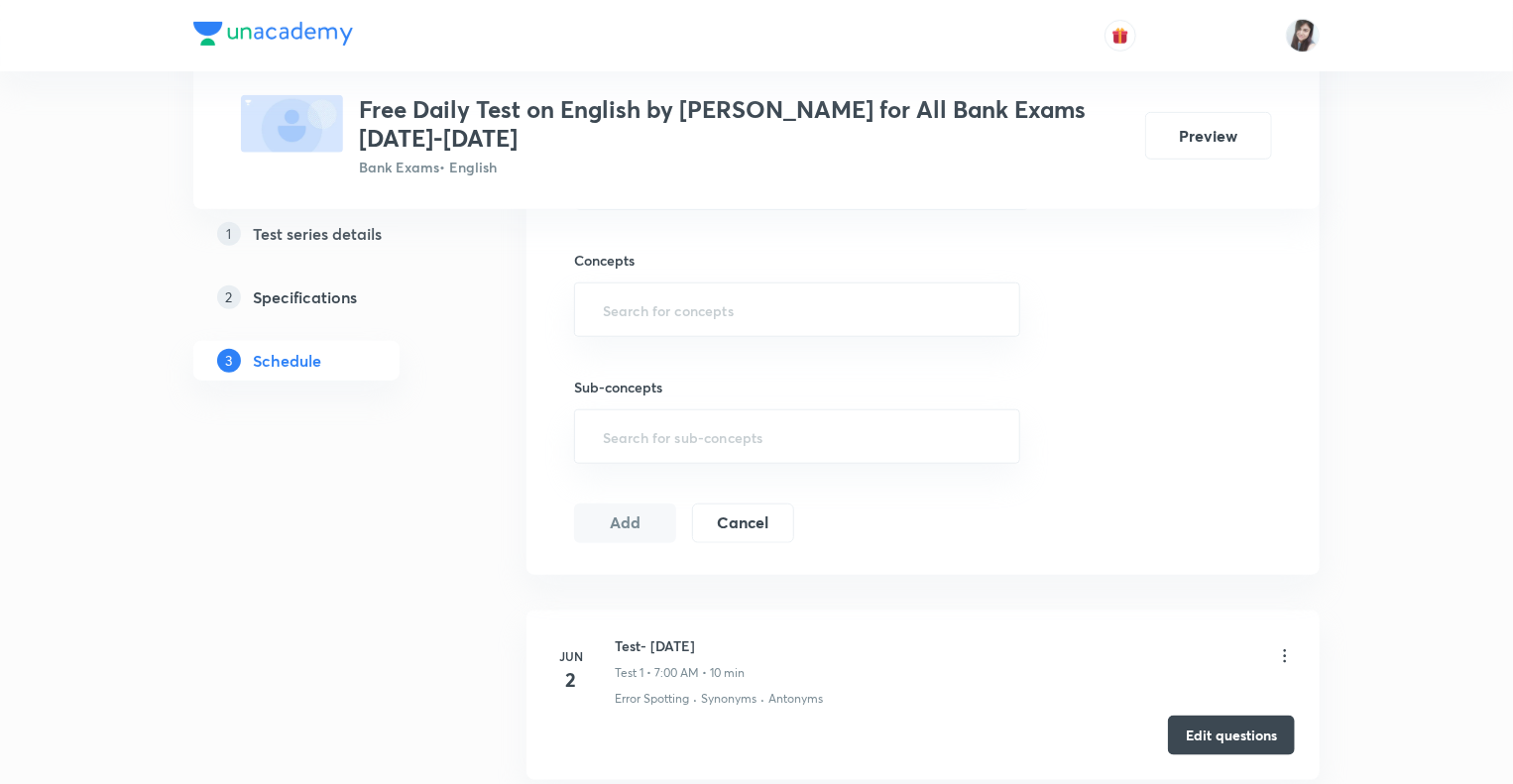 scroll, scrollTop: 714, scrollLeft: 0, axis: vertical 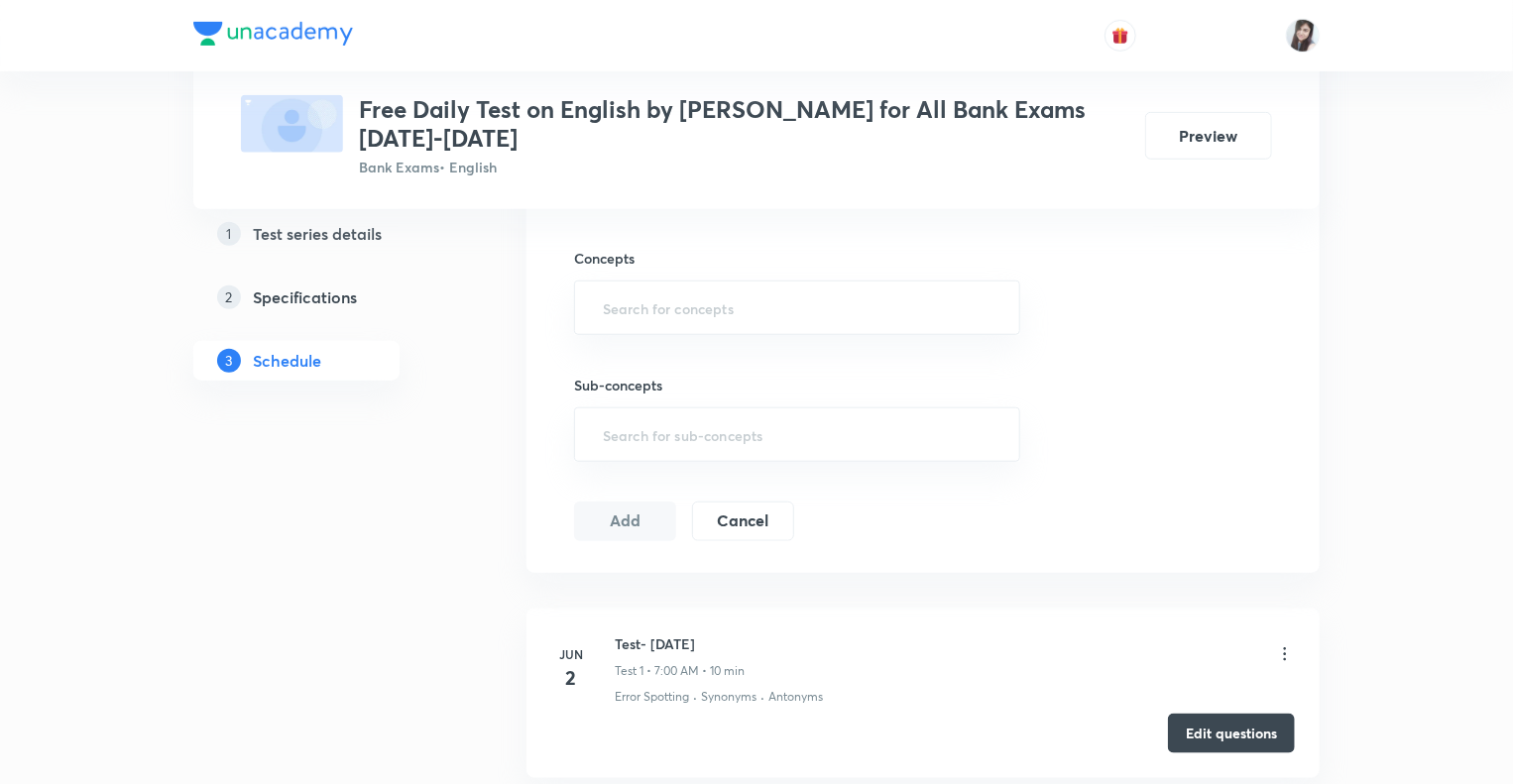 click on "1 Test series details 2 Specifications 3 Schedule" at bounding box center [328, 18570] 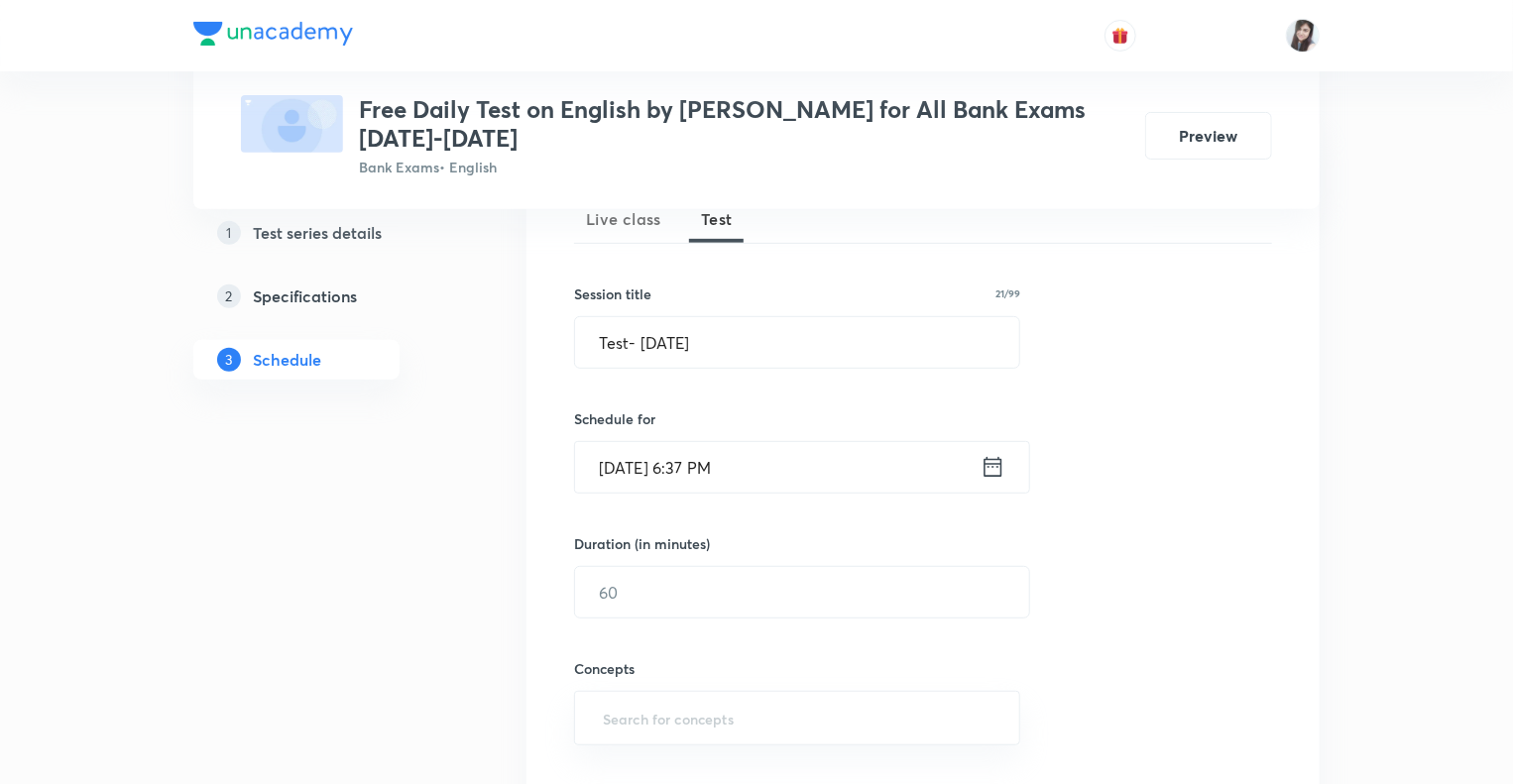 scroll, scrollTop: 278, scrollLeft: 0, axis: vertical 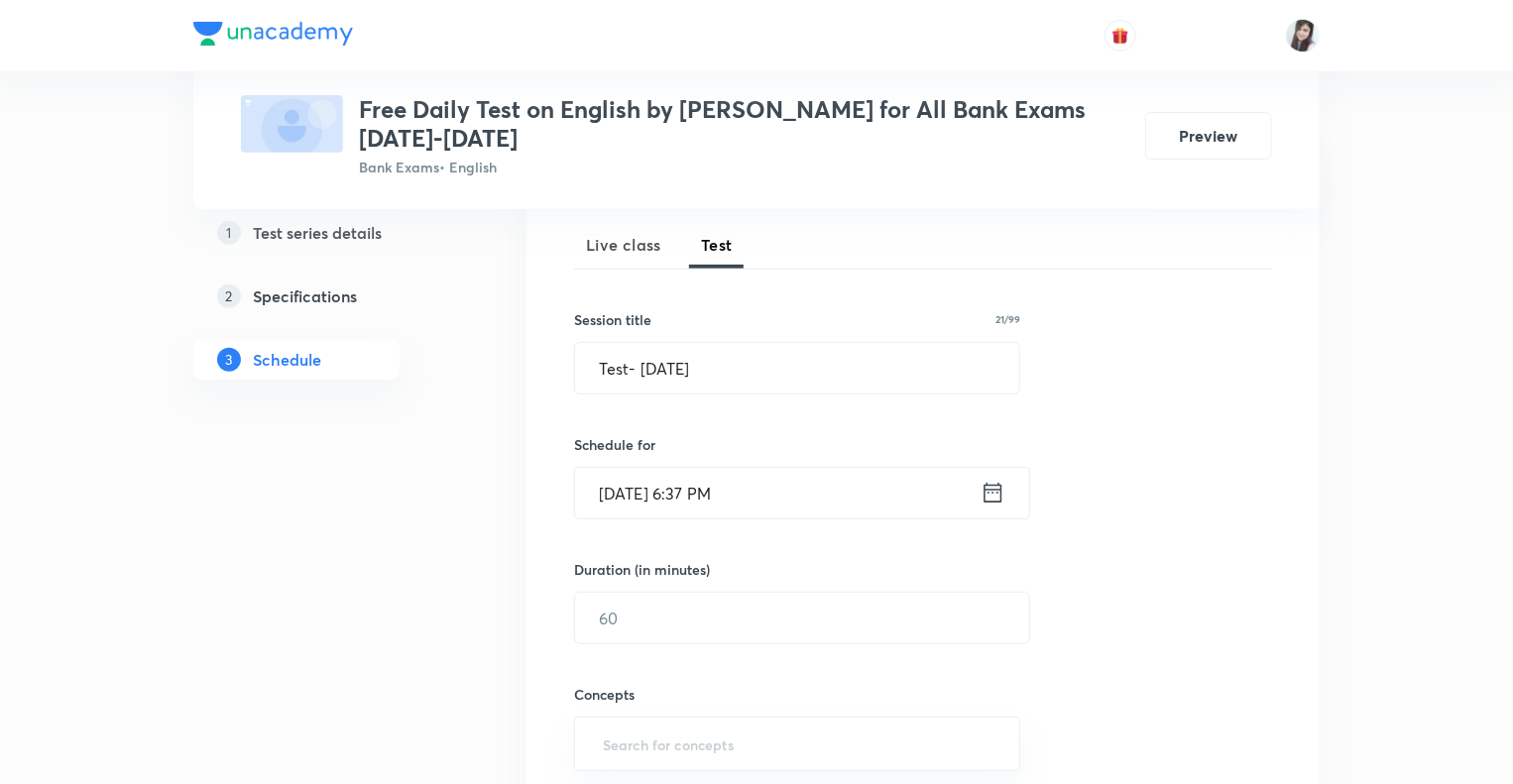 click 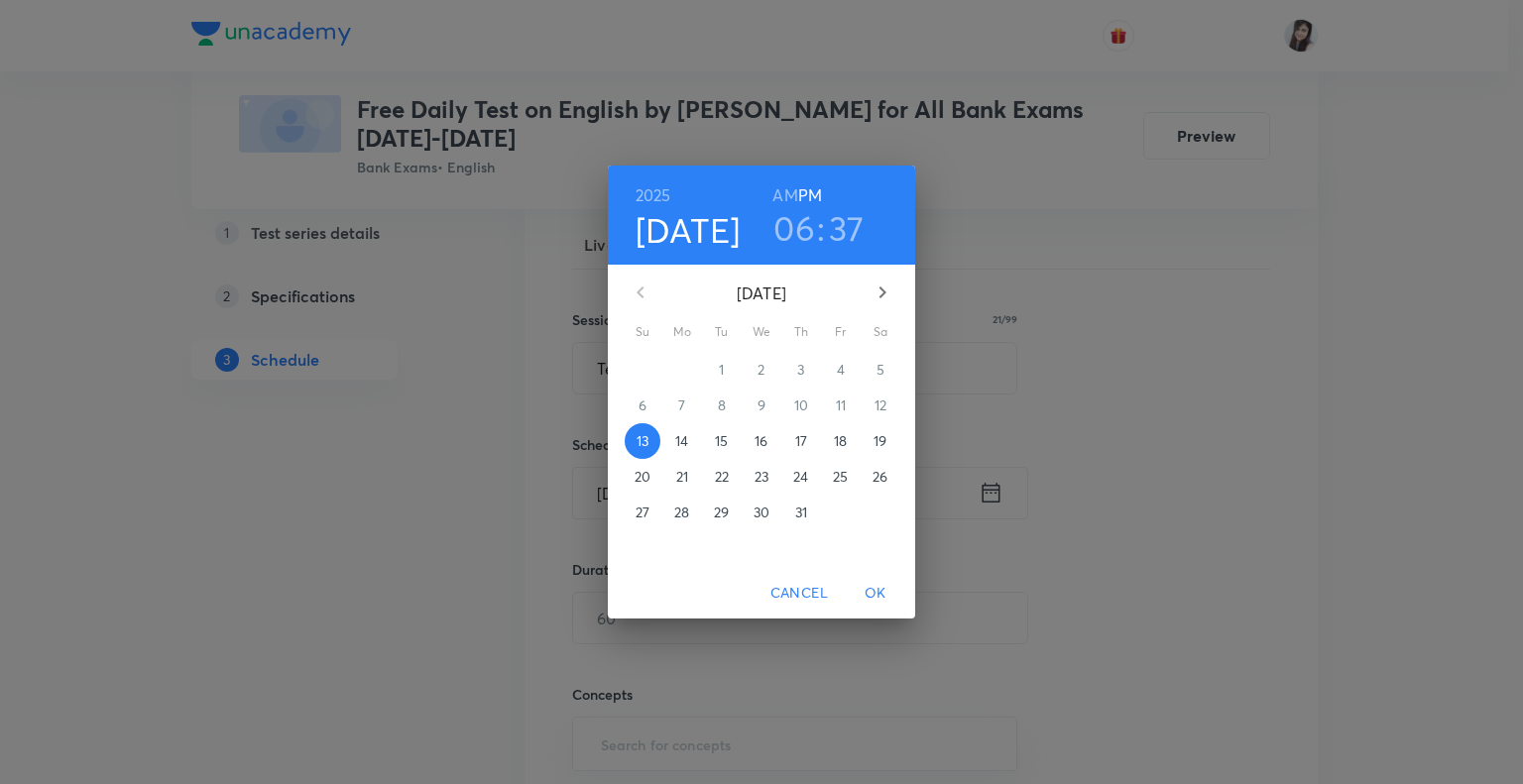 click on "14" at bounding box center (681, 441) 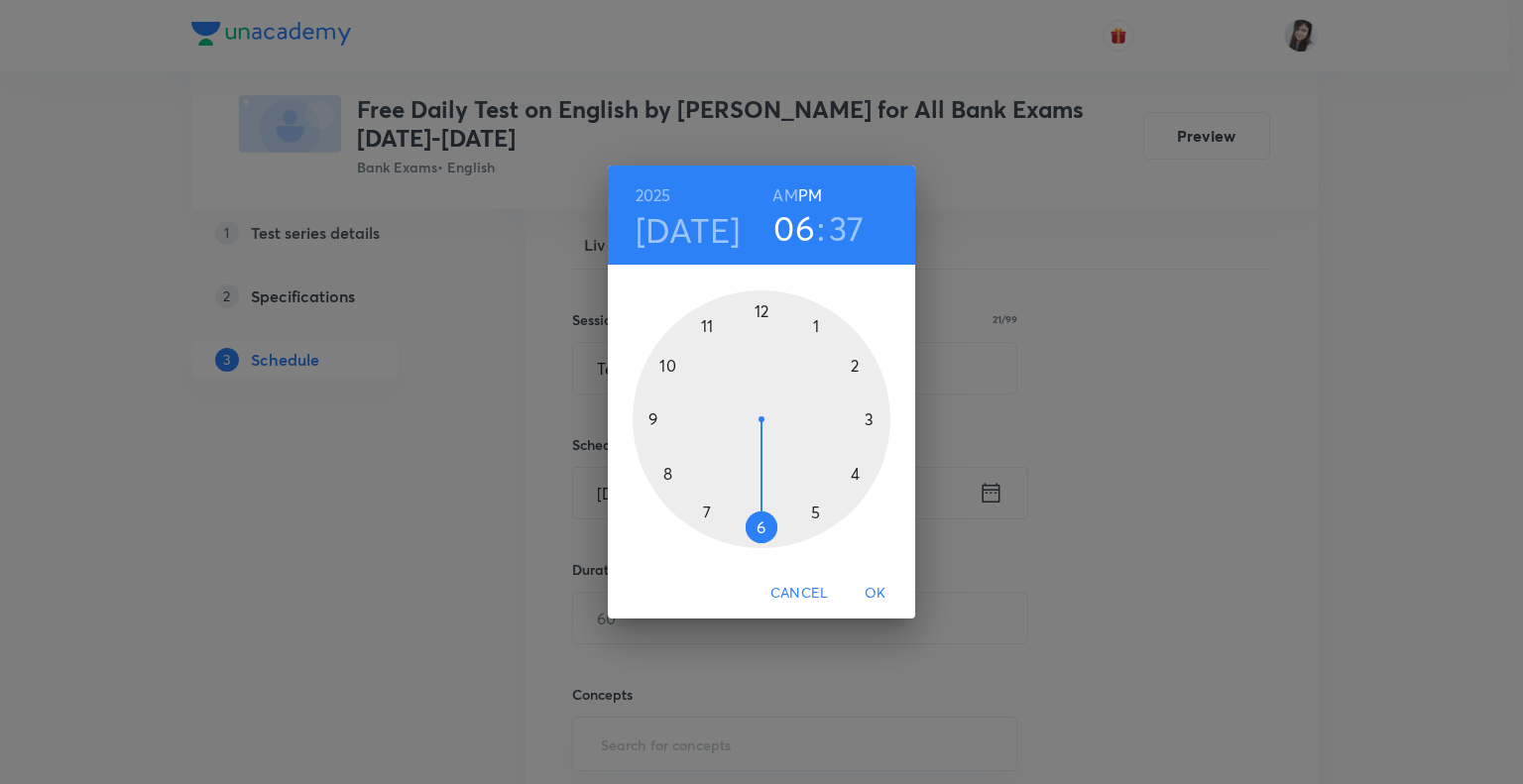 click on "AM" at bounding box center [784, 195] 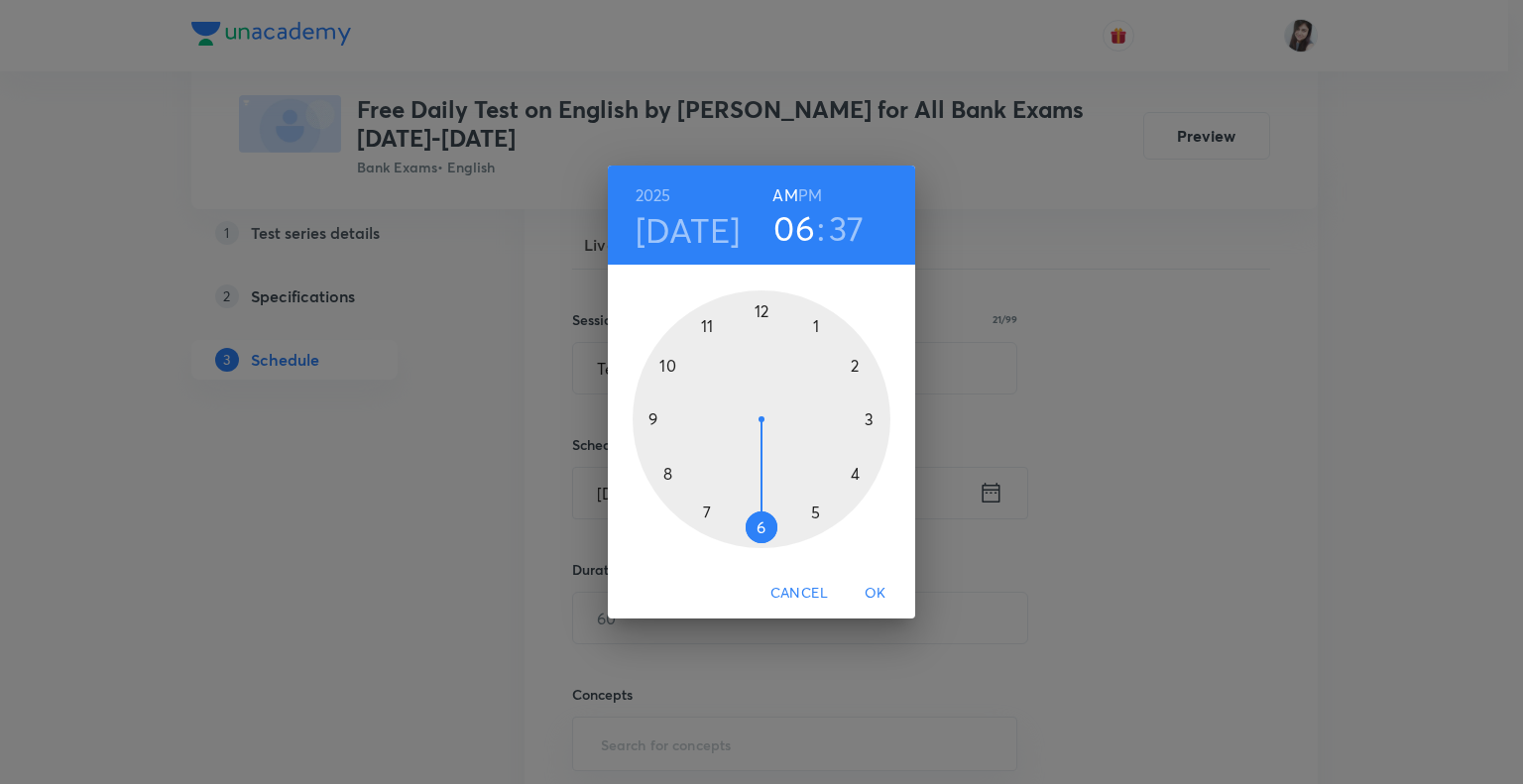 click at bounding box center (762, 419) 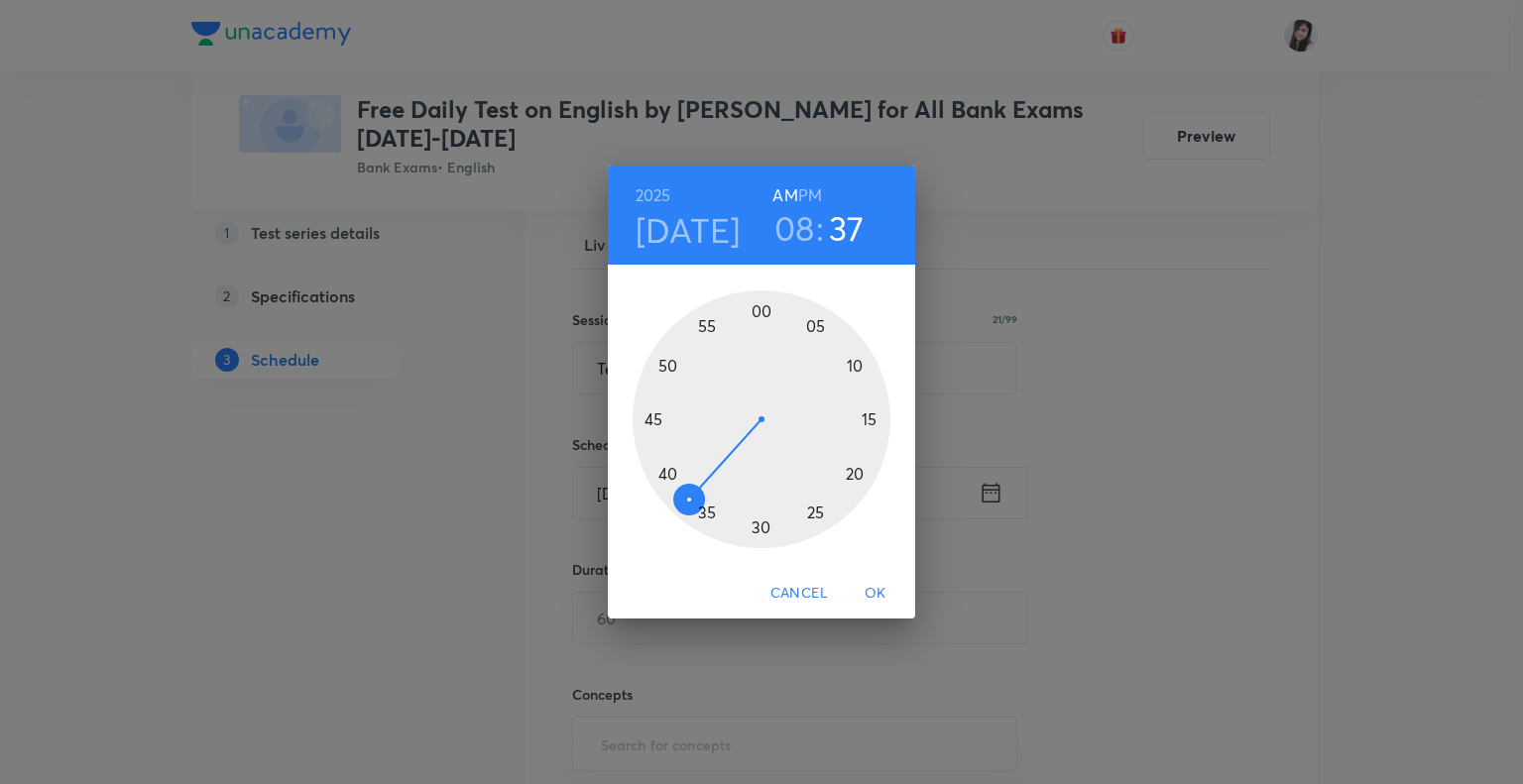 click at bounding box center (762, 419) 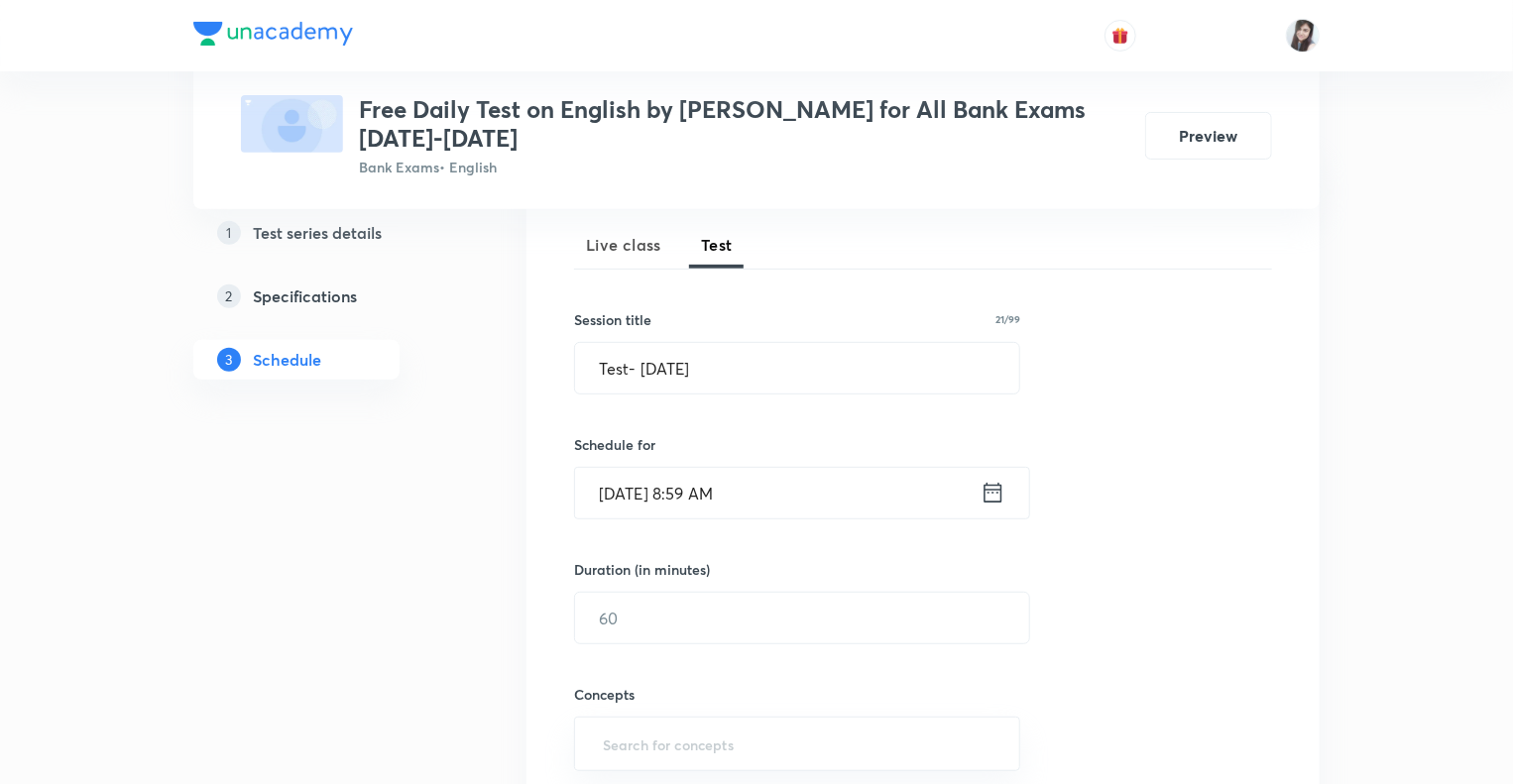 click 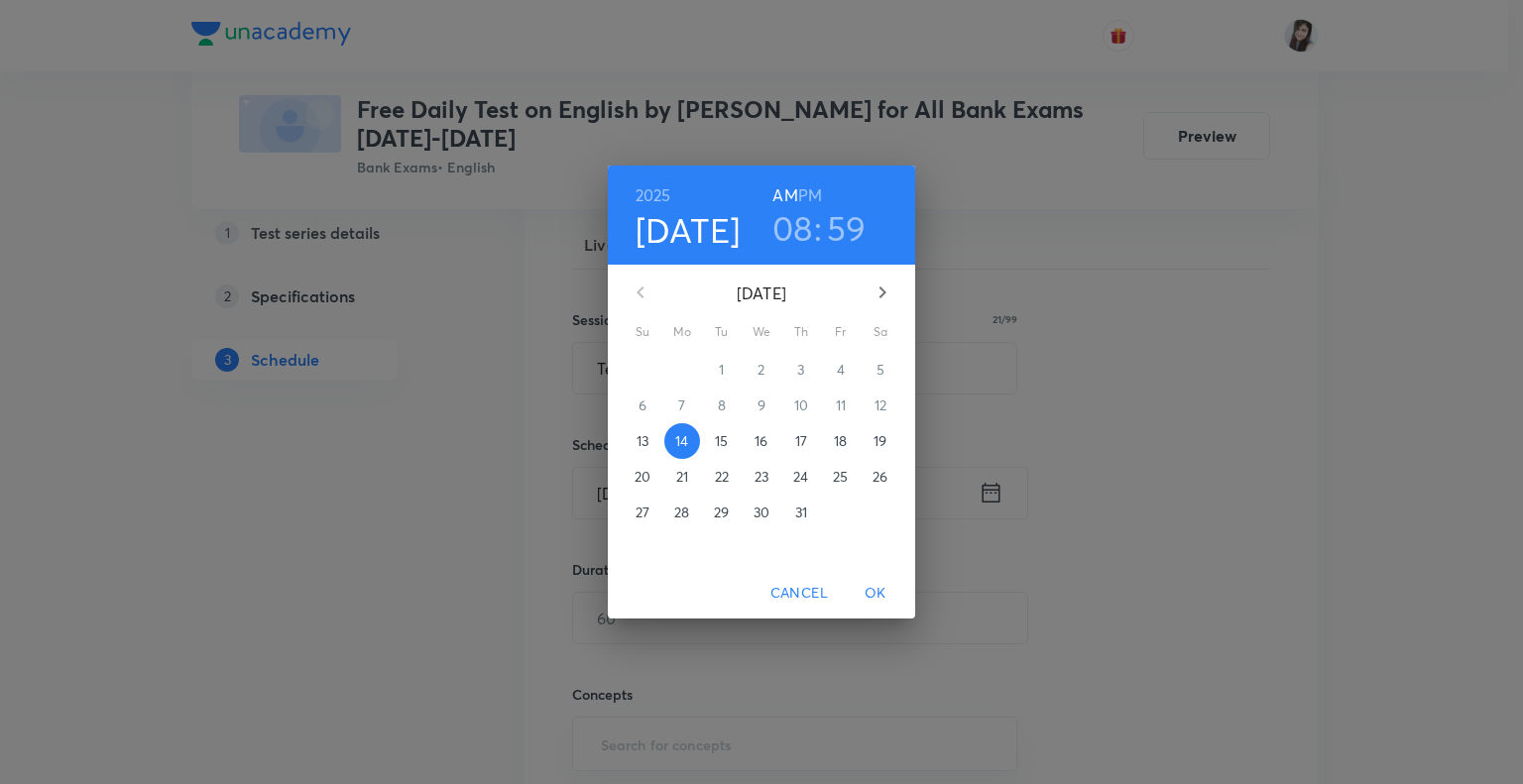 click on "59" at bounding box center [847, 228] 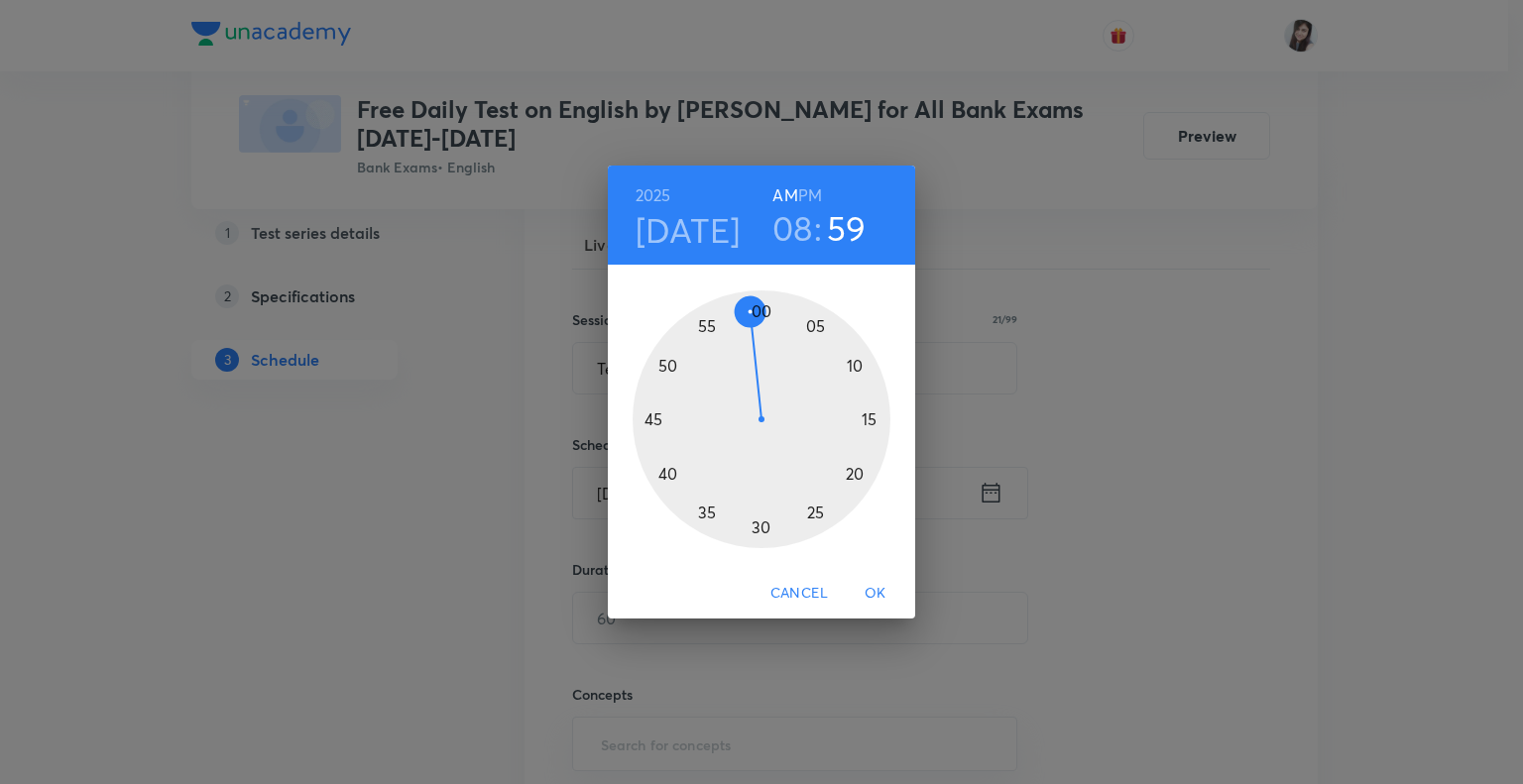 click at bounding box center [762, 419] 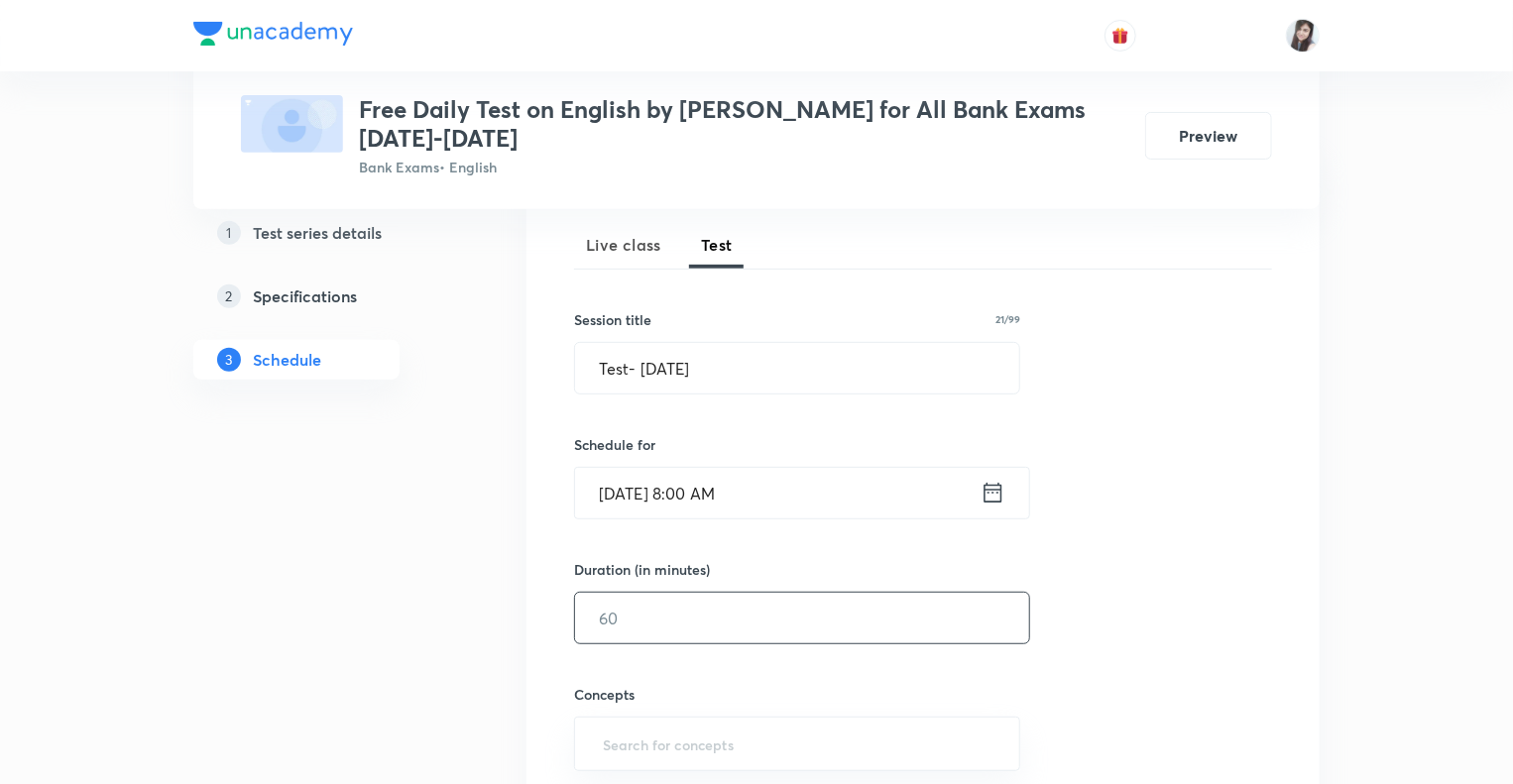 click at bounding box center (802, 617) 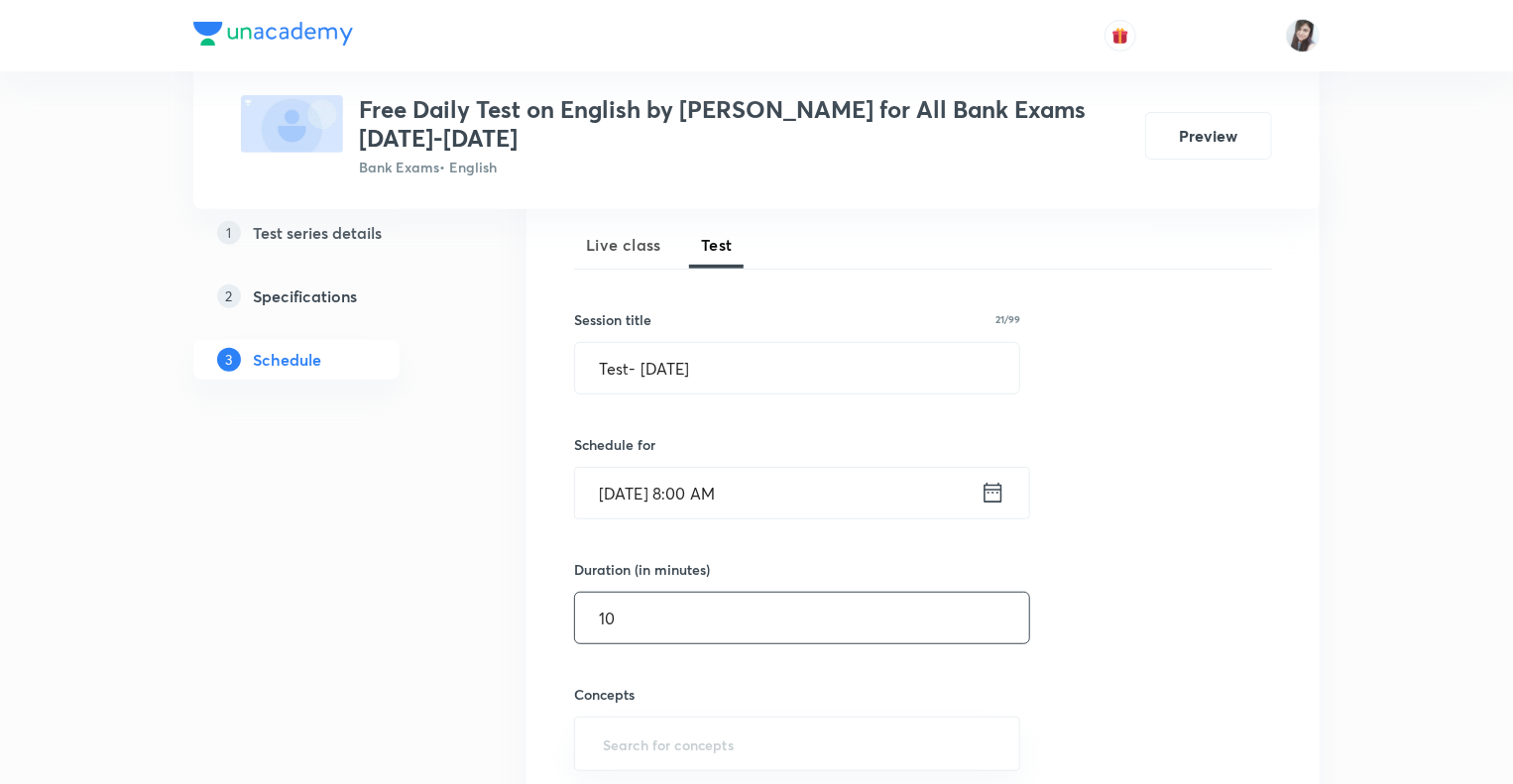 type on "10" 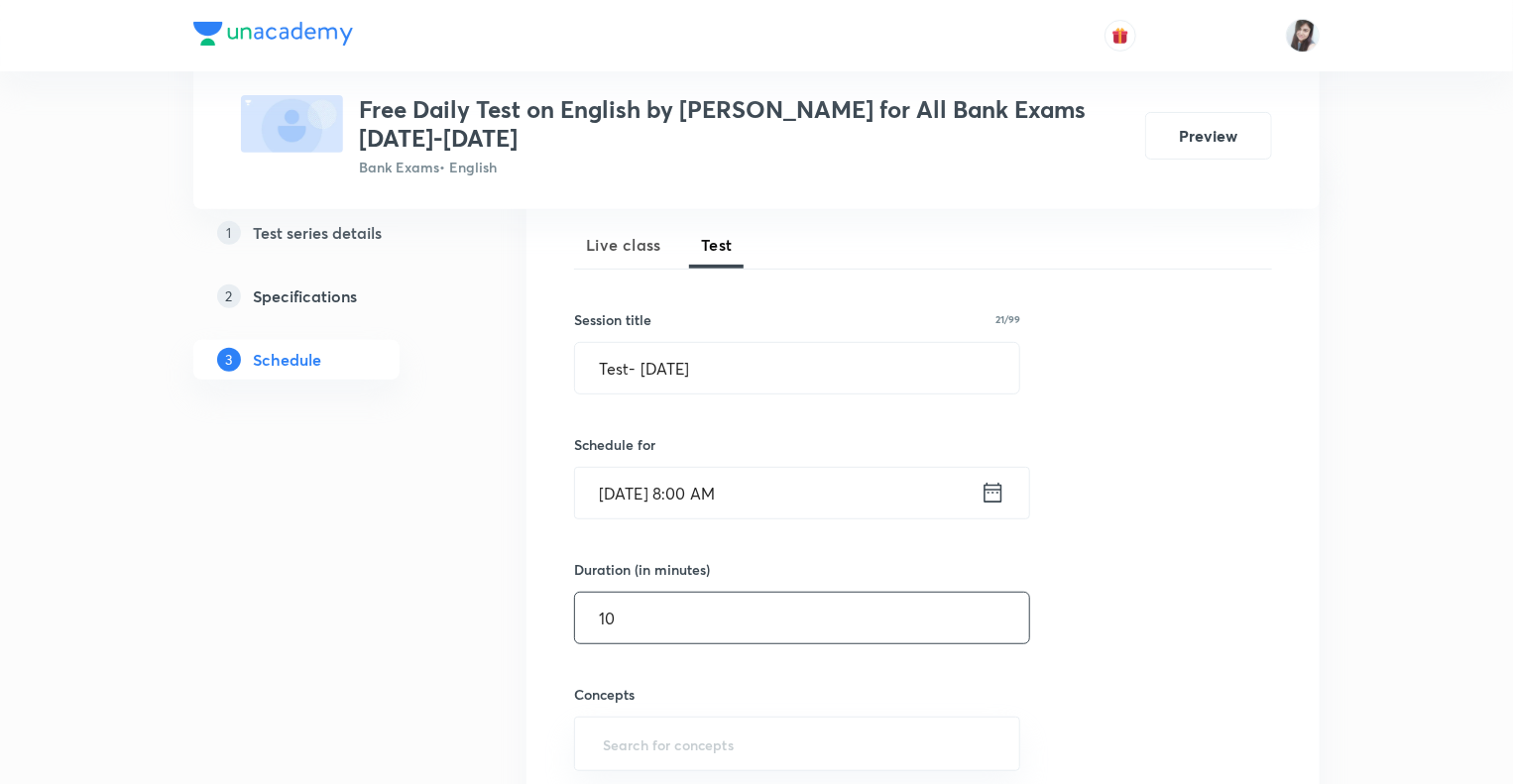 click on "Test Series Free Daily Test on English by Vishal Parihar for All Bank Exams 2024-2025 Bank Exams  • English Preview 1 Test series details 2 Specifications 3 Schedule Schedule •  190  tests Session  191 Live class Test Session title 21/99 Test- 14th July, 2025 ​ Schedule for Jul 14, 2025, 8:00 AM ​ Duration (in minutes) 10 ​ Concepts ​ Sub-concepts ​ Add Cancel Jun 2 Test- 2nd June, 2024 Test 1 • 7:00 AM • 10 min Error Spotting · Synonyms · Antonyms Edit questions Jun 3 Test- 3rd June, 2024 Test 2 • 7:00 AM • 10 min Word Rearrangement Edit questions Jun 4 Test- 4th June, 2024 Test 3 • 7:00 AM • 10 min Fill in the Blanks · Phrasal Verbs Edit questions Jun 5 Test- 5th June, 2024 Test 4 • 8:15 AM • 10 min Synonyms · Antonyms · Idioms Edit questions Jun 6 Test- 6th June, 2024 Test 5 • 8:15 AM • 10 min Synonyms · Antonyms Edit questions Jun 7 Test- 7th June, 2024 Test 6 • 8:15 AM • 10 min Synonyms · Antonyms Edit questions Jun 8 Test- 8th June, 2024 Synonyms · Antonyms" at bounding box center (756, 18881) 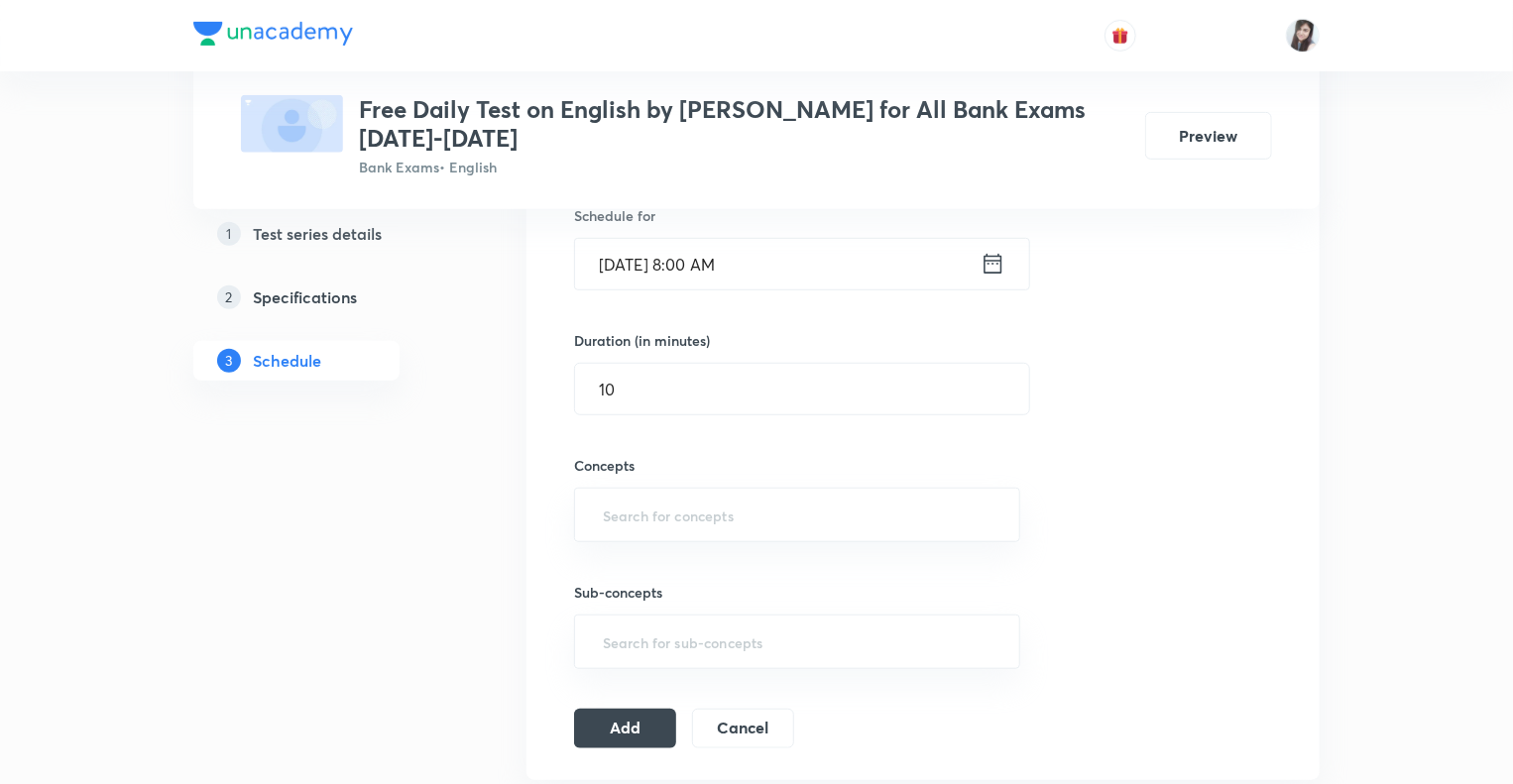 scroll, scrollTop: 515, scrollLeft: 0, axis: vertical 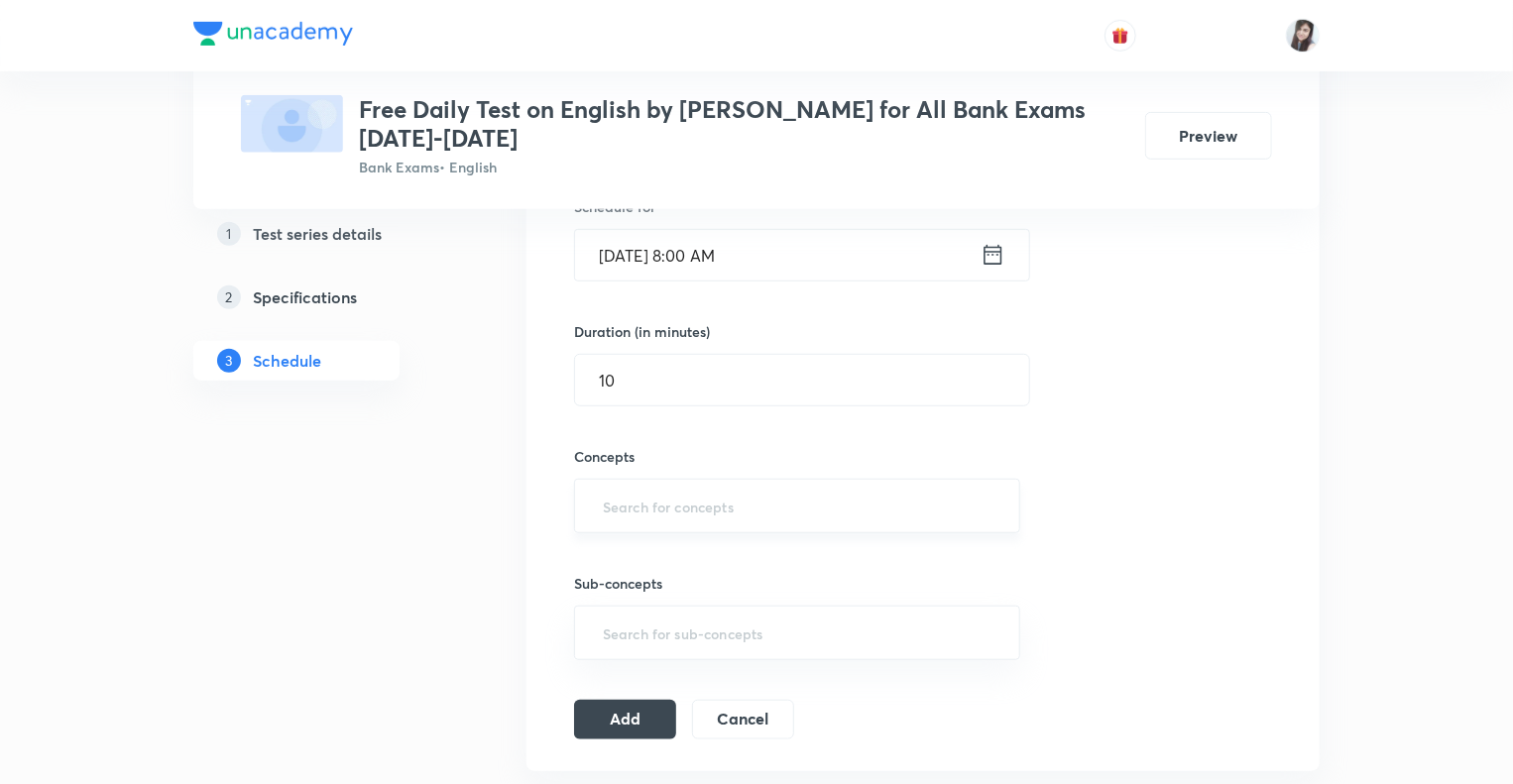 click on "​" at bounding box center (797, 505) 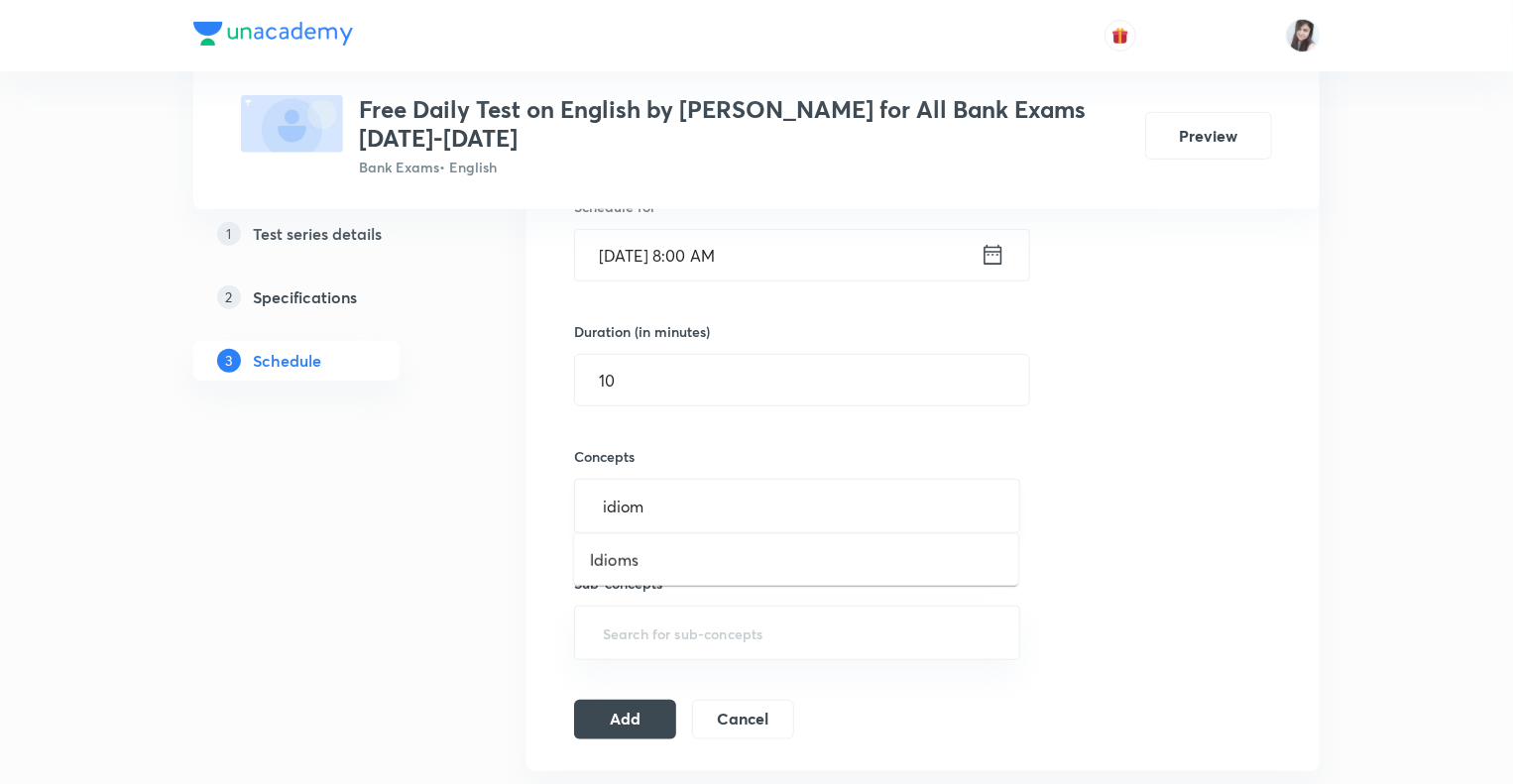 type on "idioms" 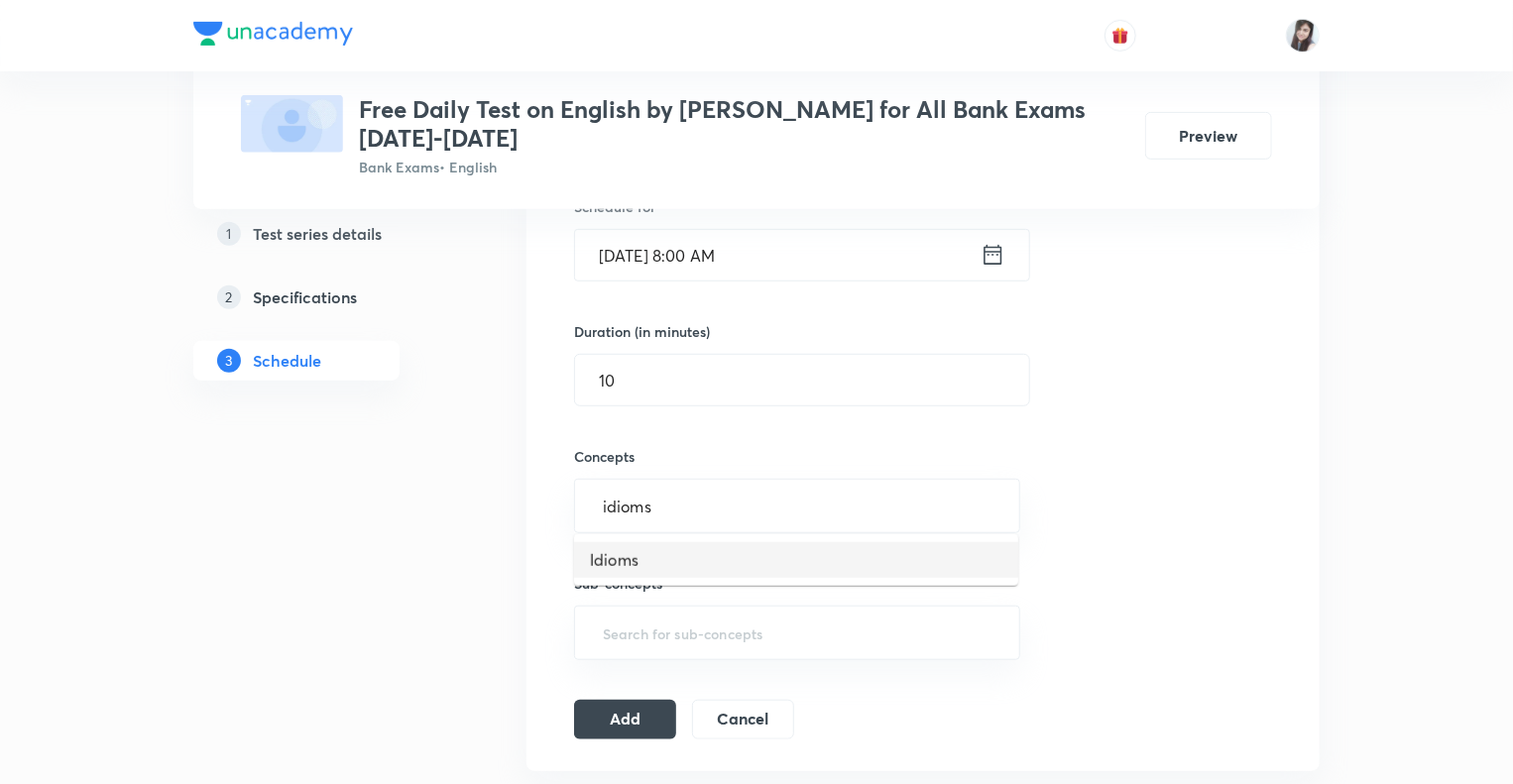 click on "Idioms" at bounding box center (796, 560) 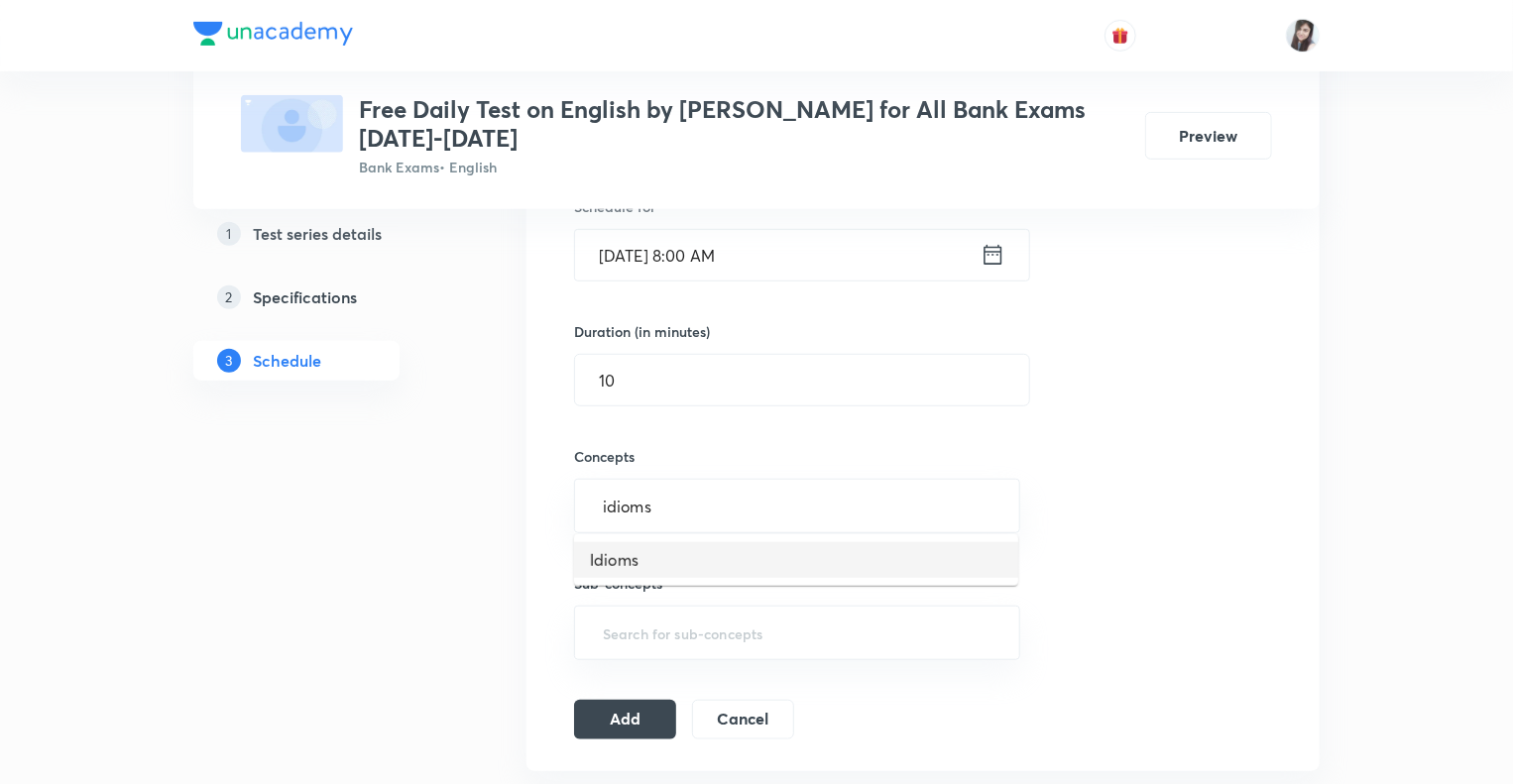 type 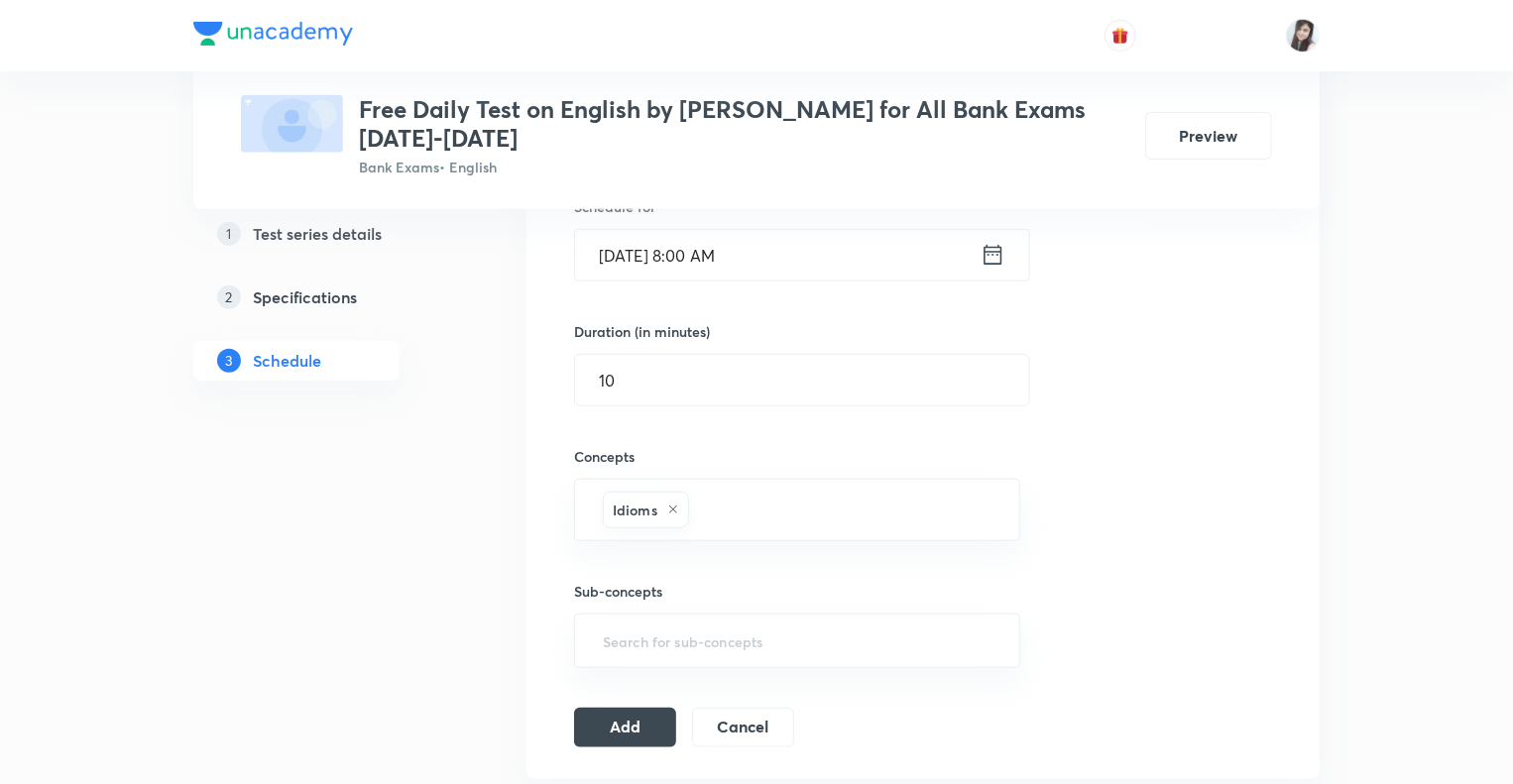 click on "Sub-concepts ​" at bounding box center (797, 605) 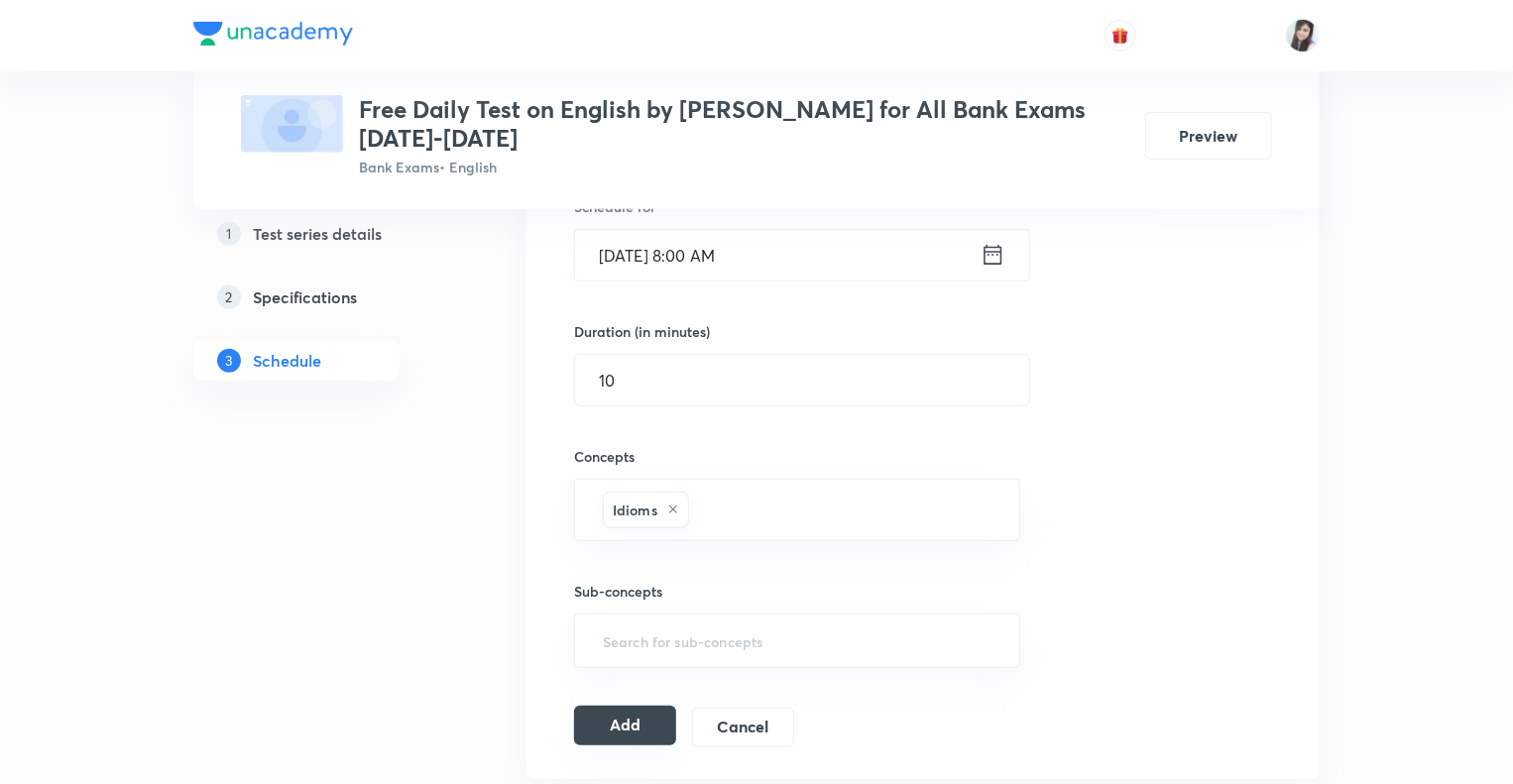 click on "Add" at bounding box center [625, 726] 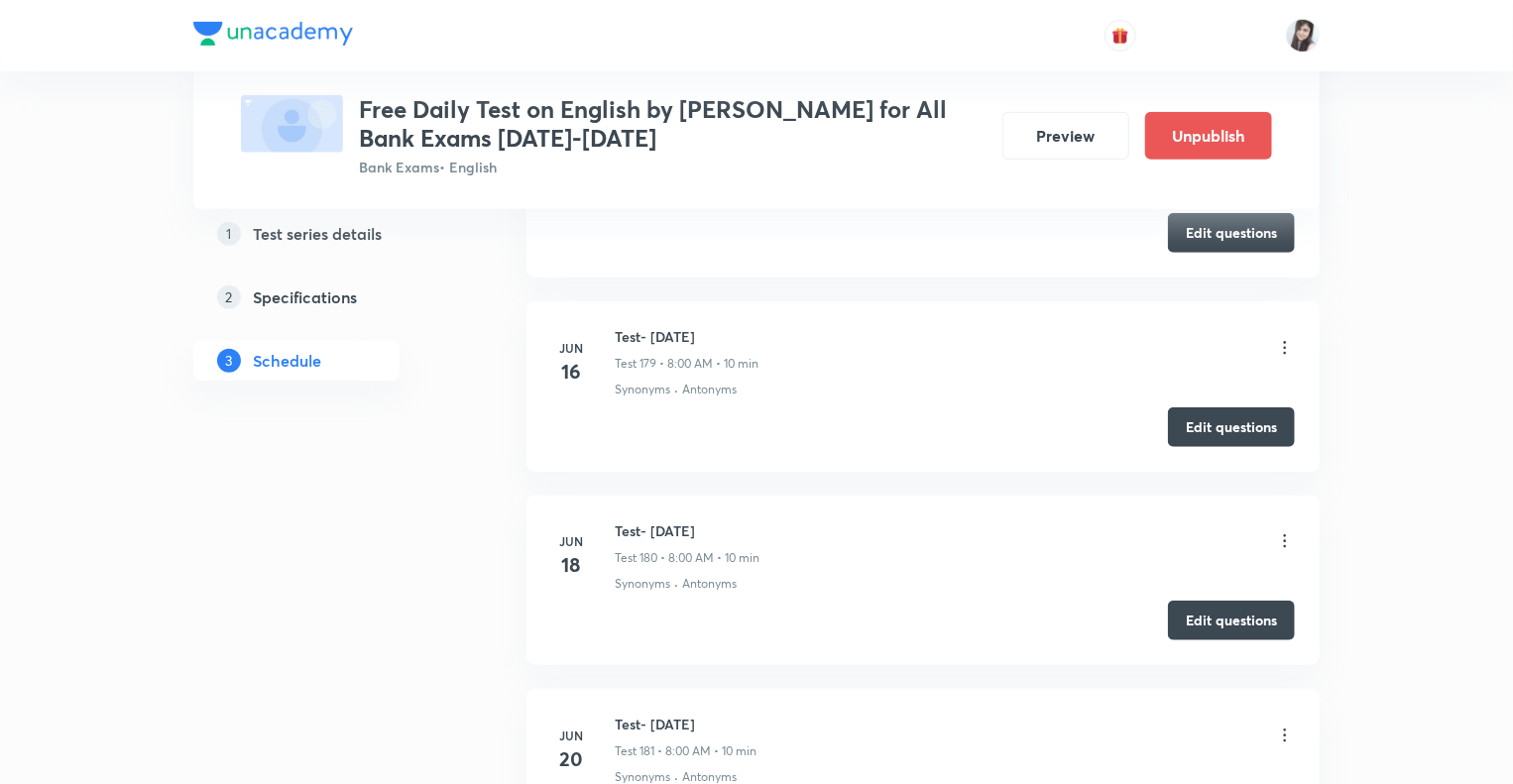 scroll, scrollTop: 36803, scrollLeft: 0, axis: vertical 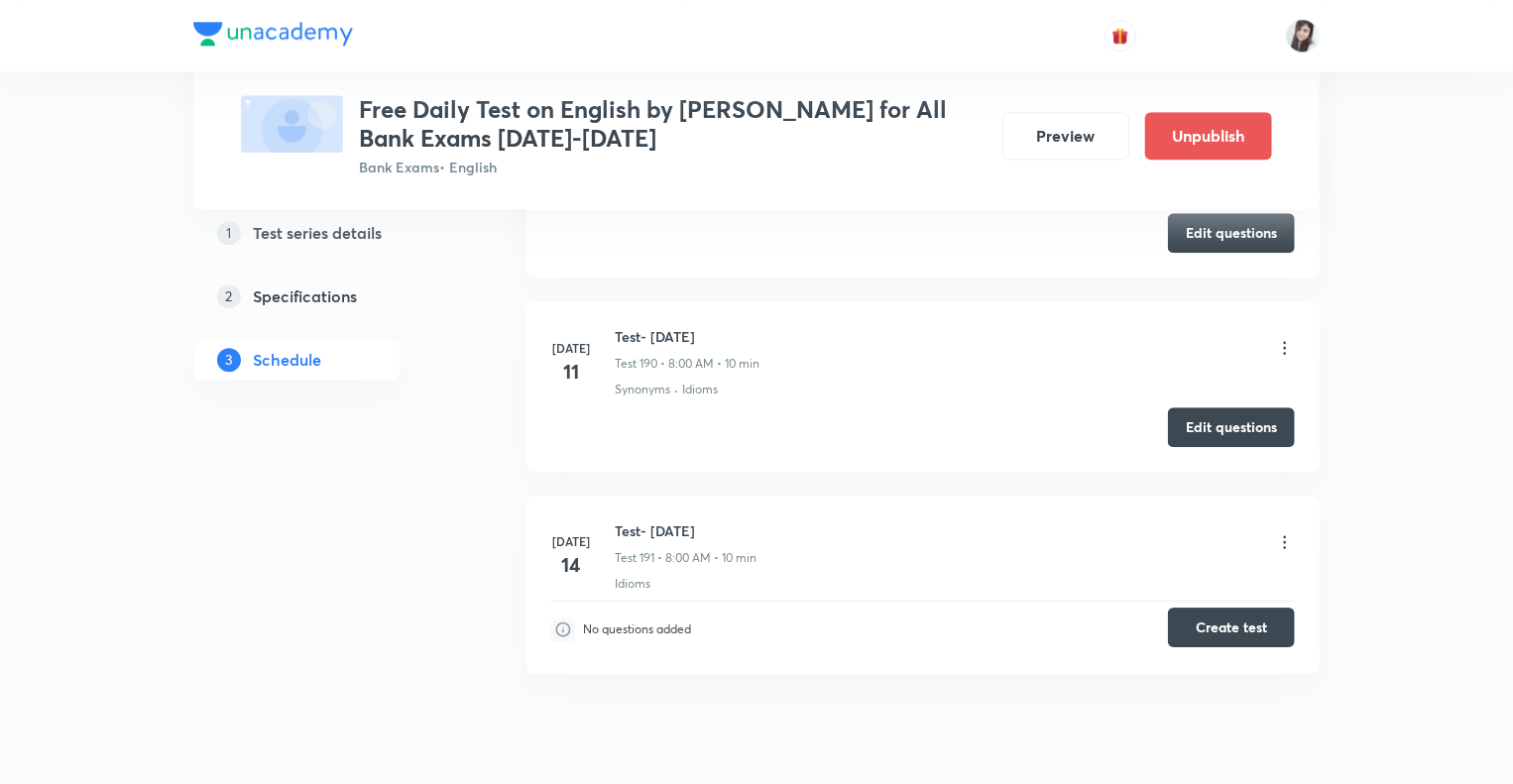 click on "Create test" at bounding box center (1231, 627) 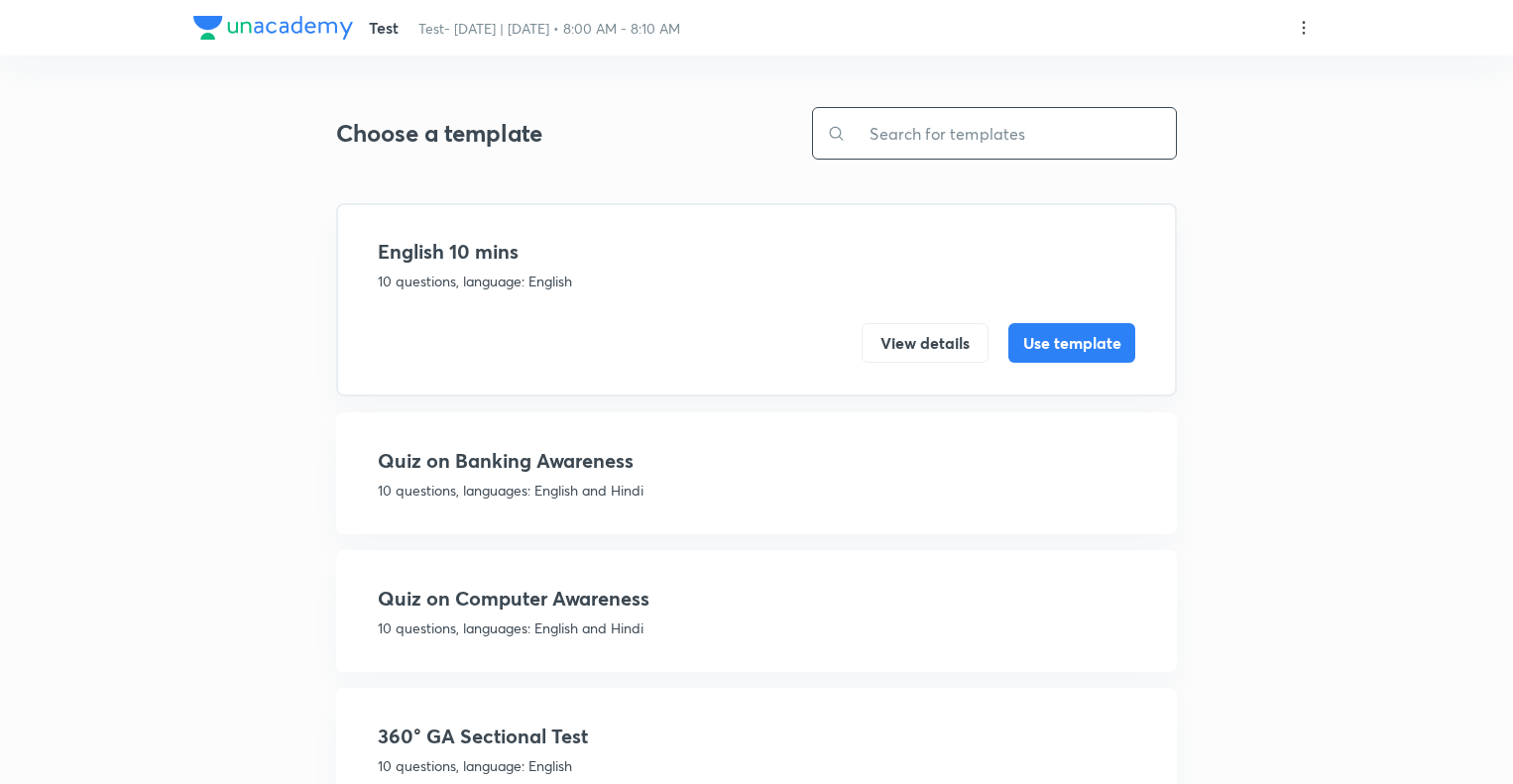 click at bounding box center (1010, 133) 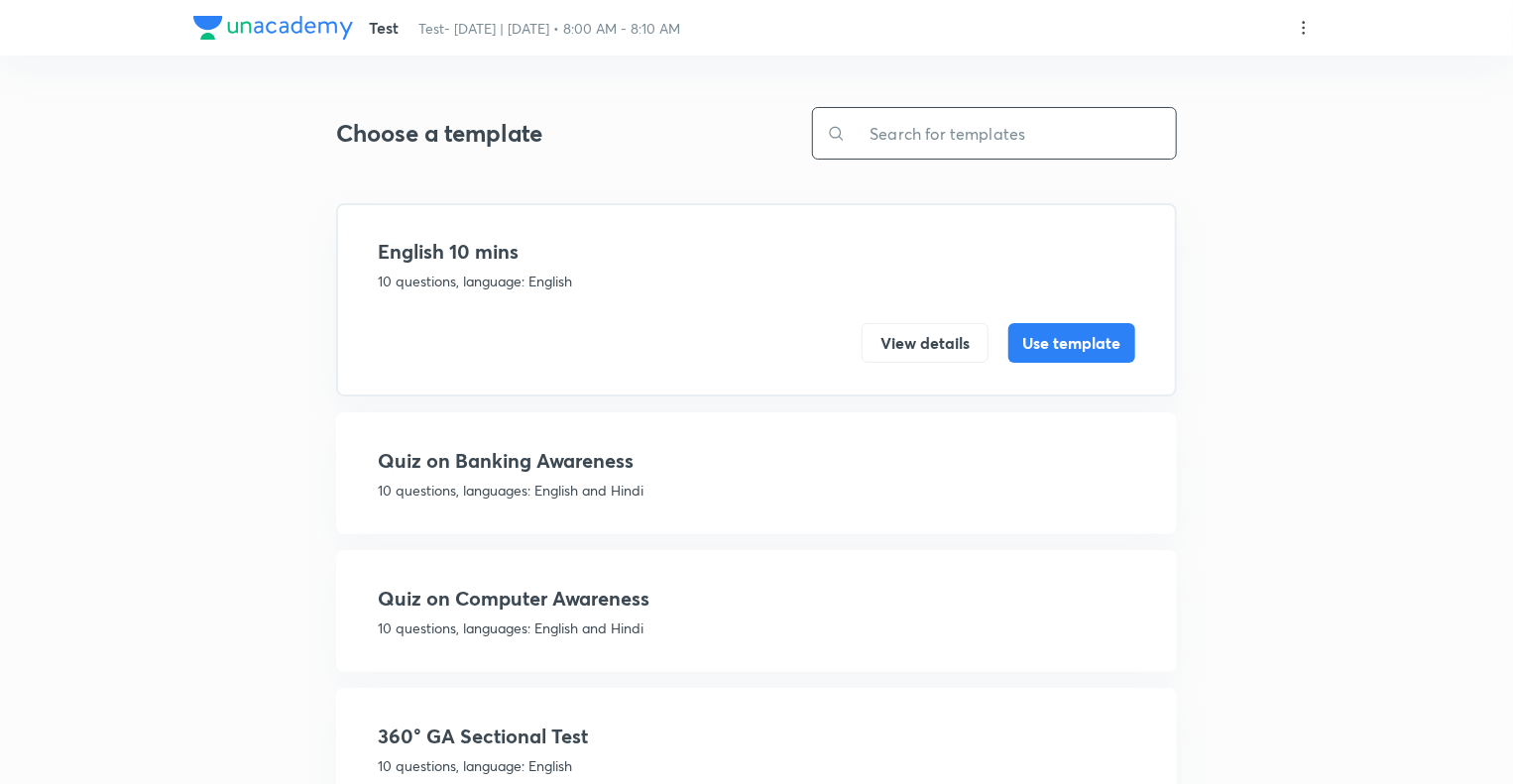scroll, scrollTop: 0, scrollLeft: 0, axis: both 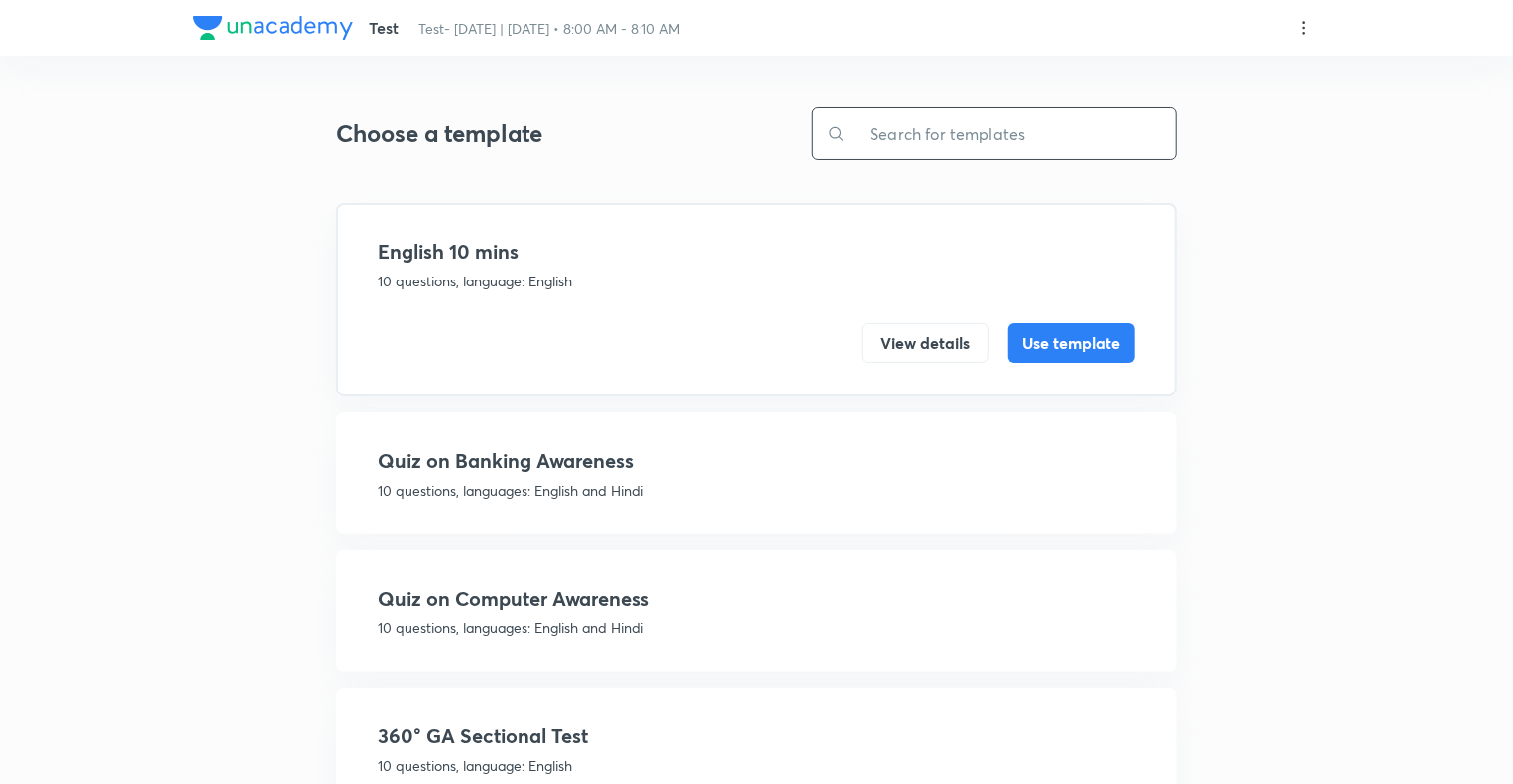 click at bounding box center (1010, 133) 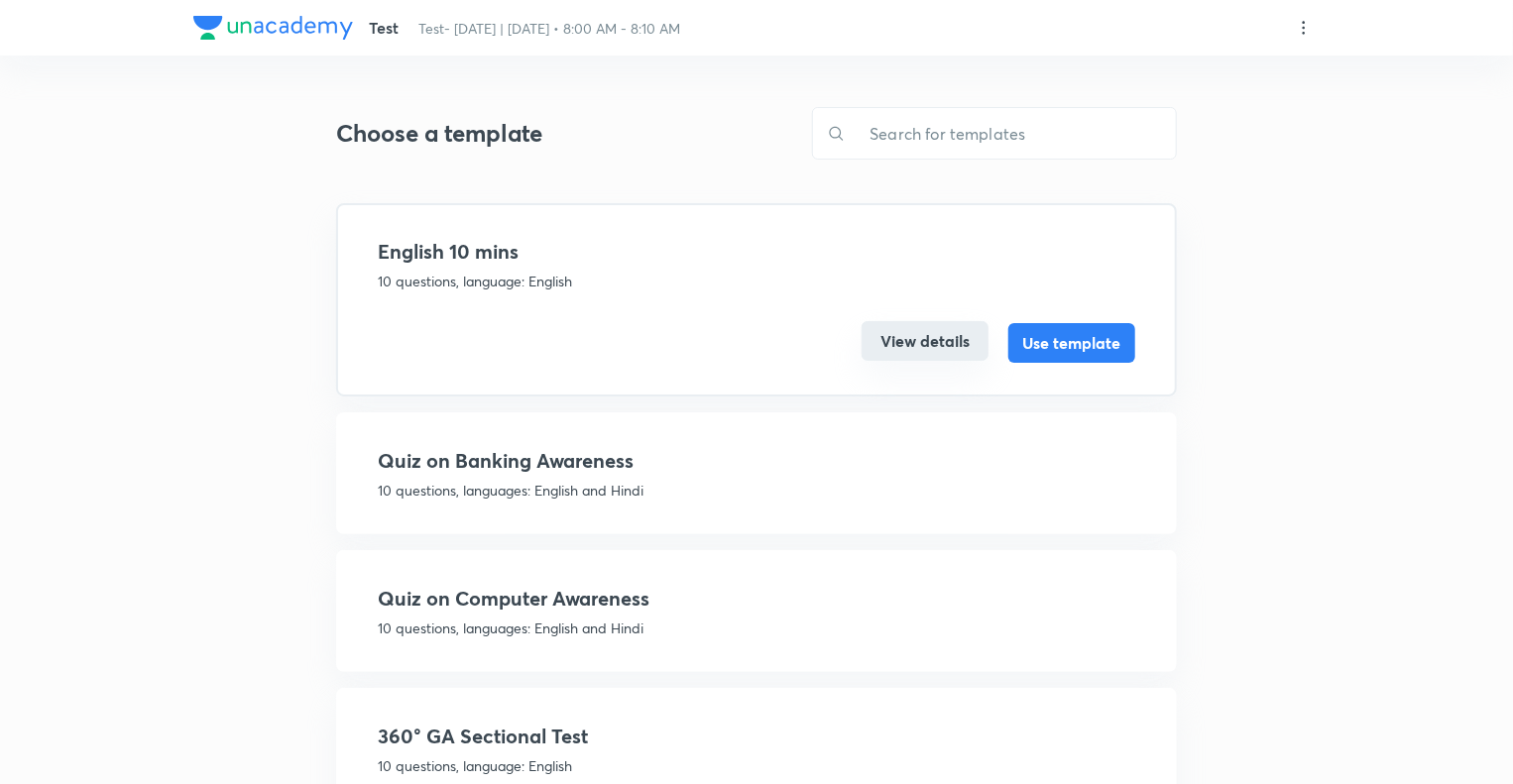 click on "View details" at bounding box center [925, 341] 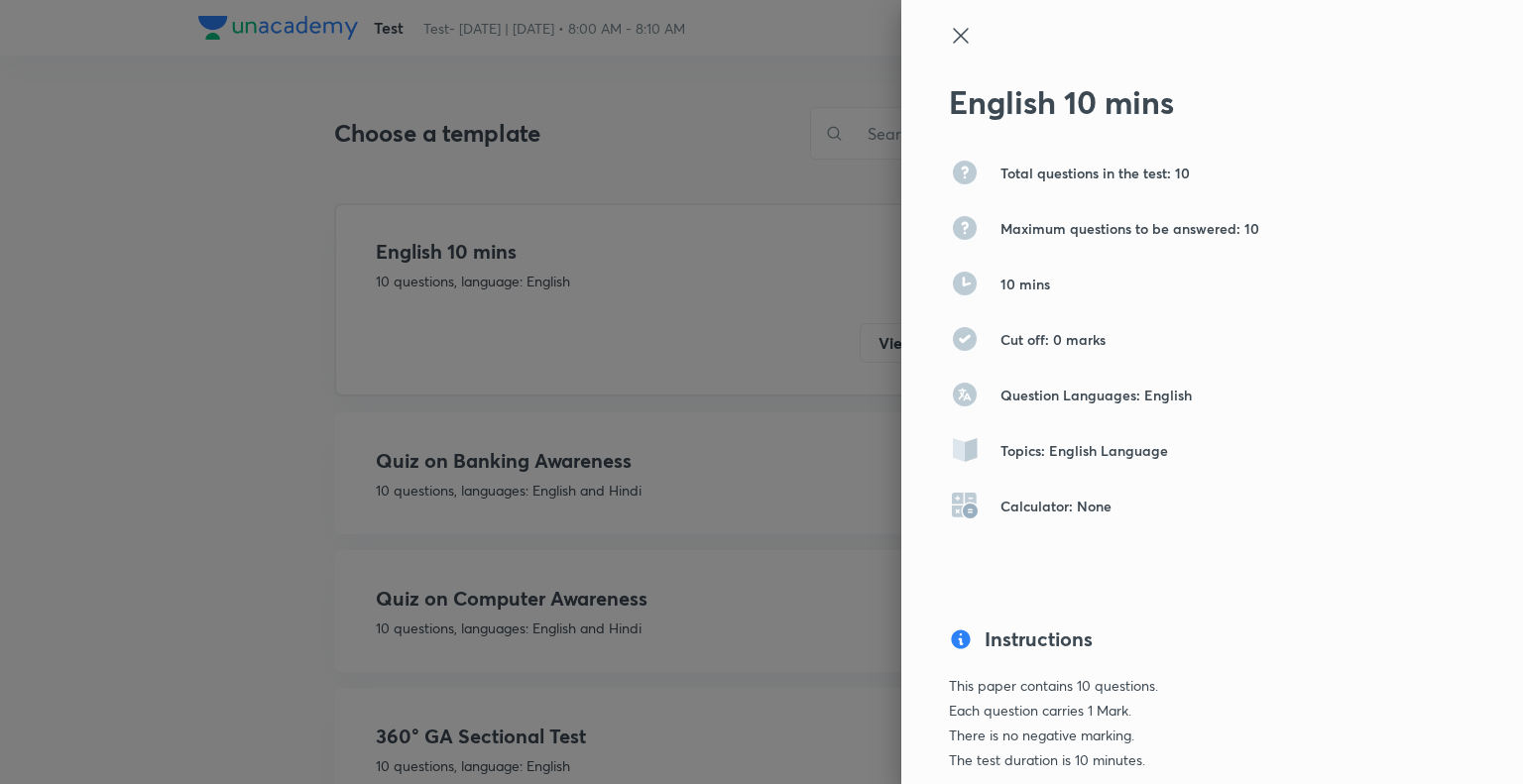click 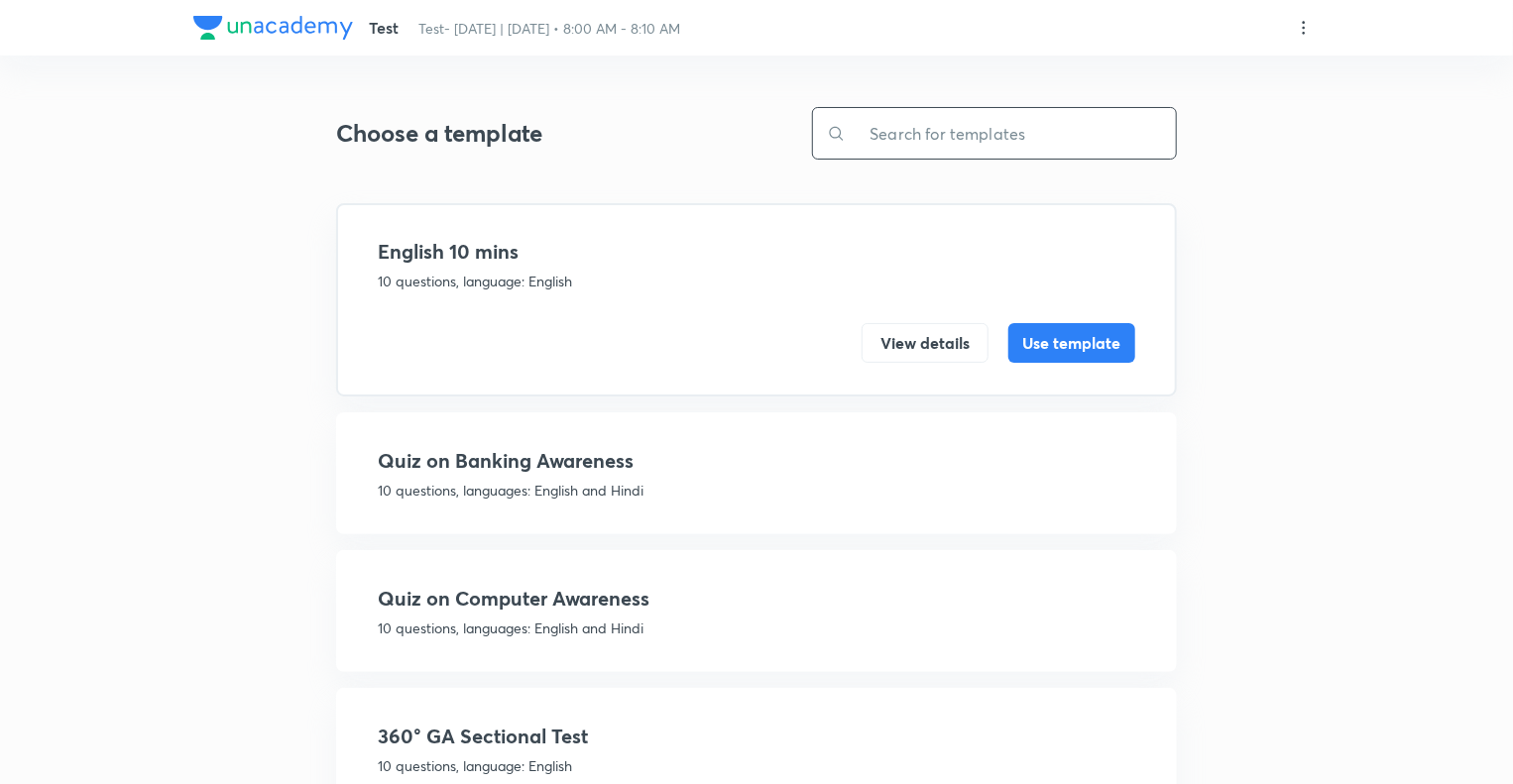 click at bounding box center [1010, 133] 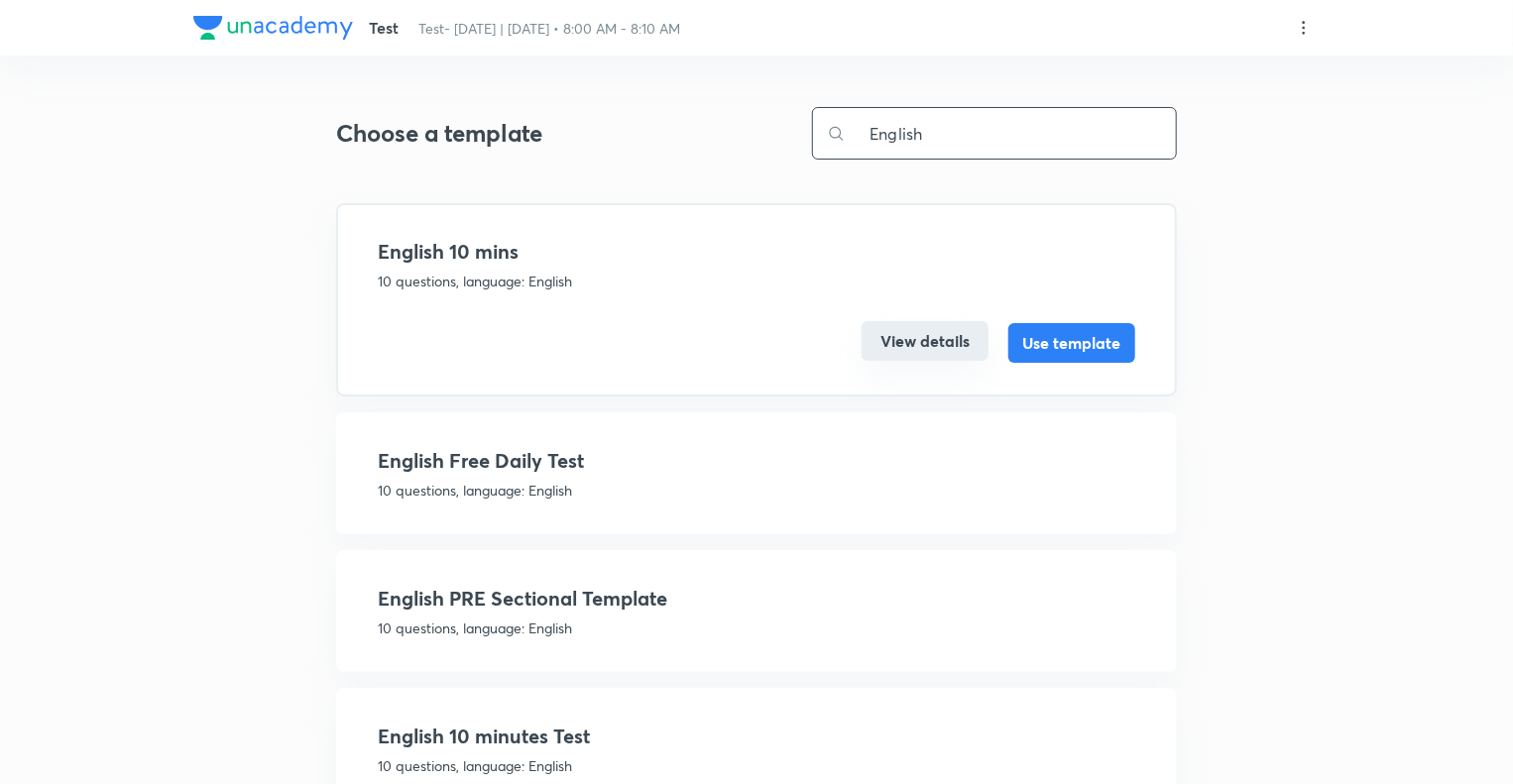 type on "English" 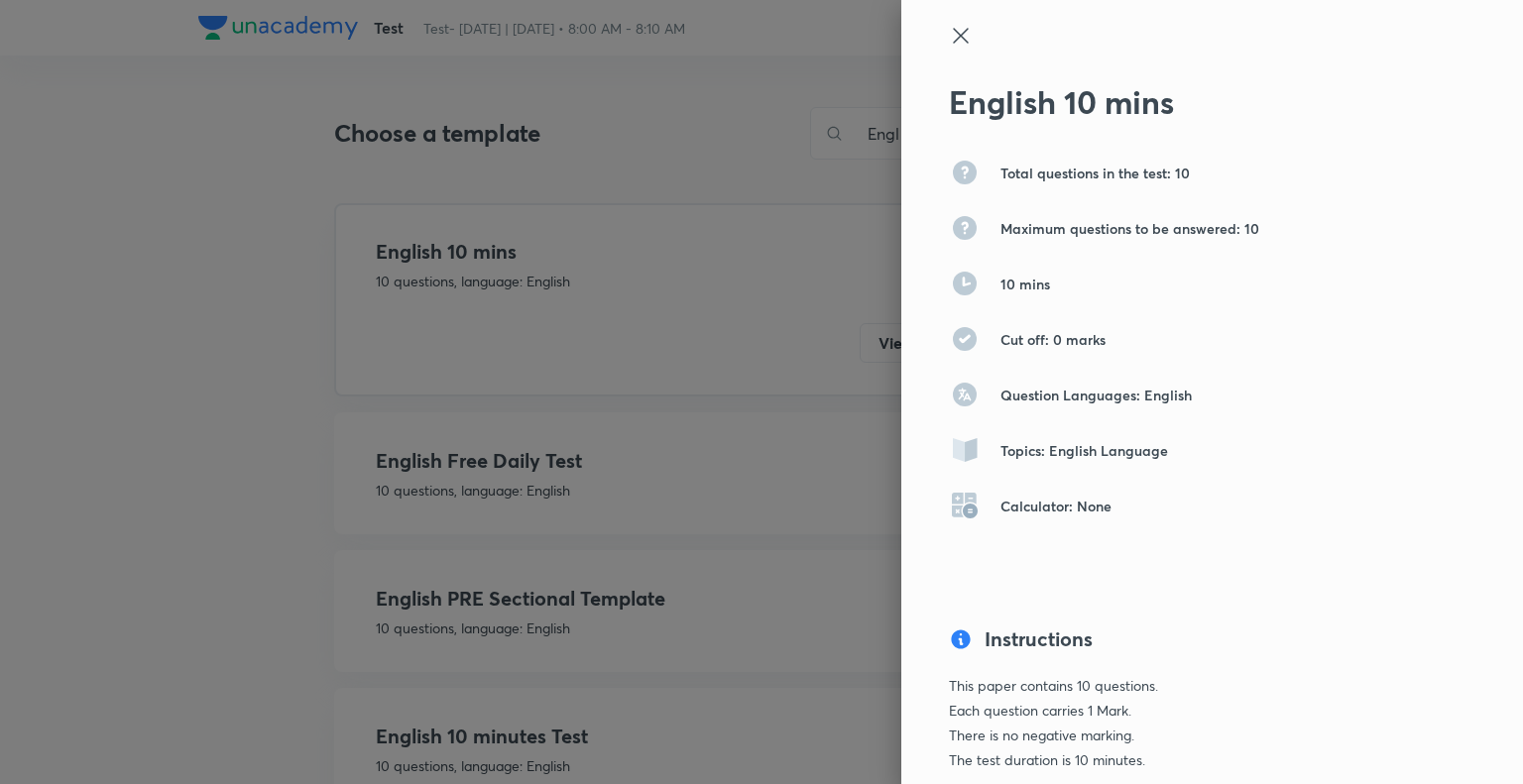 click 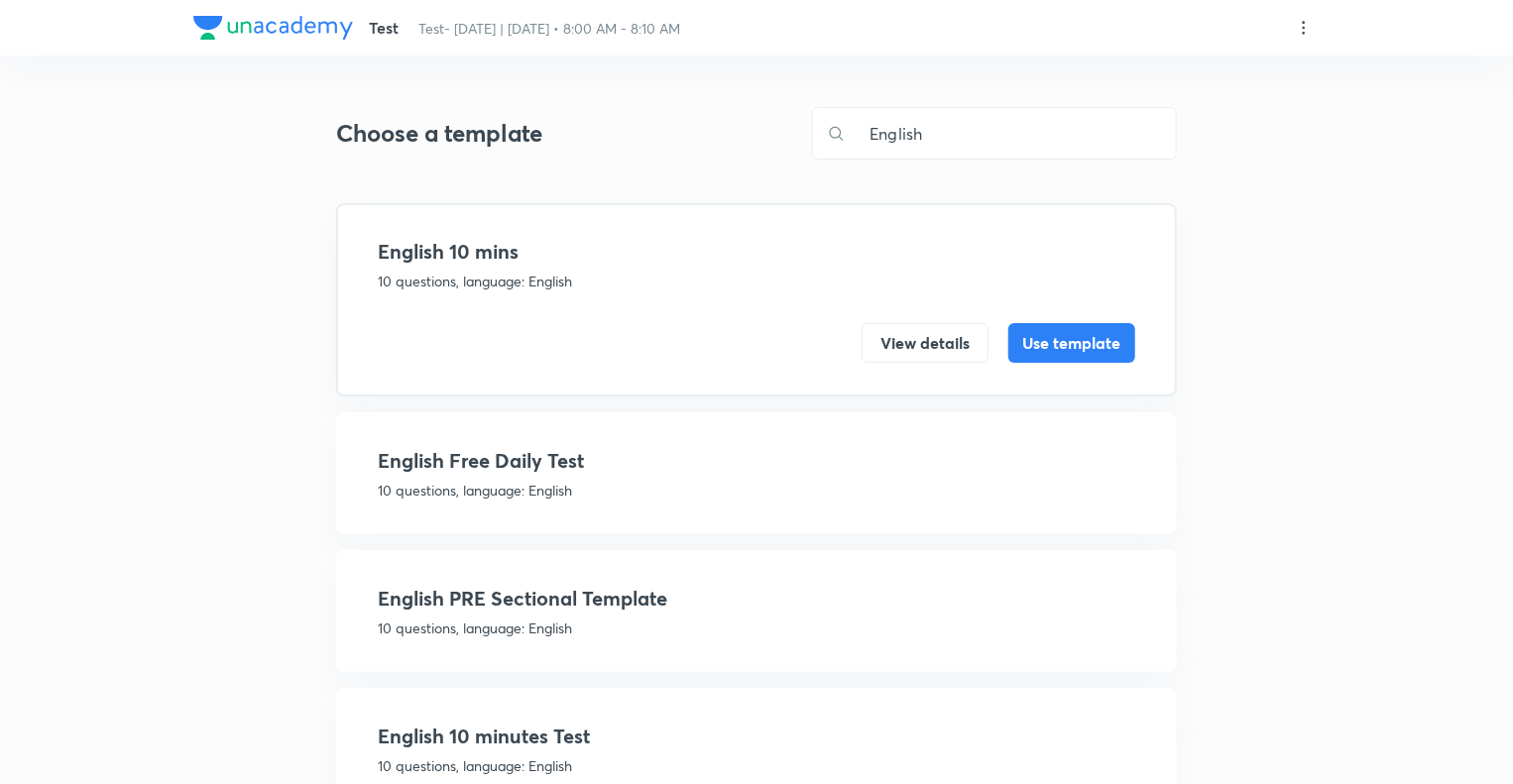 click on "Test Test- [DATE] | [DATE] • 8:00 AM - 8:10 AM Choose a template English ​ English 10 mins  10 questions, language: English View details Use template English Free Daily Test  10 questions, language: English View details Use template English PRE Sectional Template  10 questions, language: English View details Use template English 10 minutes Test  10 questions, language: English View details Use template" at bounding box center (756, 432) 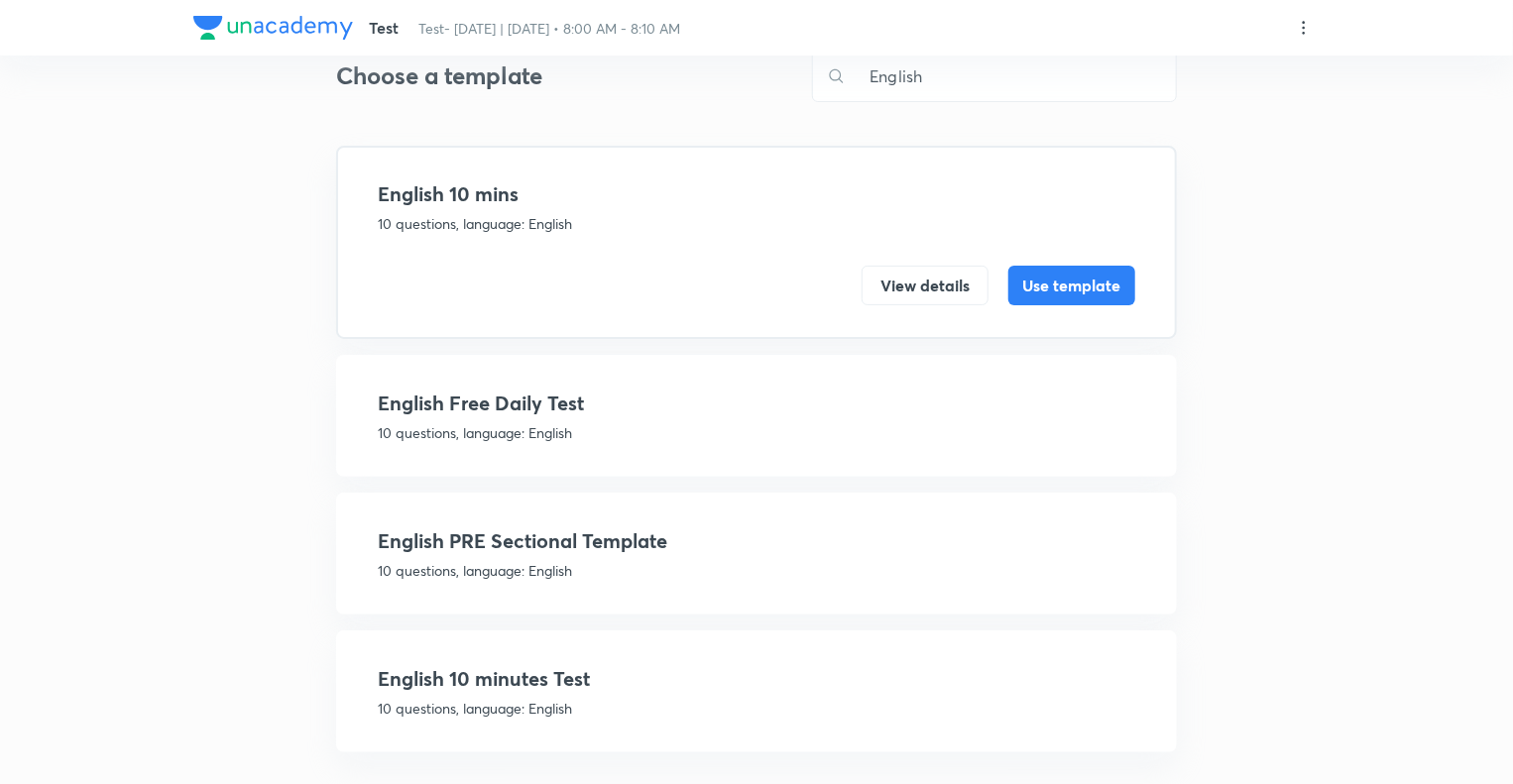 scroll, scrollTop: 73, scrollLeft: 0, axis: vertical 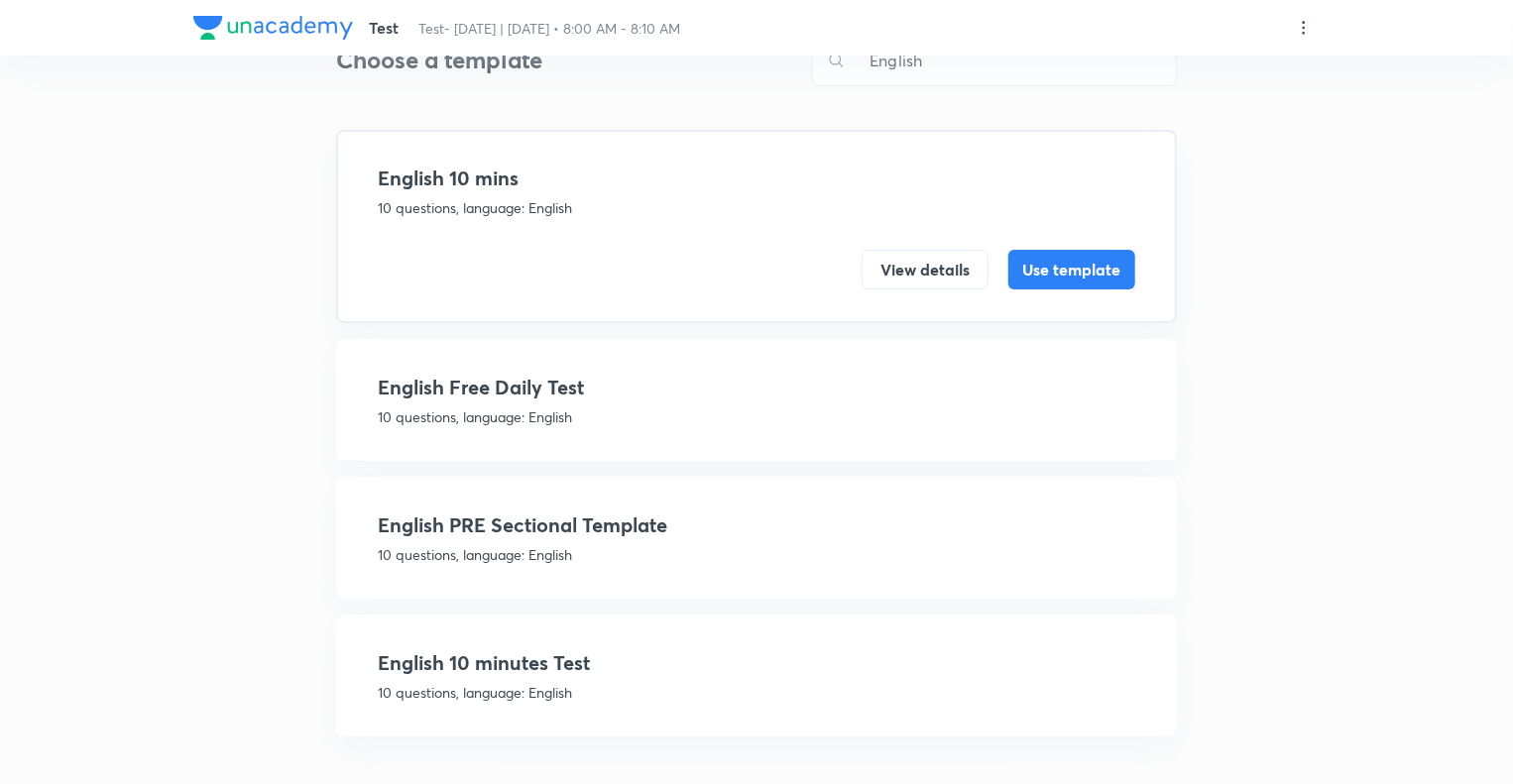 click on "English 10 minutes Test  10 questions, language: English" at bounding box center (756, 675) 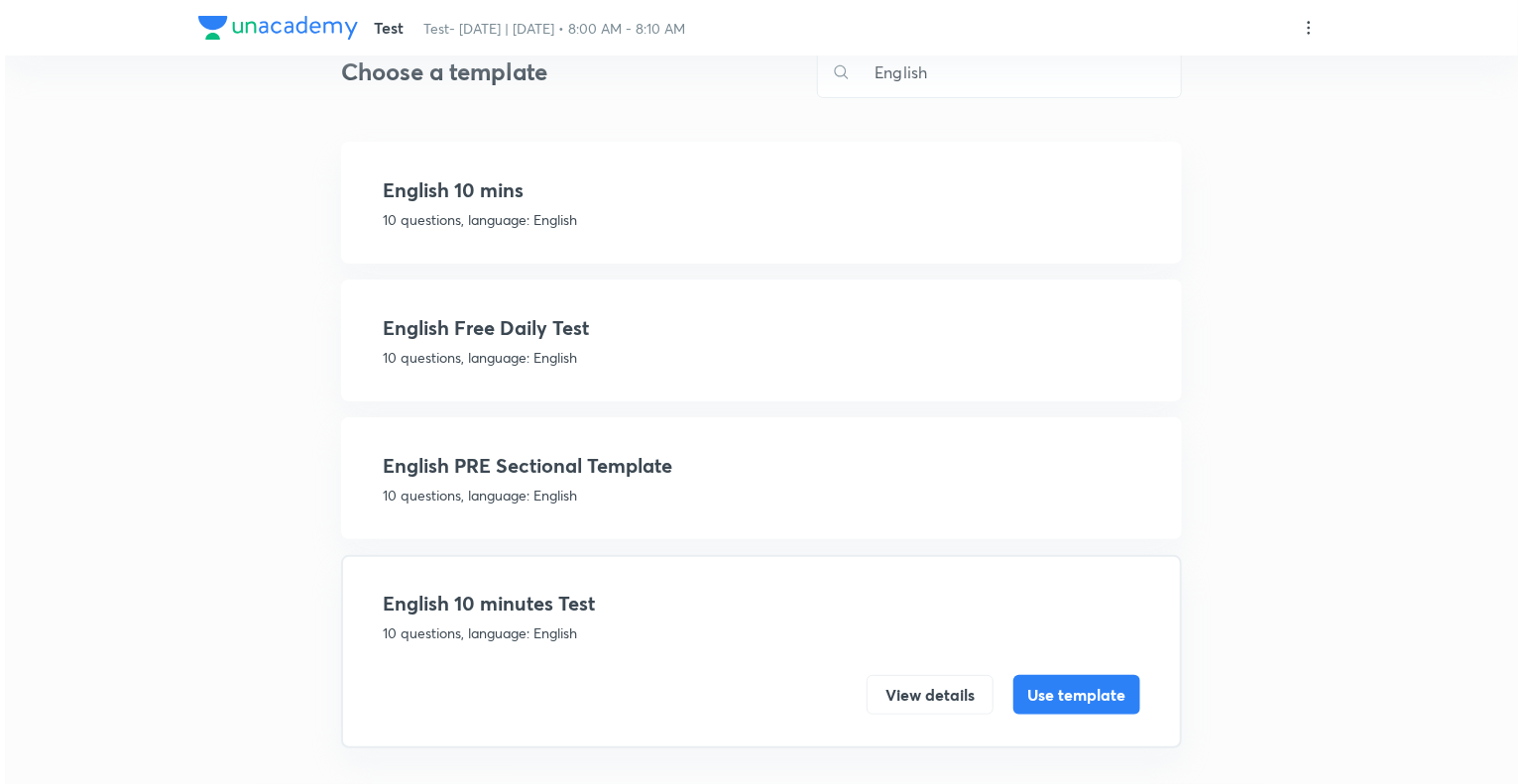 scroll, scrollTop: 57, scrollLeft: 0, axis: vertical 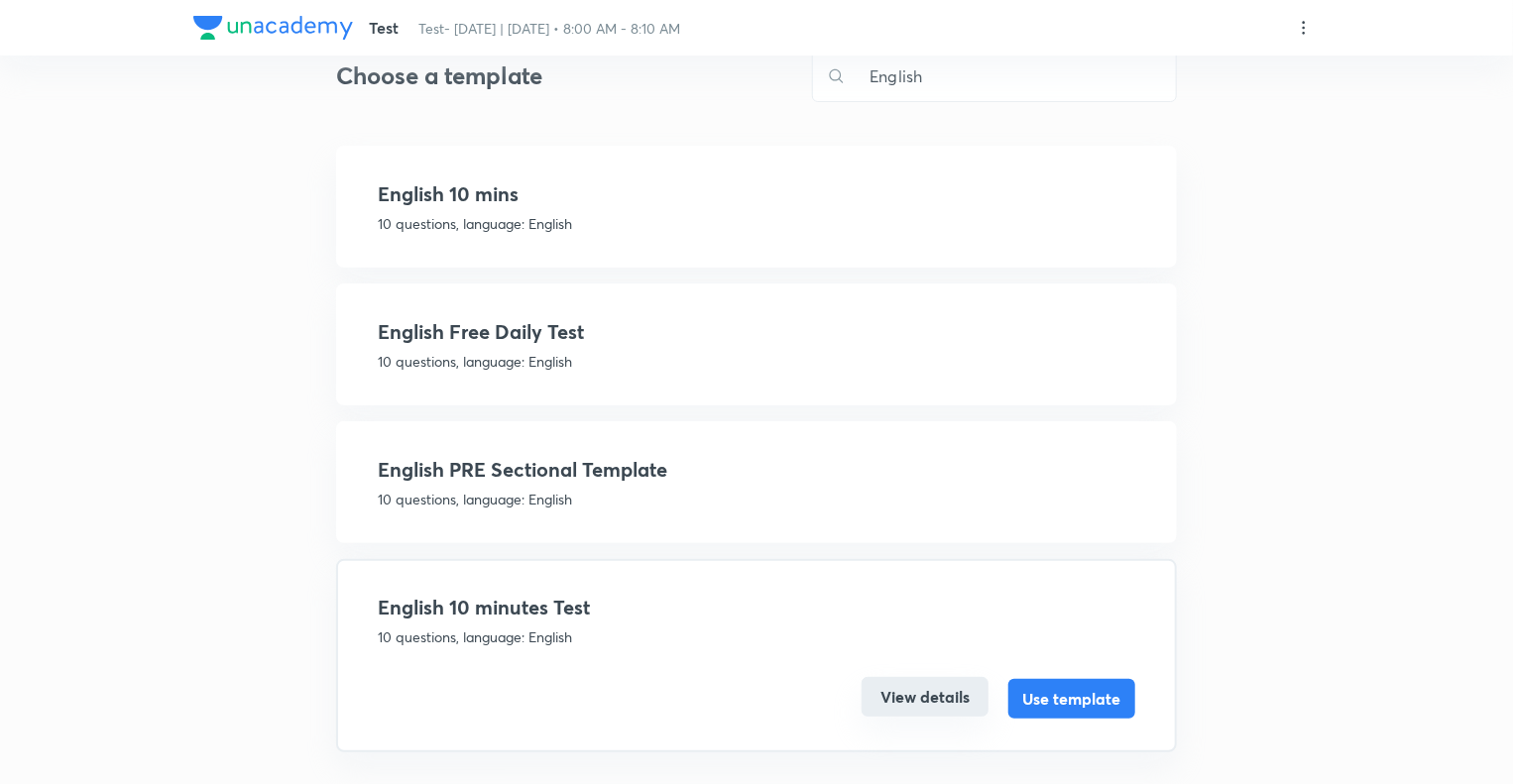 click on "View details" at bounding box center (925, 697) 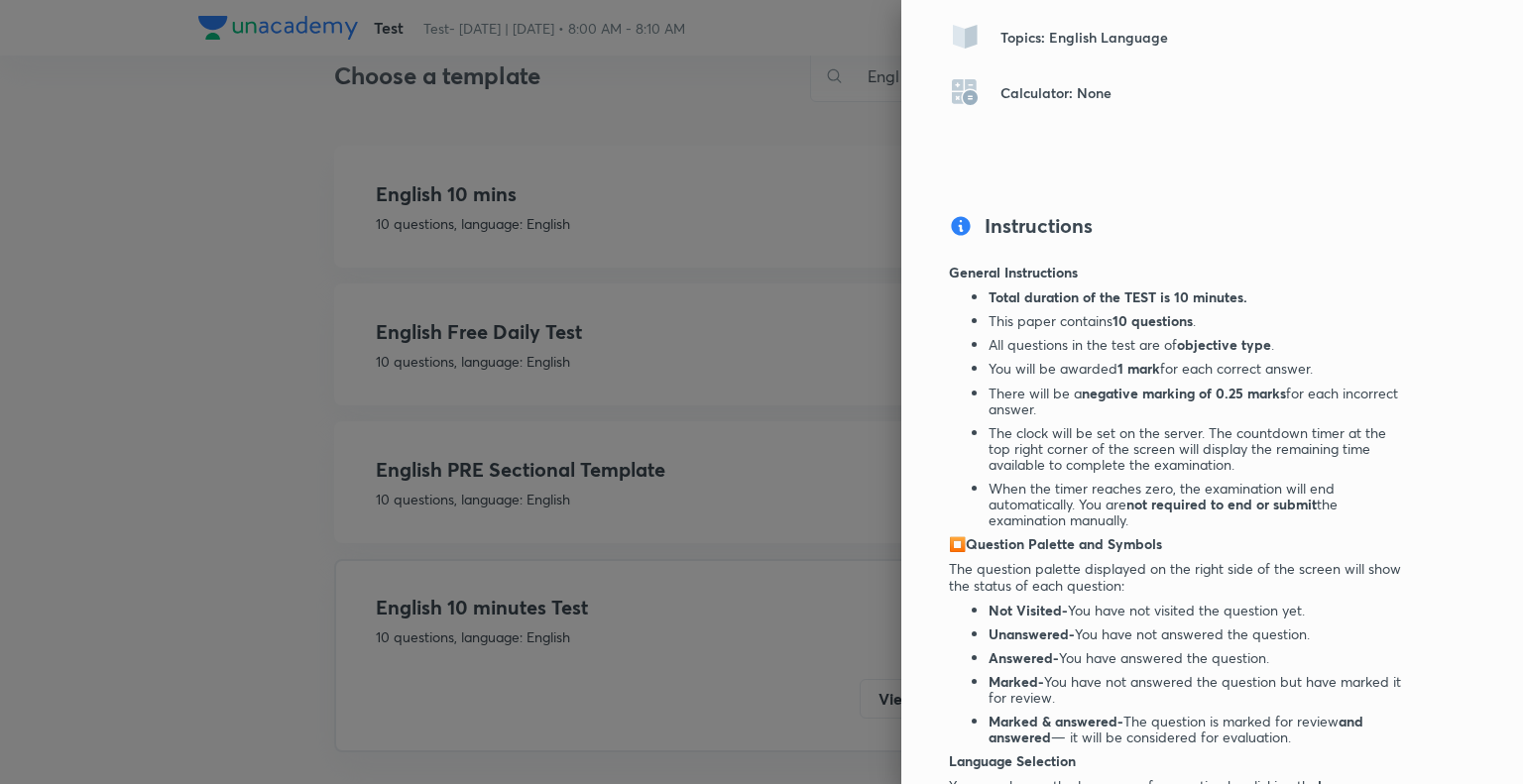 scroll, scrollTop: 409, scrollLeft: 0, axis: vertical 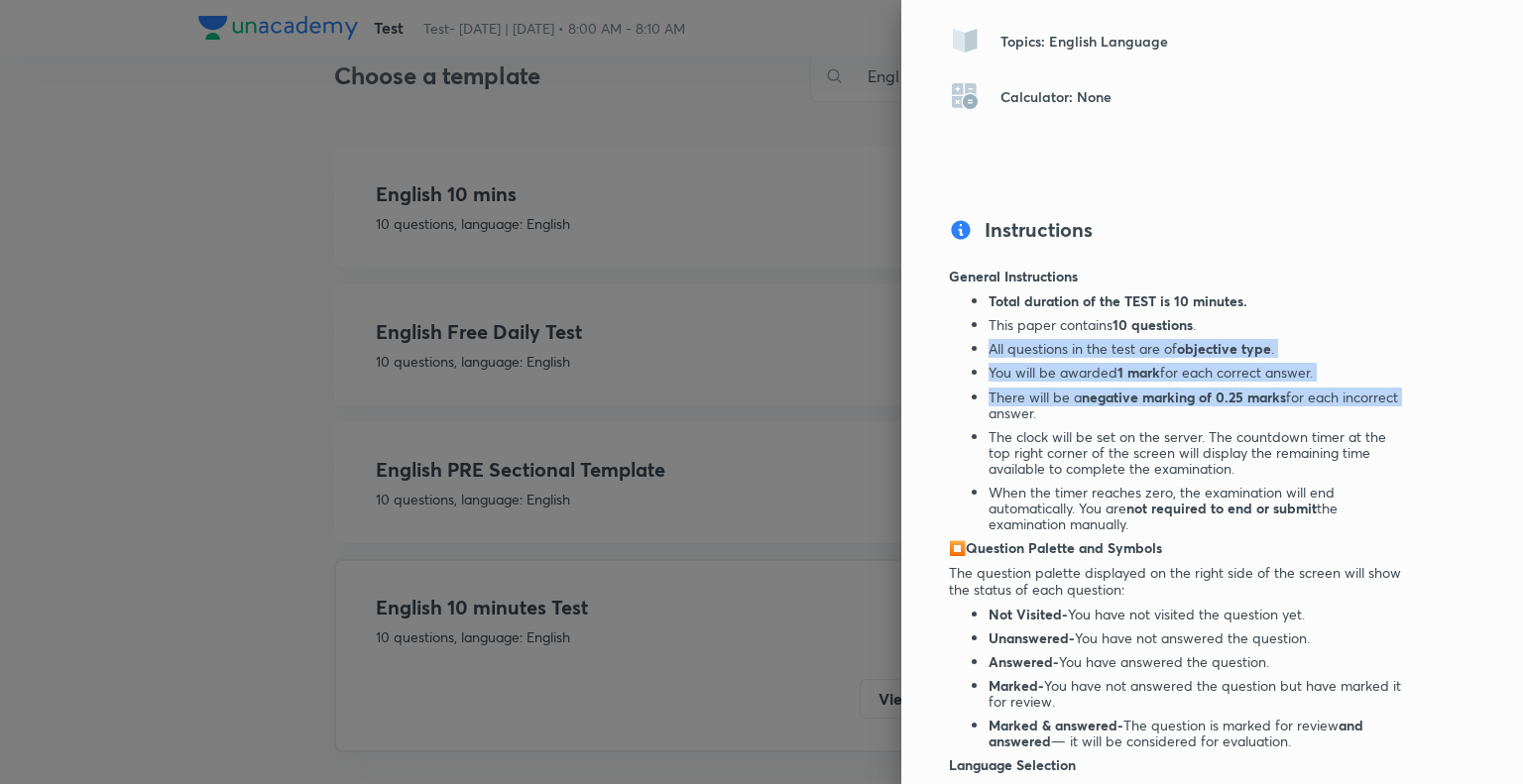 drag, startPoint x: 1499, startPoint y: 399, endPoint x: 1515, endPoint y: 314, distance: 86.49277 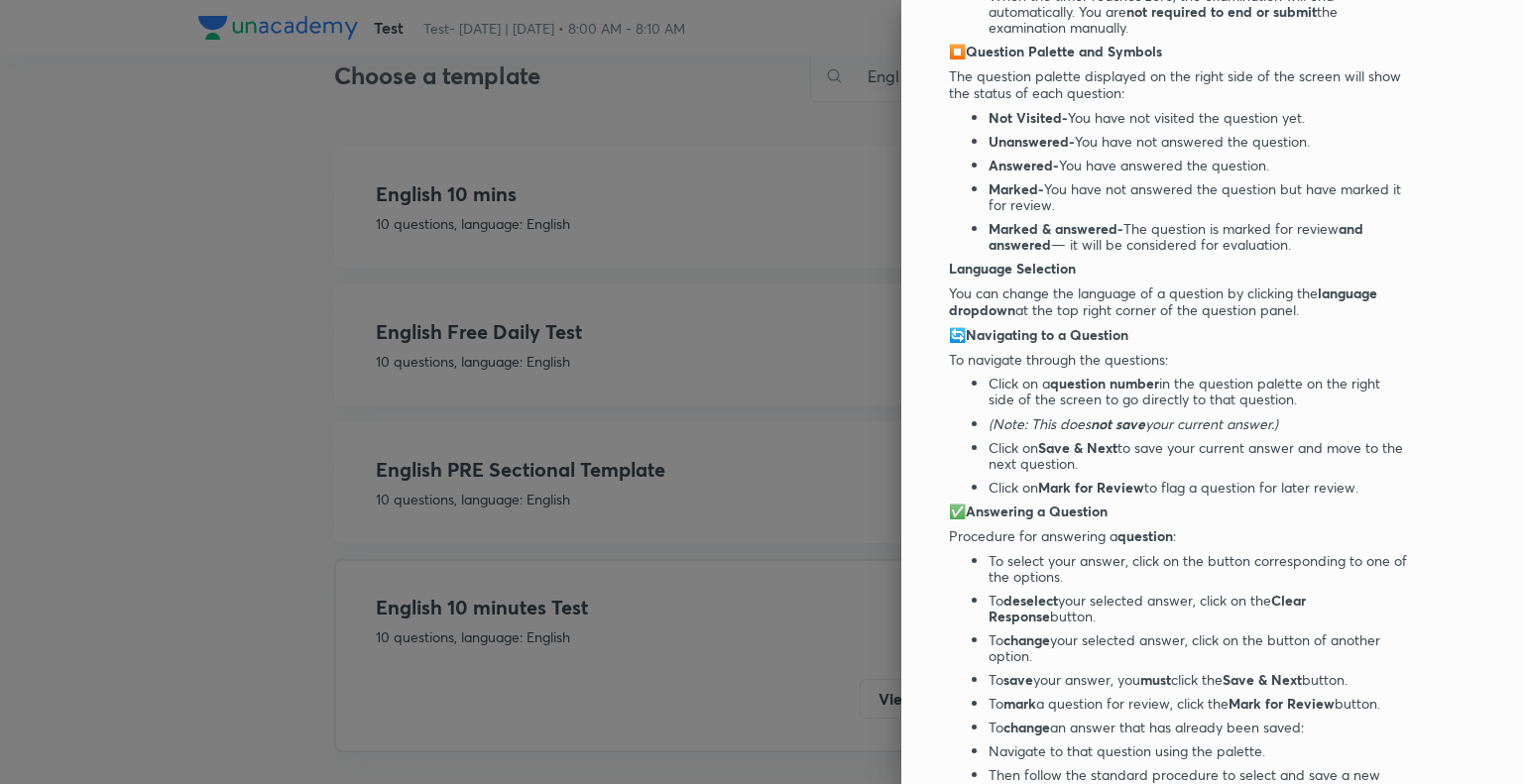 scroll, scrollTop: 1225, scrollLeft: 0, axis: vertical 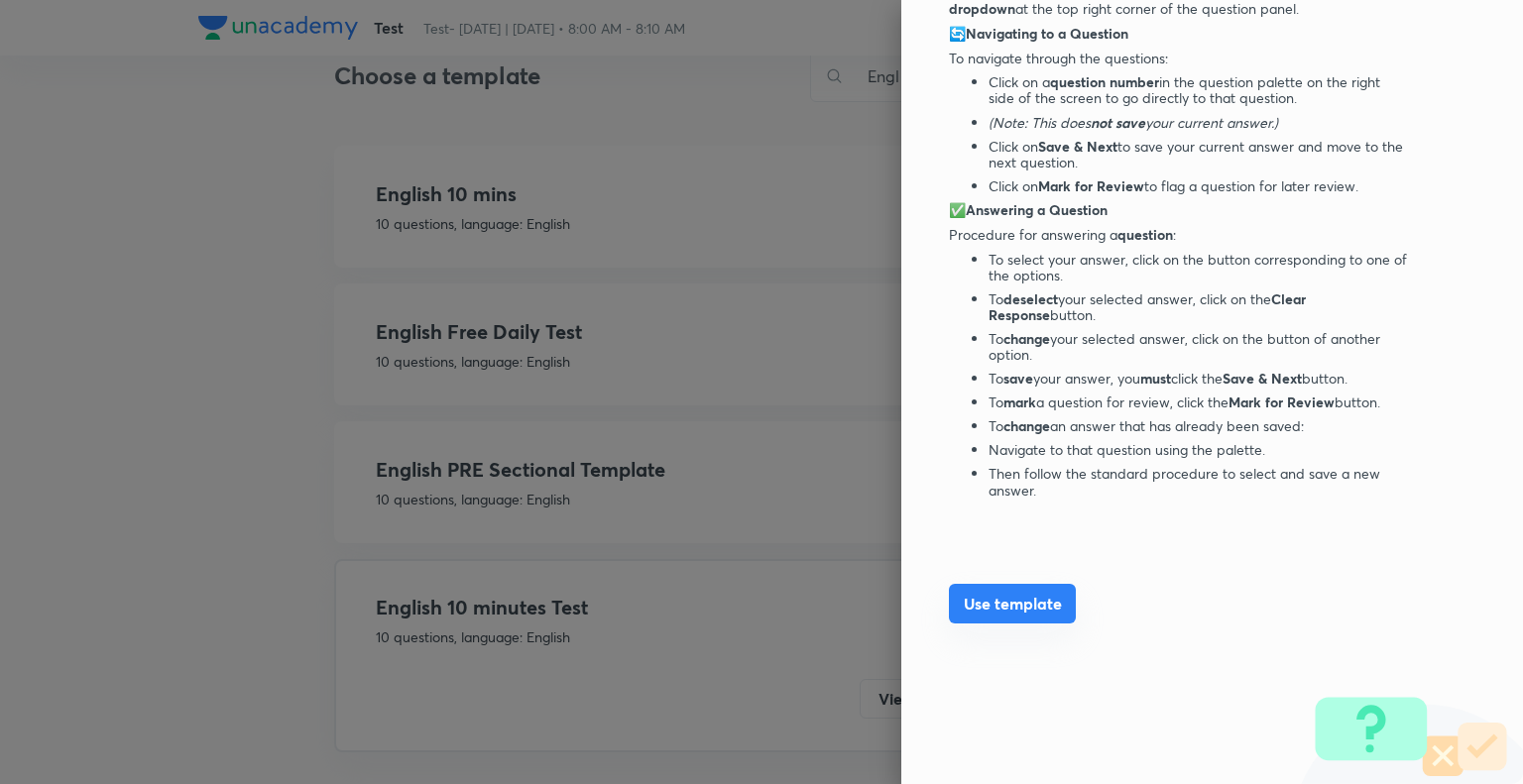 click on "Use template" at bounding box center [1012, 604] 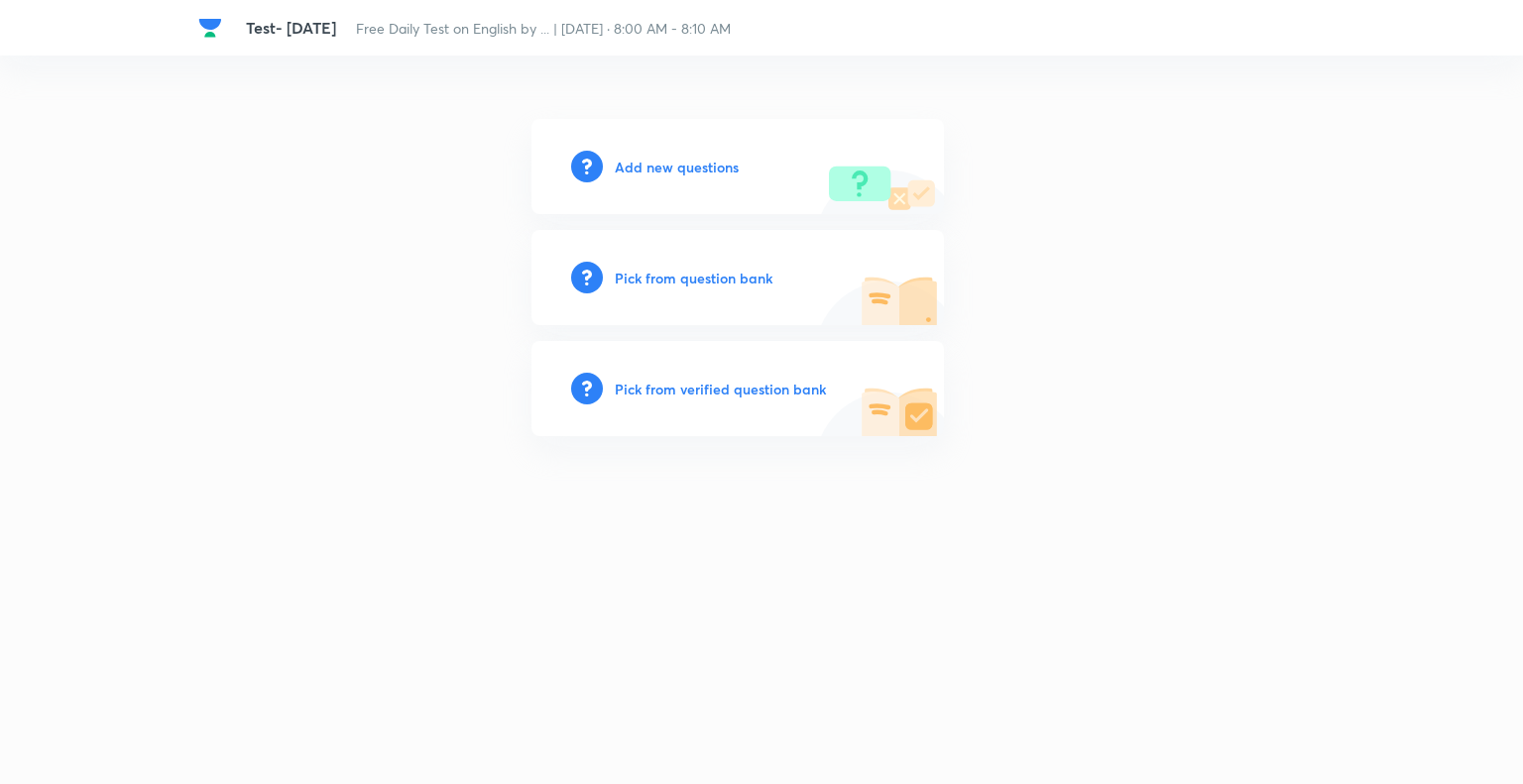 scroll, scrollTop: 0, scrollLeft: 0, axis: both 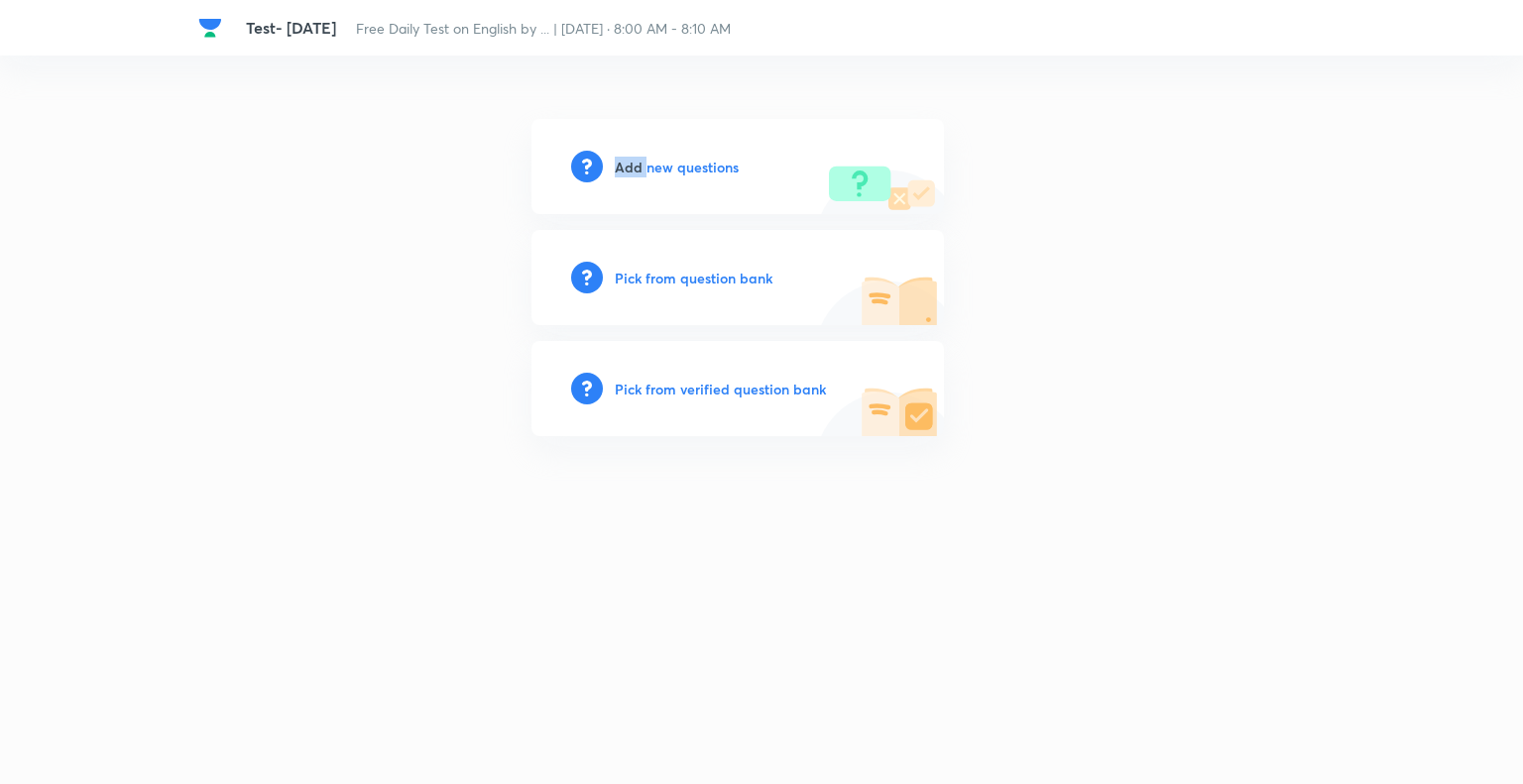 click on "Add new questions" at bounding box center [676, 167] 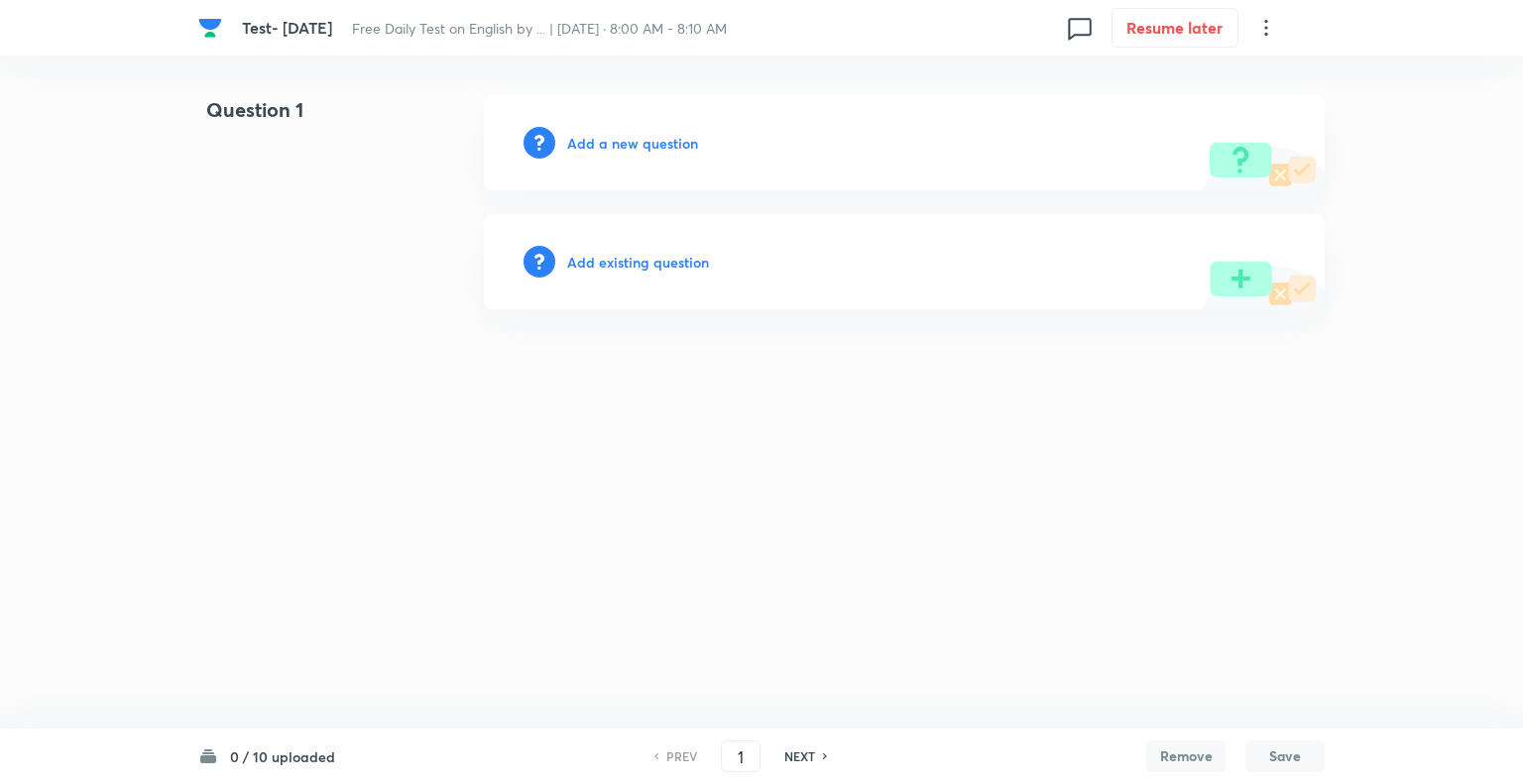 click on "Add a new question" at bounding box center (633, 143) 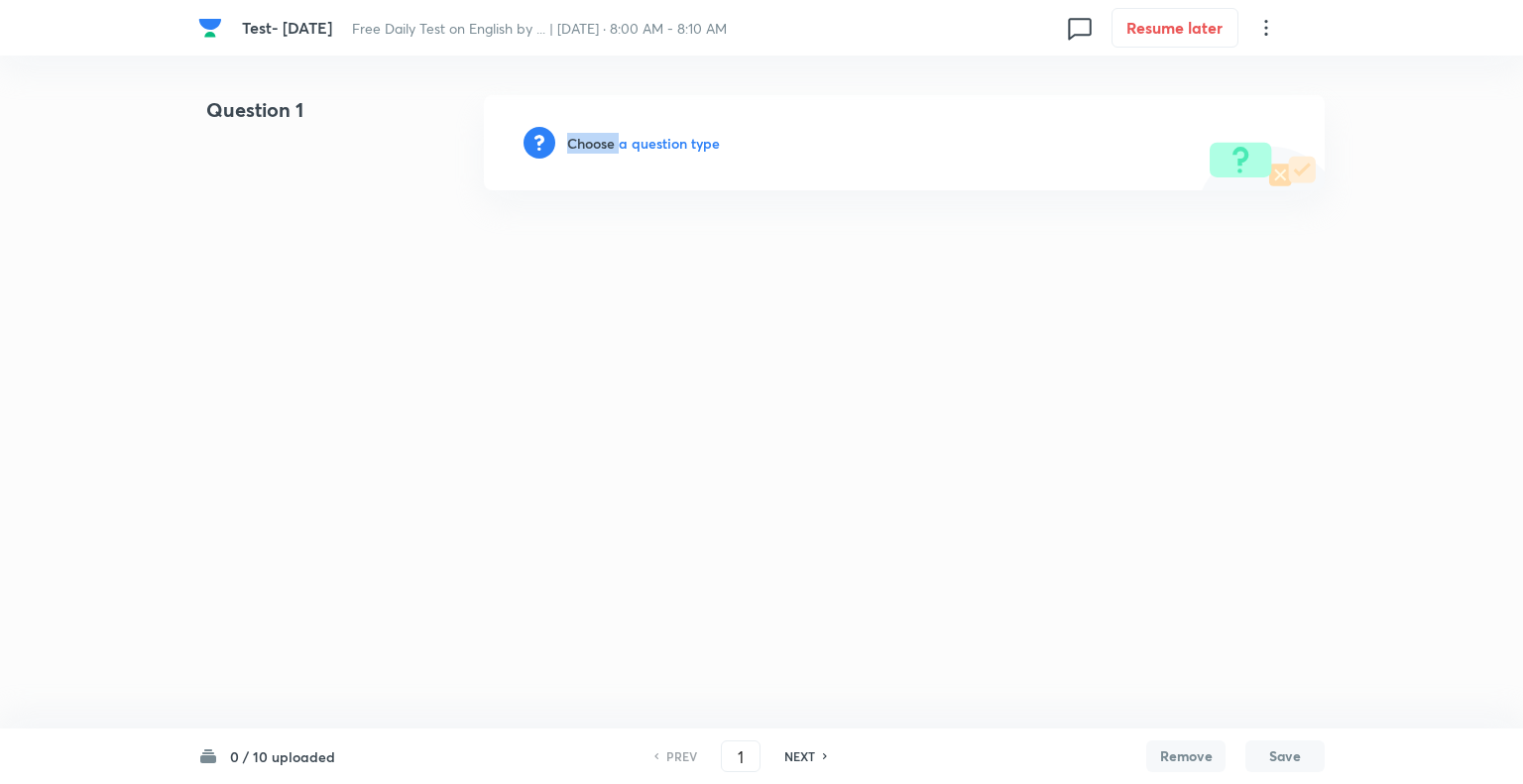 click on "Choose a question type" at bounding box center (644, 143) 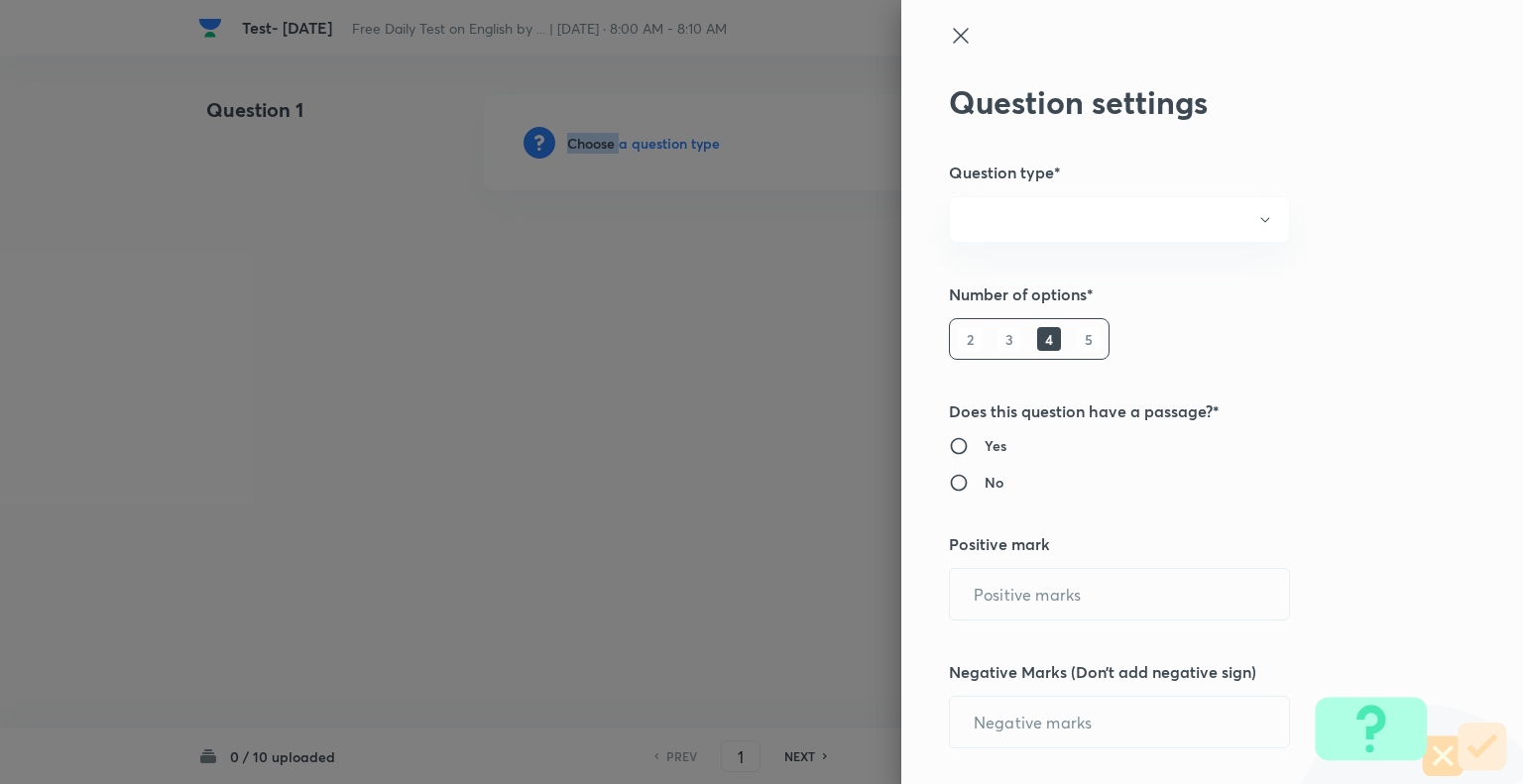 radio on "true" 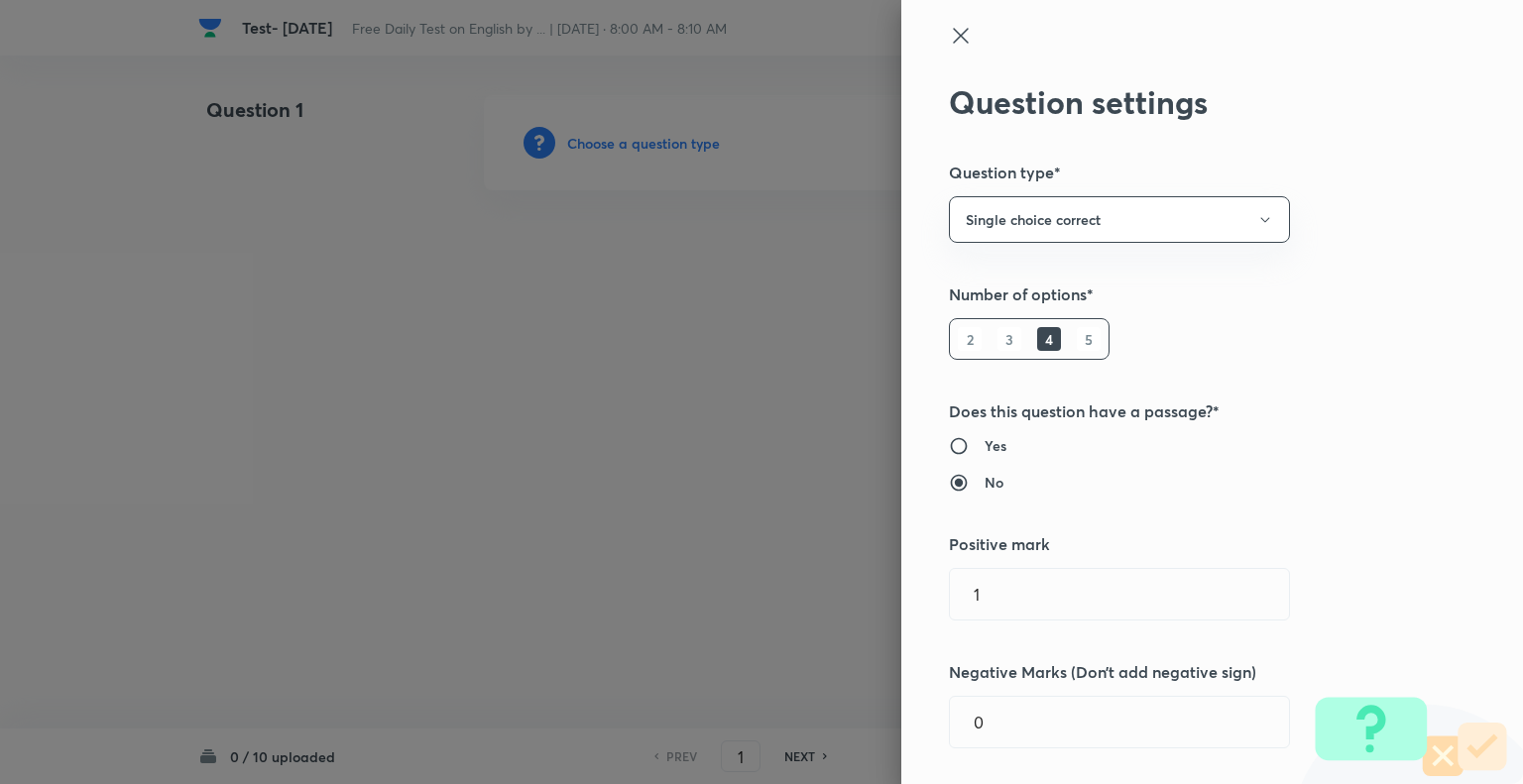 click on "5" at bounding box center [1089, 339] 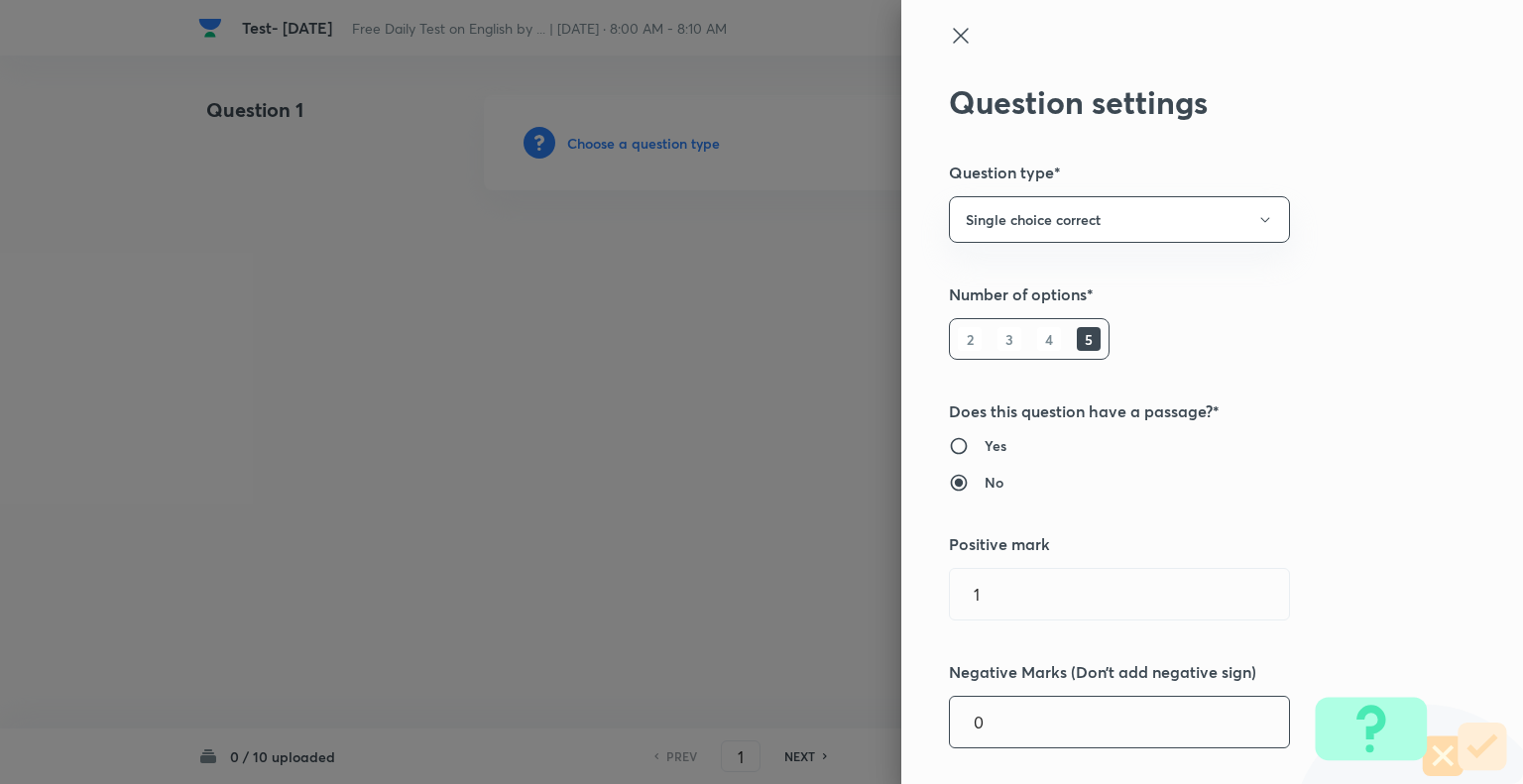 click on "0" at bounding box center (1119, 722) 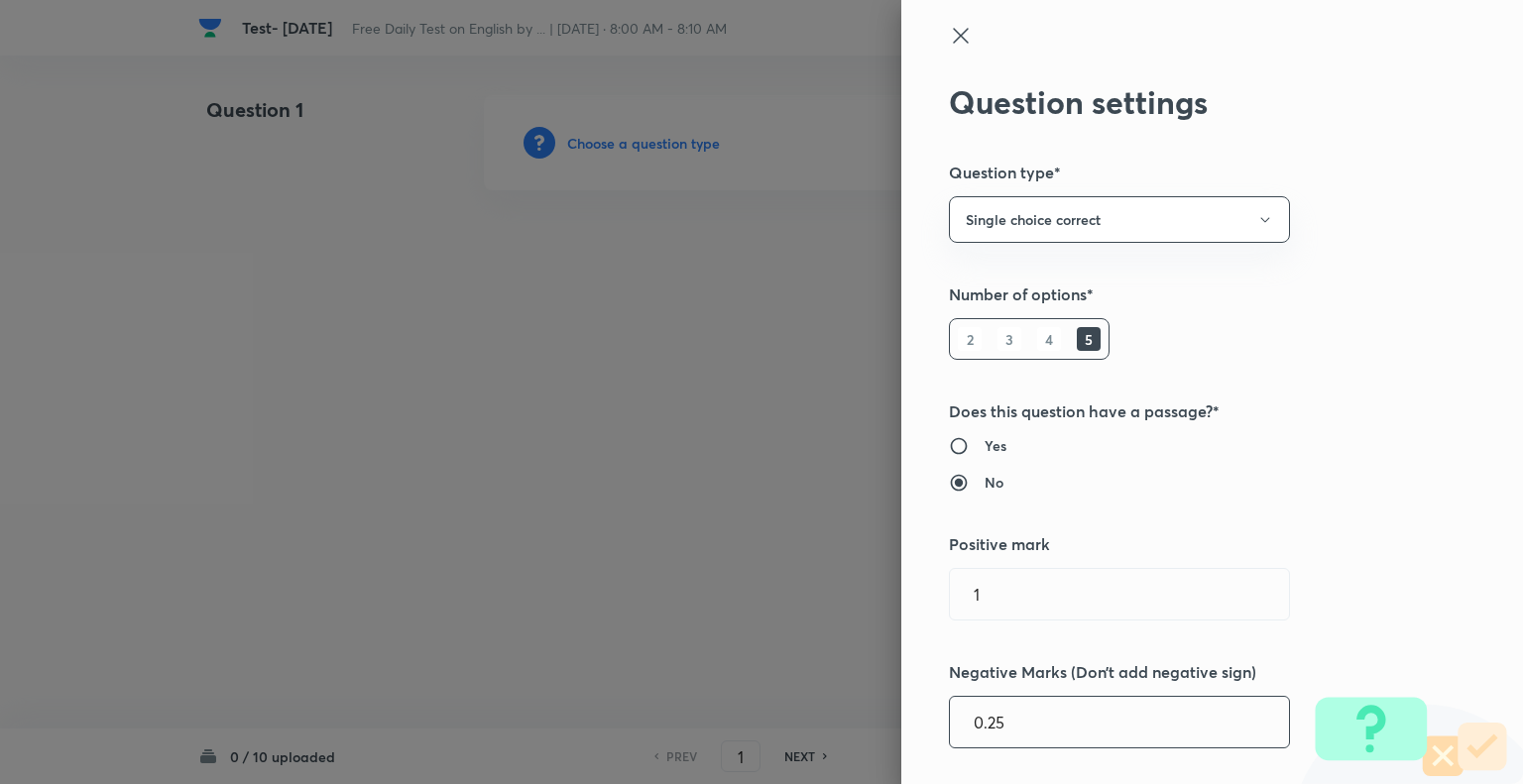 type on "0.25" 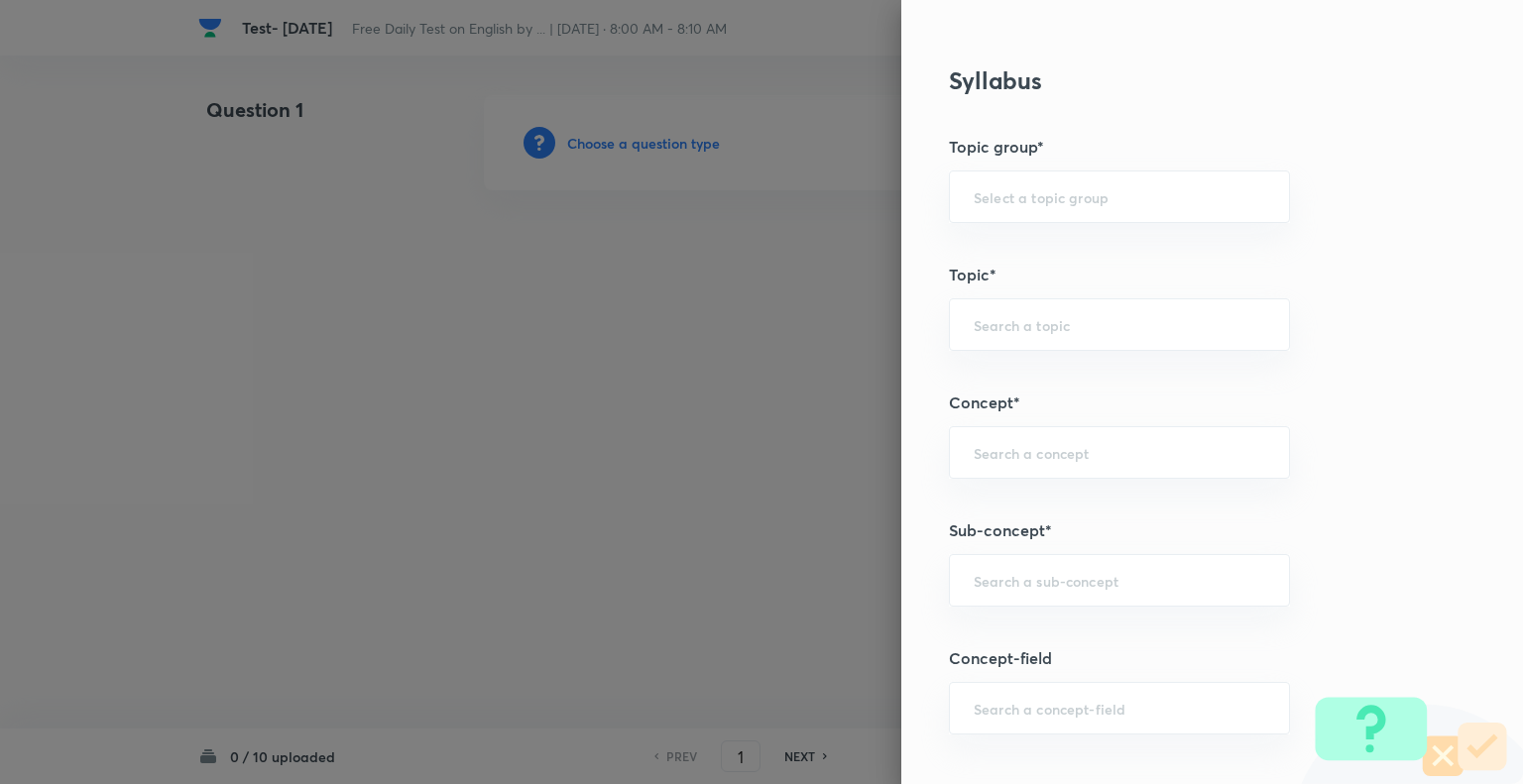 scroll, scrollTop: 1096, scrollLeft: 0, axis: vertical 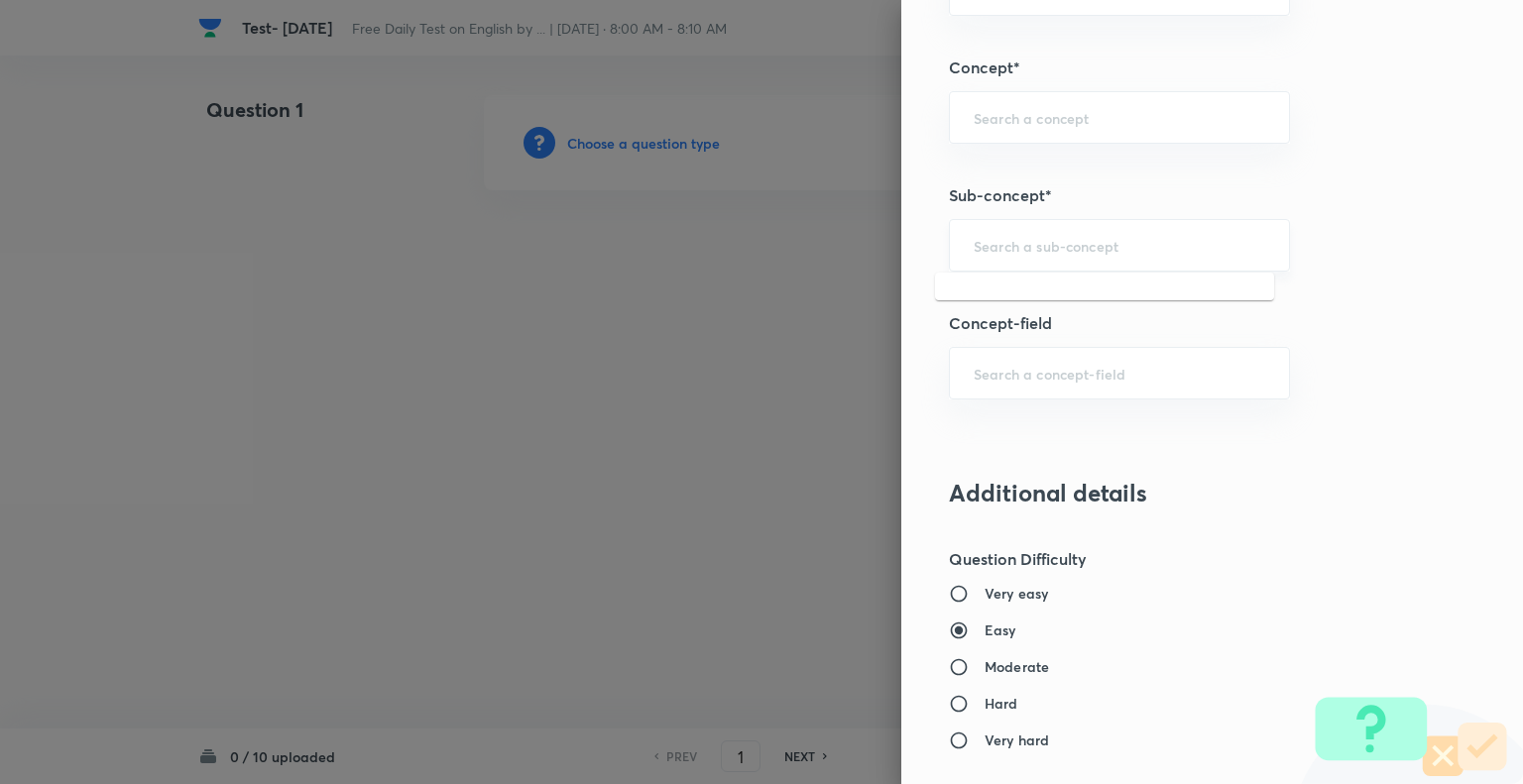 click at bounding box center [1119, 245] 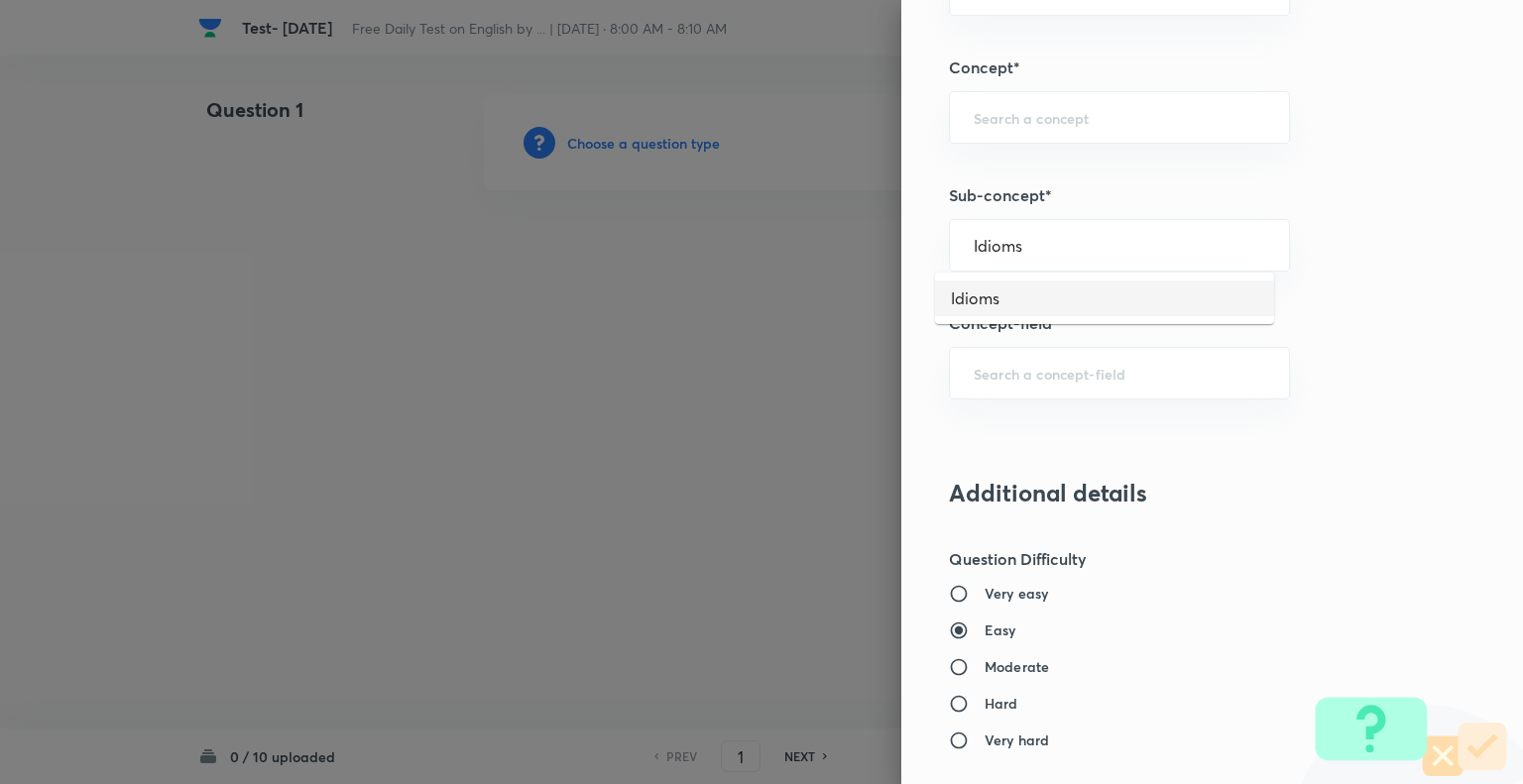 click on "Idioms" at bounding box center [1105, 298] 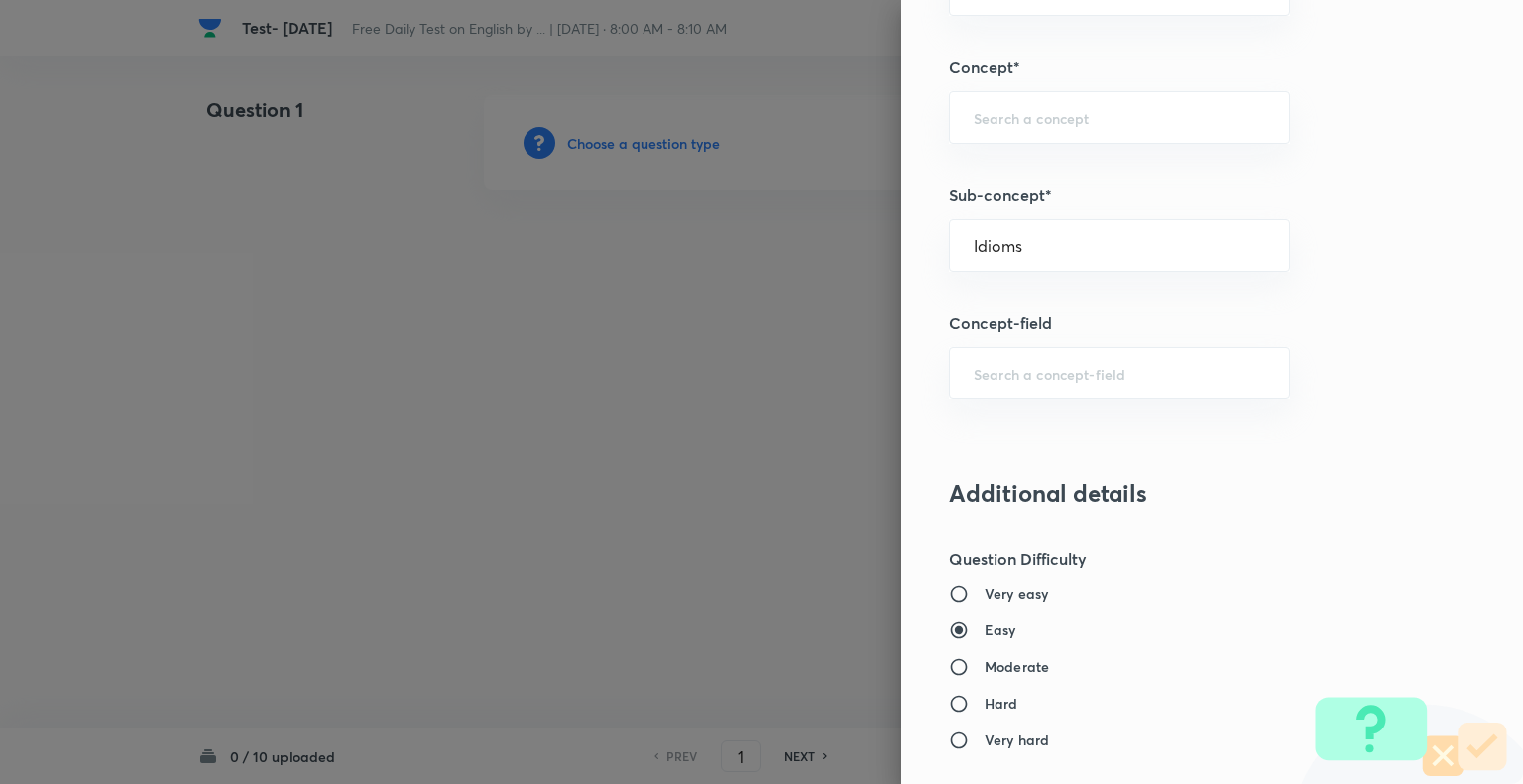 type on "English Language" 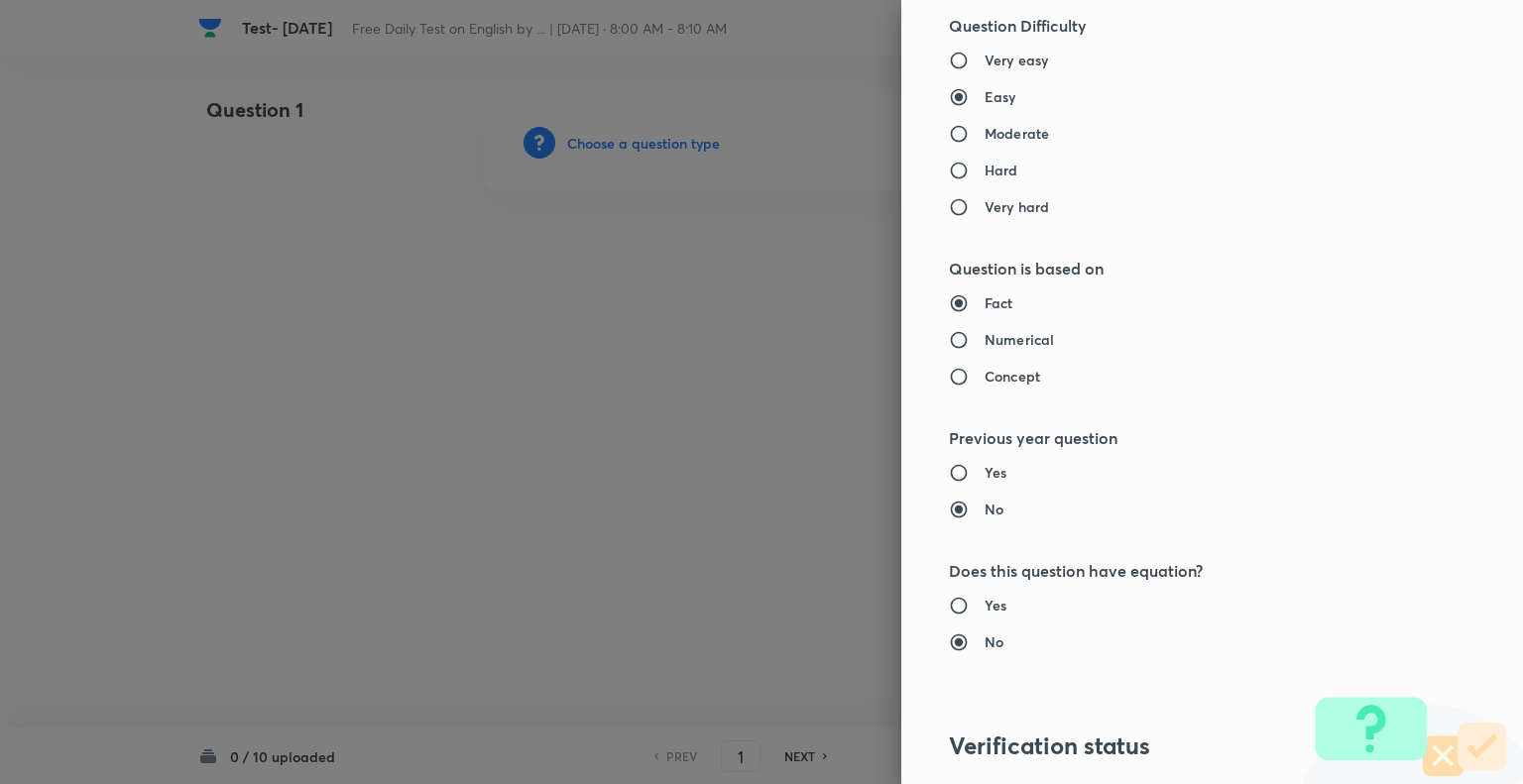 scroll, scrollTop: 1681, scrollLeft: 0, axis: vertical 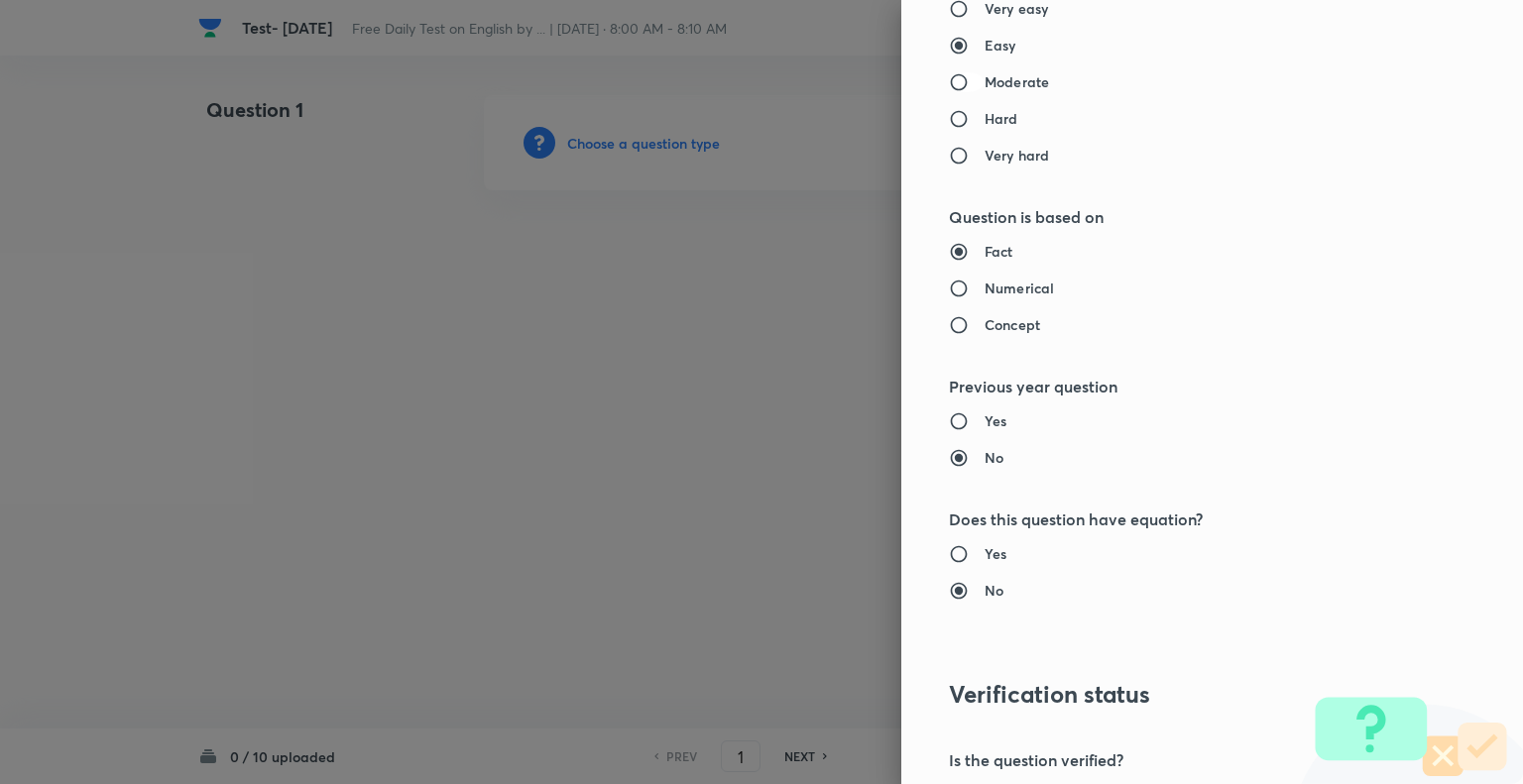 click on "Moderate" at bounding box center (967, 82) 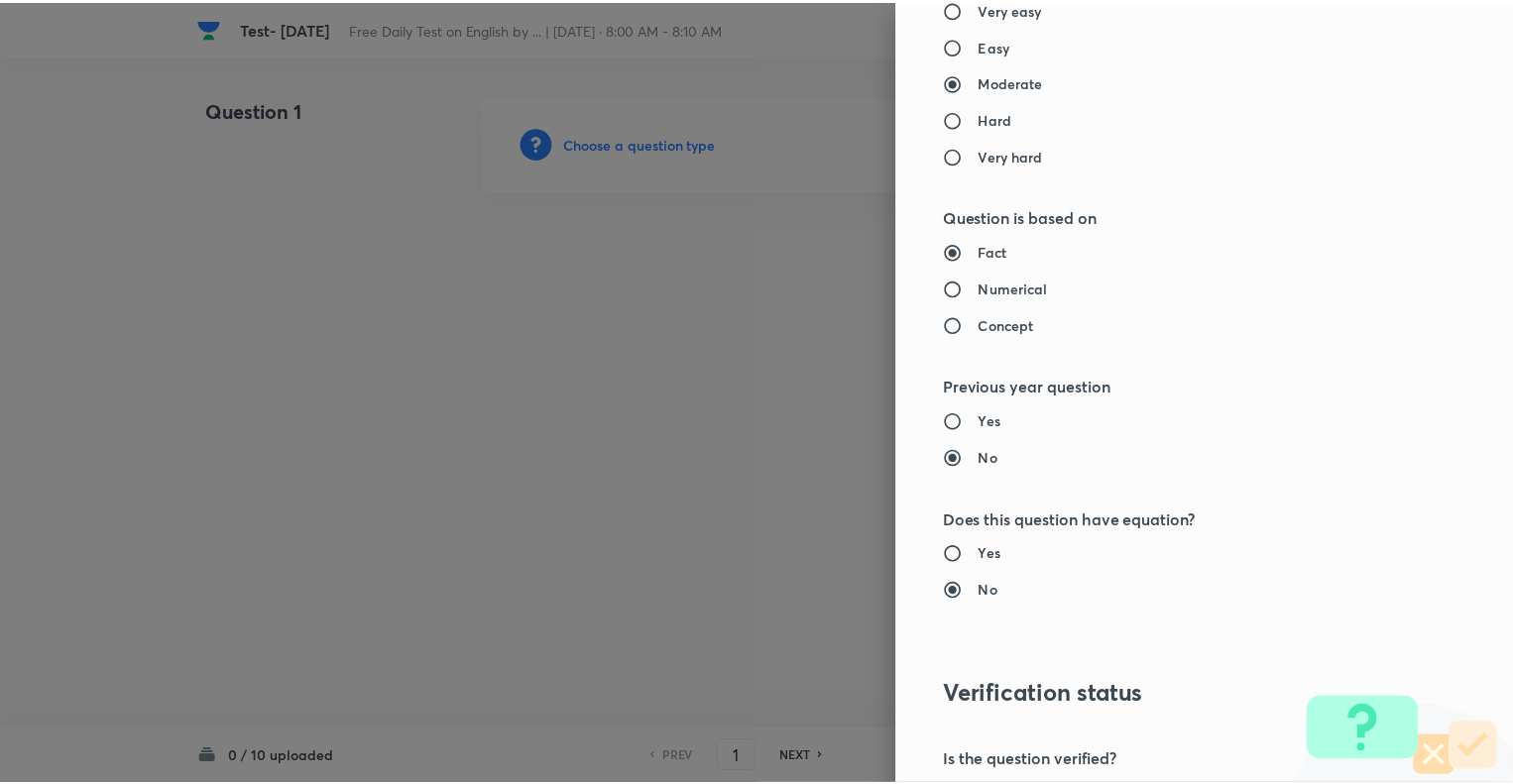 scroll, scrollTop: 1914, scrollLeft: 0, axis: vertical 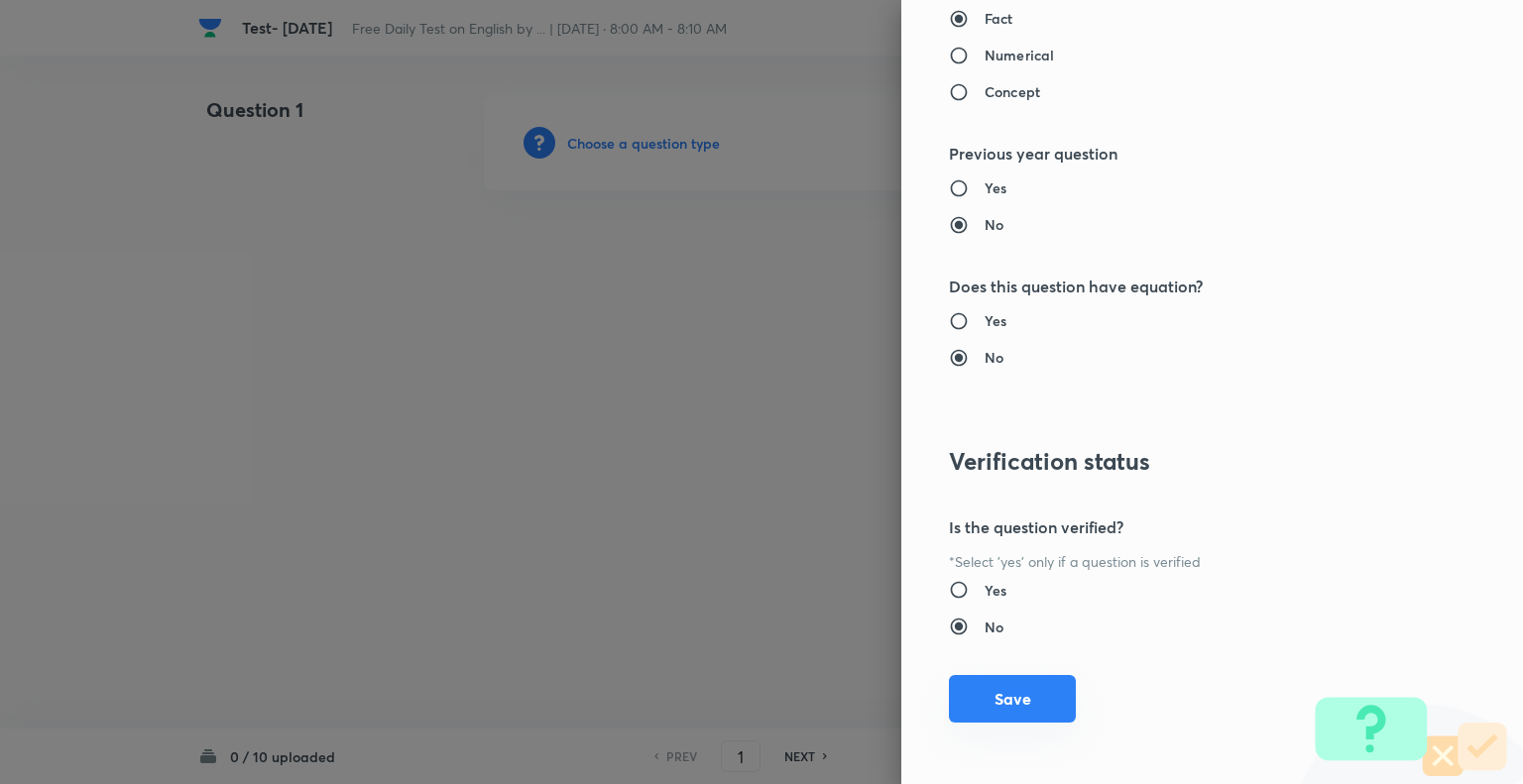 click on "Save" at bounding box center (1012, 699) 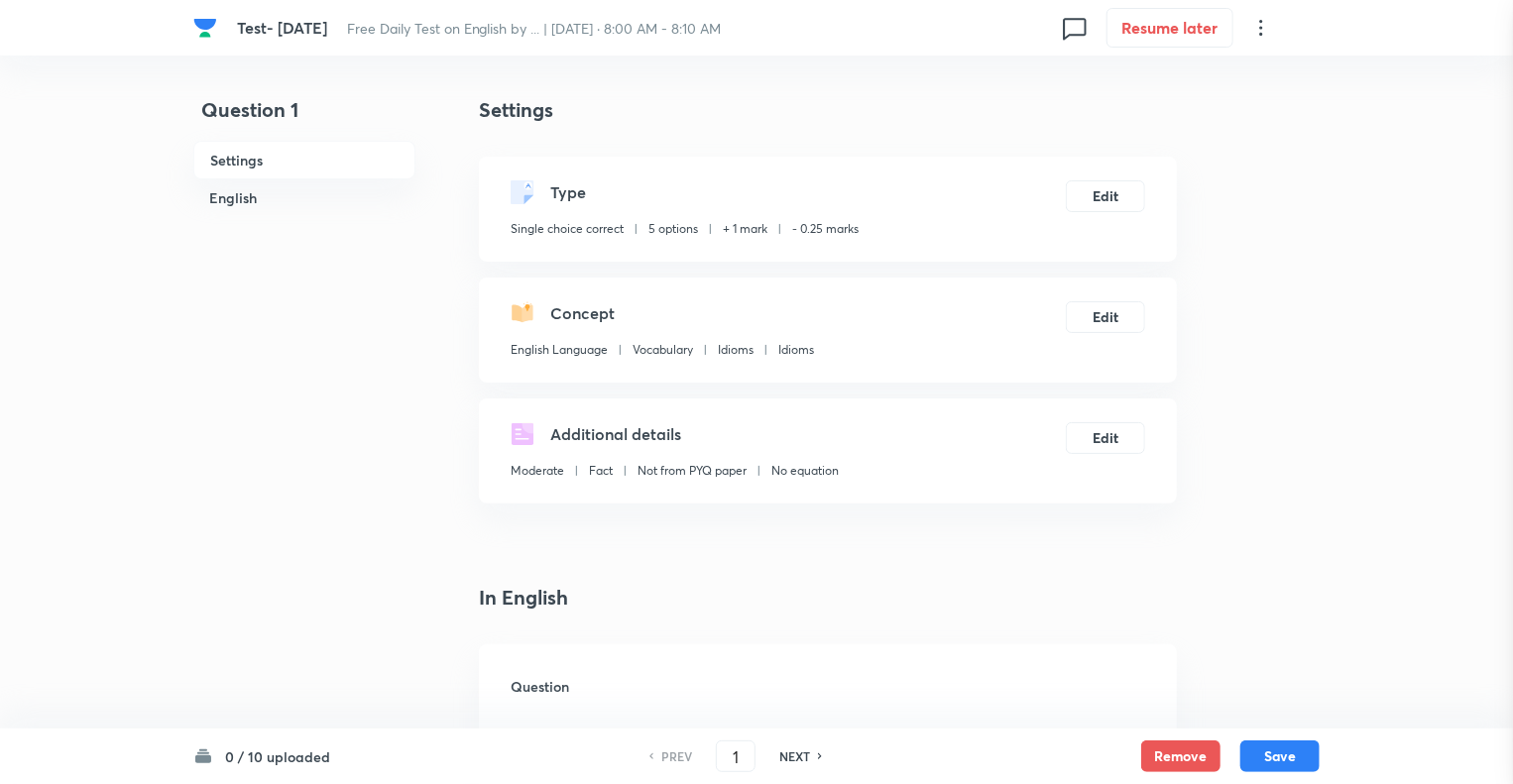 click on "Settings Type Single choice correct 5 options + 1 mark - 0.25 marks Edit Concept English Language Vocabulary Idioms Idioms Edit Additional details Moderate Fact Not from PYQ paper No equation Edit In English Question Option A Mark as correct answer Option B Mark as correct answer Option C Mark as correct answer Option D Mark as correct answer Option E Mark as correct answer Solution" at bounding box center (828, 1490) 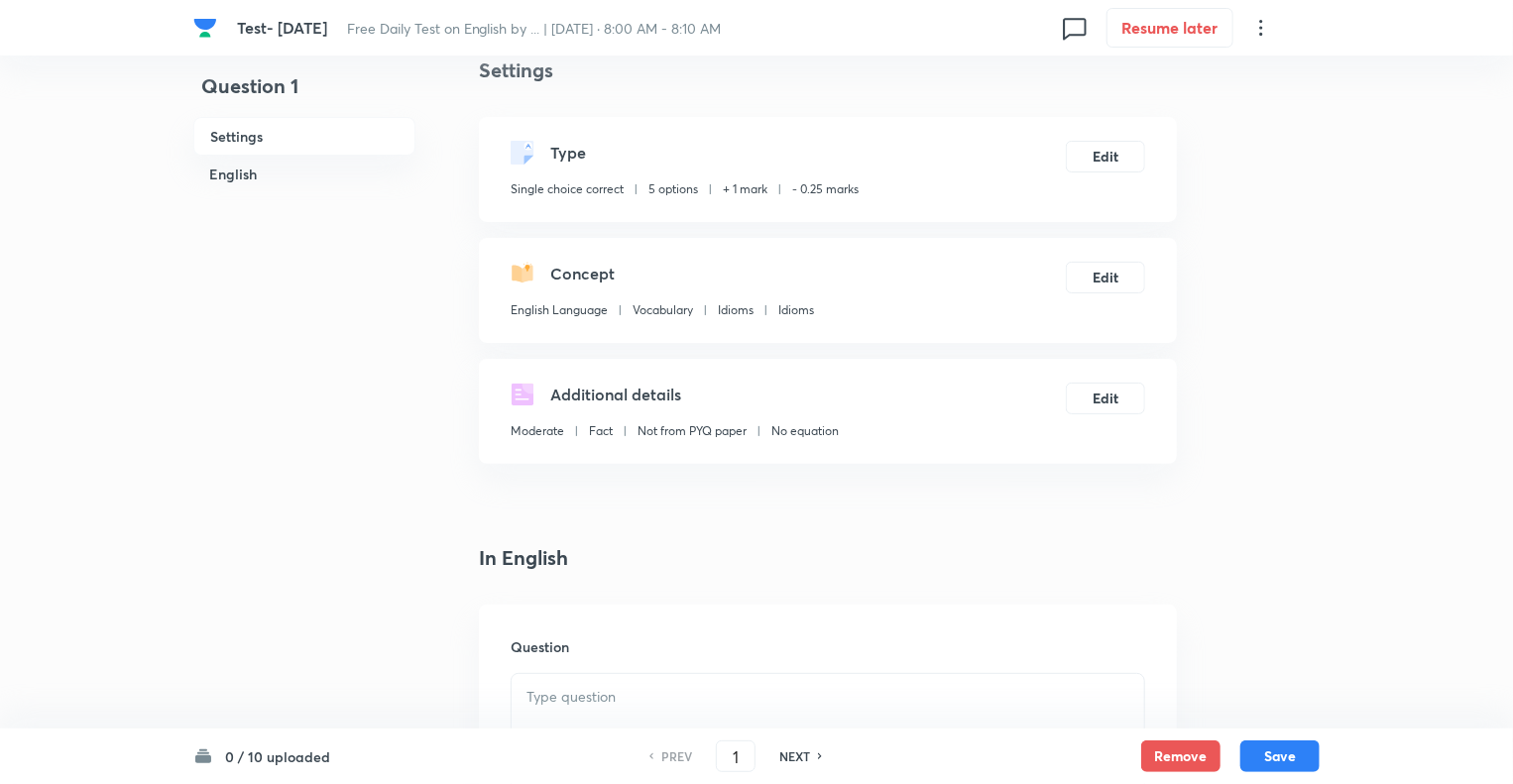 scroll, scrollTop: 119, scrollLeft: 0, axis: vertical 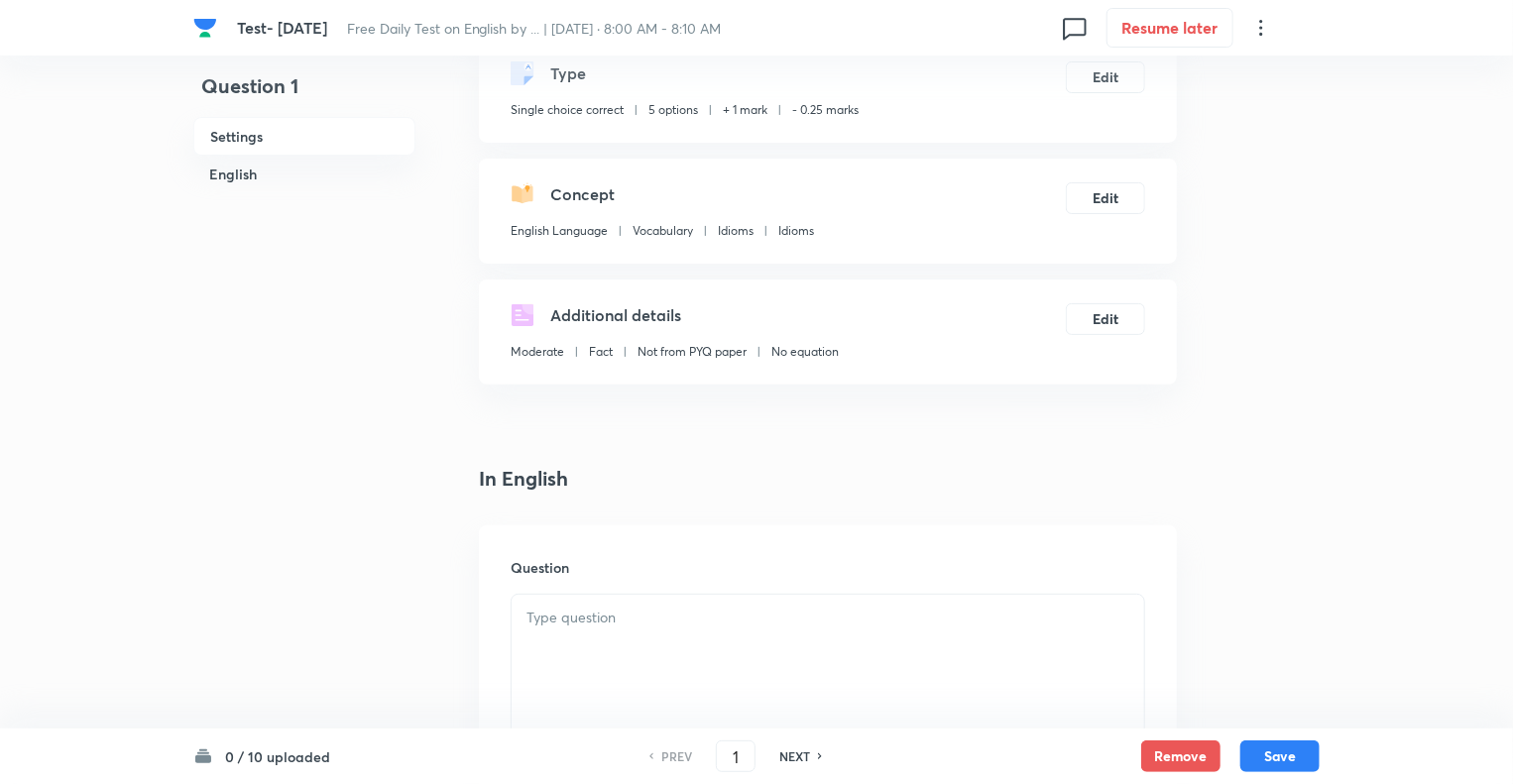 click at bounding box center [828, 650] 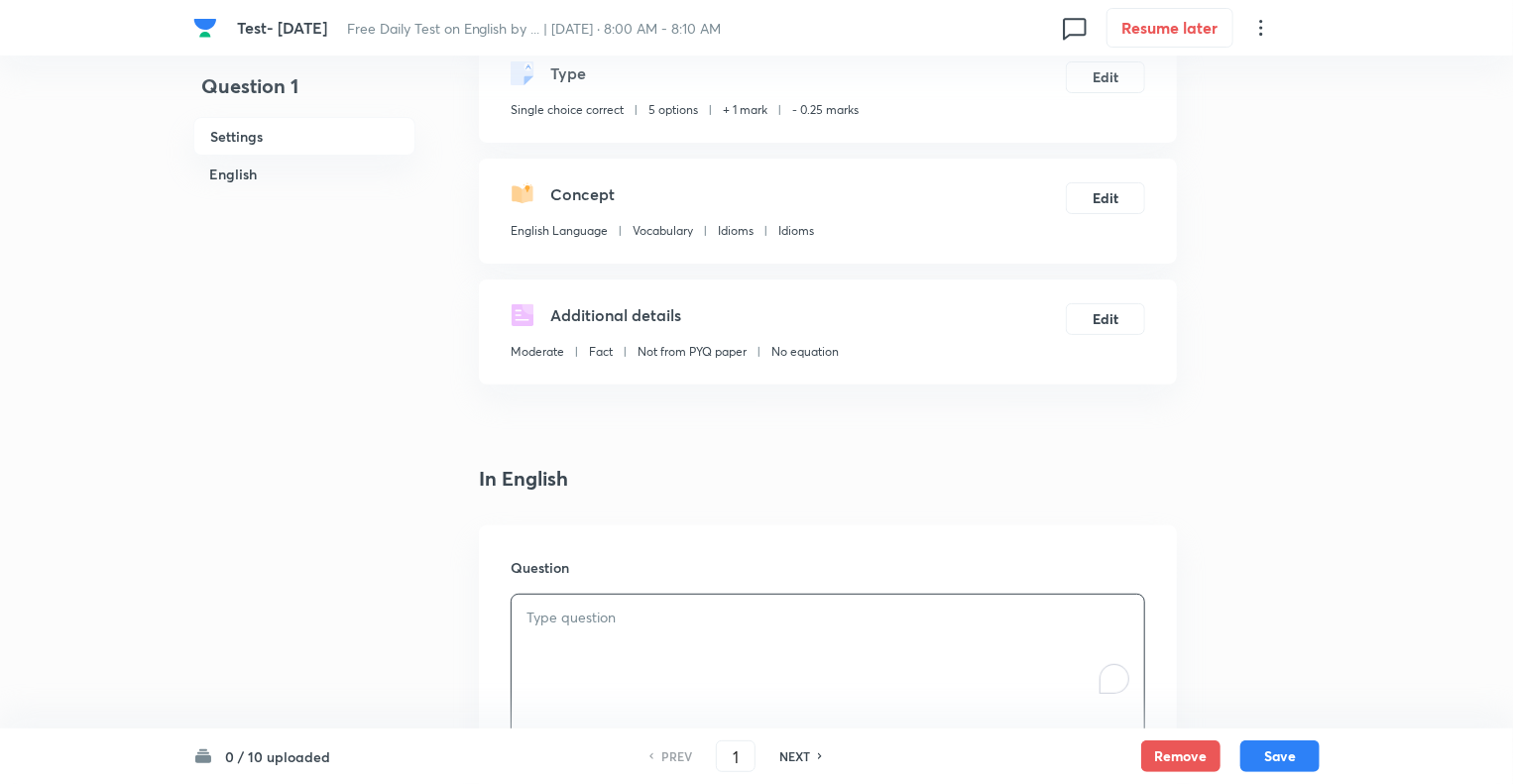 type 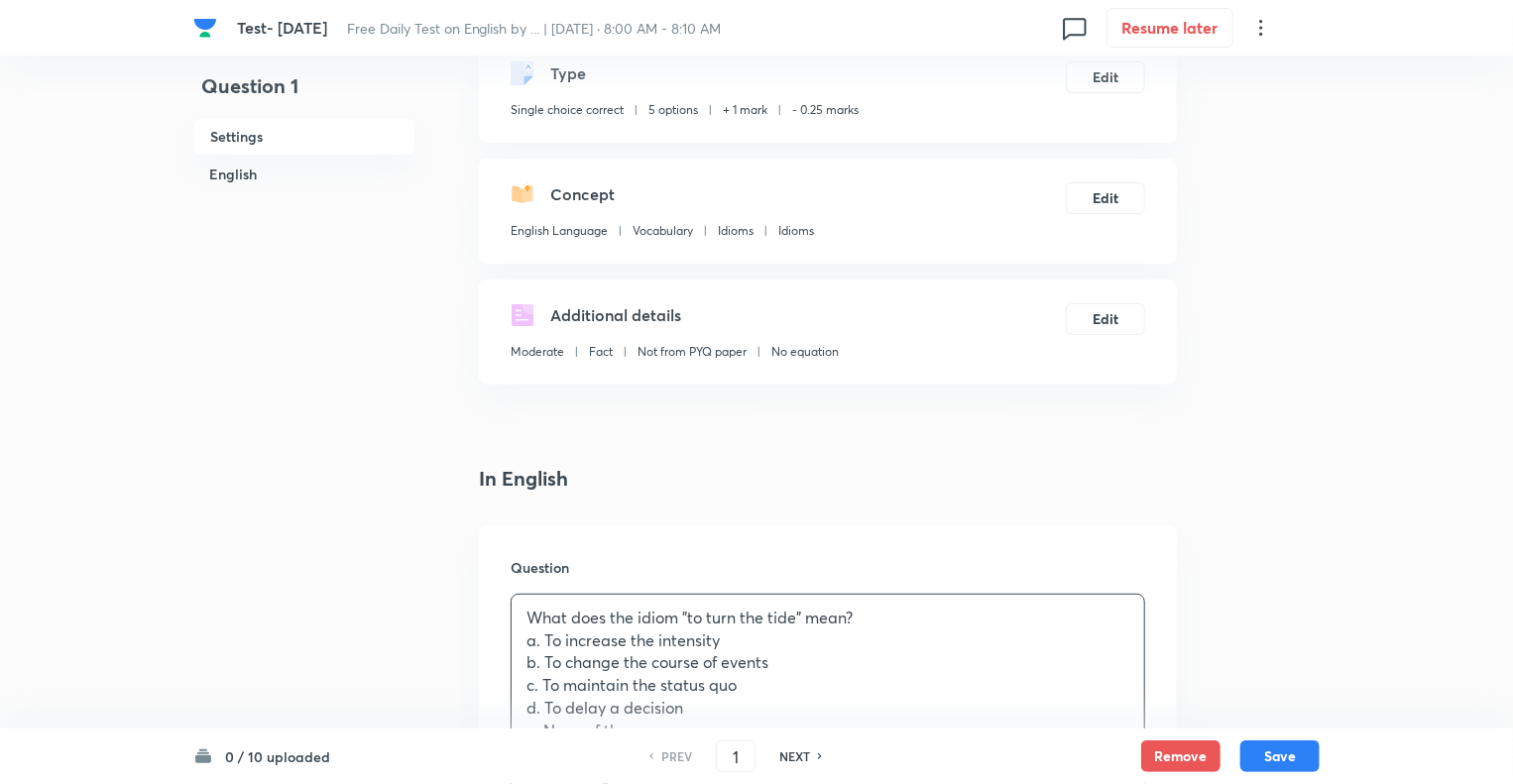 click on "Question 1 Settings English" at bounding box center (304, 1454) 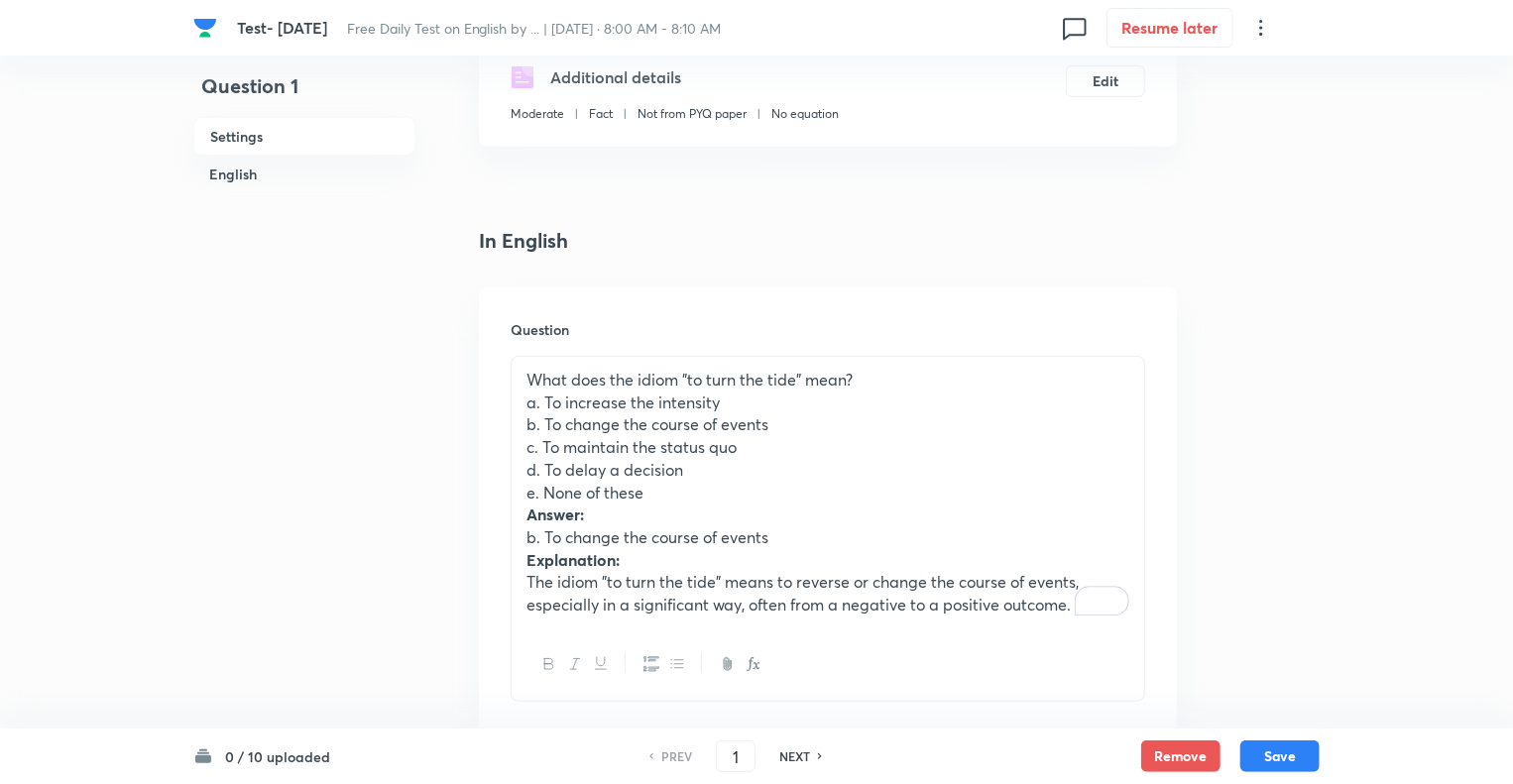 scroll, scrollTop: 396, scrollLeft: 0, axis: vertical 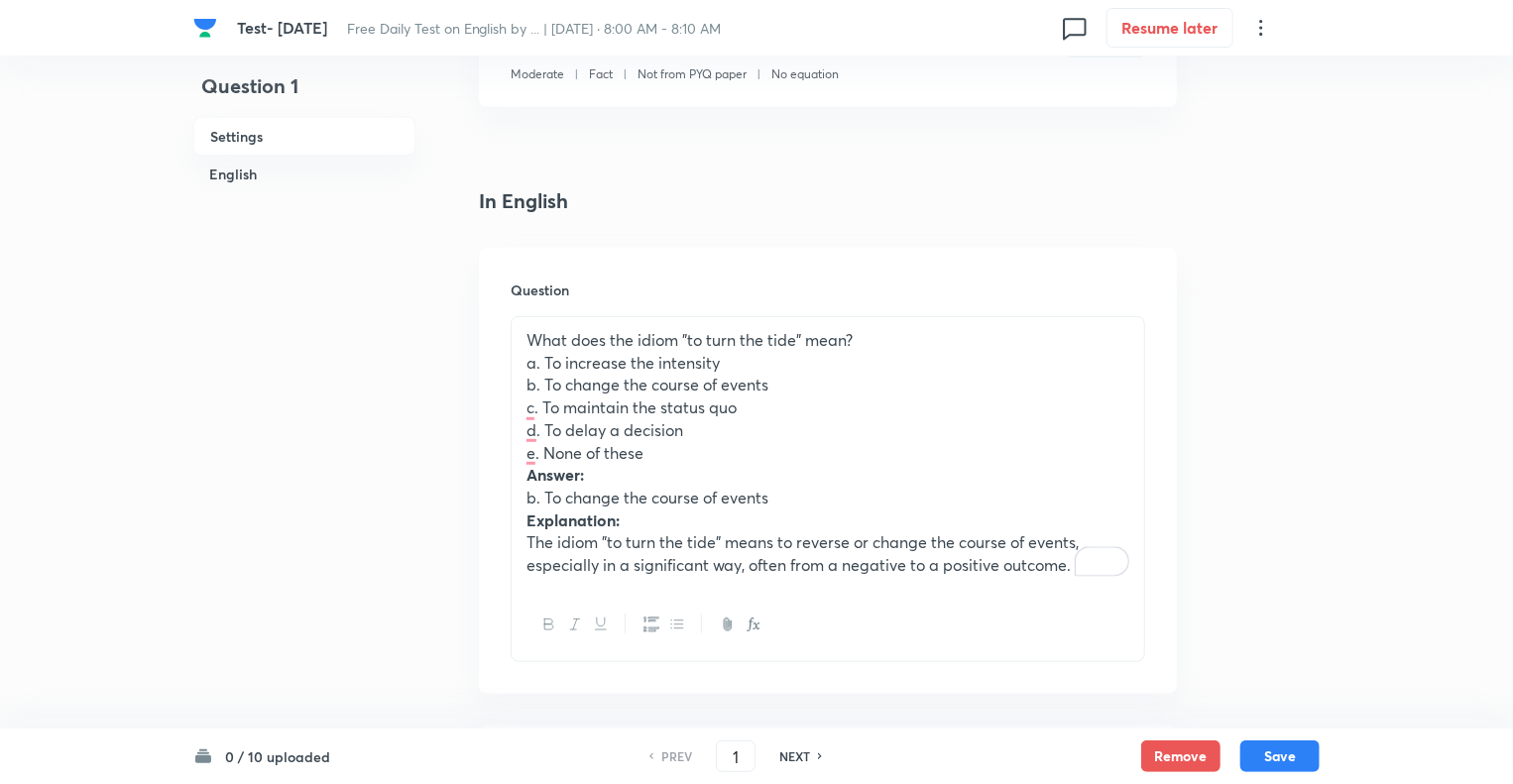 click on "What does the idiom "to turn the tide" mean? a. To increase the intensity  b. To change the course of events  c. To maintain the status quo  d. To delay a decision  e. None of these Answer:  b. To change the course of events Explanation:  The idiom "to turn the tide" means to reverse or change the course of events, especially in a significant way, often from a negative to a positive outcome." at bounding box center [828, 453] 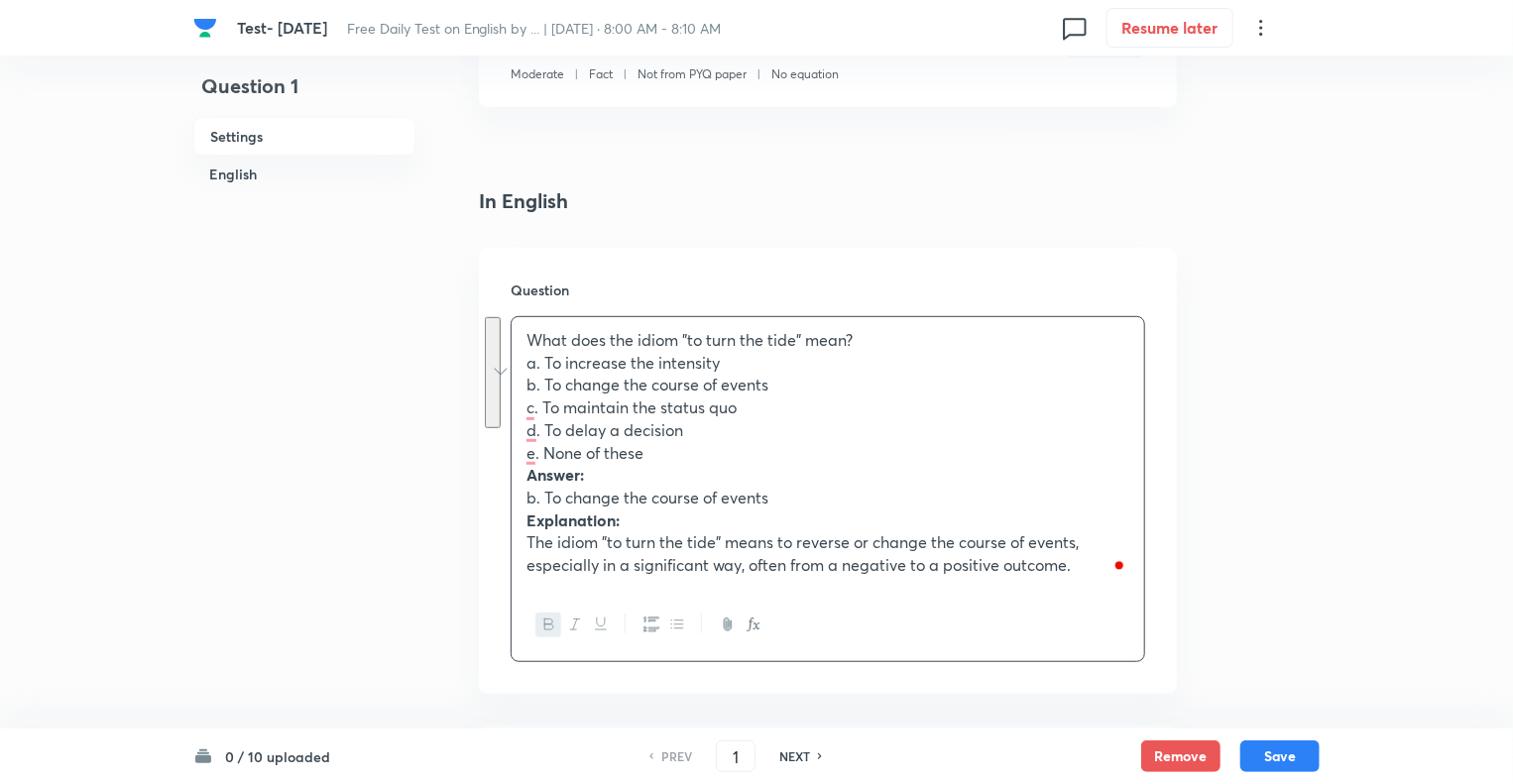 drag, startPoint x: 523, startPoint y: 475, endPoint x: 1112, endPoint y: 586, distance: 599.368 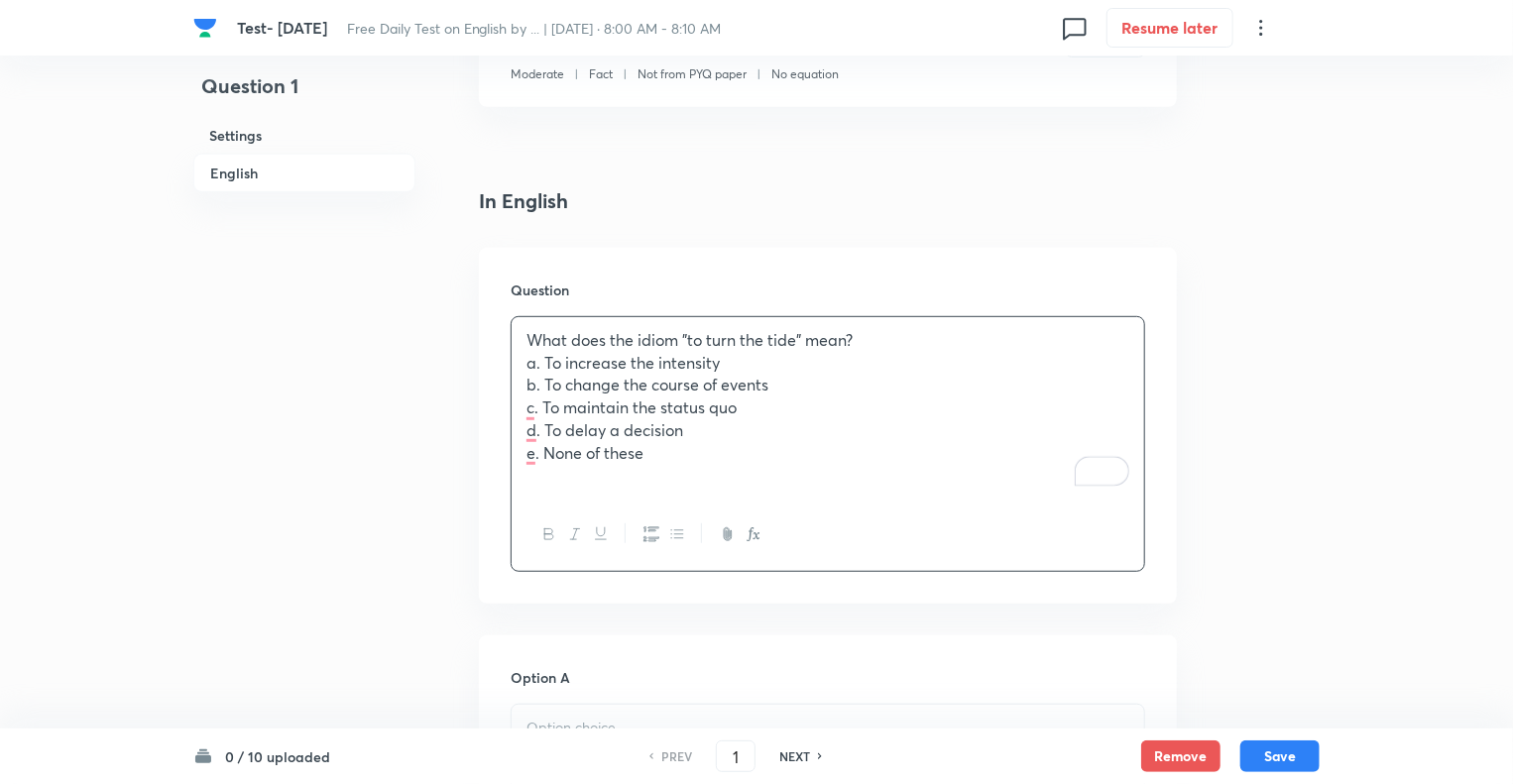 scroll, scrollTop: 2268, scrollLeft: 0, axis: vertical 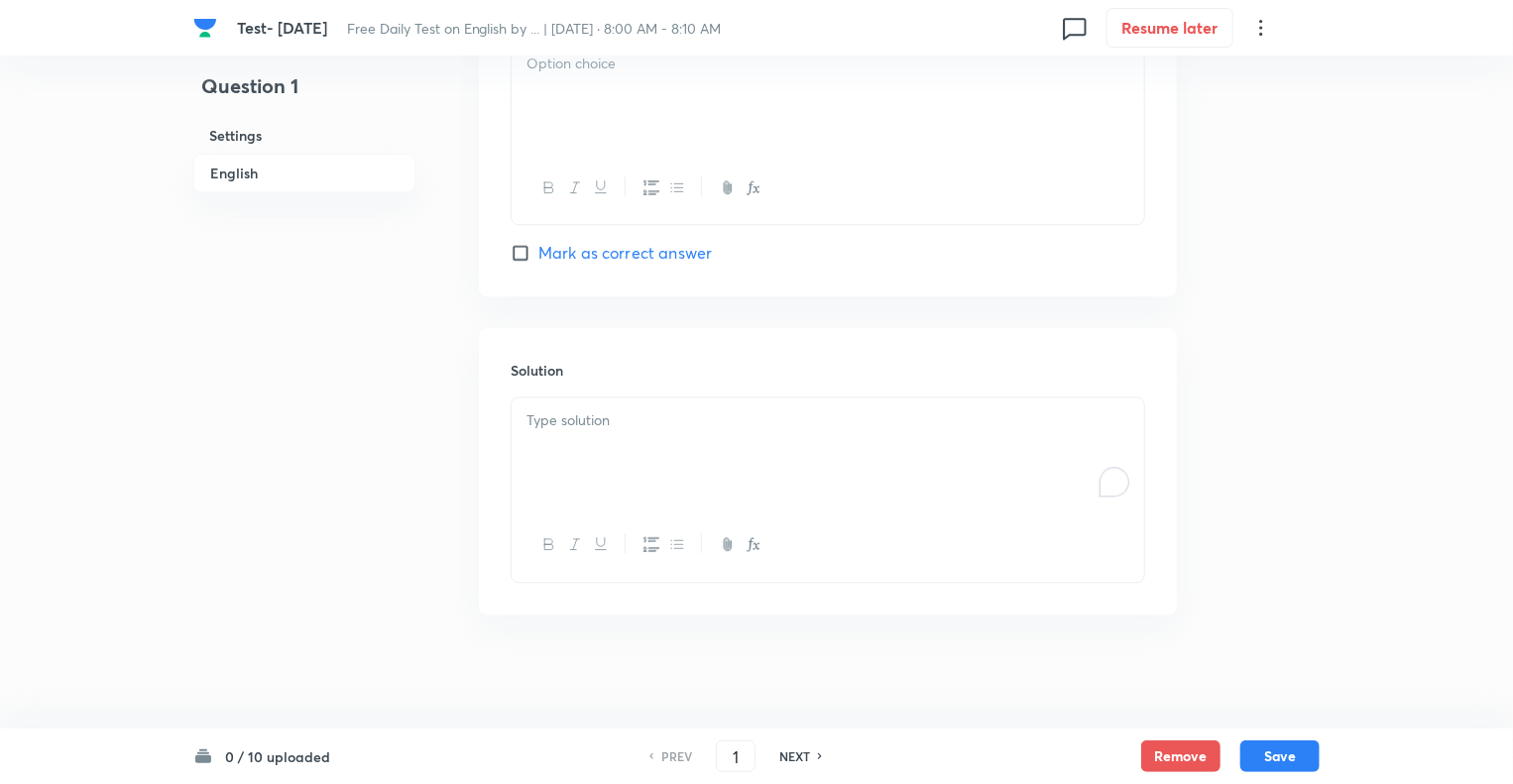 click at bounding box center [828, 453] 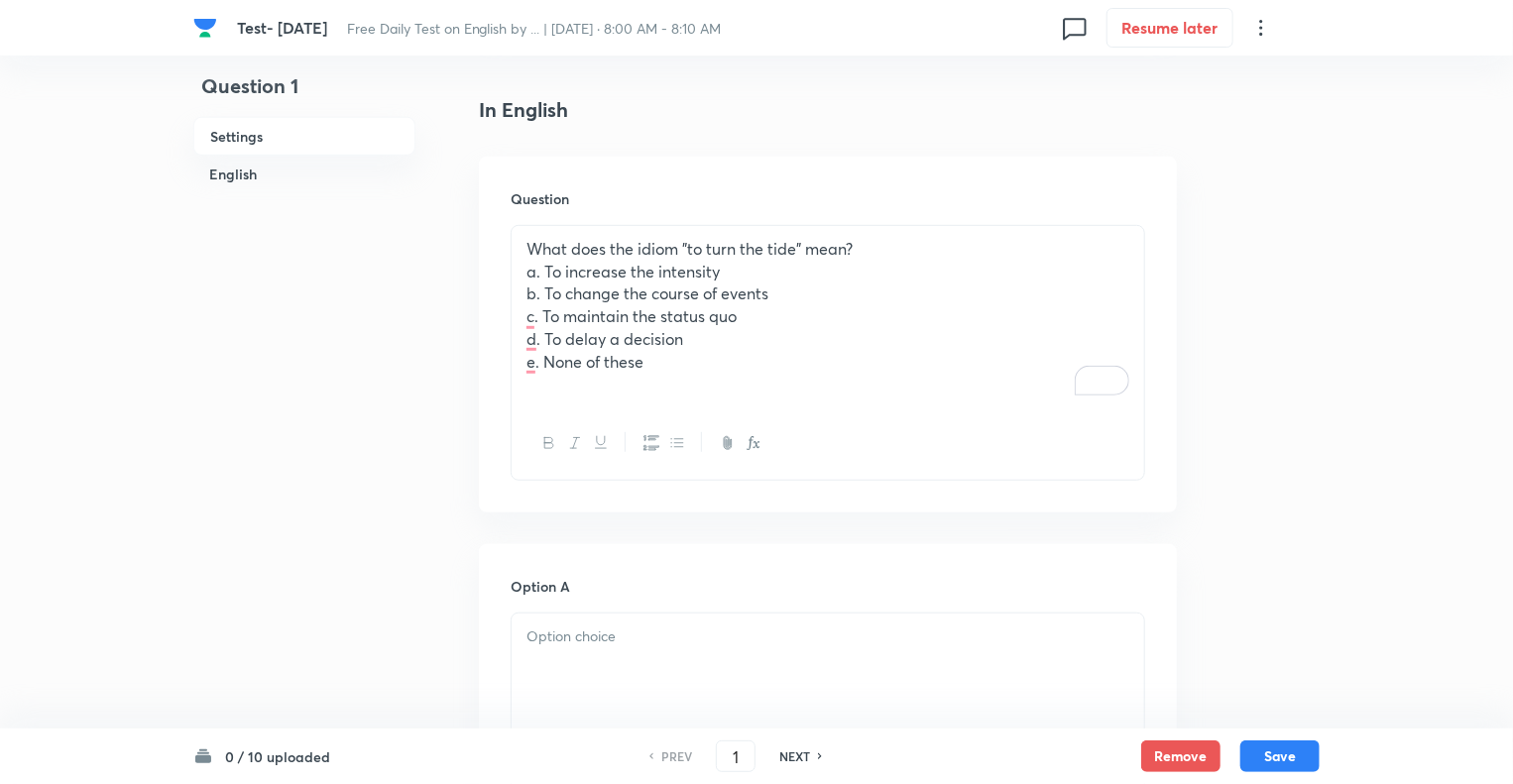 scroll, scrollTop: 448, scrollLeft: 0, axis: vertical 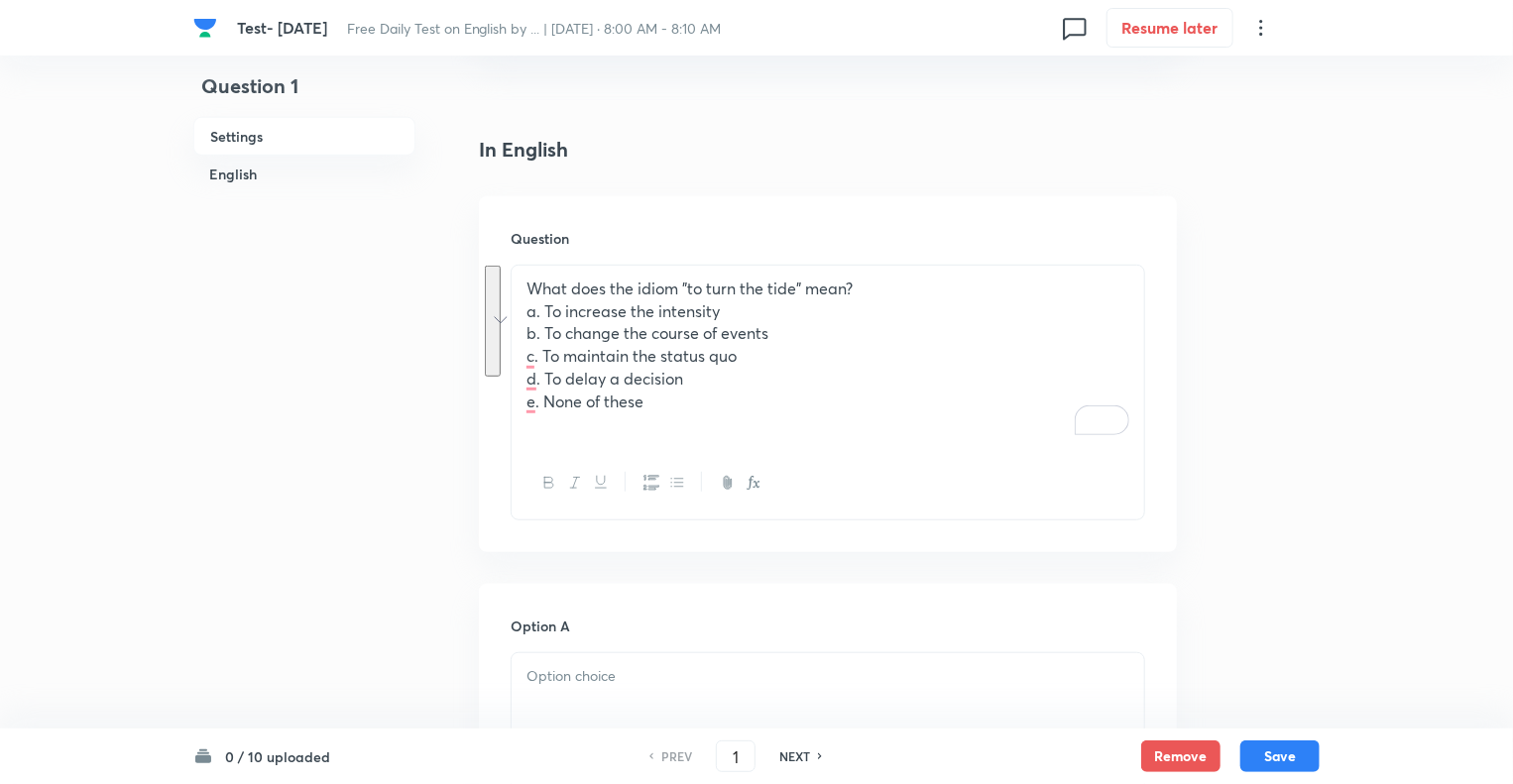 drag, startPoint x: 666, startPoint y: 403, endPoint x: 503, endPoint y: 316, distance: 185 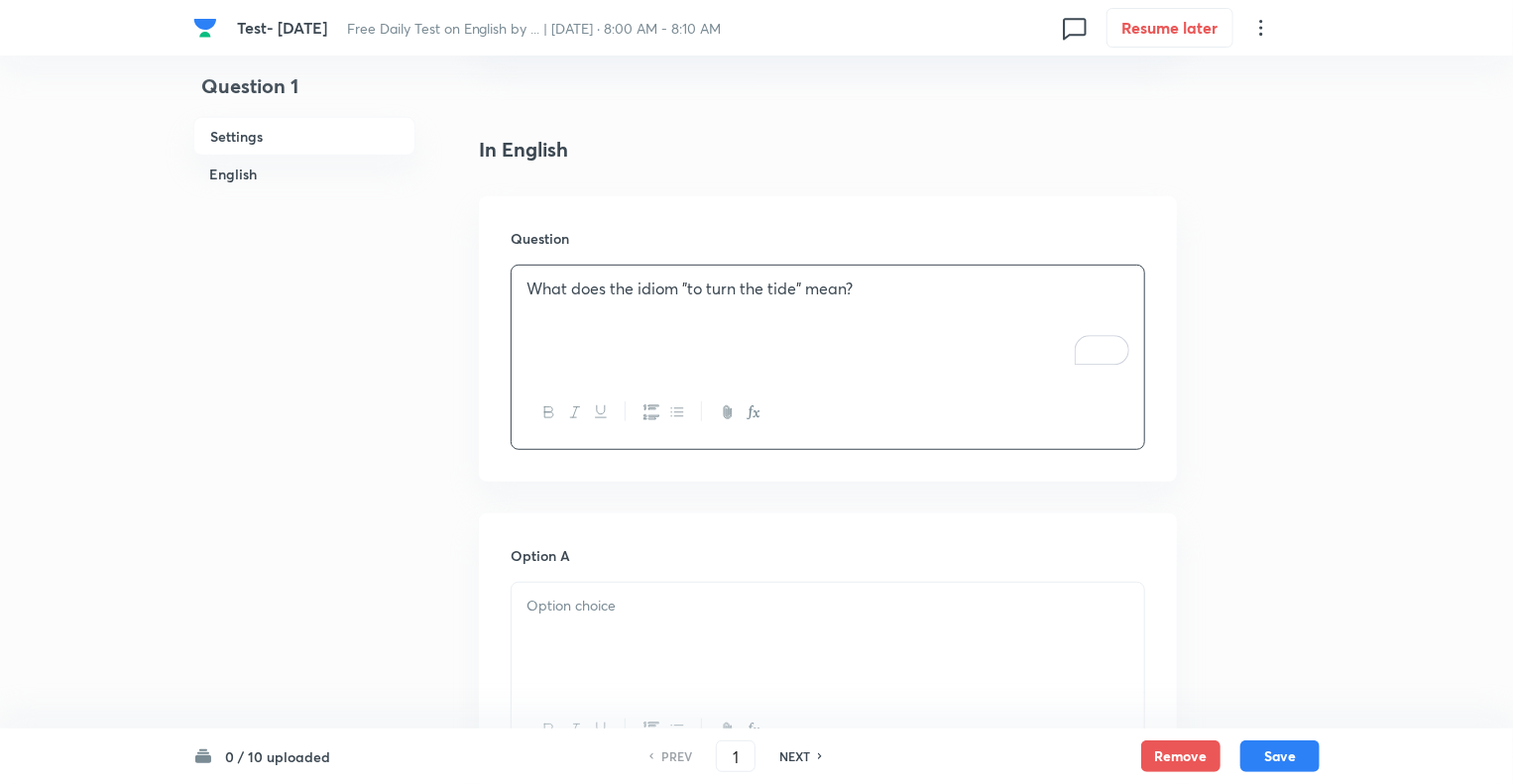 click at bounding box center [828, 638] 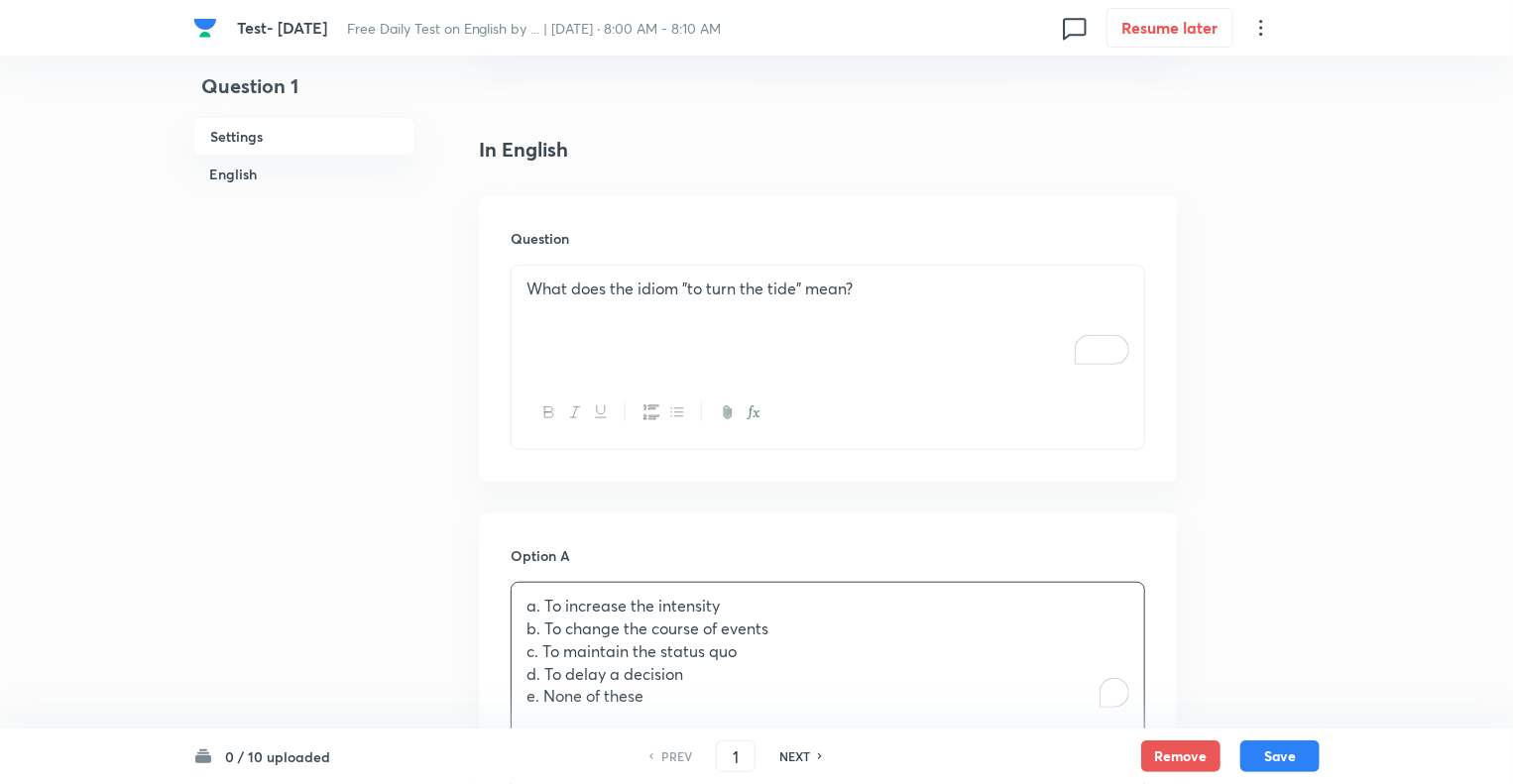 click on "Question 1 Settings English" at bounding box center [304, 1070] 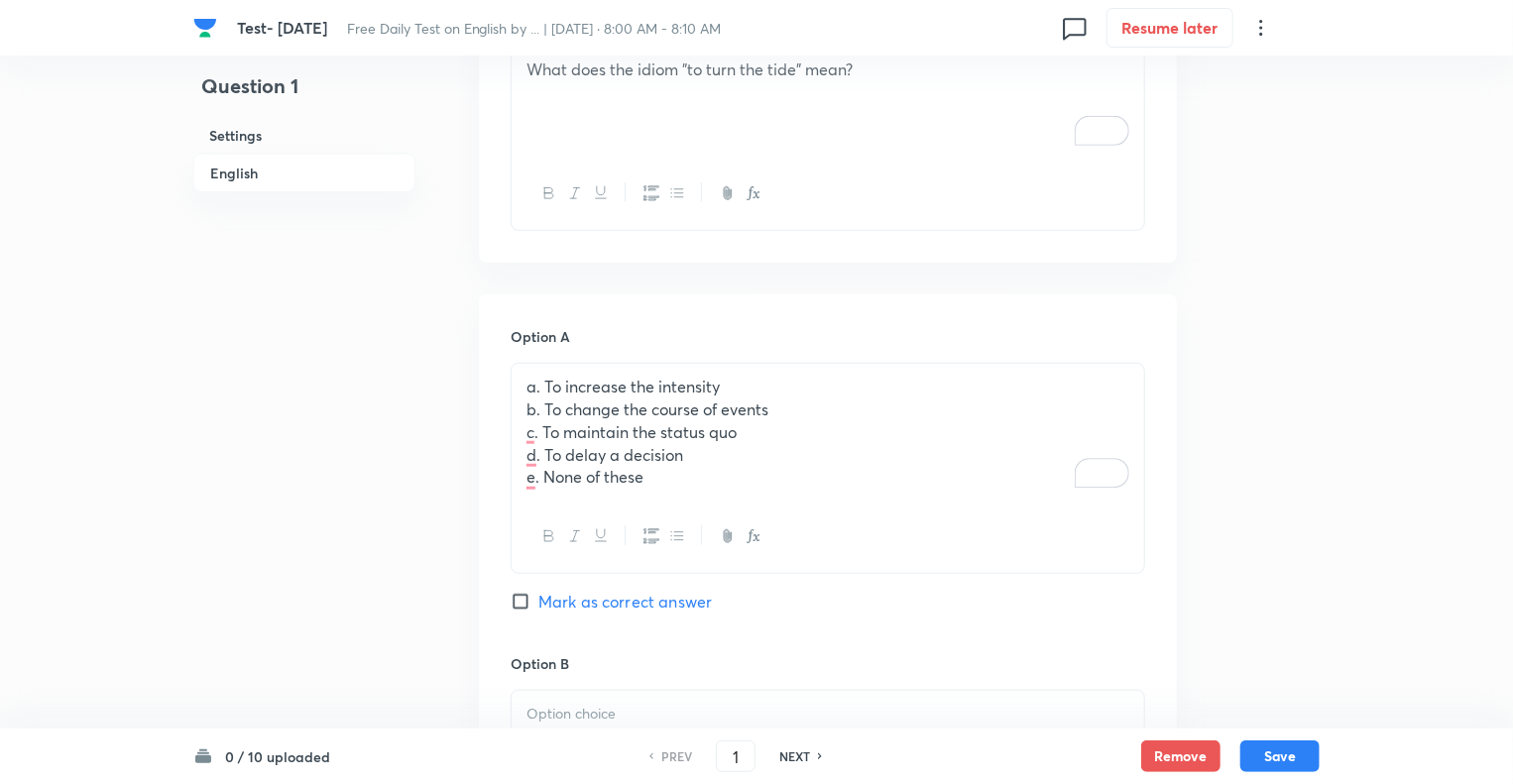 scroll, scrollTop: 686, scrollLeft: 0, axis: vertical 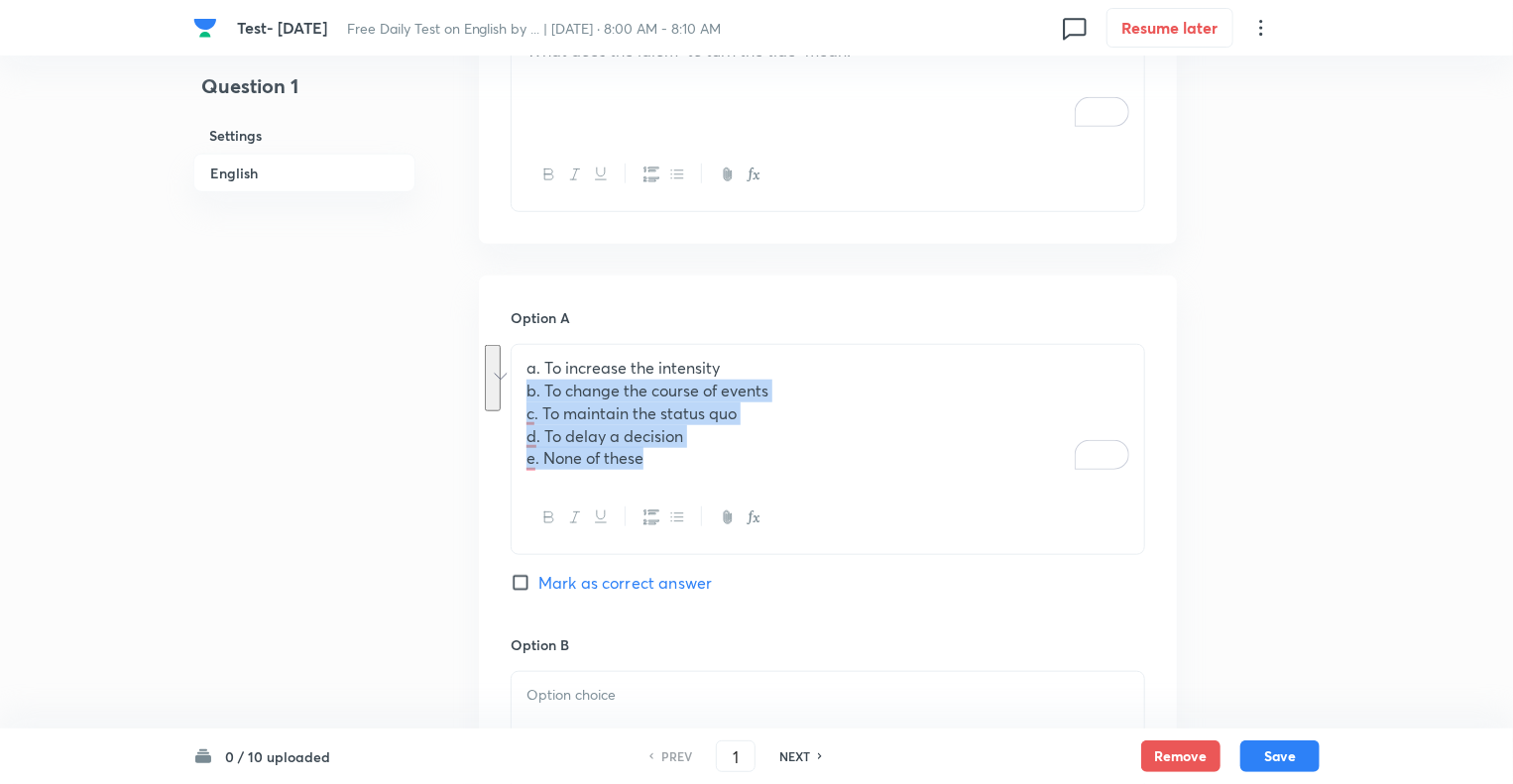 click on "Test- 14th July, 2025 Free Daily Test on English by ... | Jul 14, 2025 · 8:00 AM - 8:10 AM 0 Resume later Question 1 Settings English Settings Type Single choice correct 5 options + 1 mark - 0.25 marks Edit Concept English Language Vocabulary Idioms Idioms Edit Additional details Moderate Fact Not from PYQ paper No equation Edit In English Question What does the idiom "to turn the tide" mean? Option A a. To increase the intensity b. To change the course of events c. To maintain the status quo d. To delay a decision e. None of these Mark as correct answer Option B Mark as correct answer Option C Mark as correct answer Option D Mark as correct answer Option E Mark as correct answer Solution Answer: b. To change the course of events Explanation: The idiom "to turn the tide" means to reverse or change the course of events, especially in a significant way, often from a negative to a positive outcome.
0 / 10 uploaded
PREV 1 ​ NEXT Remove Save No internet connection" at bounding box center [756, 833] 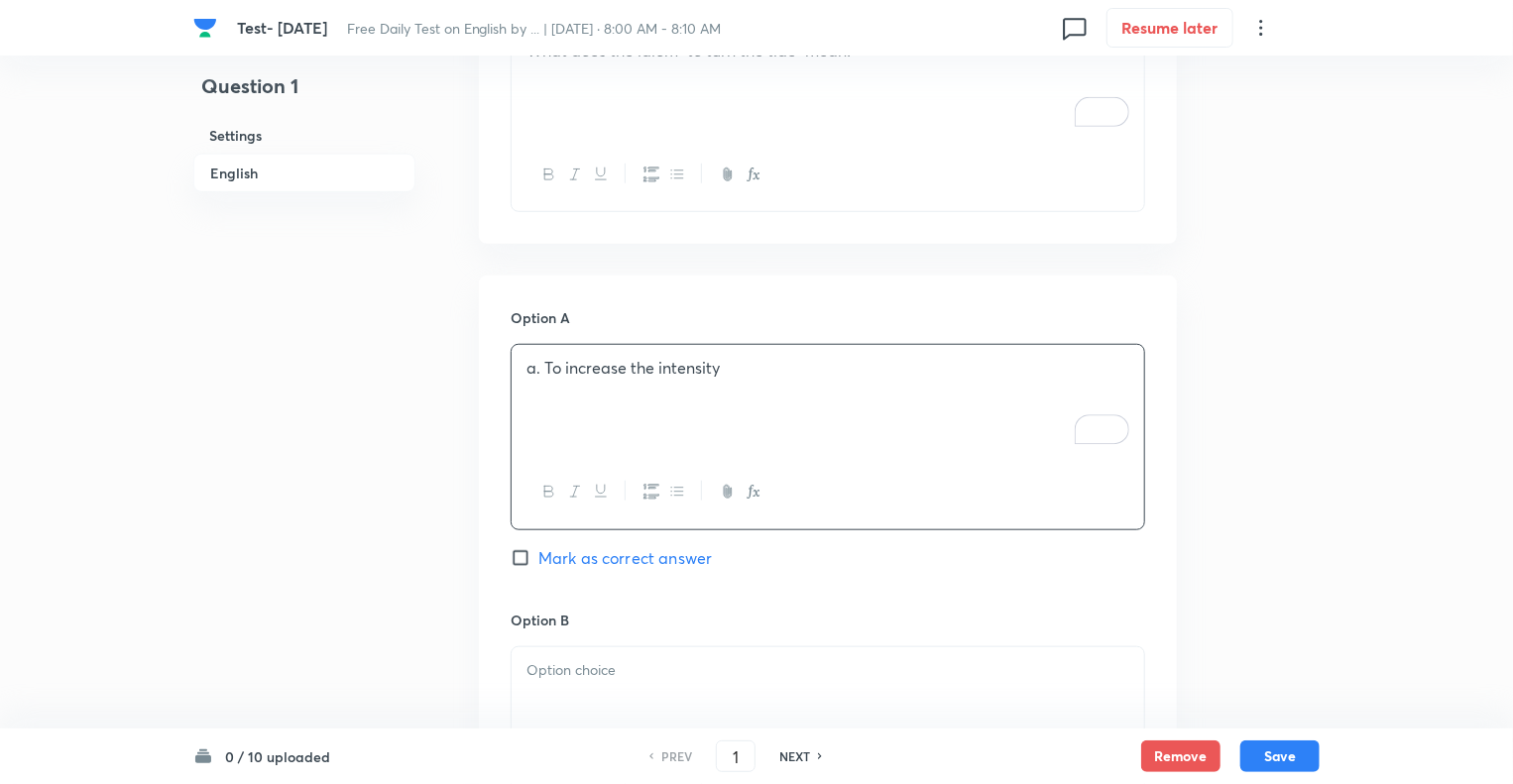 click at bounding box center (828, 703) 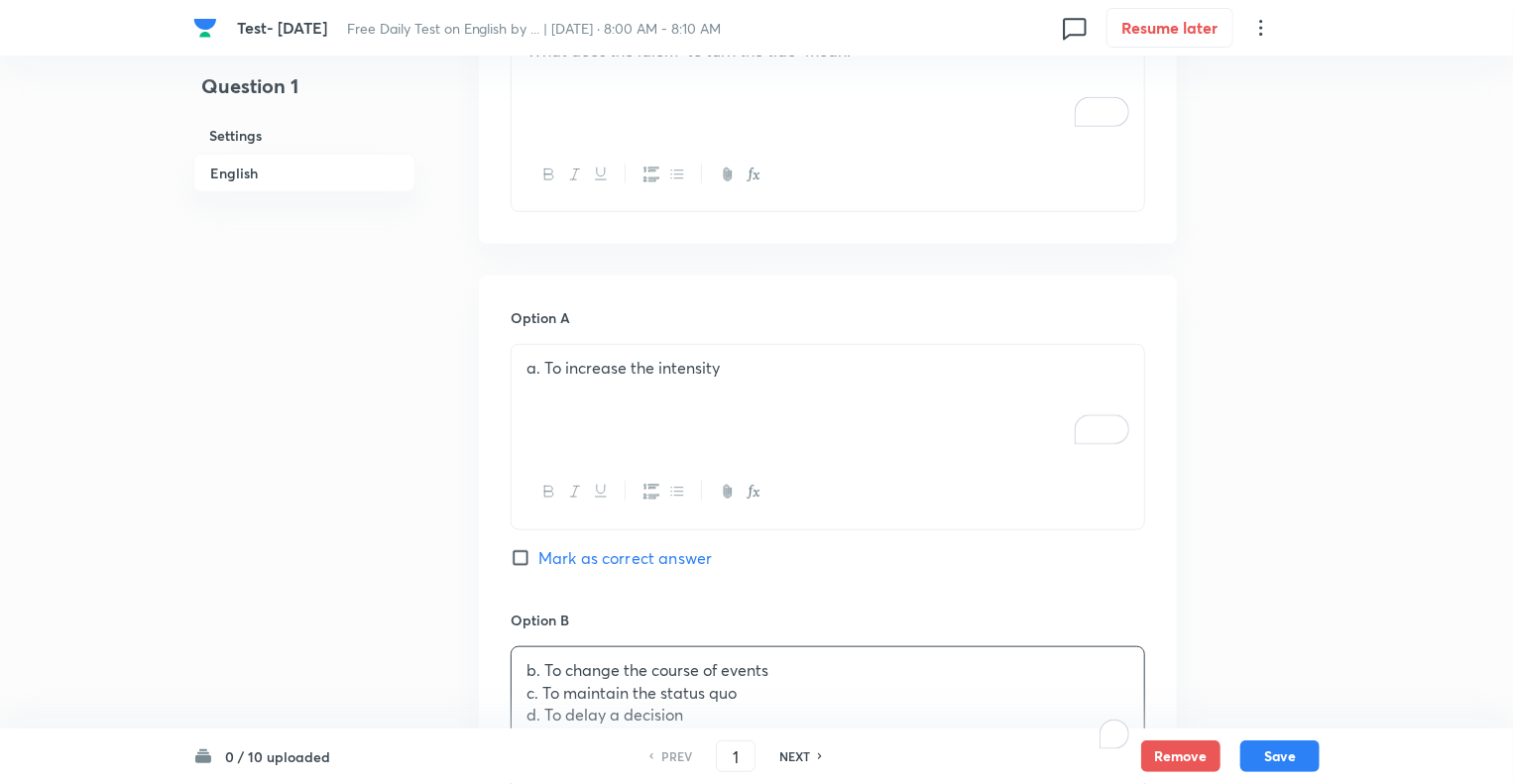 click on "Question 1 Settings English Settings Type Single choice correct 5 options + 1 mark - 0.25 marks Edit Concept English Language Vocabulary Idioms Idioms Edit Additional details Moderate Fact Not from PYQ paper No equation Edit In English Question What does the idiom "to turn the tide" mean? Option A a. To increase the intensity Mark as correct answer Option B b. To change the course of events c. To maintain the status quo d. To delay a decision e. None of these Mark as correct answer Option C Mark as correct answer Option D Mark as correct answer Option E Mark as correct answer Solution Answer: b. To change the course of events Explanation: The idiom "to turn the tide" means to reverse or change the course of events, especially in a significant way, often from a negative to a positive outcome." at bounding box center (756, 821) 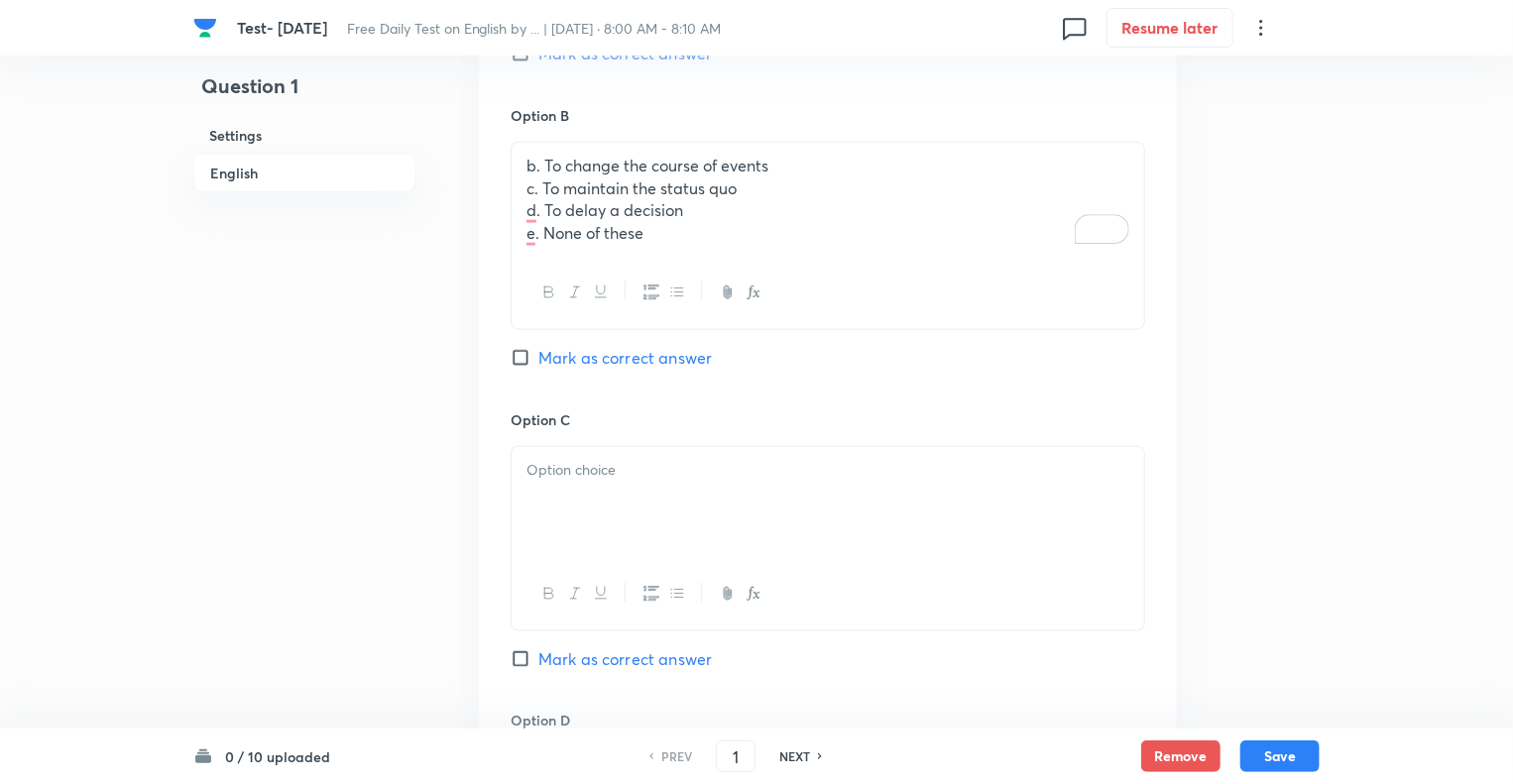 scroll, scrollTop: 1201, scrollLeft: 0, axis: vertical 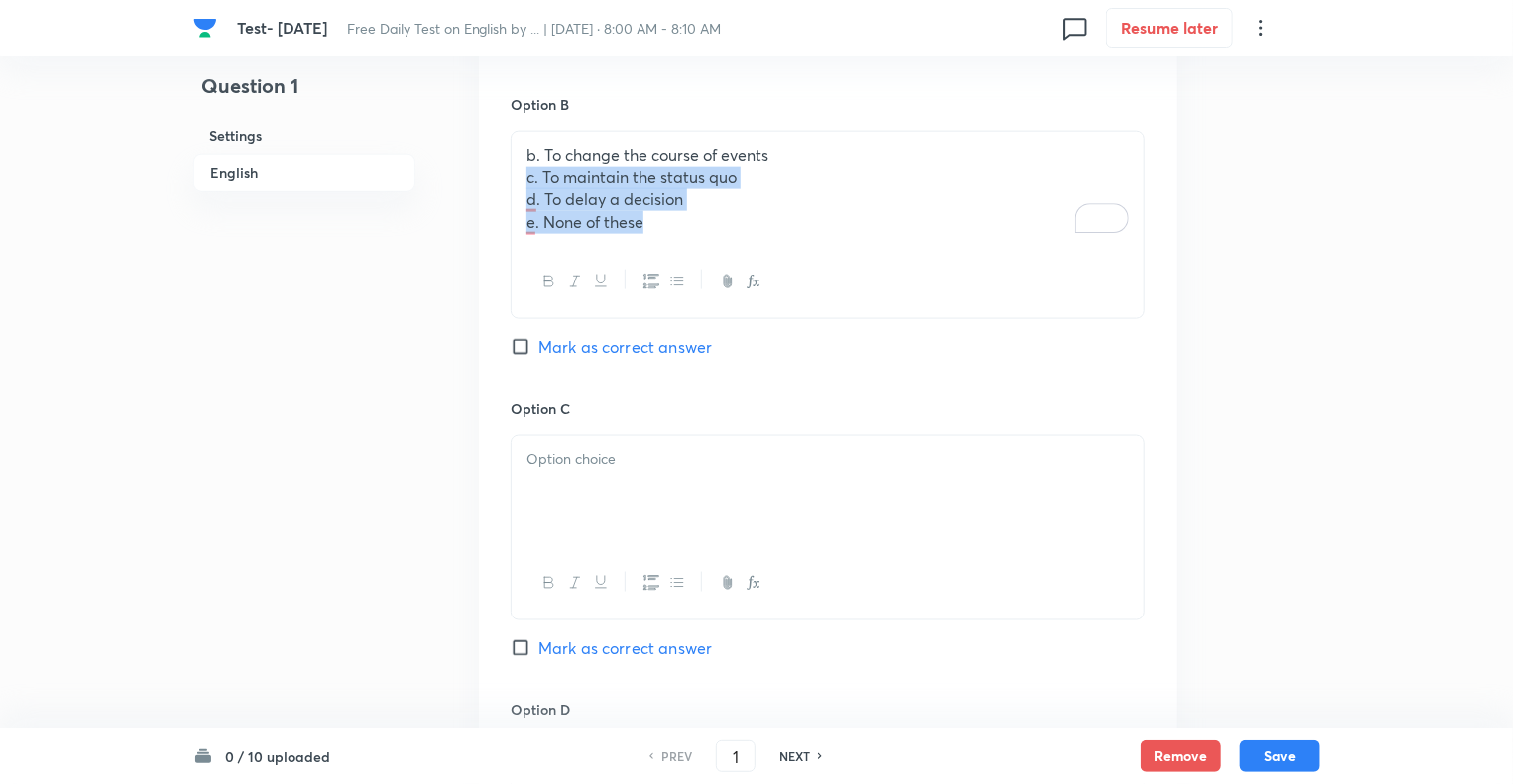 drag, startPoint x: 671, startPoint y: 220, endPoint x: 501, endPoint y: 182, distance: 174.19529 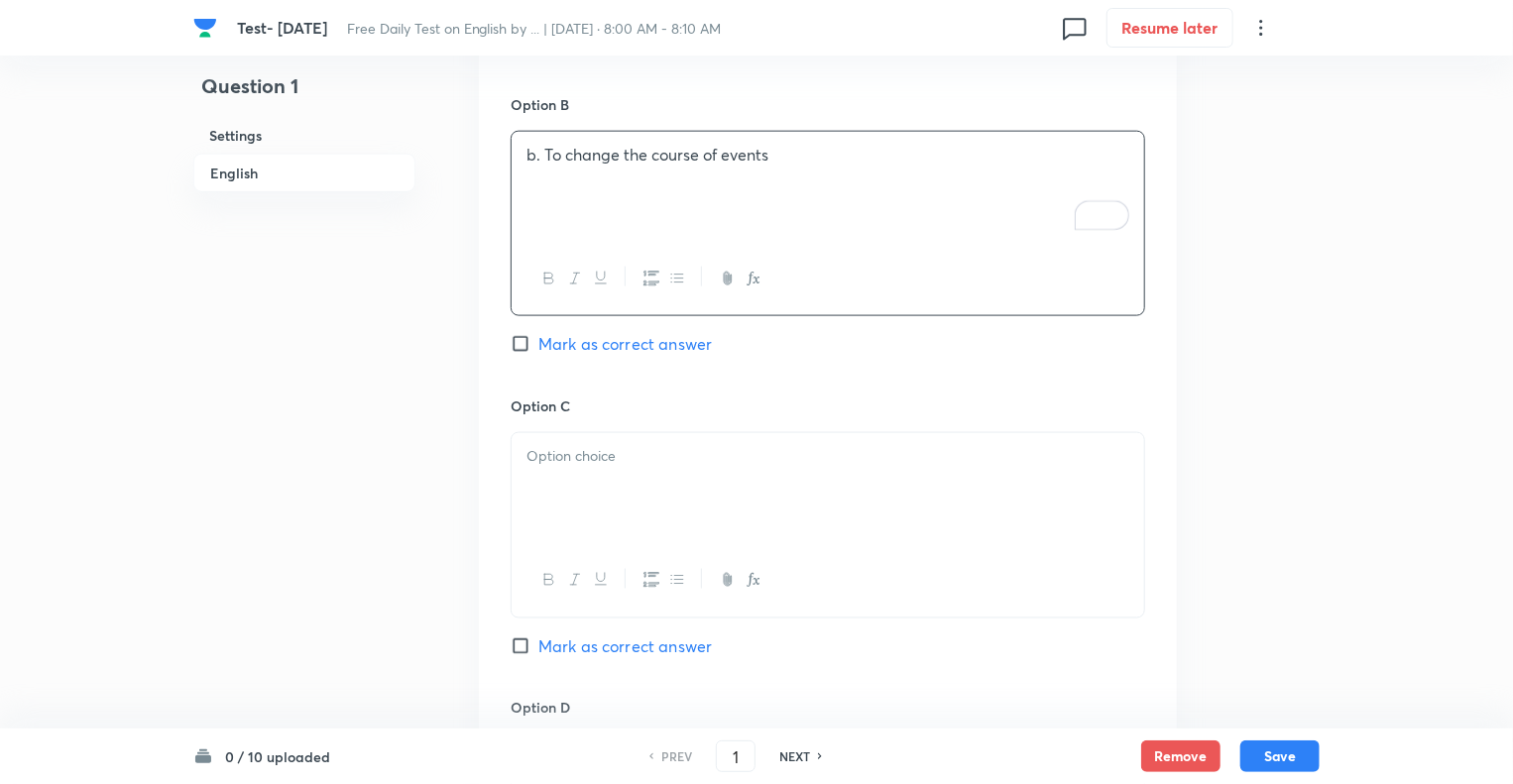 click at bounding box center (828, 489) 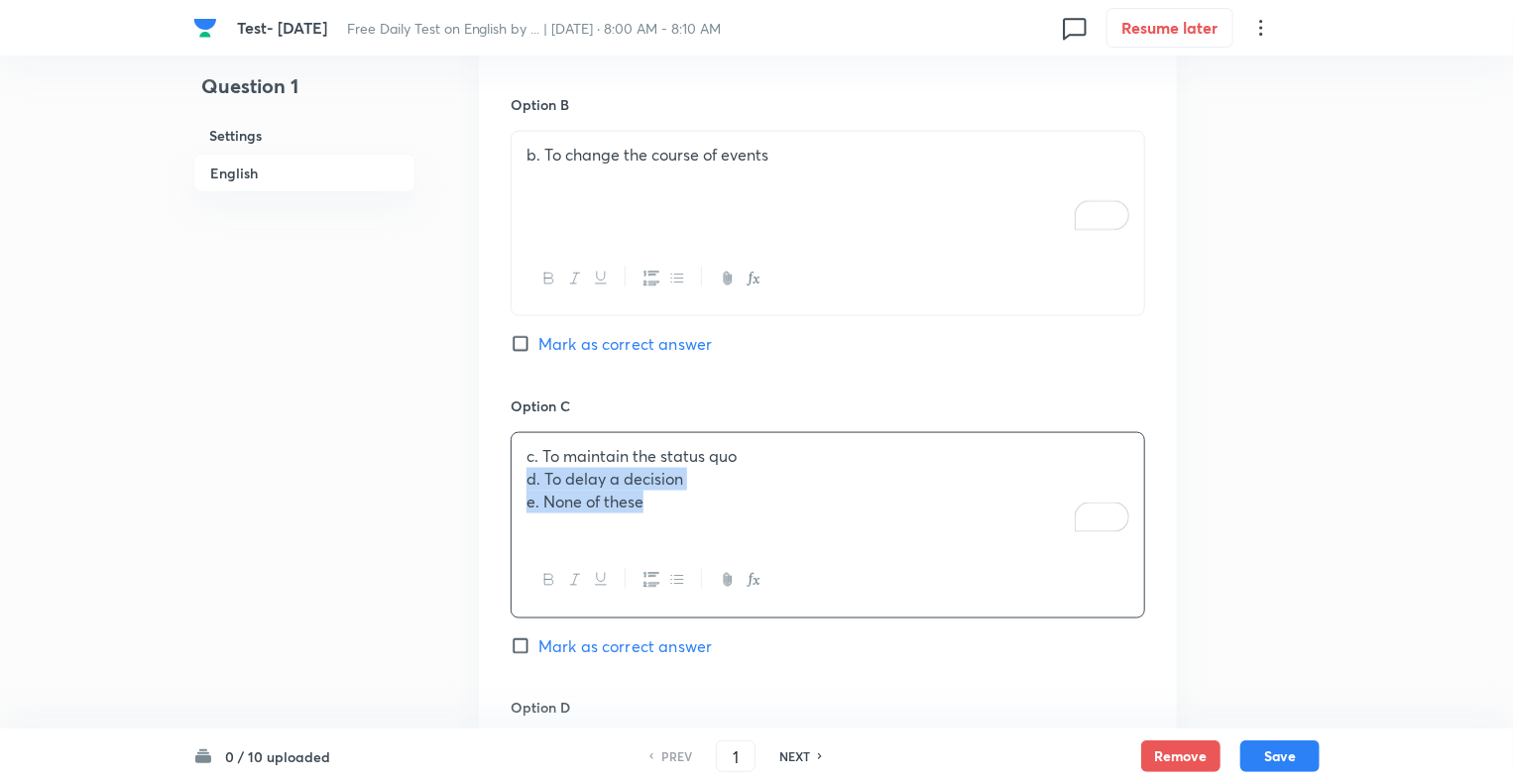 drag, startPoint x: 601, startPoint y: 504, endPoint x: 487, endPoint y: 484, distance: 115.74109 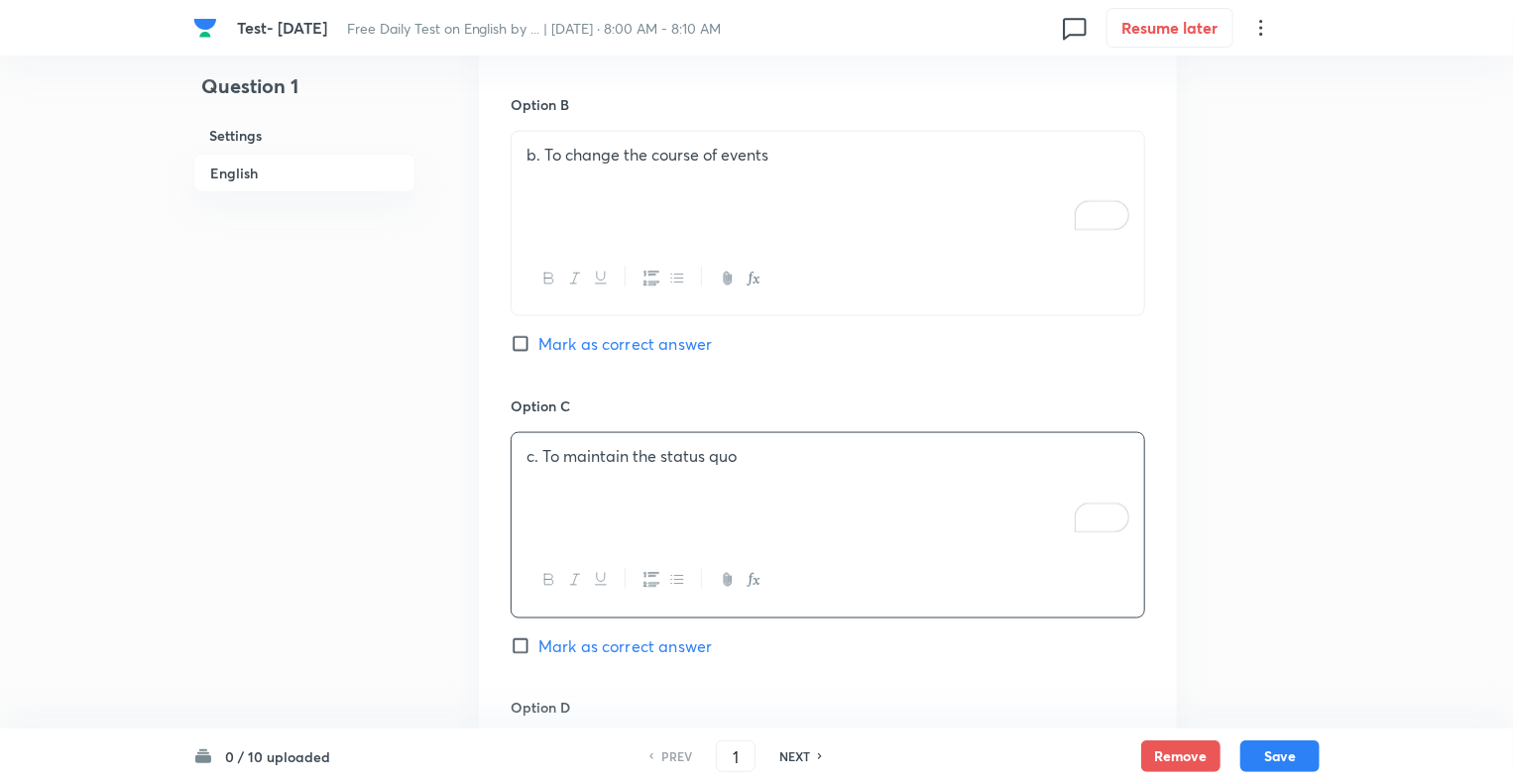 click on "Question 1 Settings English" at bounding box center (304, 304) 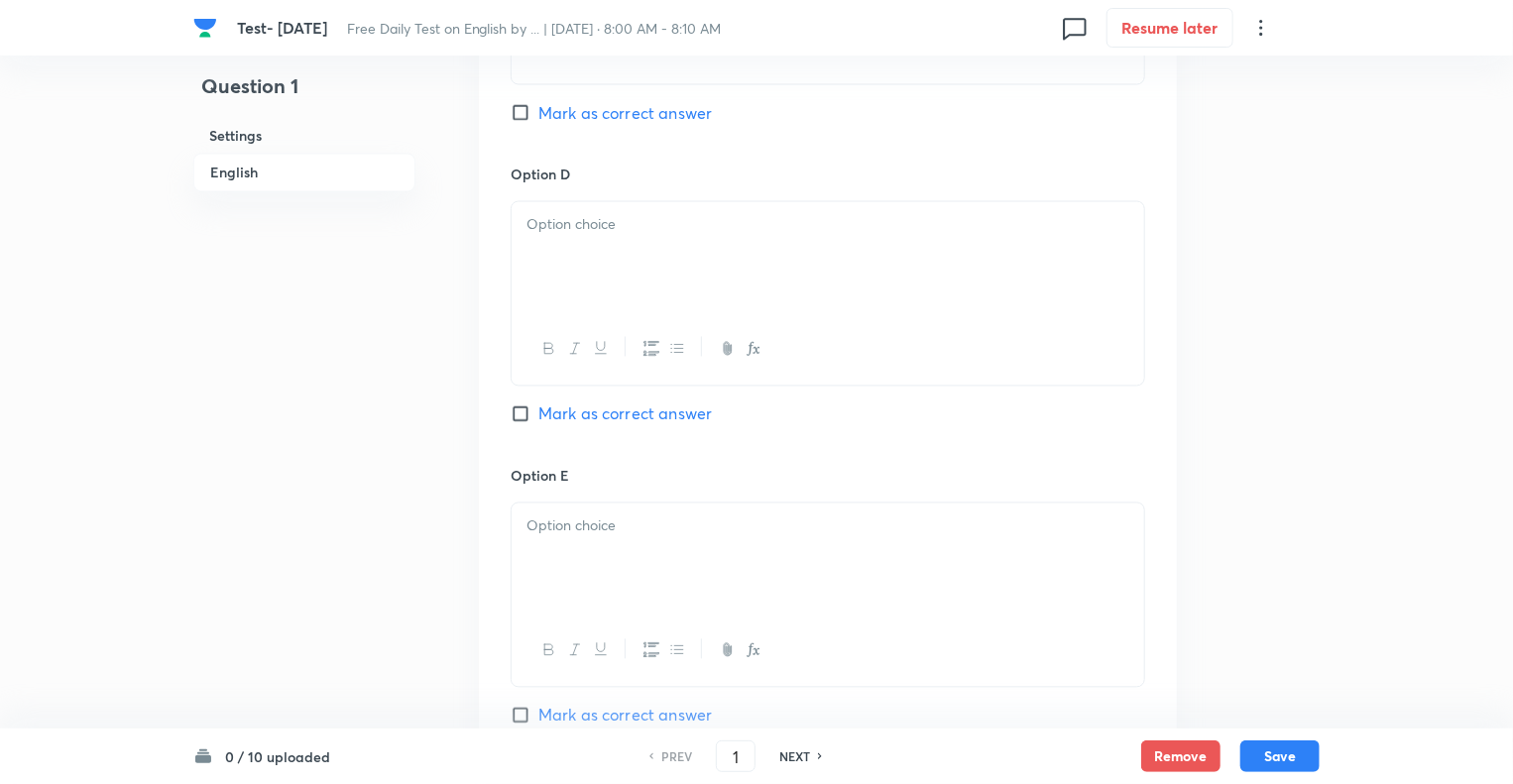 scroll, scrollTop: 1756, scrollLeft: 0, axis: vertical 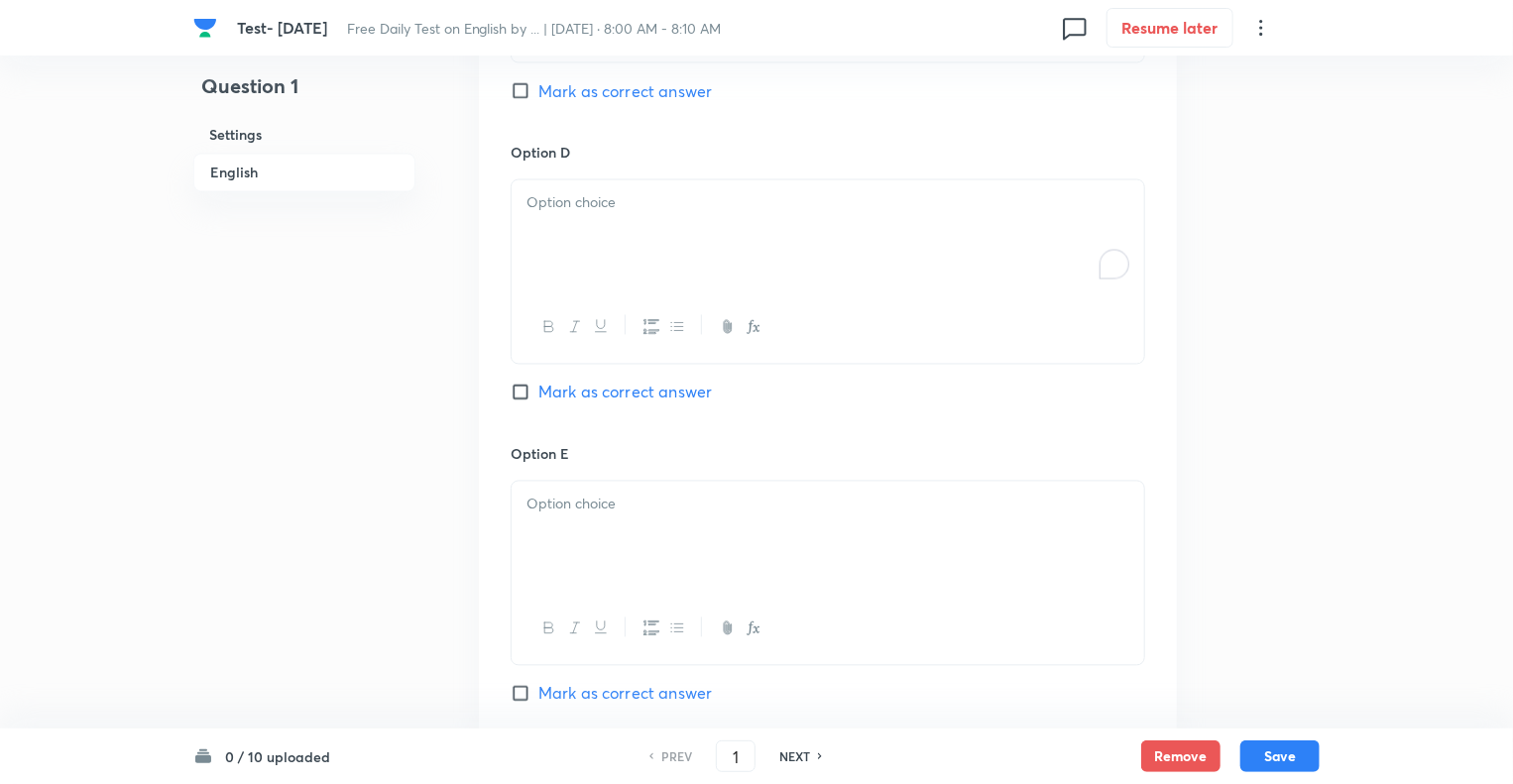 click at bounding box center [828, 203] 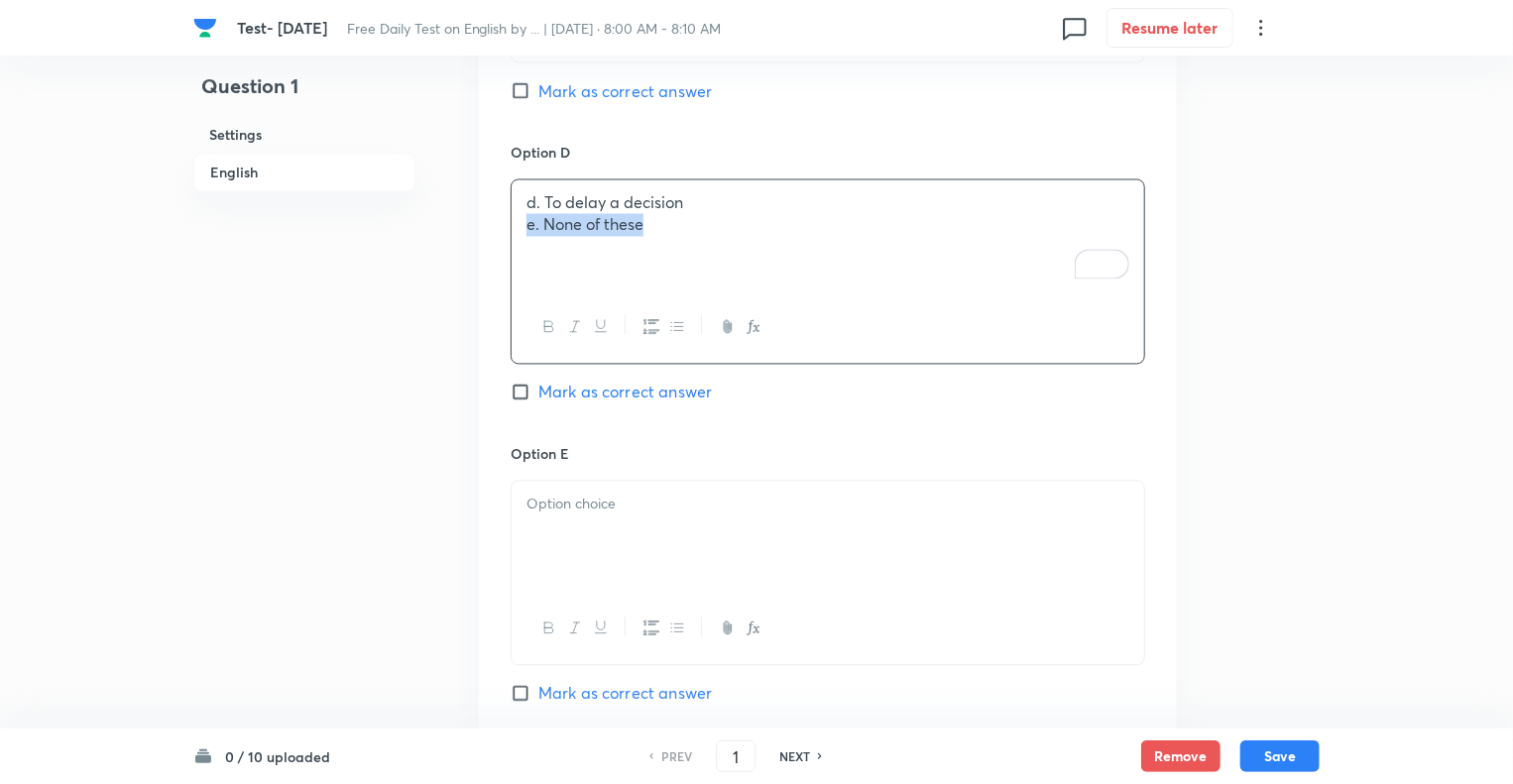 drag, startPoint x: 658, startPoint y: 232, endPoint x: 465, endPoint y: 237, distance: 193.06476 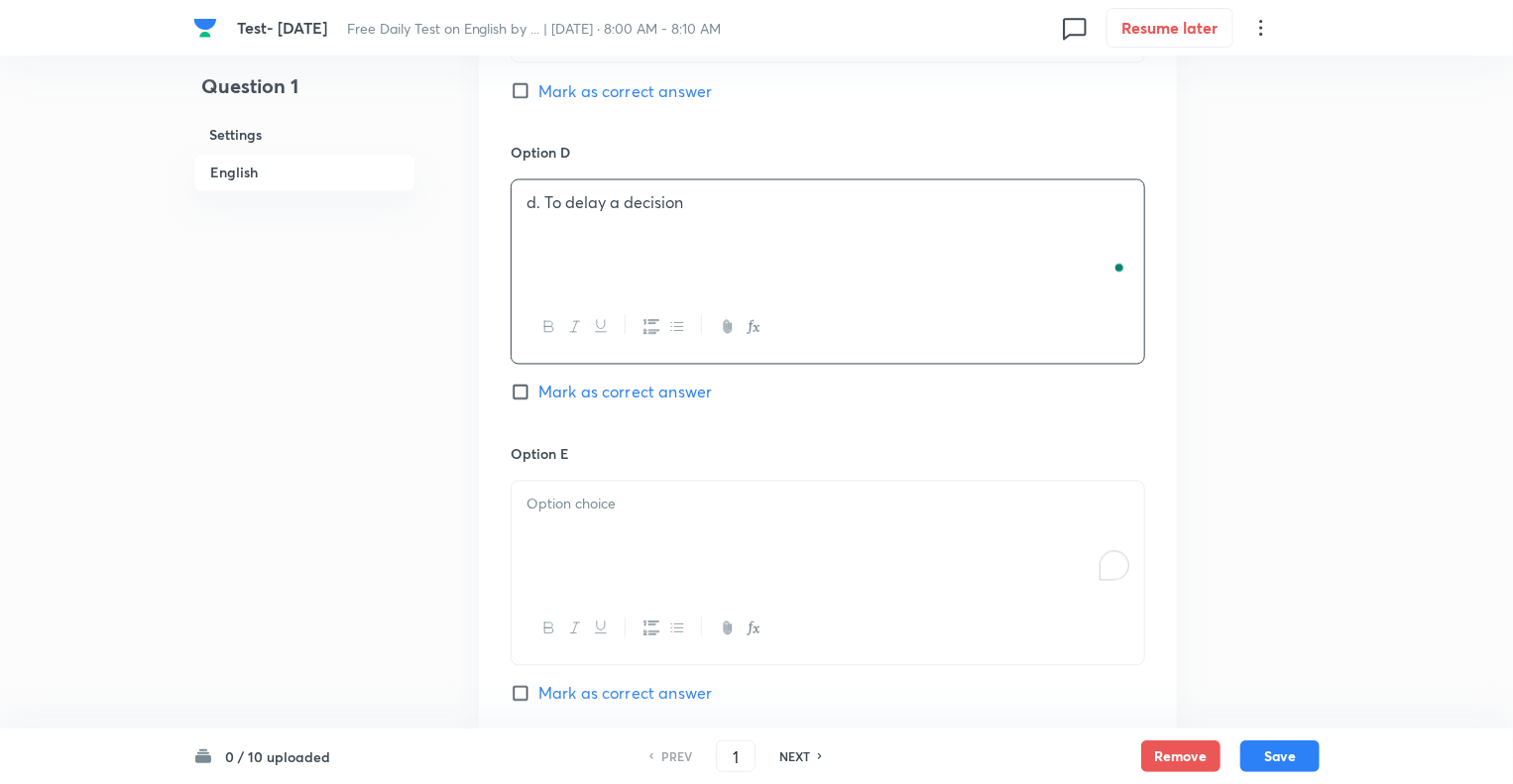 click at bounding box center (828, 537) 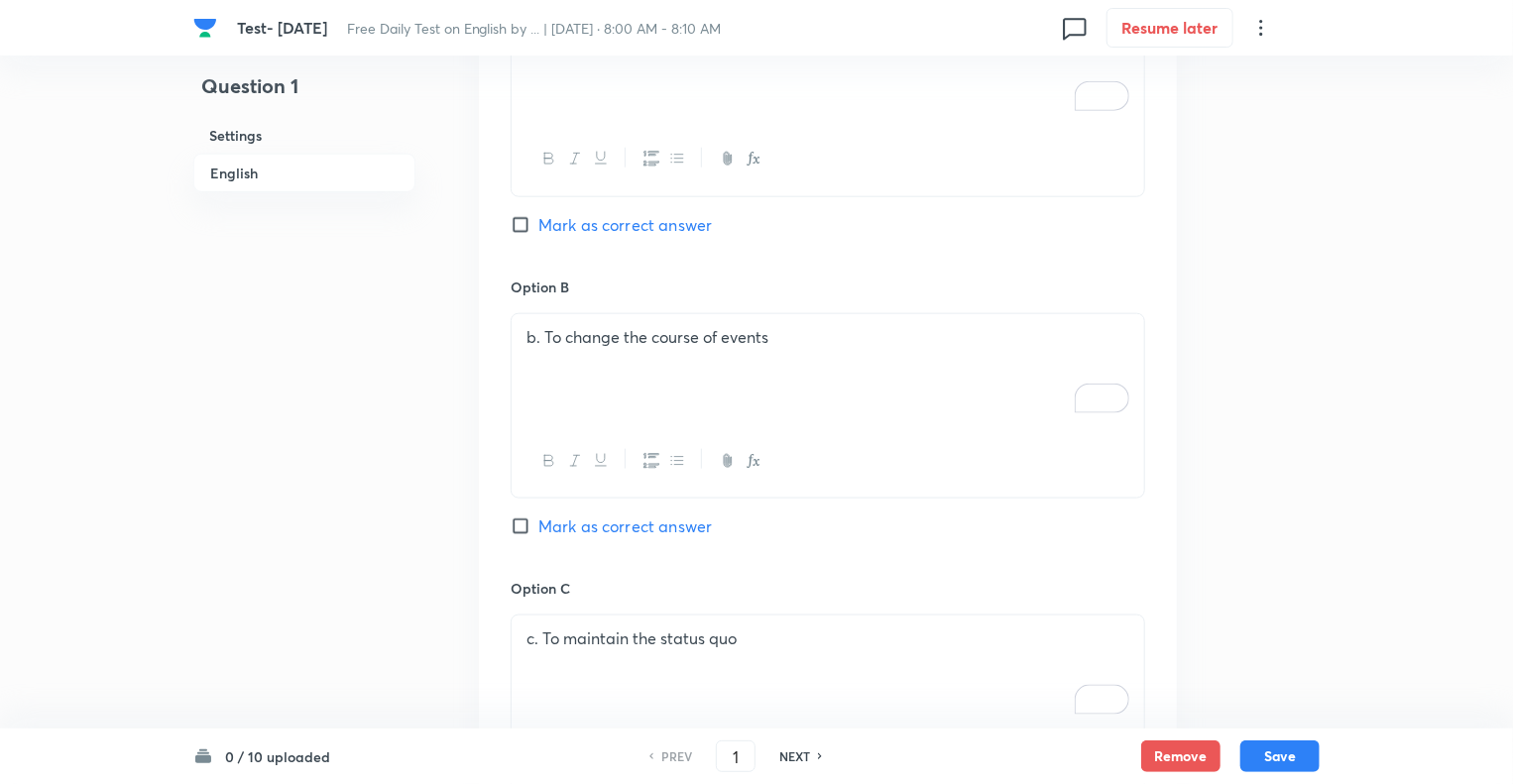 scroll, scrollTop: 1003, scrollLeft: 0, axis: vertical 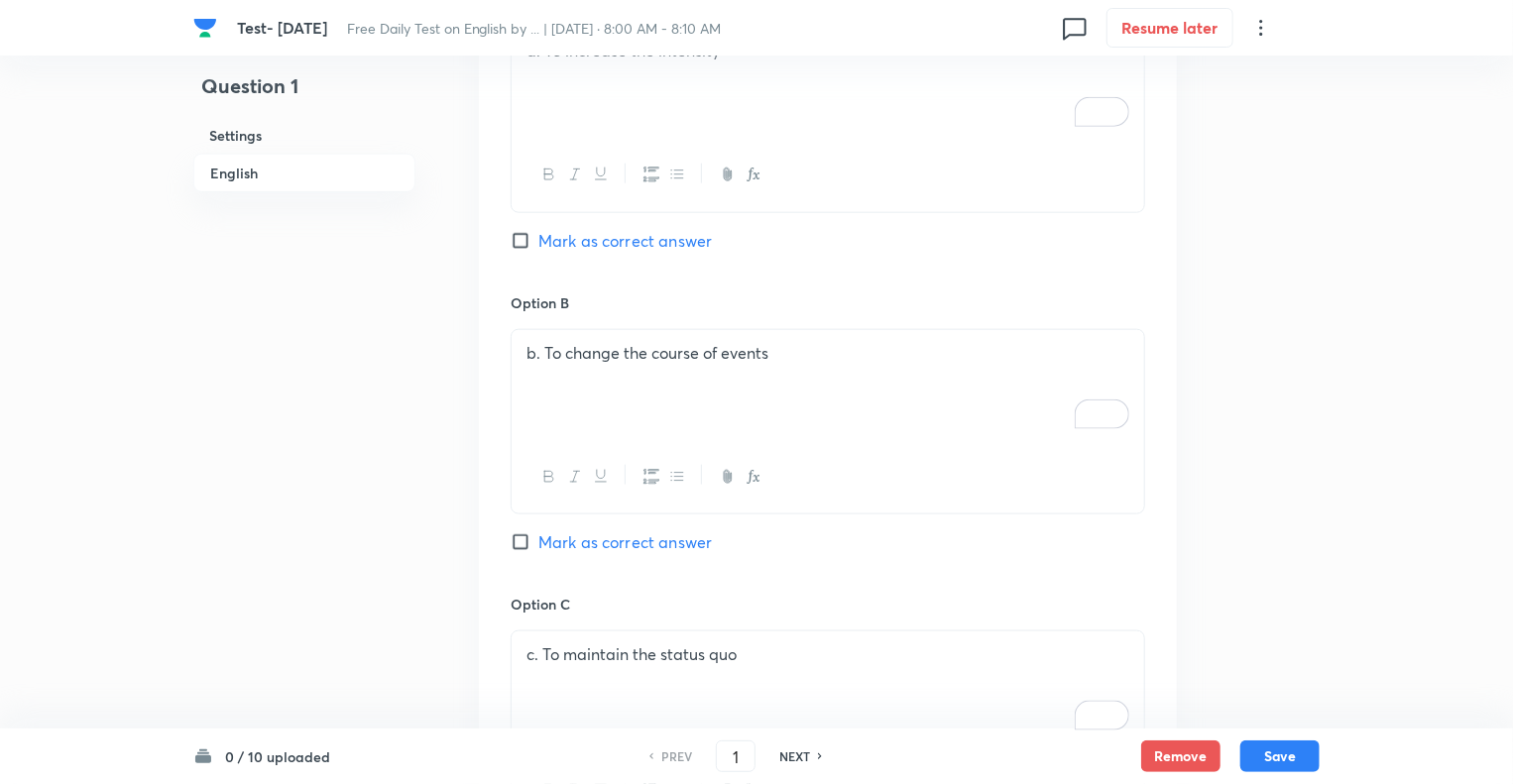 click on "Mark as correct answer" at bounding box center [524, 542] 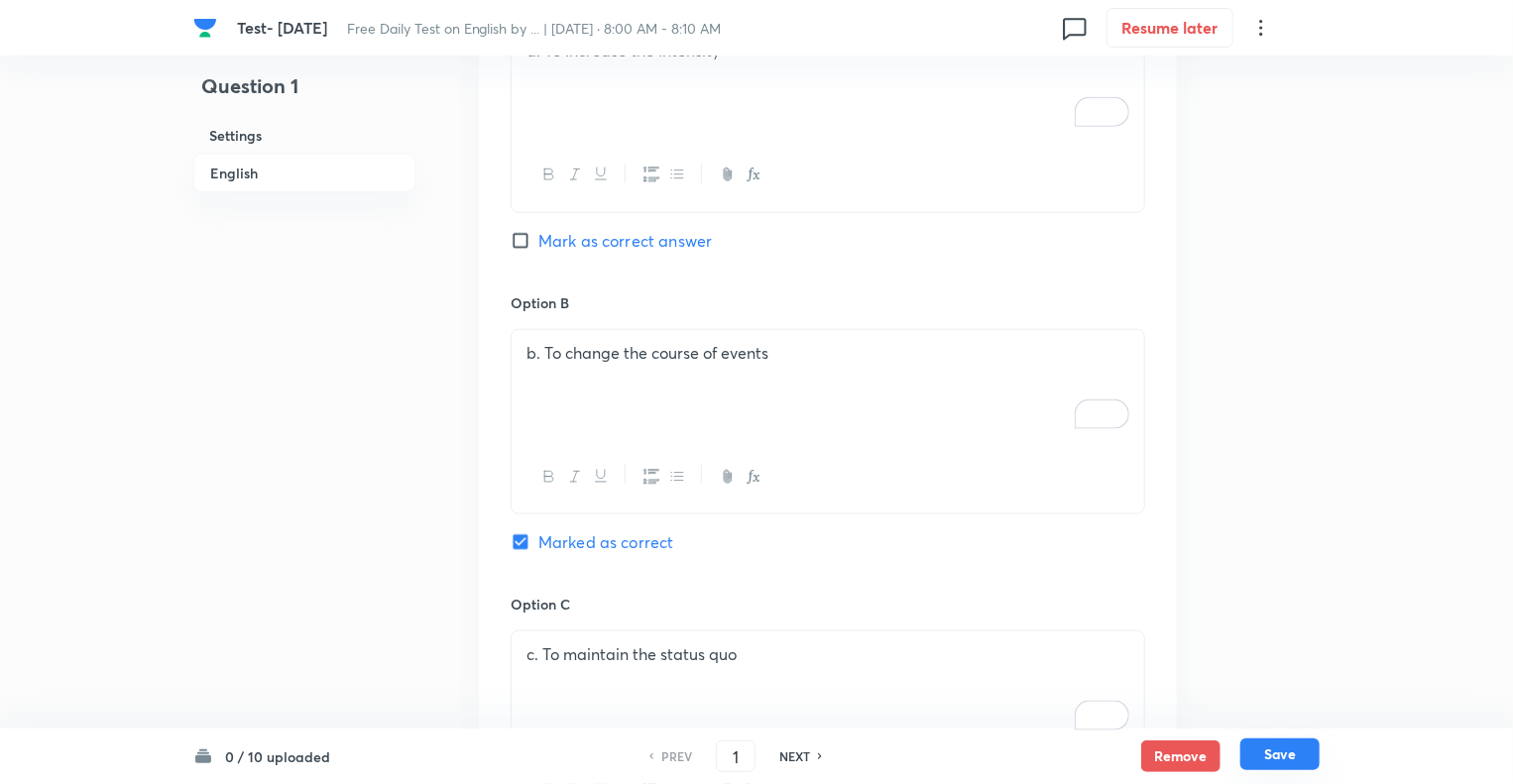click on "Save" at bounding box center [1280, 754] 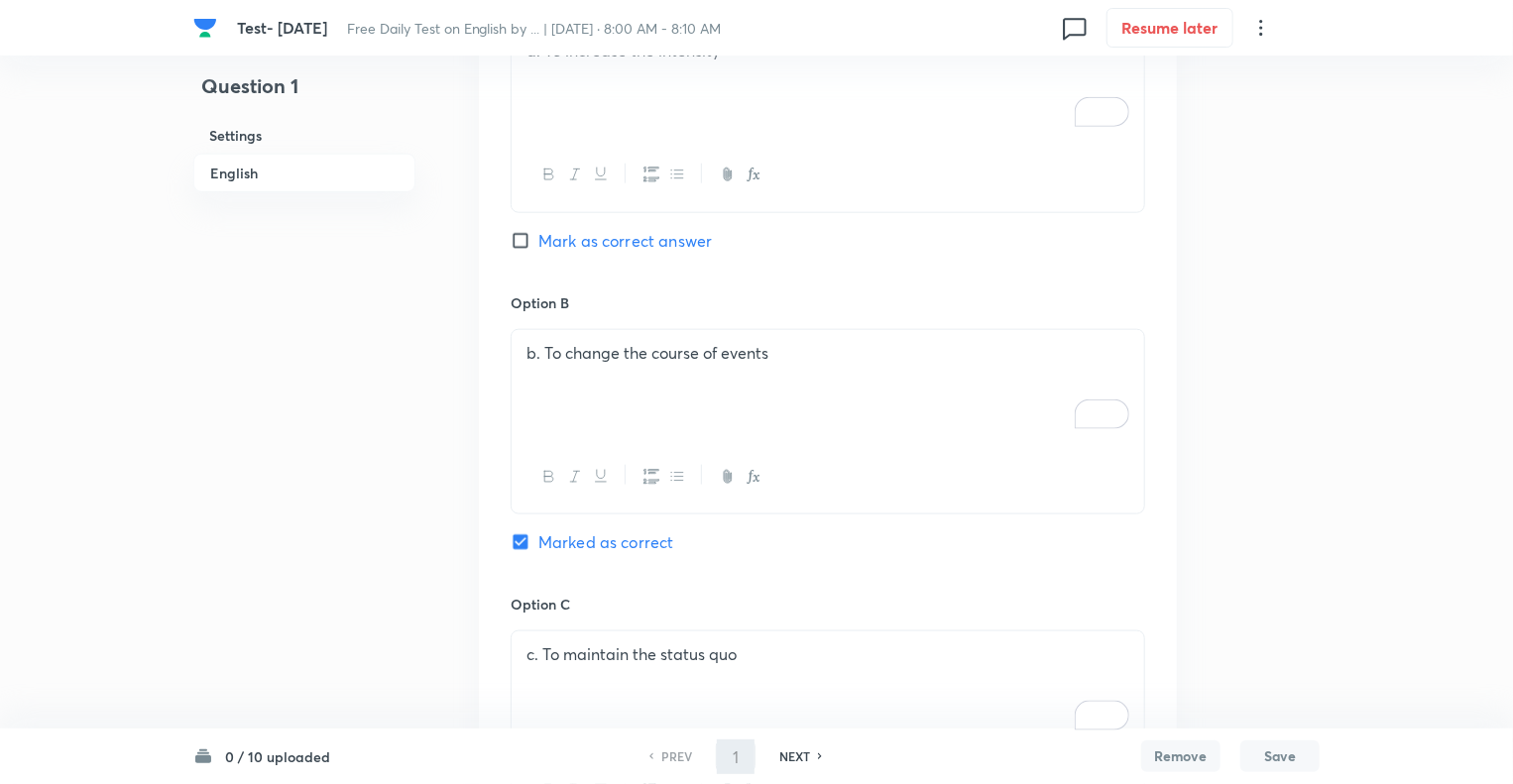 type on "2" 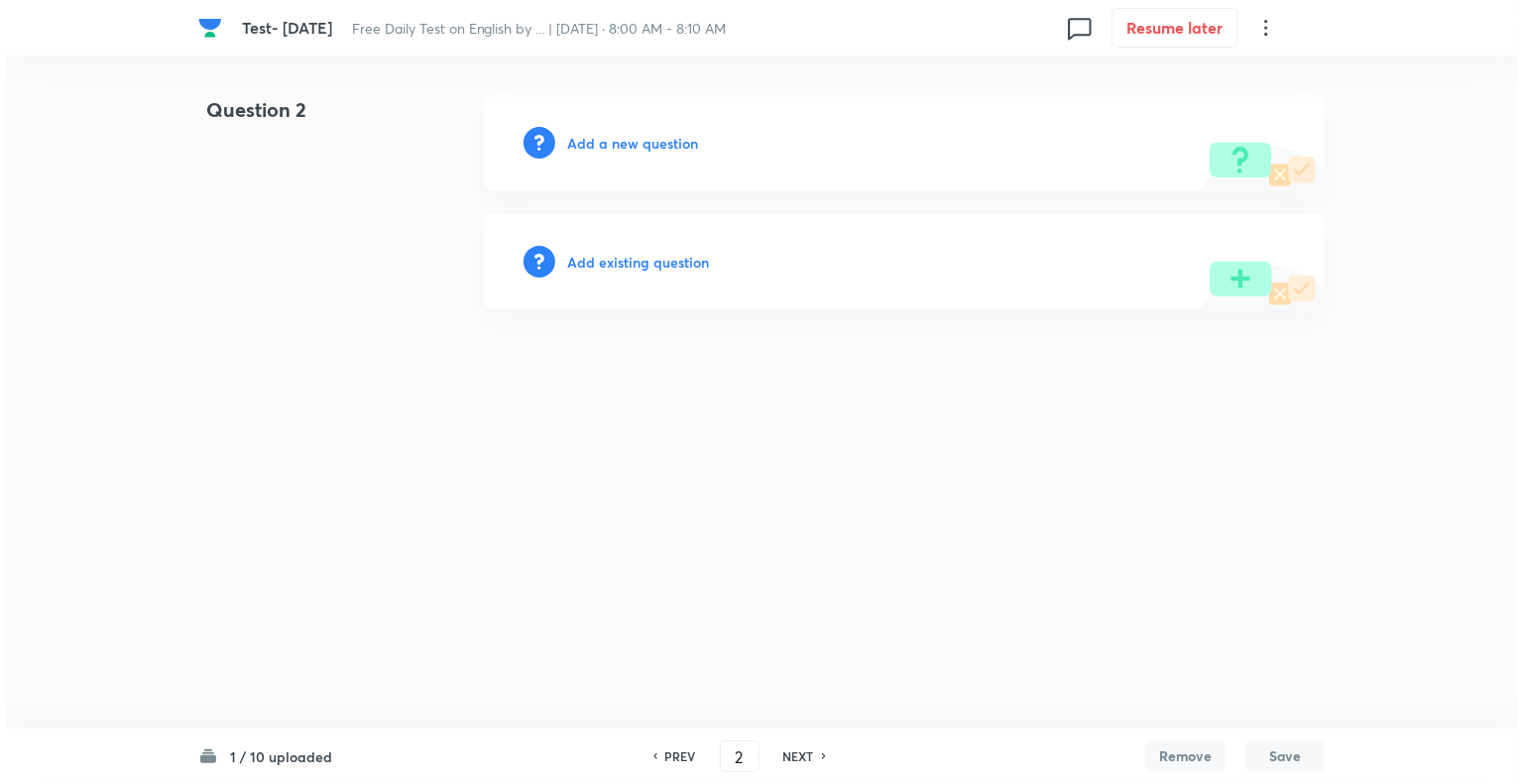 scroll, scrollTop: 0, scrollLeft: 0, axis: both 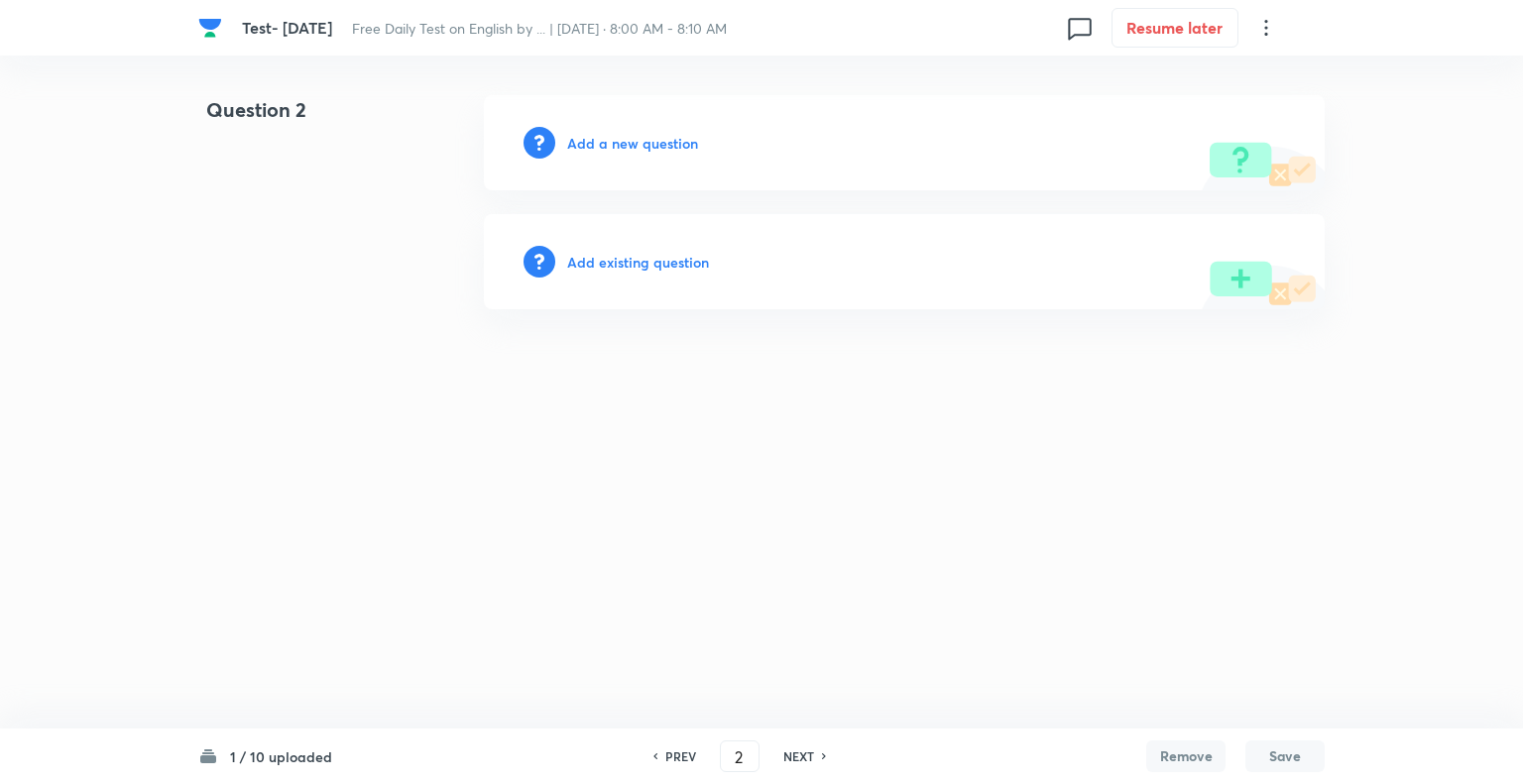 click on "Add a new question" at bounding box center (633, 143) 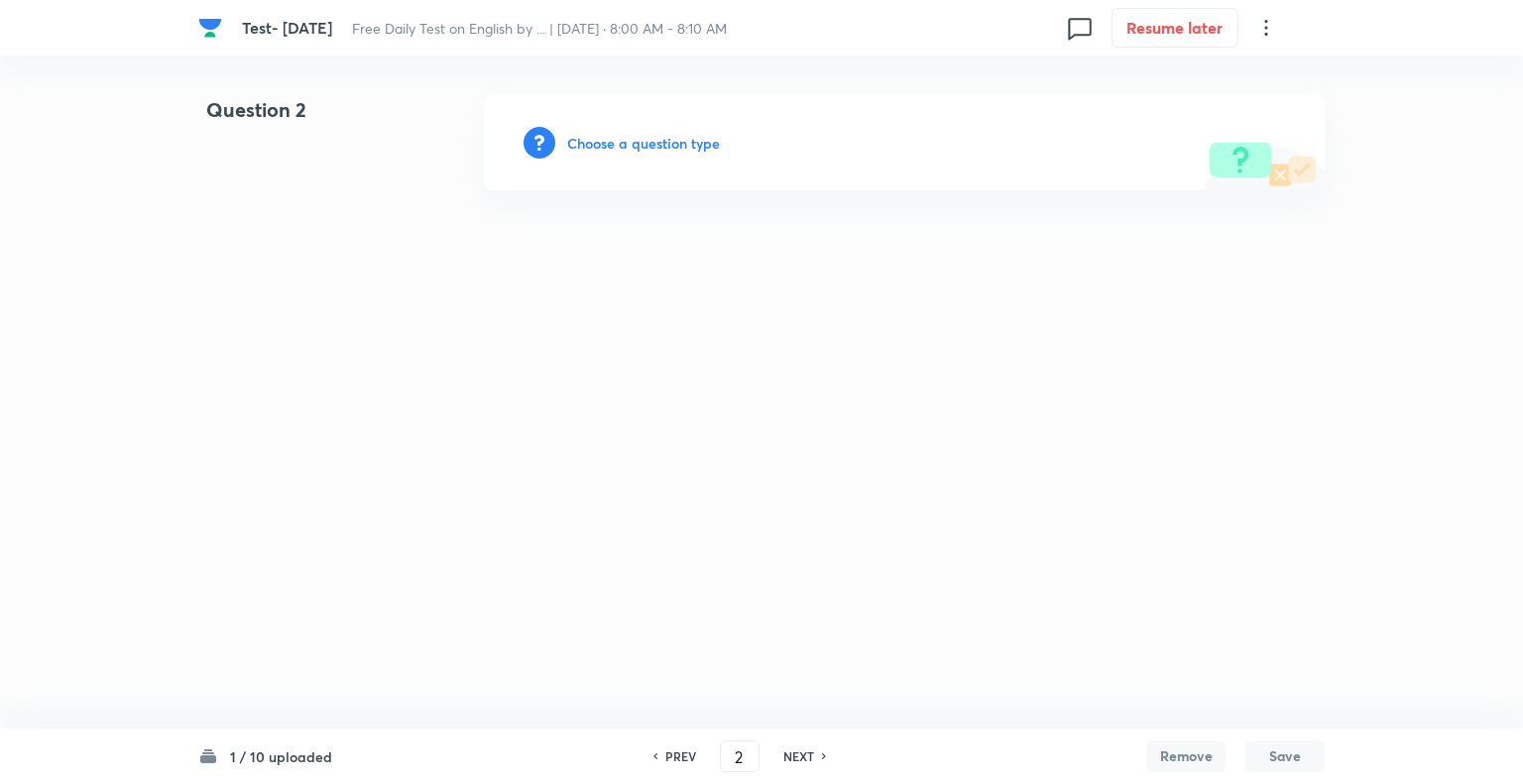 click on "Choose a question type" at bounding box center (644, 143) 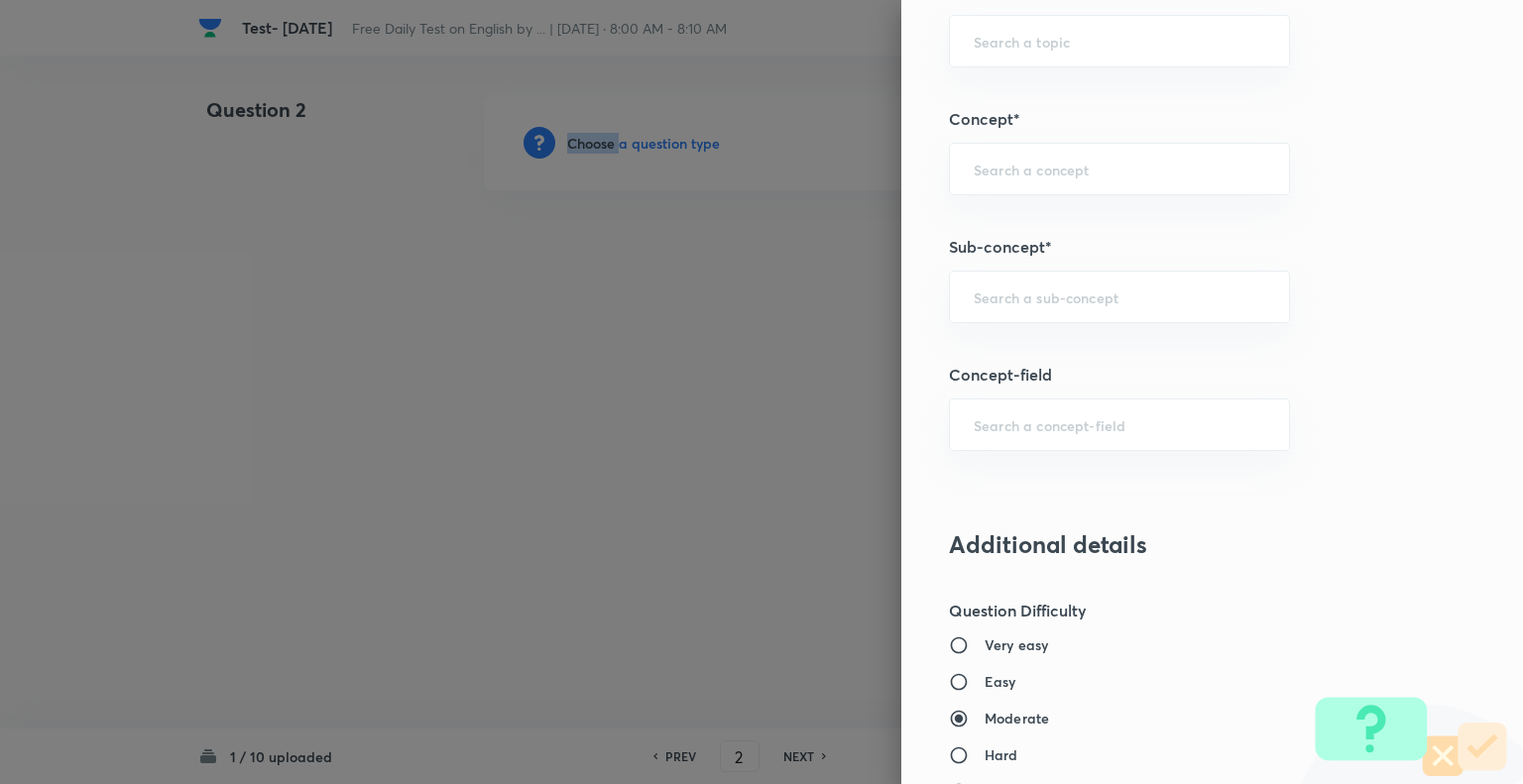 scroll, scrollTop: 1171, scrollLeft: 0, axis: vertical 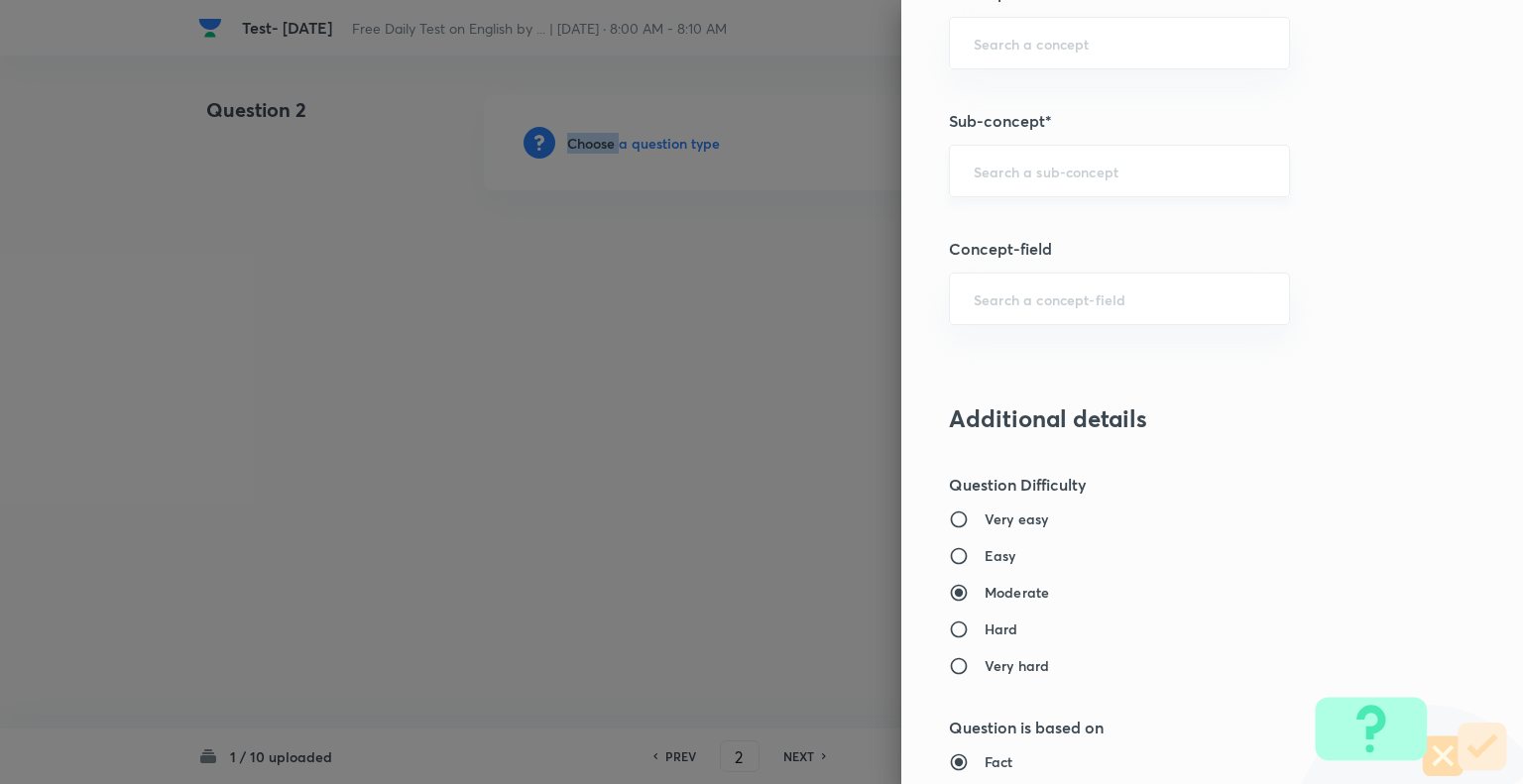 click on "​" at bounding box center (1119, 170) 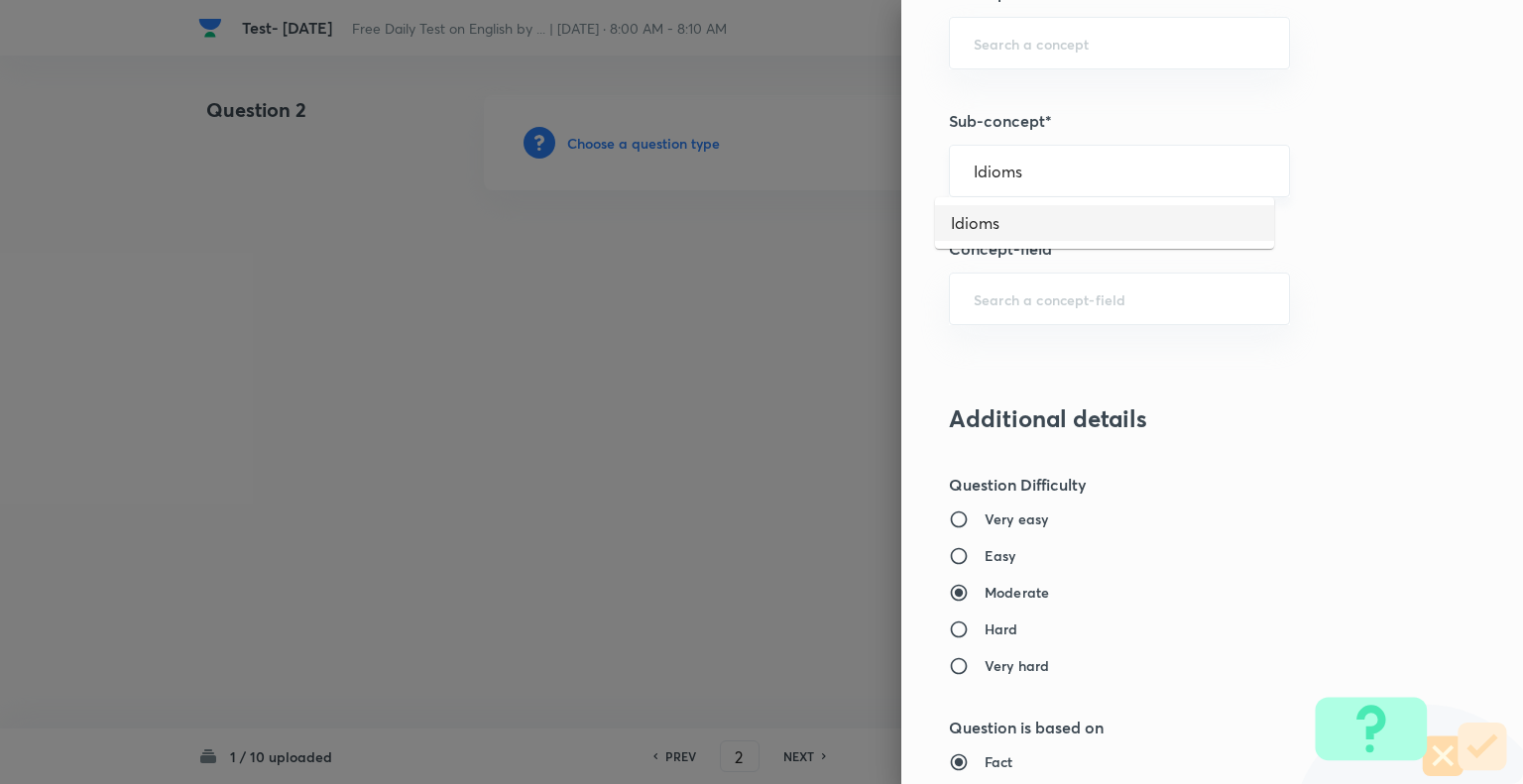 type on "Idioms" 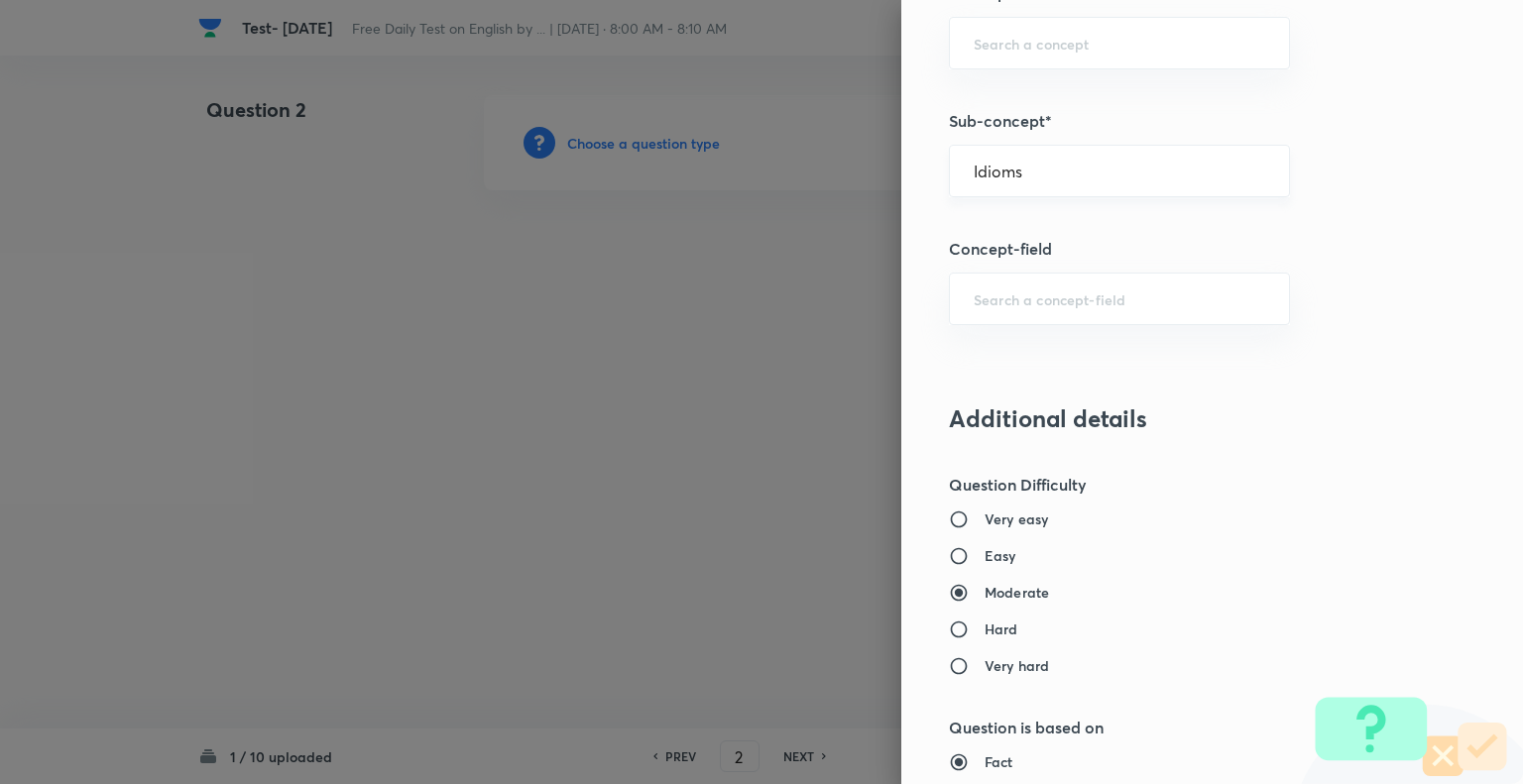 type on "English Language" 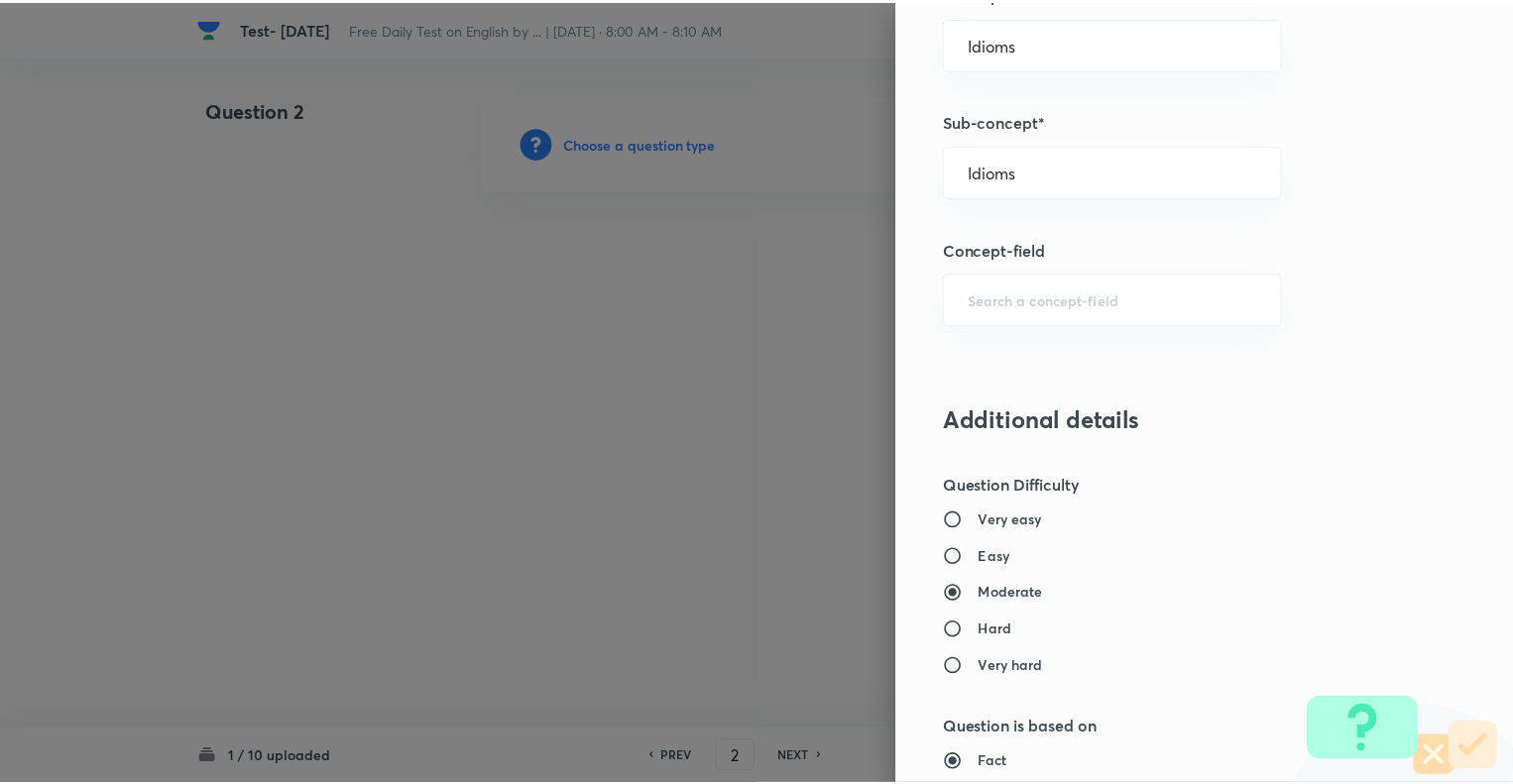scroll, scrollTop: 1914, scrollLeft: 0, axis: vertical 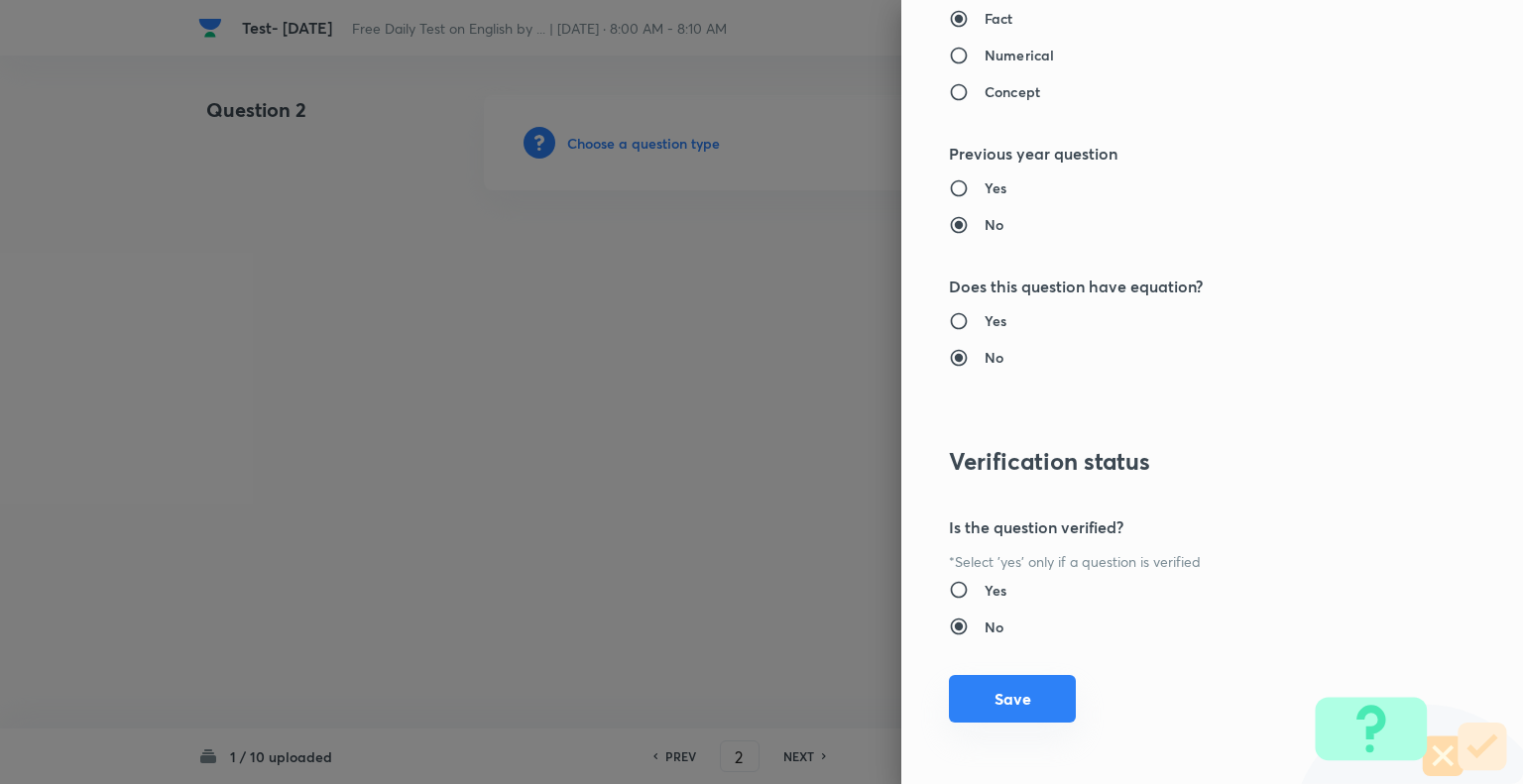 click on "Save" at bounding box center [1012, 699] 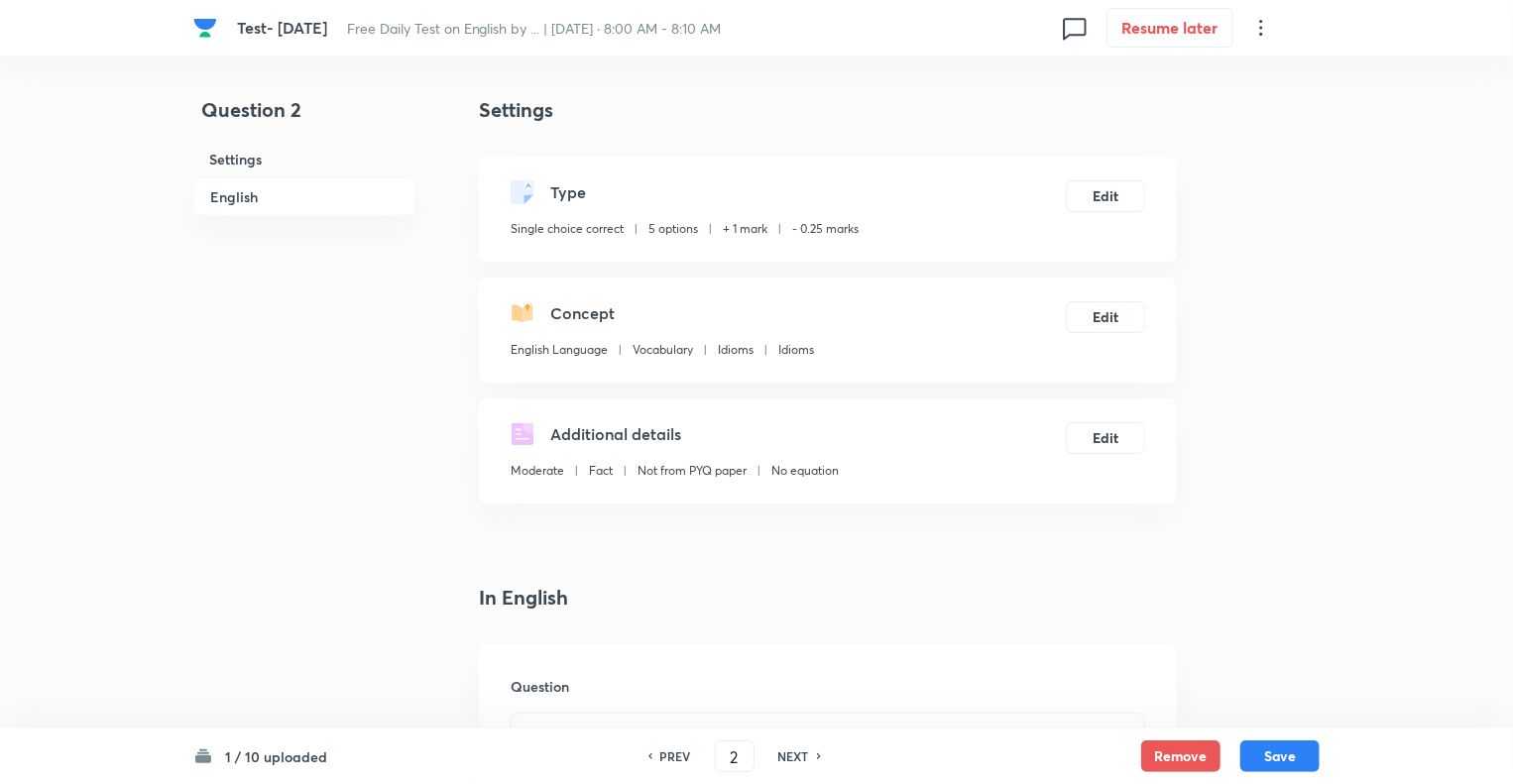 click on "Question 2 Settings English" at bounding box center [304, 1493] 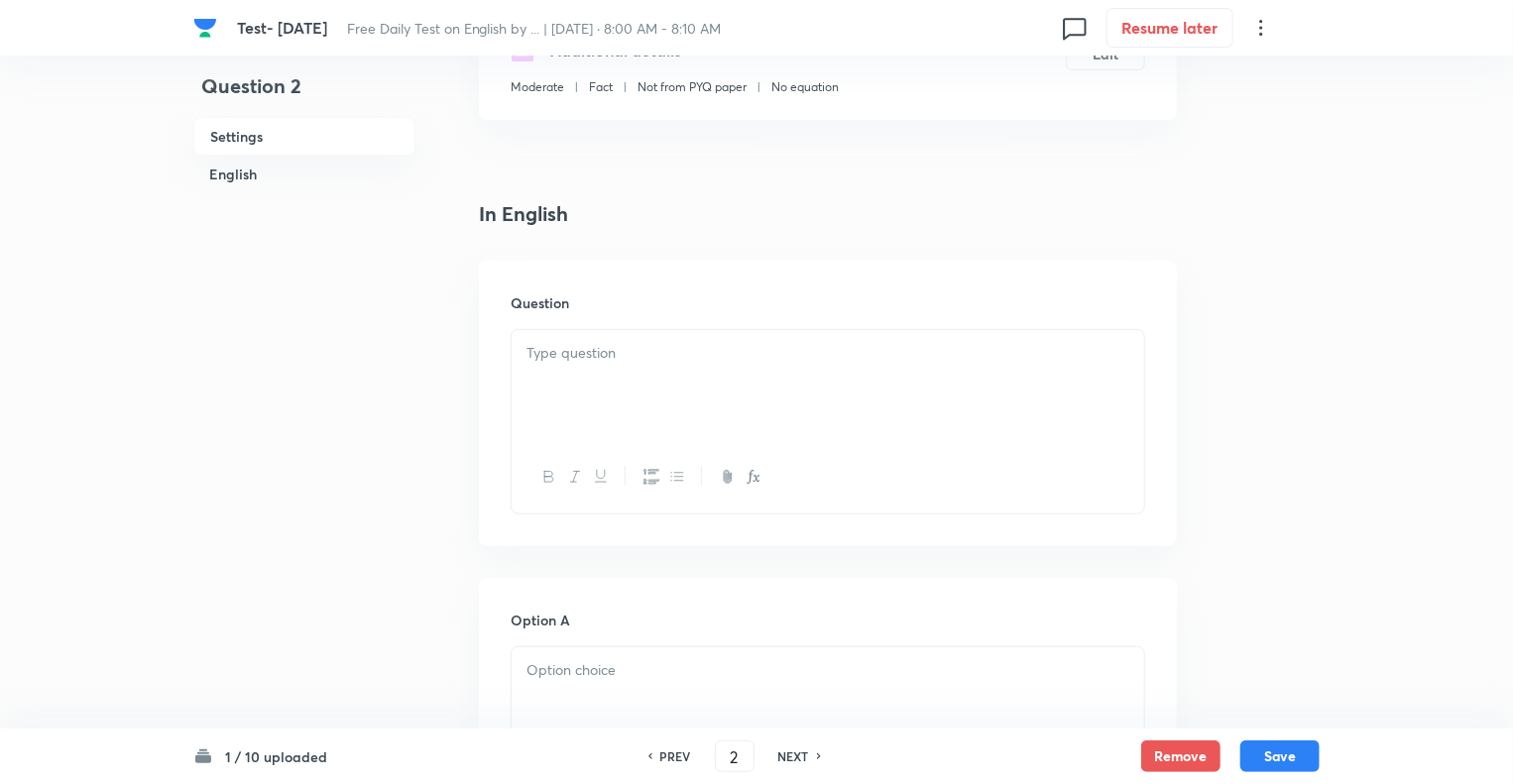 scroll, scrollTop: 396, scrollLeft: 0, axis: vertical 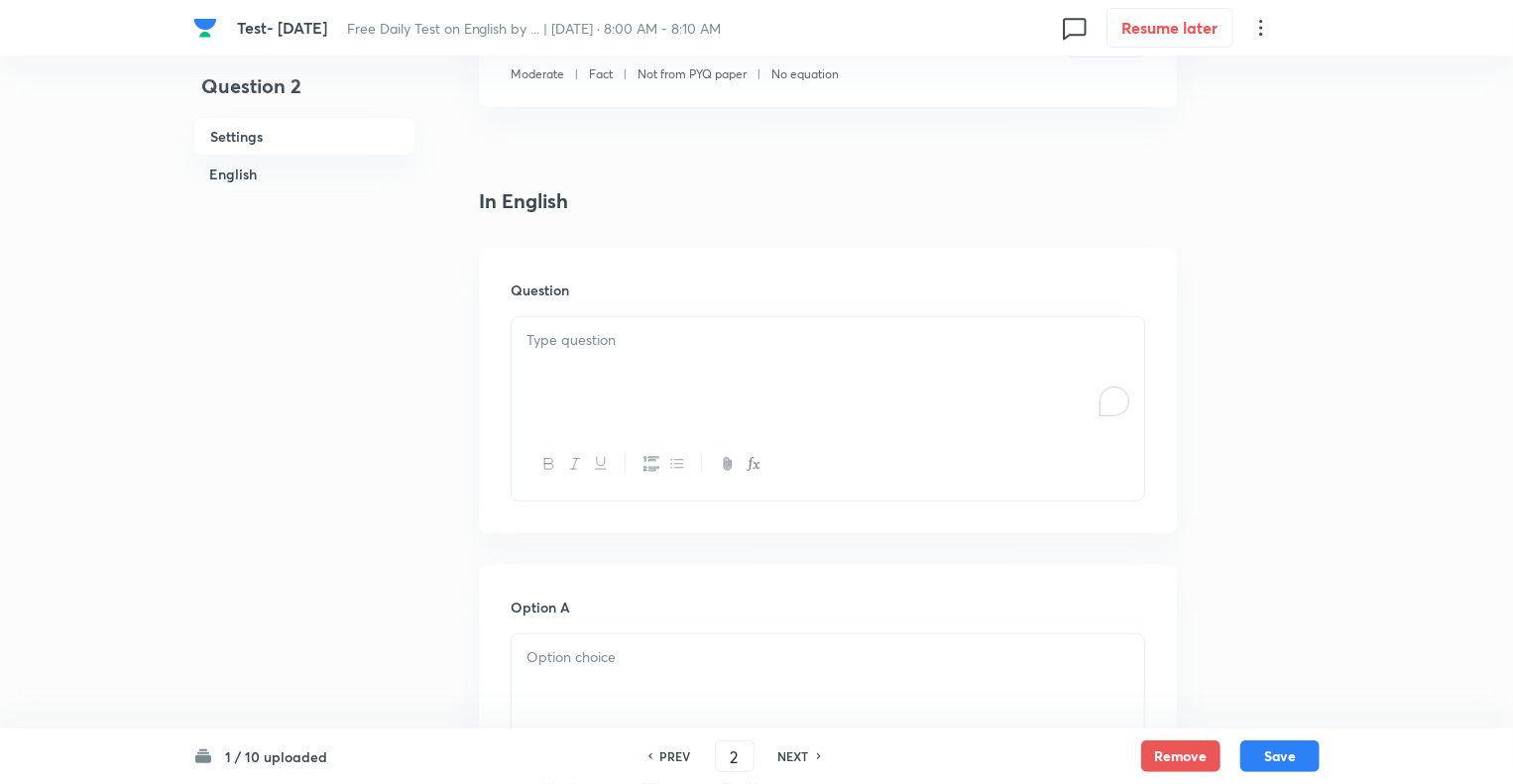 click at bounding box center [828, 373] 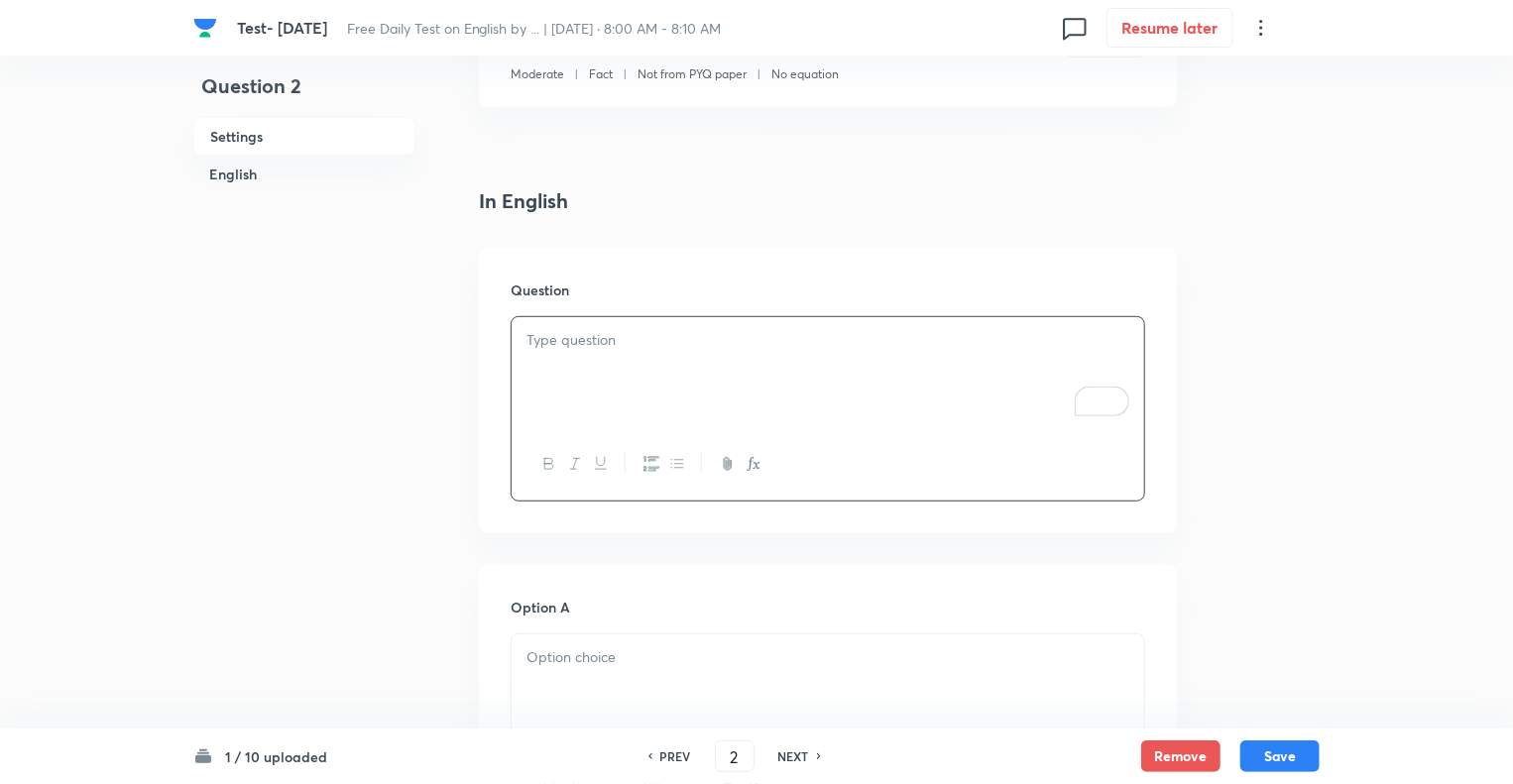 click at bounding box center (828, 373) 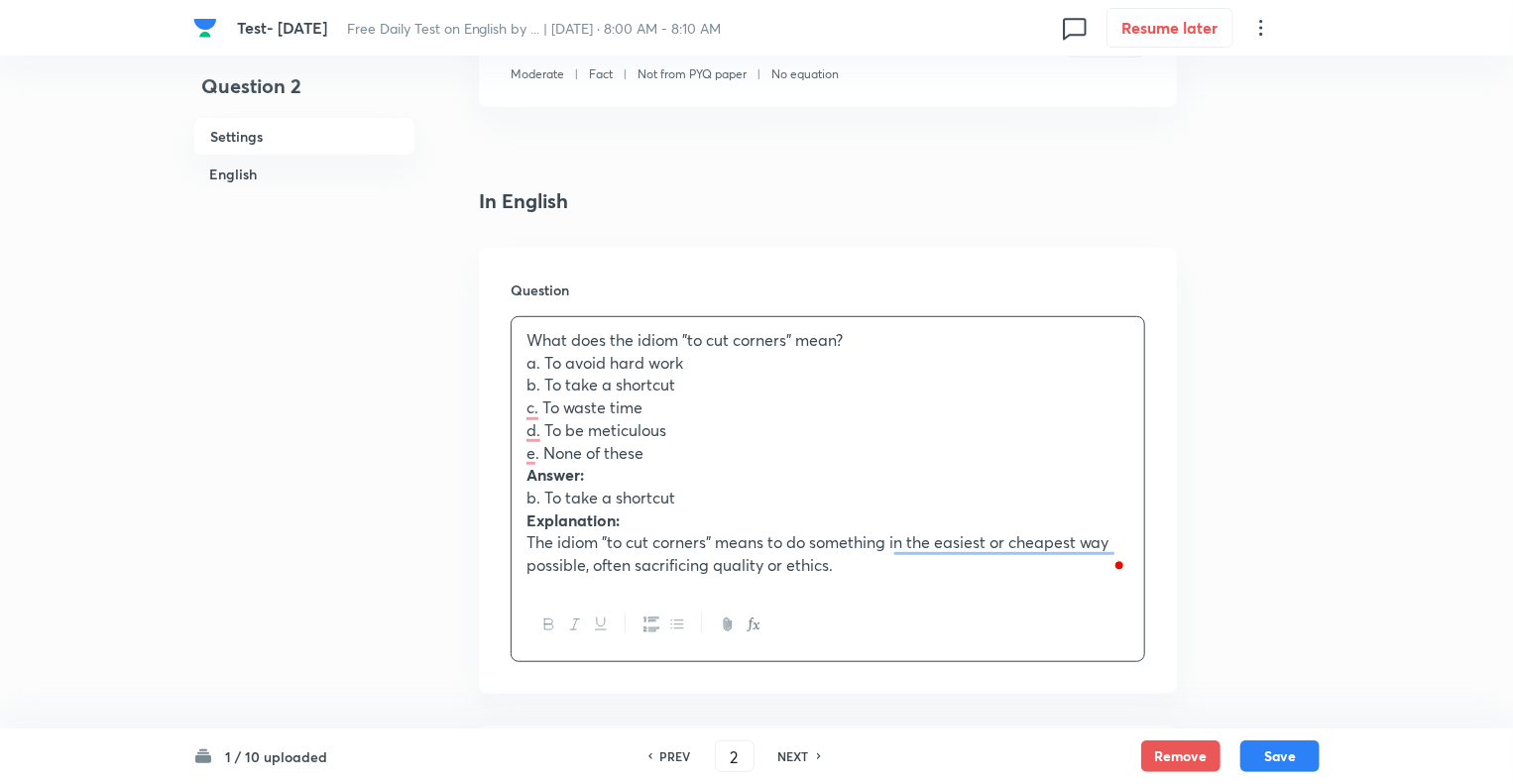 click on "Test- 14th July, 2025 Free Daily Test on English by ... | Jul 14, 2025 · 8:00 AM - 8:10 AM 0 Resume later Question 2 Settings English Settings Type Single choice correct 5 options + 1 mark - 0.25 marks Edit Concept English Language Vocabulary Idioms Idioms Edit Additional details Moderate Fact Not from PYQ paper No equation Edit In English Question What does the idiom "to cut corners" mean? a. To avoid hard work  b. To take a shortcut  c. To waste time  d. To be meticulous  e. None of these Answer:  b. To take a shortcut Explanation:  The idiom "to cut corners" means to do something in the easiest or cheapest way possible, often sacrificing quality or ethics. Option A Mark as correct answer Option B Mark as correct answer Option C Mark as correct answer Option D Mark as correct answer Option E Mark as correct answer Solution
1 / 10 uploaded
PREV 2 ​ NEXT Remove Save No internet connection Test- 14th July, 2025 | Unacademy" at bounding box center (756, 1176) 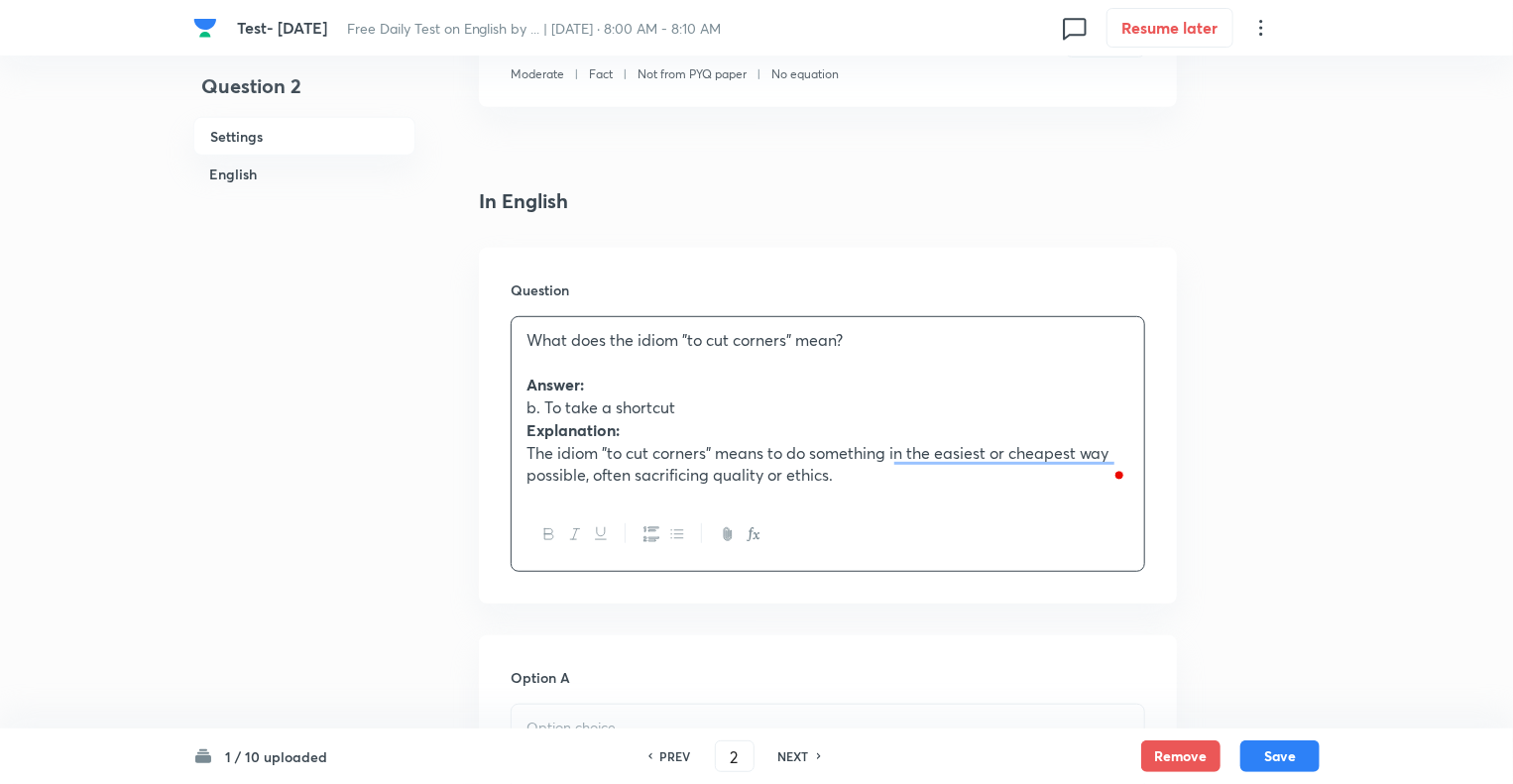 click on "Question 2 Settings English" at bounding box center (304, 1132) 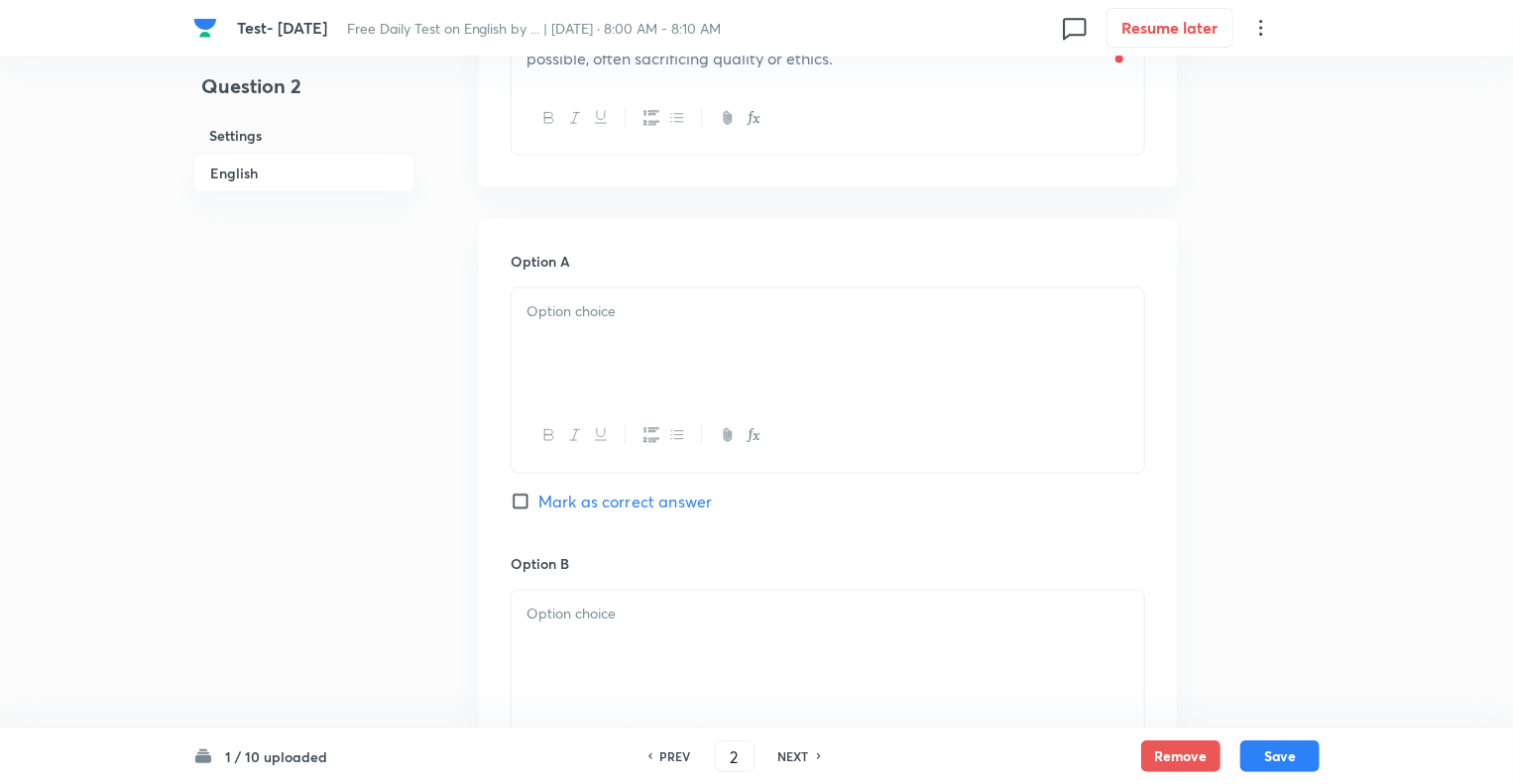 scroll, scrollTop: 872, scrollLeft: 0, axis: vertical 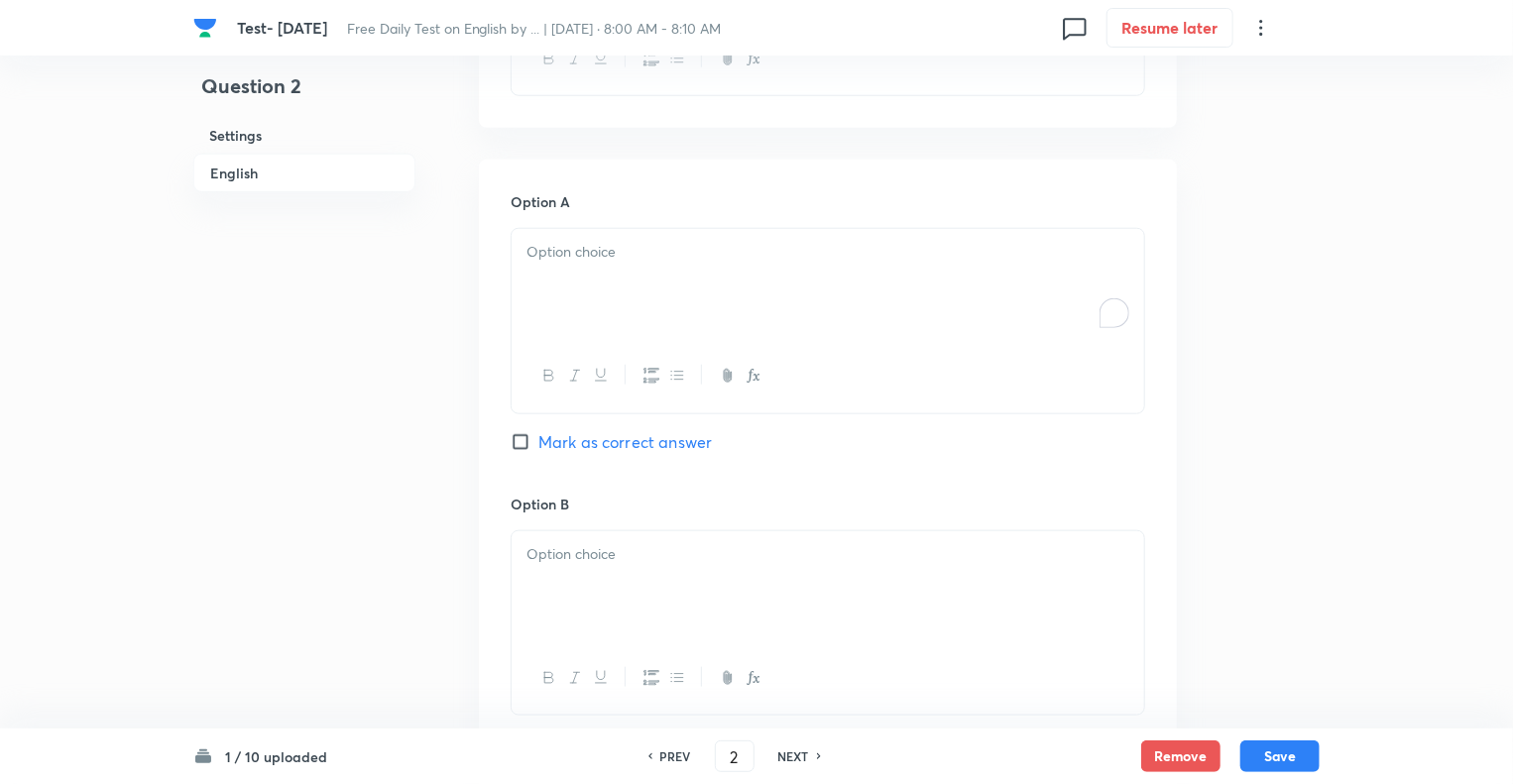 click at bounding box center [828, 284] 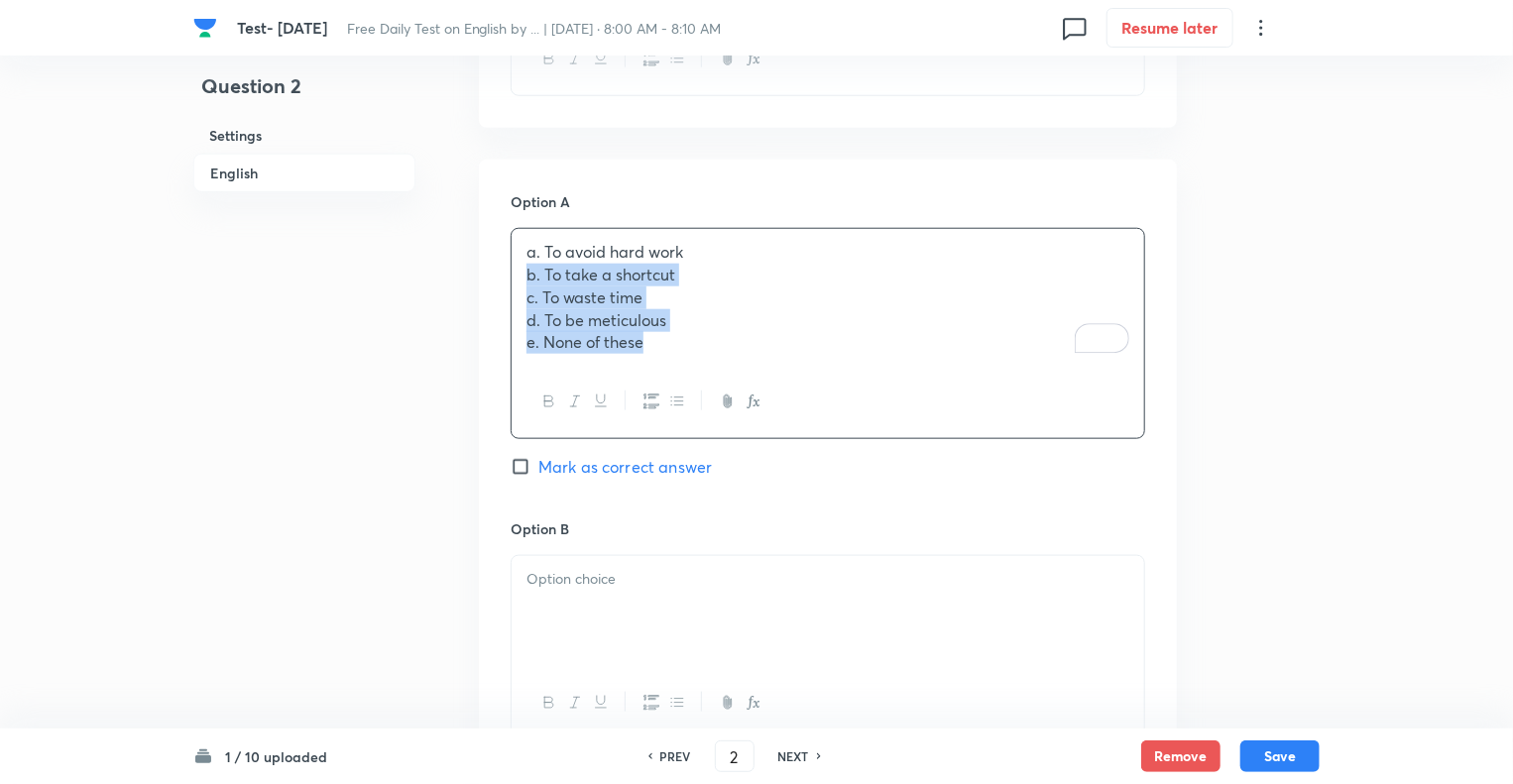 drag, startPoint x: 661, startPoint y: 340, endPoint x: 500, endPoint y: 278, distance: 172.52536 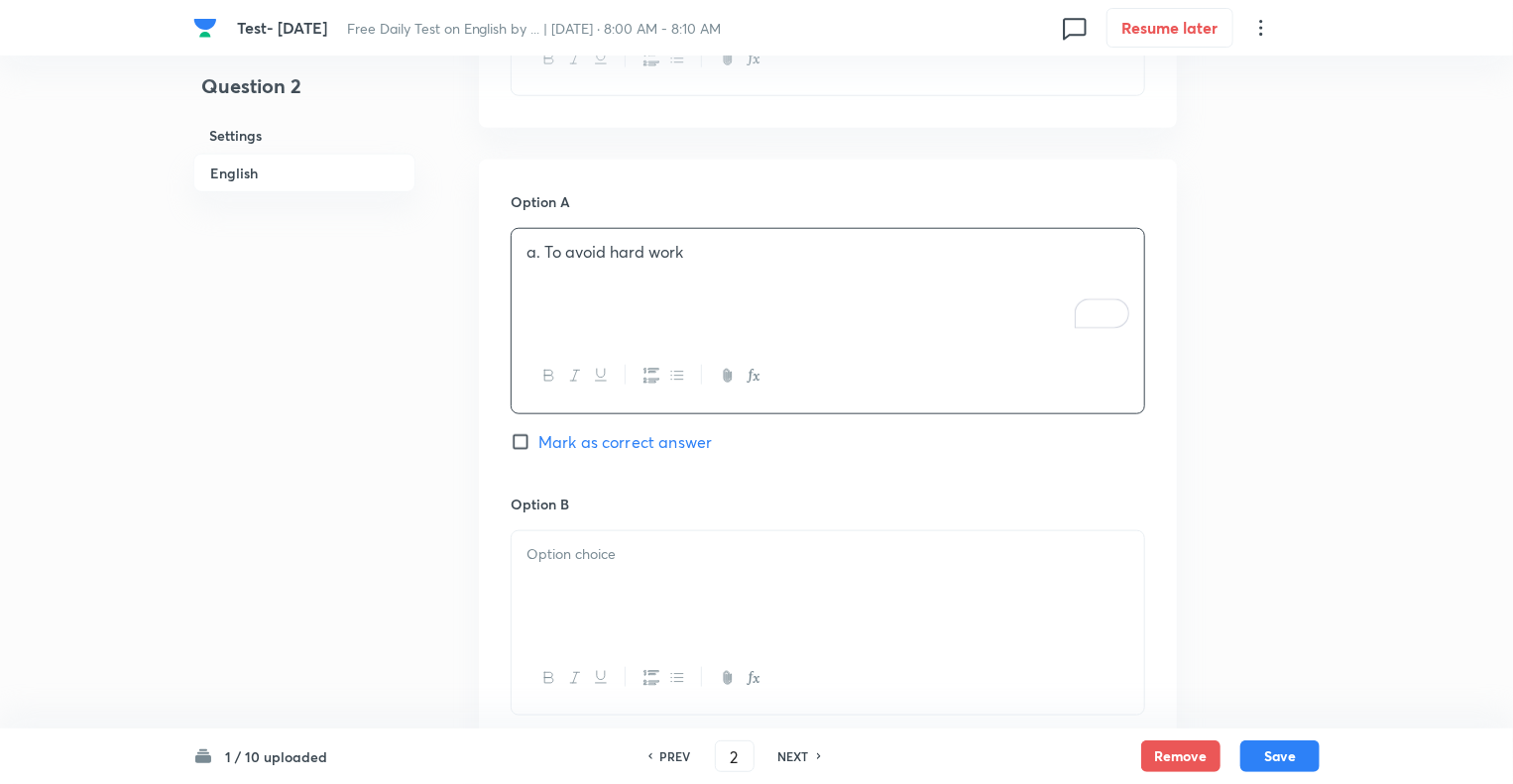 click at bounding box center (828, 587) 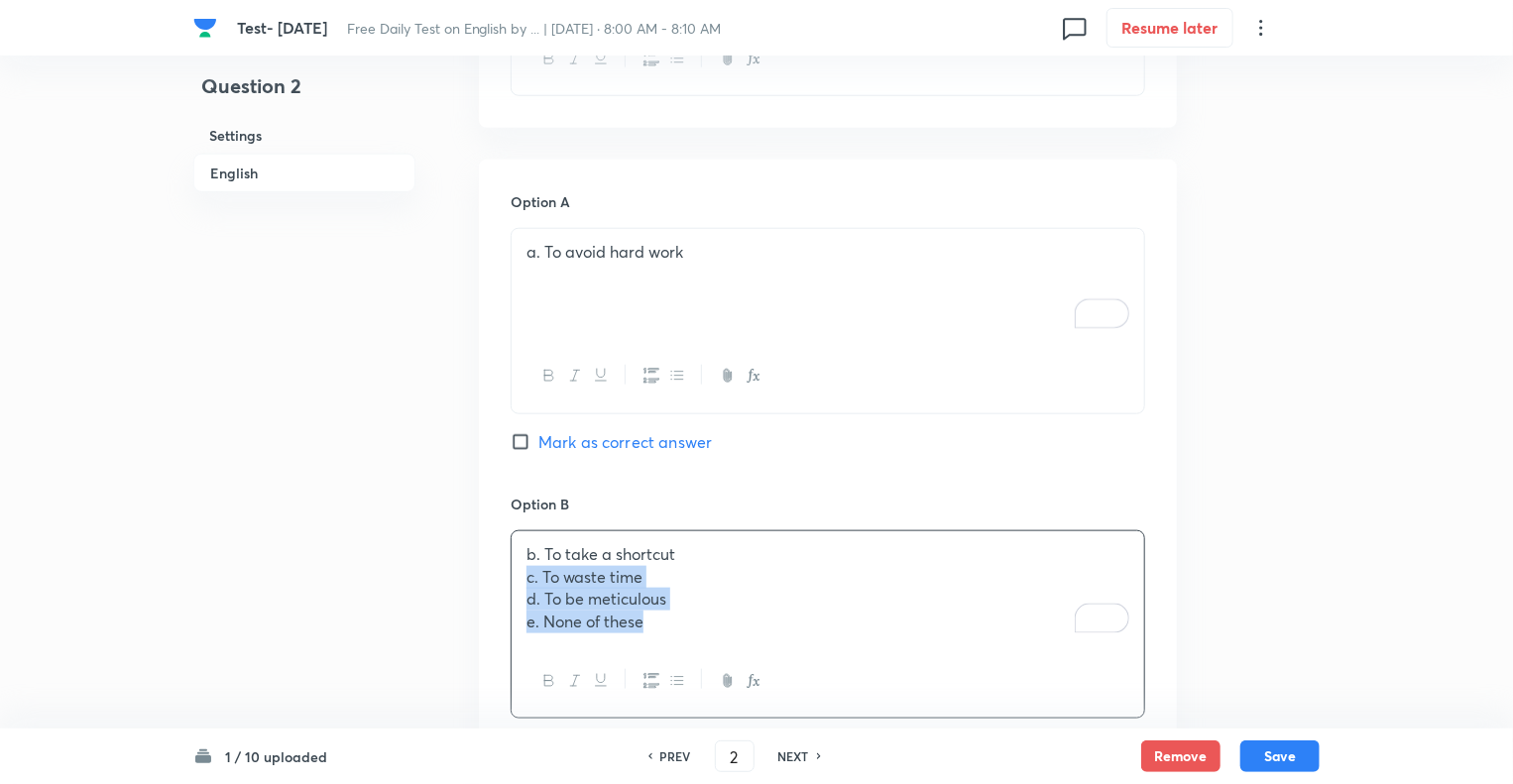 drag, startPoint x: 660, startPoint y: 617, endPoint x: 503, endPoint y: 578, distance: 161.77144 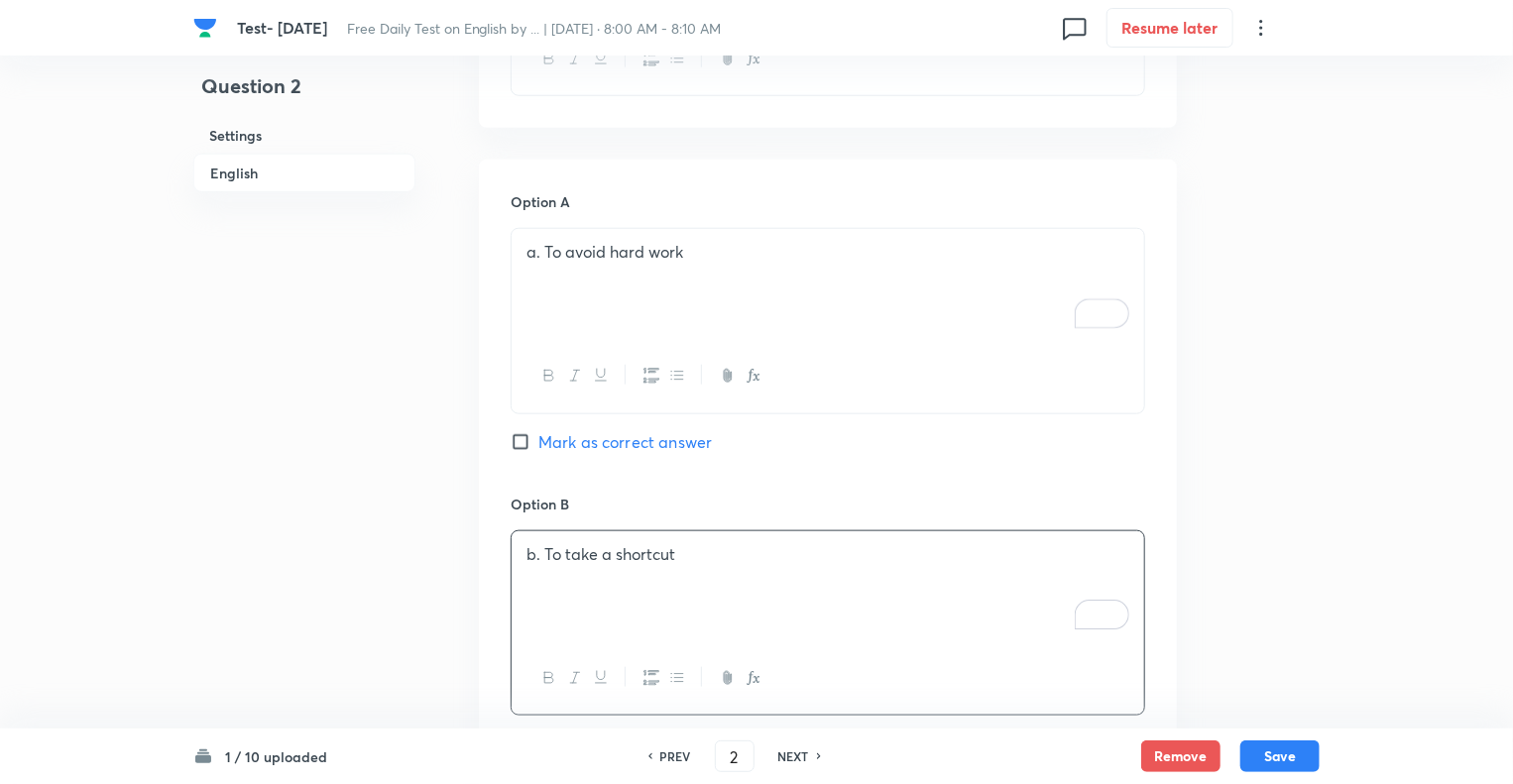 click on "Question 2 Settings English" at bounding box center (304, 656) 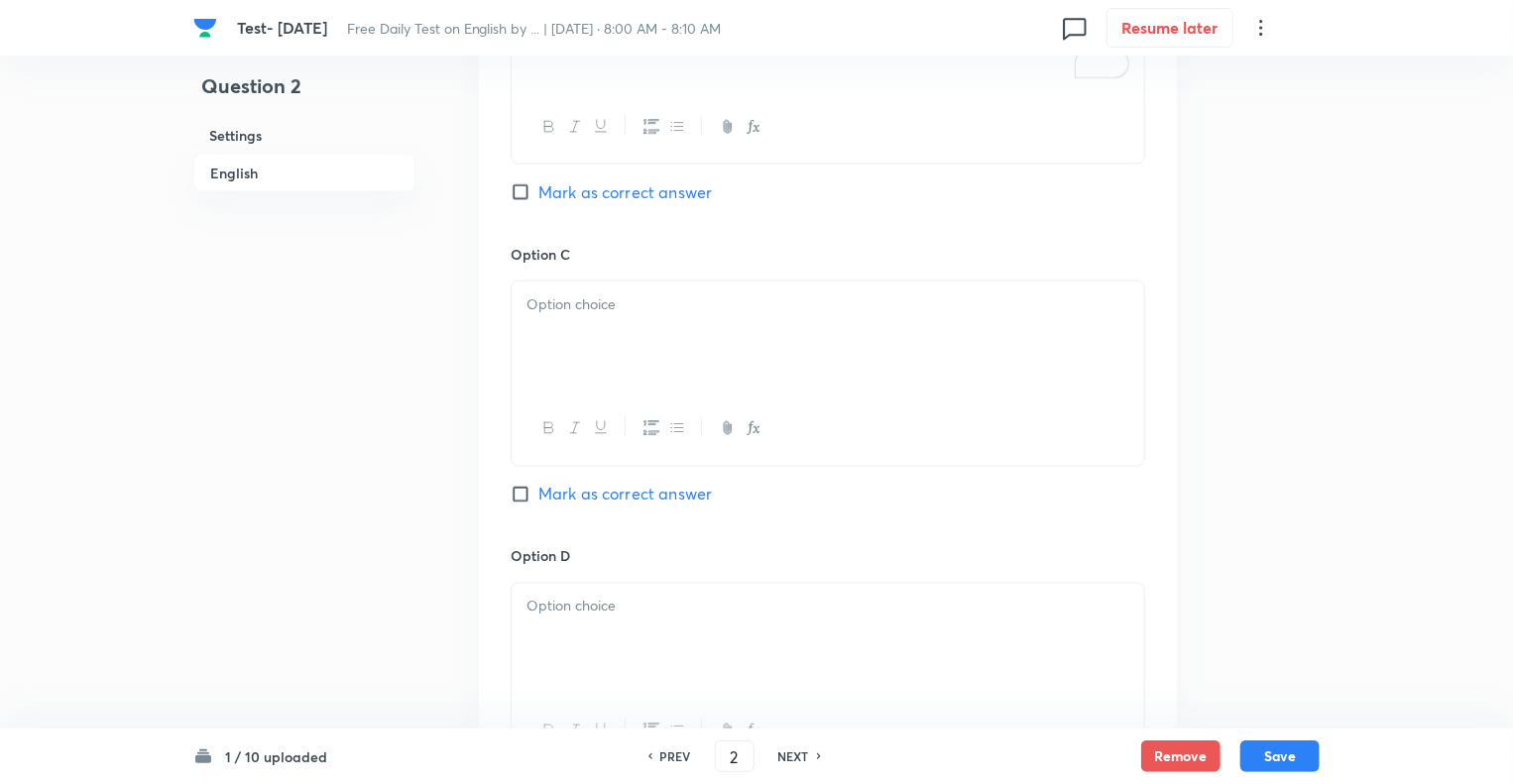 scroll, scrollTop: 1427, scrollLeft: 0, axis: vertical 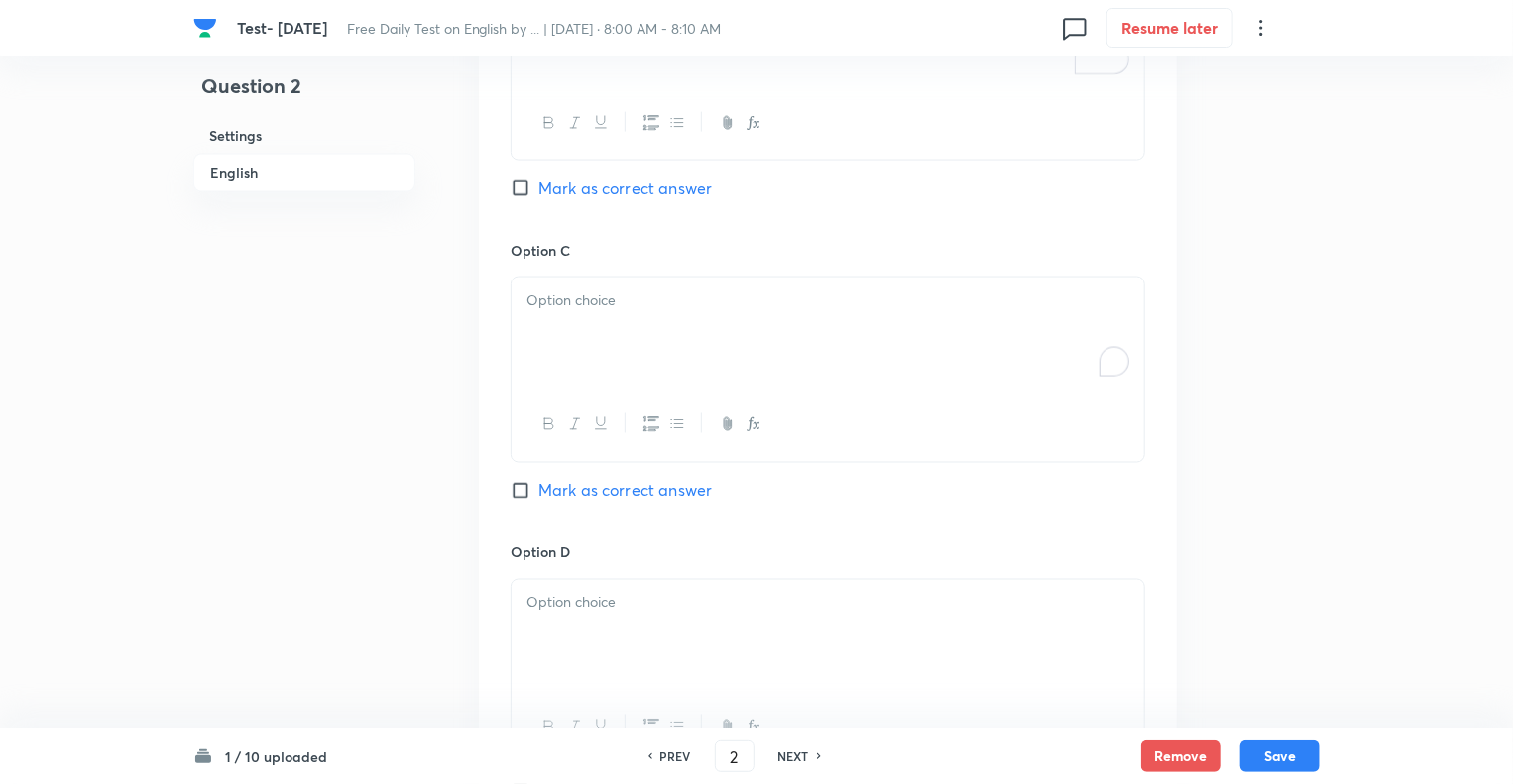 click at bounding box center (828, 333) 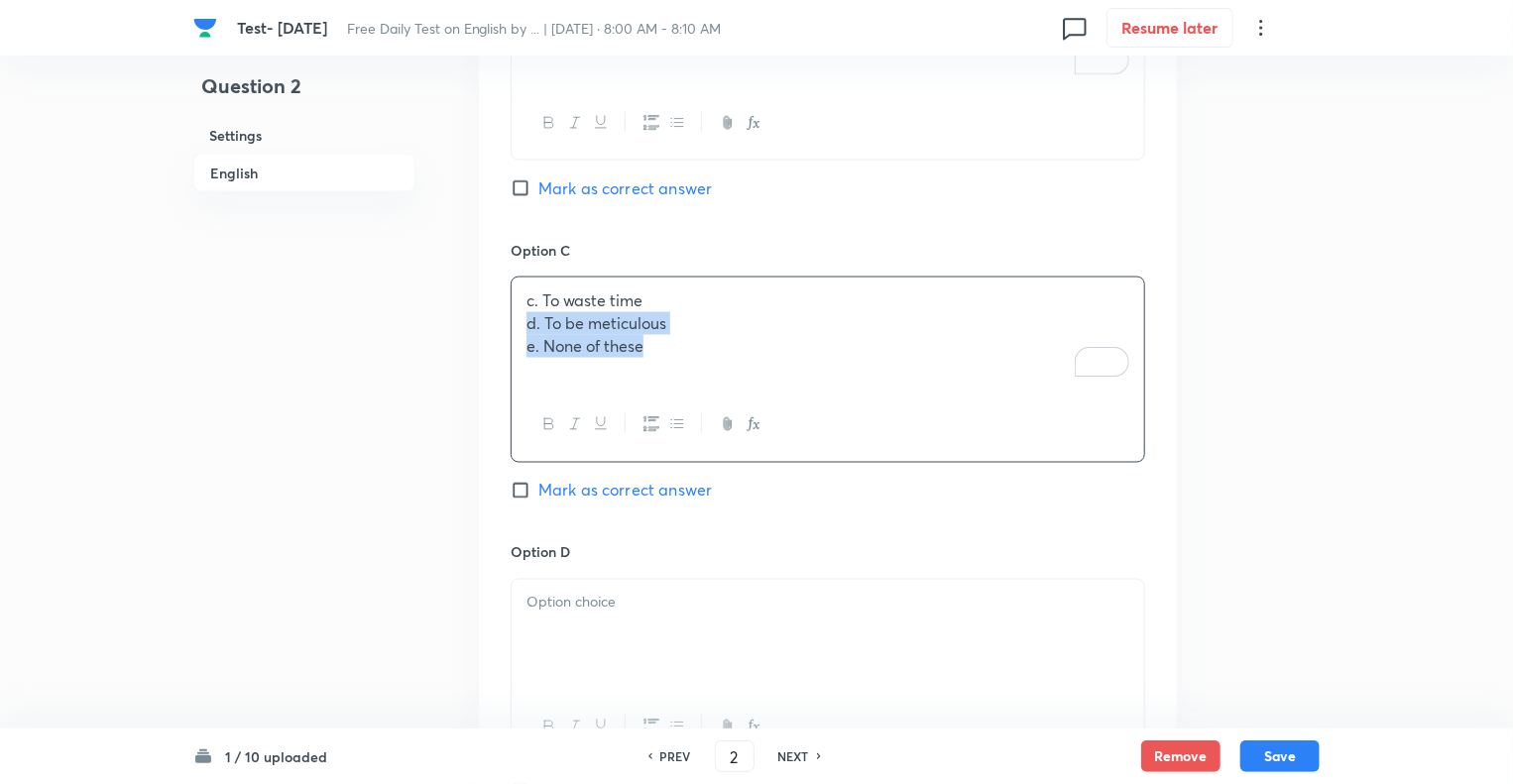 drag, startPoint x: 658, startPoint y: 346, endPoint x: 500, endPoint y: 321, distance: 159.96562 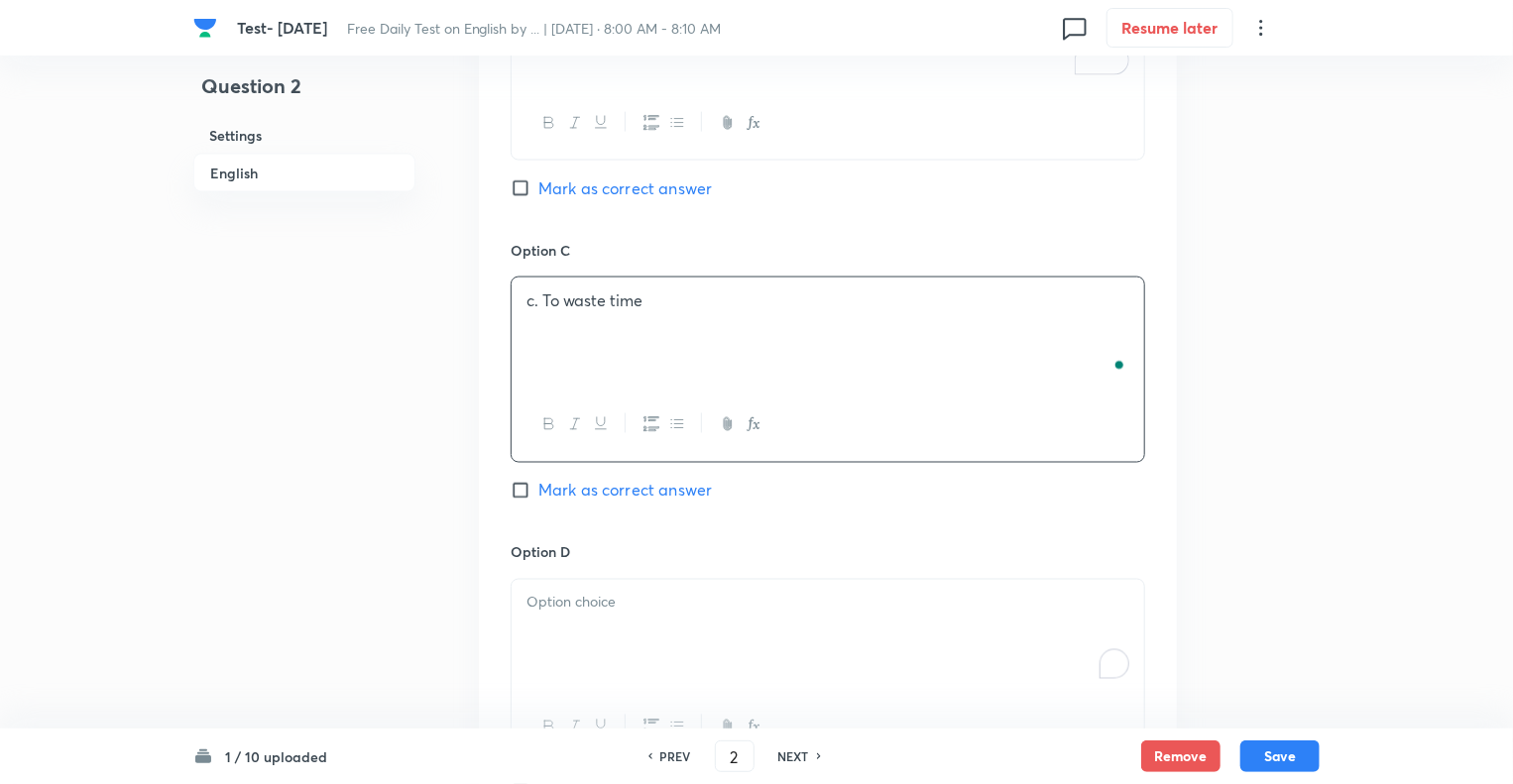 click at bounding box center (828, 603) 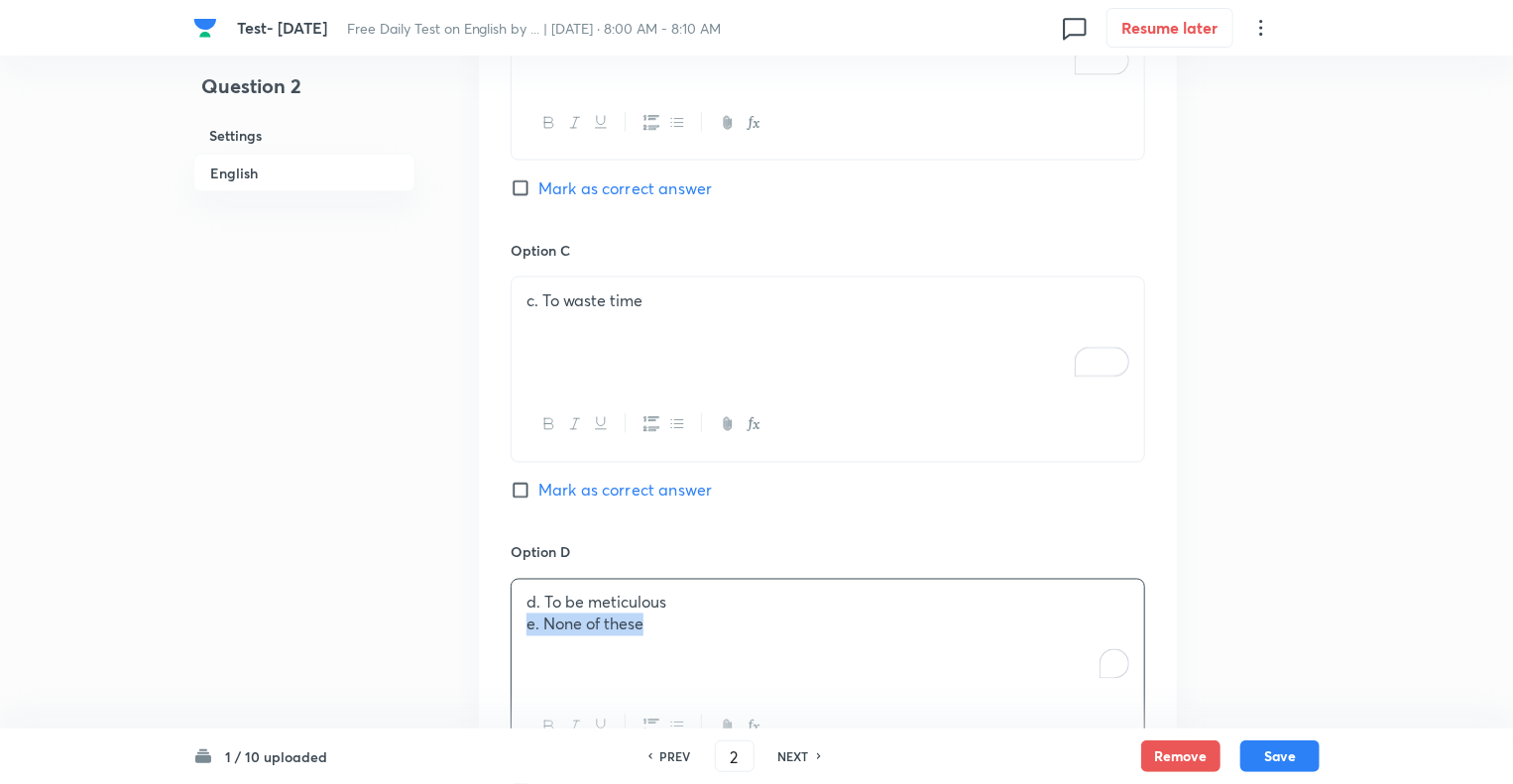 drag, startPoint x: 659, startPoint y: 627, endPoint x: 450, endPoint y: 625, distance: 209.00957 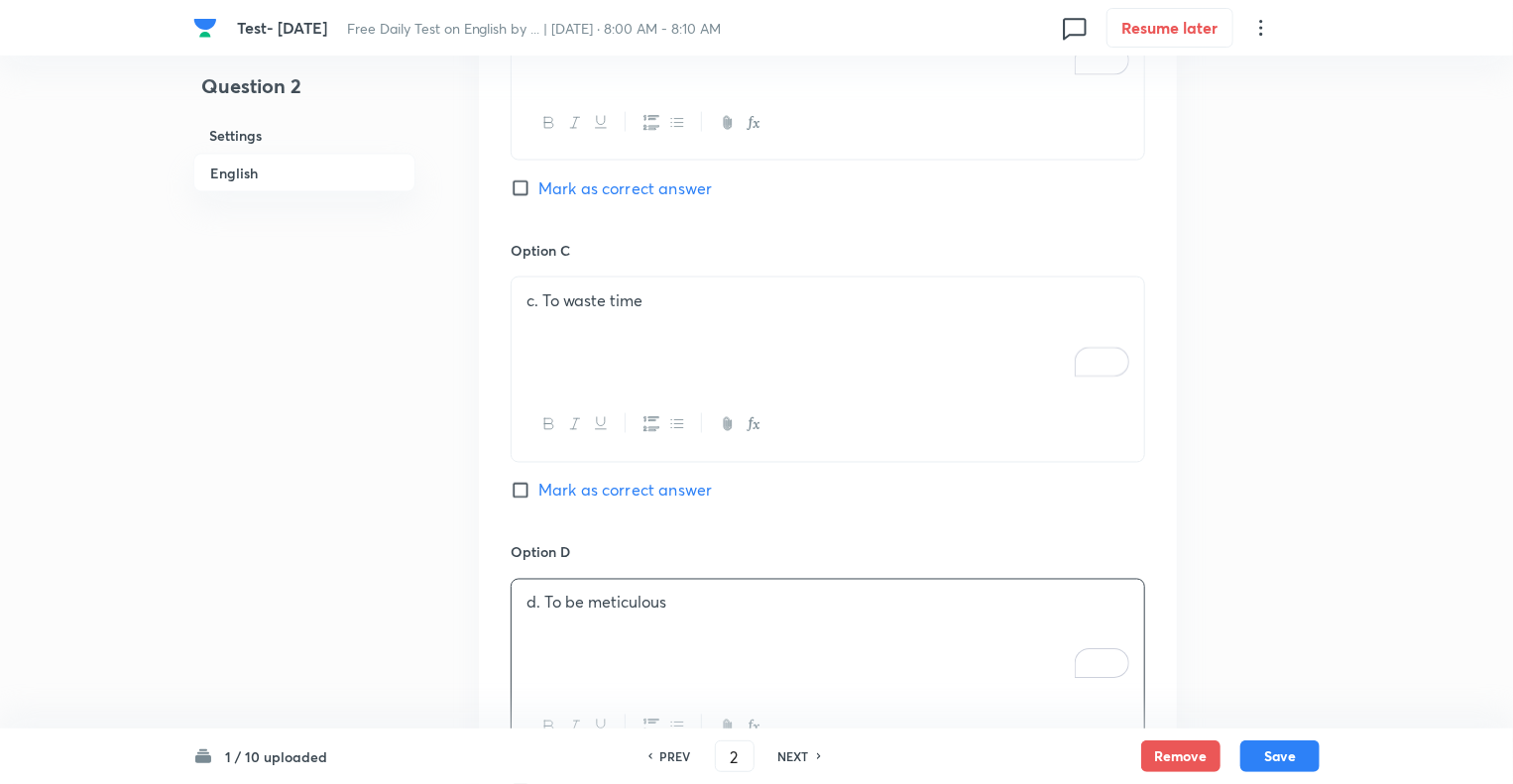 click on "Question 2 Settings English" at bounding box center (304, 101) 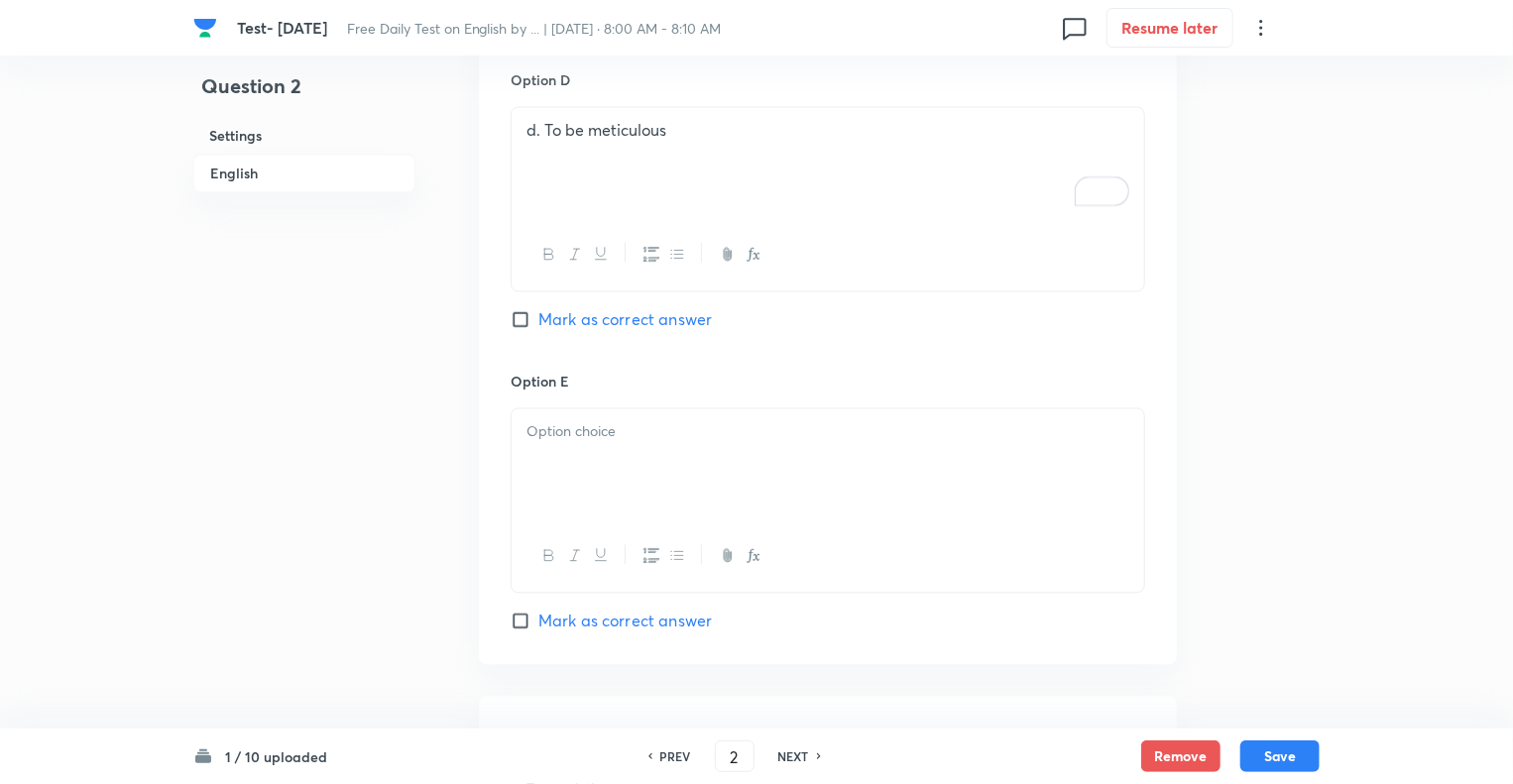 scroll, scrollTop: 1982, scrollLeft: 0, axis: vertical 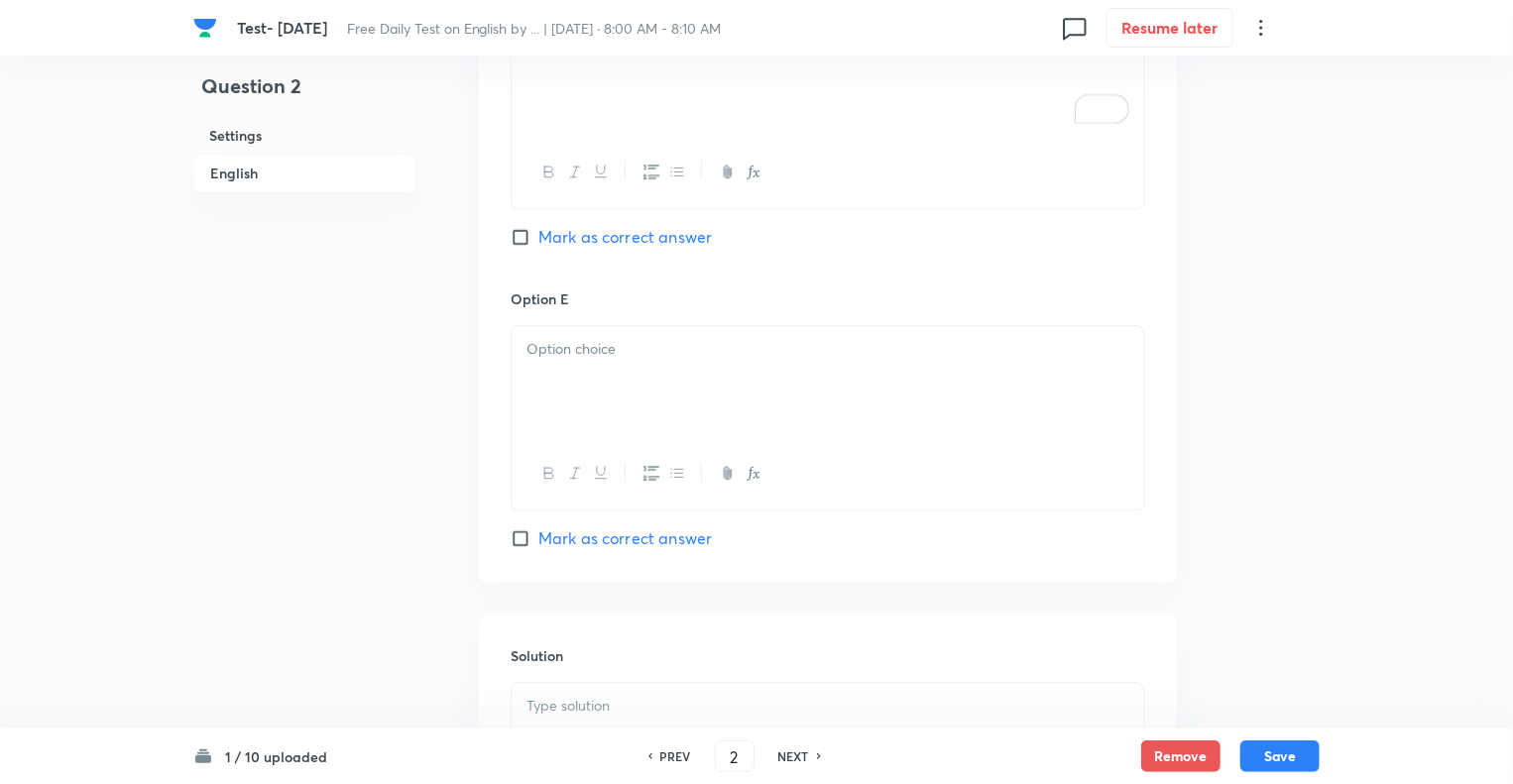 click at bounding box center (828, 382) 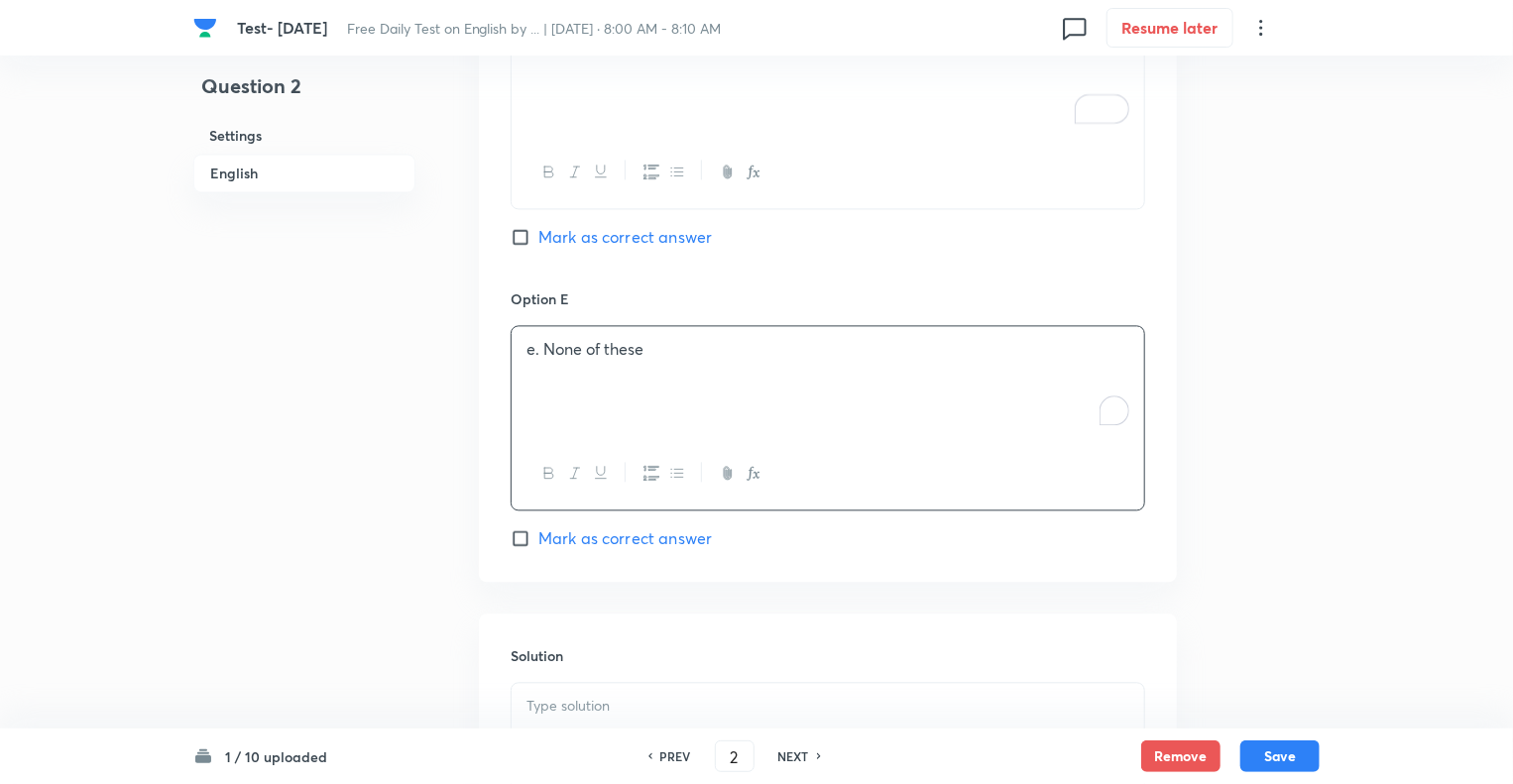 click on "Question 2 Settings English" at bounding box center [304, -454] 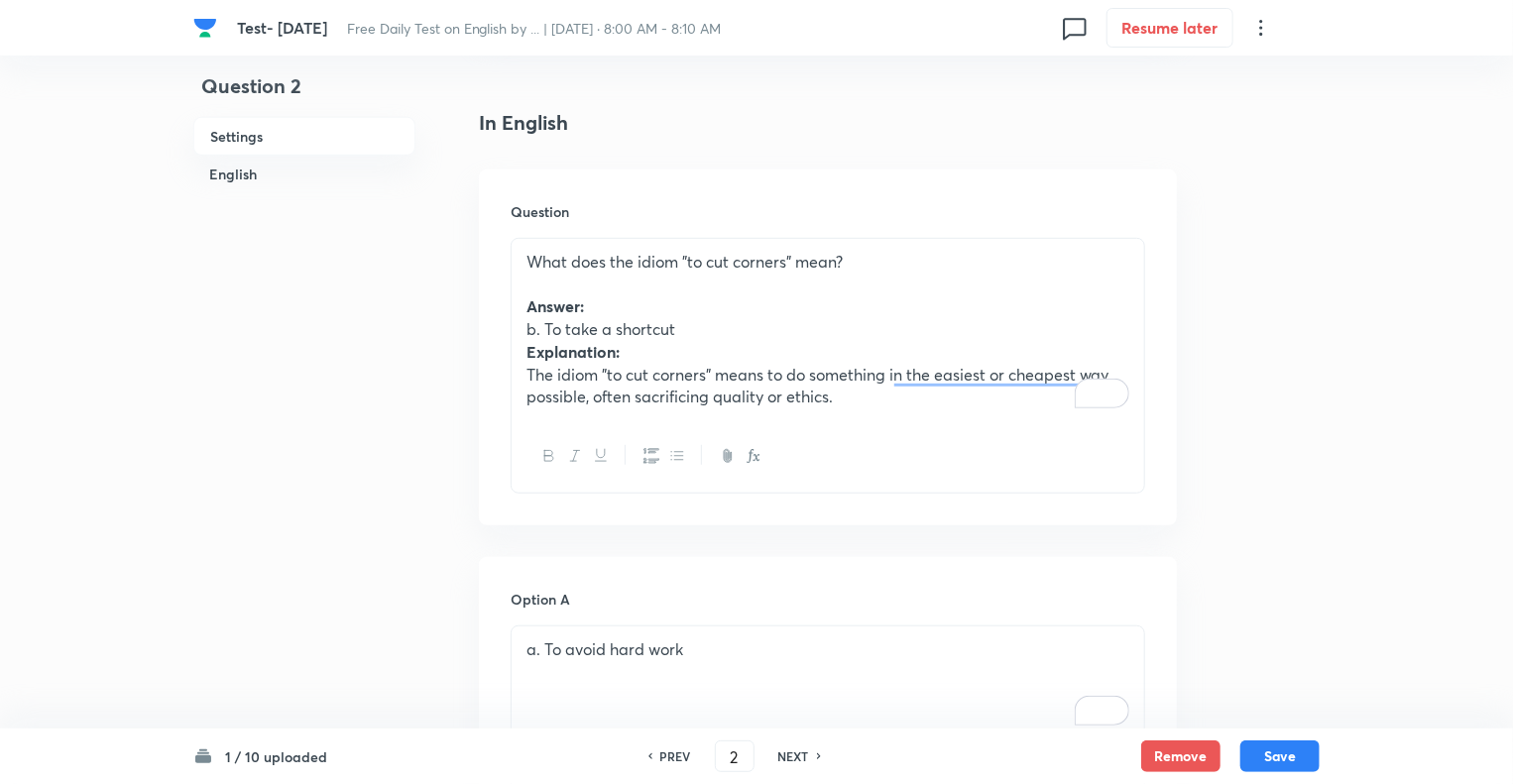scroll, scrollTop: 357, scrollLeft: 0, axis: vertical 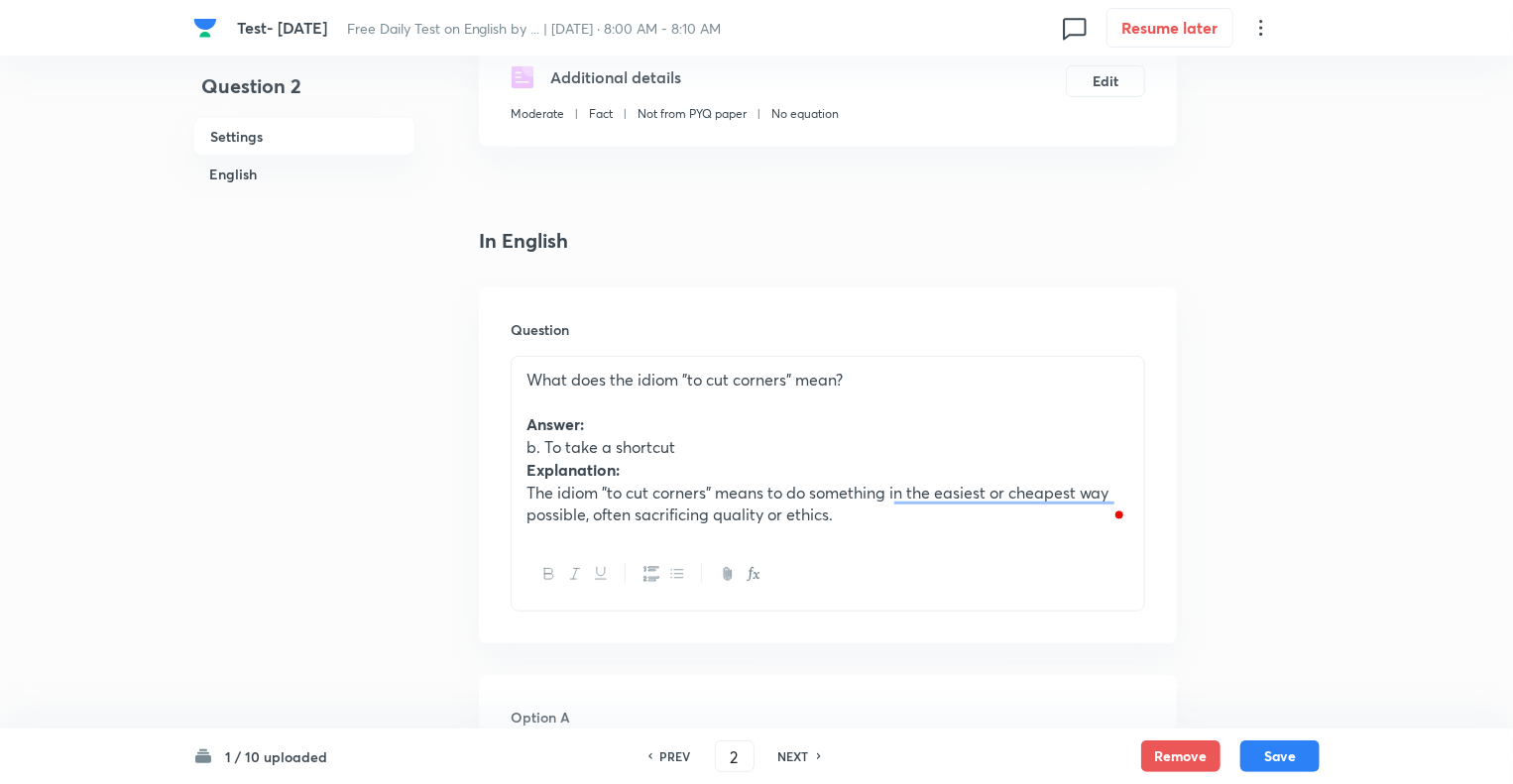 drag, startPoint x: 849, startPoint y: 517, endPoint x: 496, endPoint y: 400, distance: 371.88439 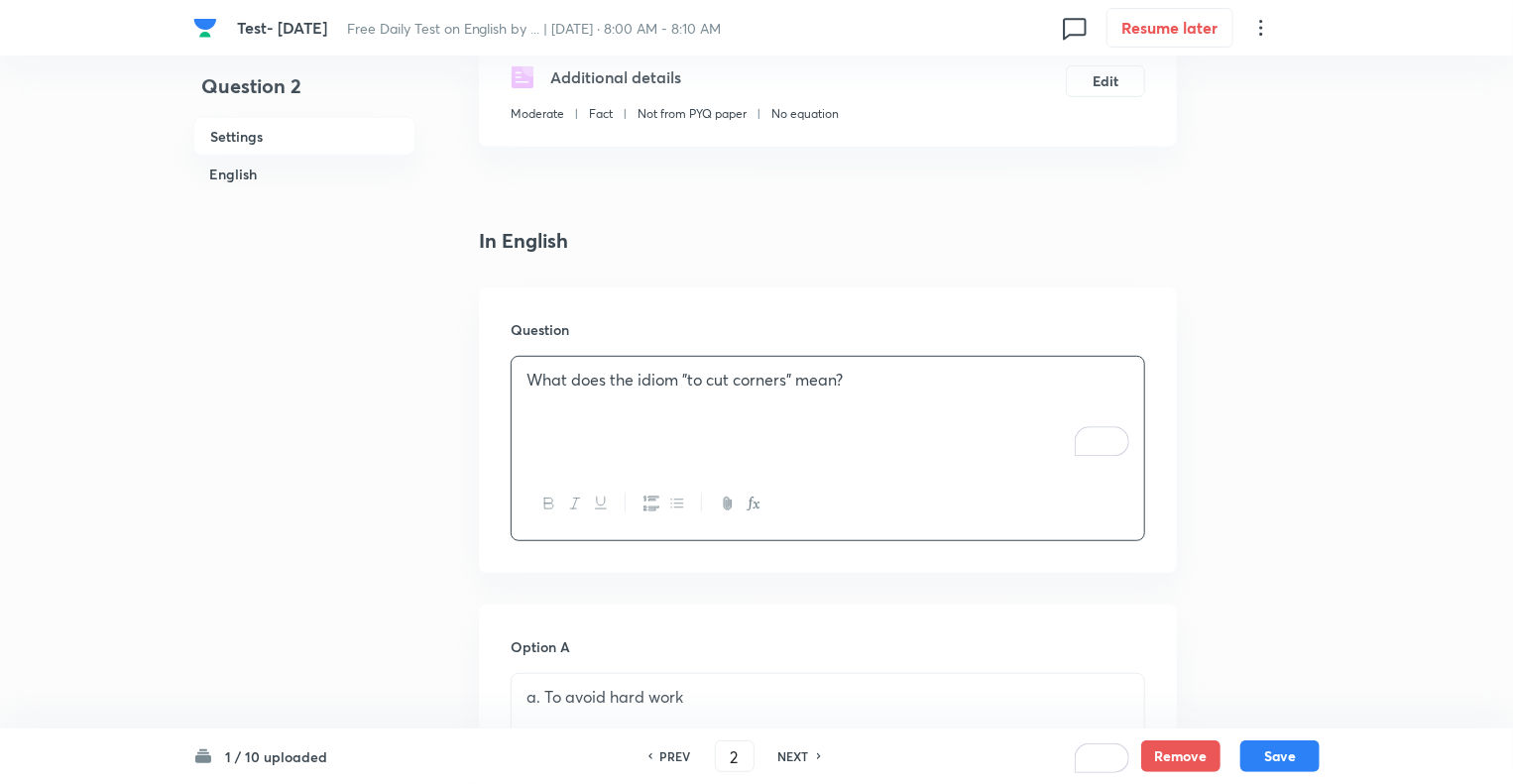 click on "Question 2 Settings English" at bounding box center (304, 1136) 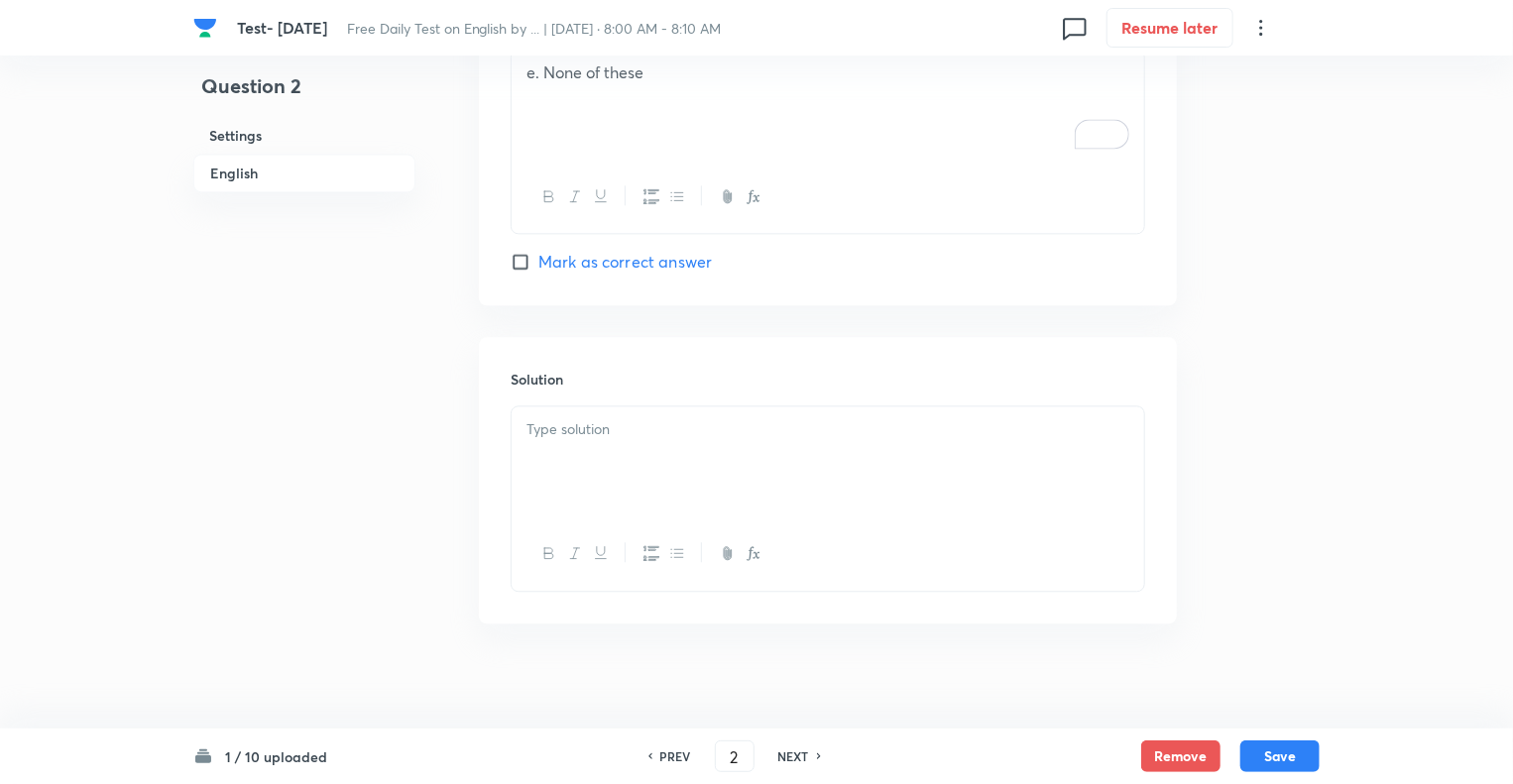 scroll, scrollTop: 2197, scrollLeft: 0, axis: vertical 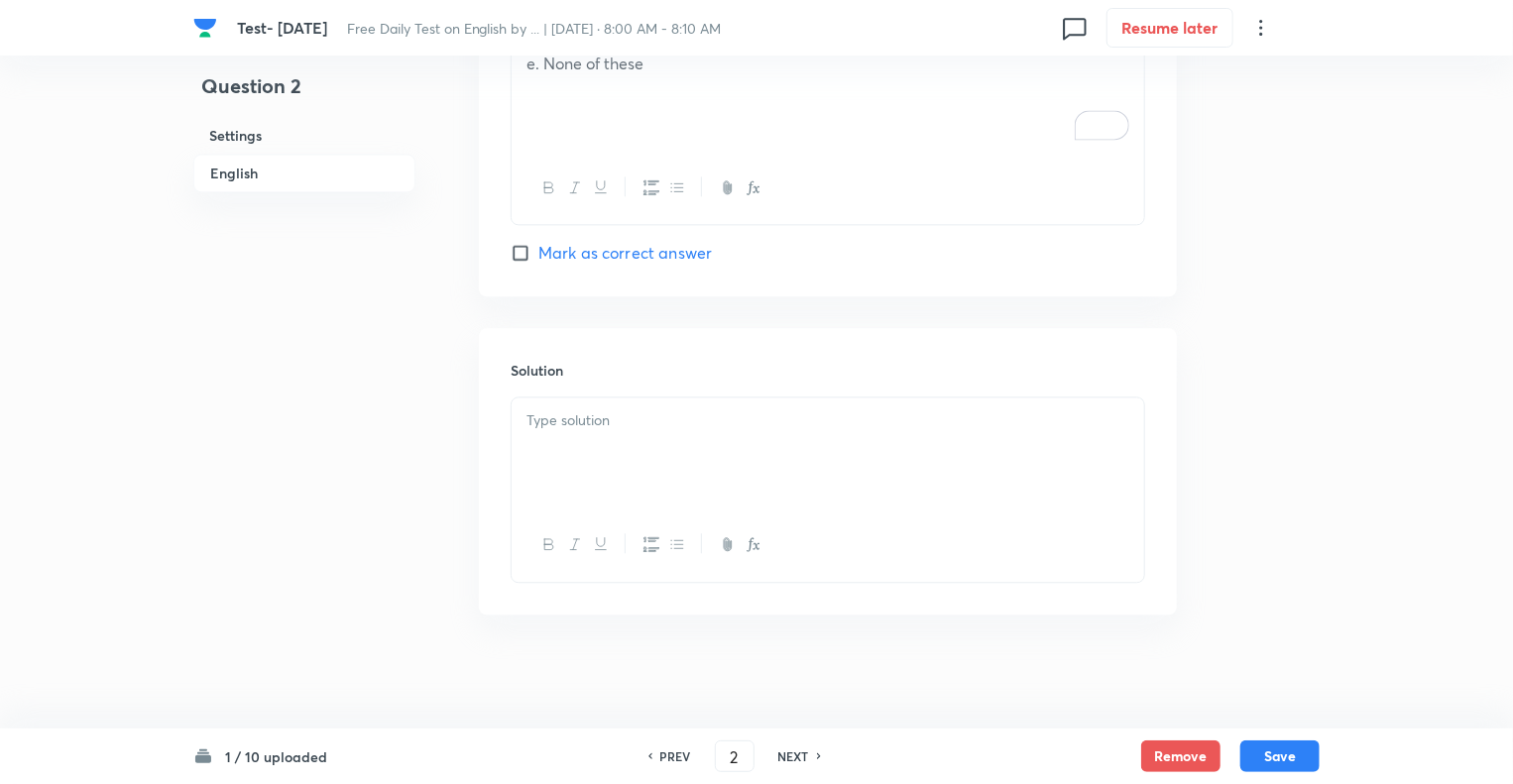 click at bounding box center (828, 453) 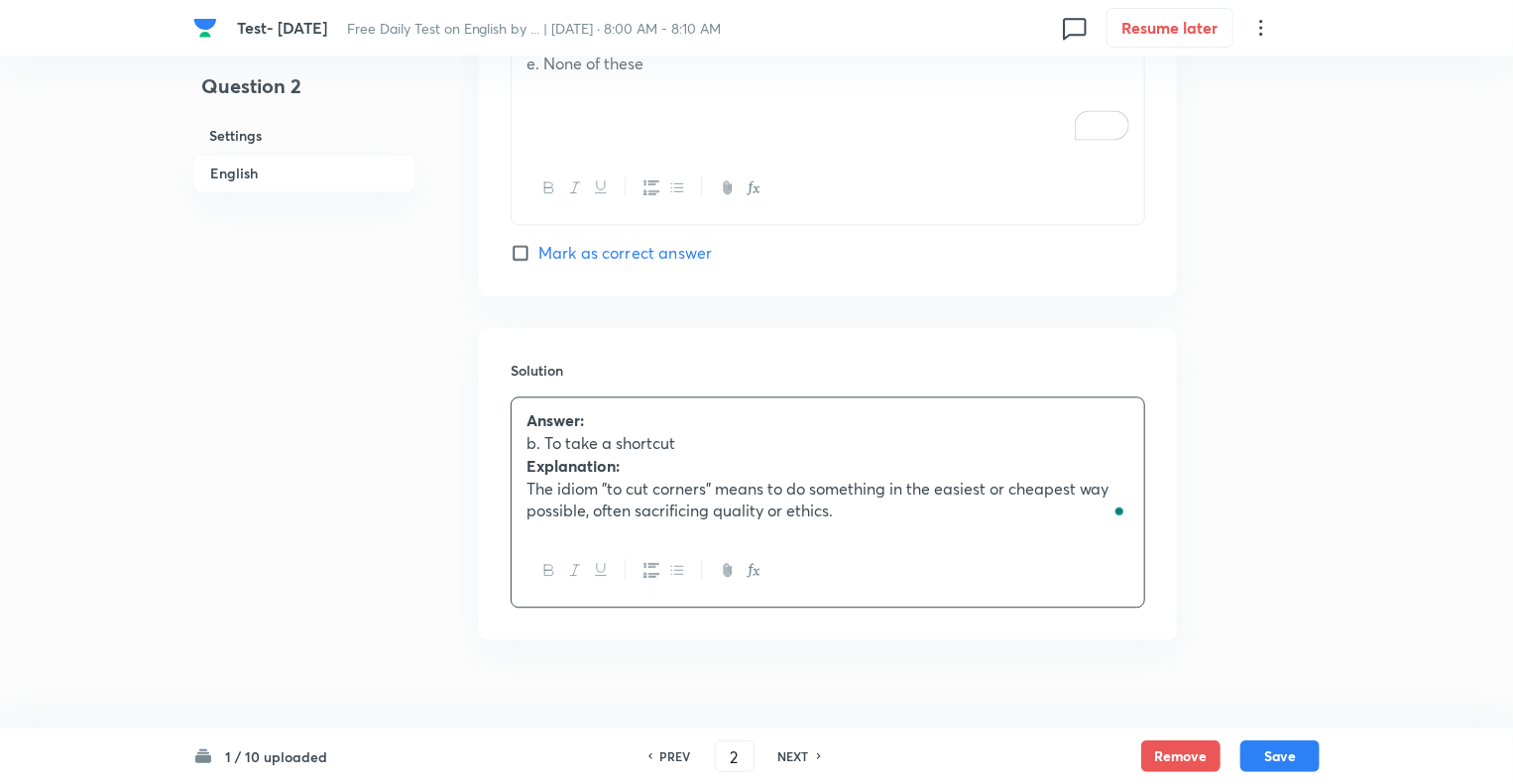 click on "Question 2 Settings English" at bounding box center [304, -692] 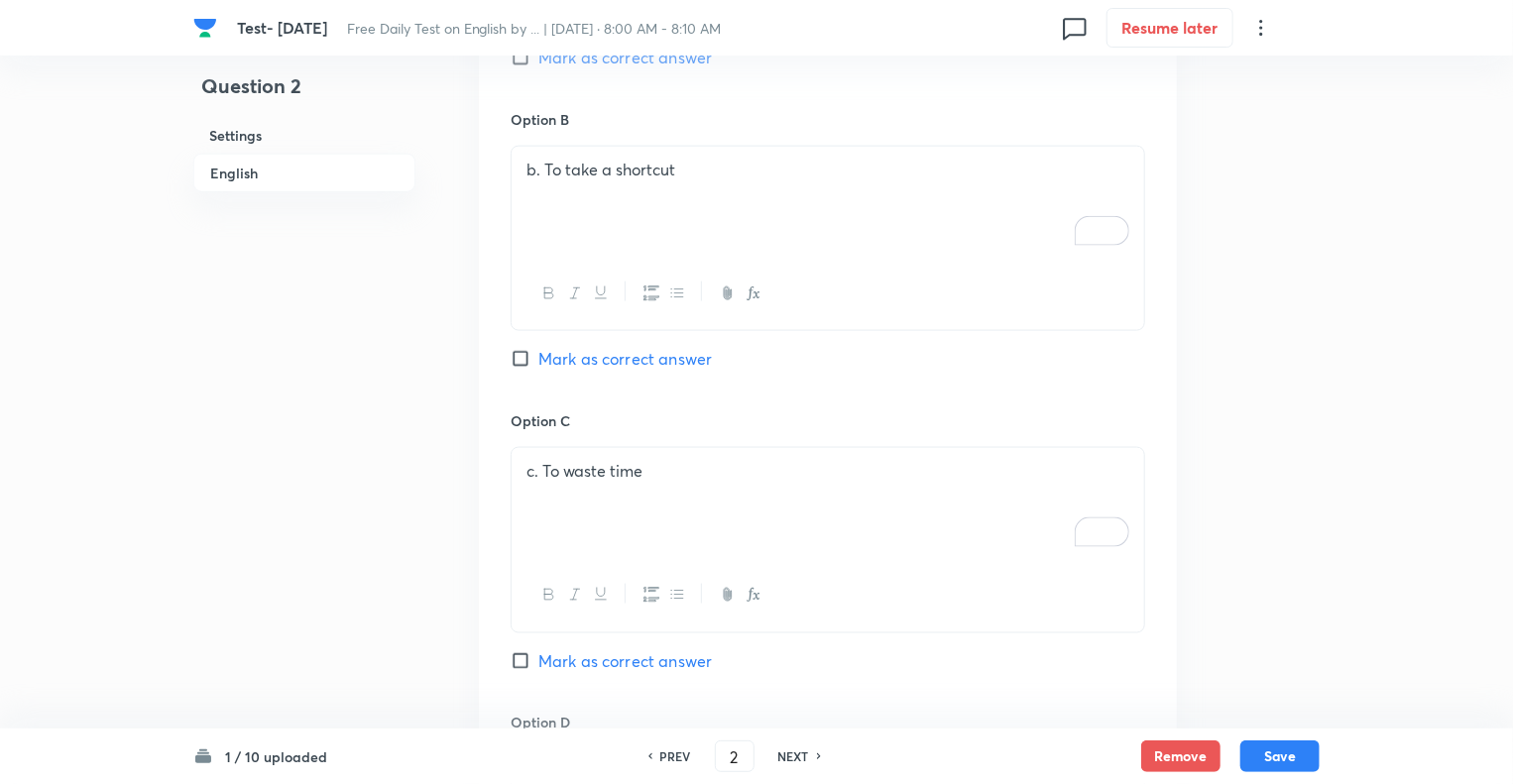 scroll, scrollTop: 1167, scrollLeft: 0, axis: vertical 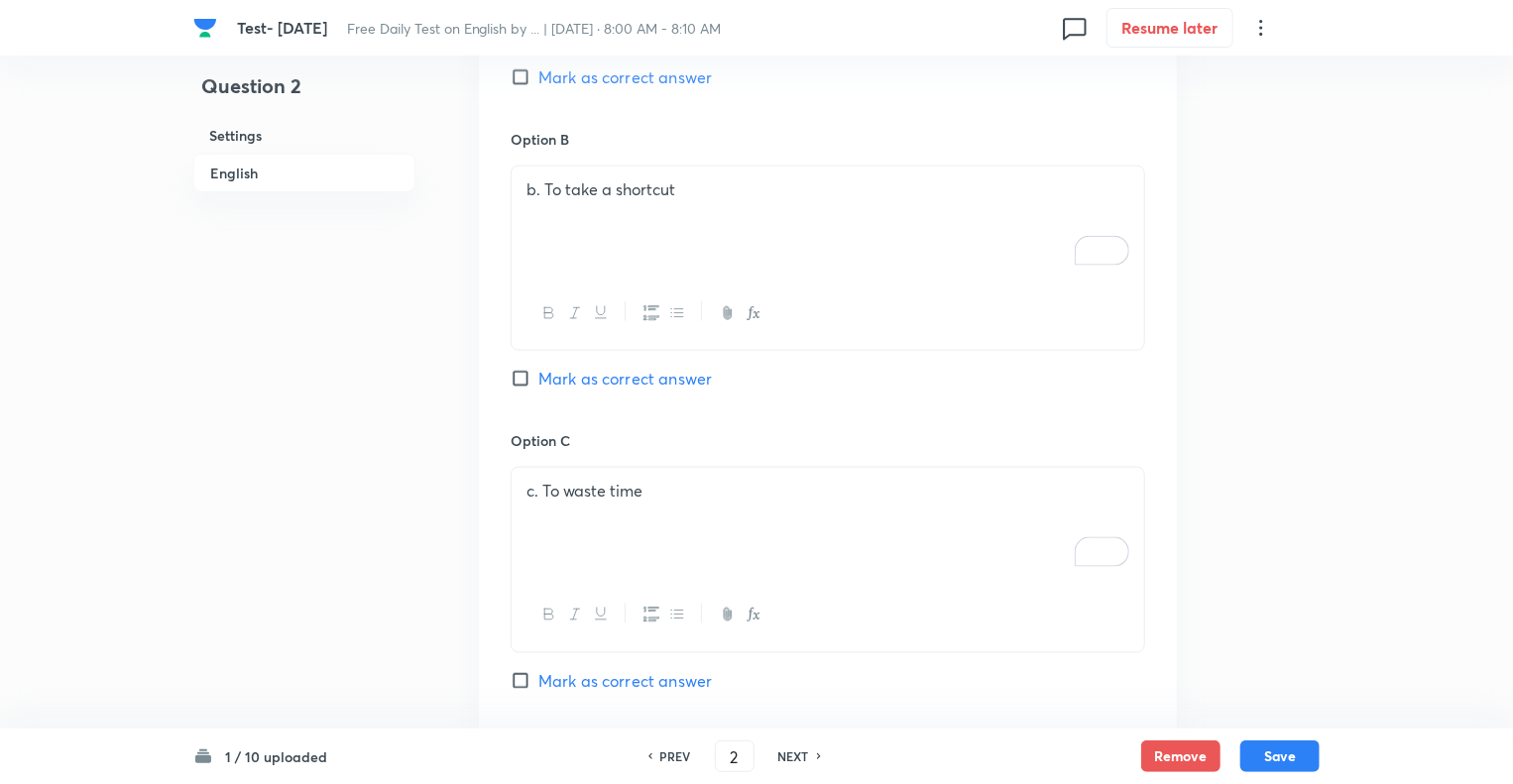 click on "Mark as correct answer" at bounding box center [524, 379] 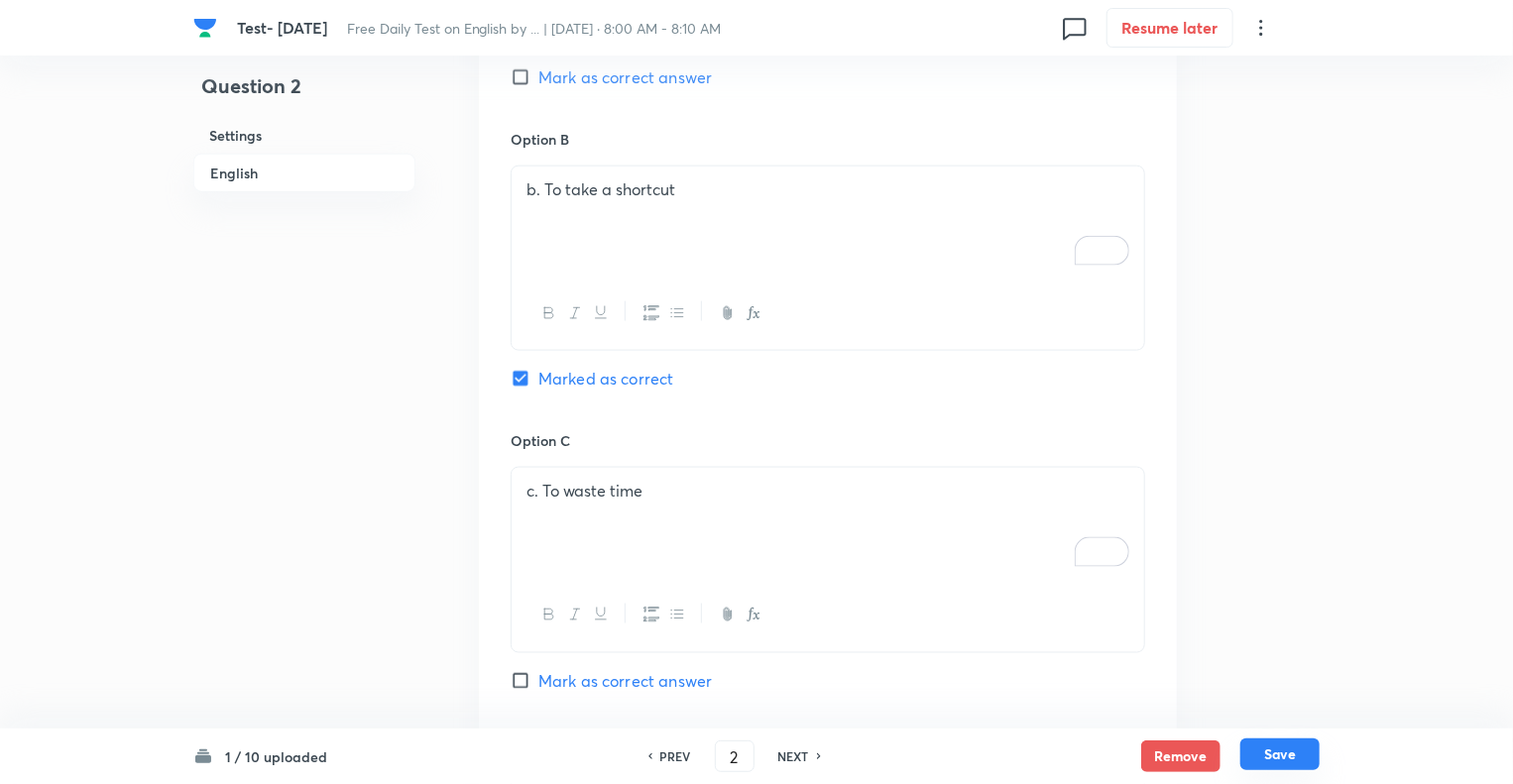 click on "Save" at bounding box center (1280, 754) 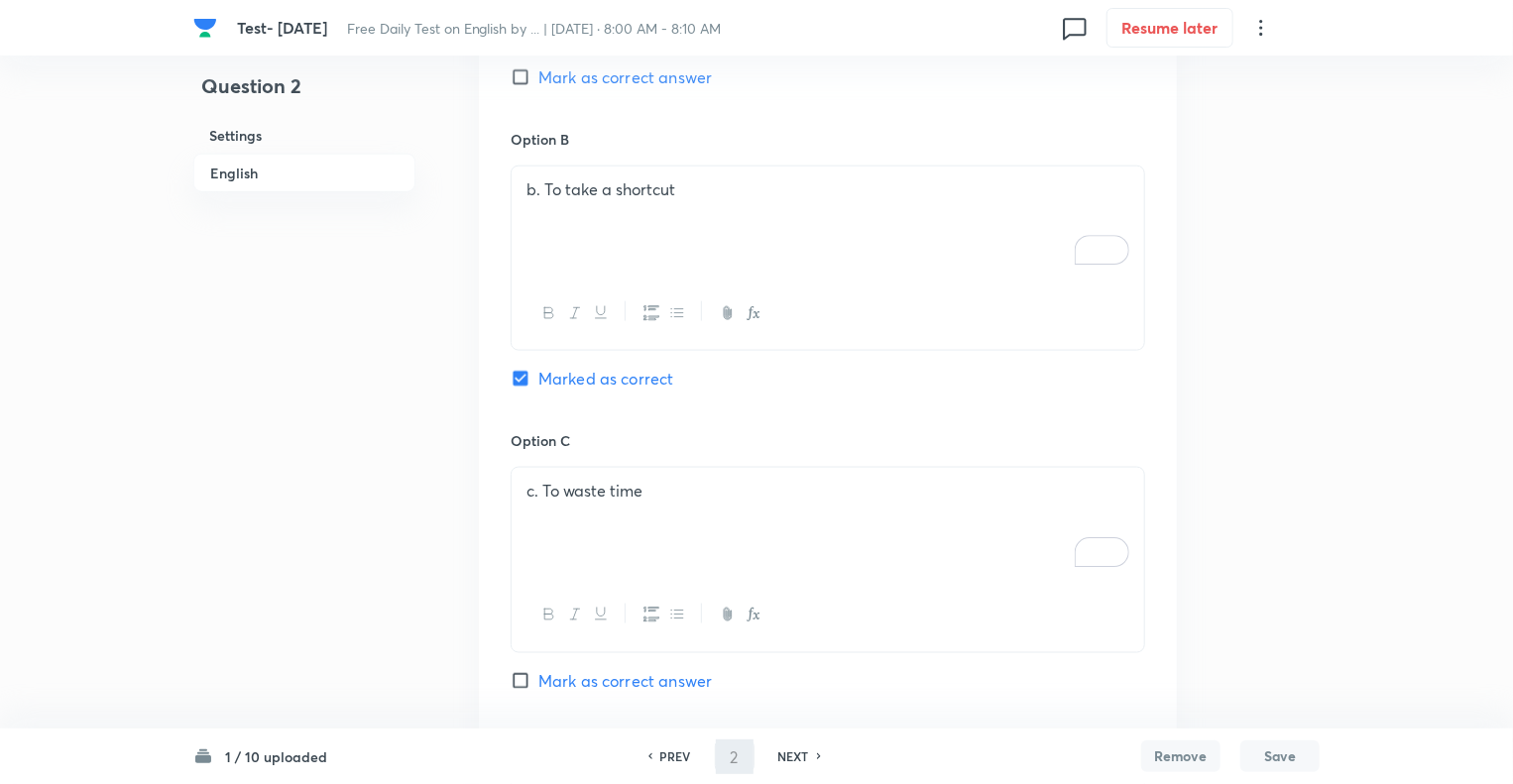 type on "3" 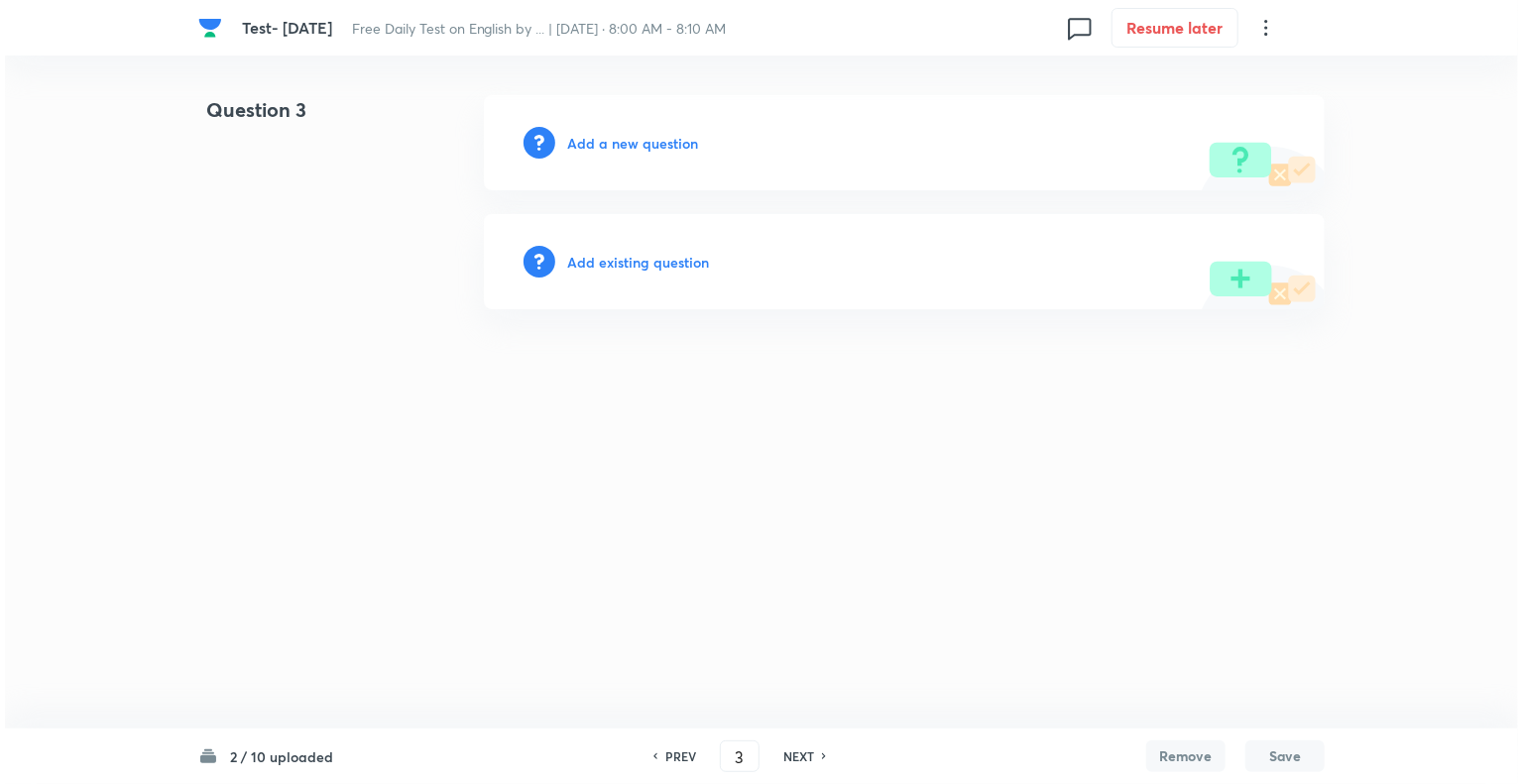 scroll, scrollTop: 0, scrollLeft: 0, axis: both 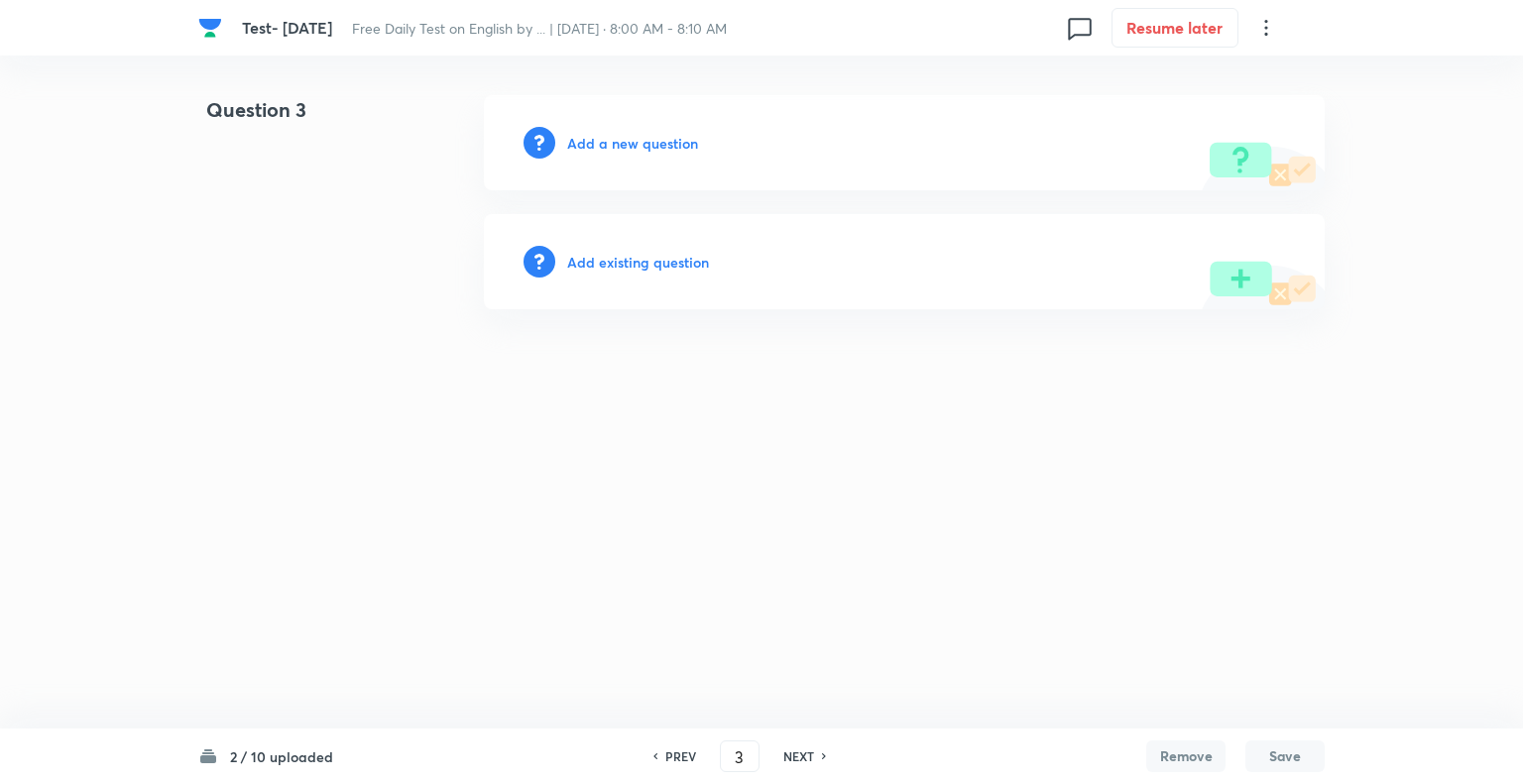click on "Add a new question" at bounding box center (633, 143) 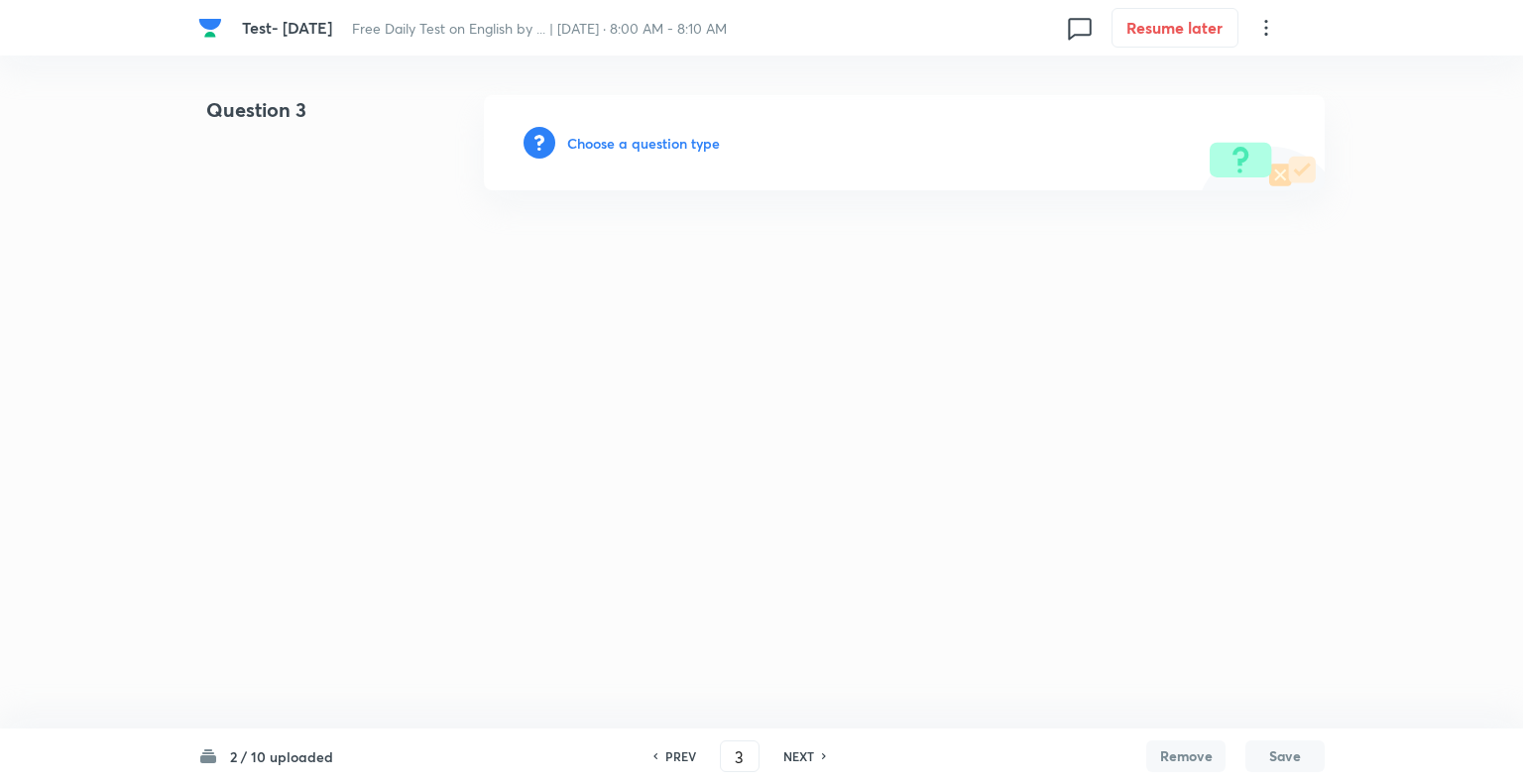 click on "Choose a question type" at bounding box center [644, 143] 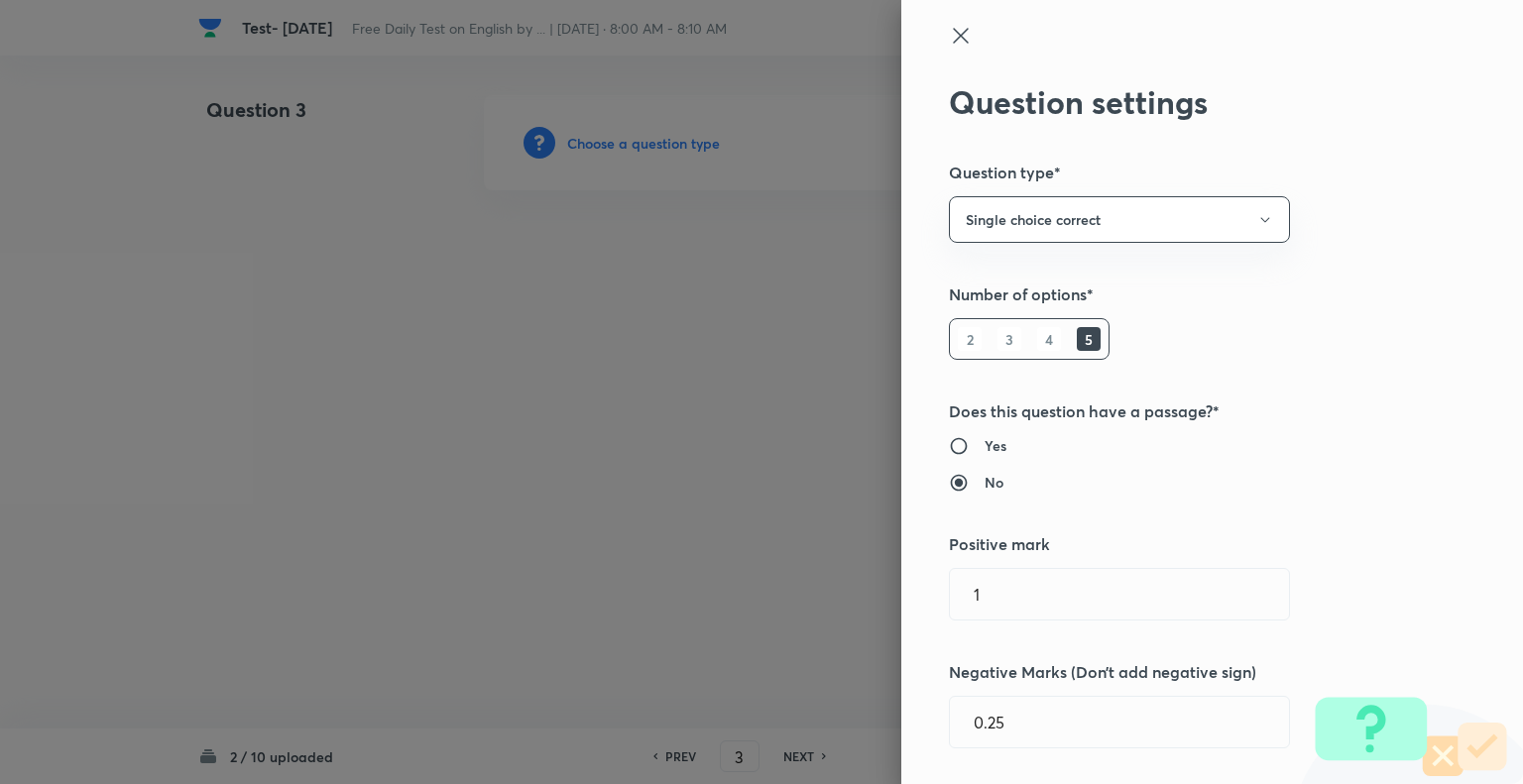 type 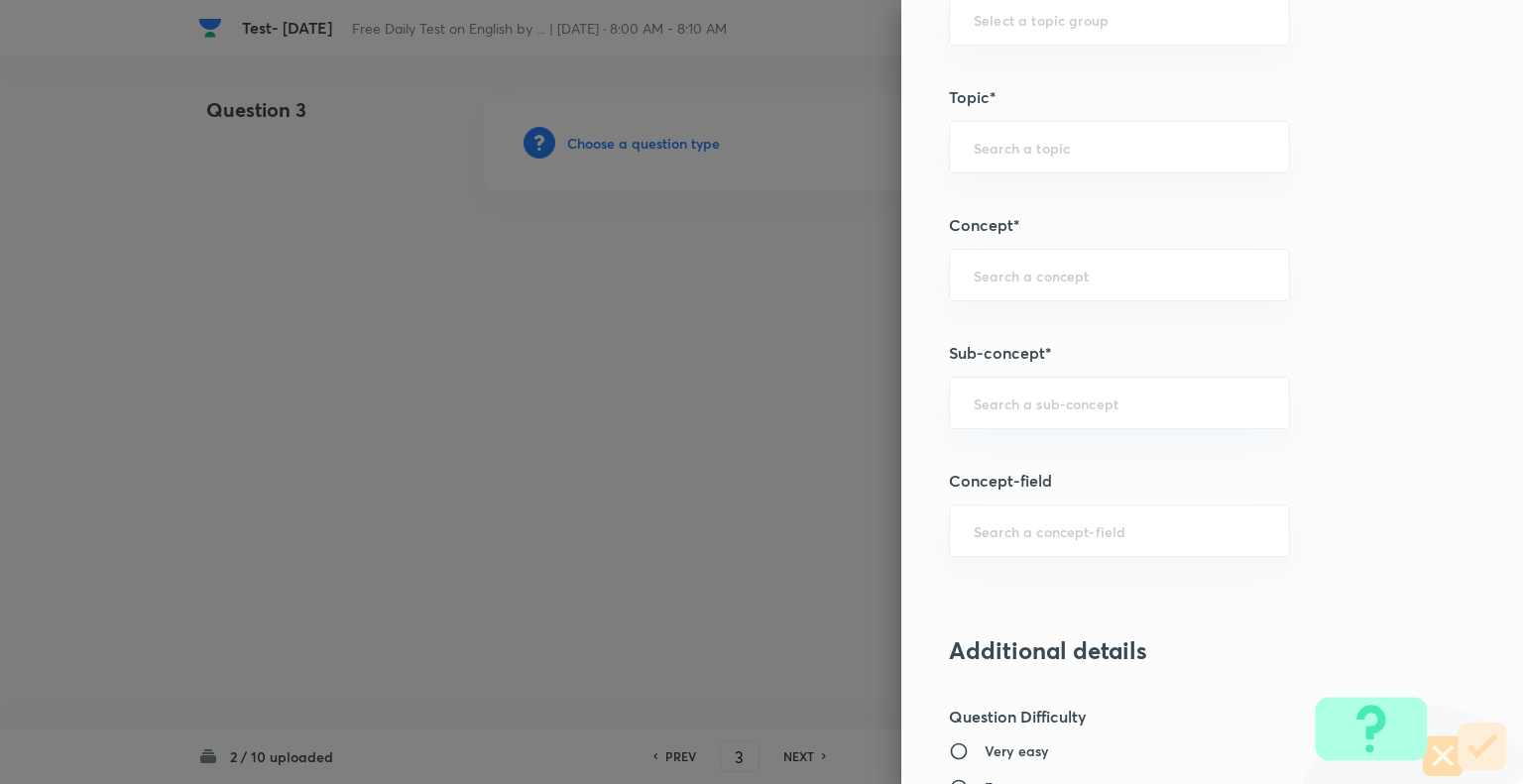 scroll, scrollTop: 1036, scrollLeft: 0, axis: vertical 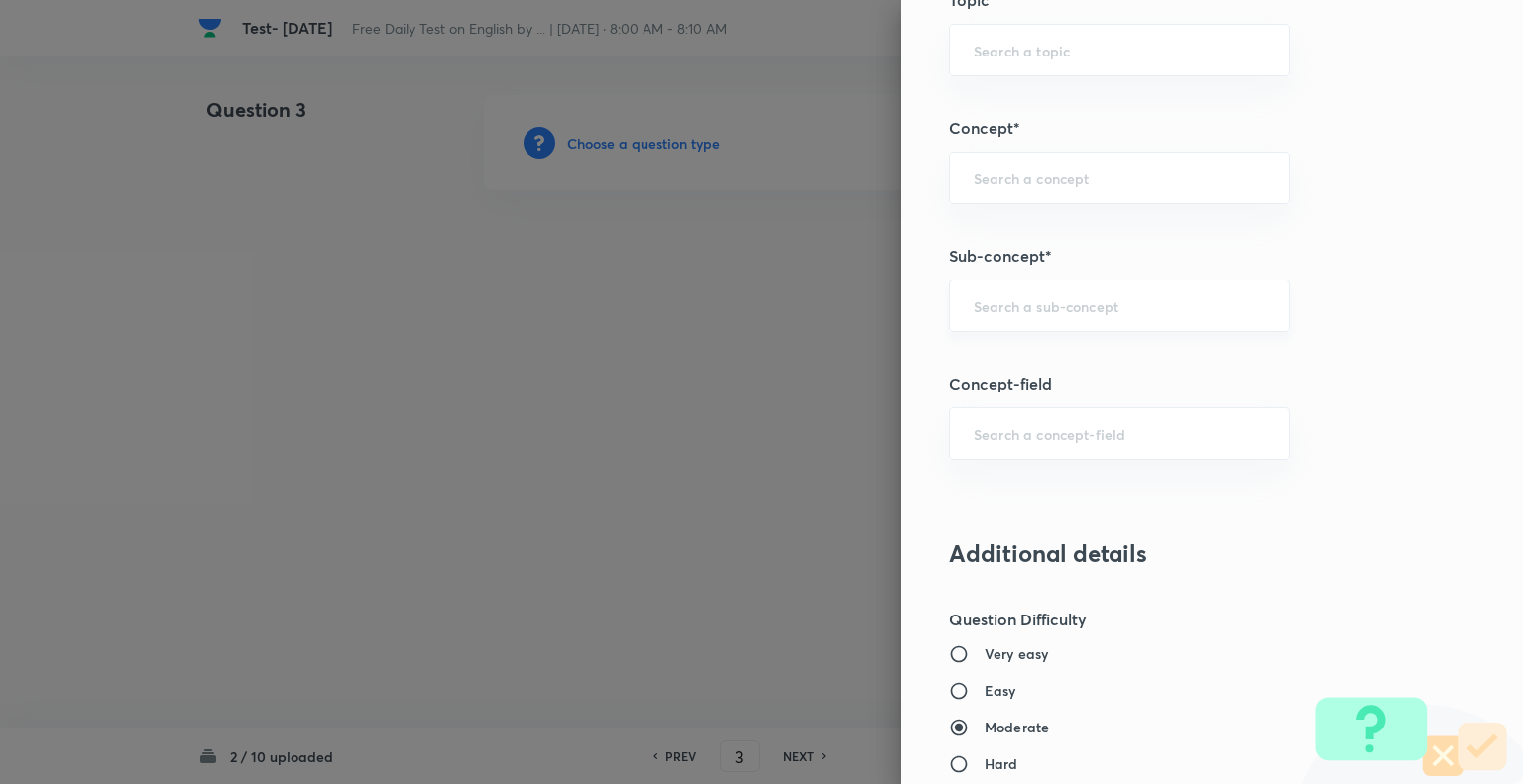 click at bounding box center [1119, 305] 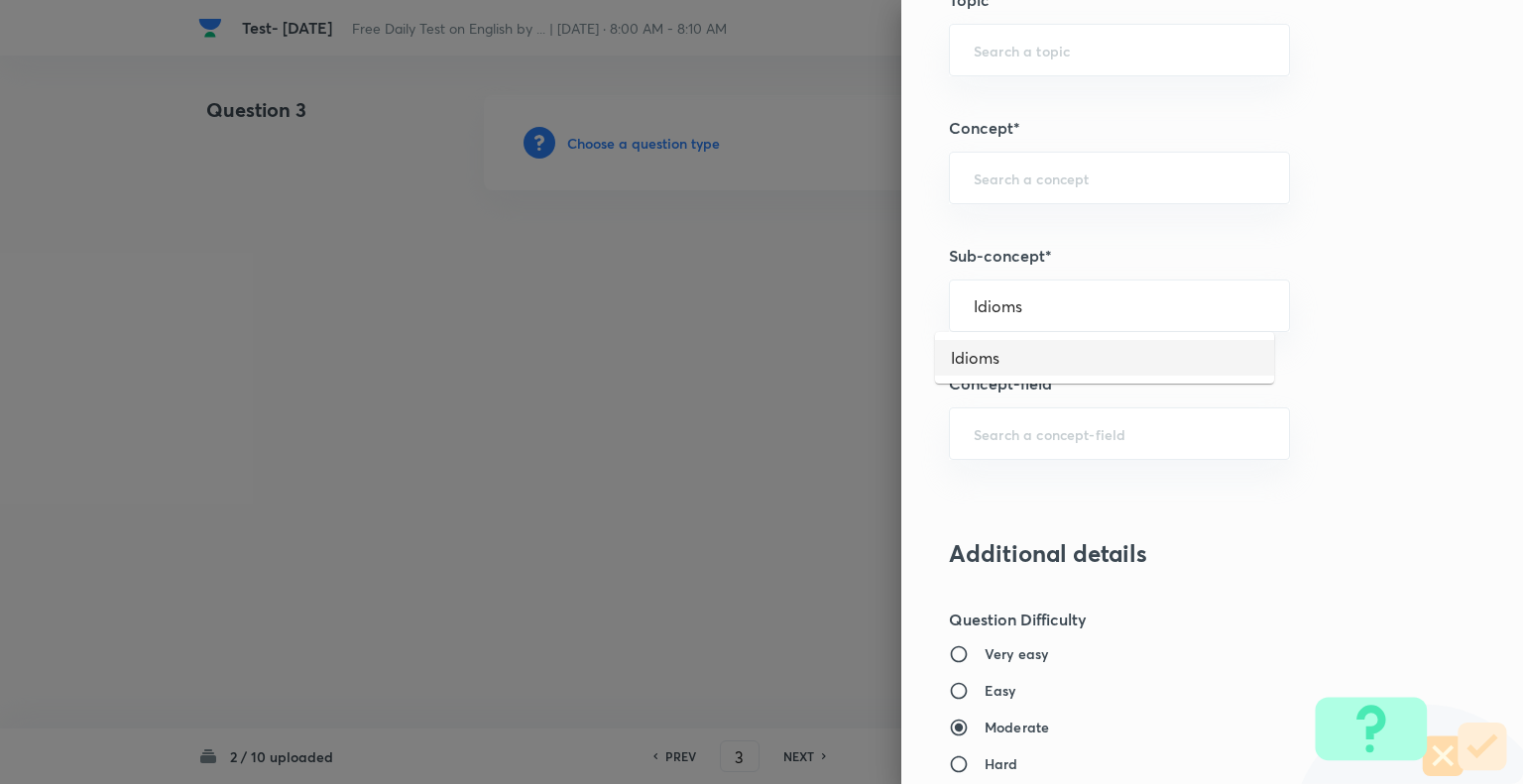 click on "Idioms" at bounding box center (1105, 358) 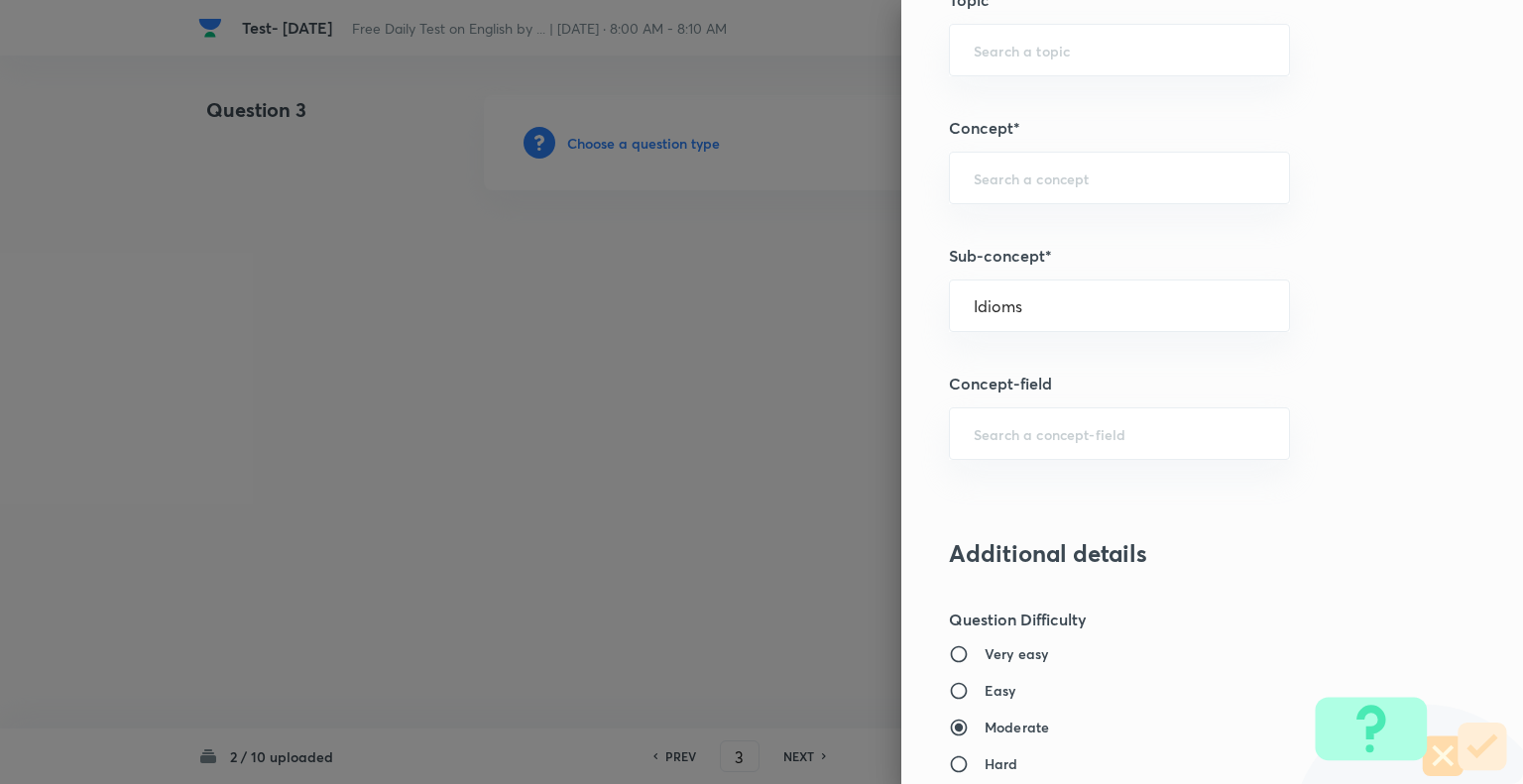 type on "English Language" 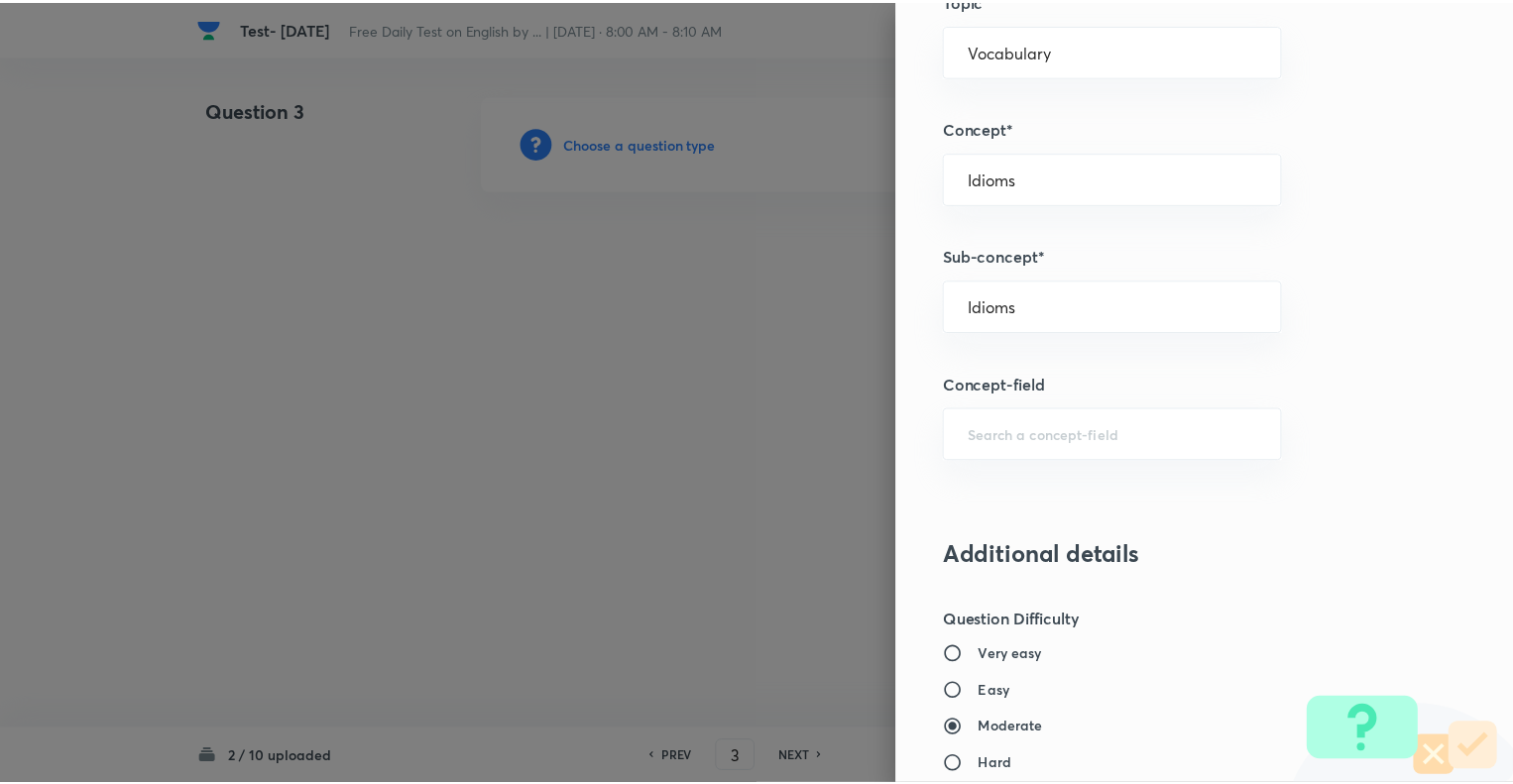 scroll, scrollTop: 1914, scrollLeft: 0, axis: vertical 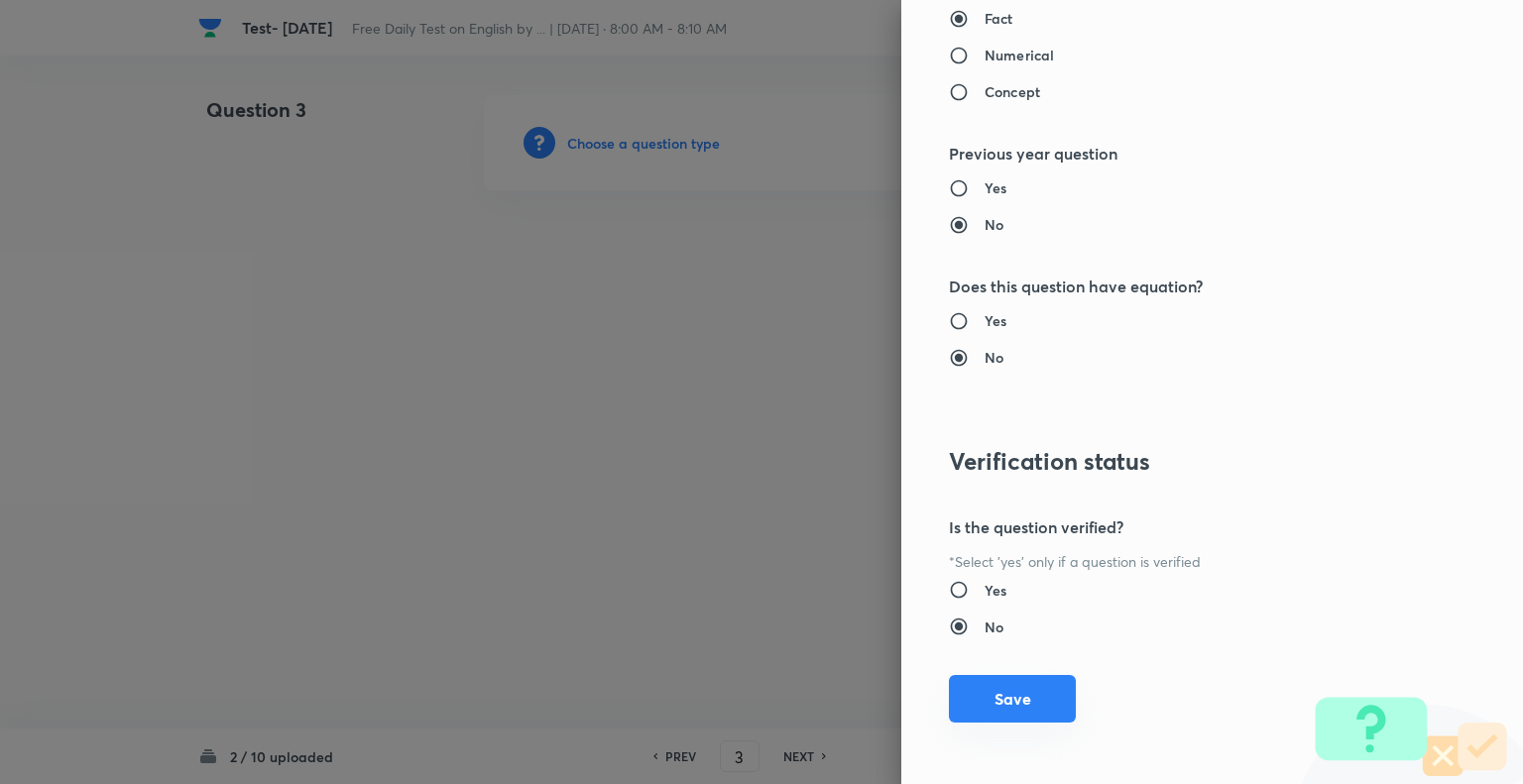 click on "Save" at bounding box center [1012, 699] 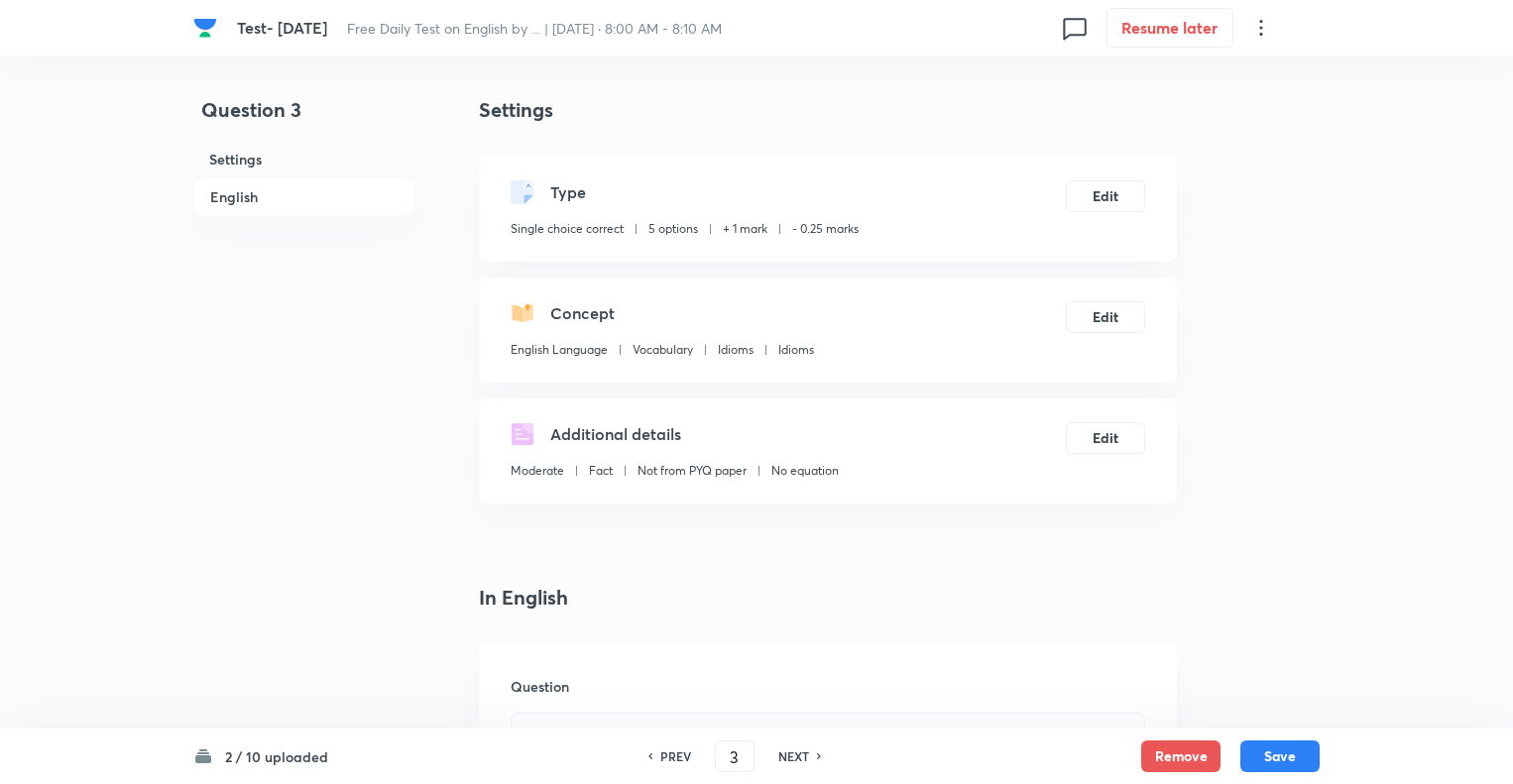 scroll, scrollTop: 0, scrollLeft: 0, axis: both 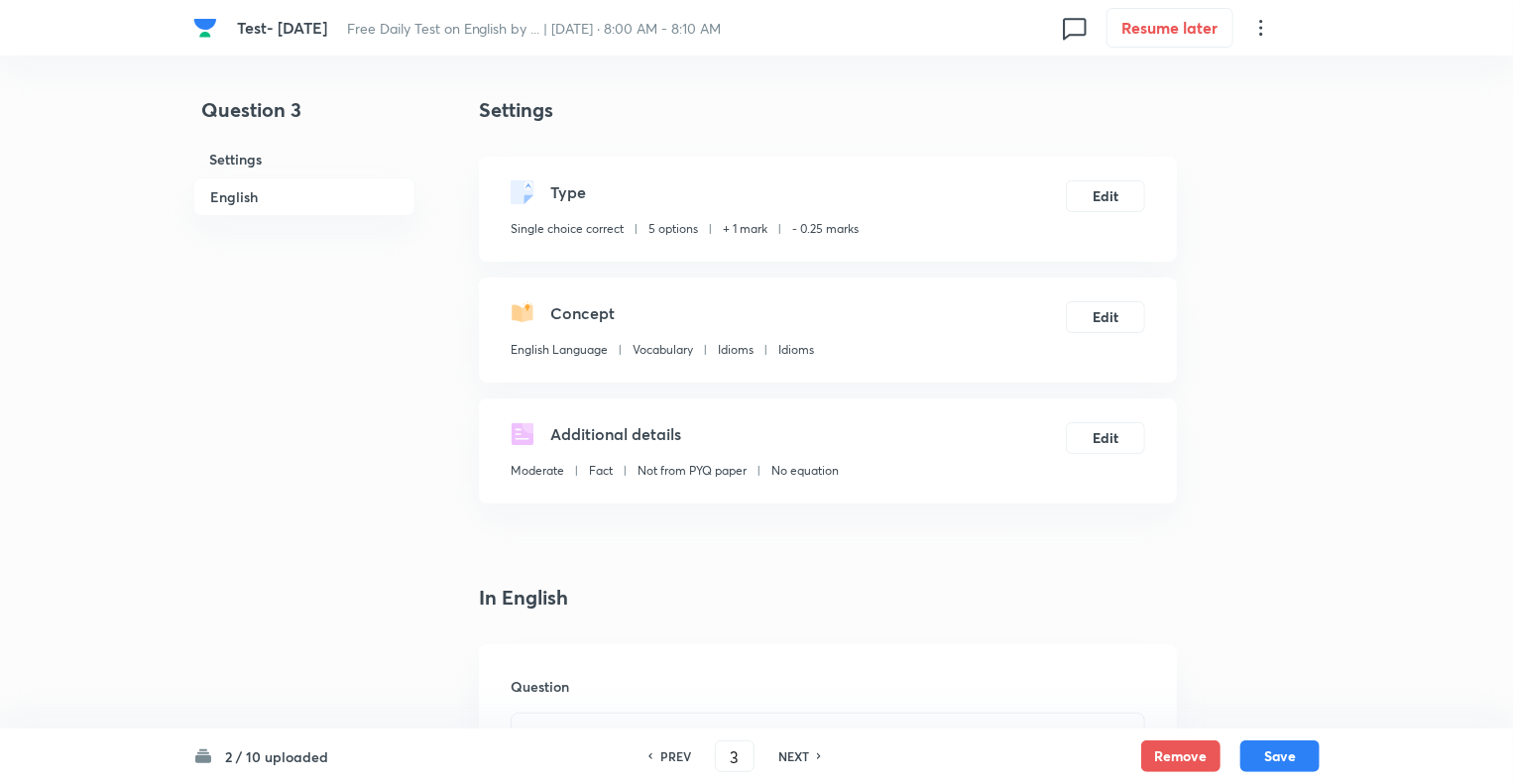 click on "In English Question Option A Mark as correct answer Option B Mark as correct answer Option C [PERSON_NAME] as correct answer Option D [PERSON_NAME] as correct answer Option E [PERSON_NAME] as correct answer Solution" at bounding box center [828, 1697] 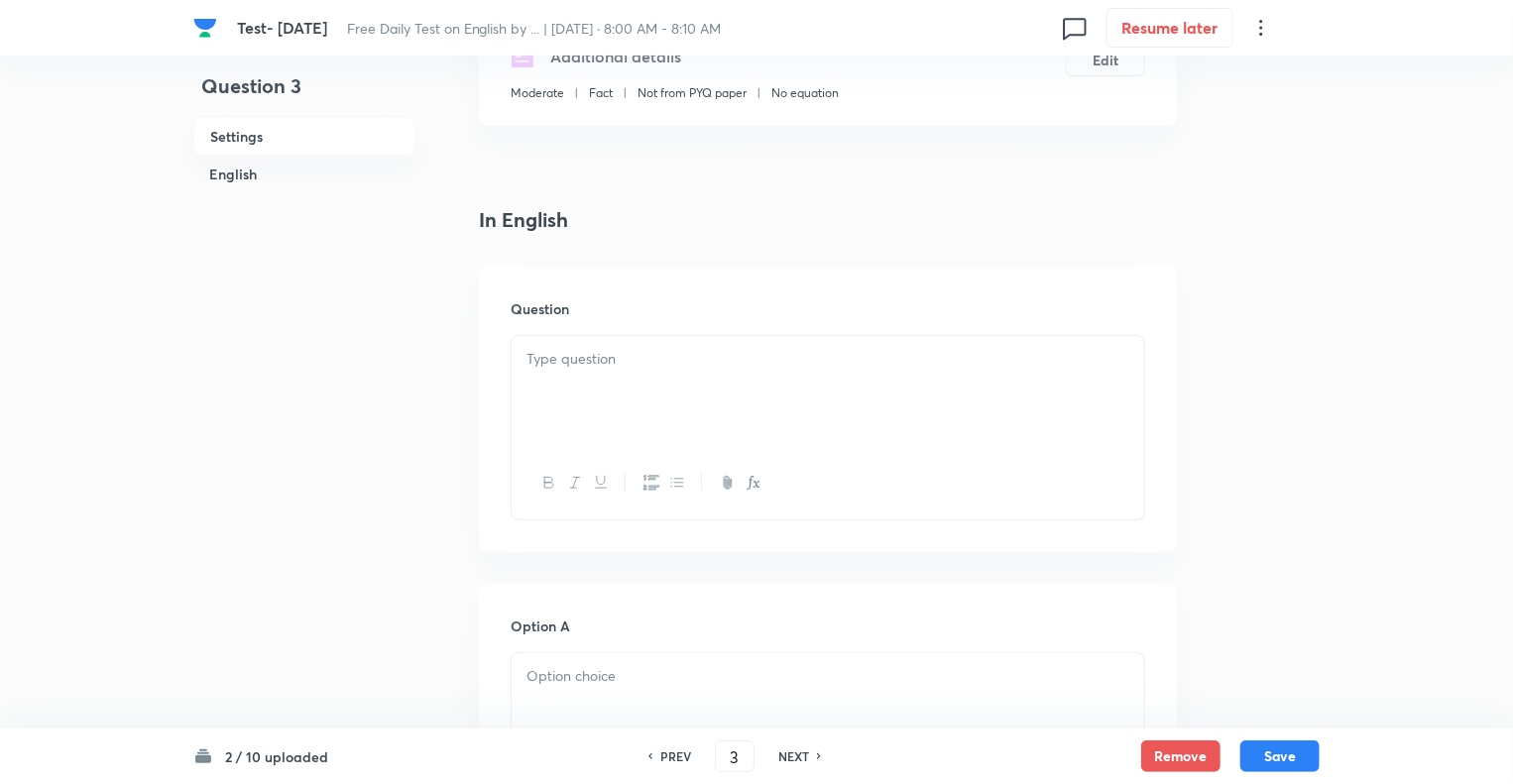 scroll, scrollTop: 436, scrollLeft: 0, axis: vertical 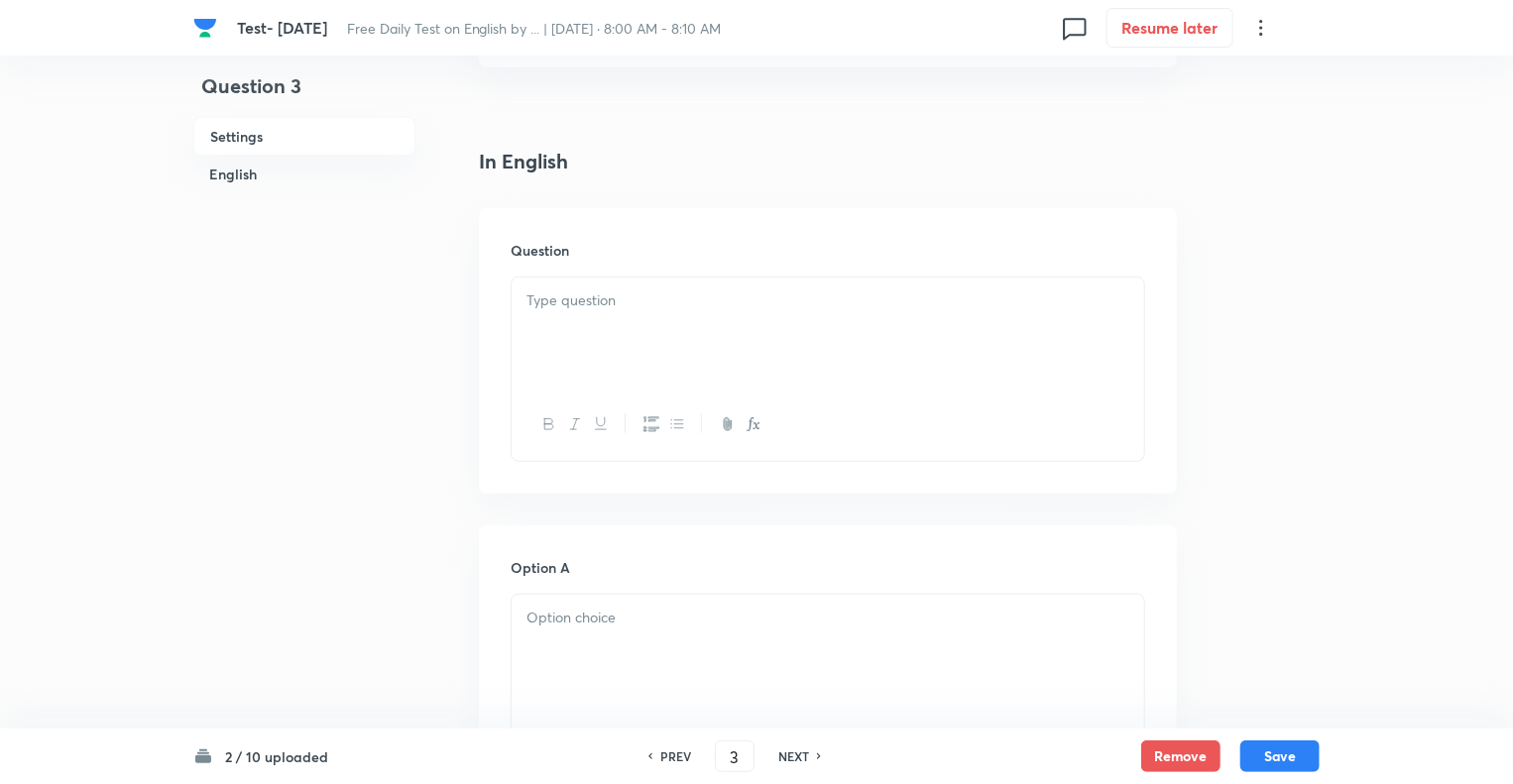 click at bounding box center (828, 300) 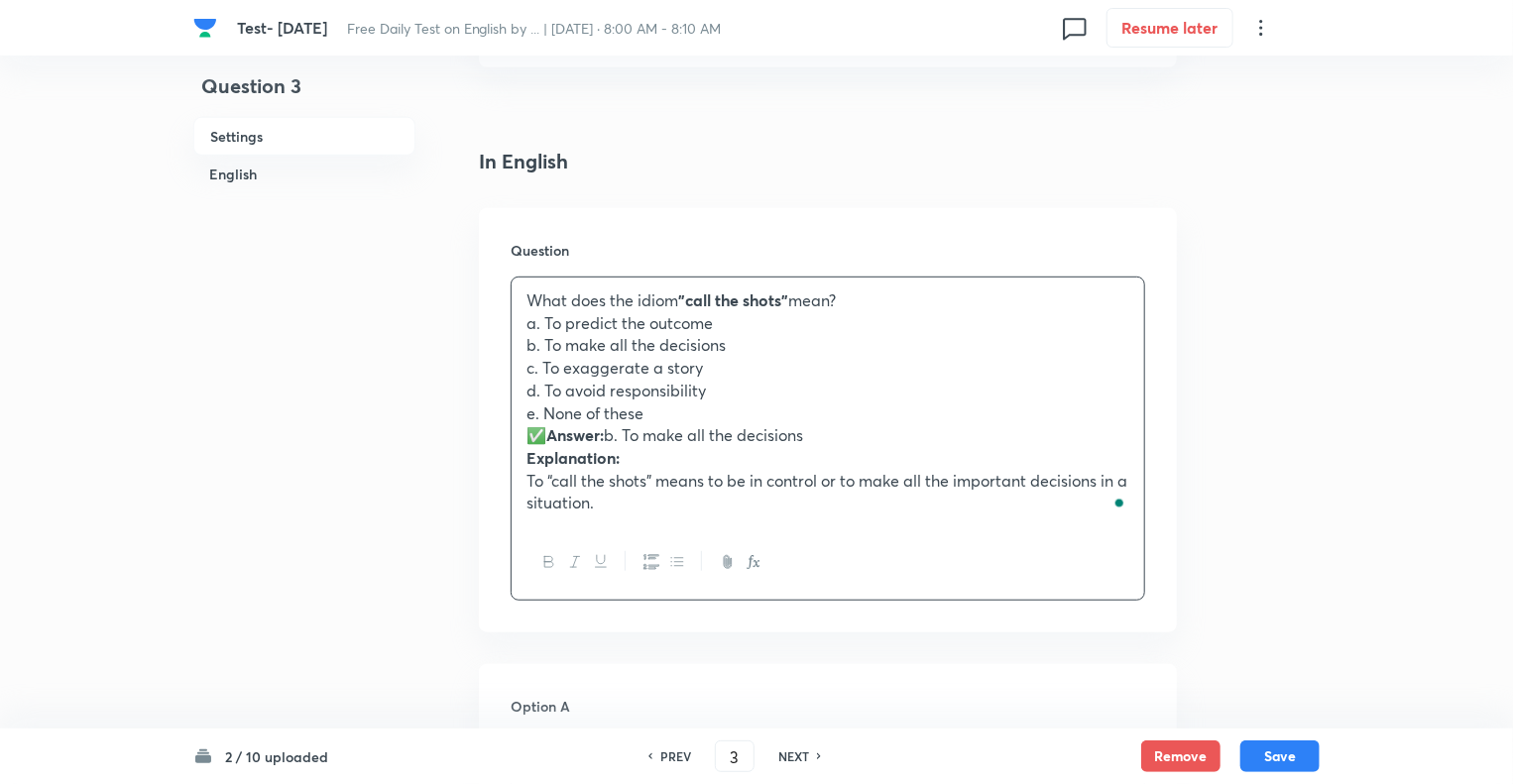 click on "e. None of these" at bounding box center [828, 413] 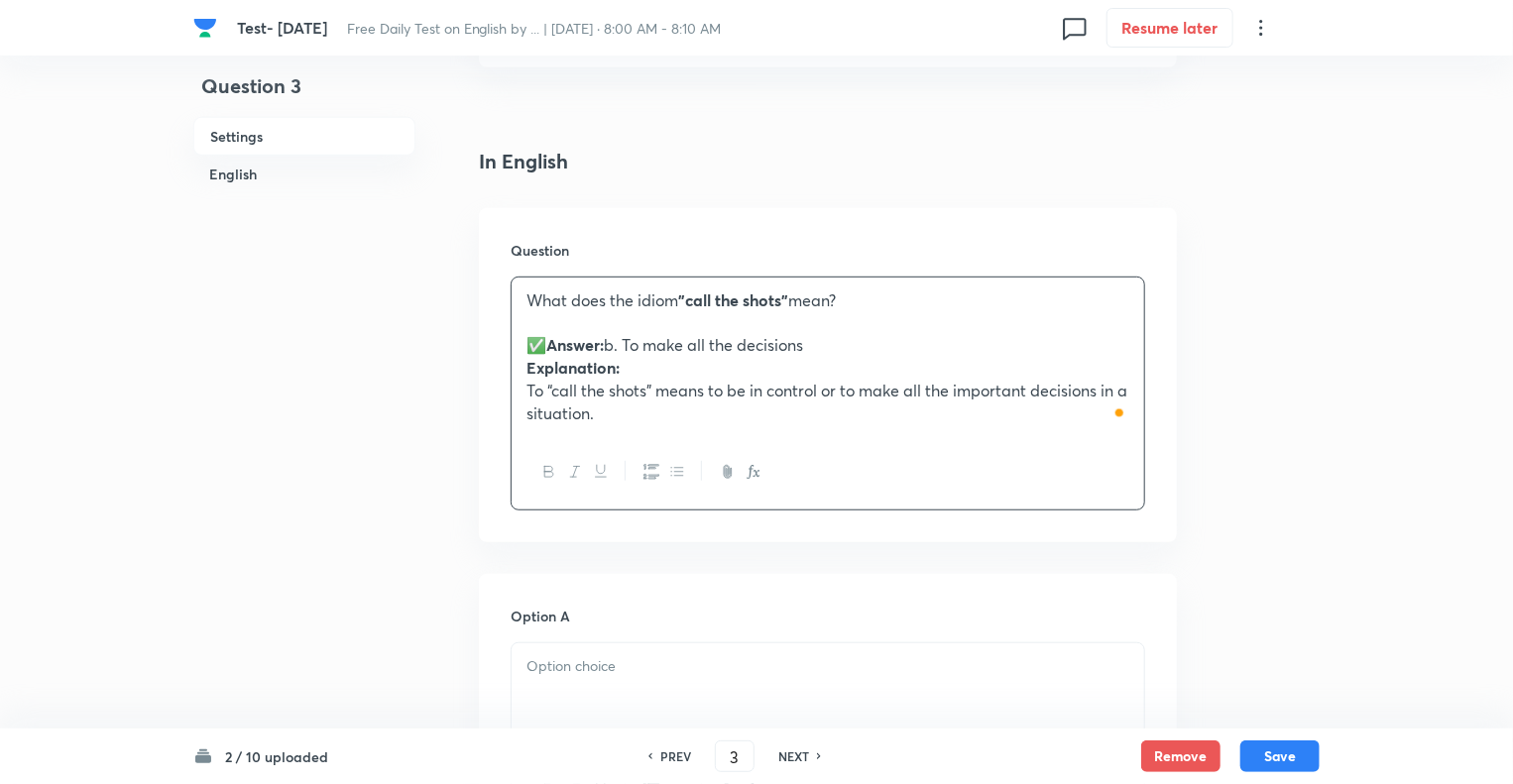 click at bounding box center [828, 666] 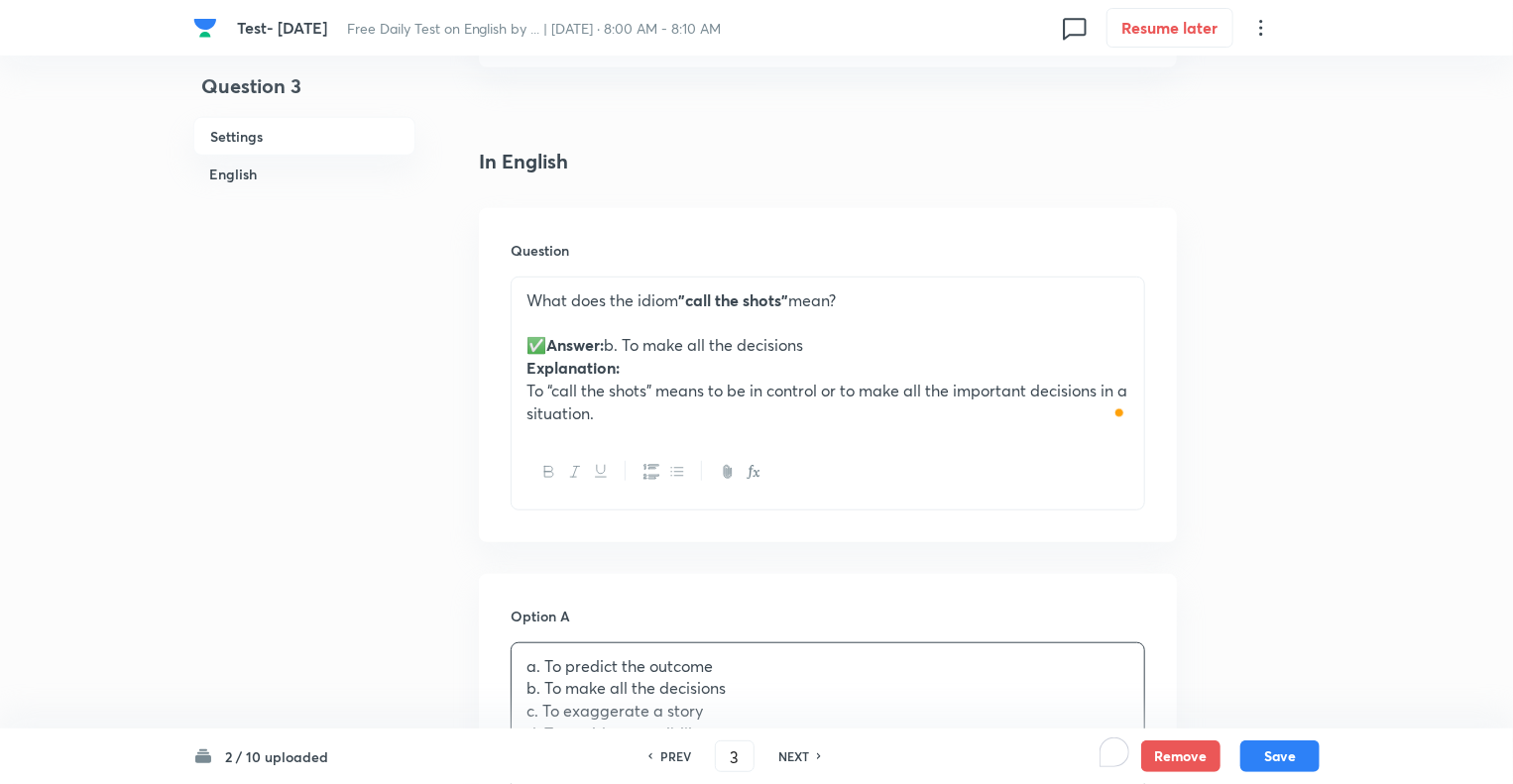 click on "Question 3 Settings English" at bounding box center [304, 1093] 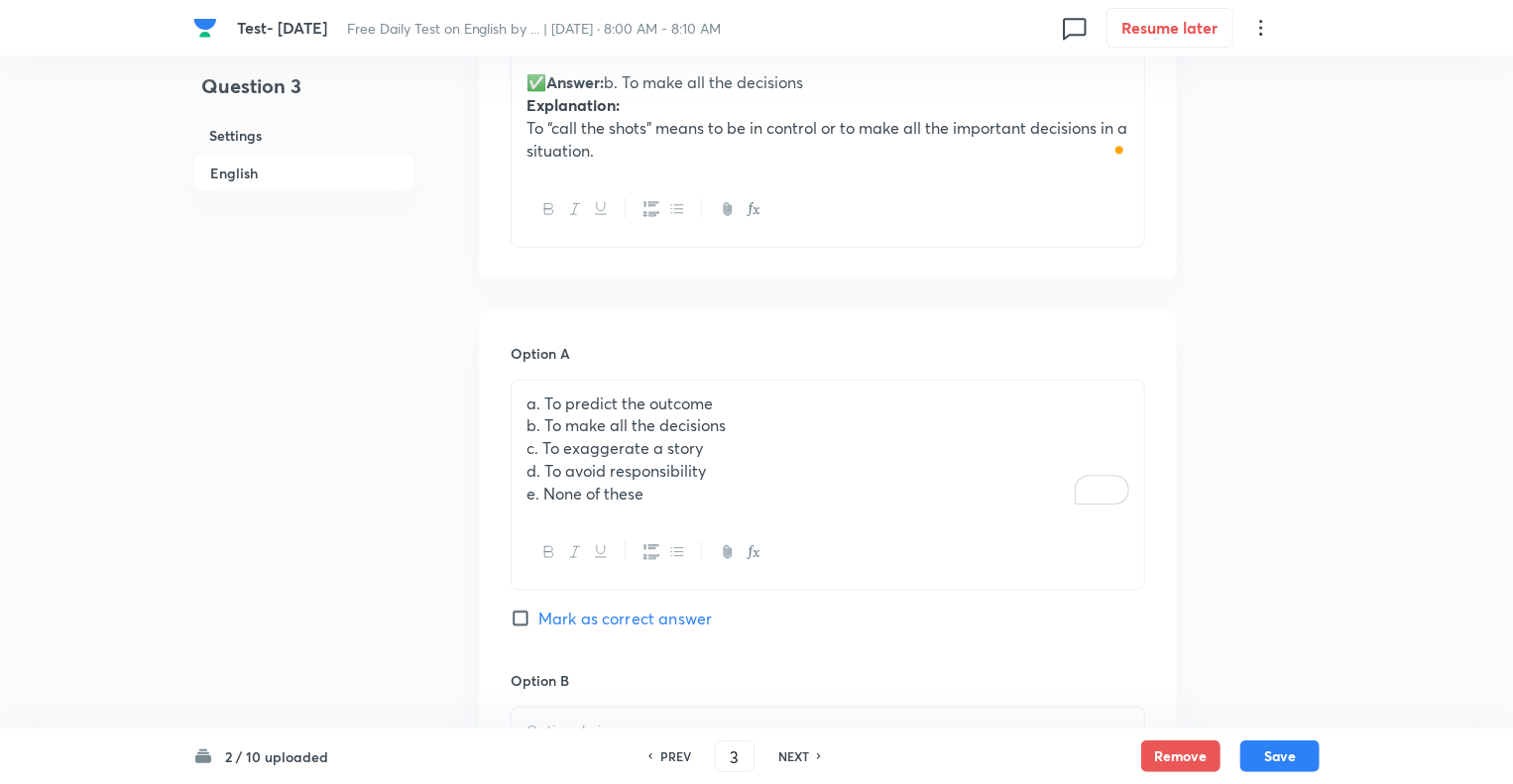 scroll, scrollTop: 714, scrollLeft: 0, axis: vertical 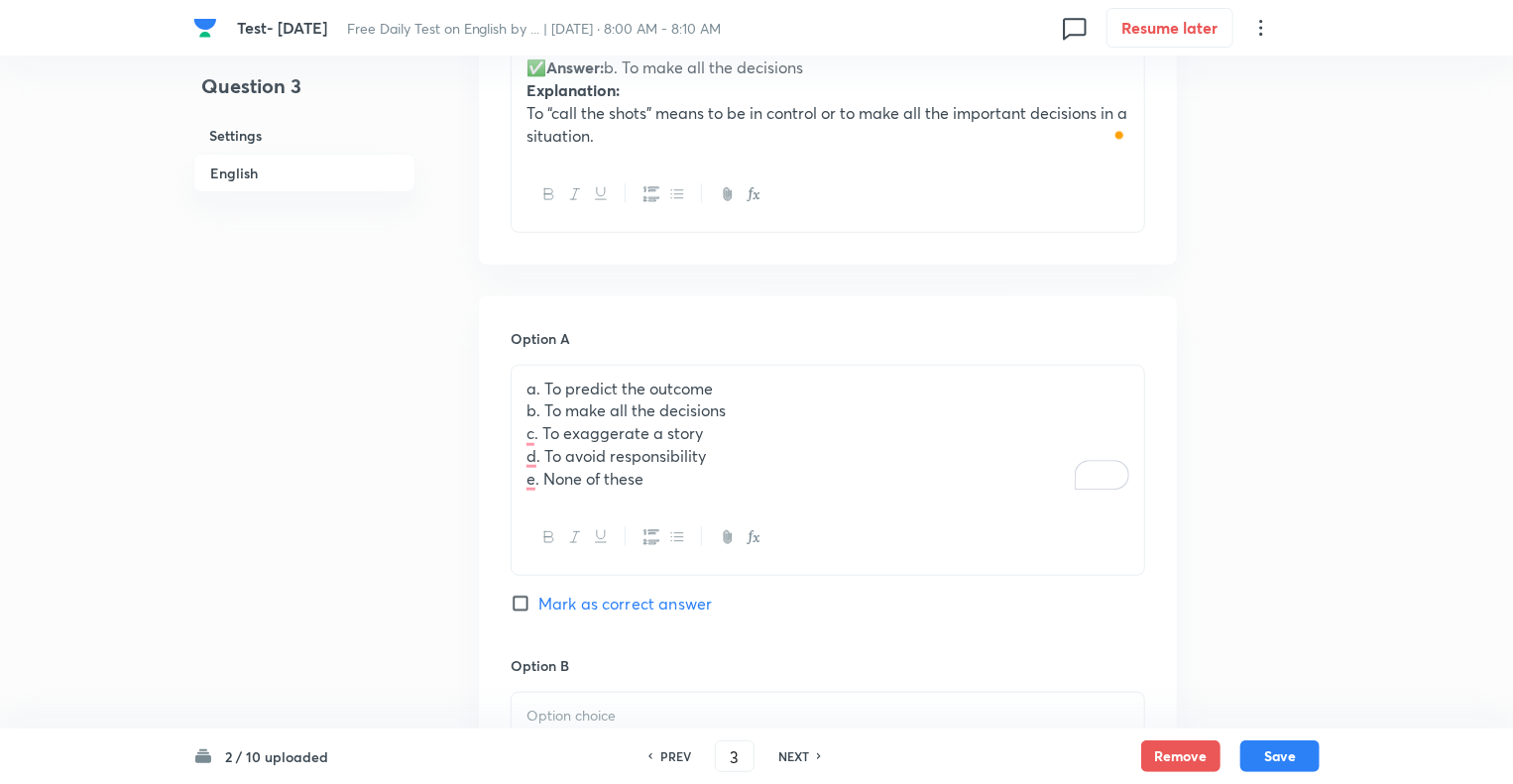 click on "e. None of these" at bounding box center (828, 479) 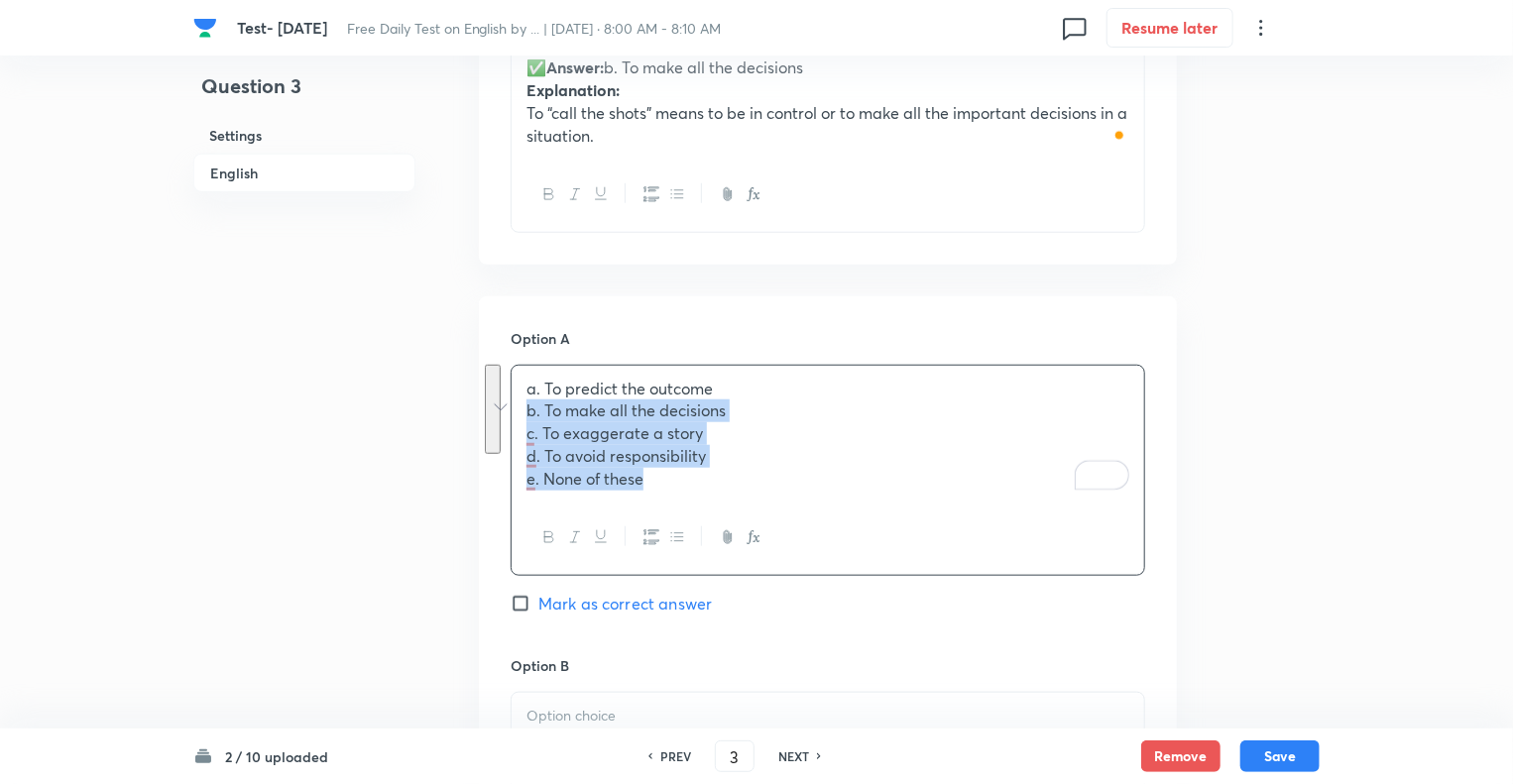 drag, startPoint x: 672, startPoint y: 482, endPoint x: 491, endPoint y: 411, distance: 194.4274 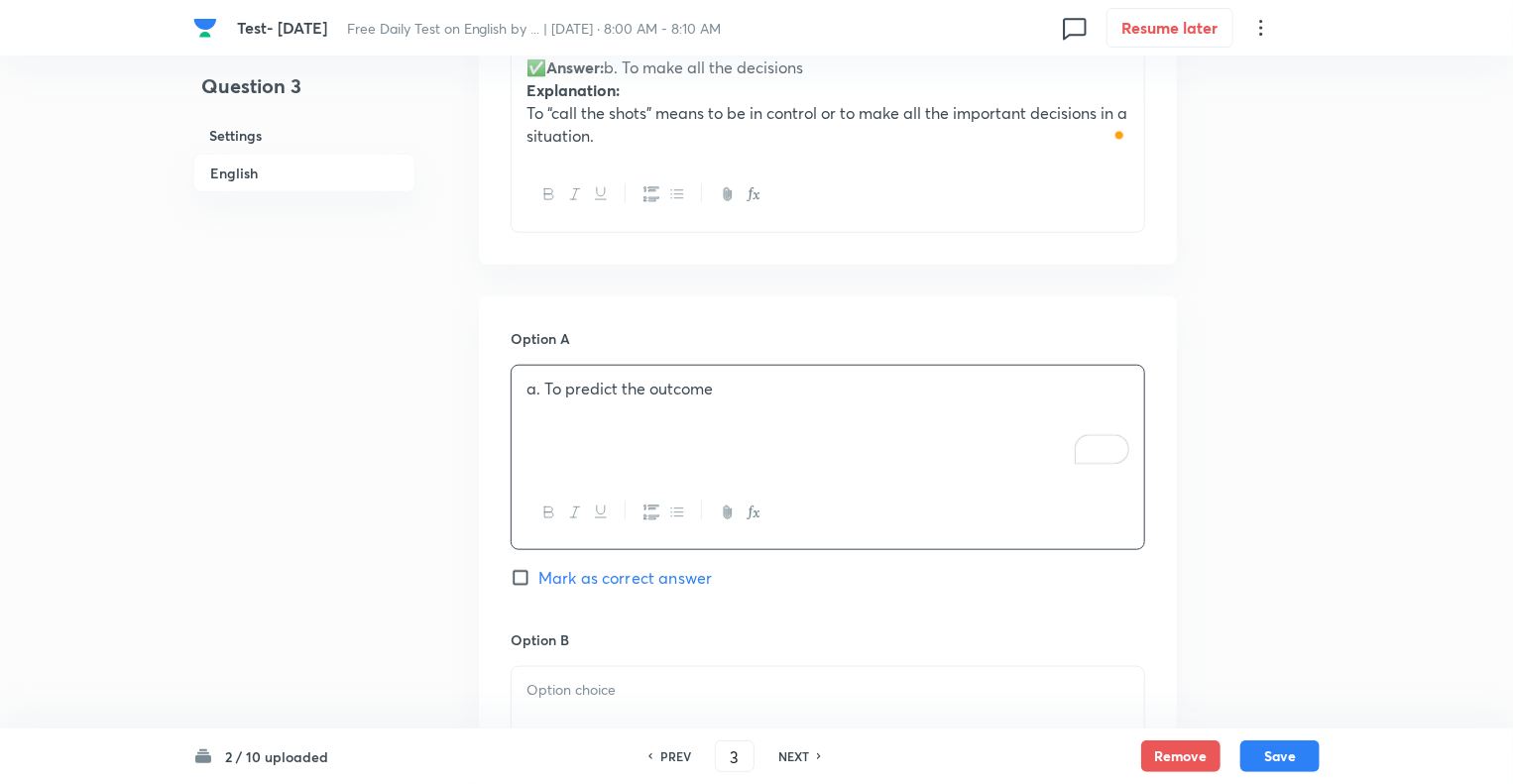 click at bounding box center [828, 690] 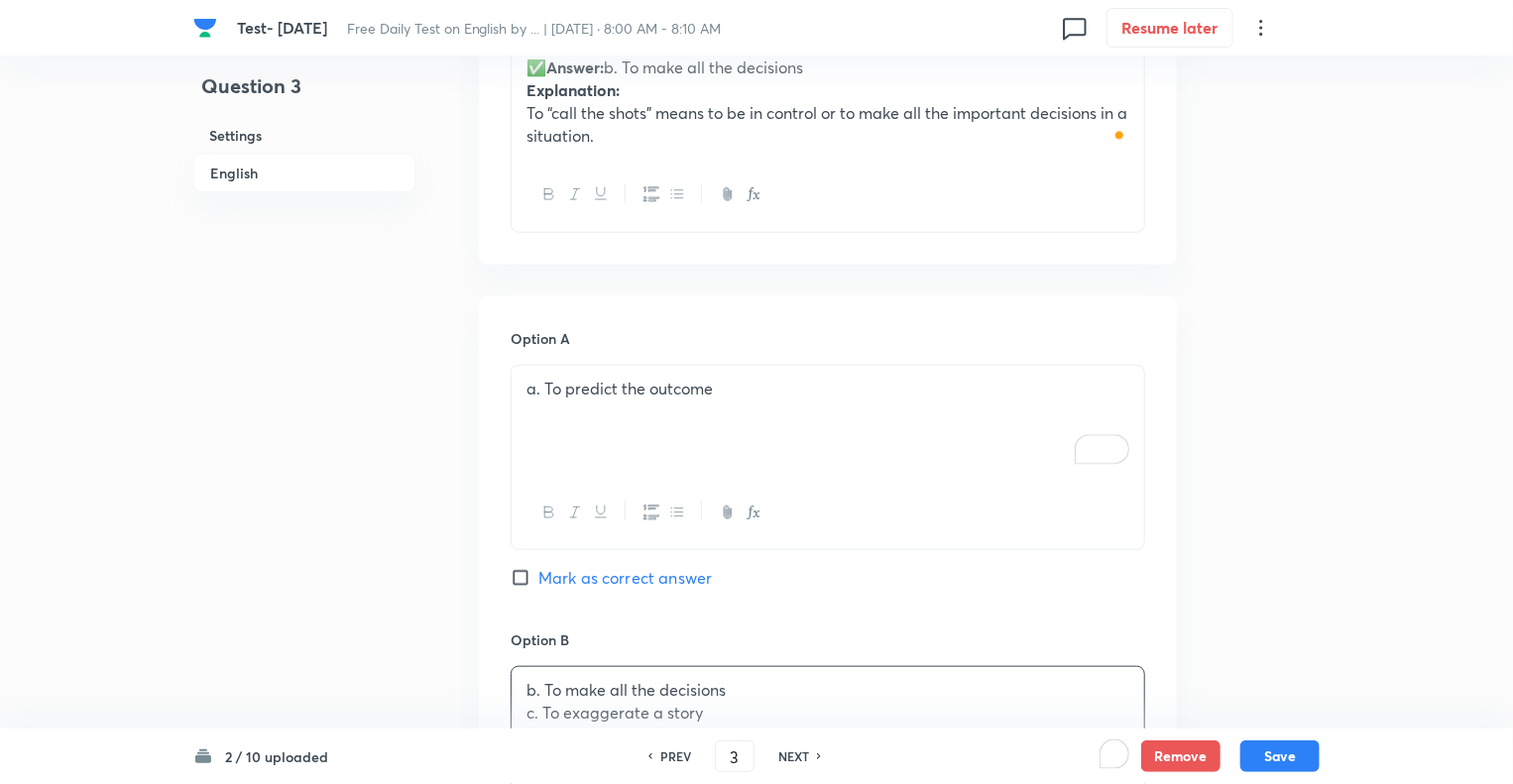 click on "Question 3 Settings English" at bounding box center (304, 805) 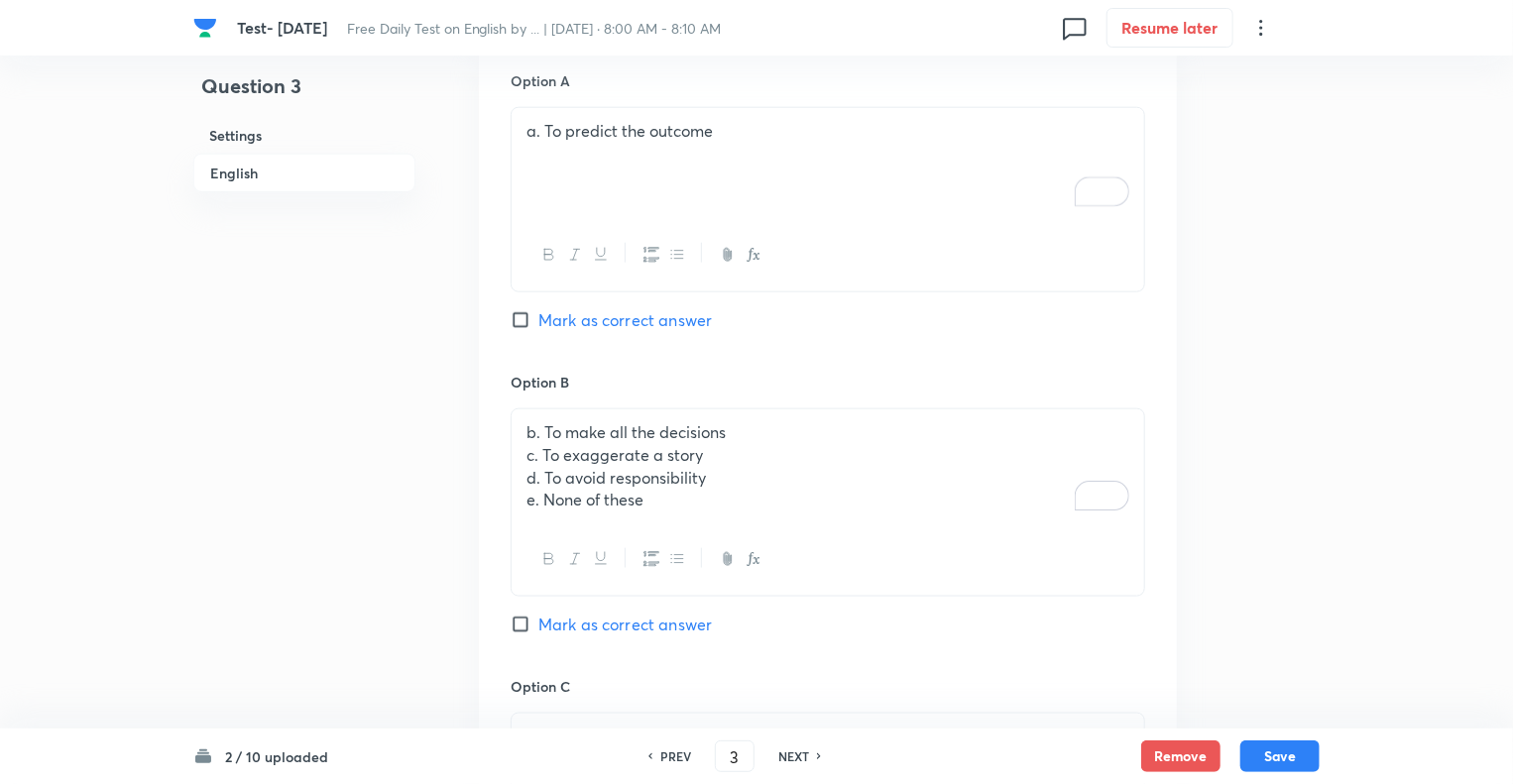 scroll, scrollTop: 1150, scrollLeft: 0, axis: vertical 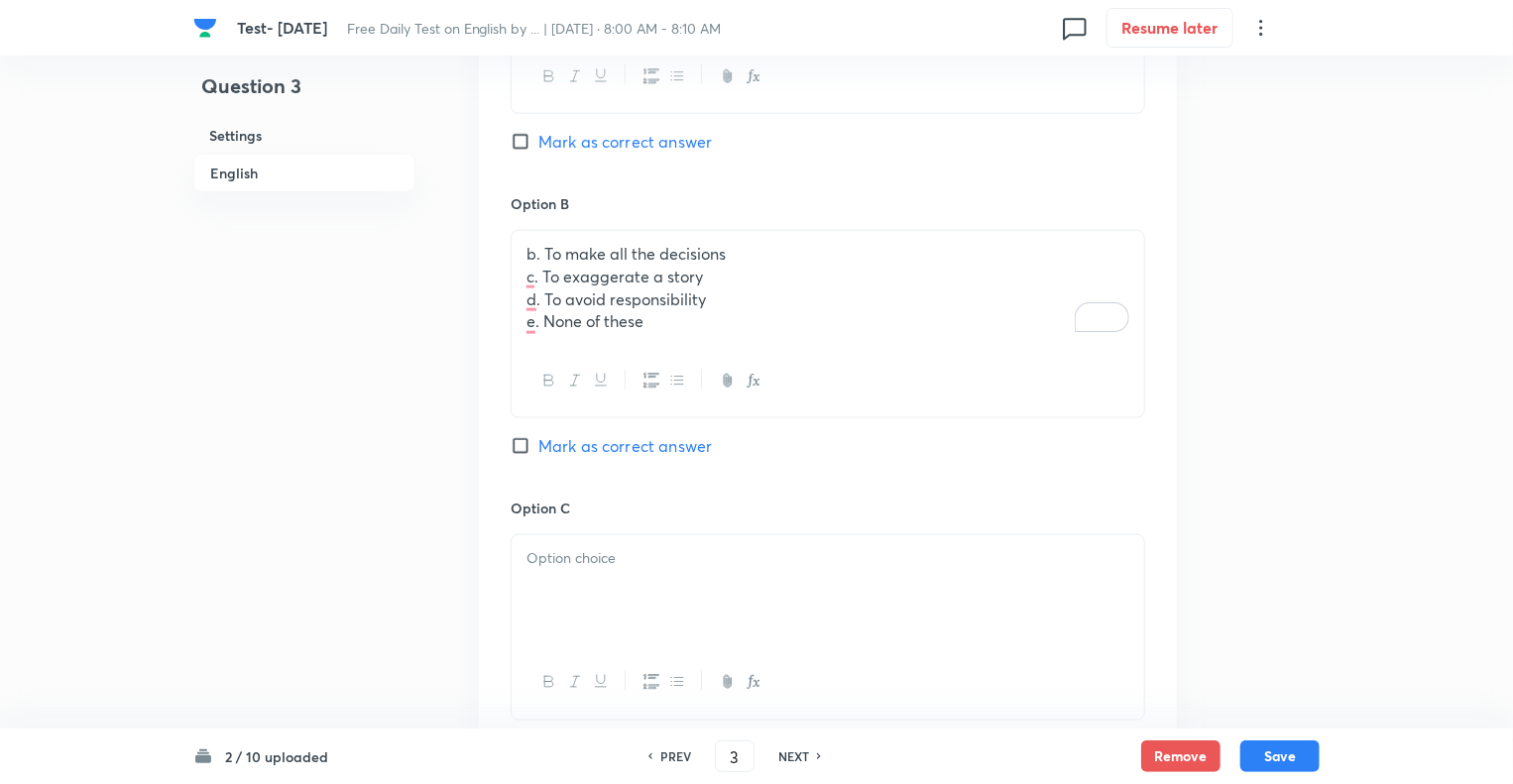 click on "e. None of these" at bounding box center (828, 321) 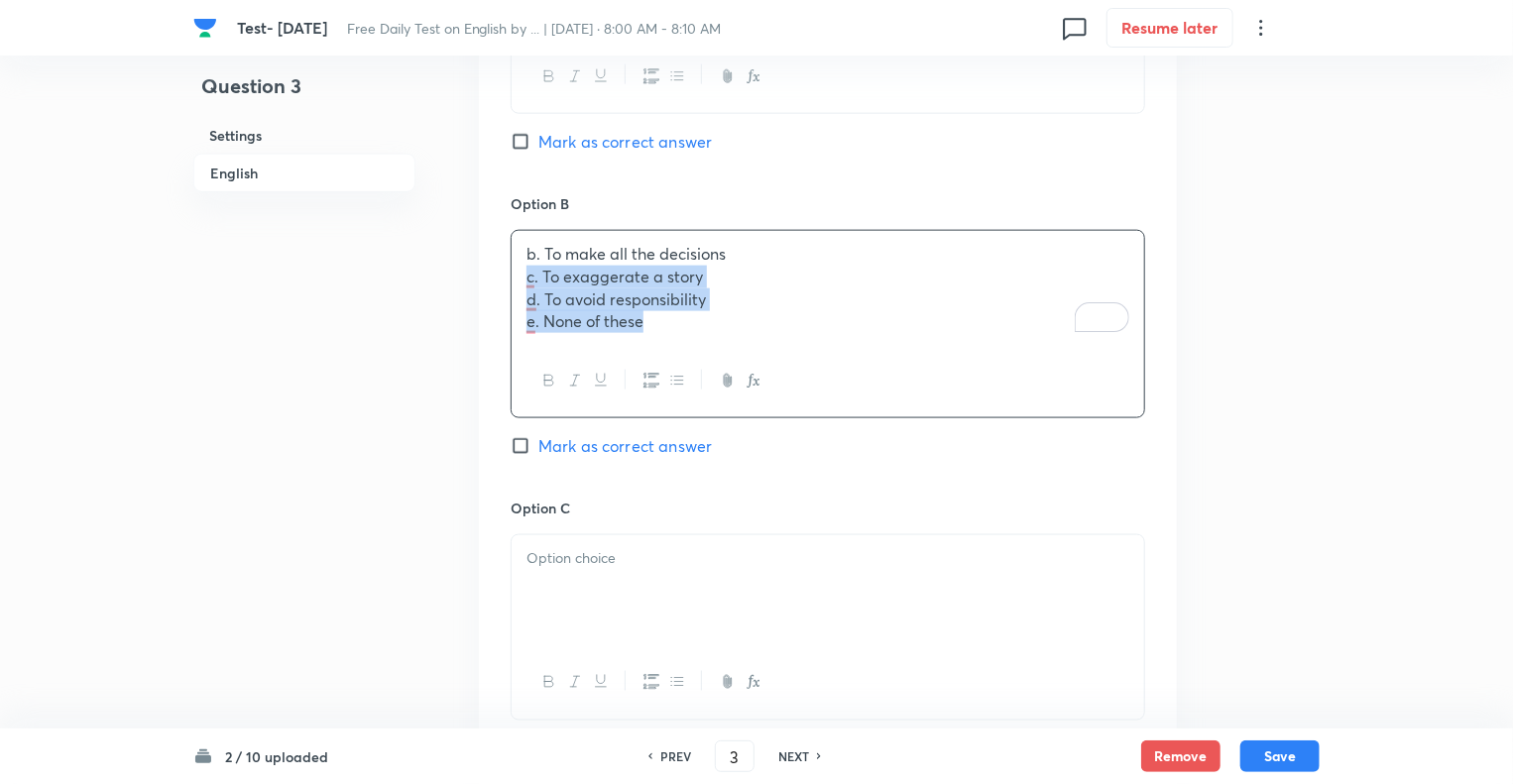 drag, startPoint x: 652, startPoint y: 324, endPoint x: 512, endPoint y: 277, distance: 147.6787 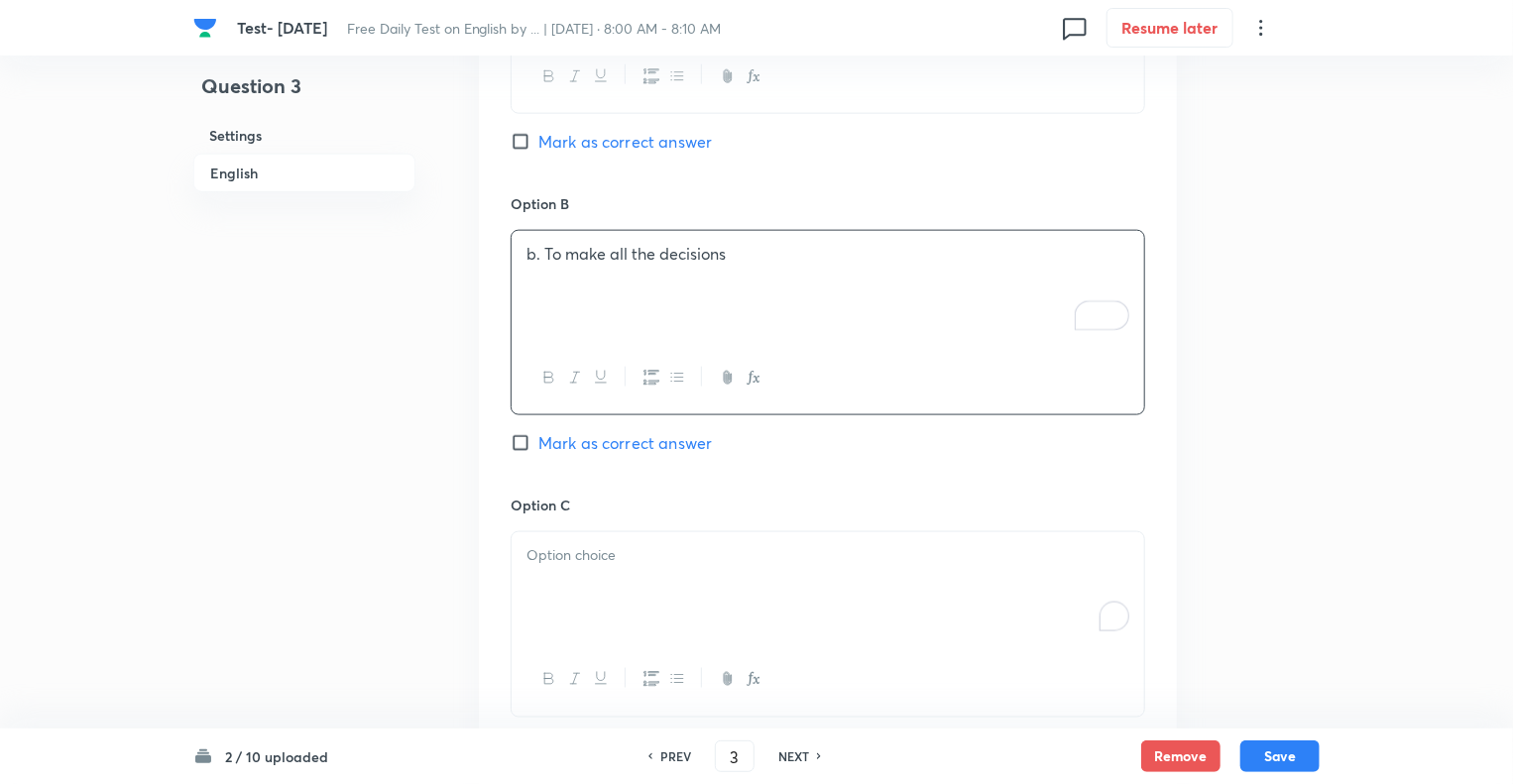 click at bounding box center (828, 555) 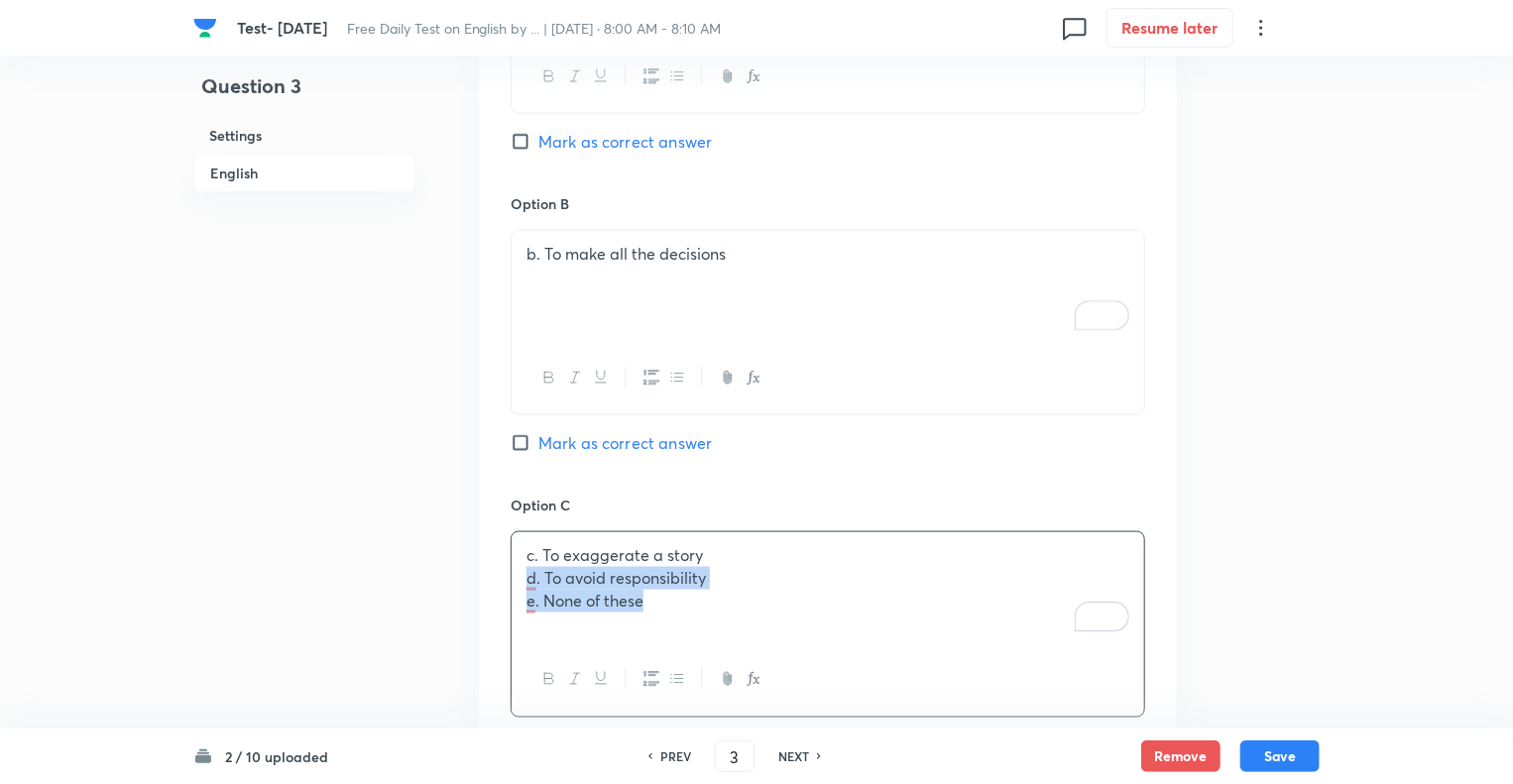drag, startPoint x: 663, startPoint y: 599, endPoint x: 488, endPoint y: 569, distance: 177.55281 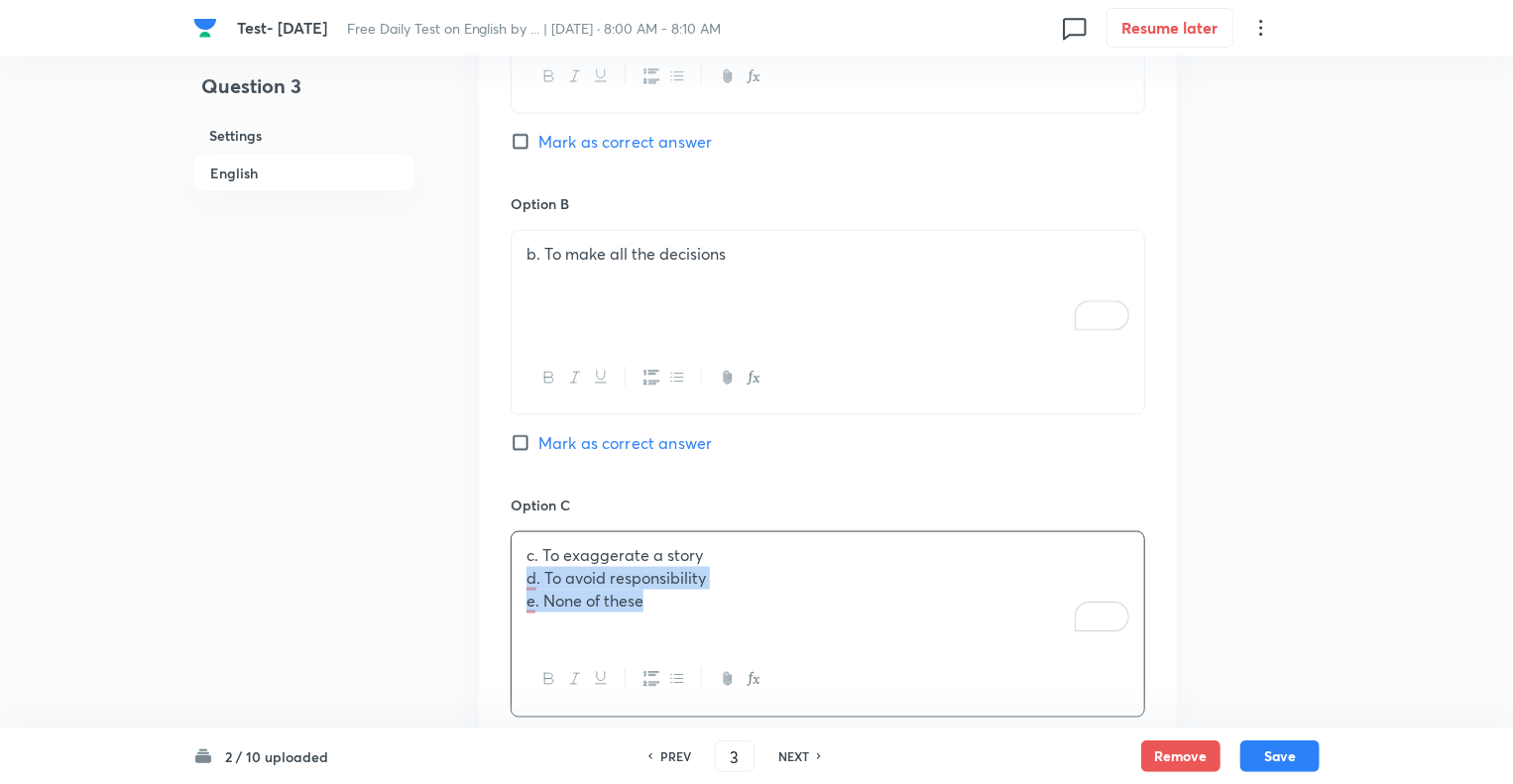 click on "Option A a. To predict the outcome Mark as correct answer Option B b. To make all the decisions Mark as correct answer Option C c. To exaggerate a story d. To avoid responsibility e. None of these Mark as correct answer Option D Mark as correct answer Option E Mark as correct answer" at bounding box center (828, 626) 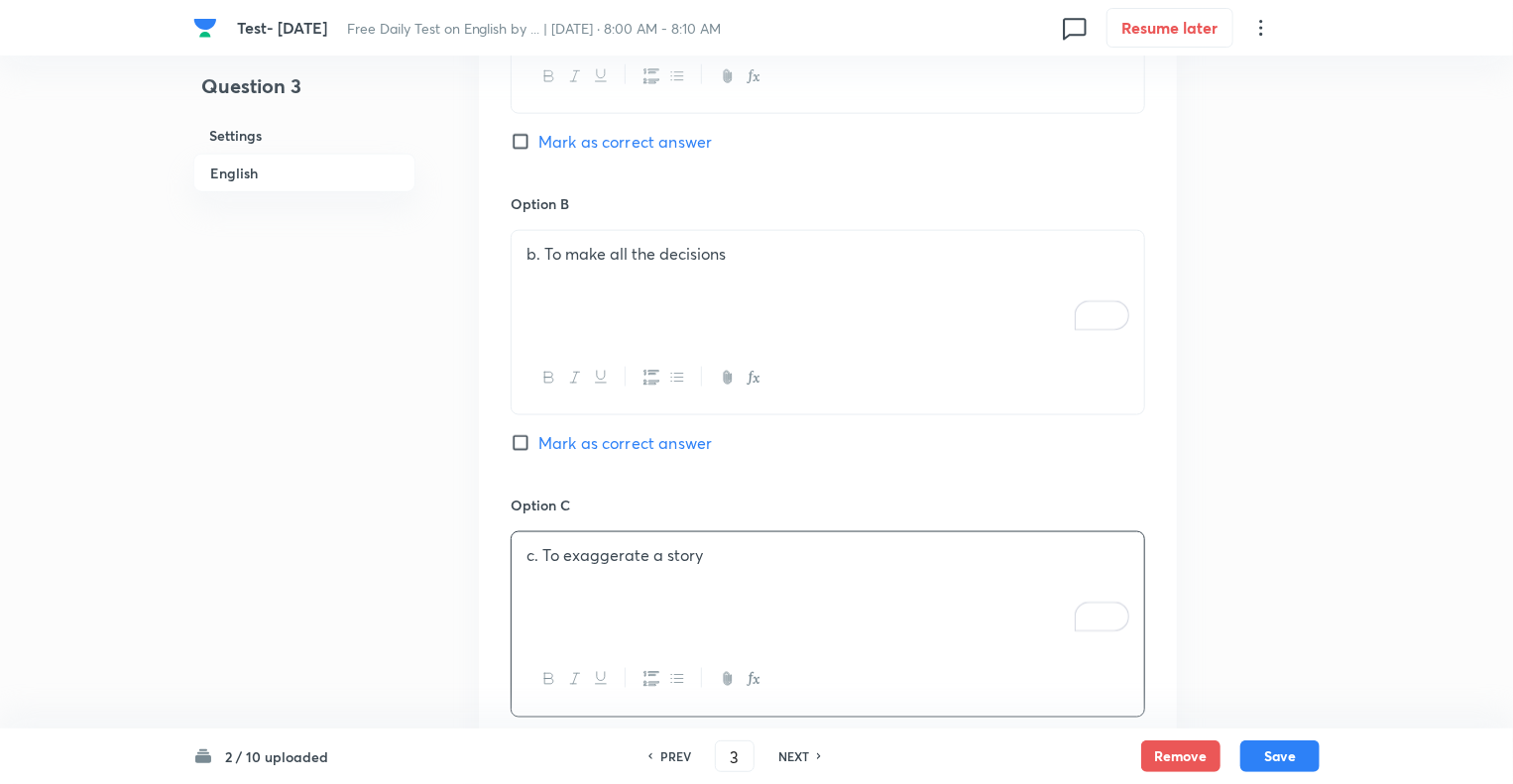click on "Question 3 Settings English" at bounding box center (304, 367) 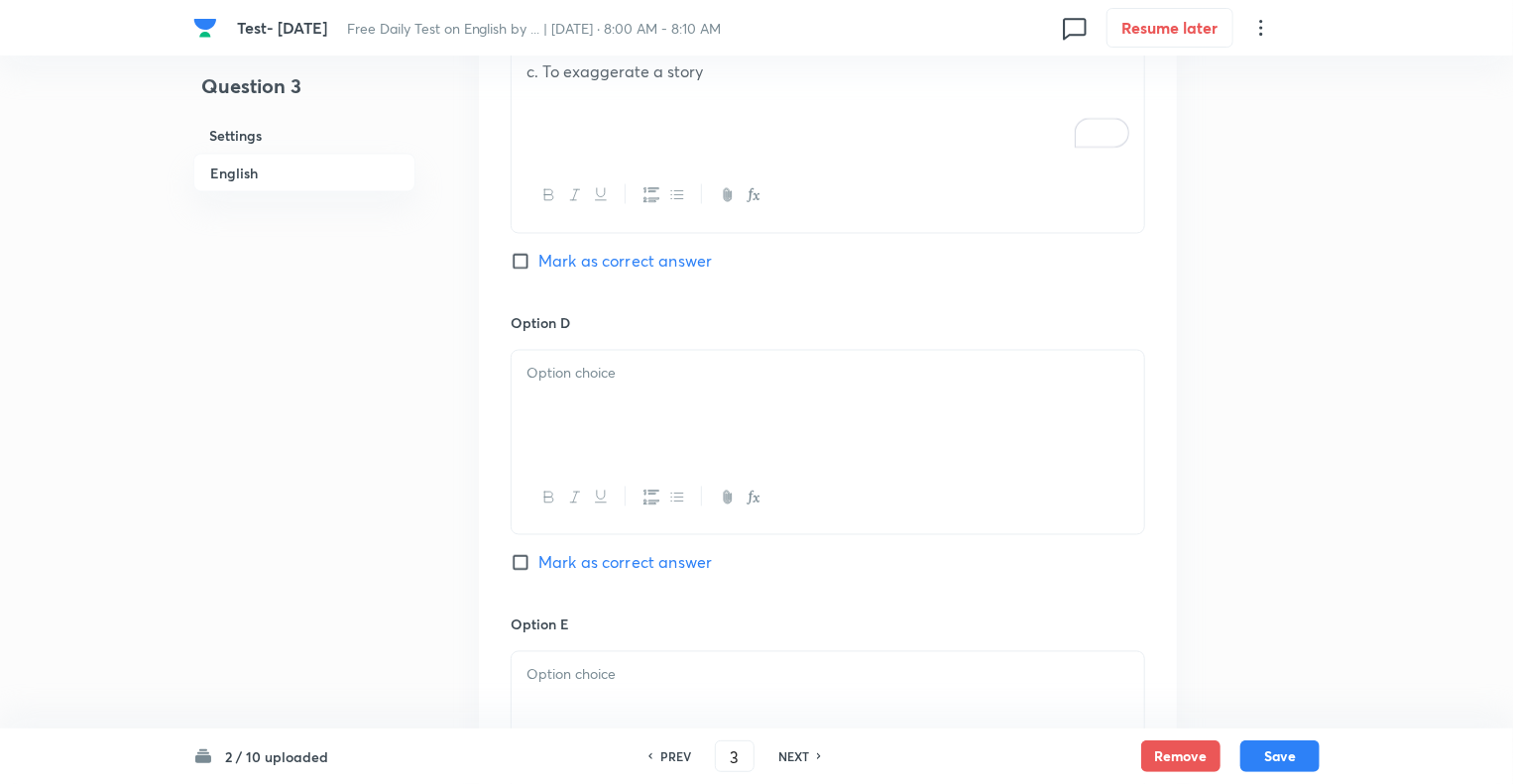 scroll, scrollTop: 1665, scrollLeft: 0, axis: vertical 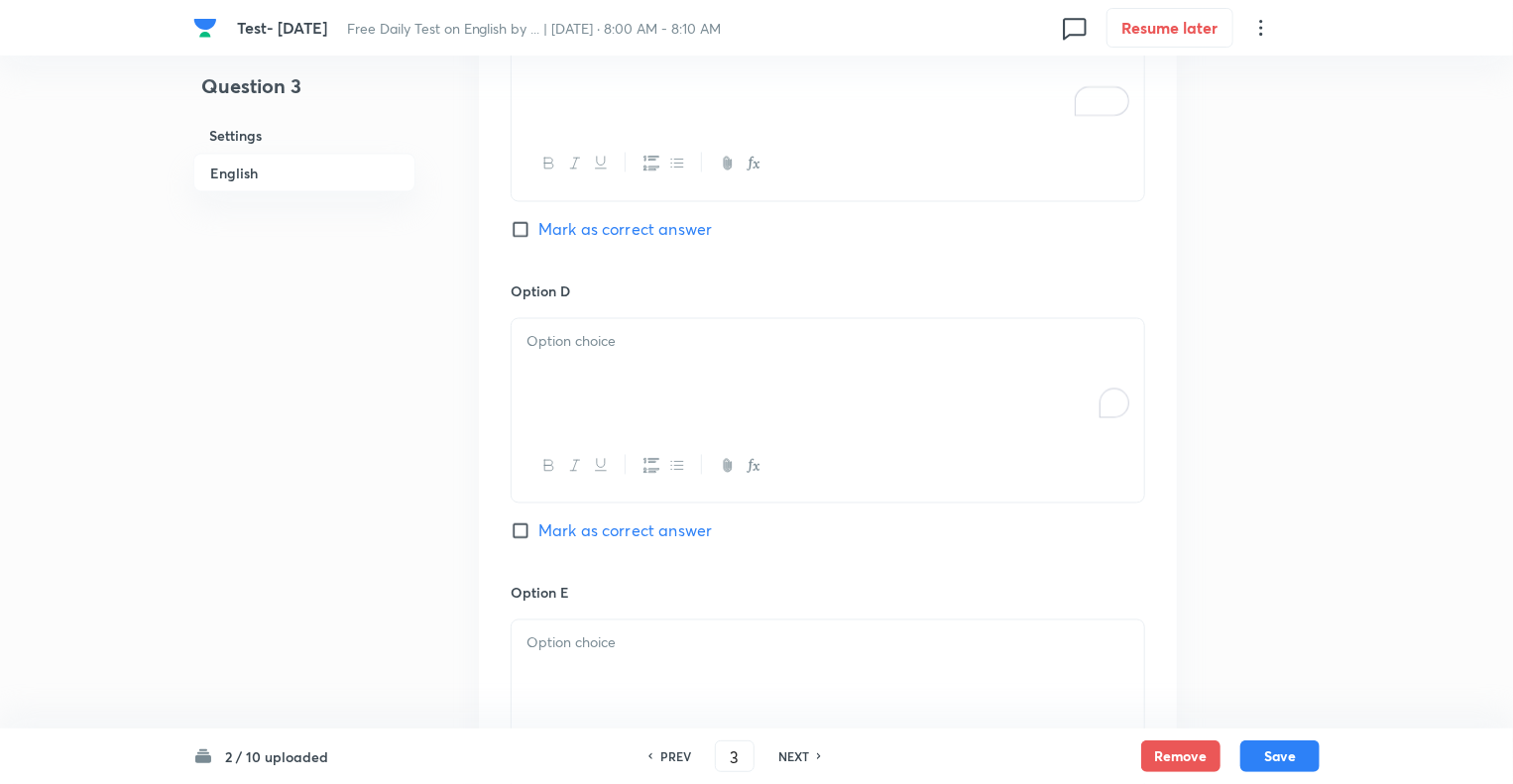 click at bounding box center (828, 375) 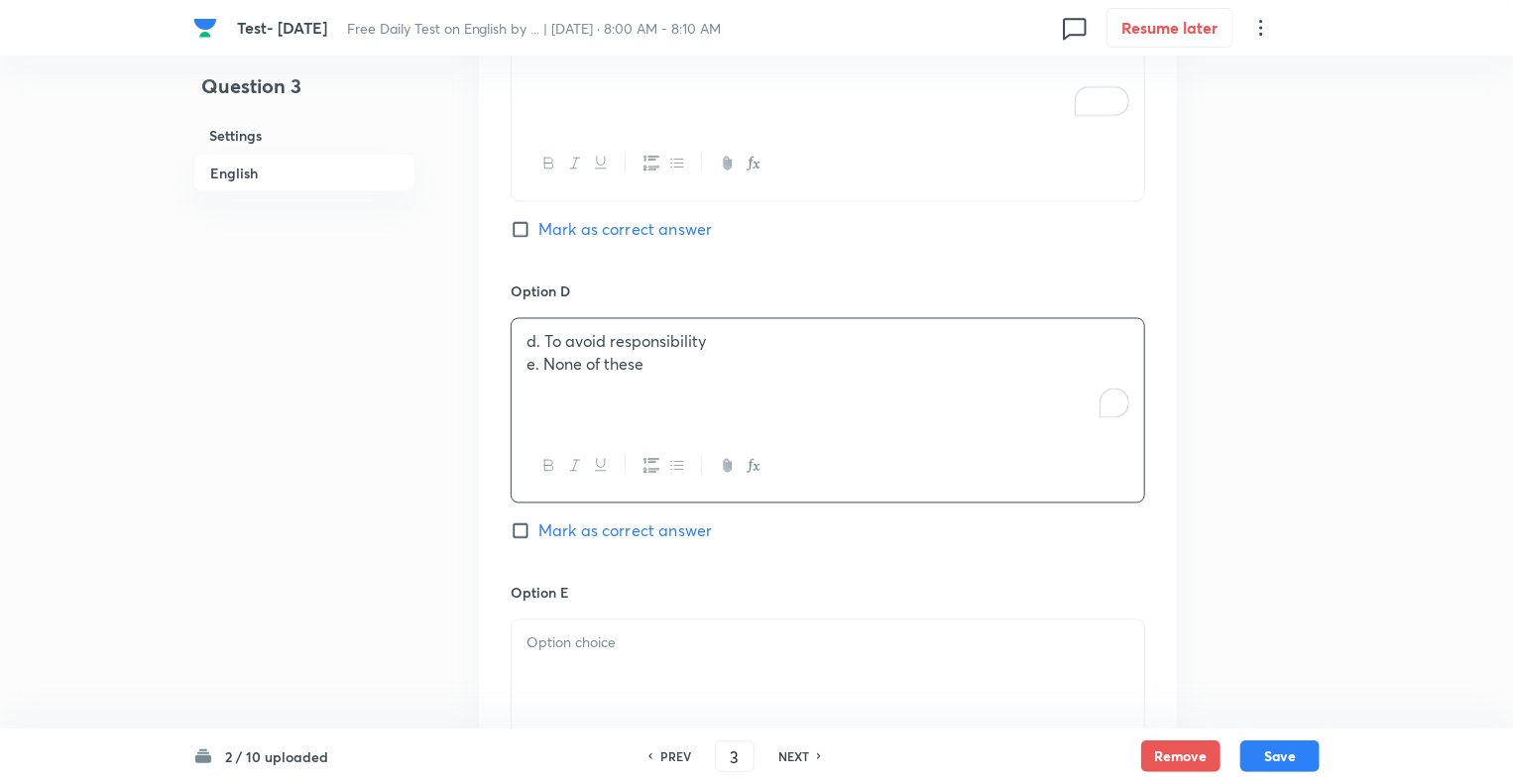 click on "e. None of these" at bounding box center [828, 365] 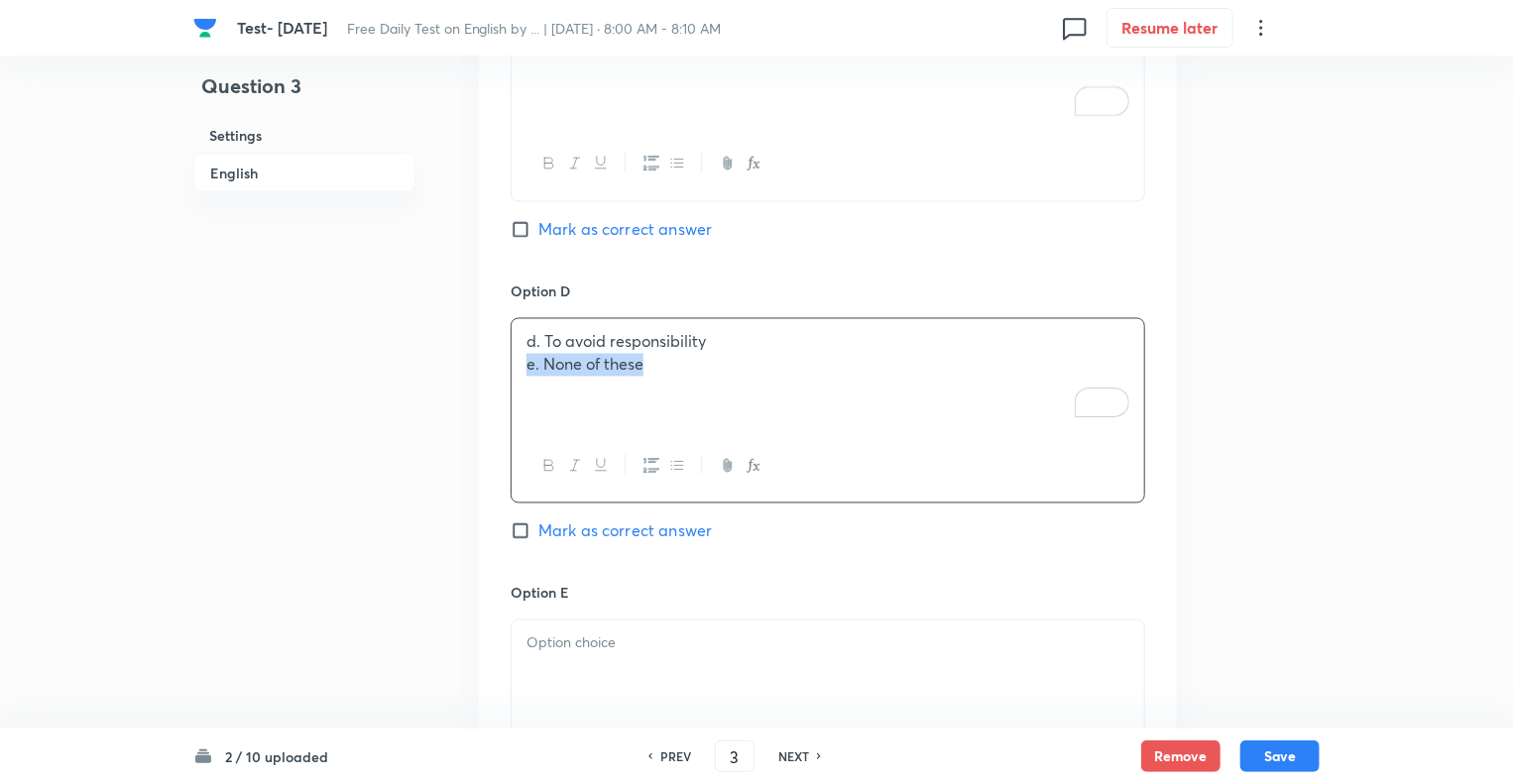 drag, startPoint x: 657, startPoint y: 364, endPoint x: 471, endPoint y: 366, distance: 186.01075 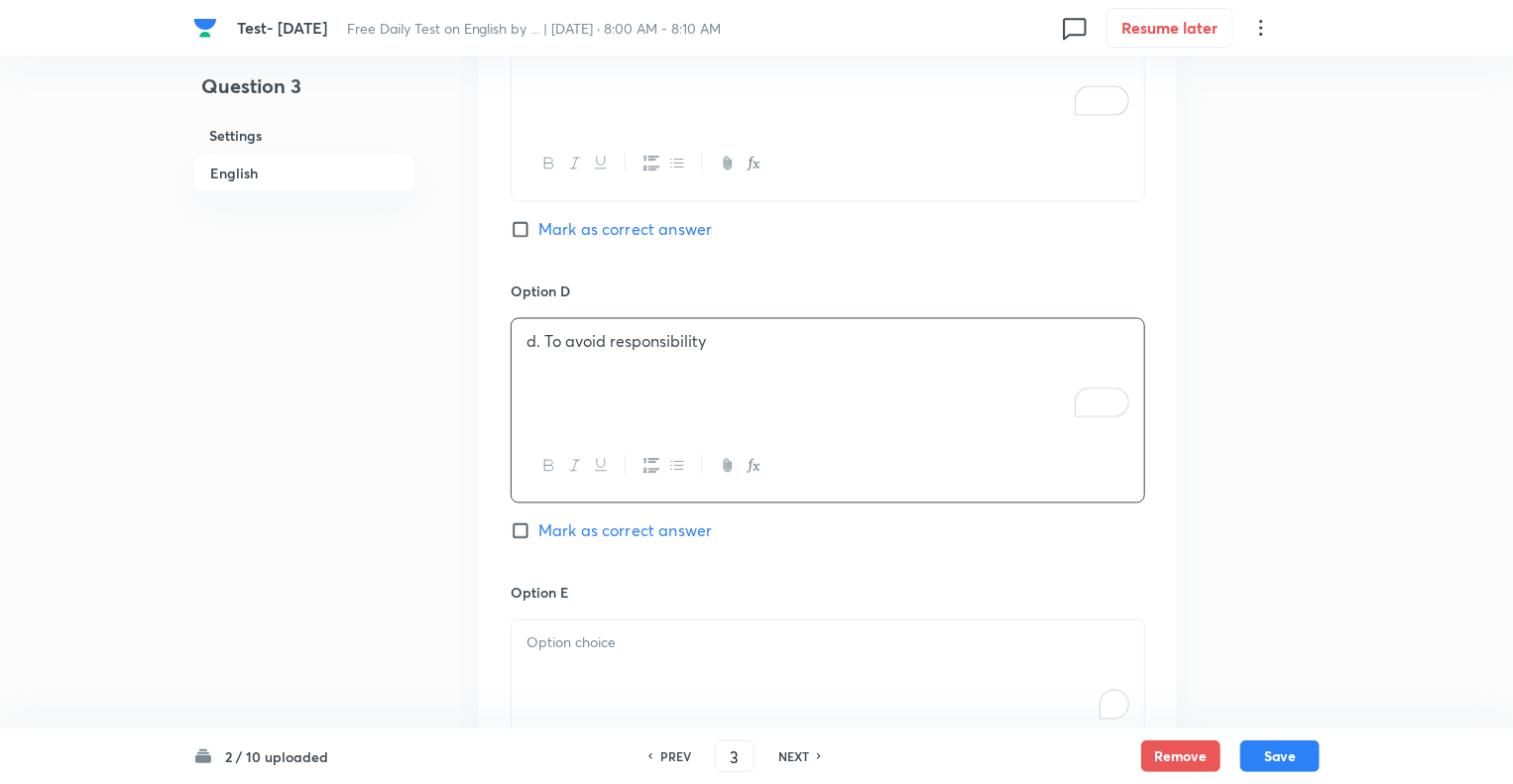 click at bounding box center [828, 676] 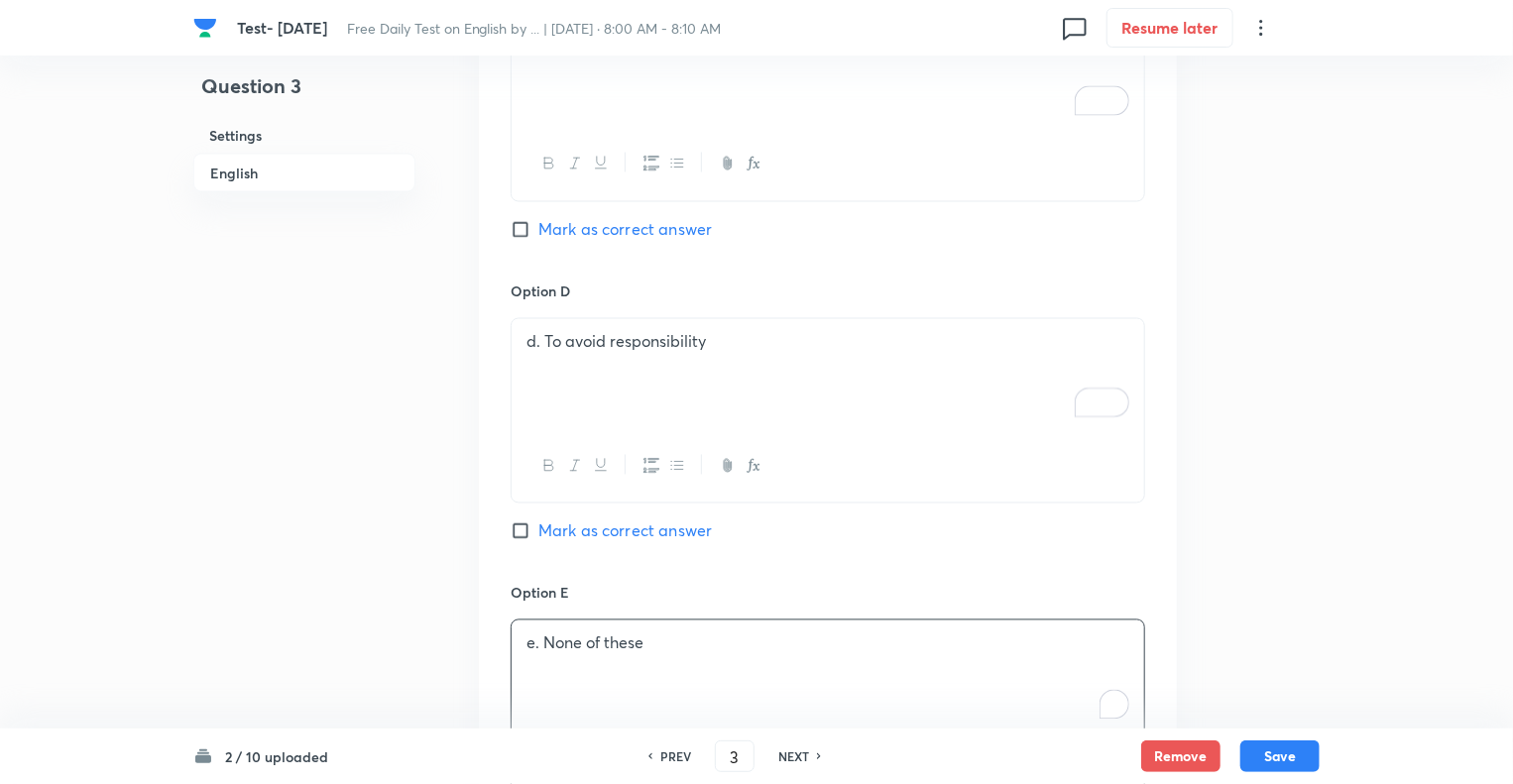 click on "Question 3 Settings English" at bounding box center (304, -149) 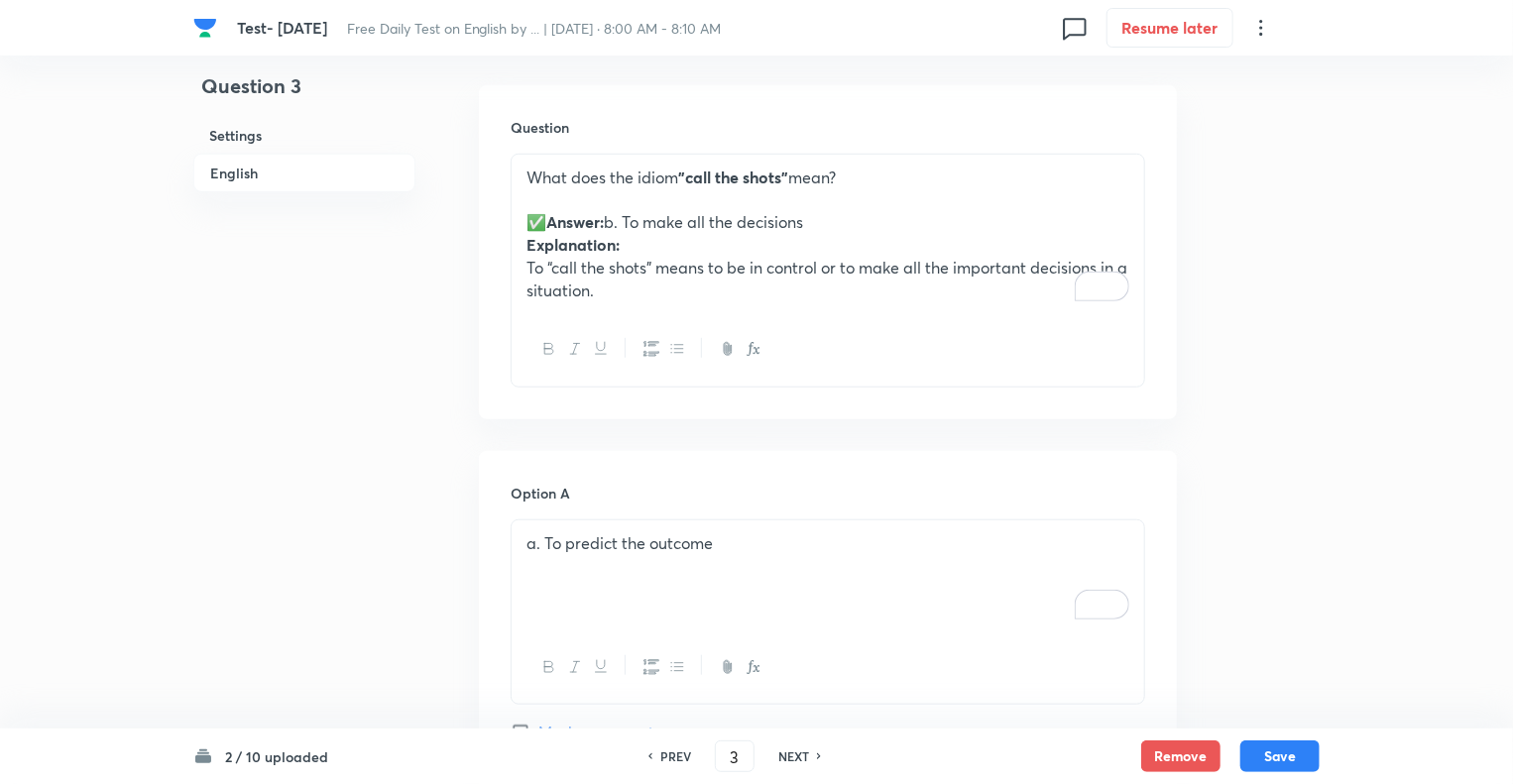 scroll, scrollTop: 555, scrollLeft: 0, axis: vertical 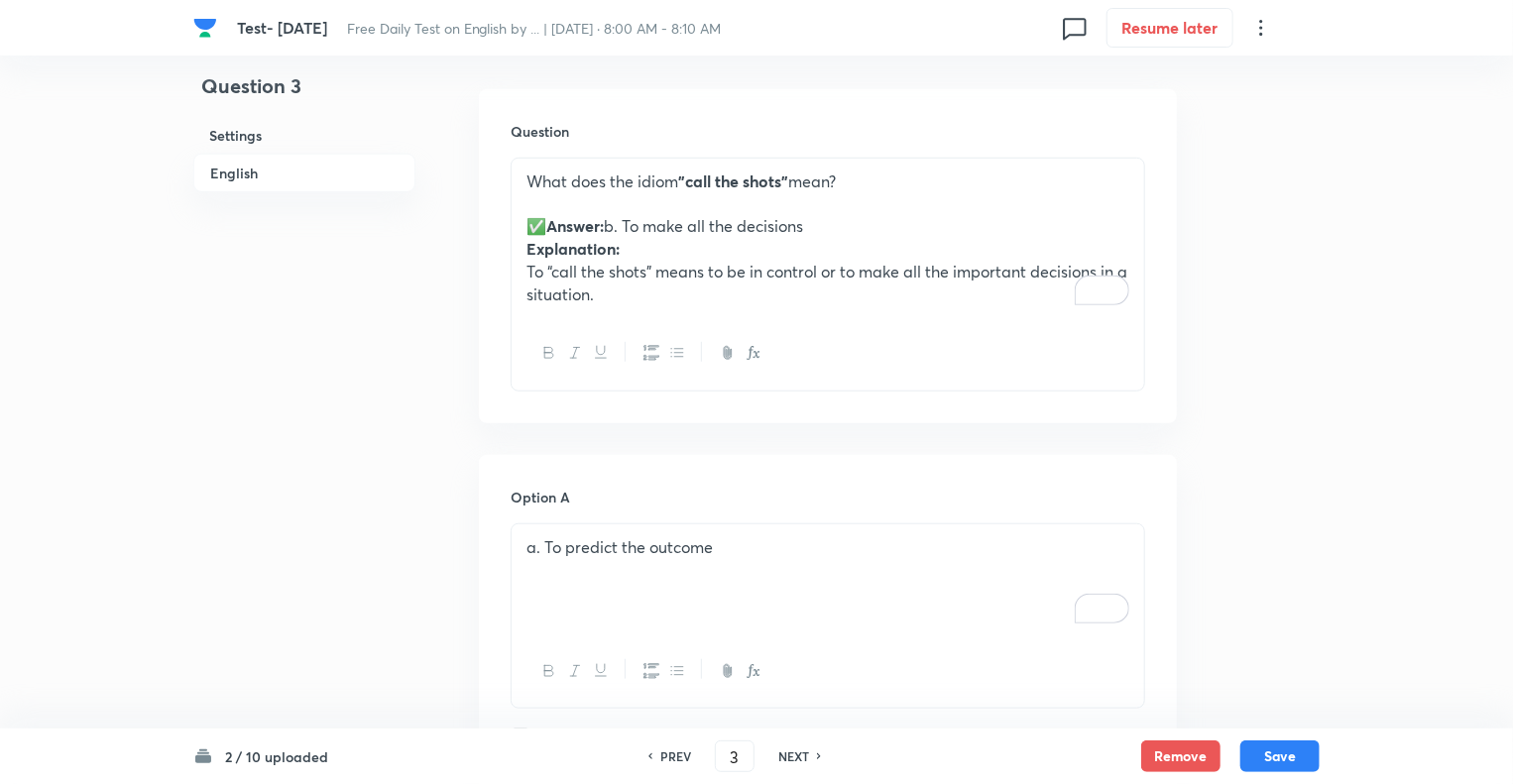 click on "✅  Answer:  b. To make all the decisions" at bounding box center [828, 226] 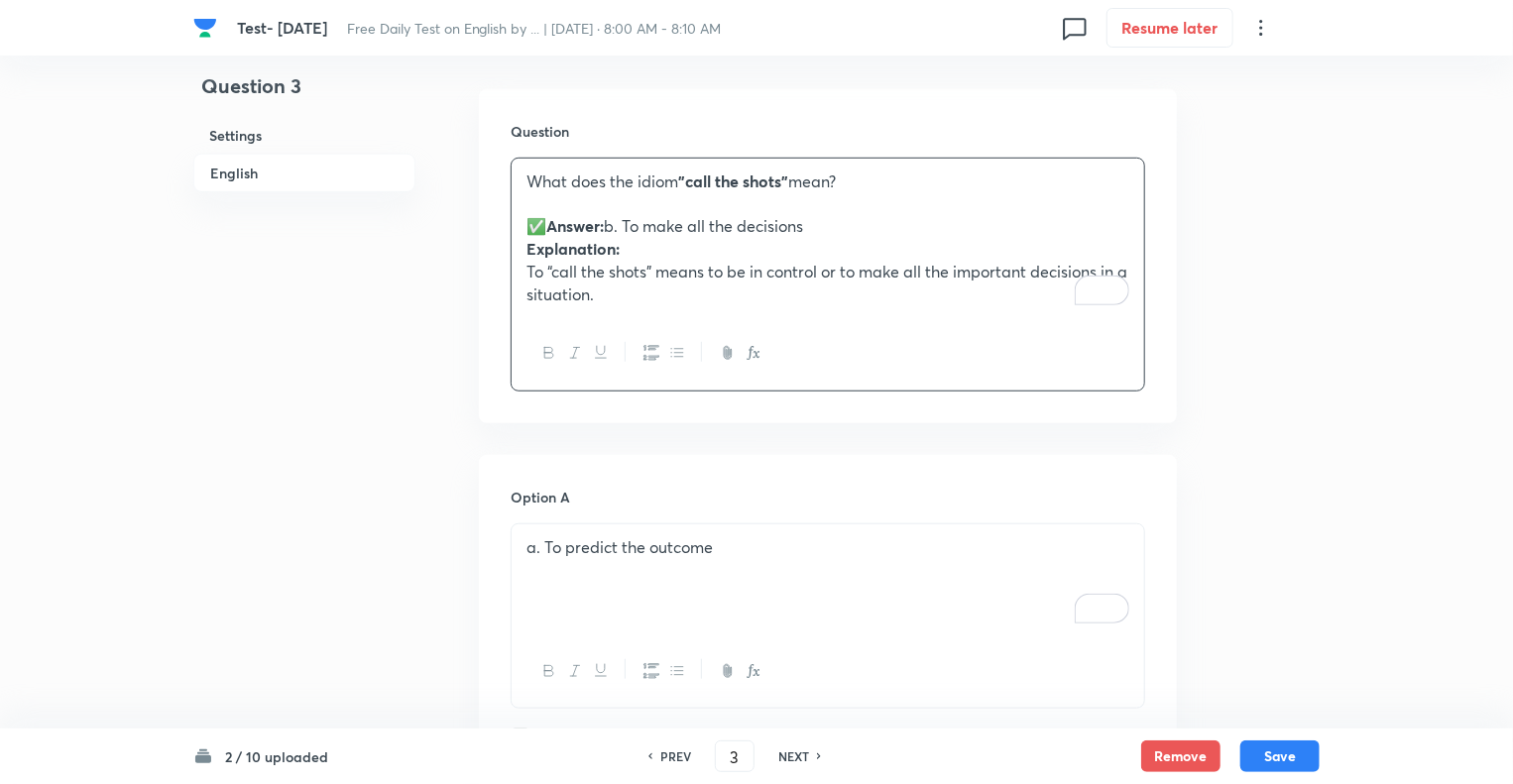 type 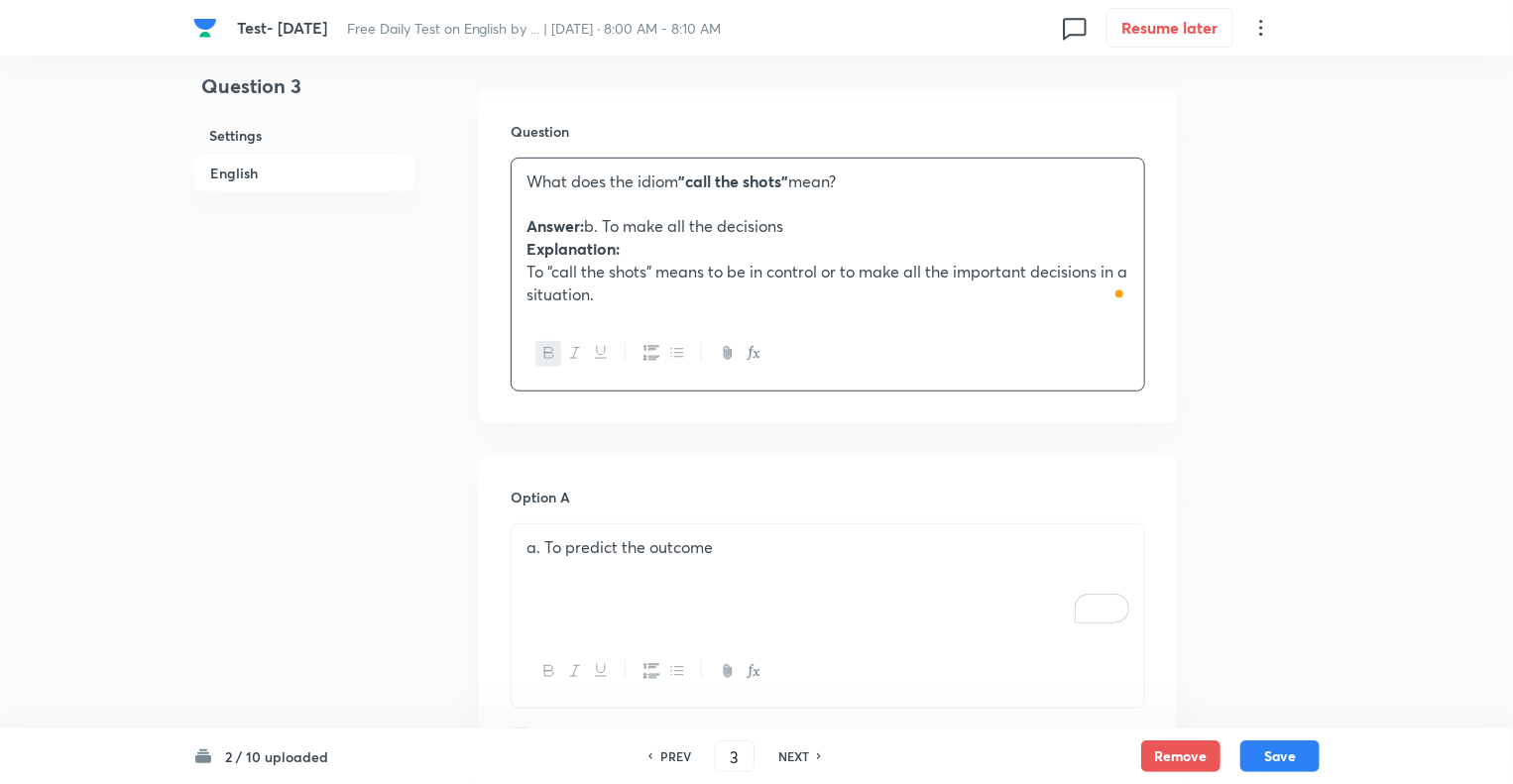 click on "To “call the shots” means to be in control or to make all the important decisions in a situation." at bounding box center (828, 282) 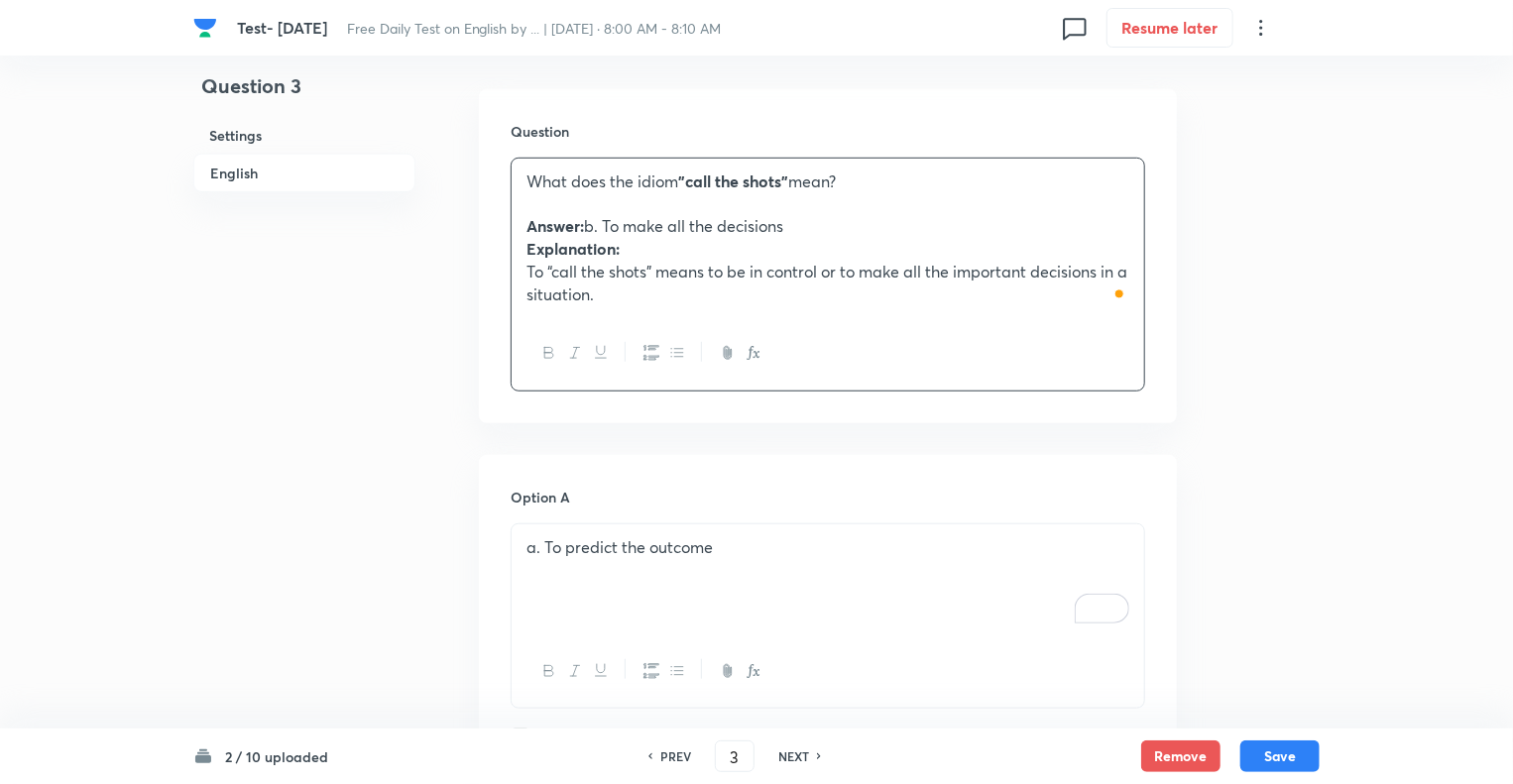 click on "Test- 14th July, 2025 Free Daily Test on English by ... | Jul 14, 2025 · 8:00 AM - 8:10 AM 0 Resume later Question 3 Settings English Settings Type Single choice correct 5 options + 1 mark - 0.25 marks Edit Concept English Language Vocabulary Idioms Idioms Edit Additional details Moderate Fact Not from PYQ paper No equation Edit In English Question What does the idiom  "call the shots"  mean? Answer:  b. To make all the decisions Explanation:  To “call the shots” means to be in control or to make all the important decisions in a situation. Option A a. To predict the outcome Mark as correct answer Option B b. To make all the decisions Mark as correct answer Option C c. To exaggerate a story Mark as correct answer Option D d. To avoid responsibility Mark as correct answer Option E e. None of these  Mark as correct answer Solution
2 / 10 uploaded
PREV 3 ​ NEXT Remove Save No internet connection Test- 14th July, 2025 | Unacademy" at bounding box center (756, 961) 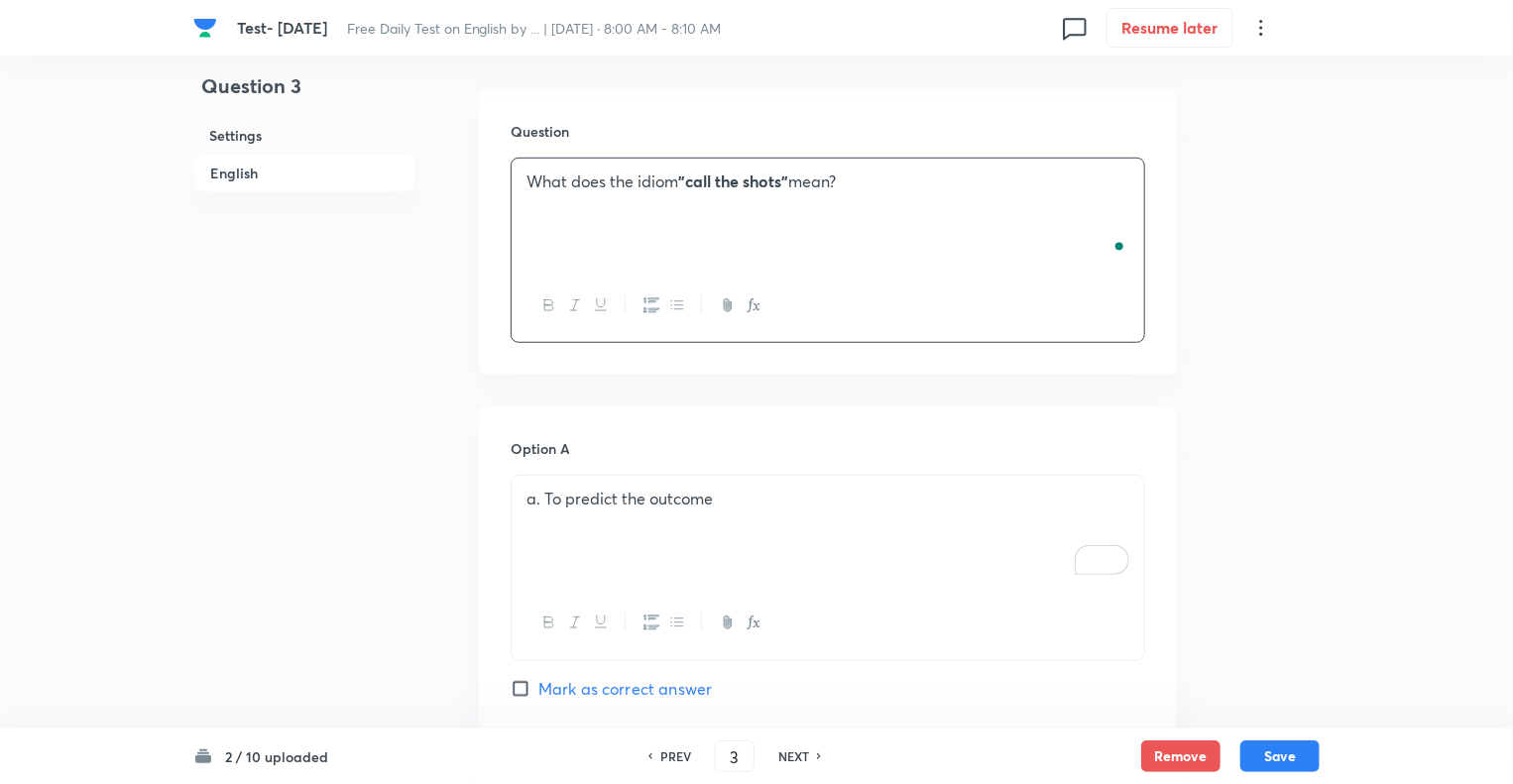 click on "Test- 14th July, 2025 Free Daily Test on English by ... | Jul 14, 2025 · 8:00 AM - 8:10 AM 0 Resume later Question 3 Settings English Settings Type Single choice correct 5 options + 1 mark - 0.25 marks Edit Concept English Language Vocabulary Idioms Idioms Edit Additional details Moderate Fact Not from PYQ paper No equation Edit In English Question What does the idiom  "call the shots"  mean? Option A a. To predict the outcome Mark as correct answer Option B b. To make all the decisions Mark as correct answer Option C c. To exaggerate a story Mark as correct answer Option D d. To avoid responsibility Mark as correct answer Option E e. None of these  Mark as correct answer Solution
2 / 10 uploaded
PREV 3 ​ NEXT Remove Save No internet connection" at bounding box center [756, 938] 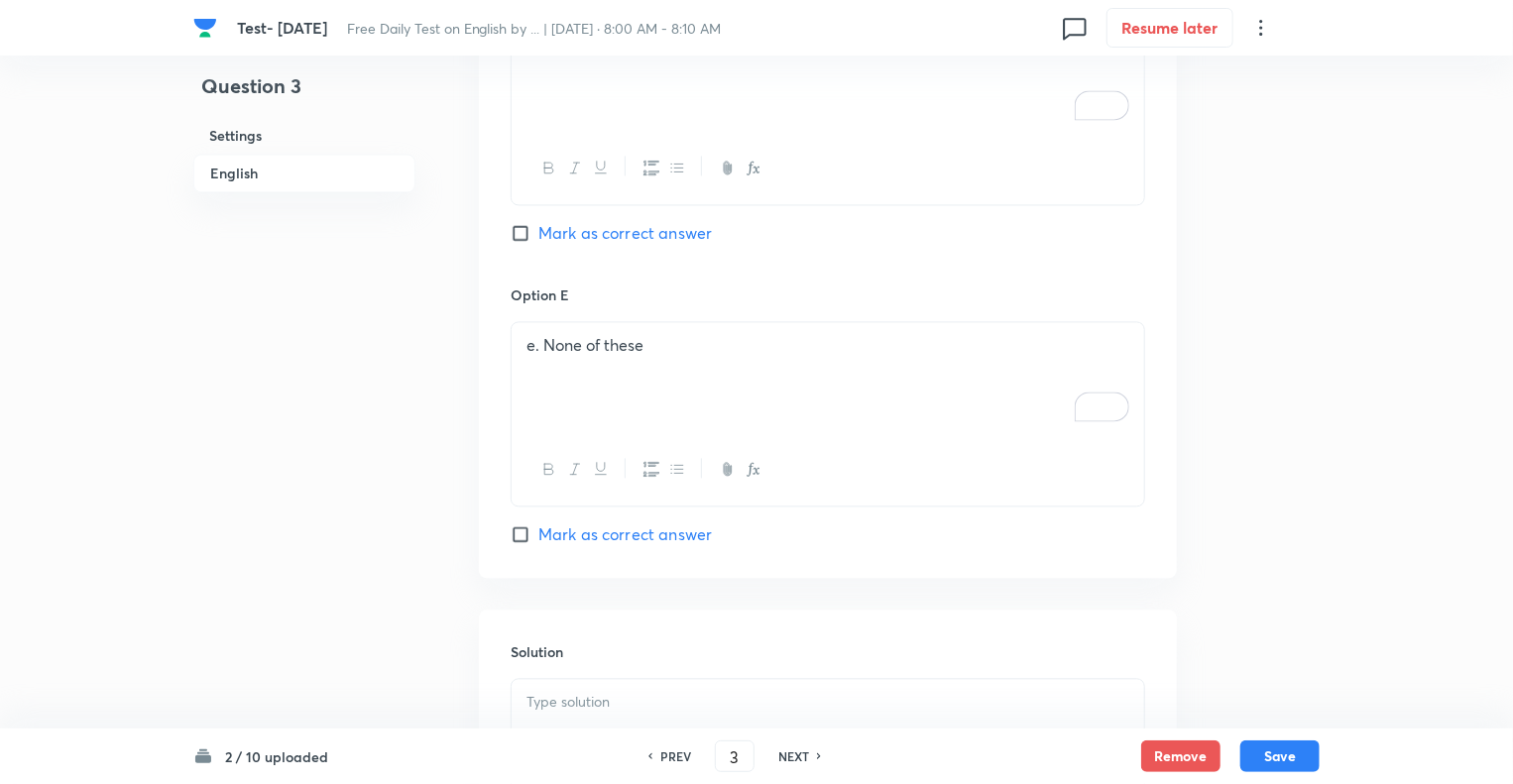 scroll, scrollTop: 2181, scrollLeft: 0, axis: vertical 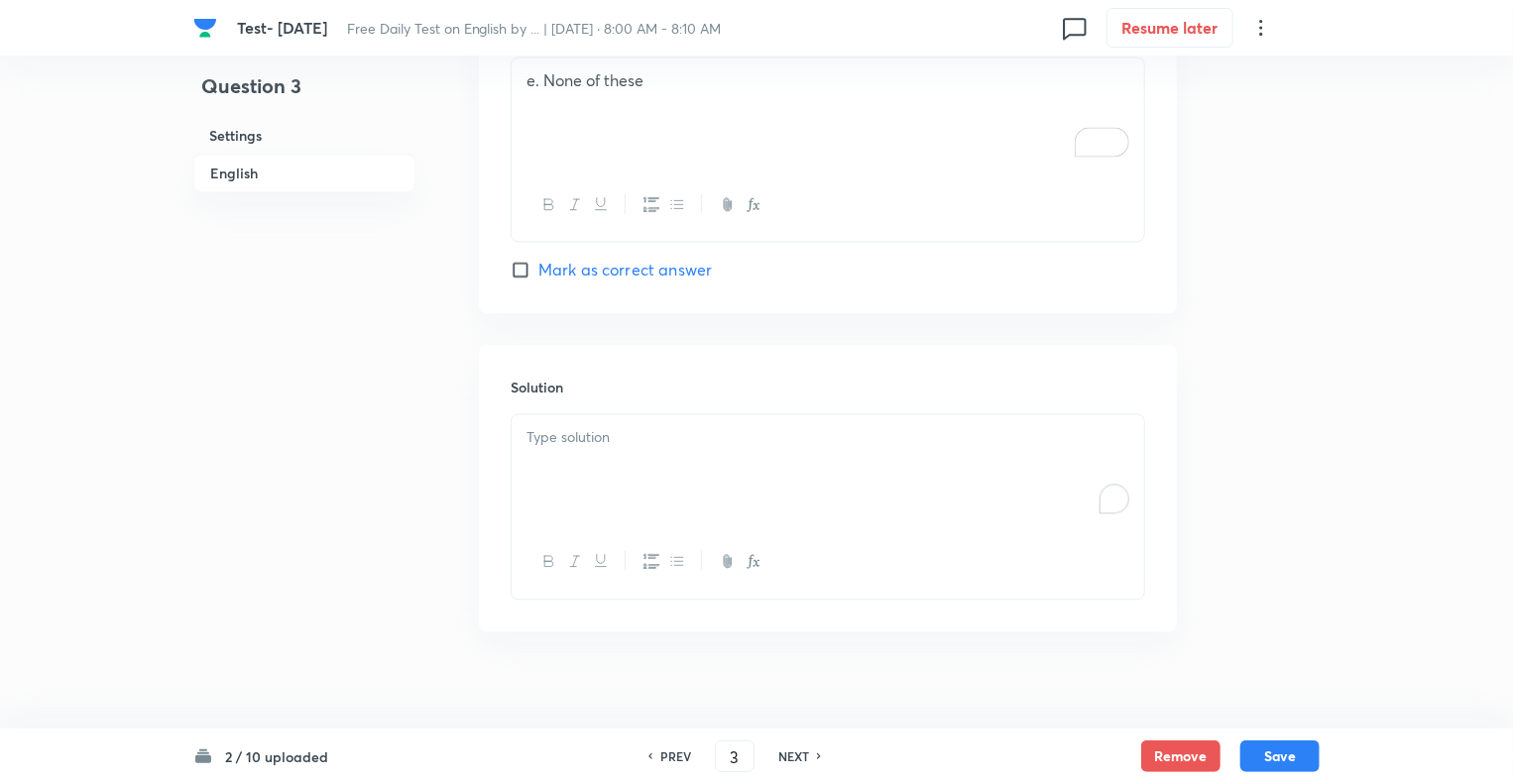 click at bounding box center (828, 437) 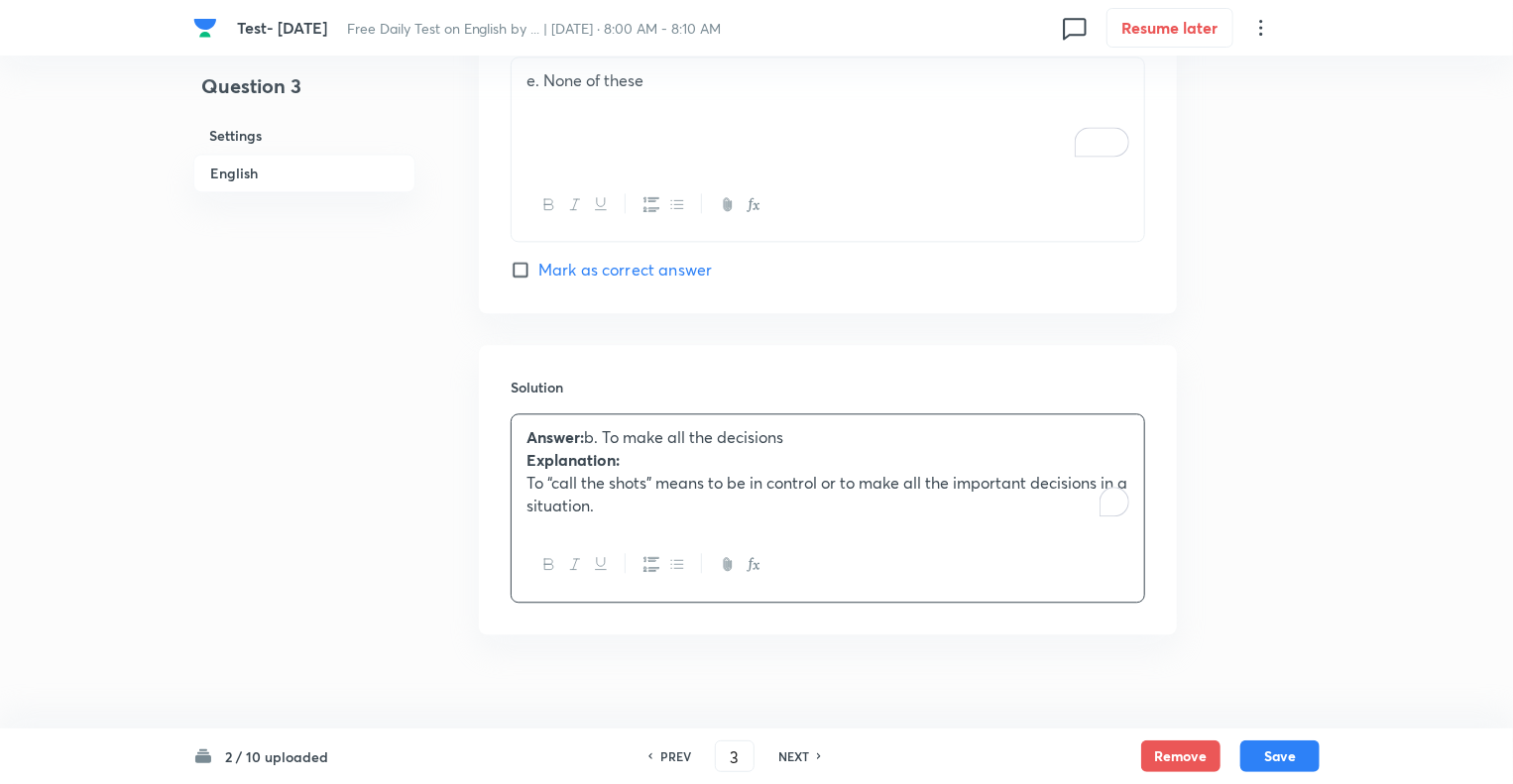 click on "Question 3 Settings English Settings Type Single choice correct 5 options + 1 mark - 0.25 marks Edit Concept English Language Vocabulary Idioms Idioms Edit Additional details Moderate Fact Not from PYQ paper No equation Edit In English Question What does the idiom  "call the shots"  mean? Option A a. To predict the outcome Mark as correct answer Option B b. To make all the decisions Mark as correct answer Option C c. To exaggerate a story Mark as correct answer Option D d. To avoid responsibility Mark as correct answer Option E e. None of these  Mark as correct answer Solution Answer:  b. To make all the decisions Explanation: To “call the shots” means to be in control or to make all the important decisions in a situation." at bounding box center [756, -686] 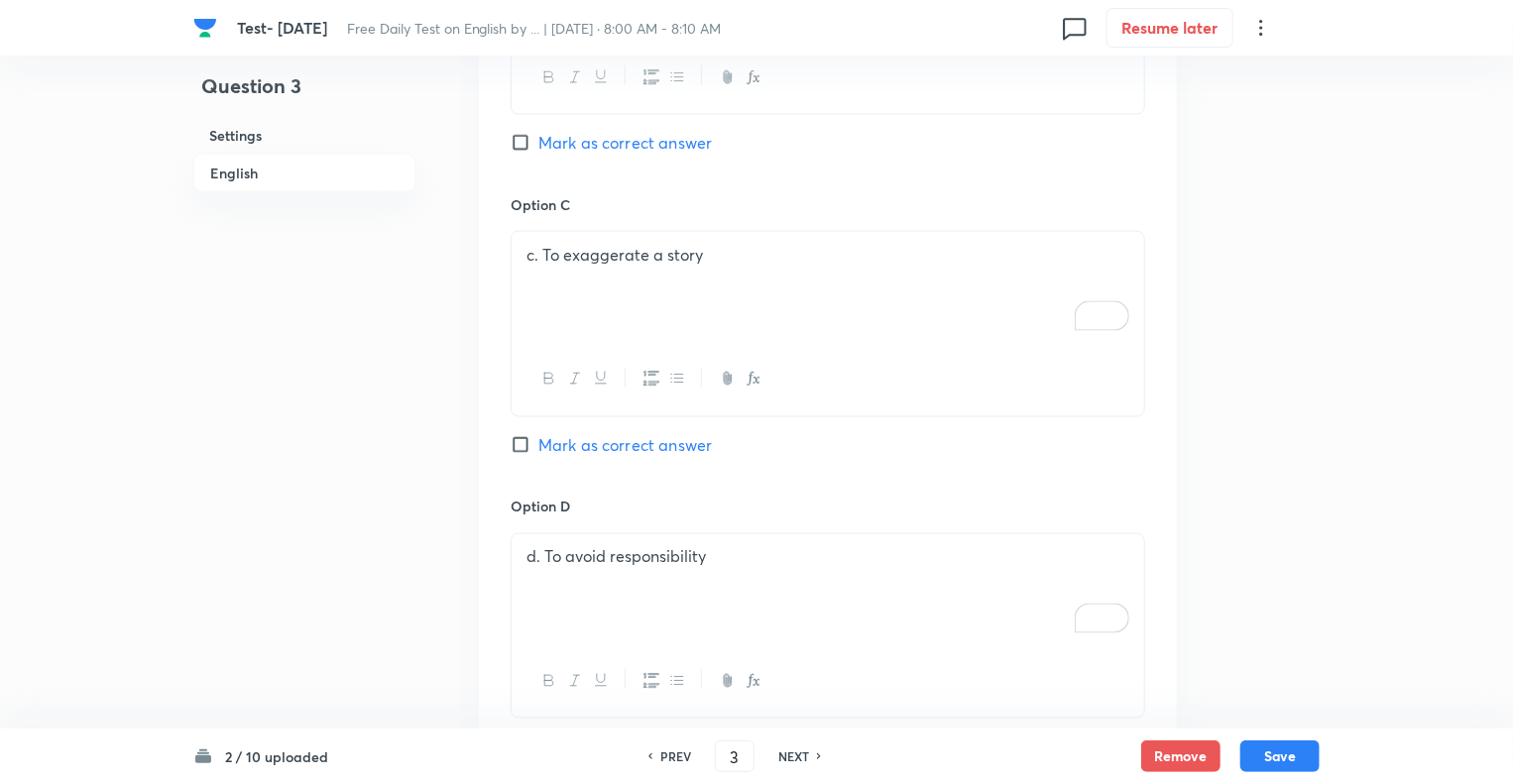 scroll, scrollTop: 1070, scrollLeft: 0, axis: vertical 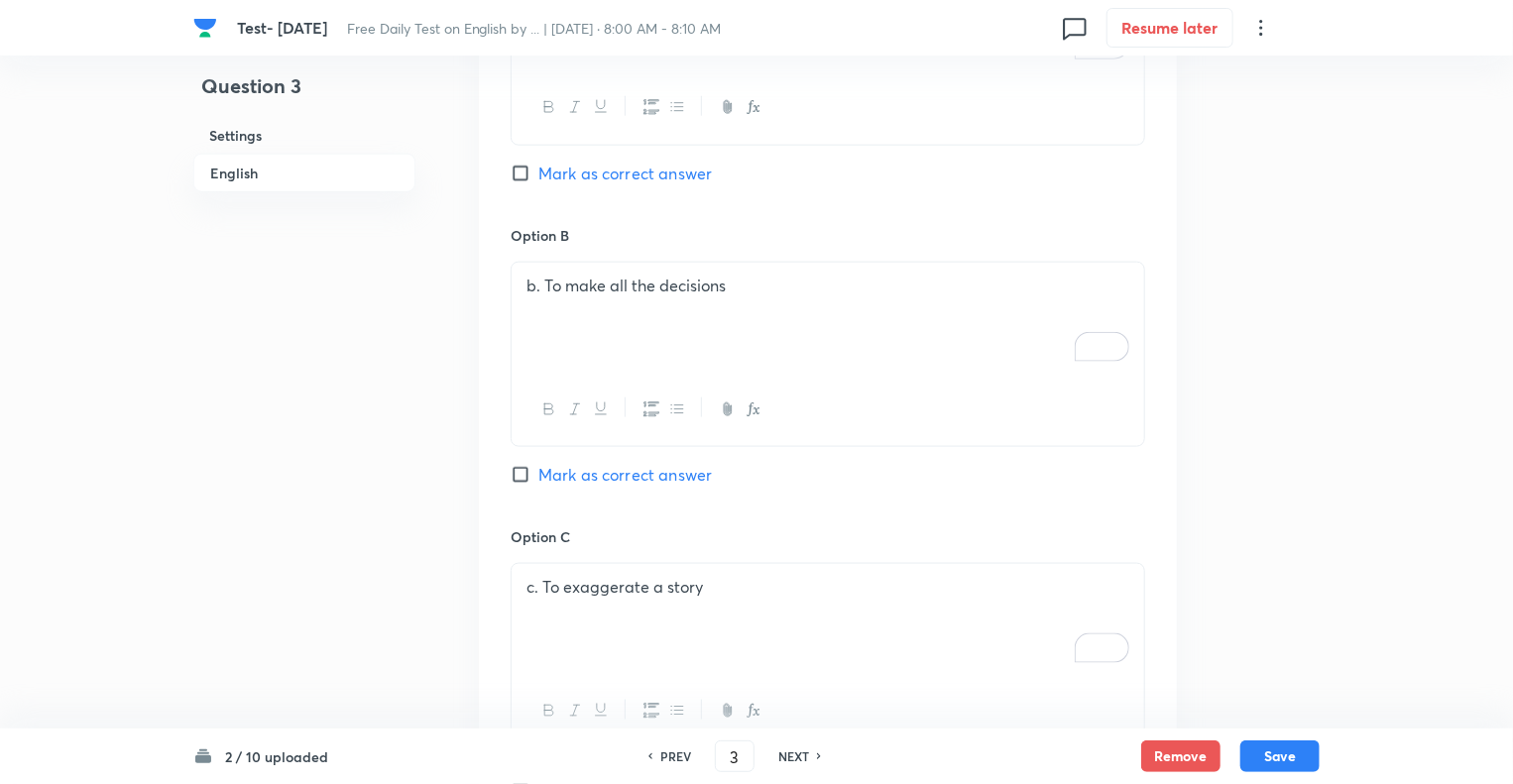 click on "Mark as correct answer" at bounding box center (524, 475) 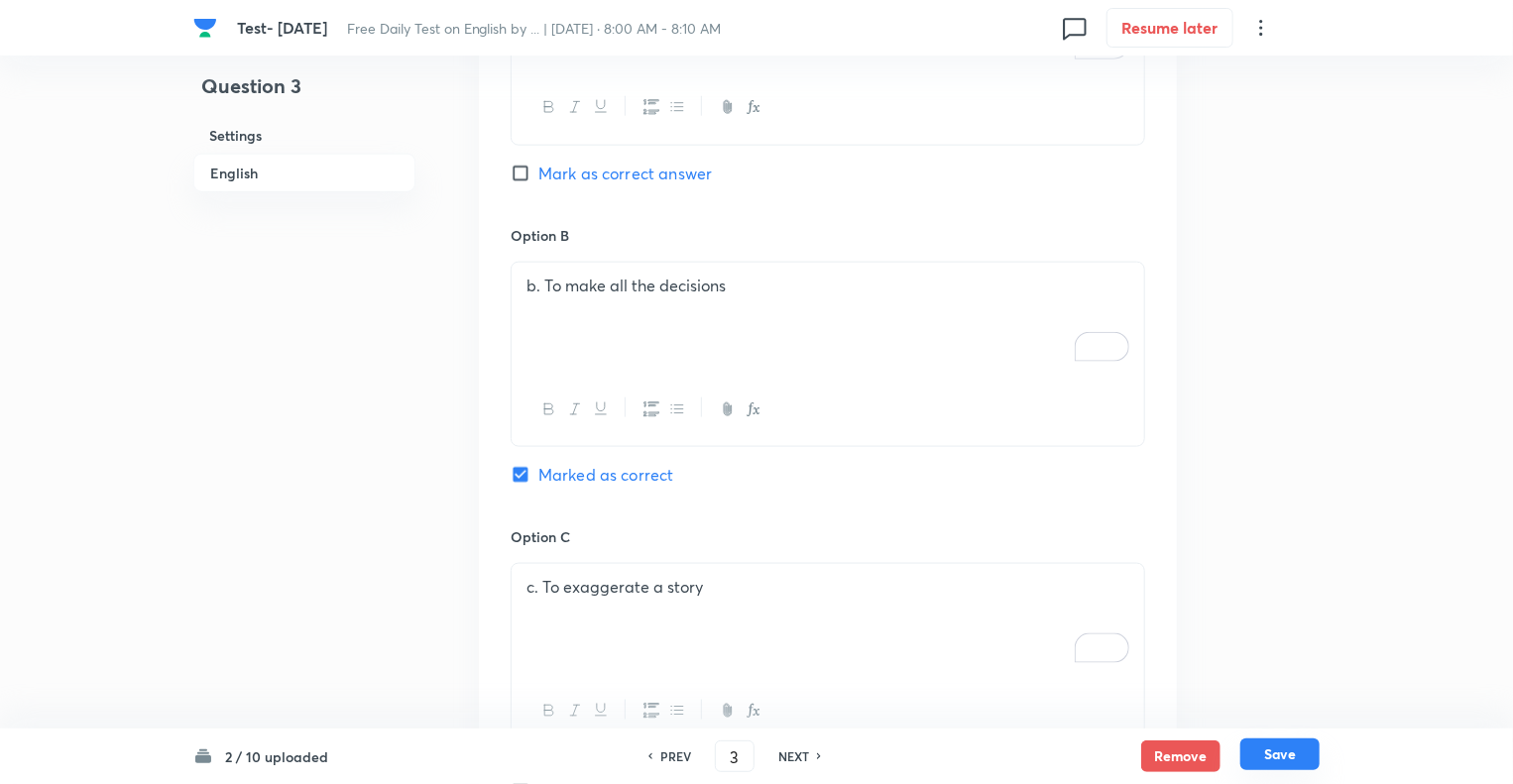 click on "Save" at bounding box center (1280, 754) 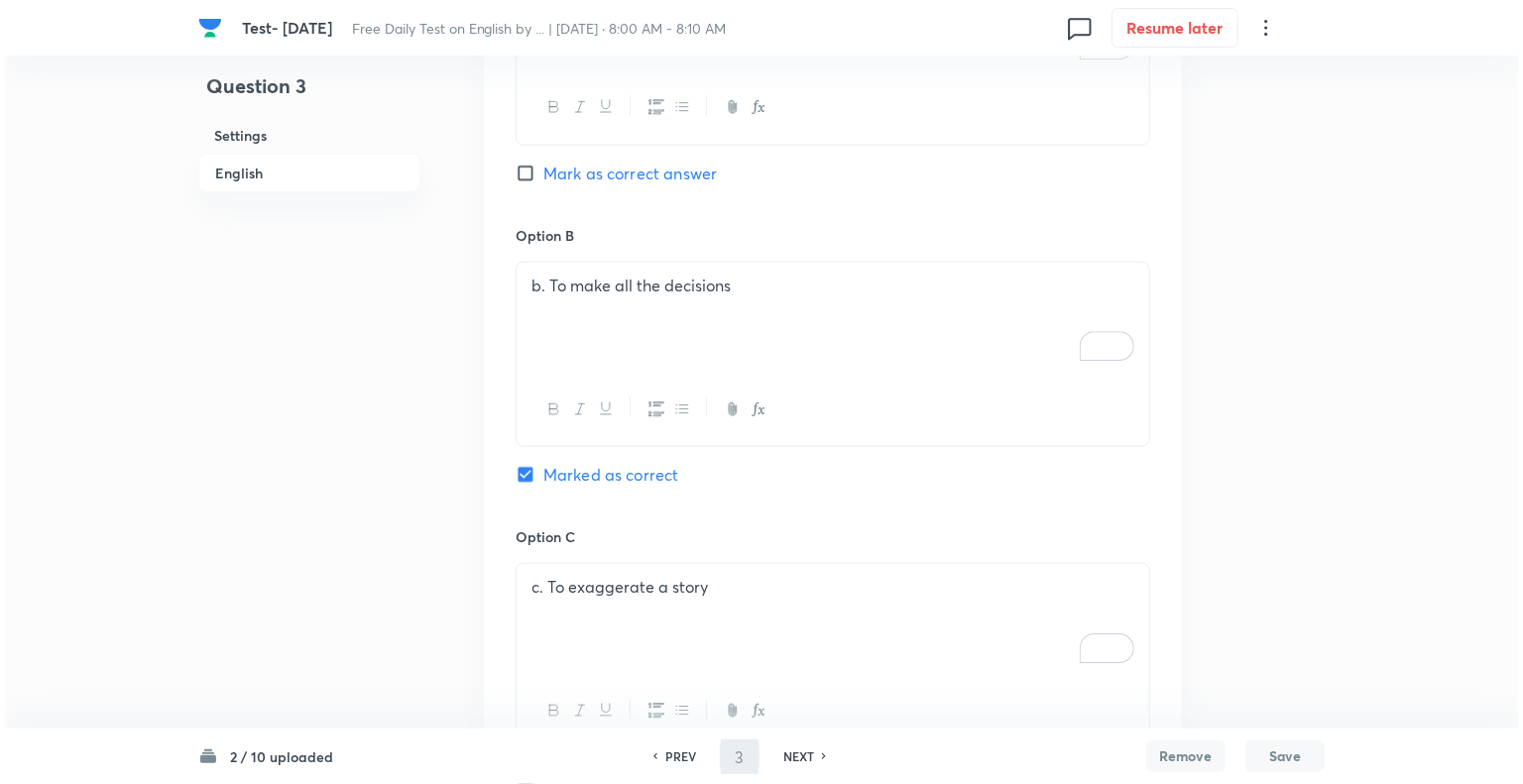 scroll, scrollTop: 0, scrollLeft: 0, axis: both 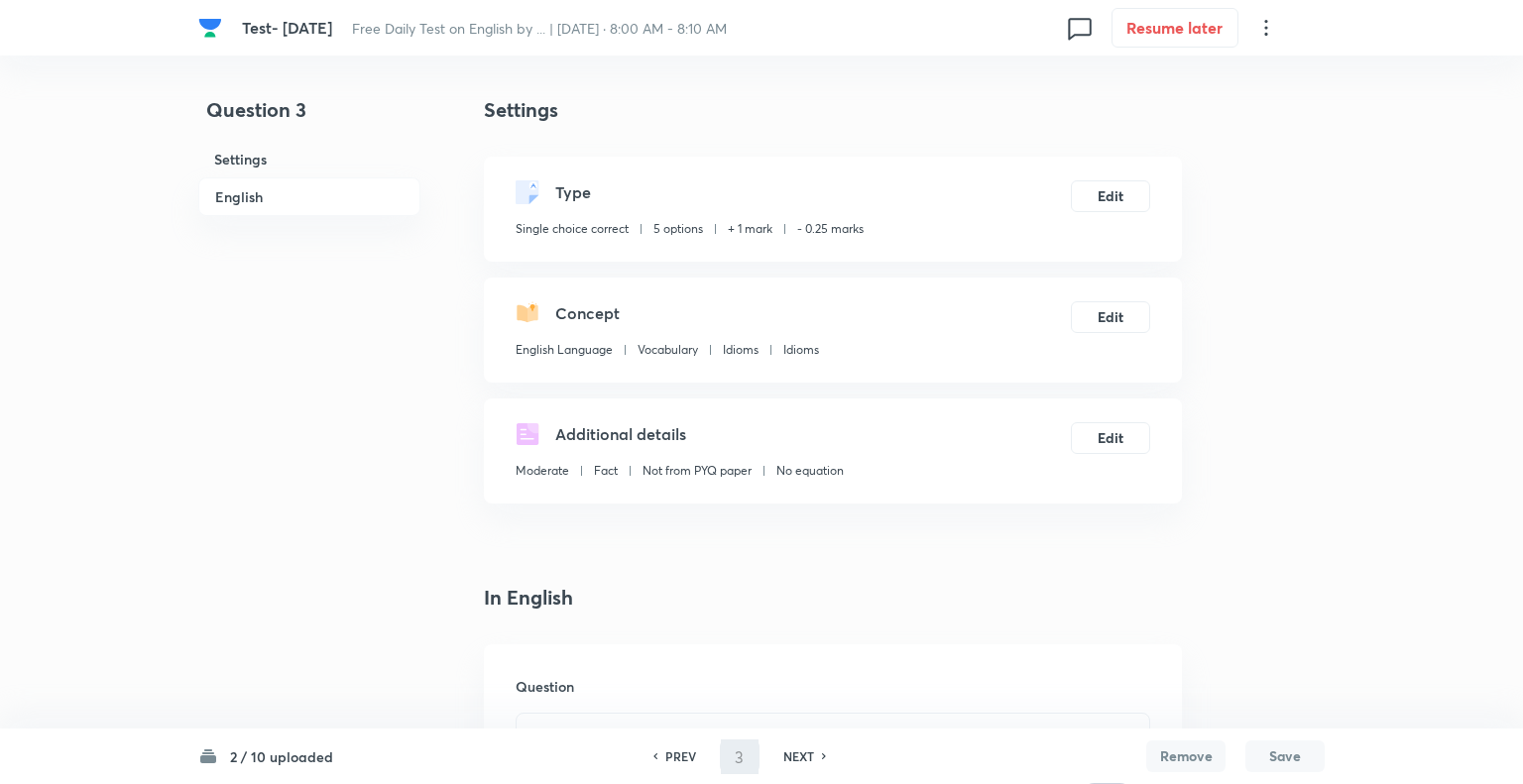 type on "4" 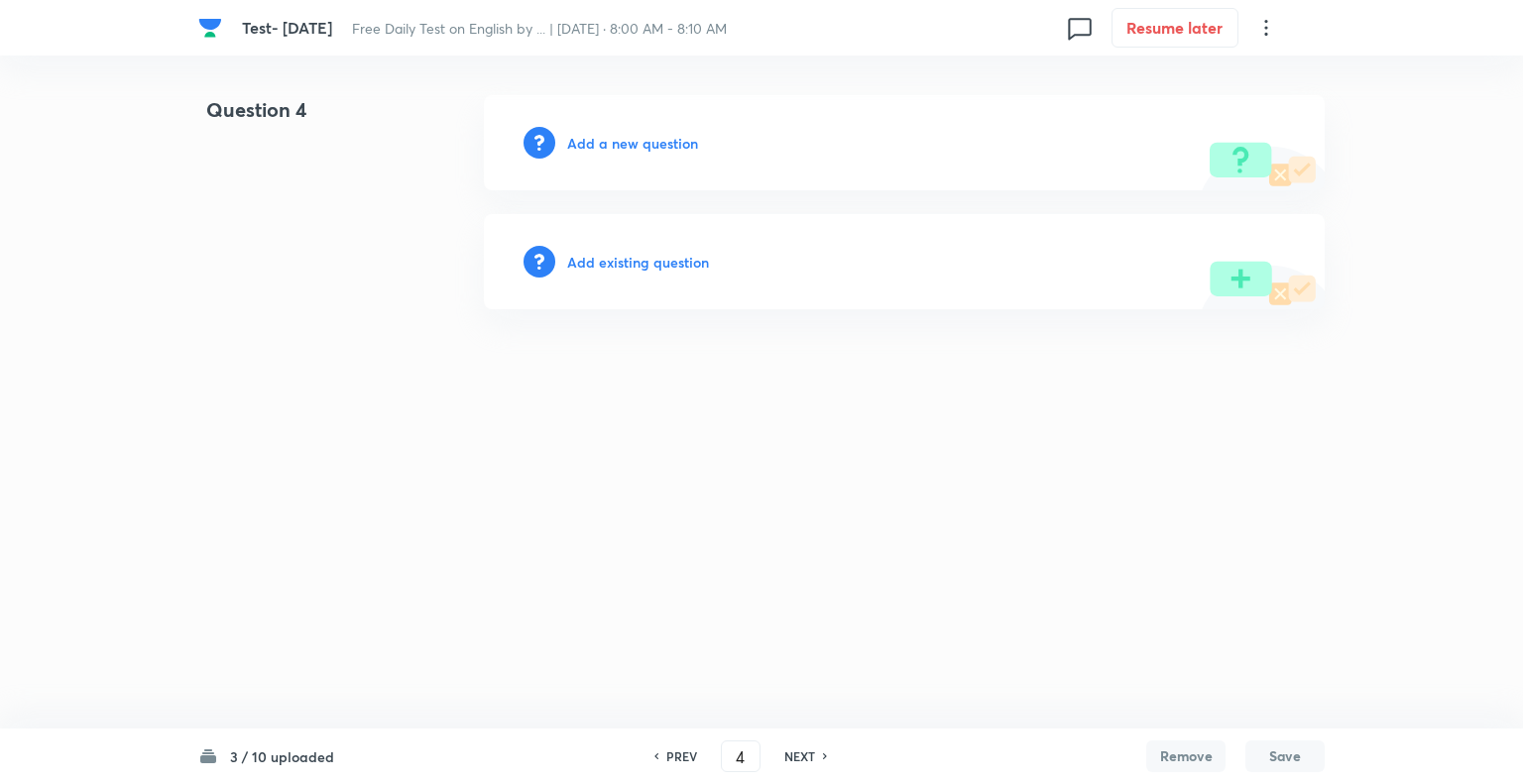 click on "Add a new question" at bounding box center [904, 143] 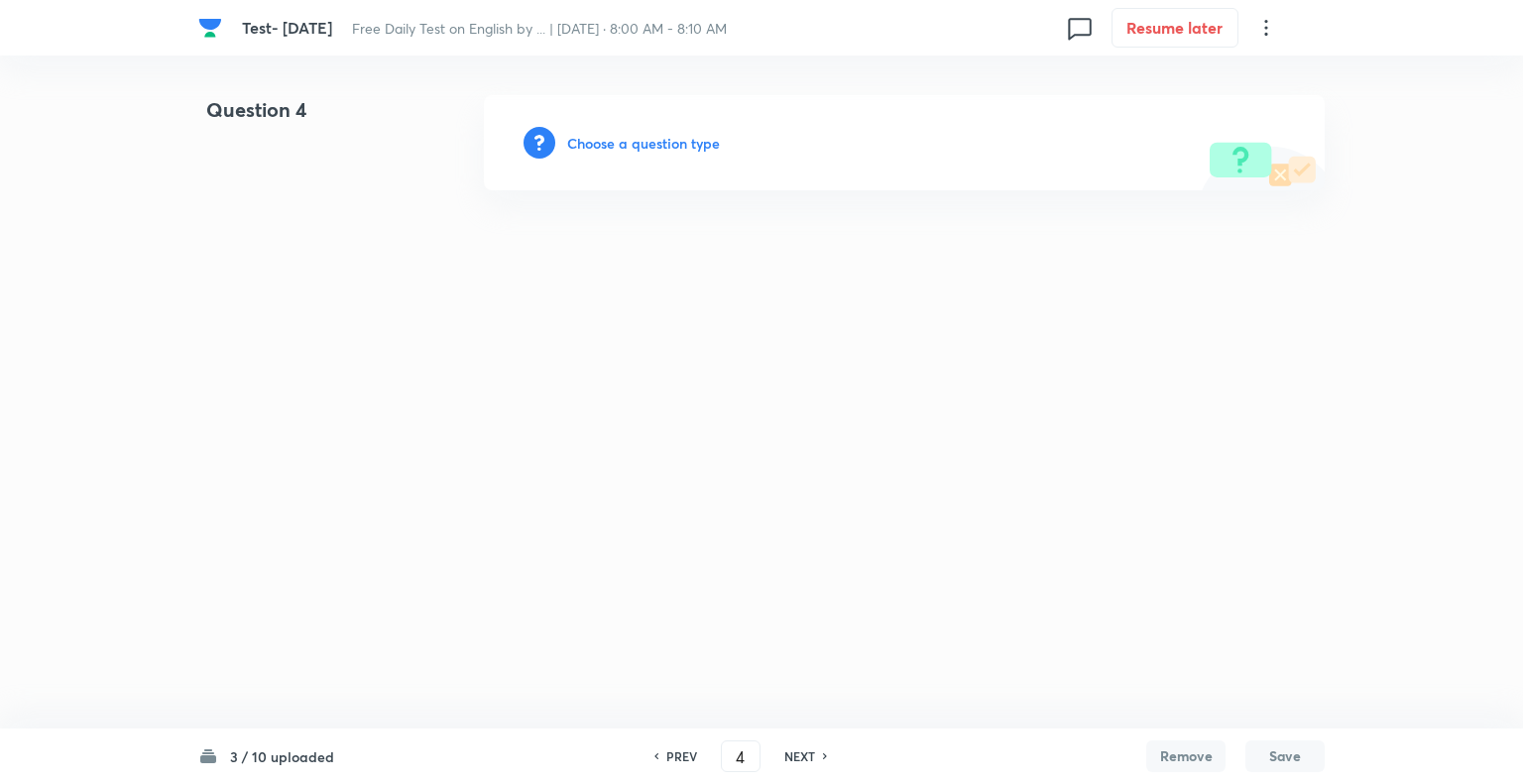 click on "Choose a question type" at bounding box center (644, 143) 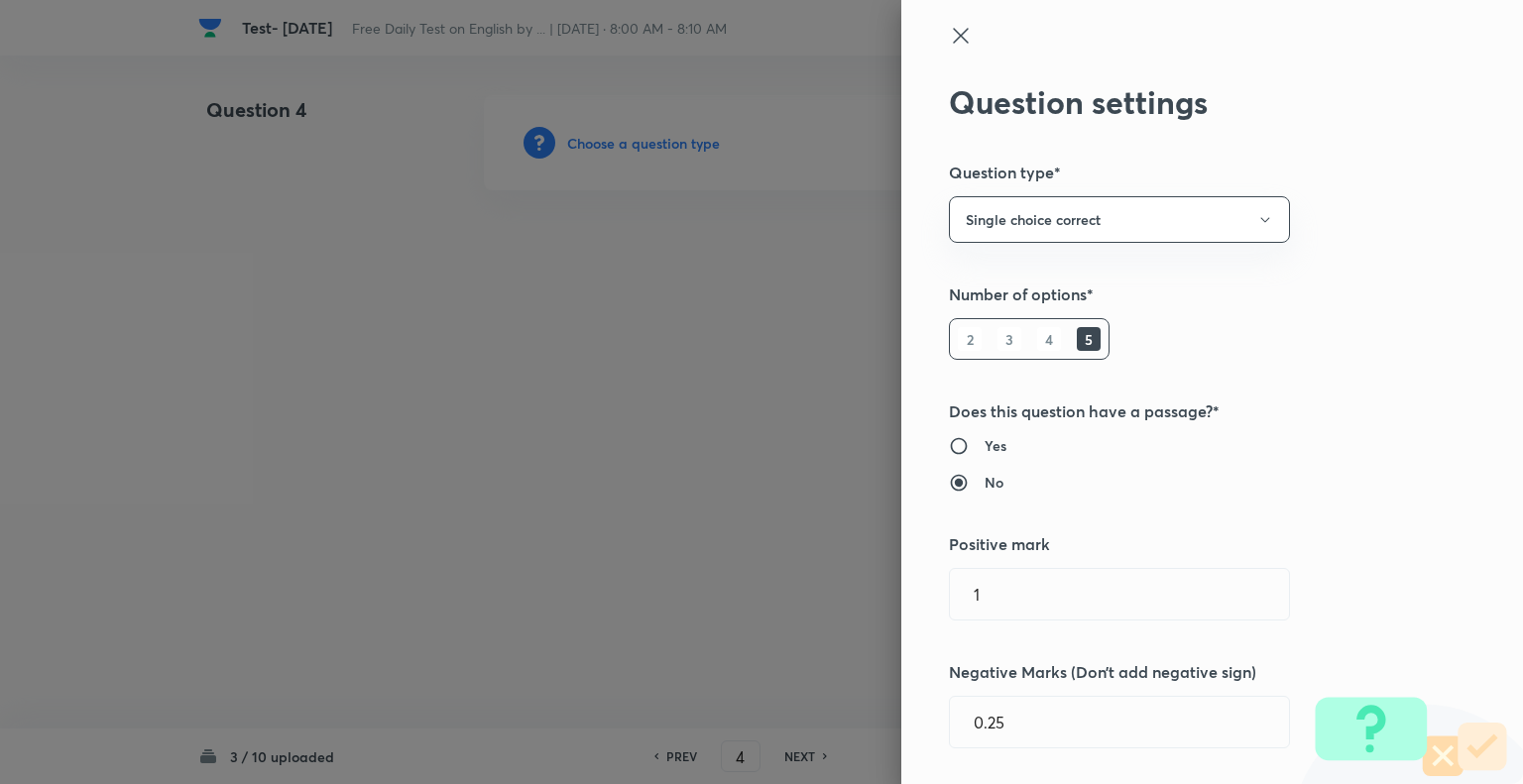 click at bounding box center [762, 392] 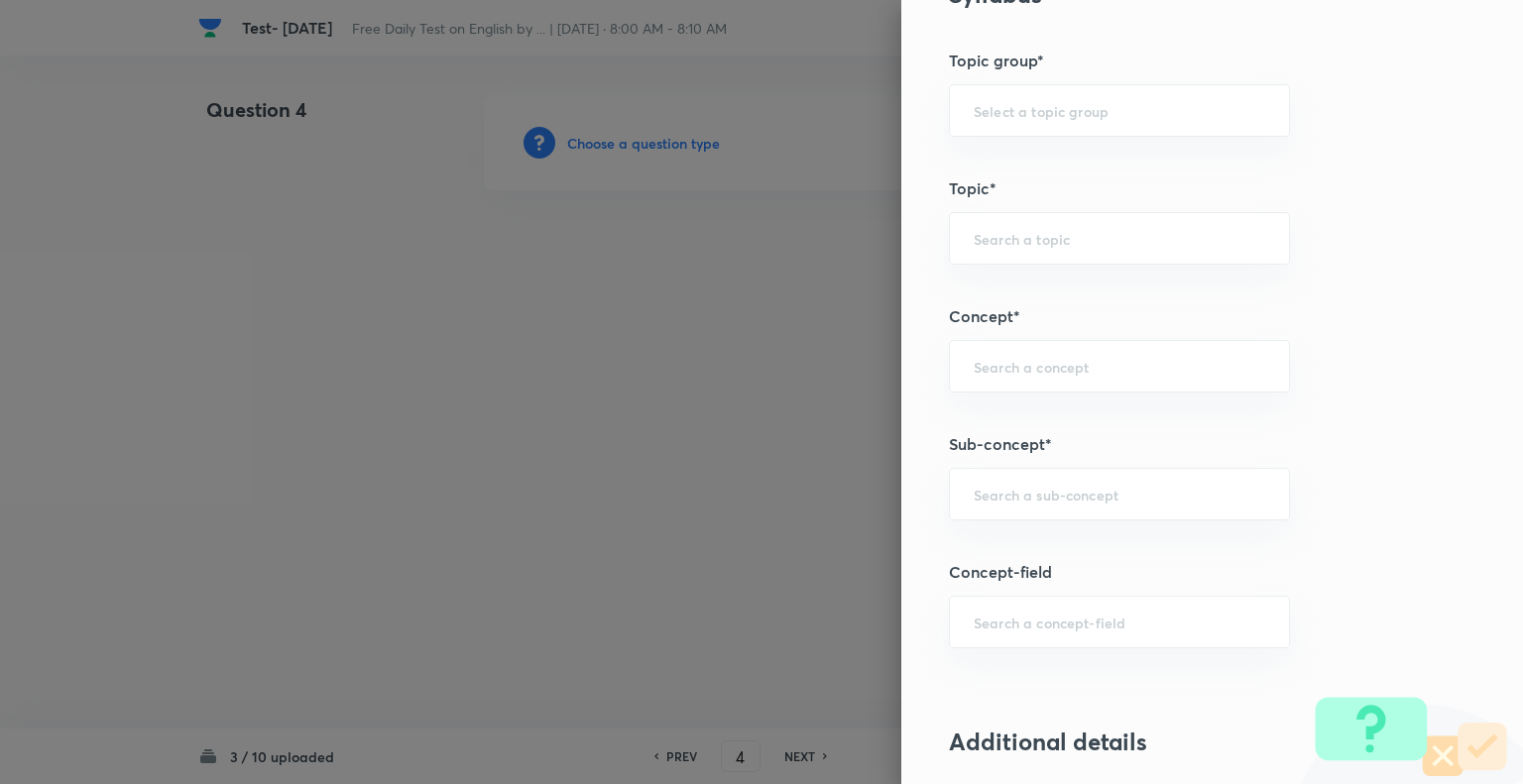 scroll, scrollTop: 893, scrollLeft: 0, axis: vertical 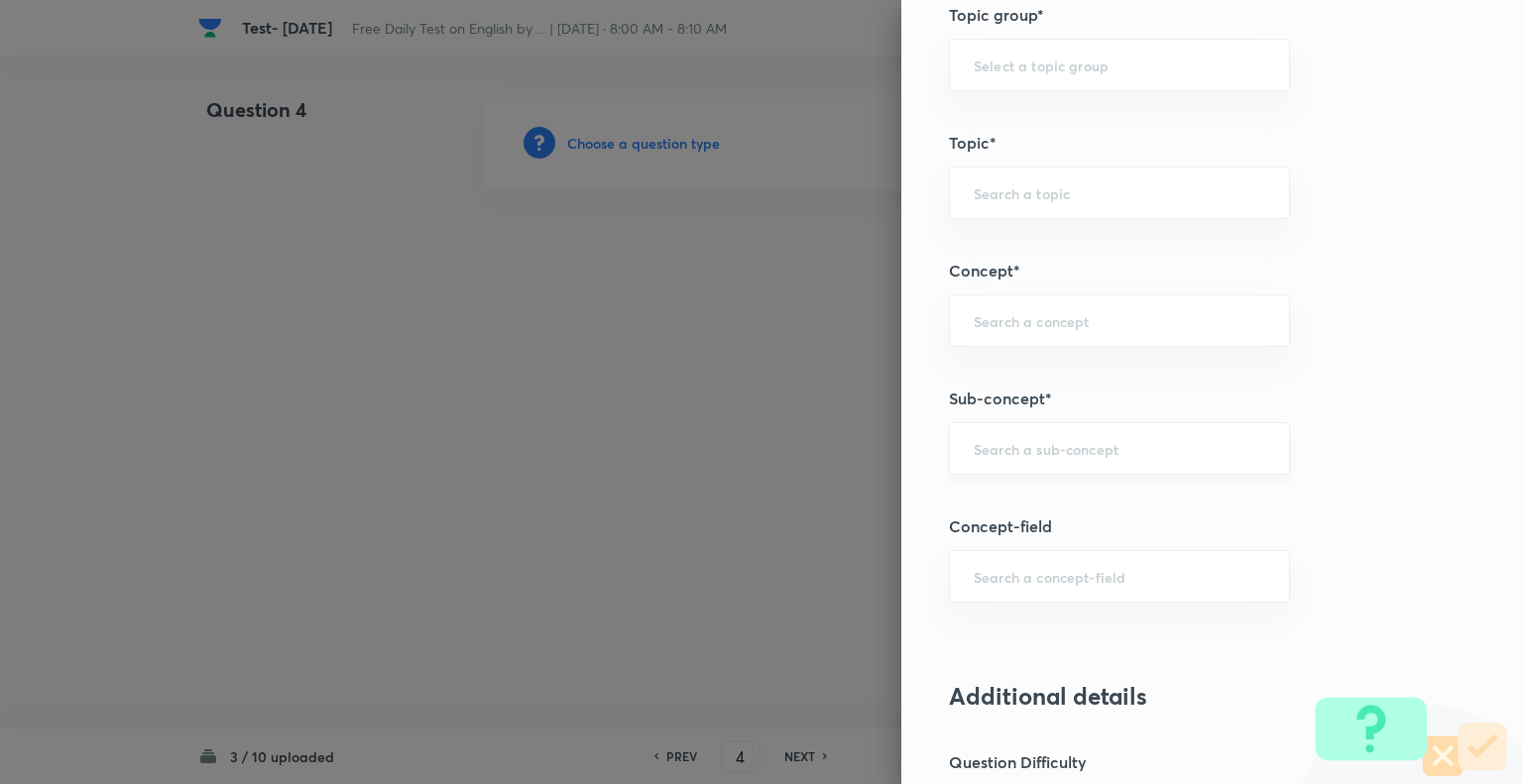 click on "​" at bounding box center (1119, 448) 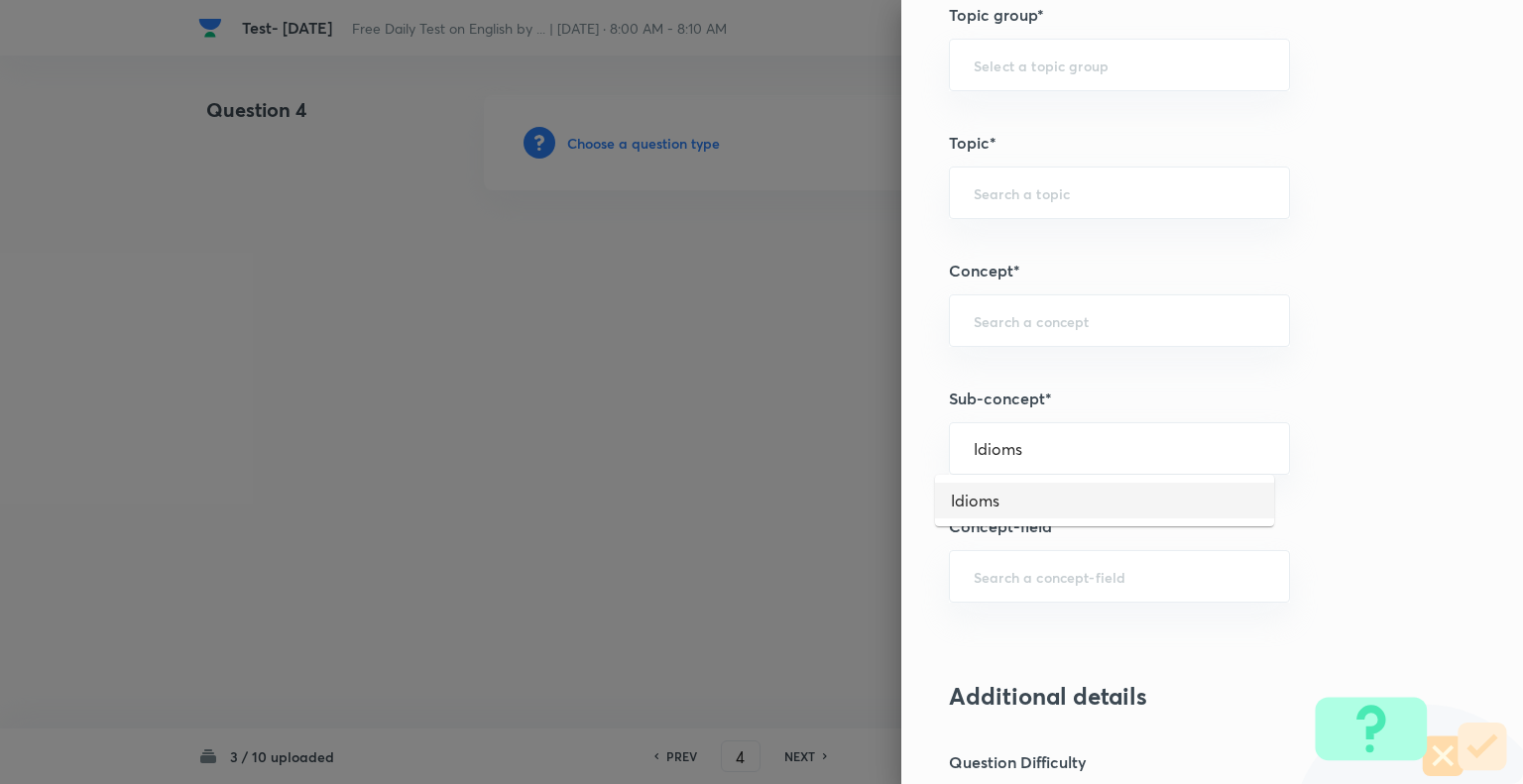 click on "Idioms" at bounding box center (1105, 501) 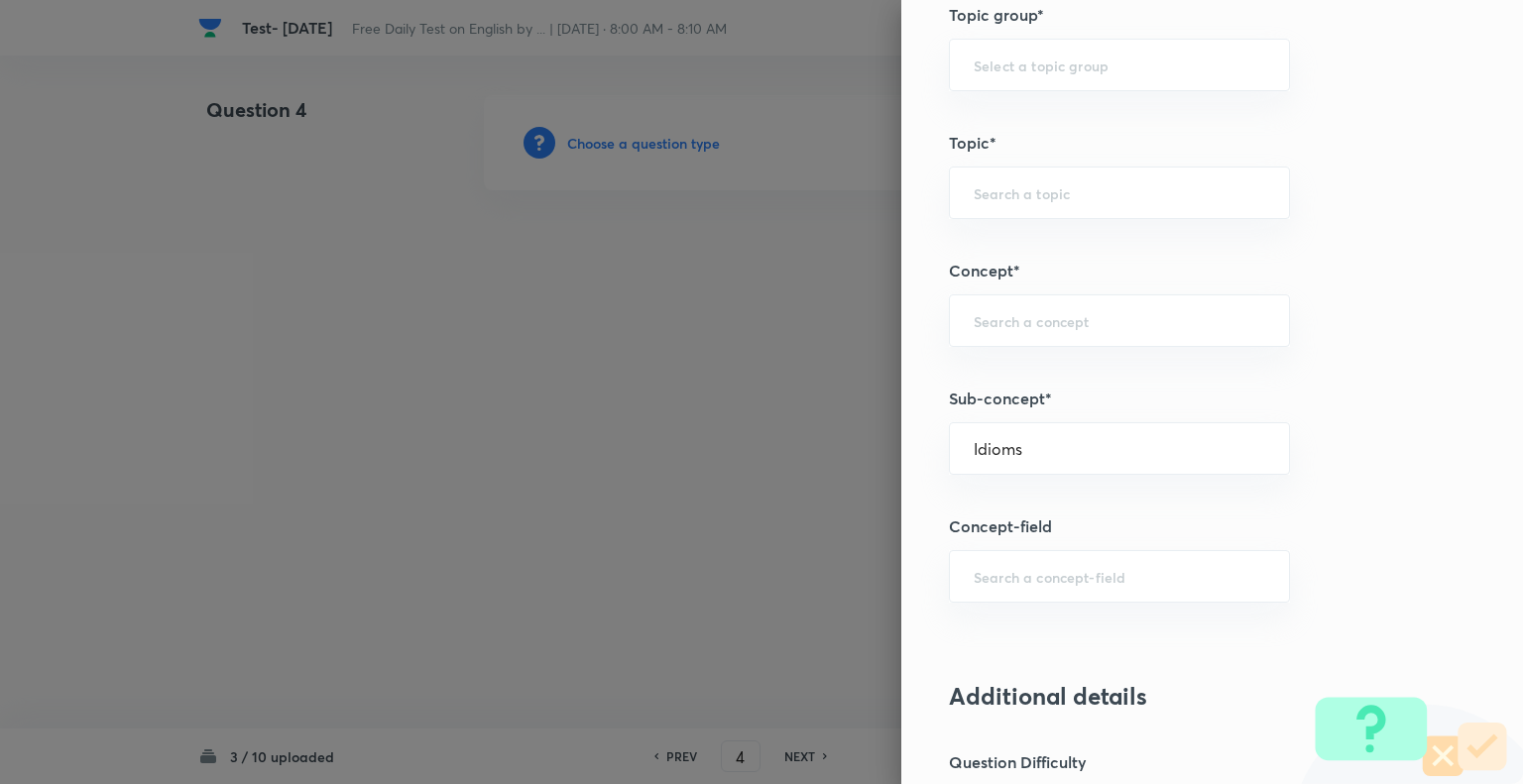 type on "English Language" 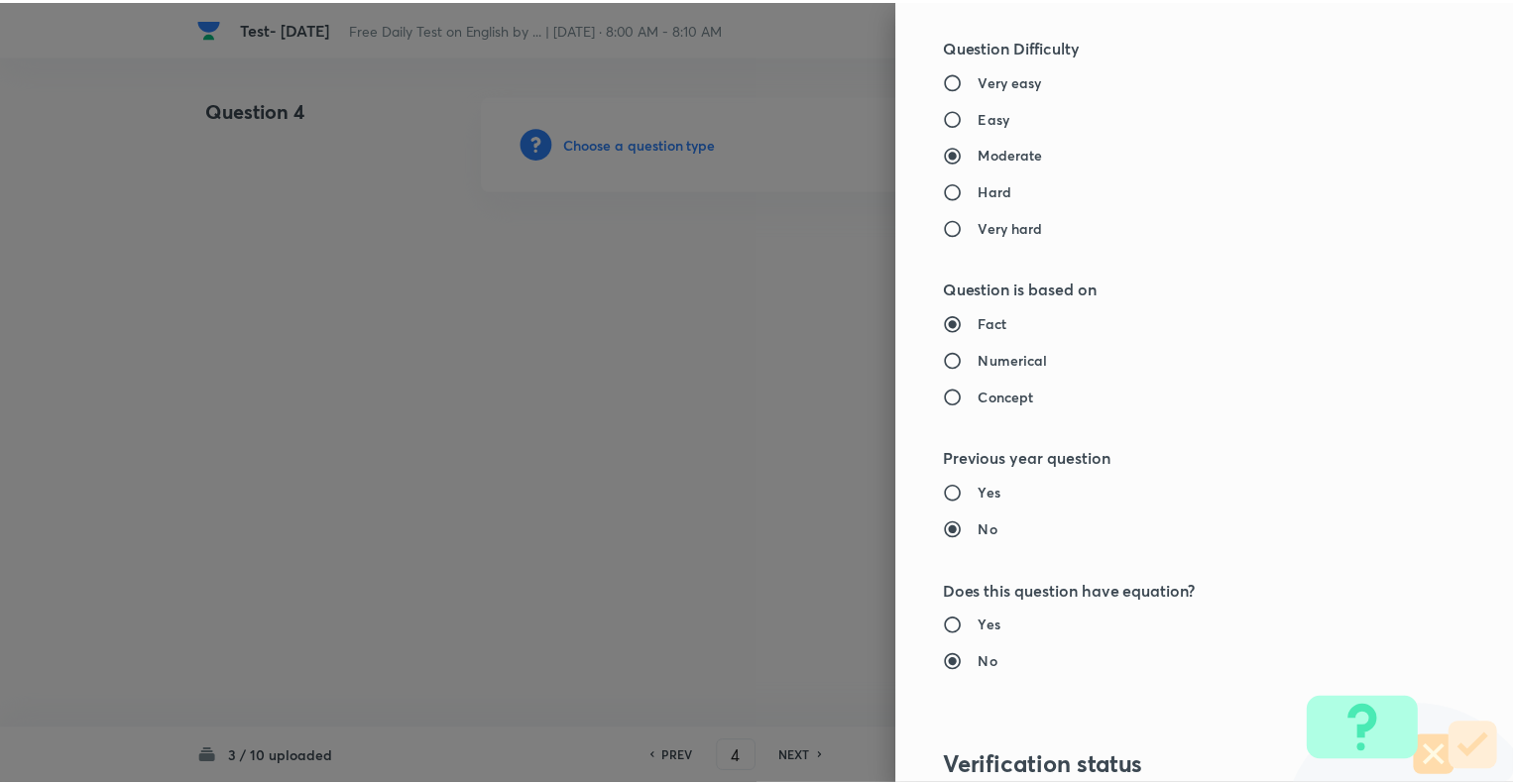 scroll, scrollTop: 1914, scrollLeft: 0, axis: vertical 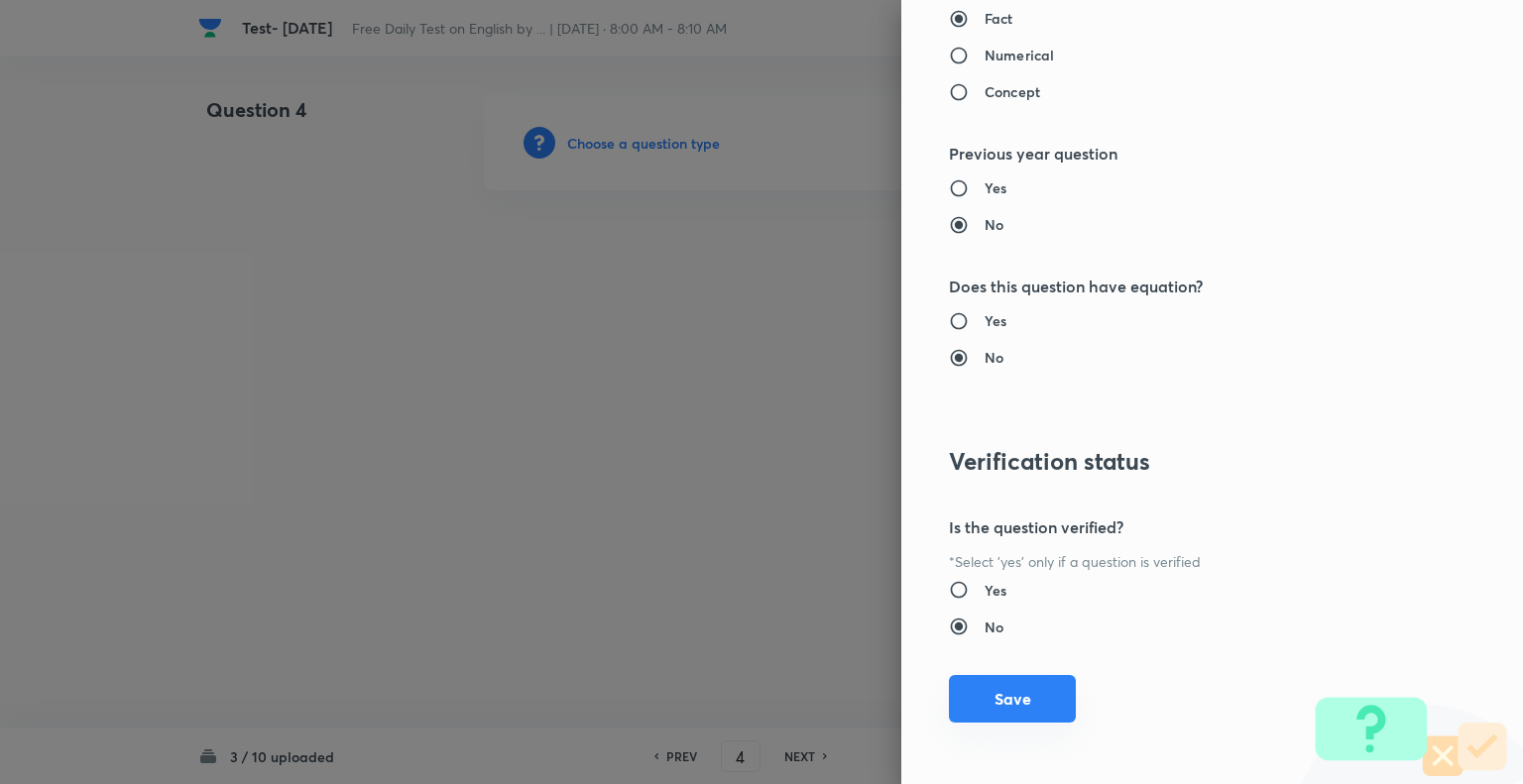 click on "Save" at bounding box center (1012, 699) 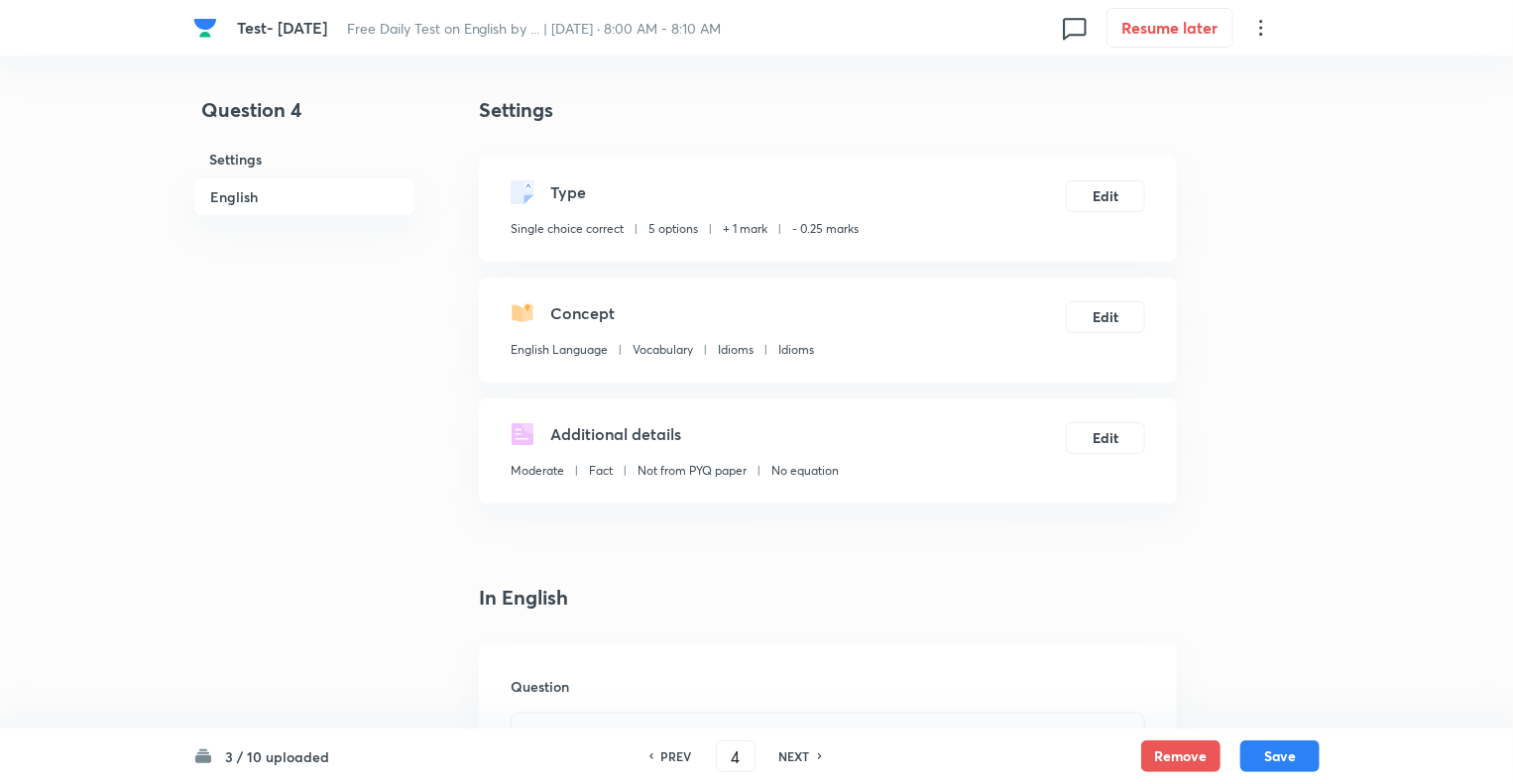 click on "Question 4 Settings English" at bounding box center (304, 1493) 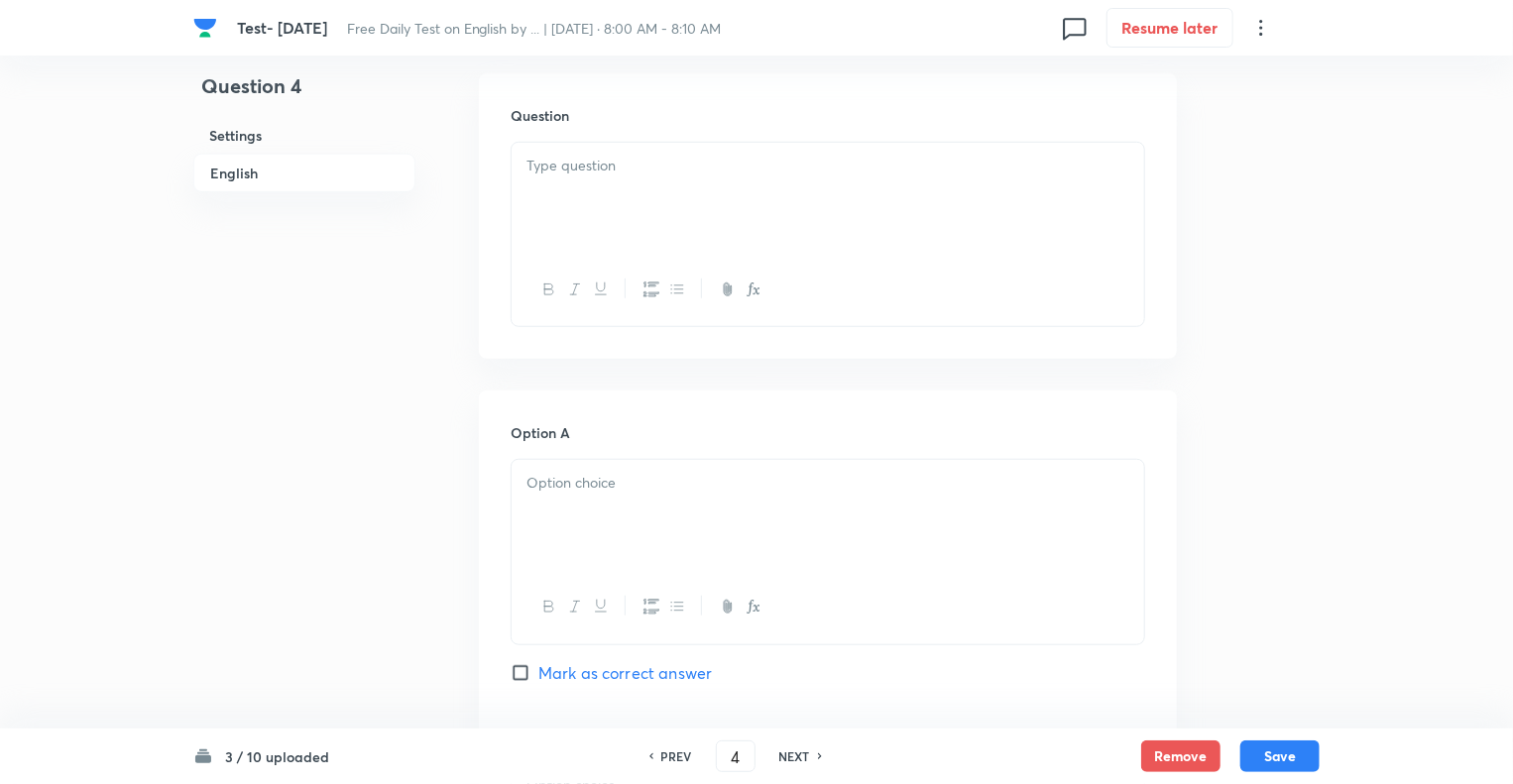 scroll, scrollTop: 634, scrollLeft: 0, axis: vertical 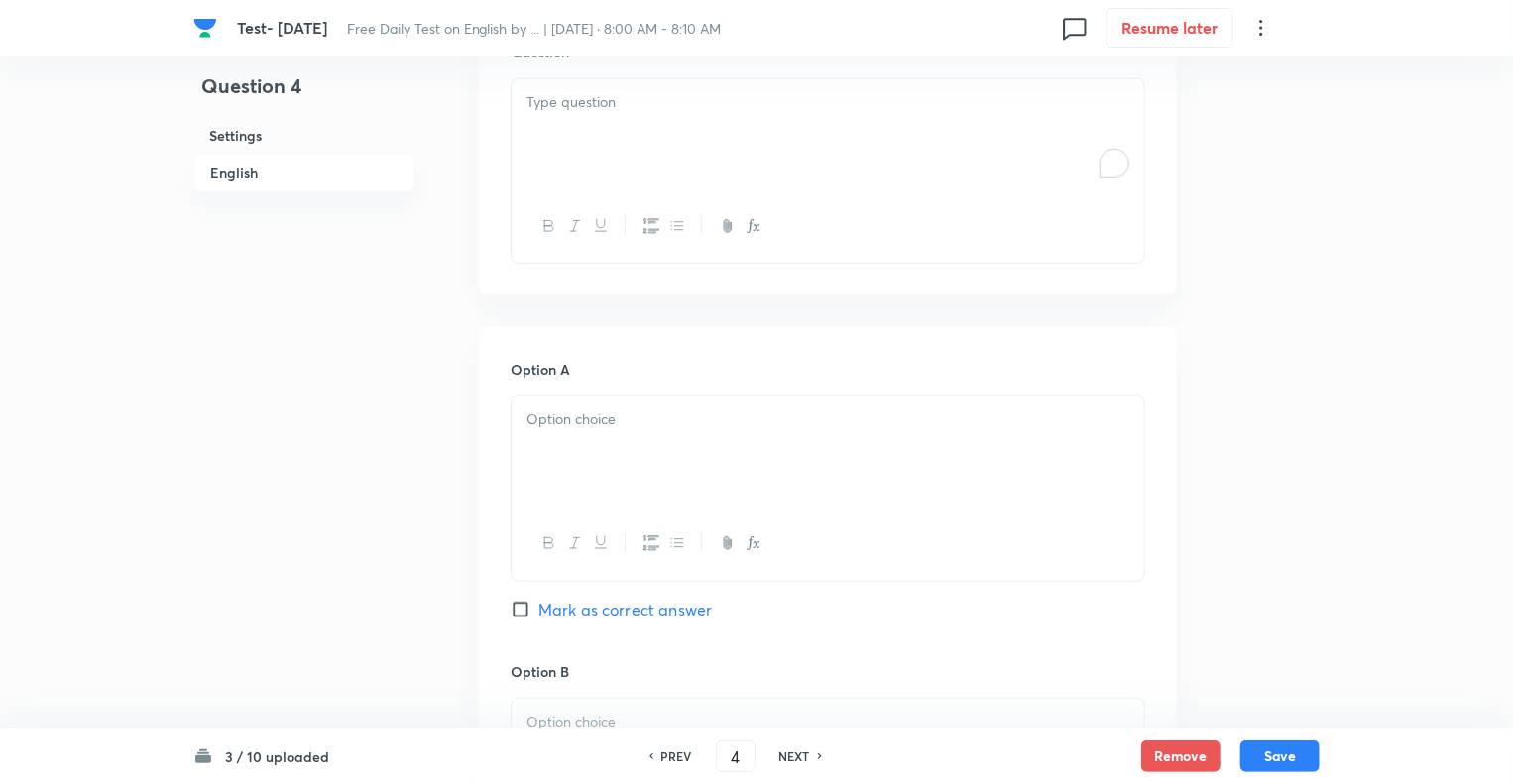 click at bounding box center [828, 135] 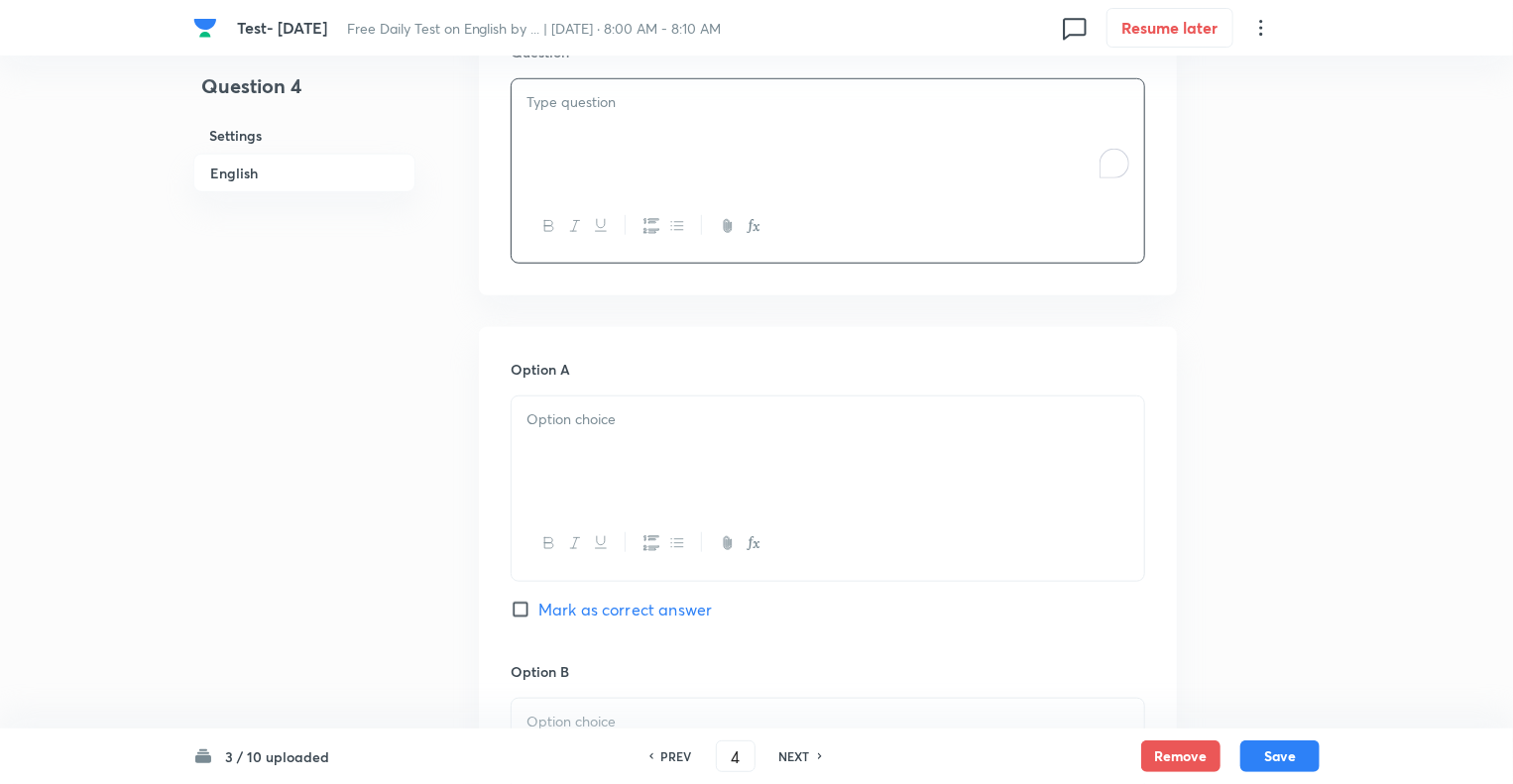 paste 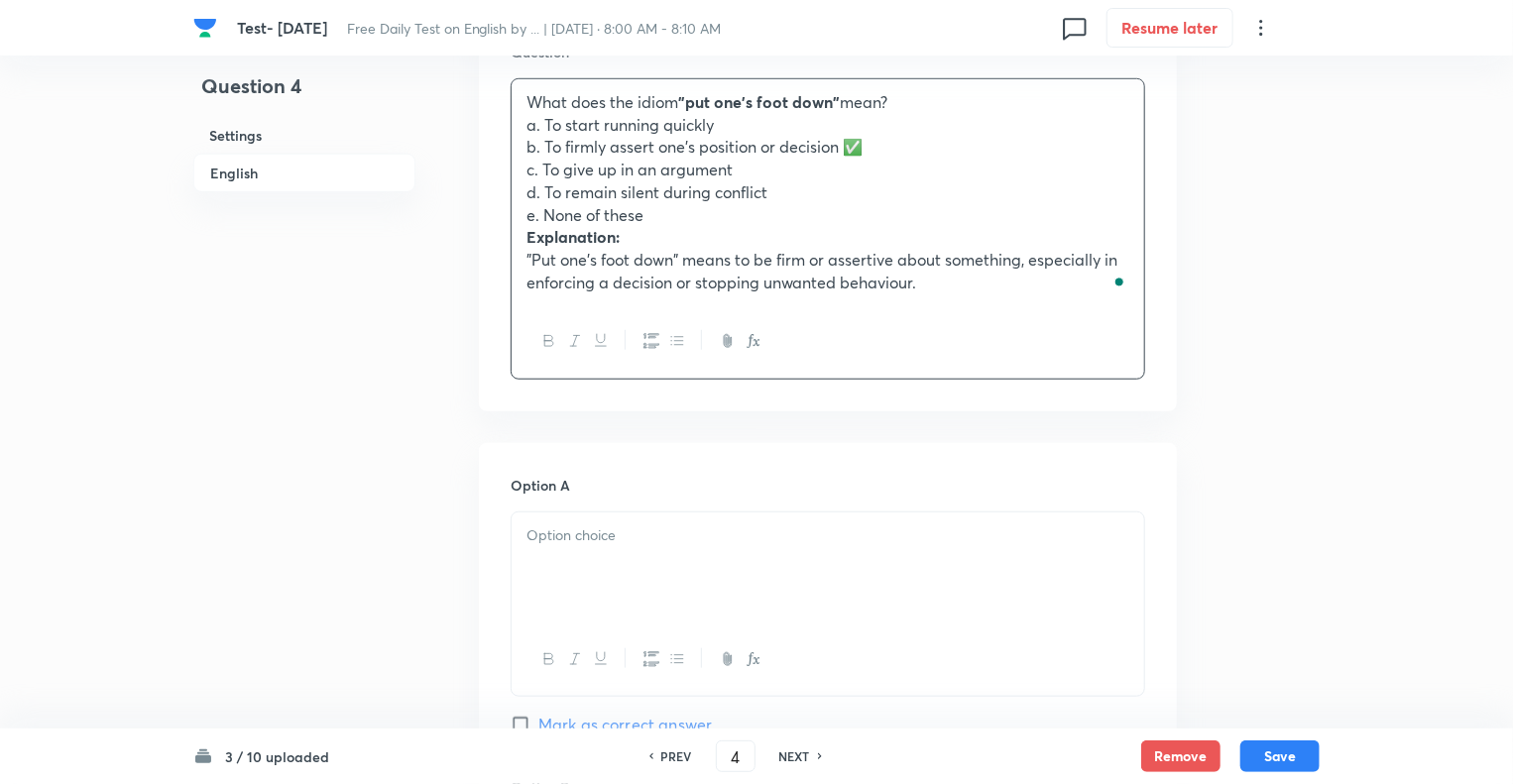 click on "b. To firmly assert one's position or decision ✅" at bounding box center [828, 147] 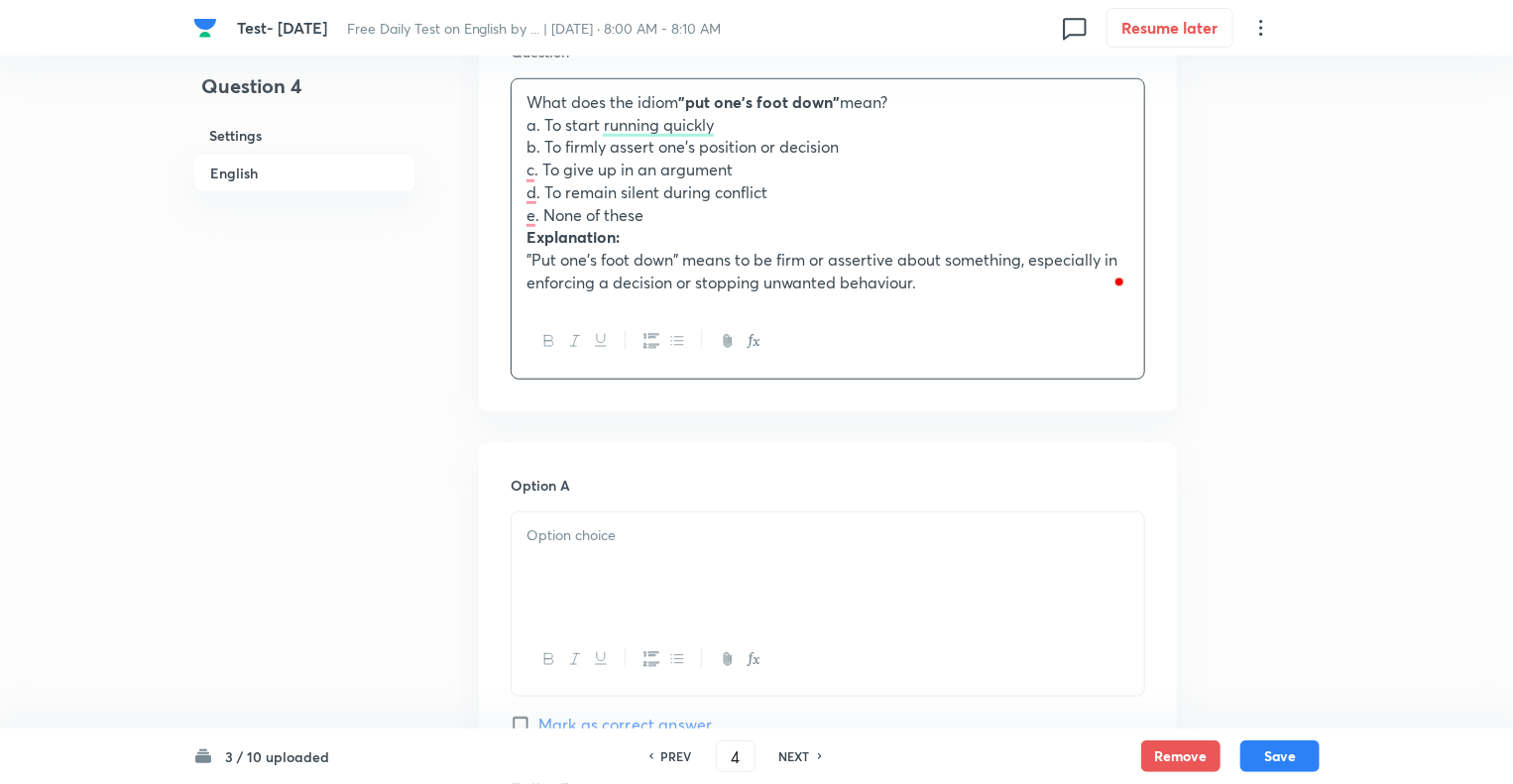 click on "b. To firmly assert one's position or decision" at bounding box center [828, 147] 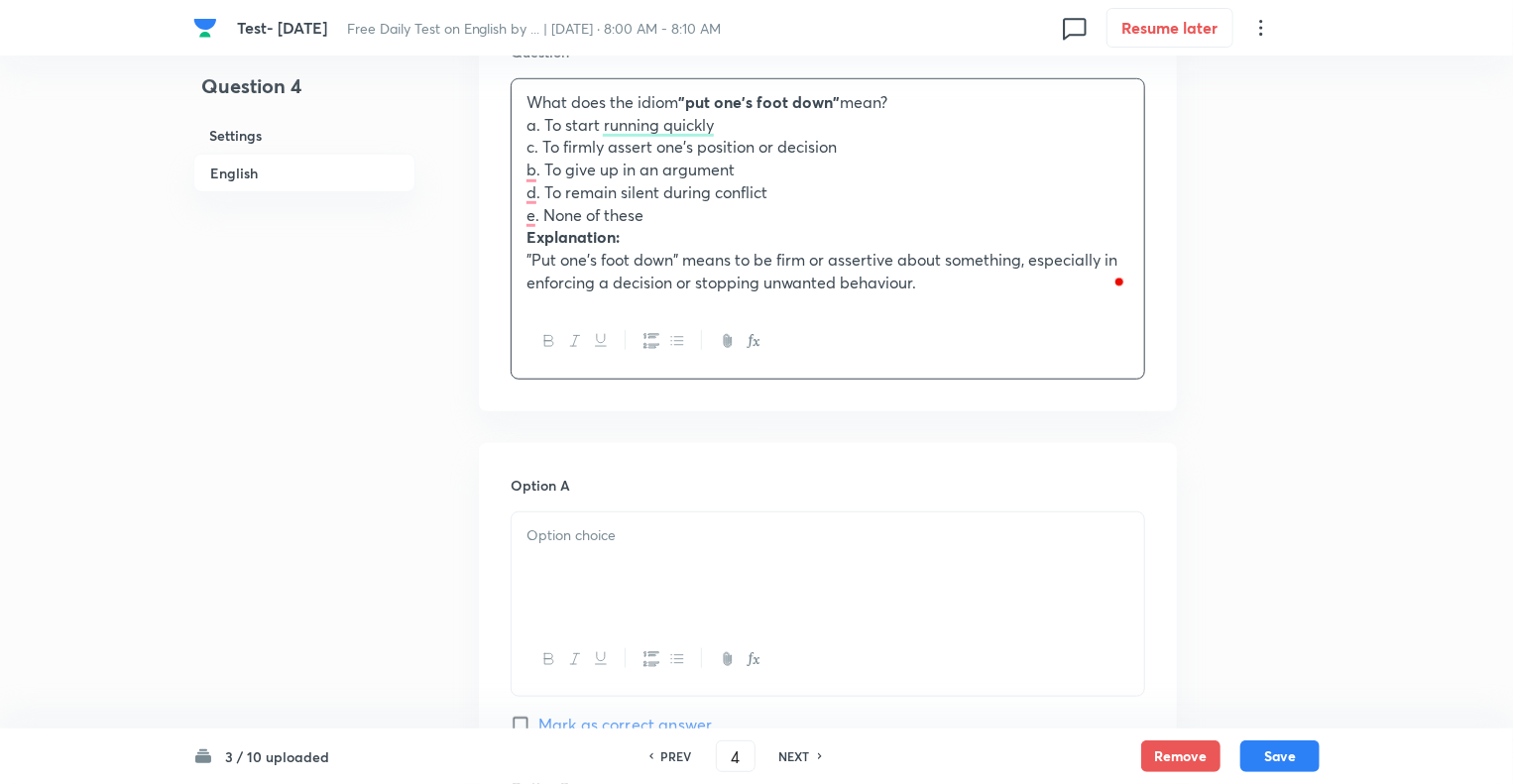 click on "e. None of these" at bounding box center (828, 215) 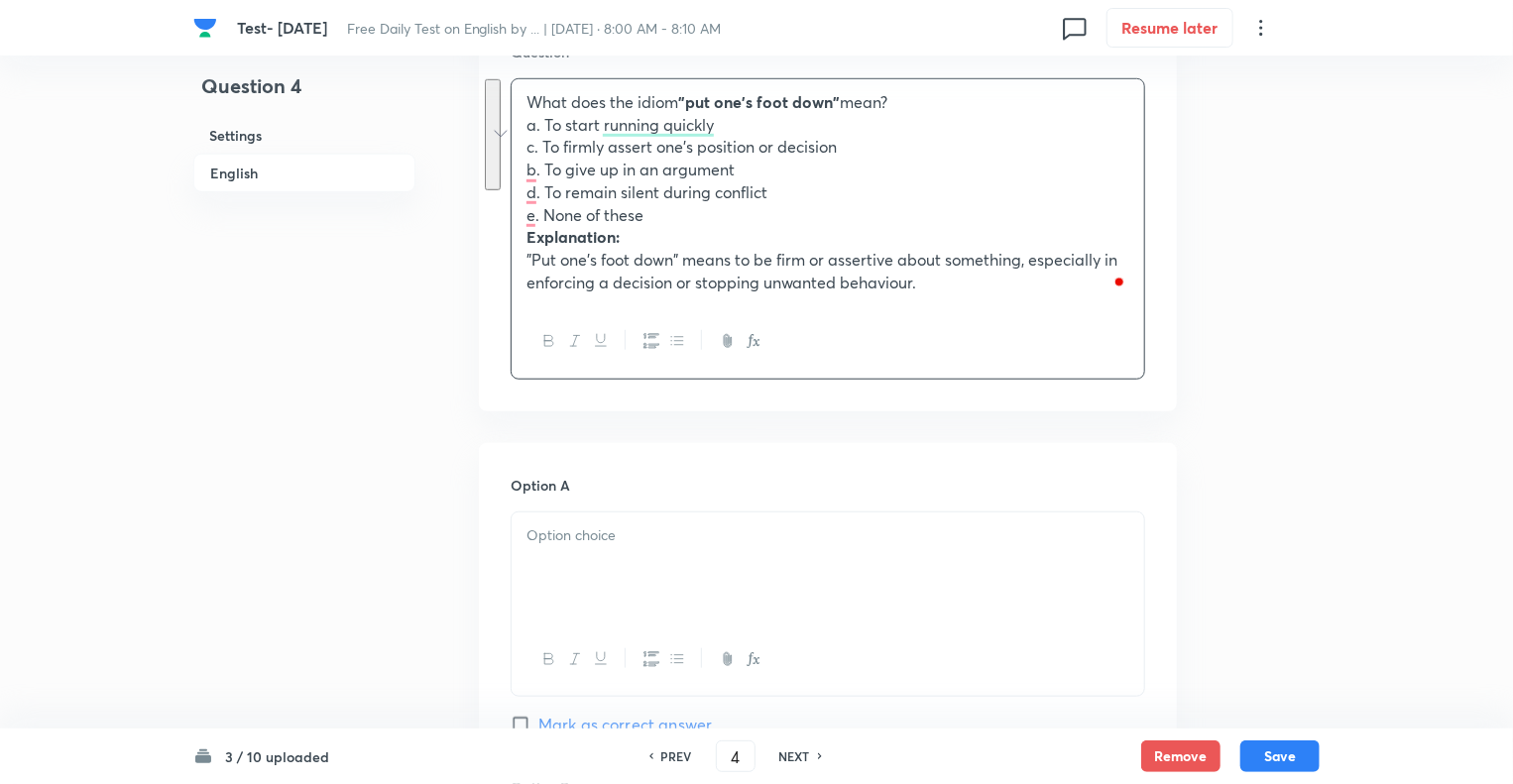 drag, startPoint x: 679, startPoint y: 217, endPoint x: 512, endPoint y: 126, distance: 190.18412 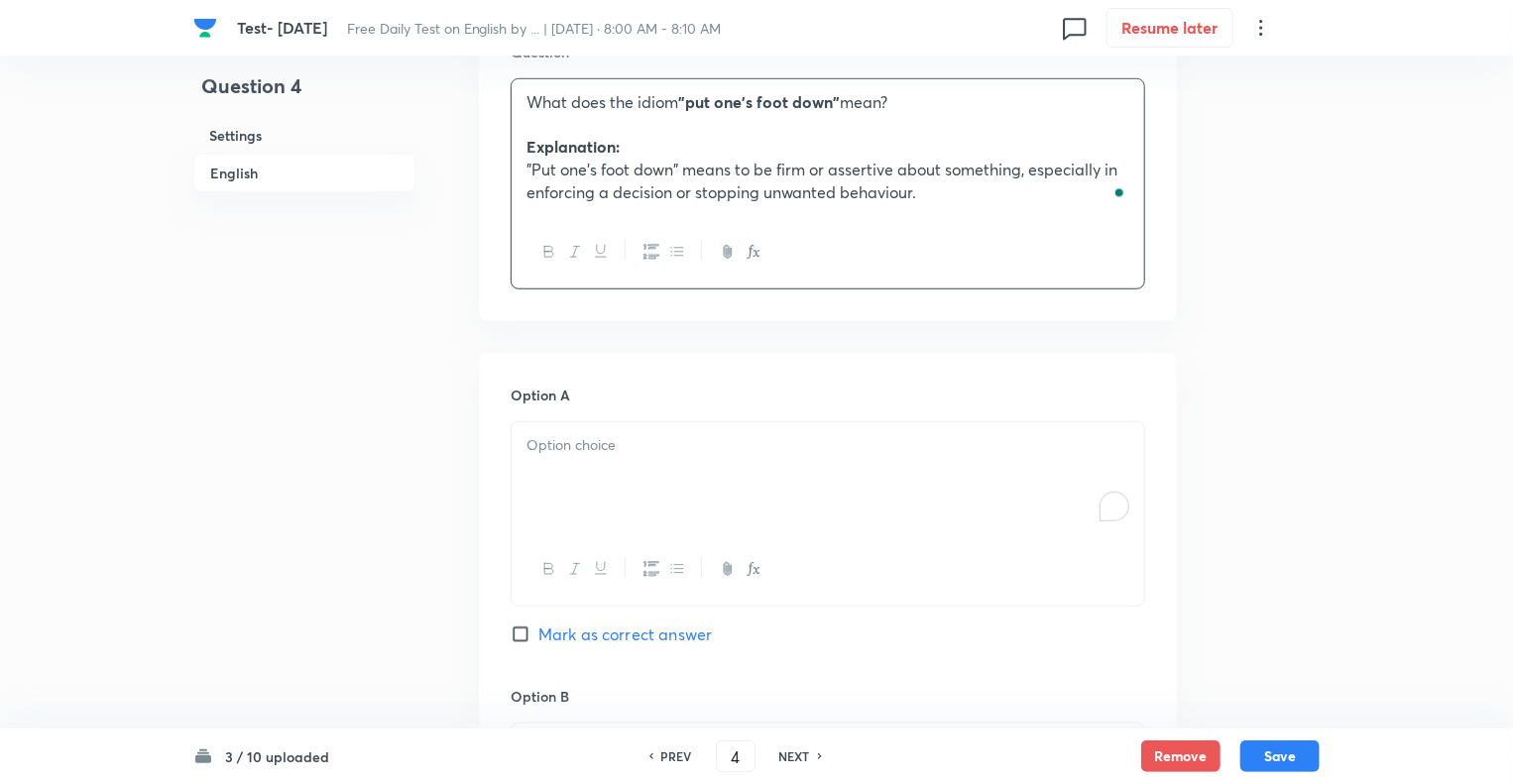 click at bounding box center [828, 445] 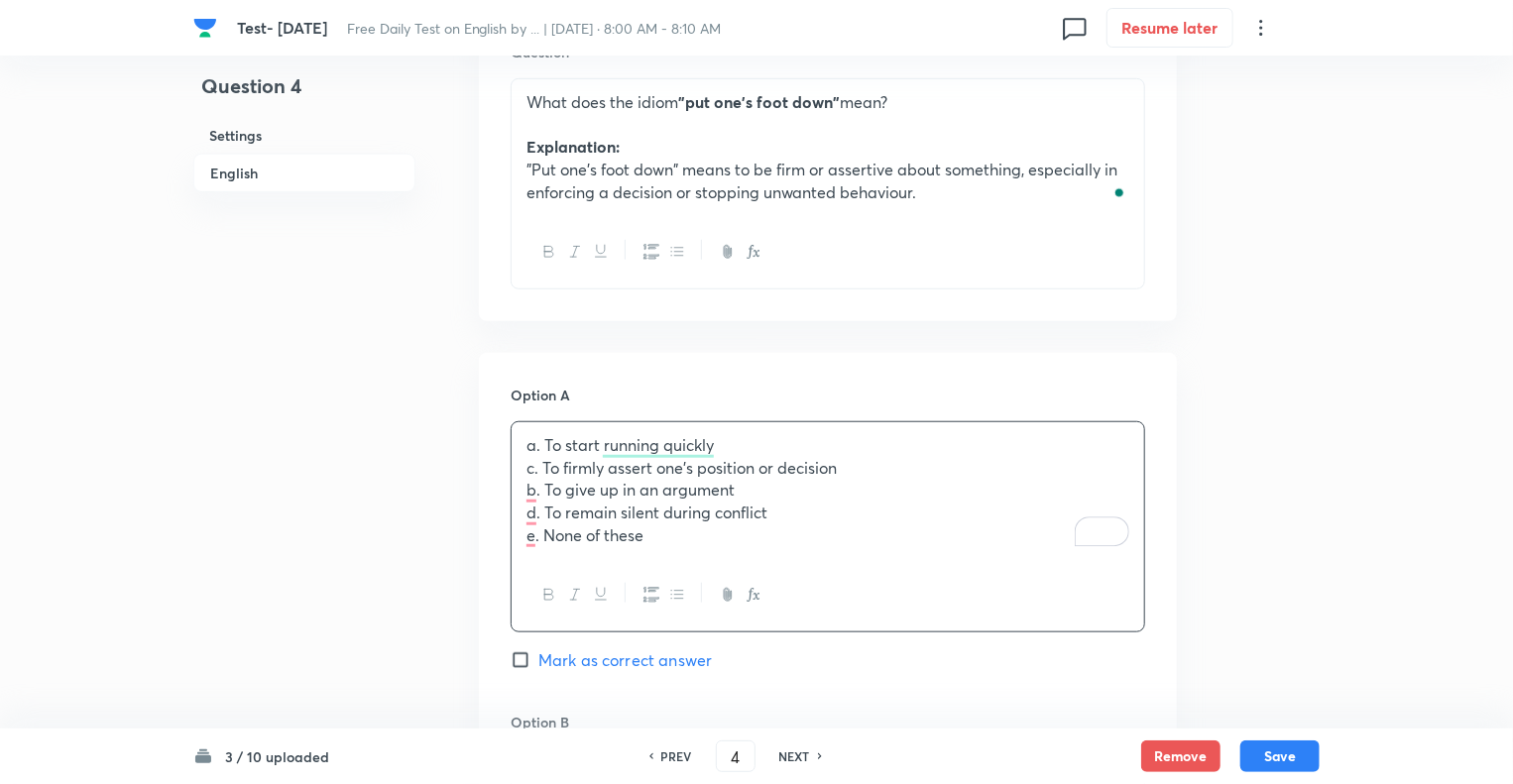 drag, startPoint x: 849, startPoint y: 468, endPoint x: 507, endPoint y: 473, distance: 342.03655 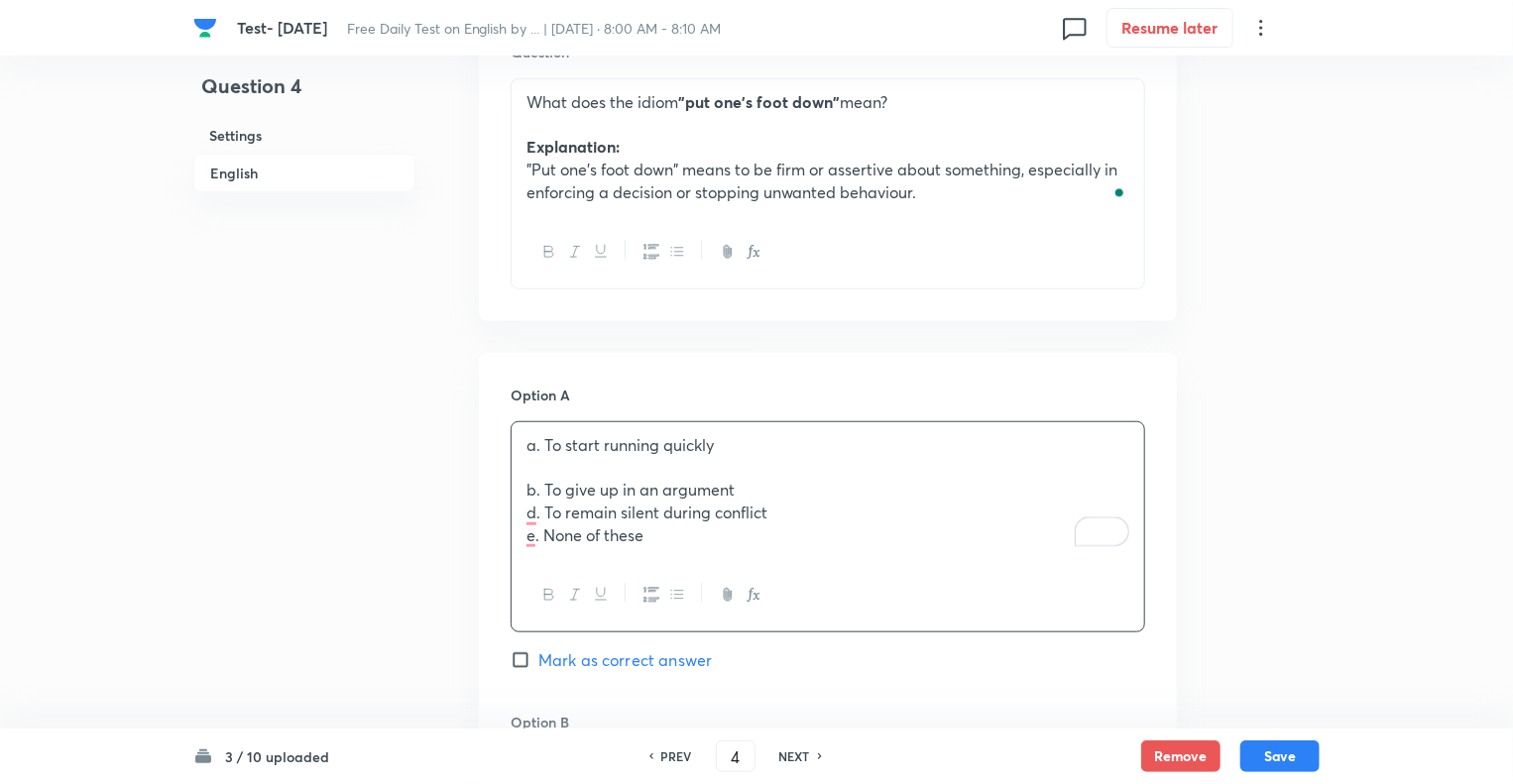 click on "Question 4 Settings English Settings Type Single choice correct 5 options + 1 mark - 0.25 marks Edit Concept English Language Vocabulary Idioms Idioms Edit Additional details Moderate Fact Not from PYQ paper No equation Edit In English Question What does the idiom  "put one's foot down"  mean? Explanation:  "Put one's foot down" means to be firm or assertive about something, especially in enforcing a decision or stopping unwanted behaviour. Option A a. To start running quickly b. To give up in an argument d. To remain silent during conflict e. None of these Mark as correct answer Option B Mark as correct answer Option C Mark as correct answer Option D Mark as correct answer Option E Mark as correct answer Solution" at bounding box center (756, 884) 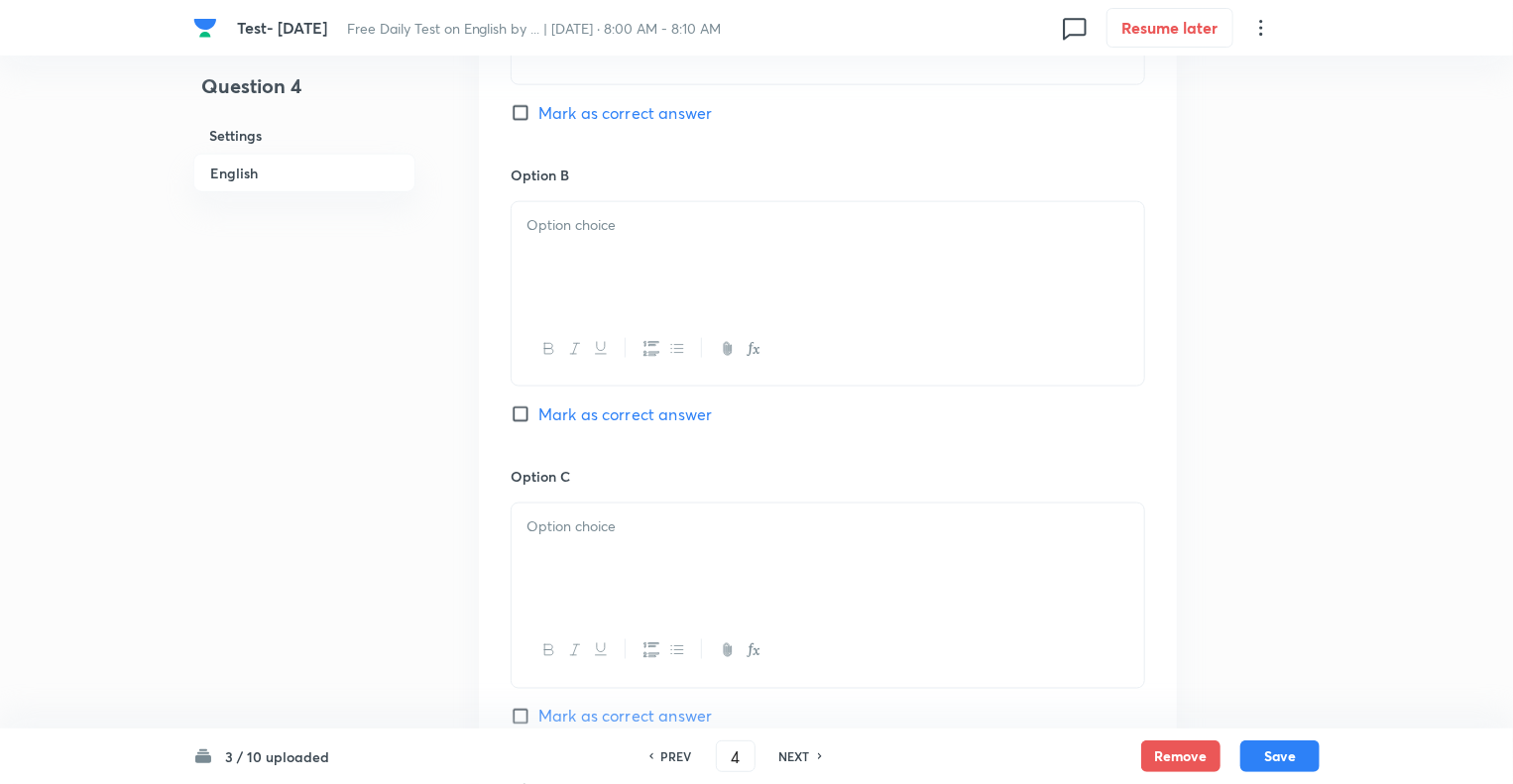 scroll, scrollTop: 1189, scrollLeft: 0, axis: vertical 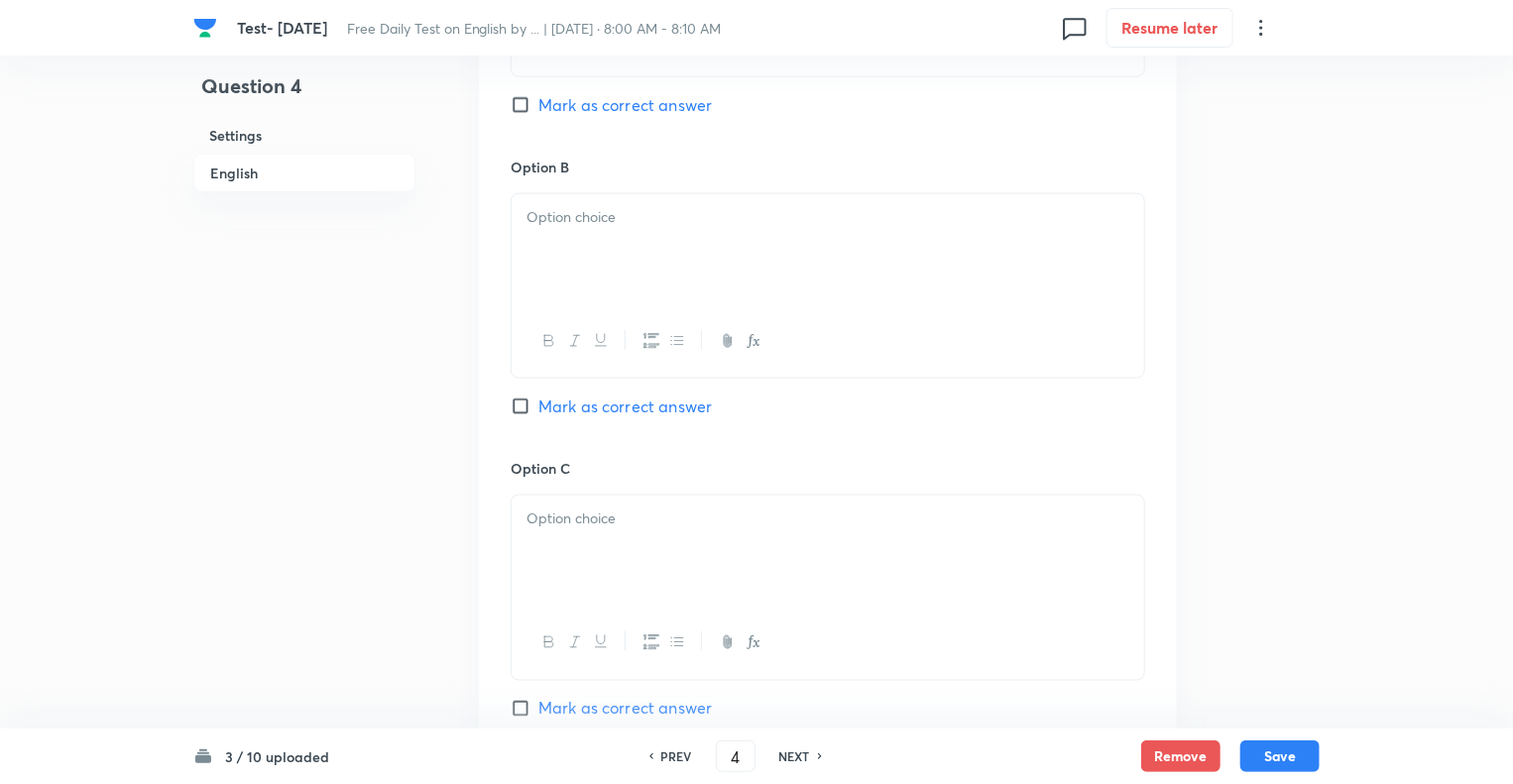 click at bounding box center (828, 551) 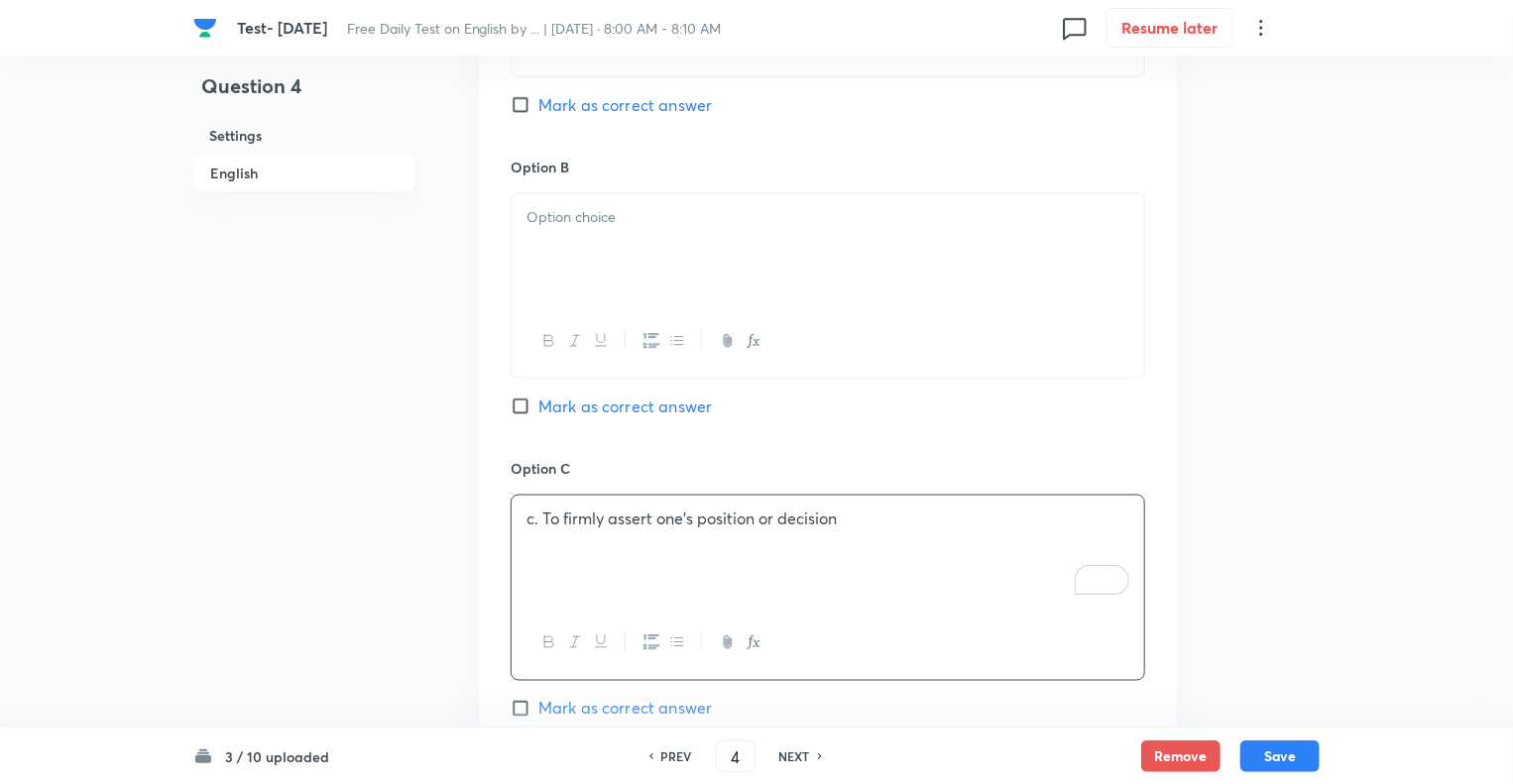 click on "Question 4 Settings English" at bounding box center (304, 329) 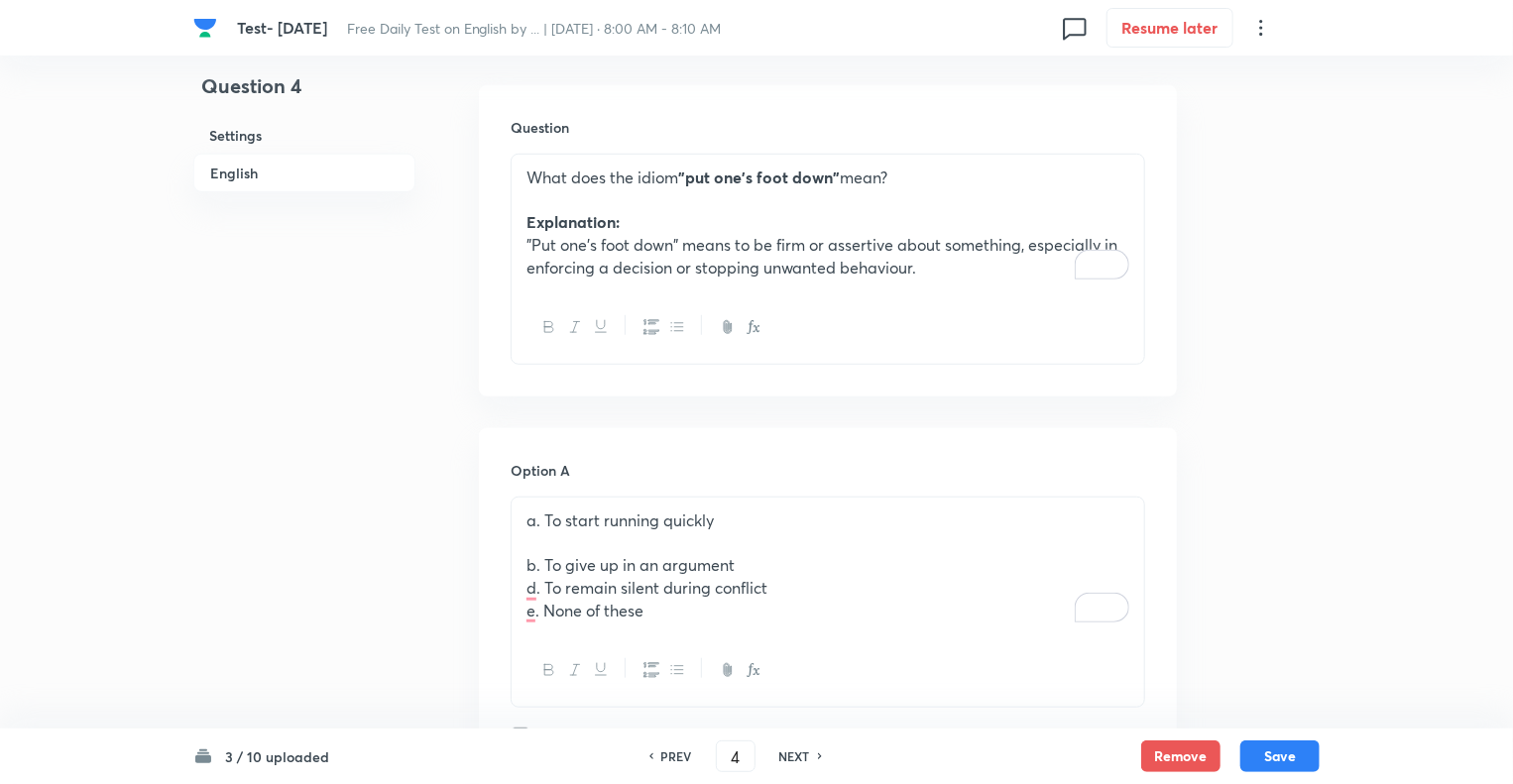 scroll, scrollTop: 555, scrollLeft: 0, axis: vertical 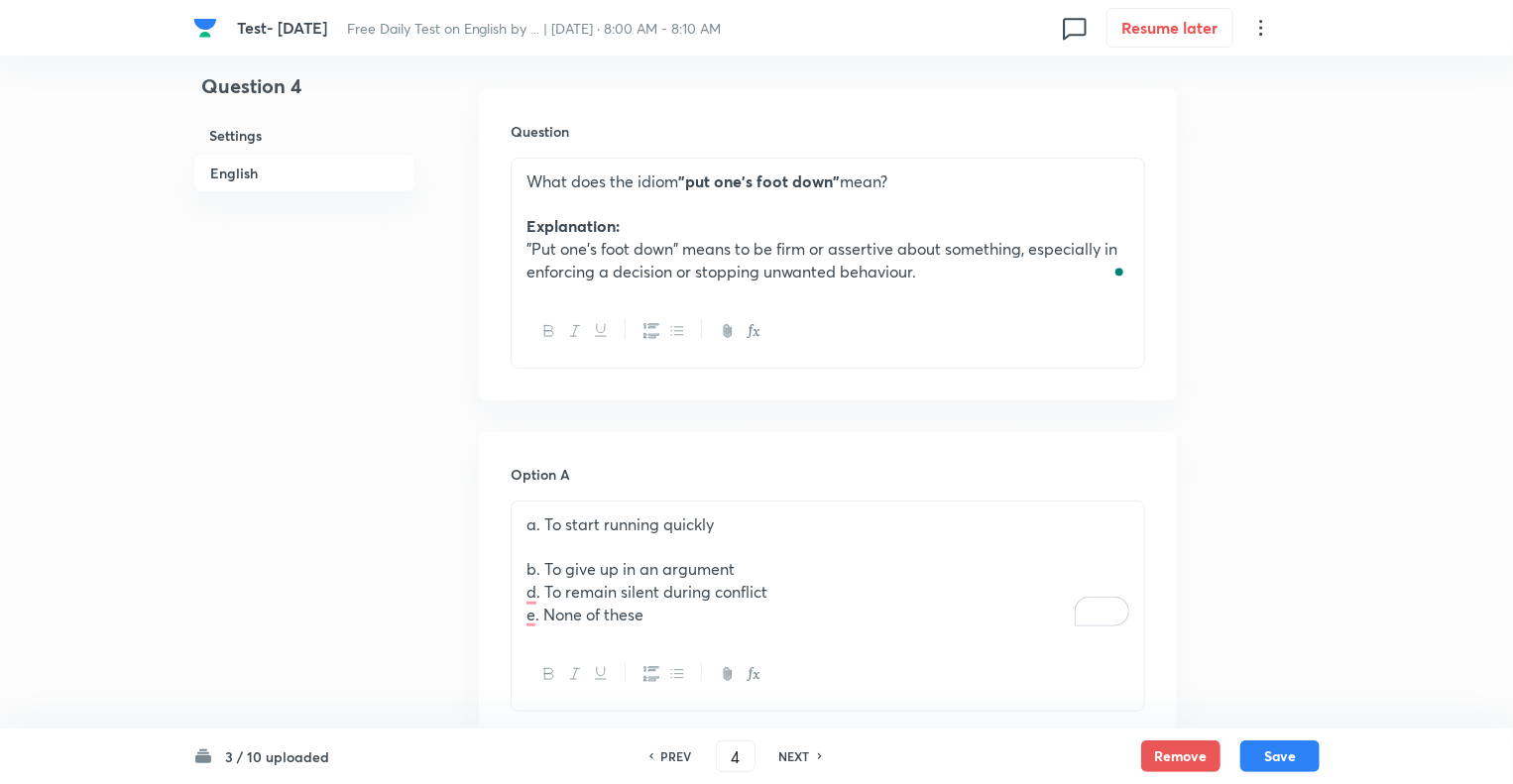 click on "e. None of these" at bounding box center (828, 615) 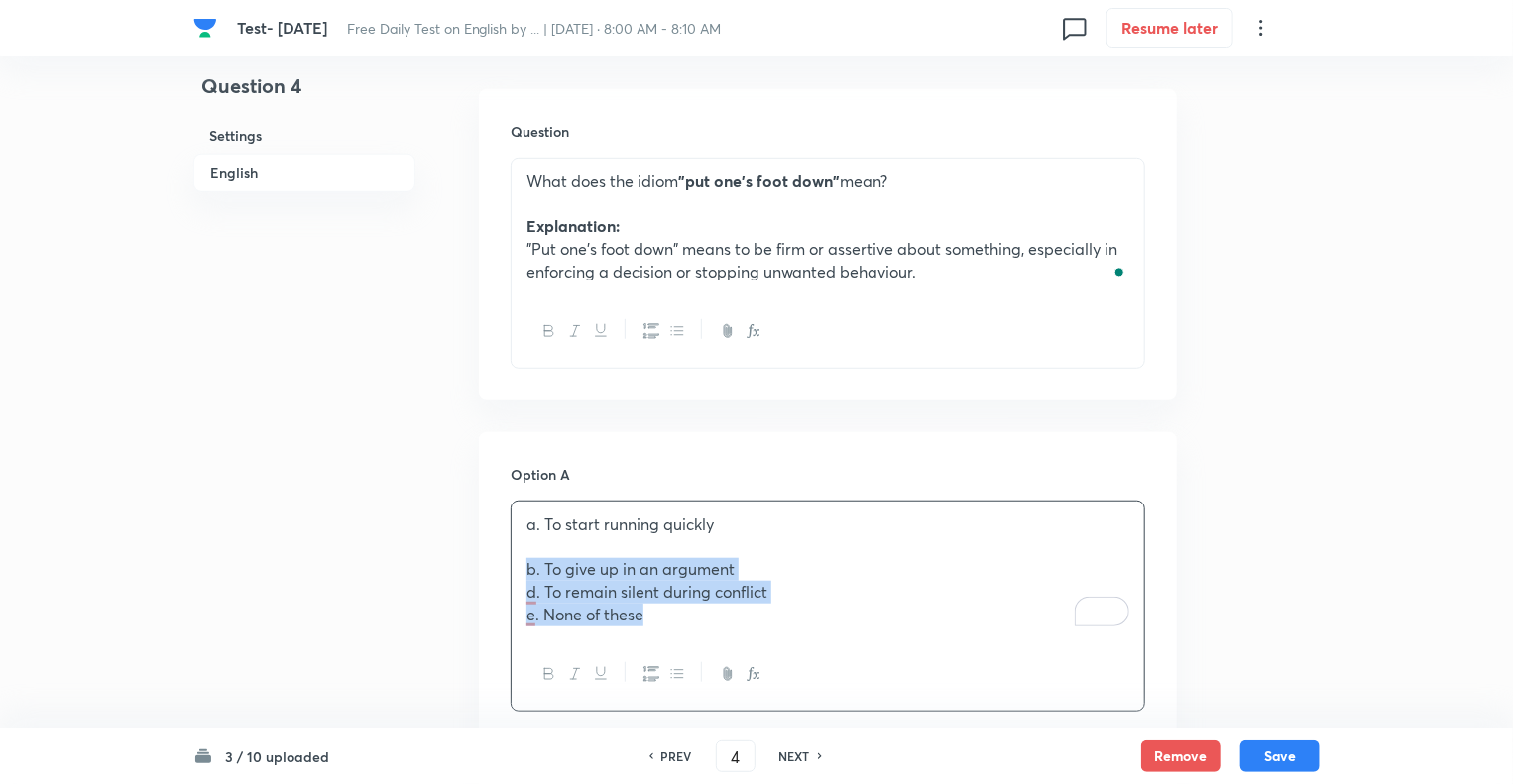 drag, startPoint x: 650, startPoint y: 613, endPoint x: 482, endPoint y: 568, distance: 173.9224 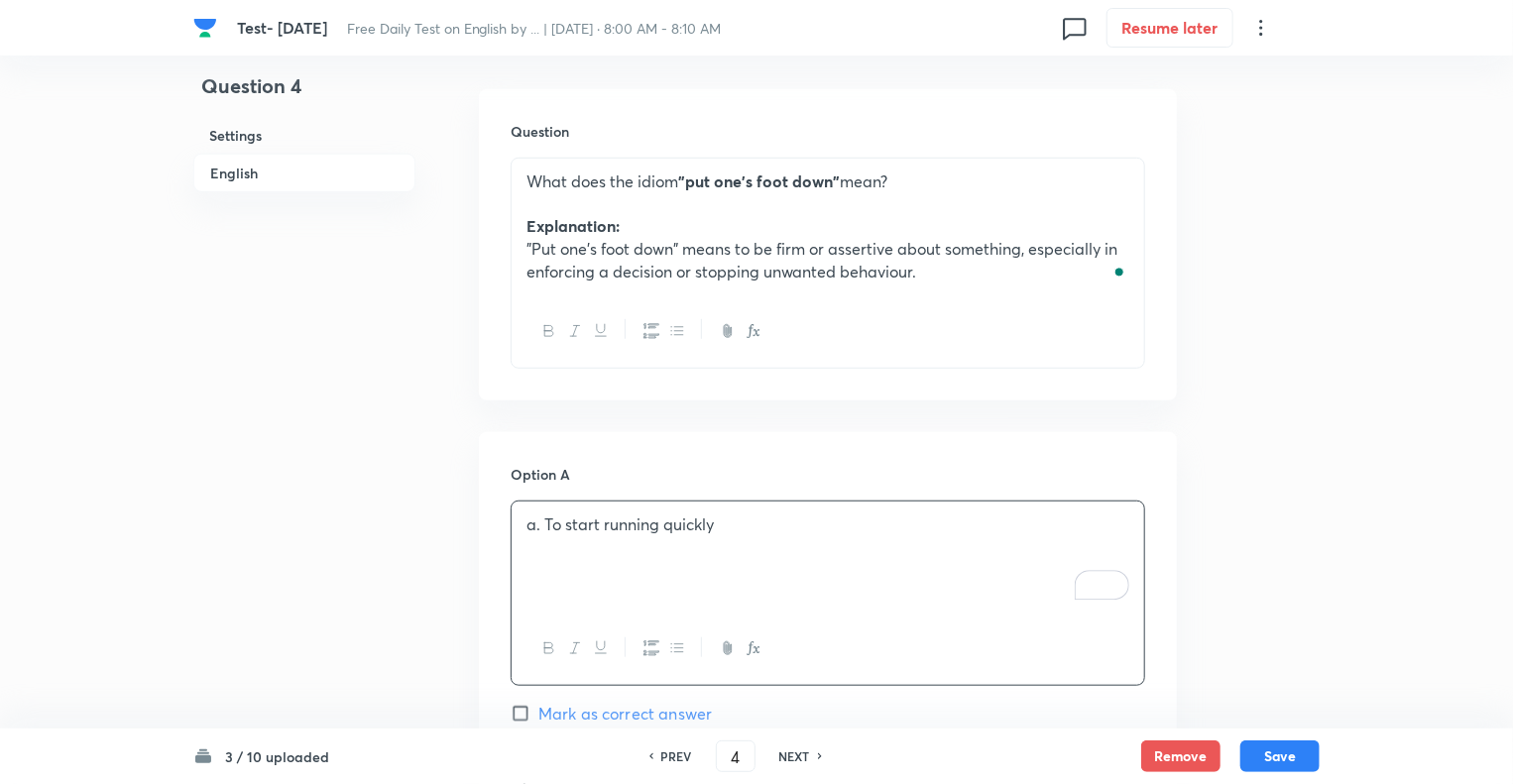 click on "Question 4 Settings English" at bounding box center (304, 951) 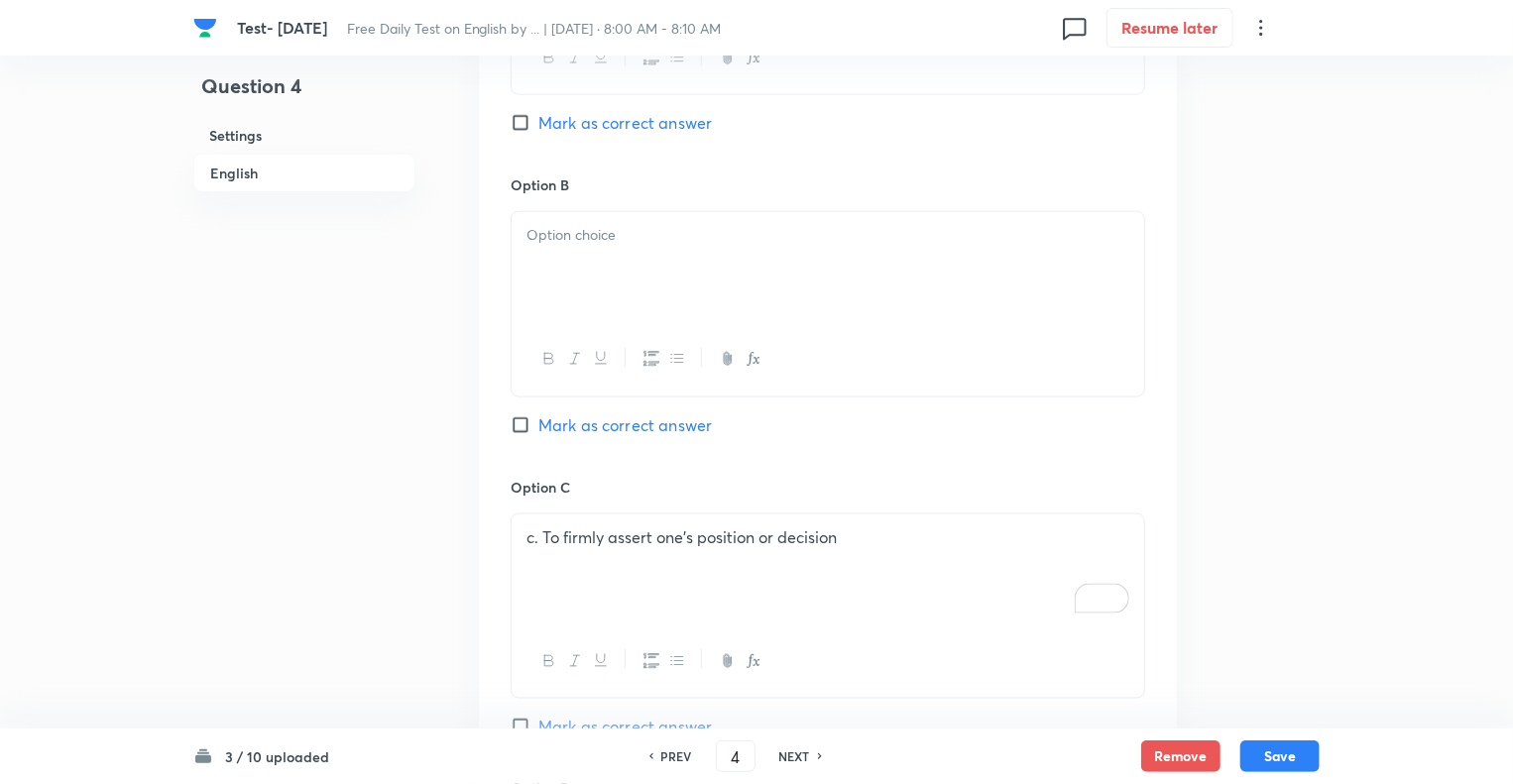 scroll, scrollTop: 1189, scrollLeft: 0, axis: vertical 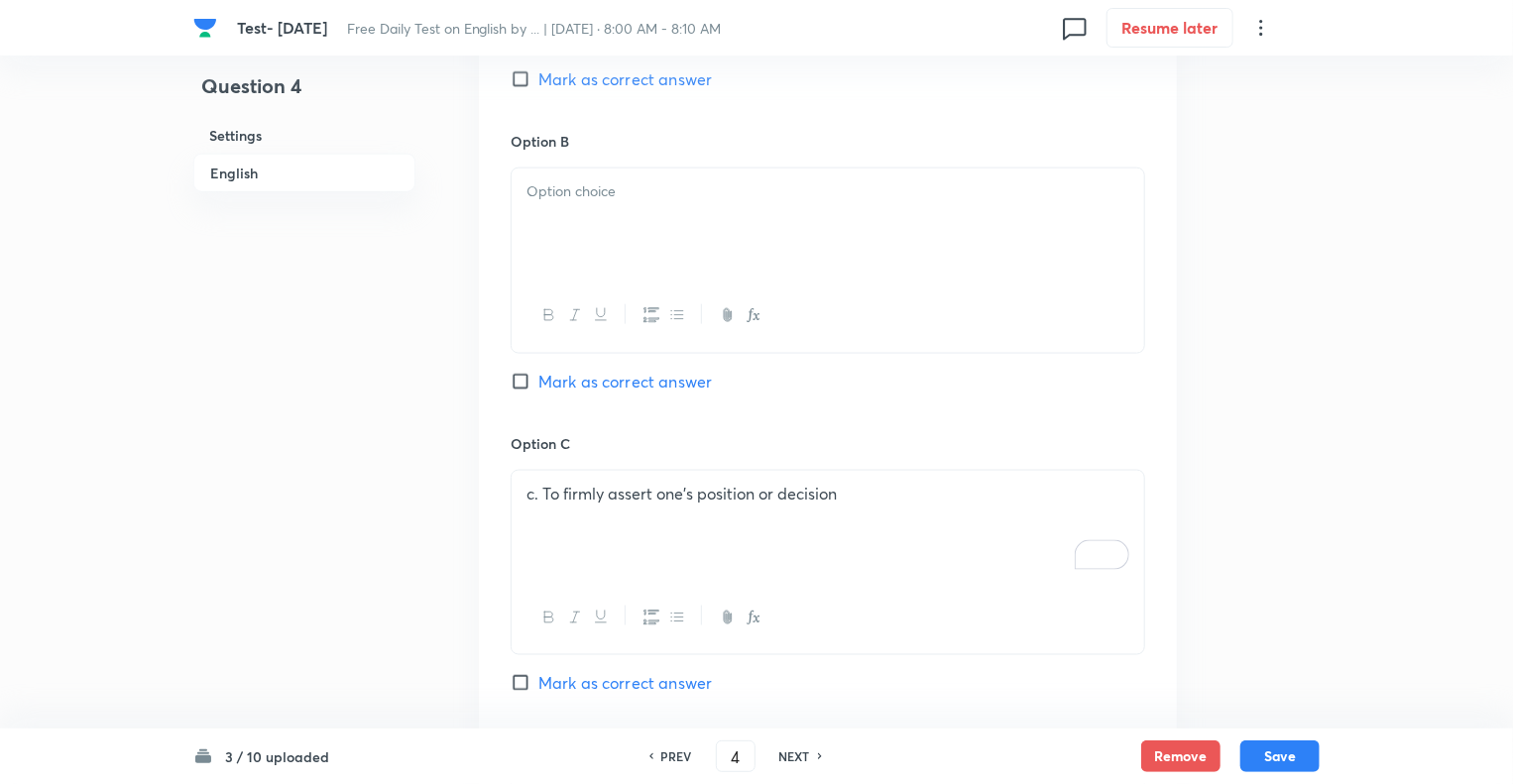 click at bounding box center (828, 224) 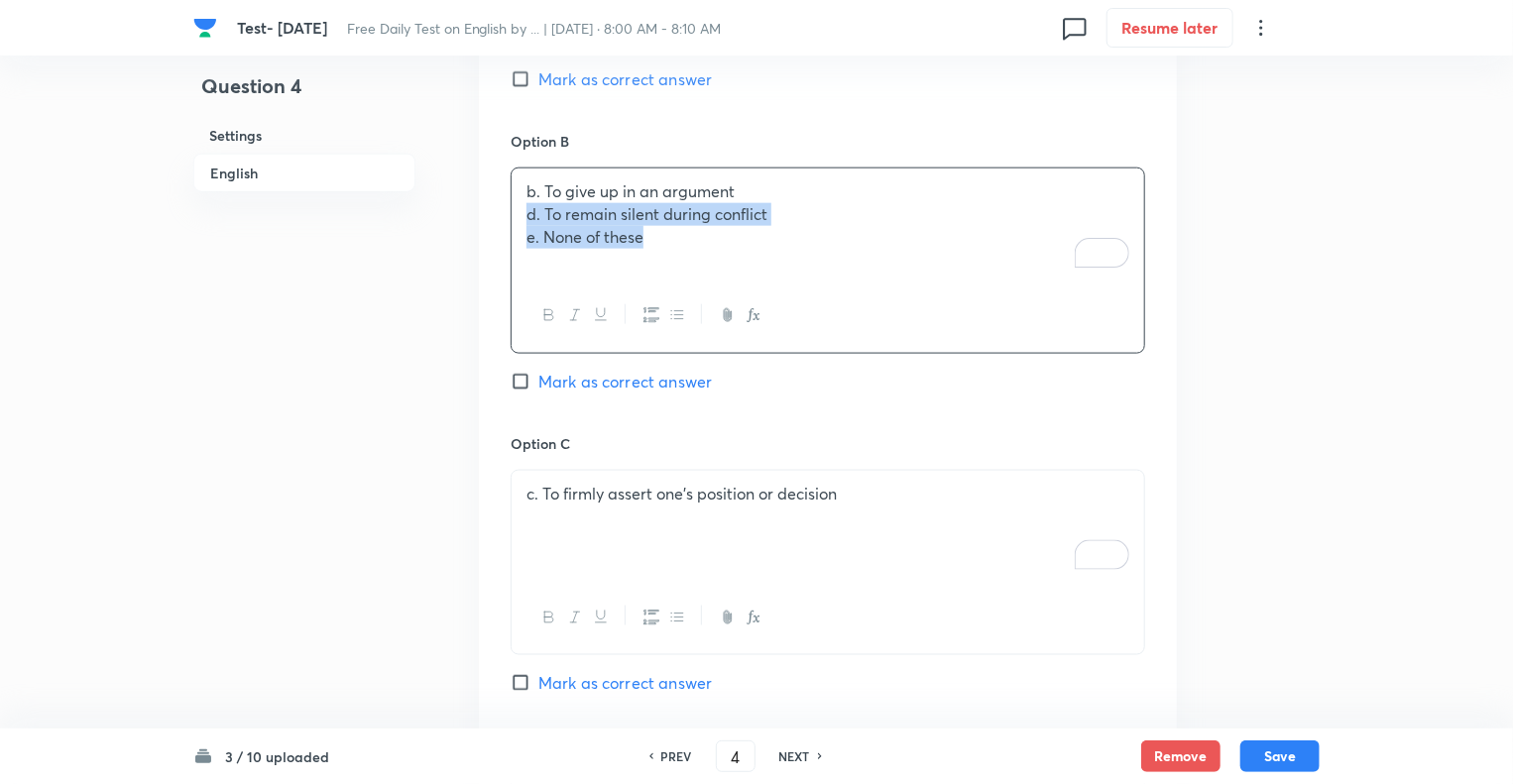 drag, startPoint x: 611, startPoint y: 239, endPoint x: 491, endPoint y: 217, distance: 122 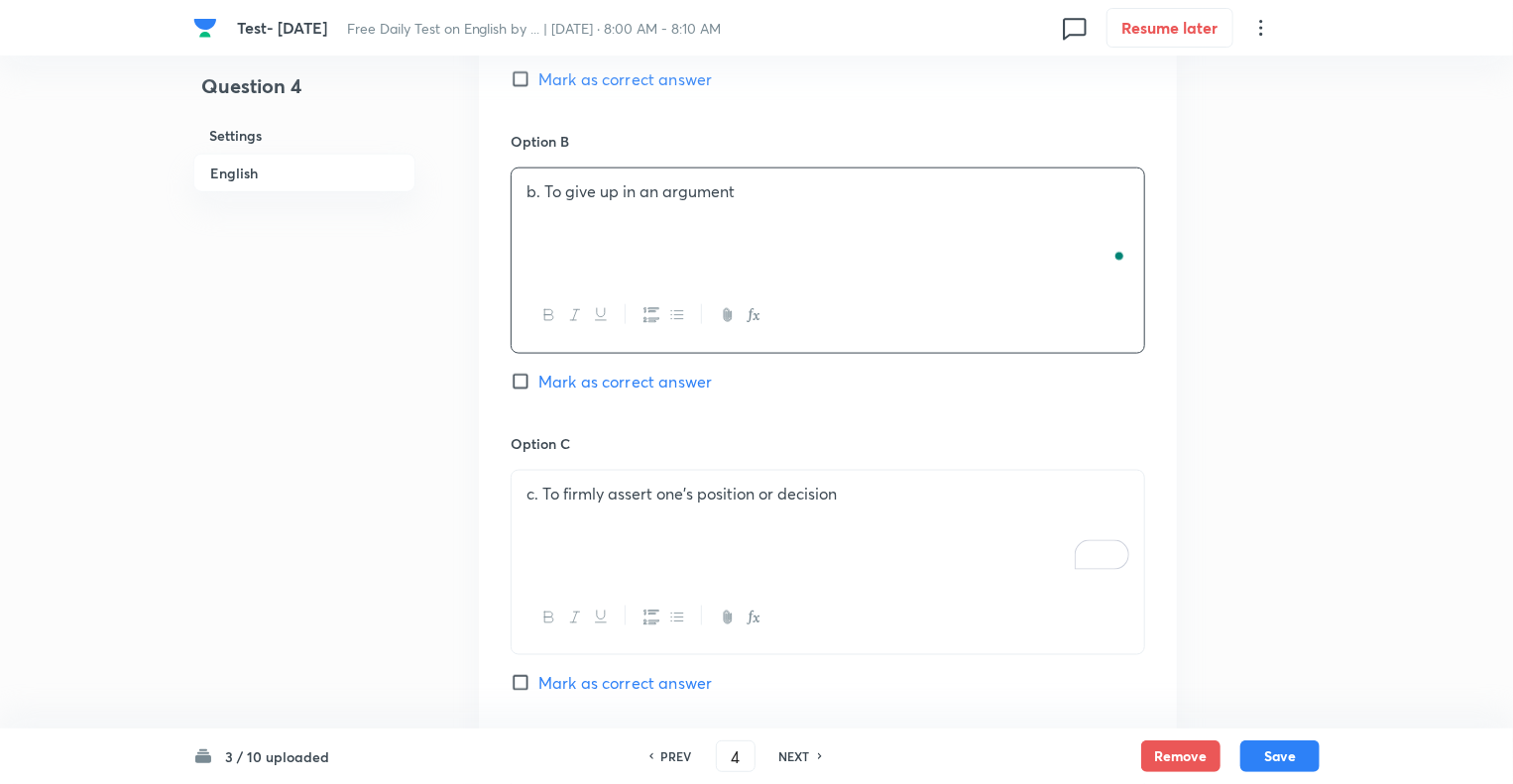 click on "Question 4 Settings English" at bounding box center [304, 316] 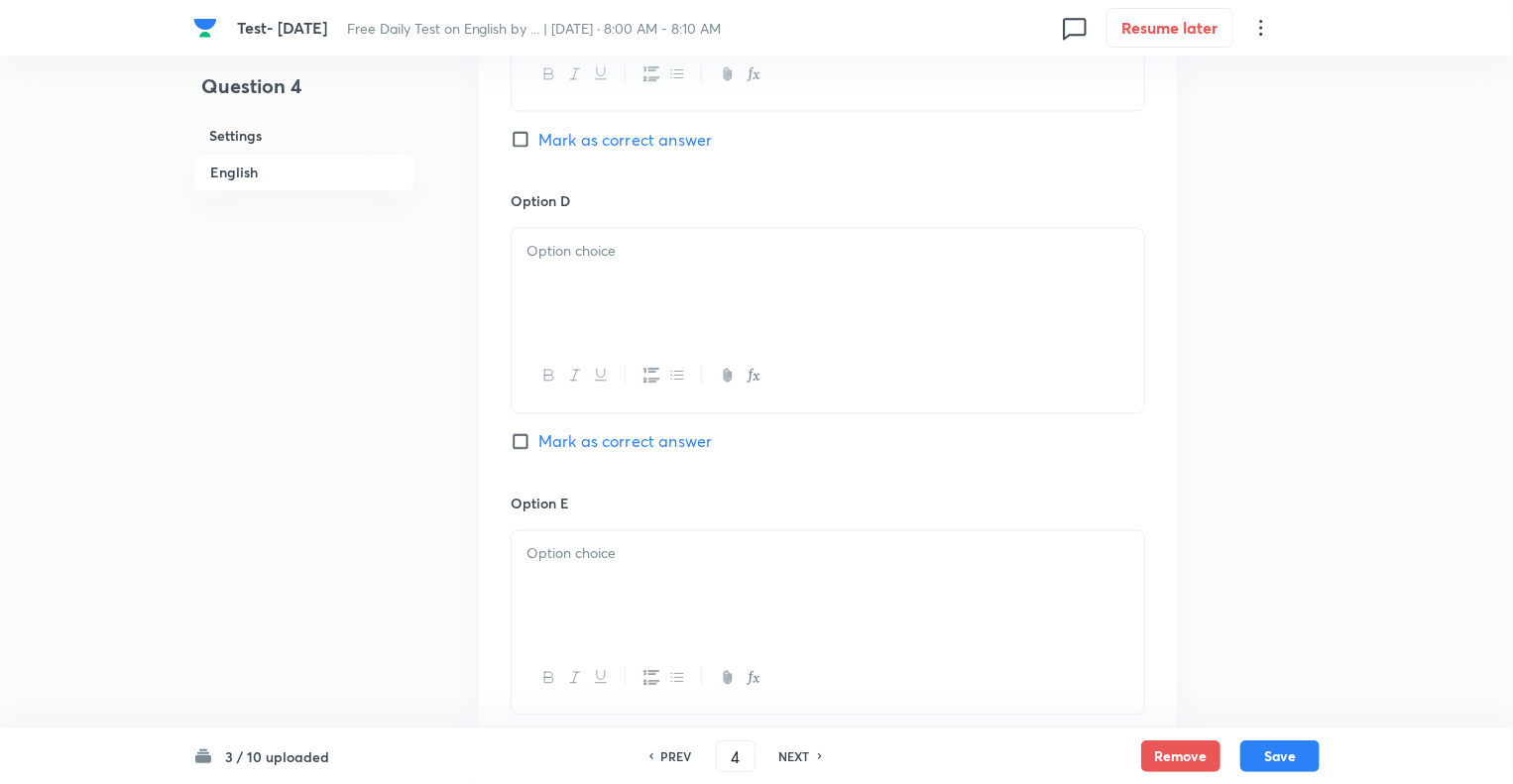 scroll, scrollTop: 1744, scrollLeft: 0, axis: vertical 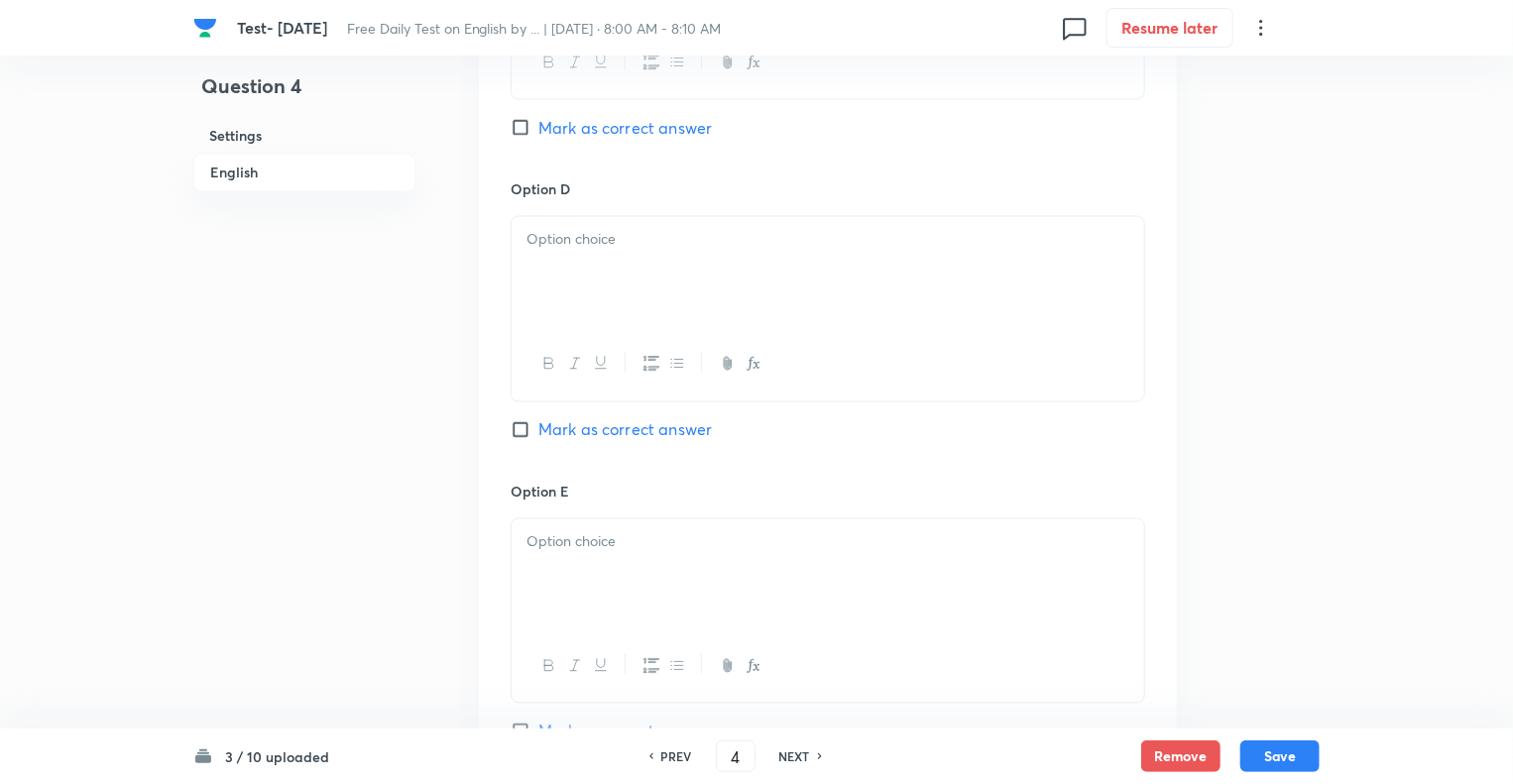 click at bounding box center [828, 273] 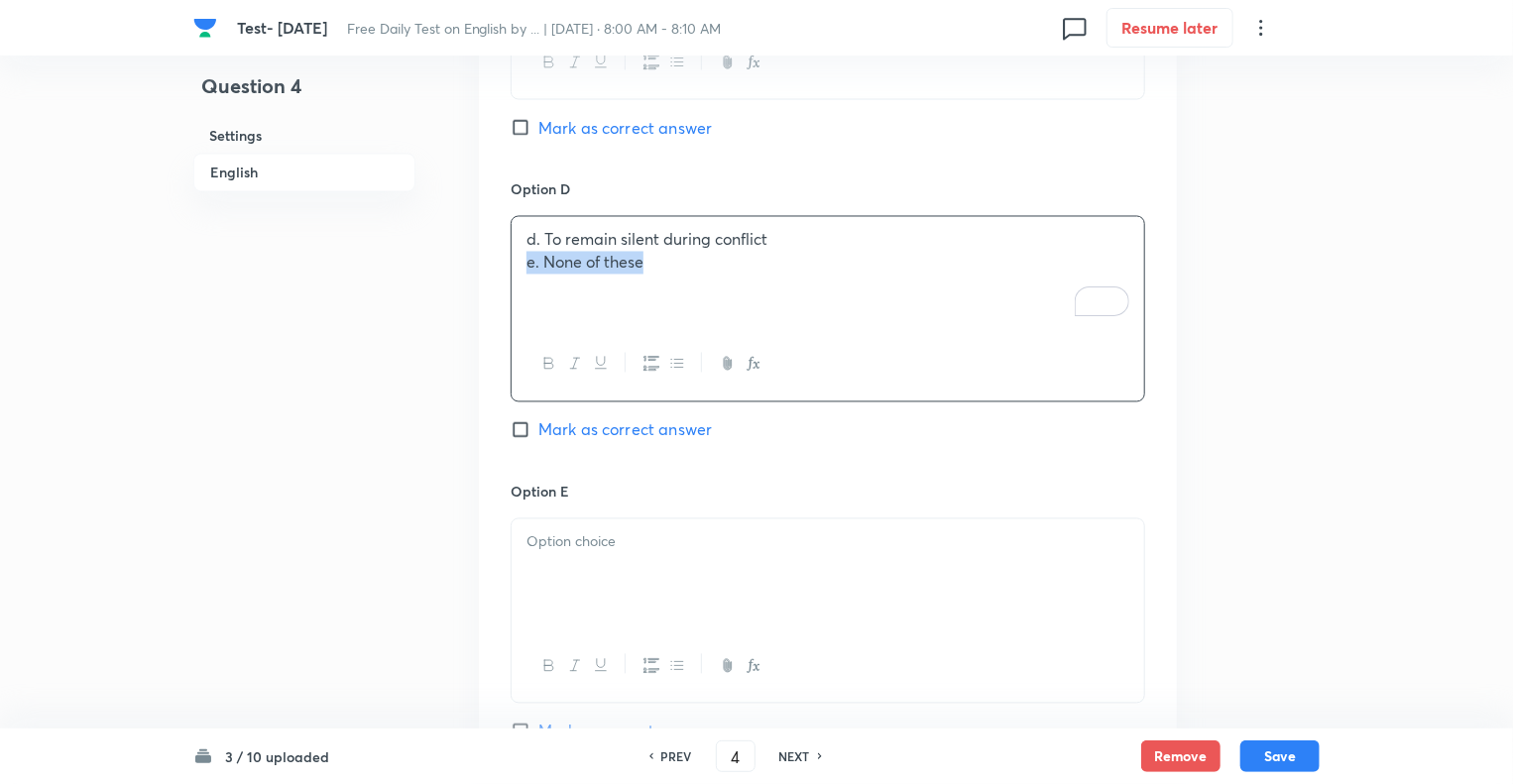 drag, startPoint x: 656, startPoint y: 273, endPoint x: 498, endPoint y: 280, distance: 158.15499 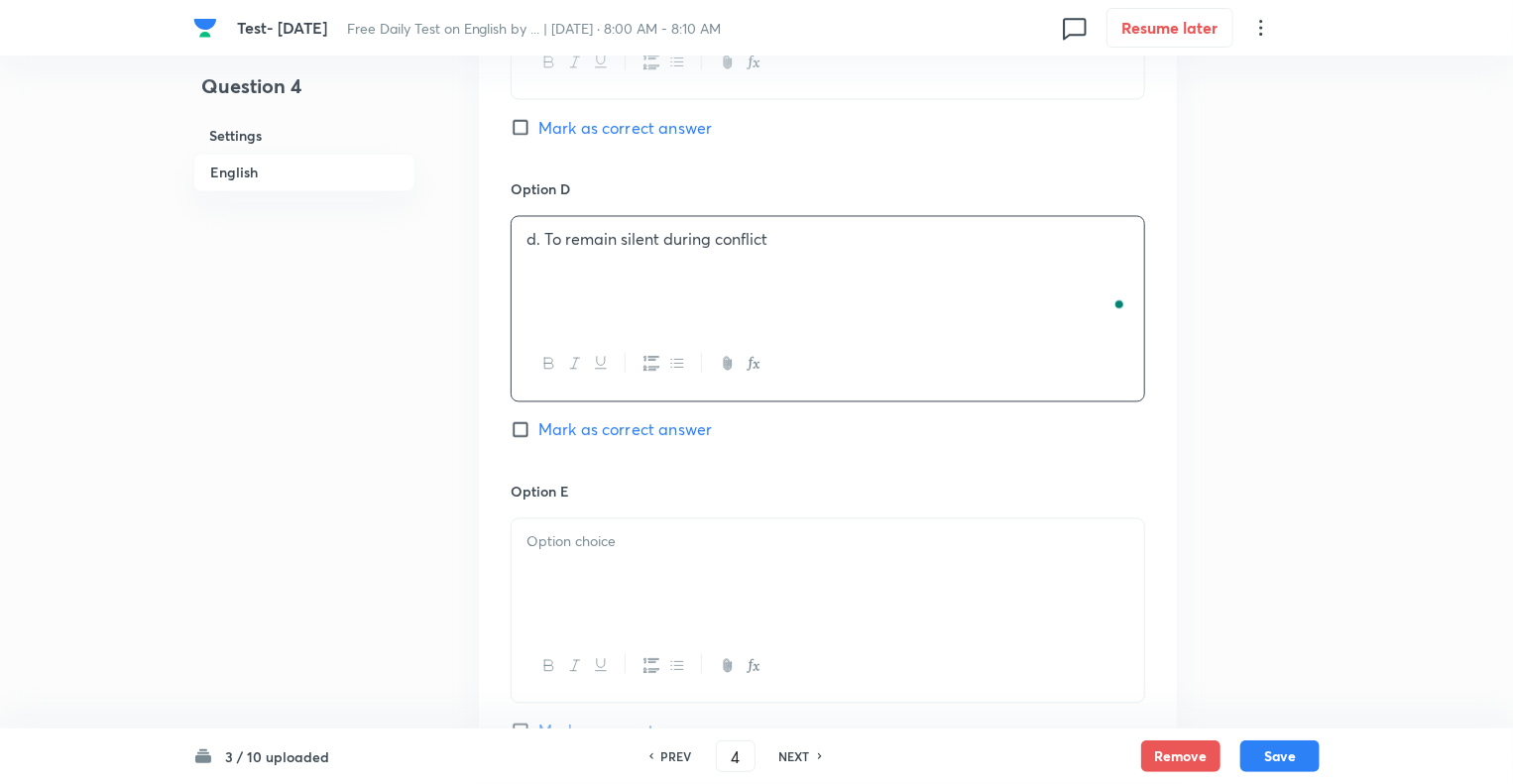 click at bounding box center [828, 575] 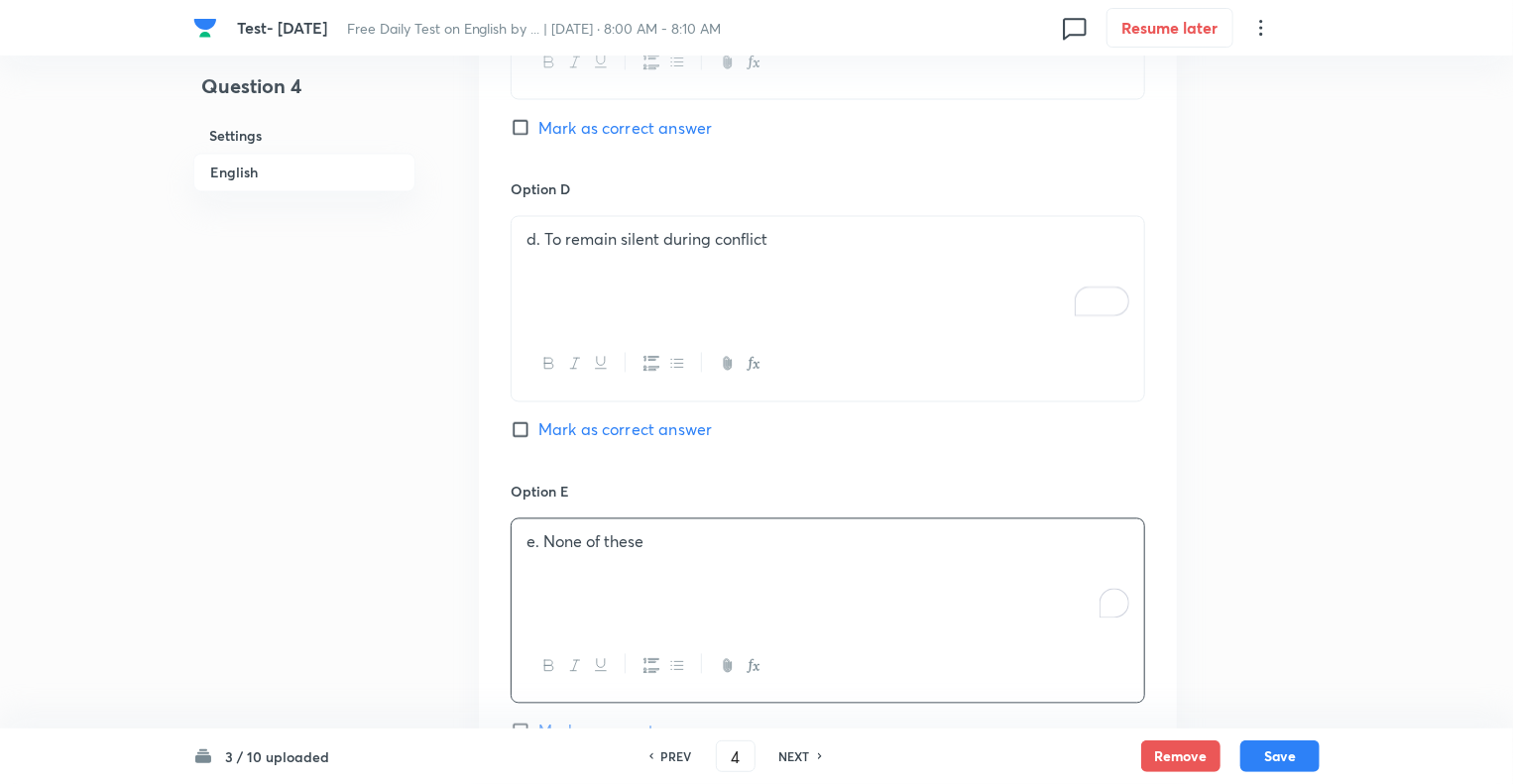 click on "Question 4 Settings English" at bounding box center [304, -239] 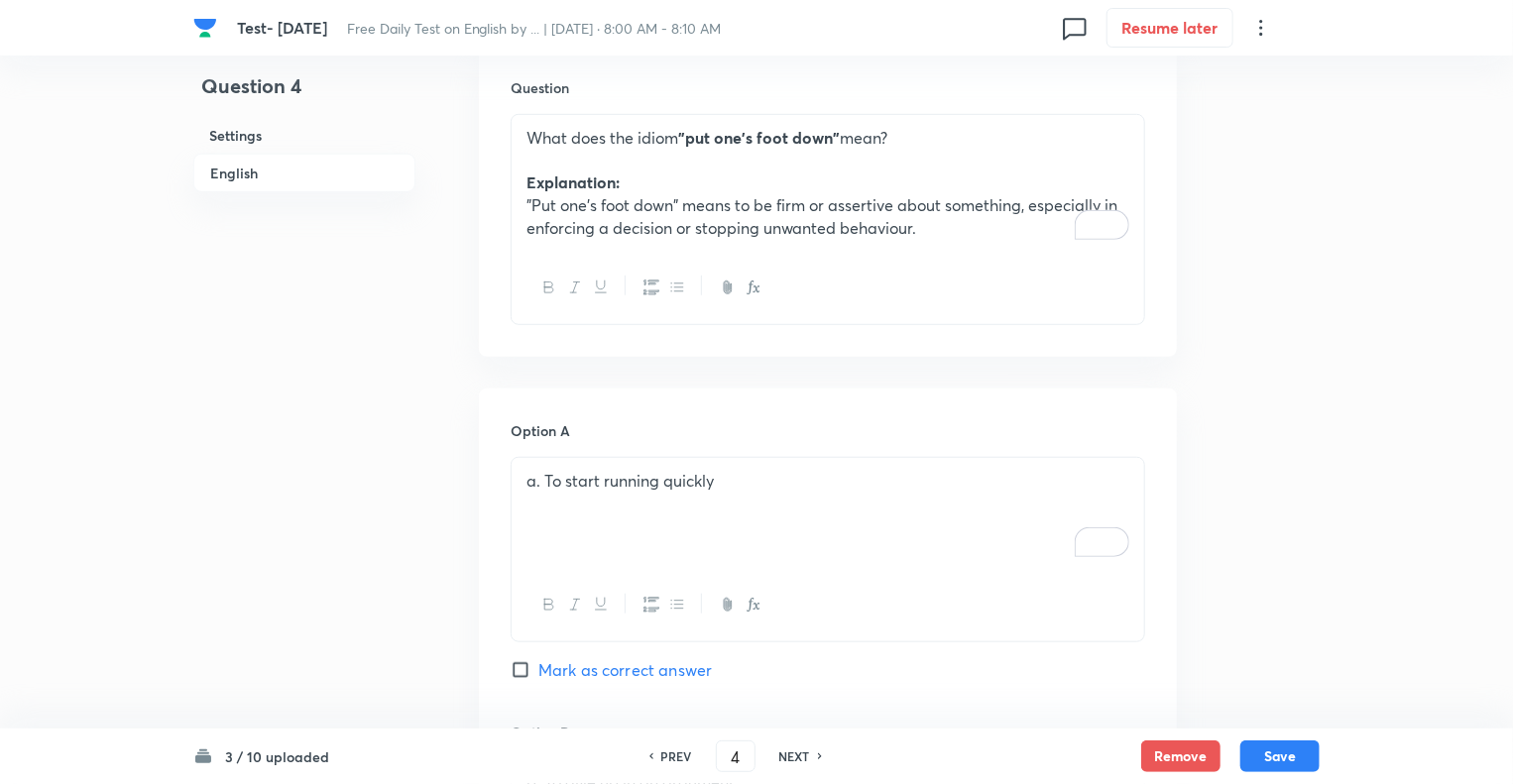 scroll, scrollTop: 595, scrollLeft: 0, axis: vertical 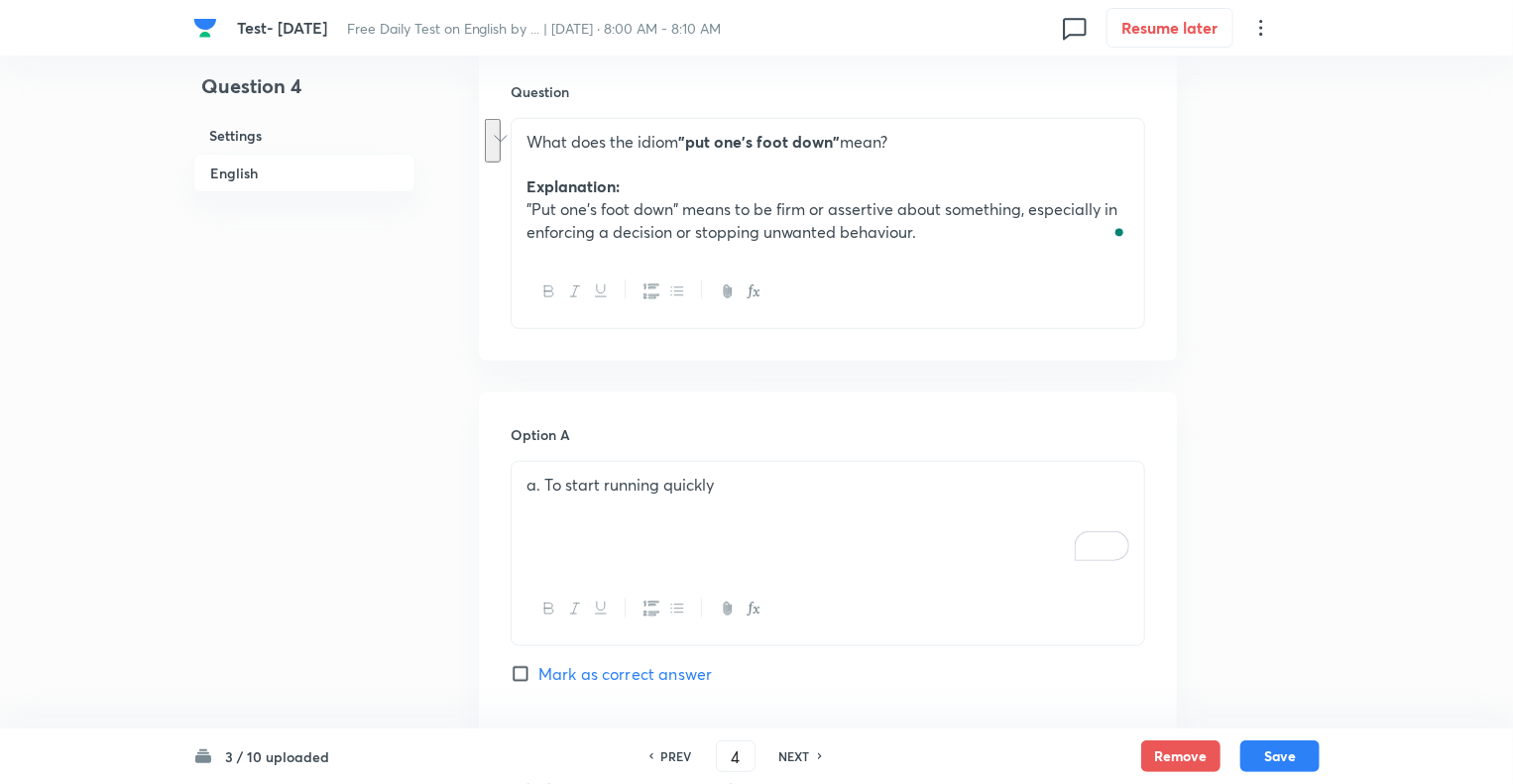 click on "Test- 14th July, 2025 Free Daily Test on English by ... | Jul 14, 2025 · 8:00 AM - 8:10 AM 0 Resume later Question 4 Settings English Settings Type Single choice correct 5 options + 1 mark - 0.25 marks Edit Concept English Language Vocabulary Idioms Idioms Edit Additional details Moderate Fact Not from PYQ paper No equation Edit In English Question What does the idiom  "put one's foot down"  mean? Explanation:  "Put one's foot down" means to be firm or assertive about something, especially in enforcing a decision or stopping unwanted behaviour. Option A a. To start running quickly Mark as correct answer Option B b. To give up in an argument Mark as correct answer Option C c. To firmly assert one's position or decision  Mark as correct answer Option D d. To remain silent during conflict Mark as correct answer Option E e. None of these  Mark as correct answer Solution
3 / 10 uploaded
PREV 4 ​ NEXT Remove Save No internet connection Test- 14th July, 2025 | Unacademy" at bounding box center [756, 911] 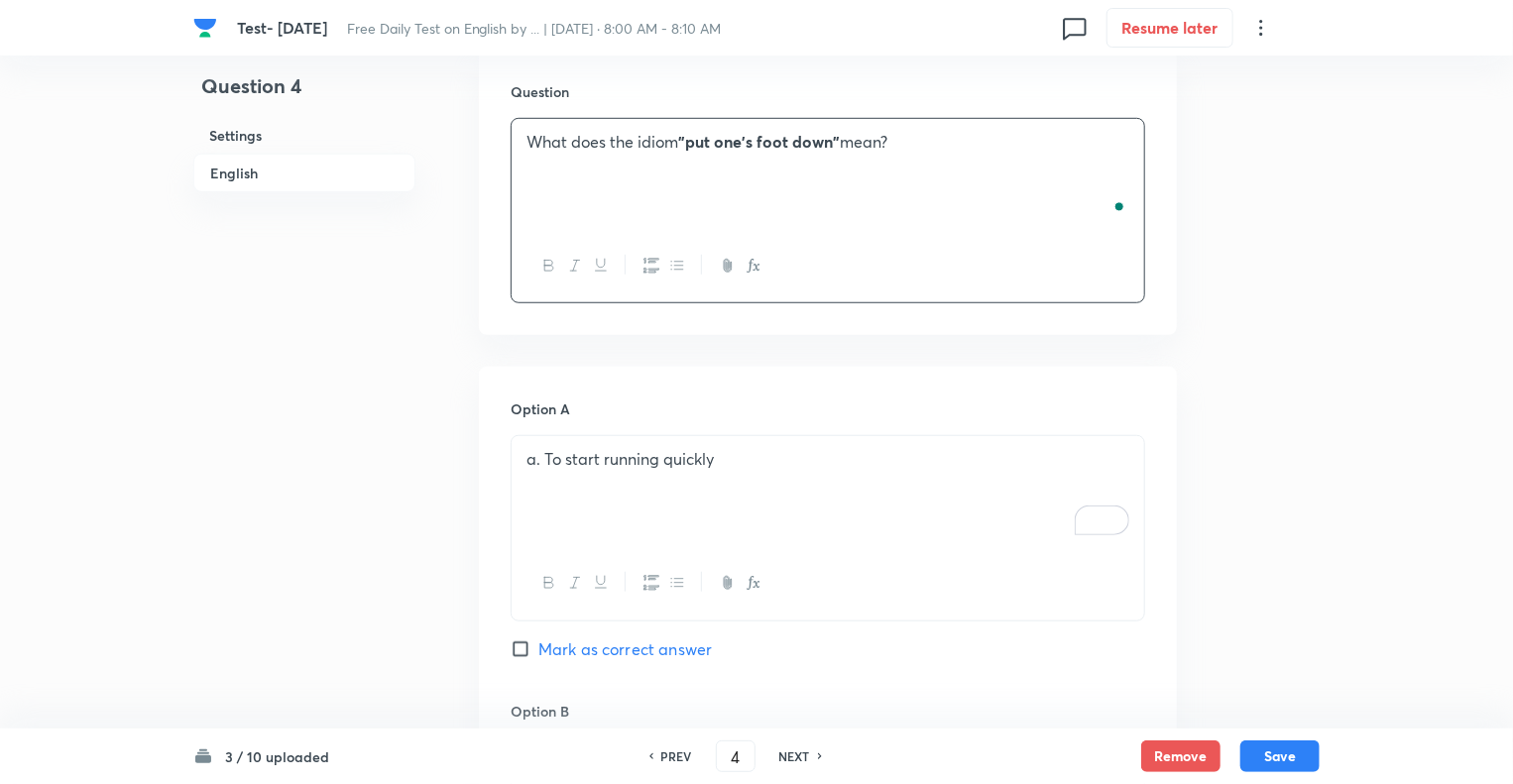 click on "Question 4 Settings English" at bounding box center (304, 898) 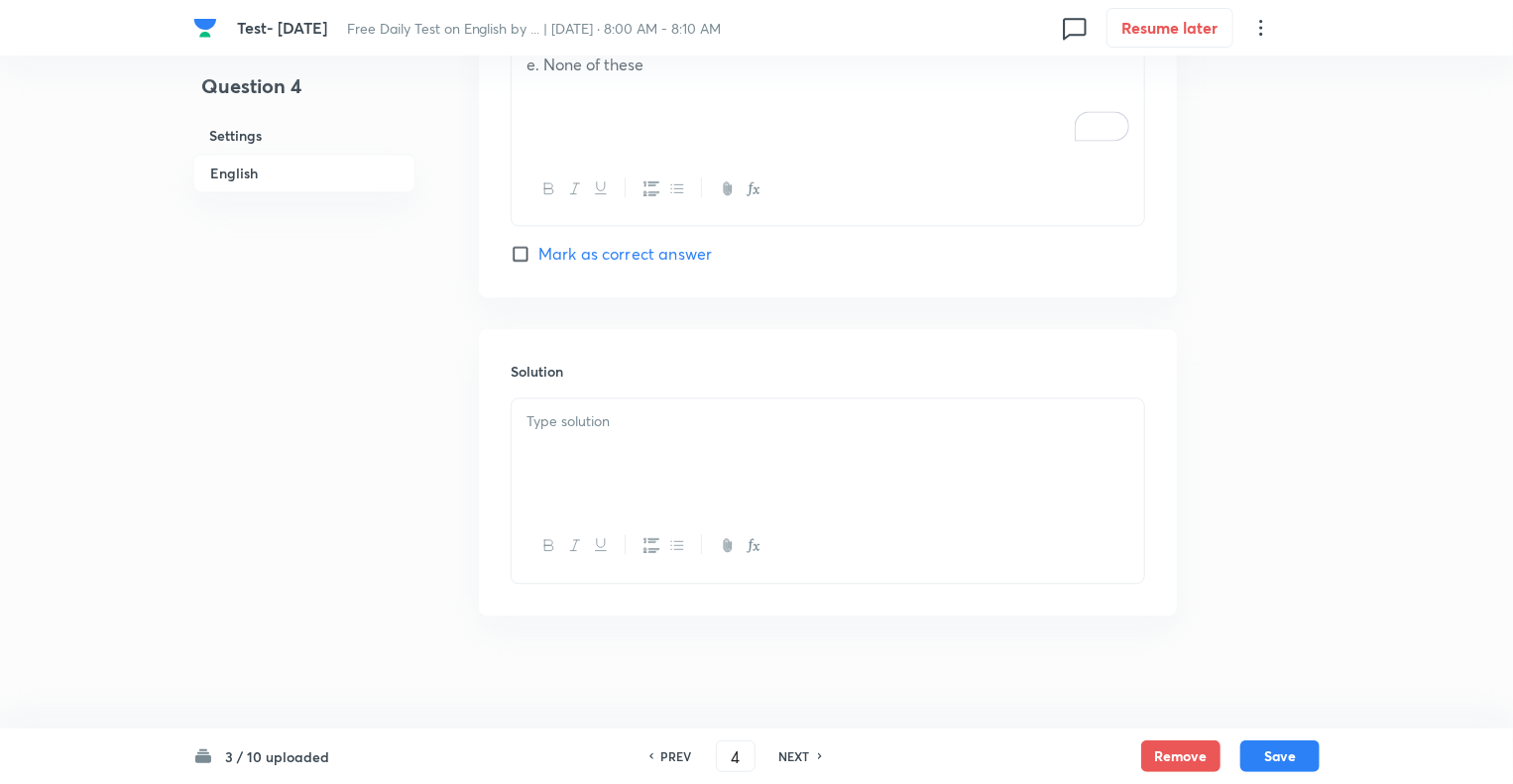 scroll, scrollTop: 2197, scrollLeft: 0, axis: vertical 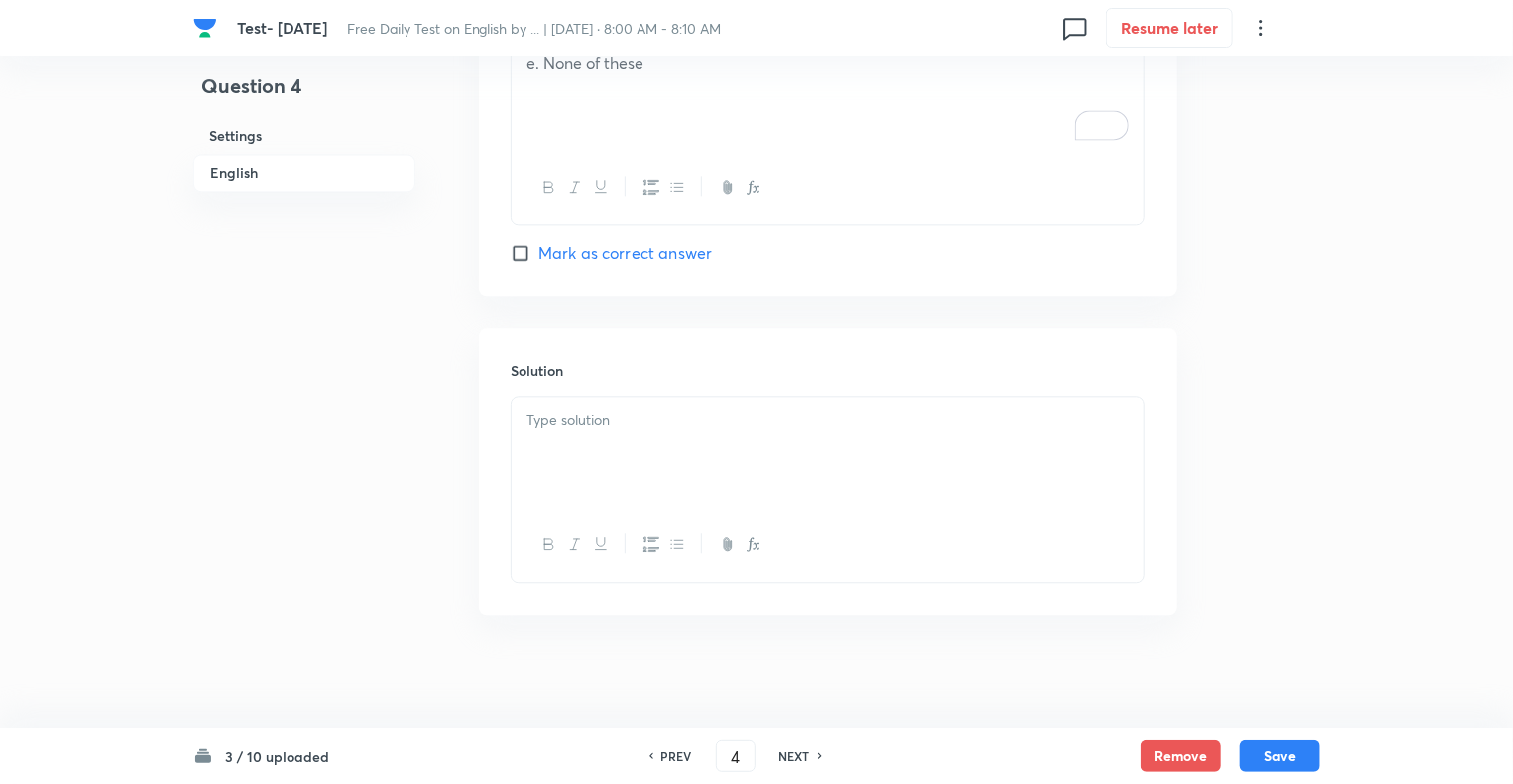click at bounding box center [828, 420] 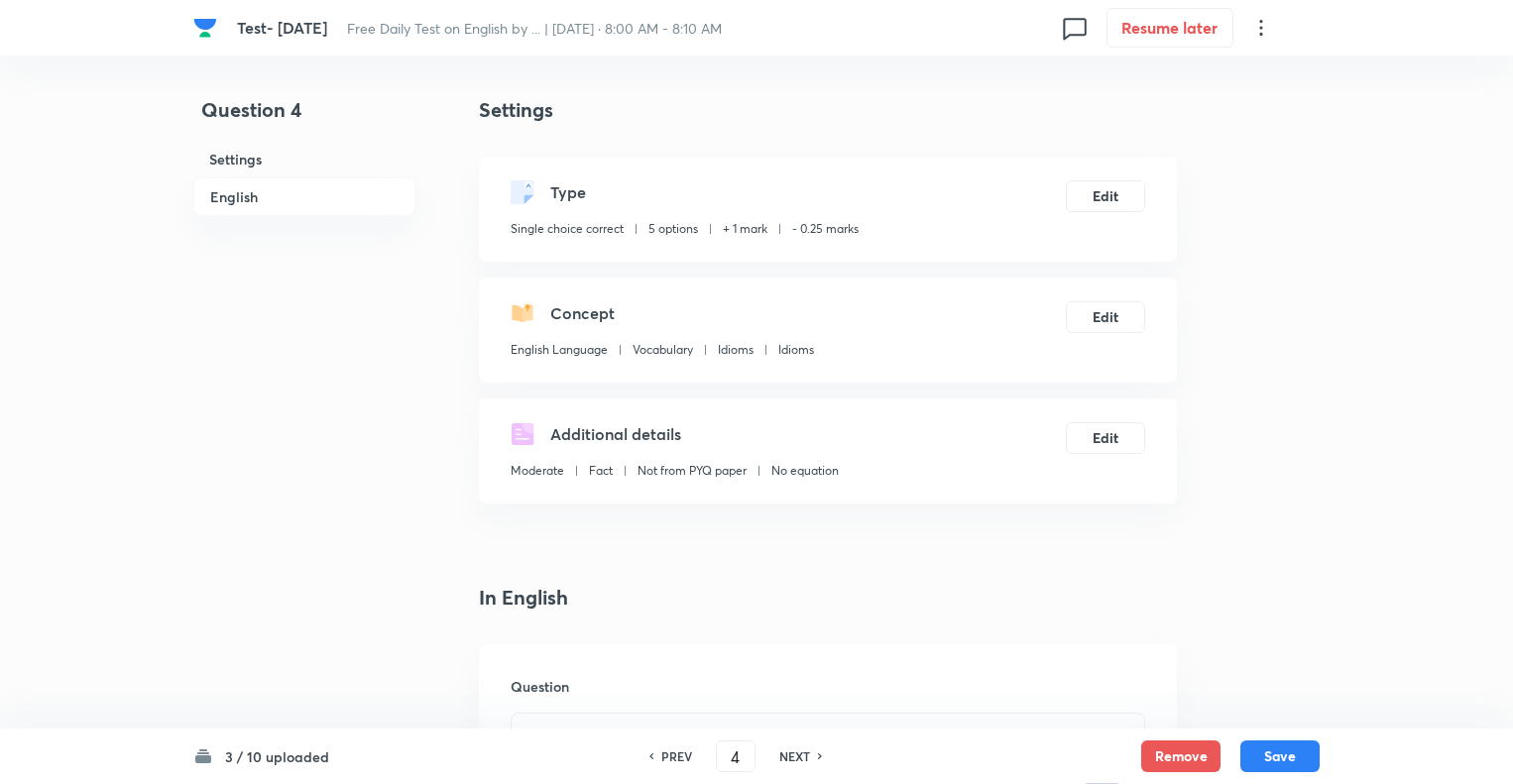 scroll, scrollTop: 2197, scrollLeft: 0, axis: vertical 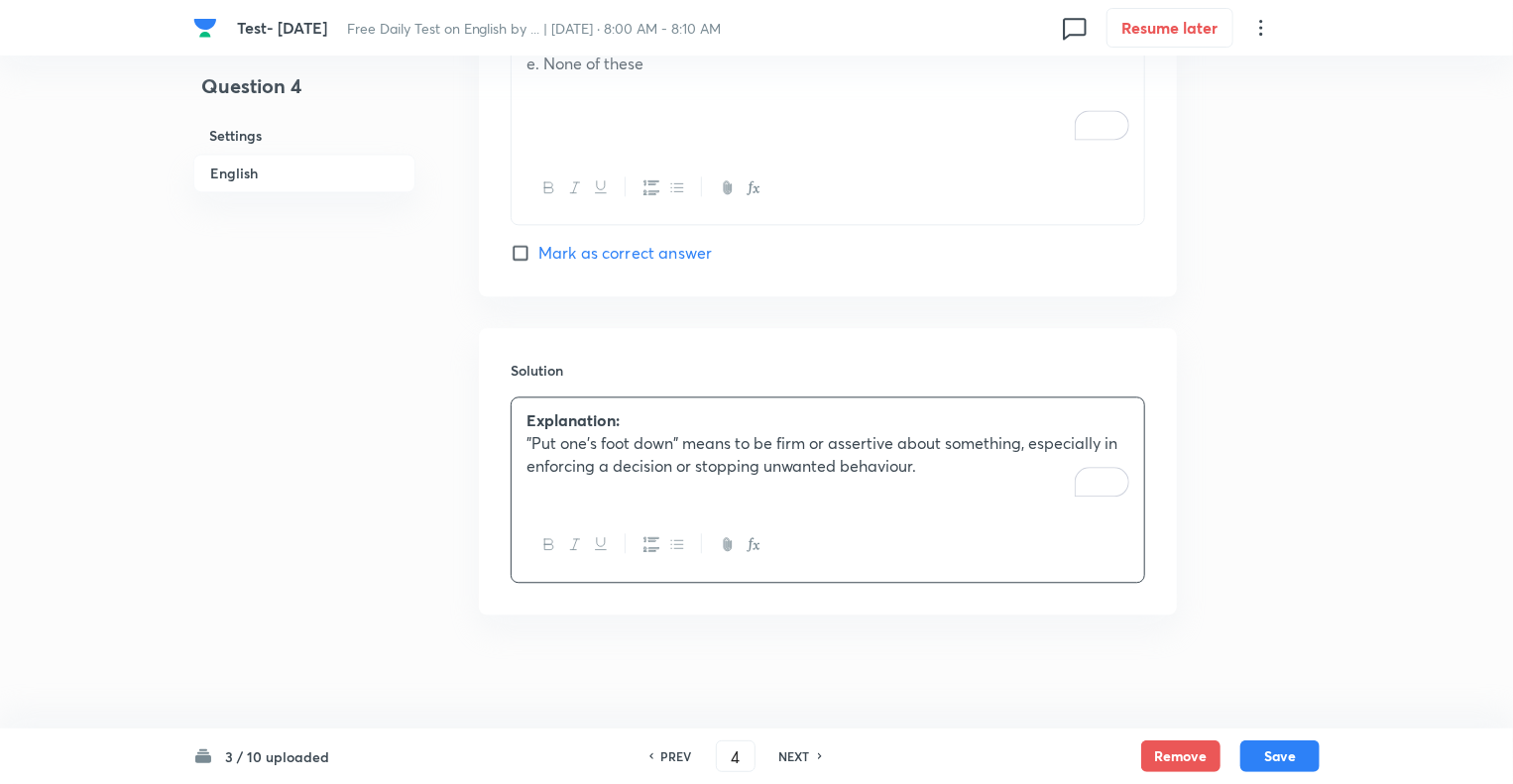 click on "Question 4 Settings English" at bounding box center [304, -705] 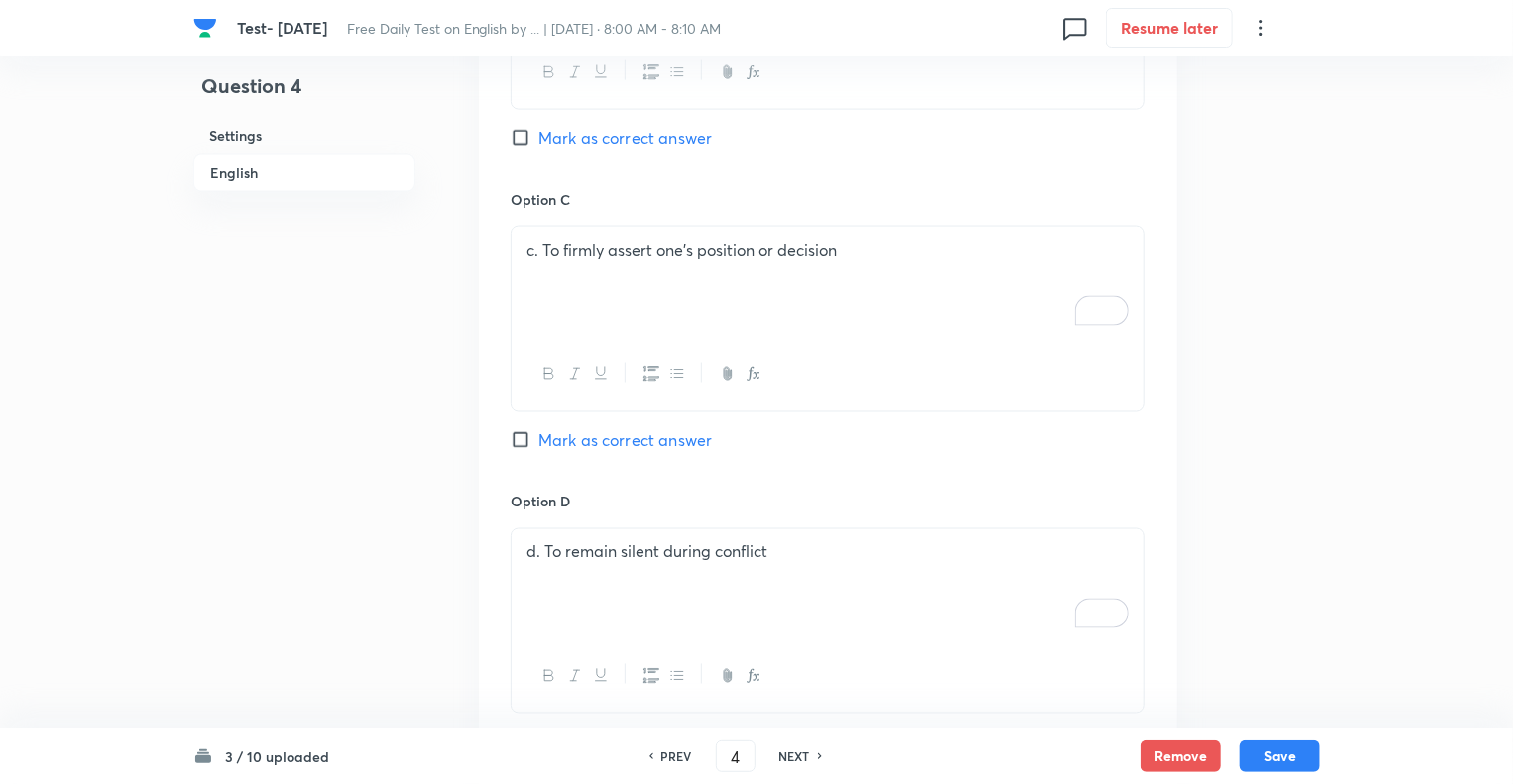 scroll, scrollTop: 1404, scrollLeft: 0, axis: vertical 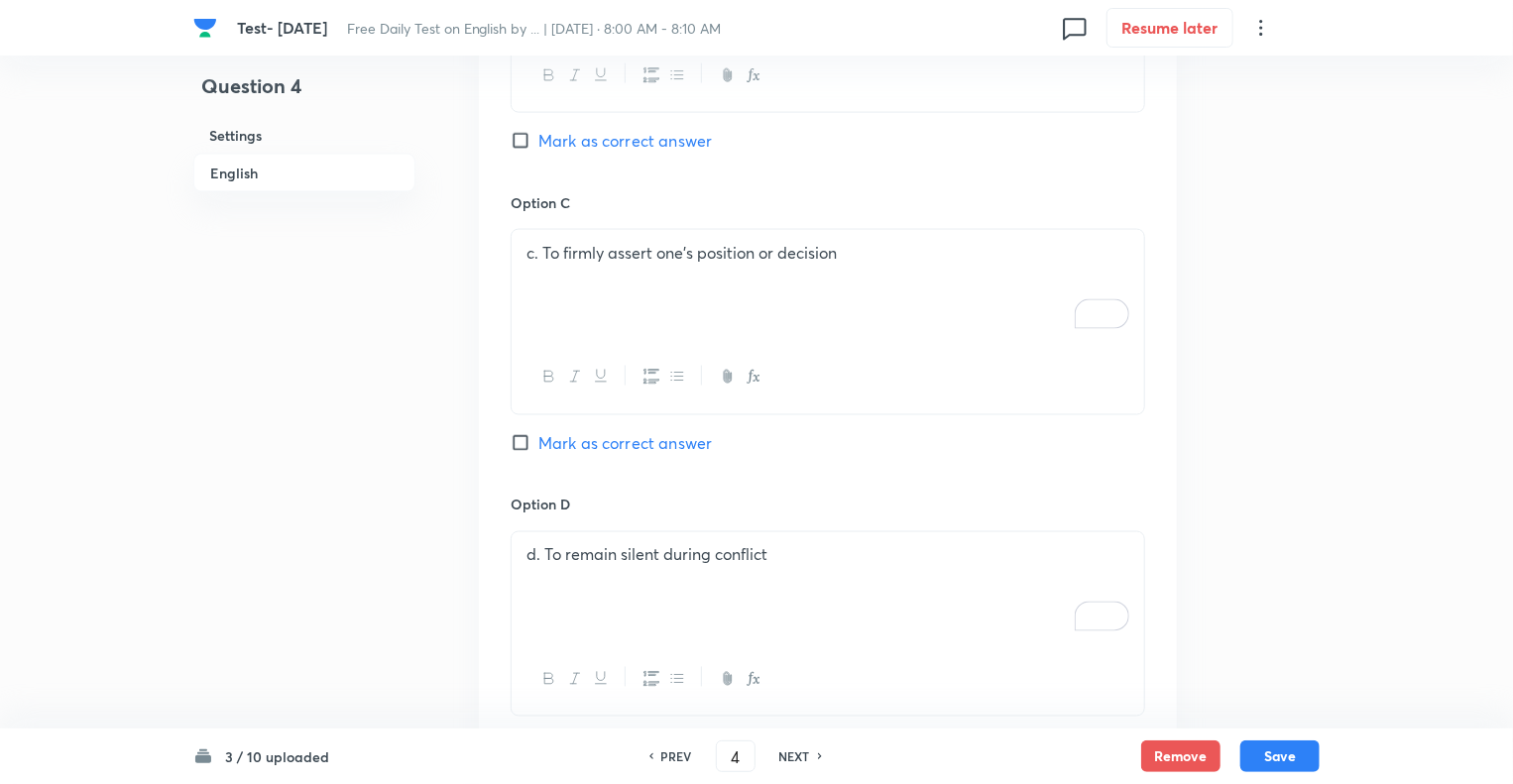 click on "Mark as correct answer" at bounding box center [524, 443] 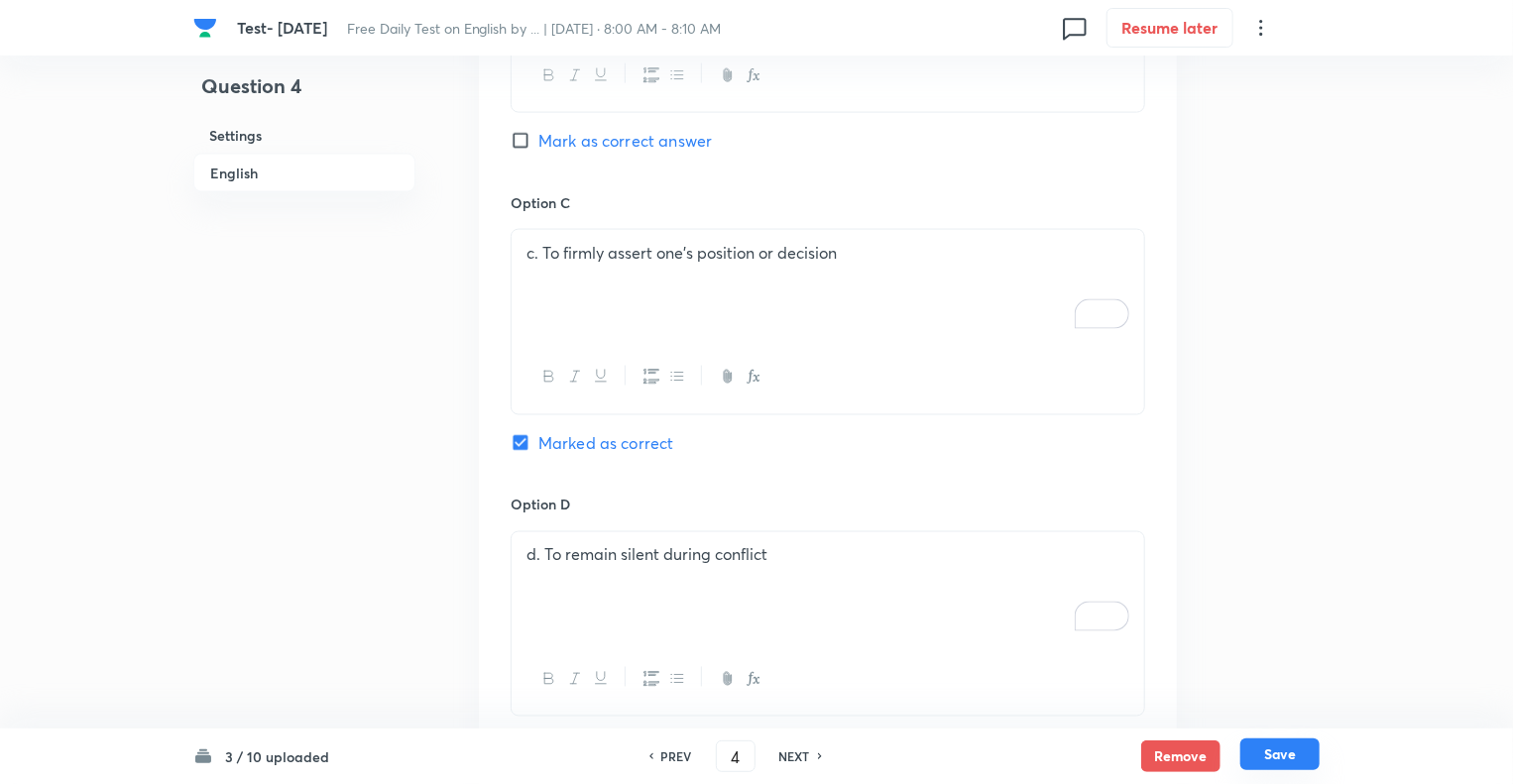 click on "Save" at bounding box center (1280, 754) 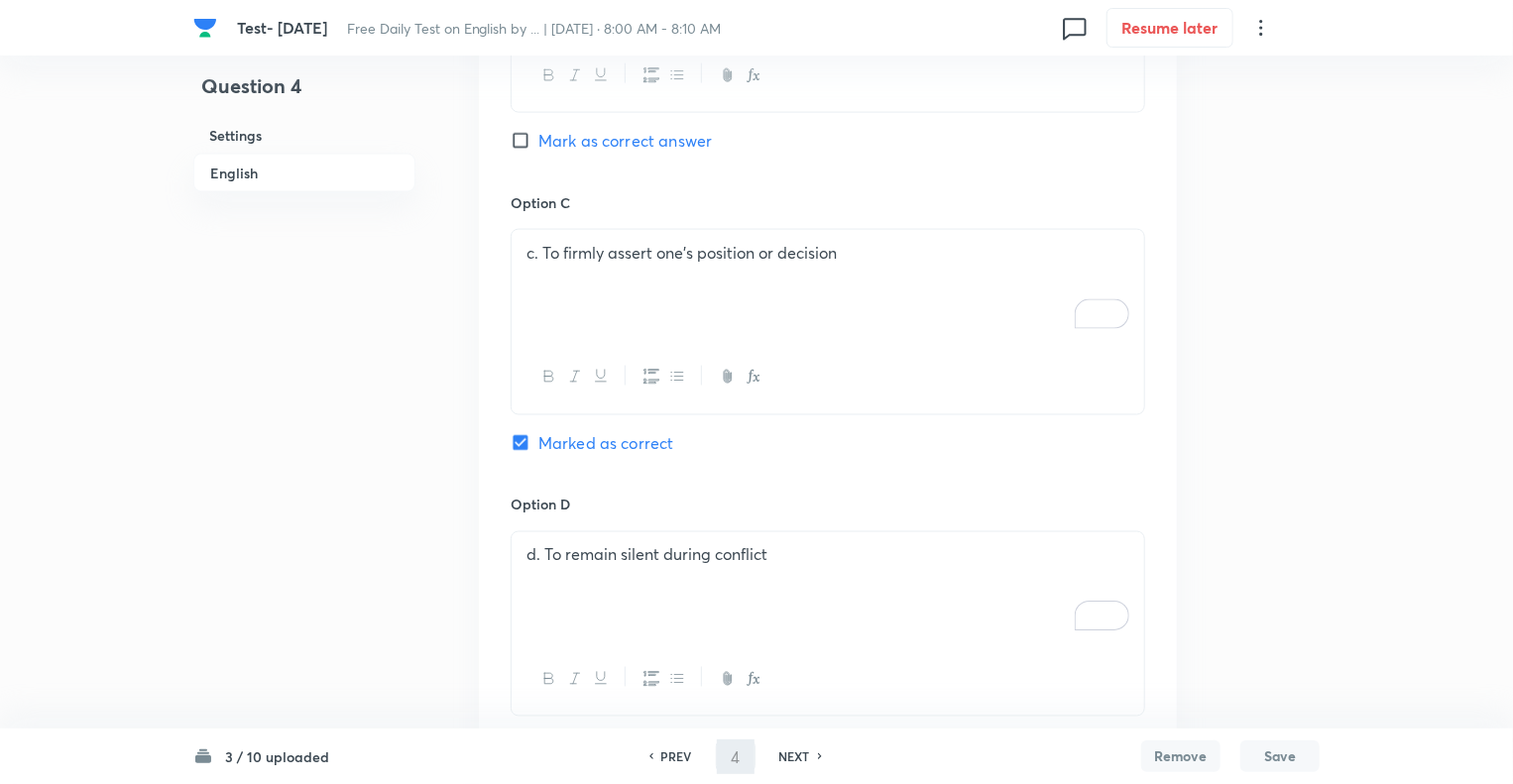 type on "5" 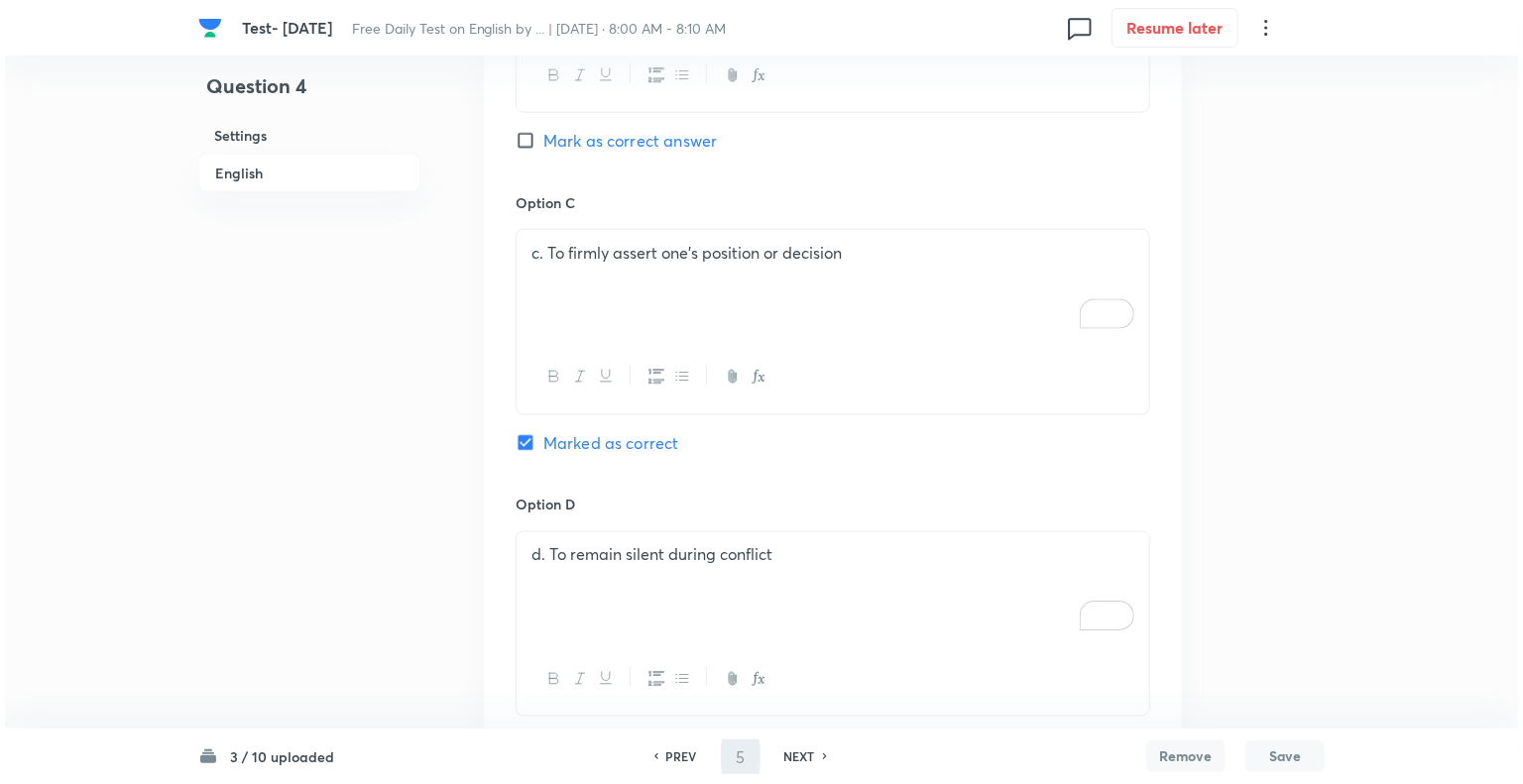scroll, scrollTop: 0, scrollLeft: 0, axis: both 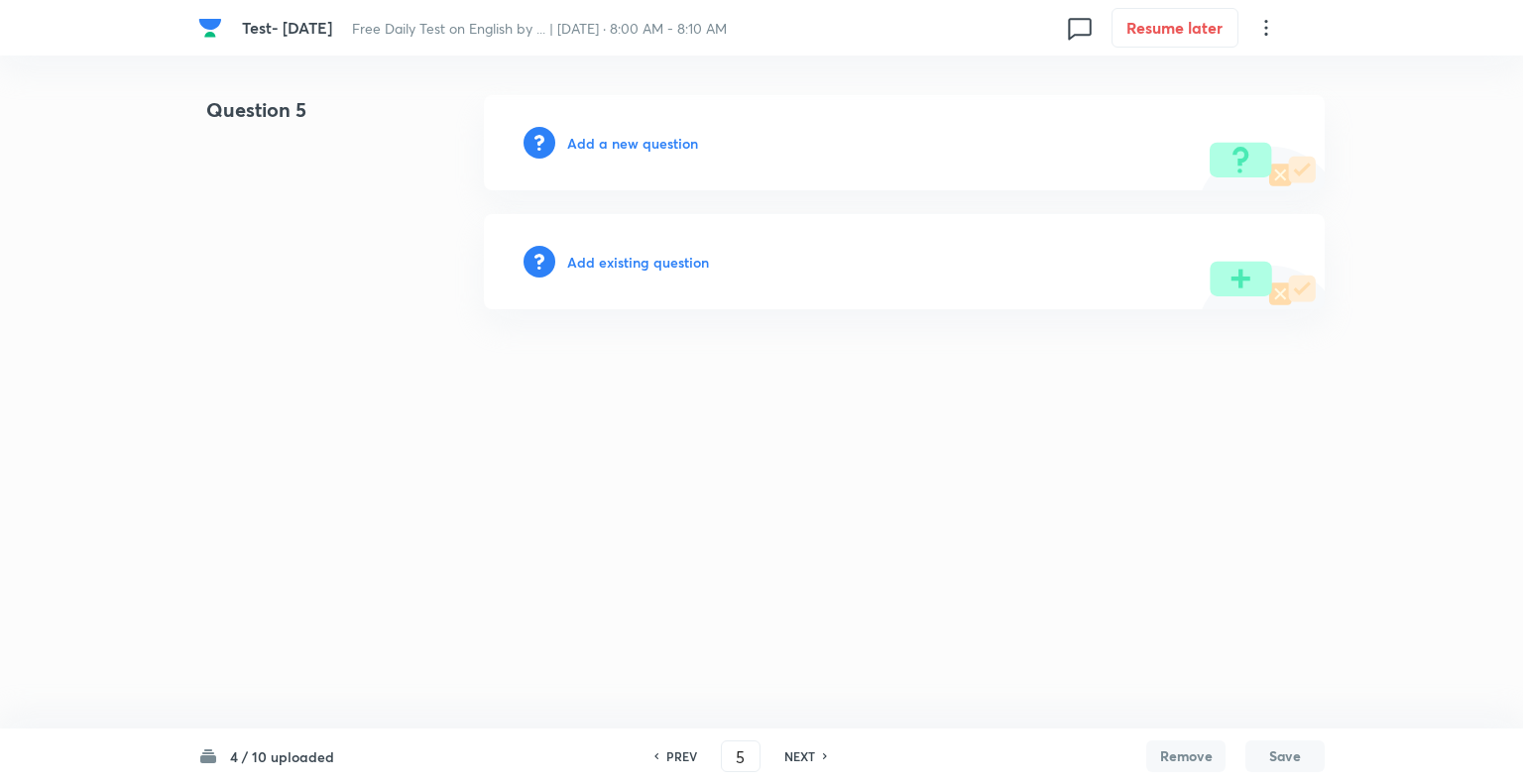 click on "Add a new question" at bounding box center [633, 143] 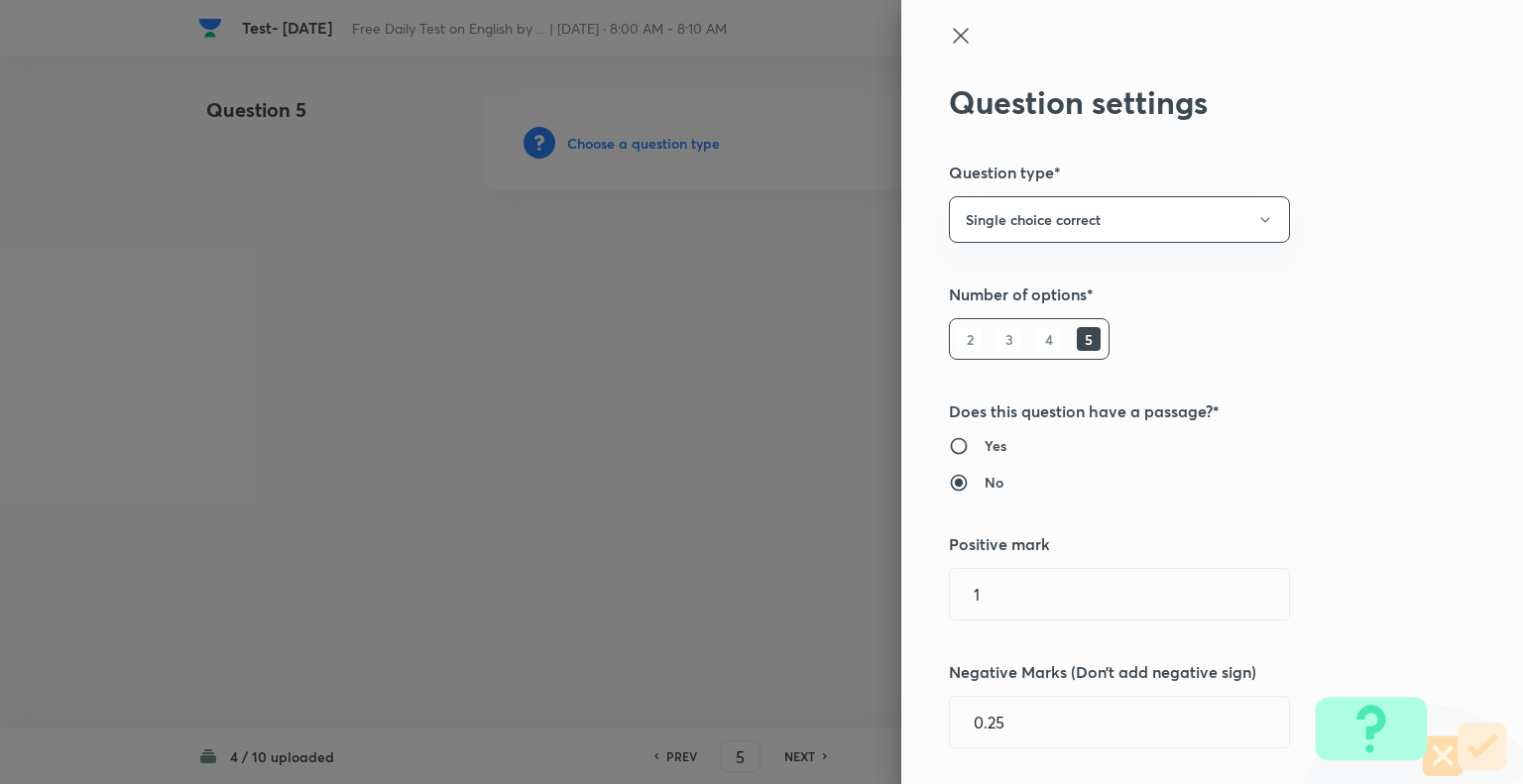 click at bounding box center (762, 392) 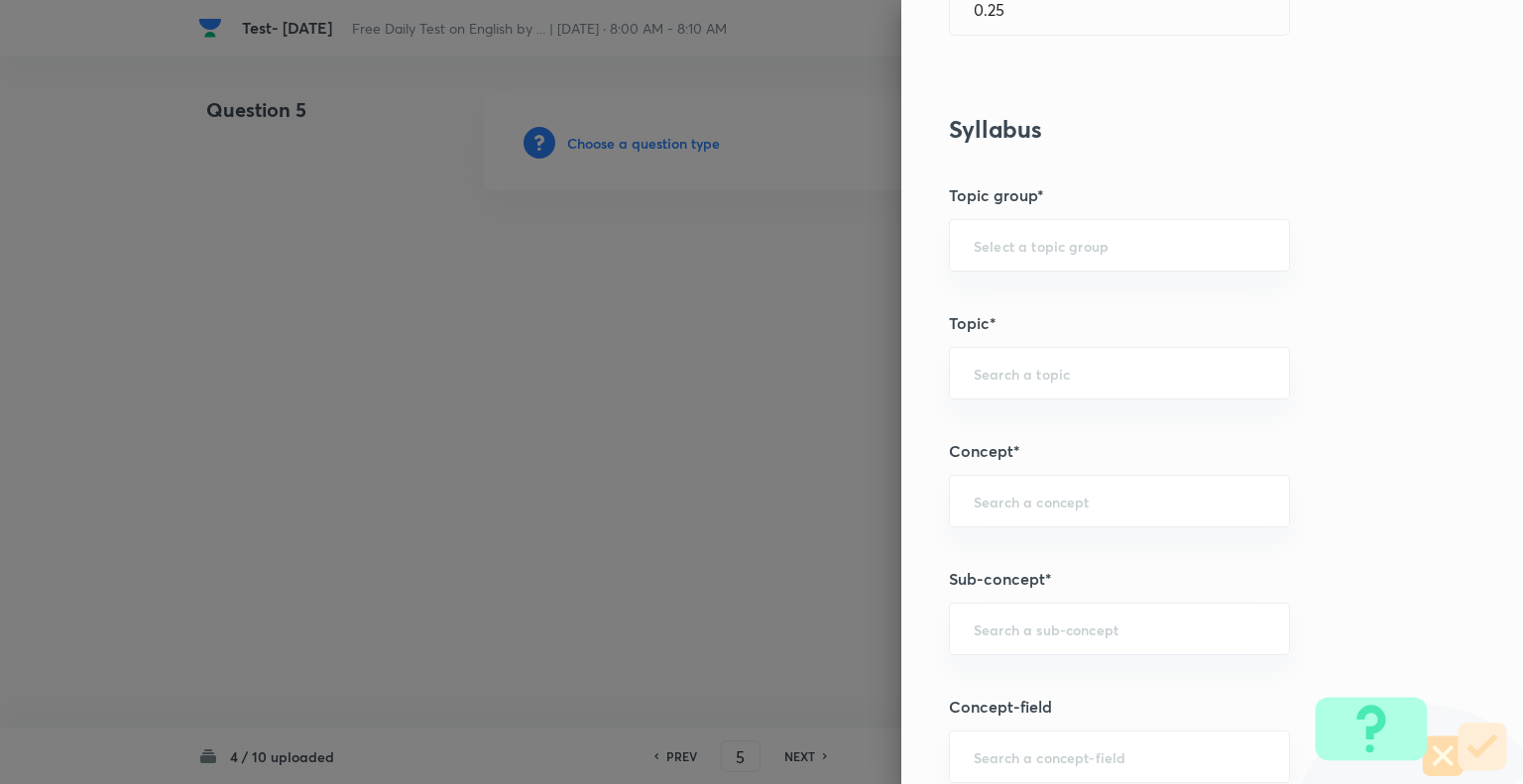 scroll, scrollTop: 959, scrollLeft: 0, axis: vertical 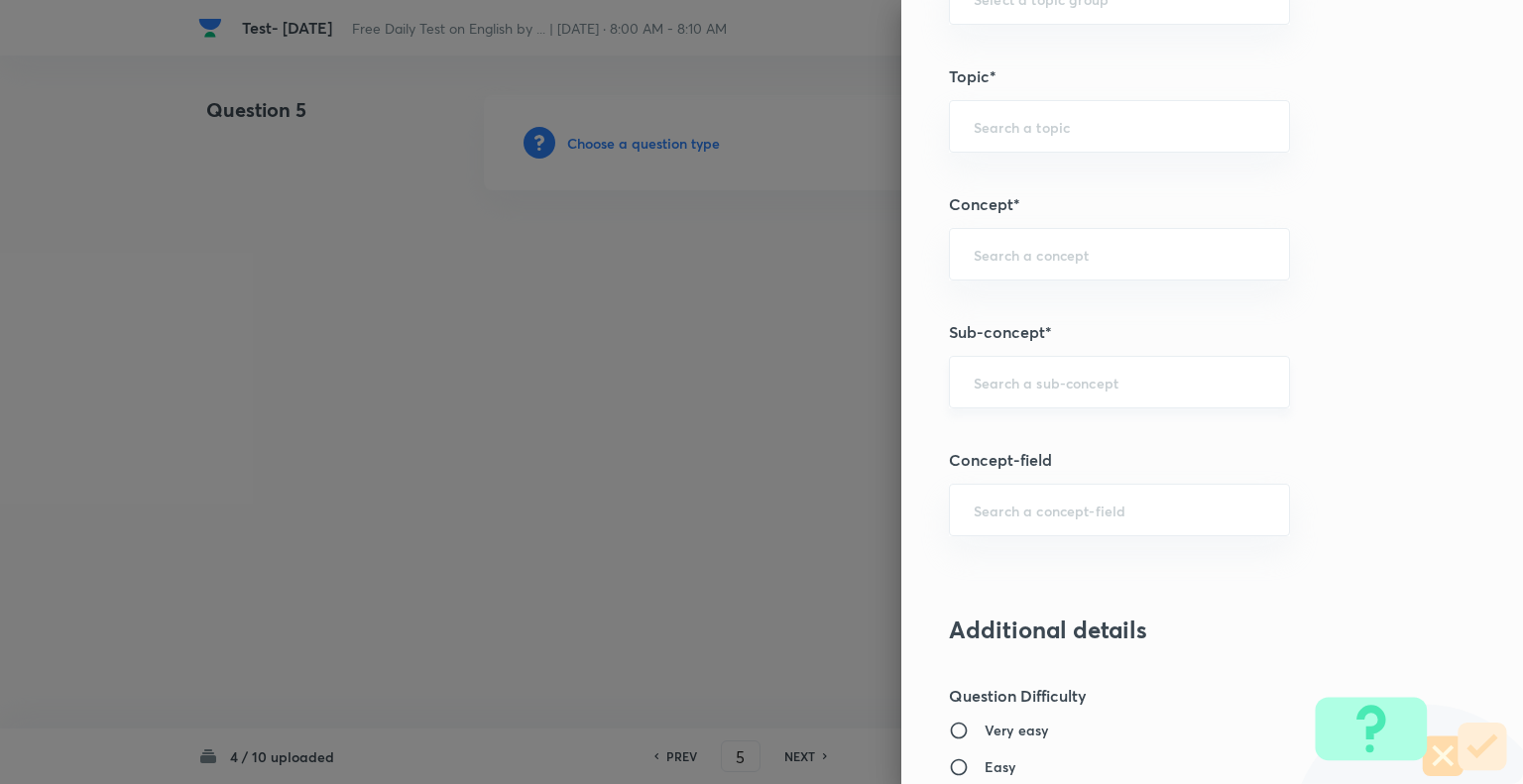 click at bounding box center (1119, 382) 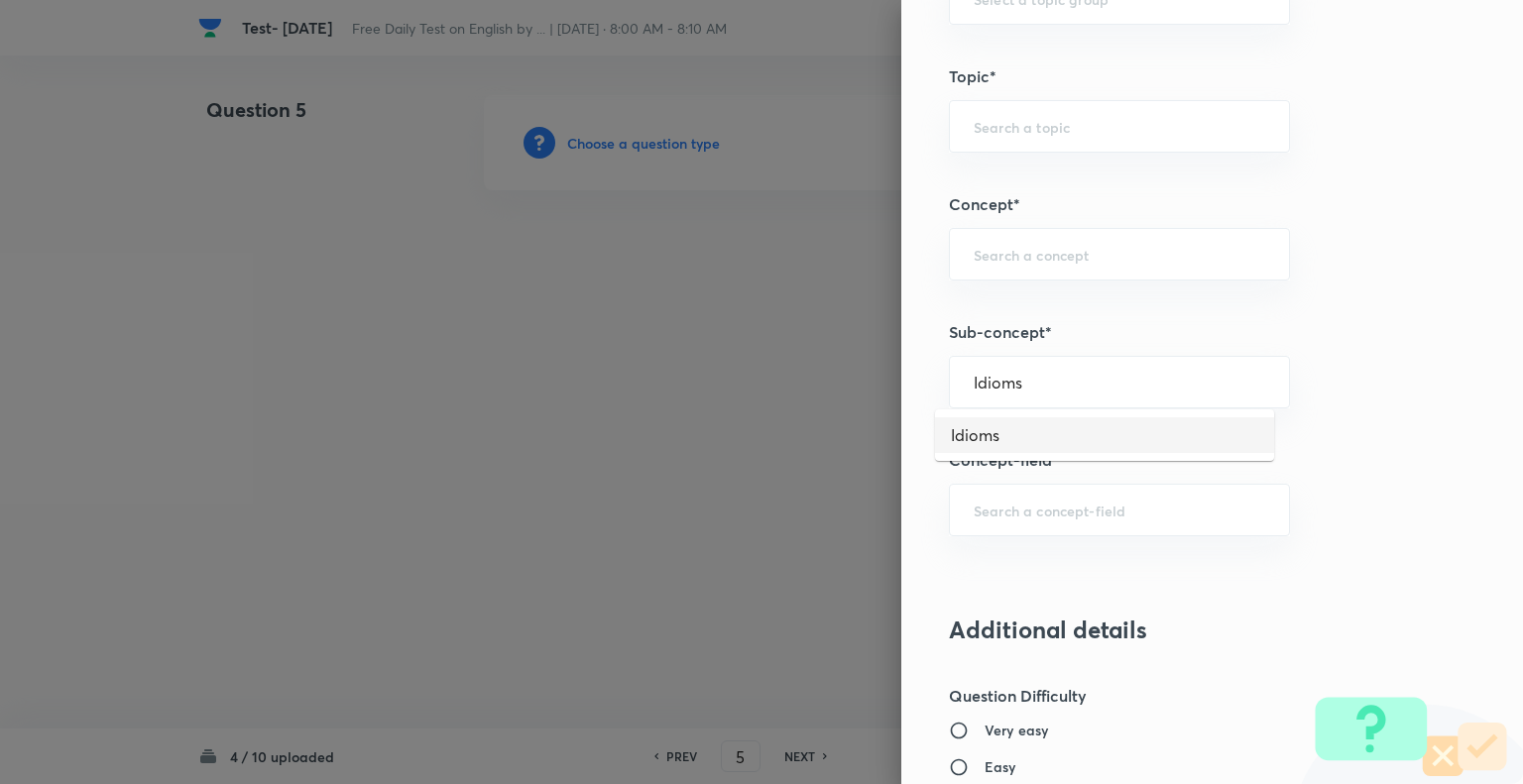 click on "Idioms" at bounding box center (1105, 435) 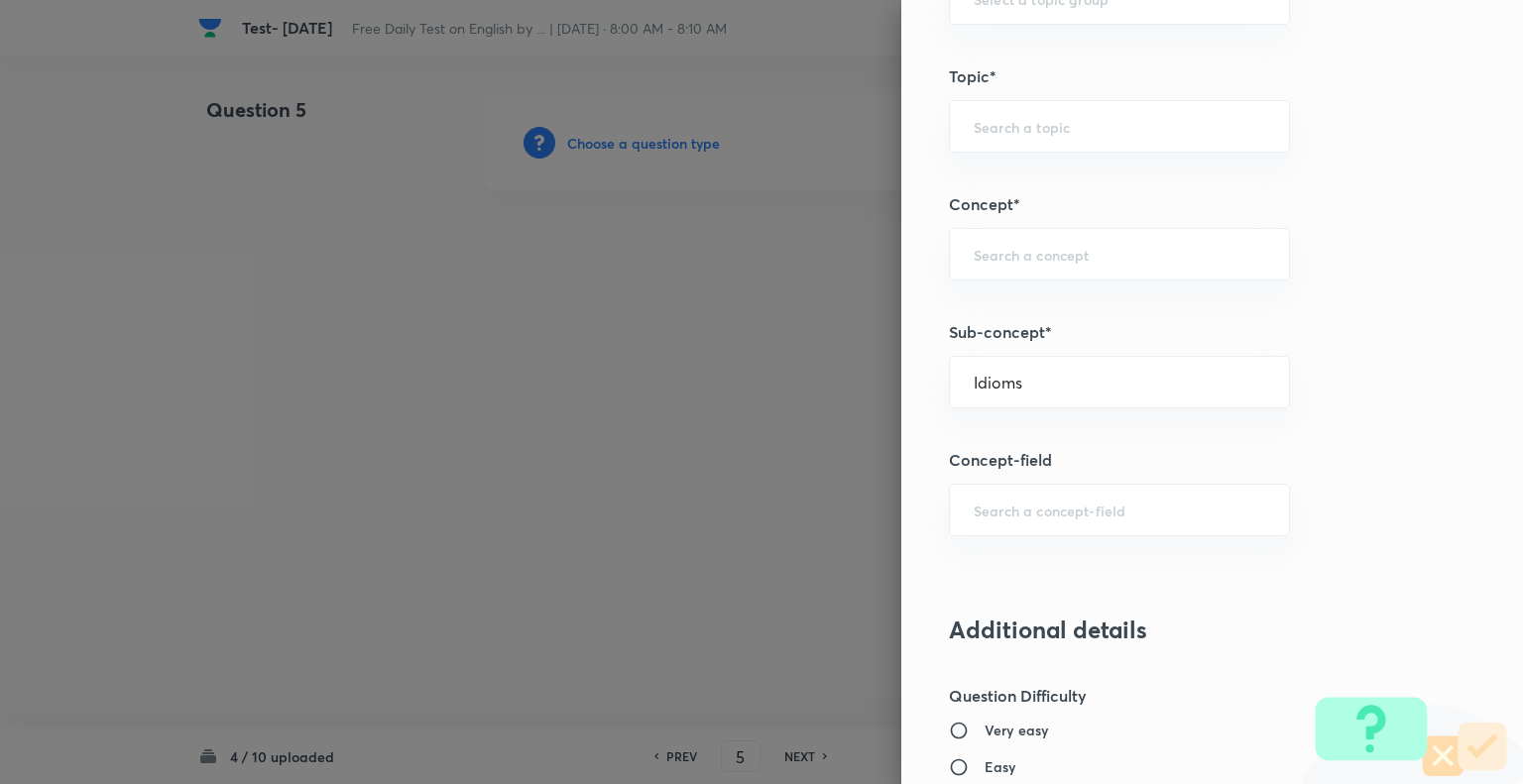type on "English Language" 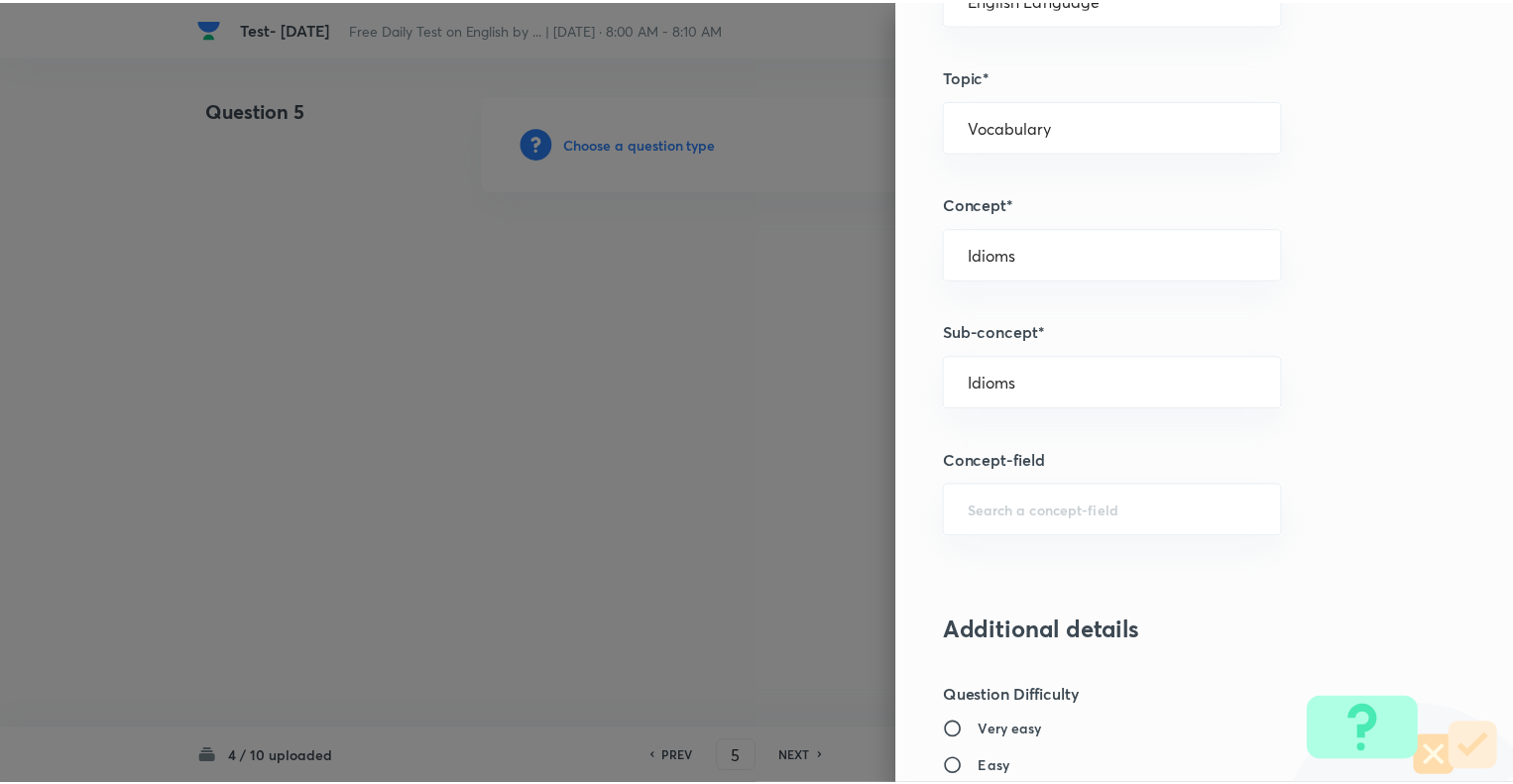 scroll, scrollTop: 1914, scrollLeft: 0, axis: vertical 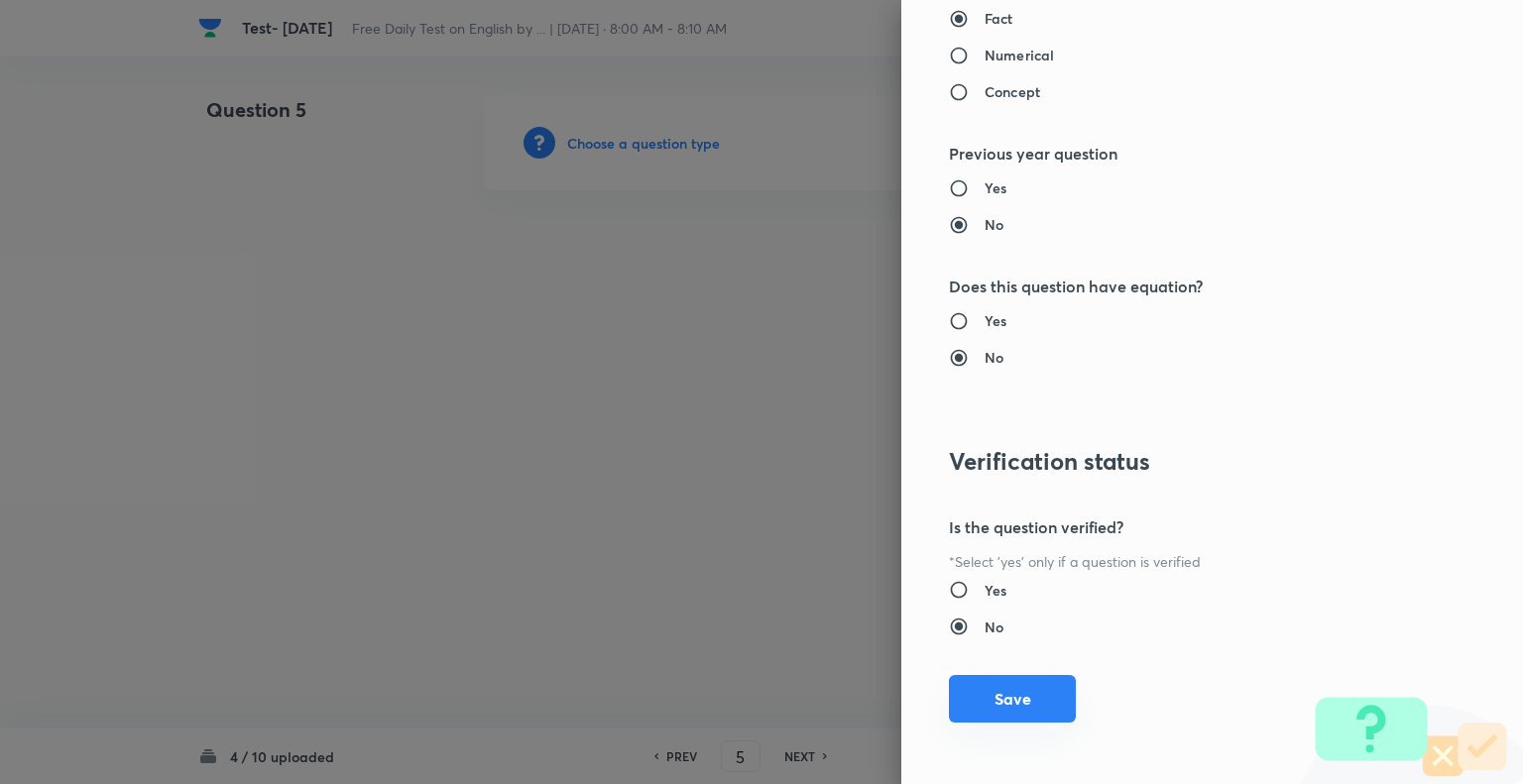 click on "Save" at bounding box center [1012, 699] 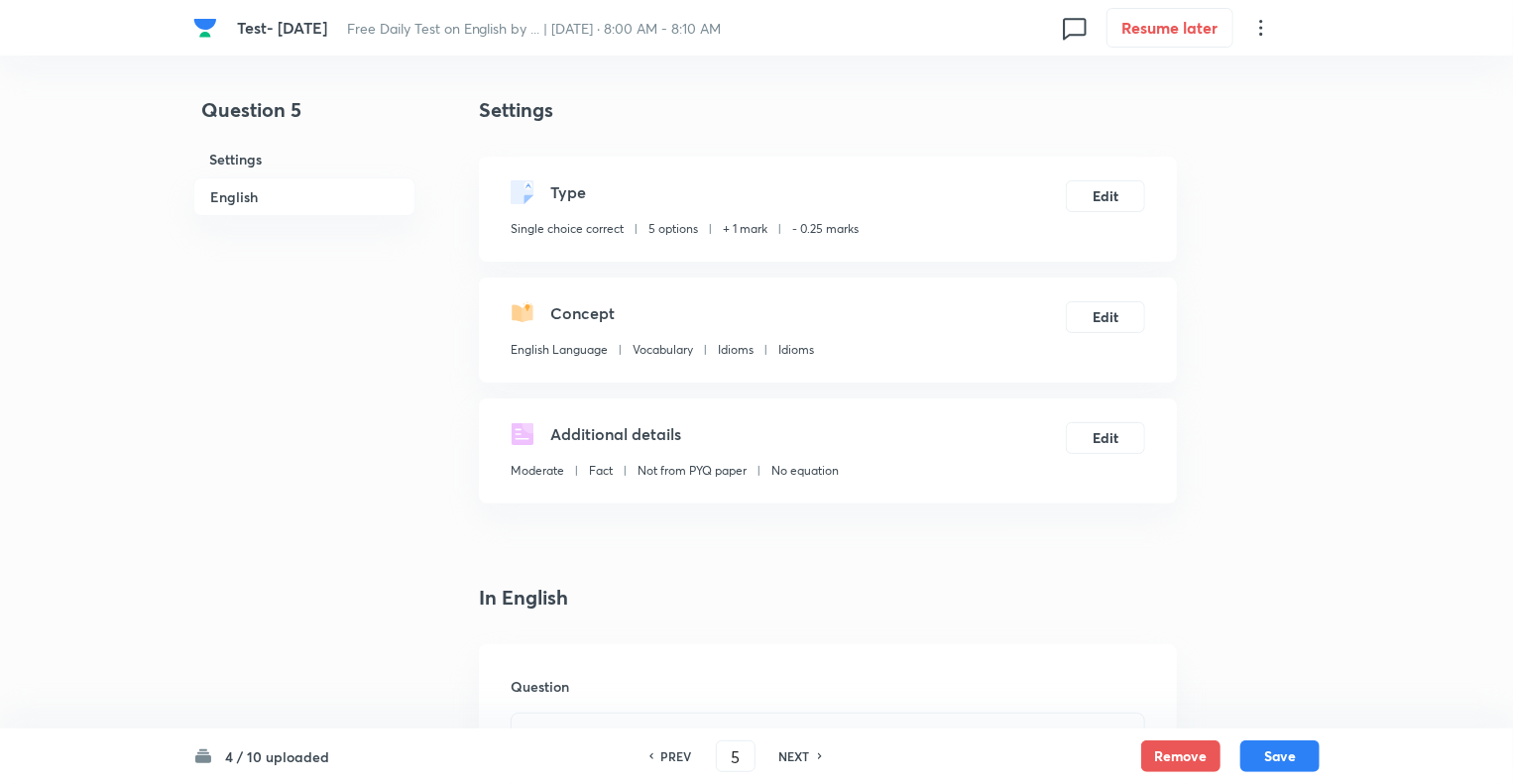 click on "Question 5 Settings English" at bounding box center [304, 1493] 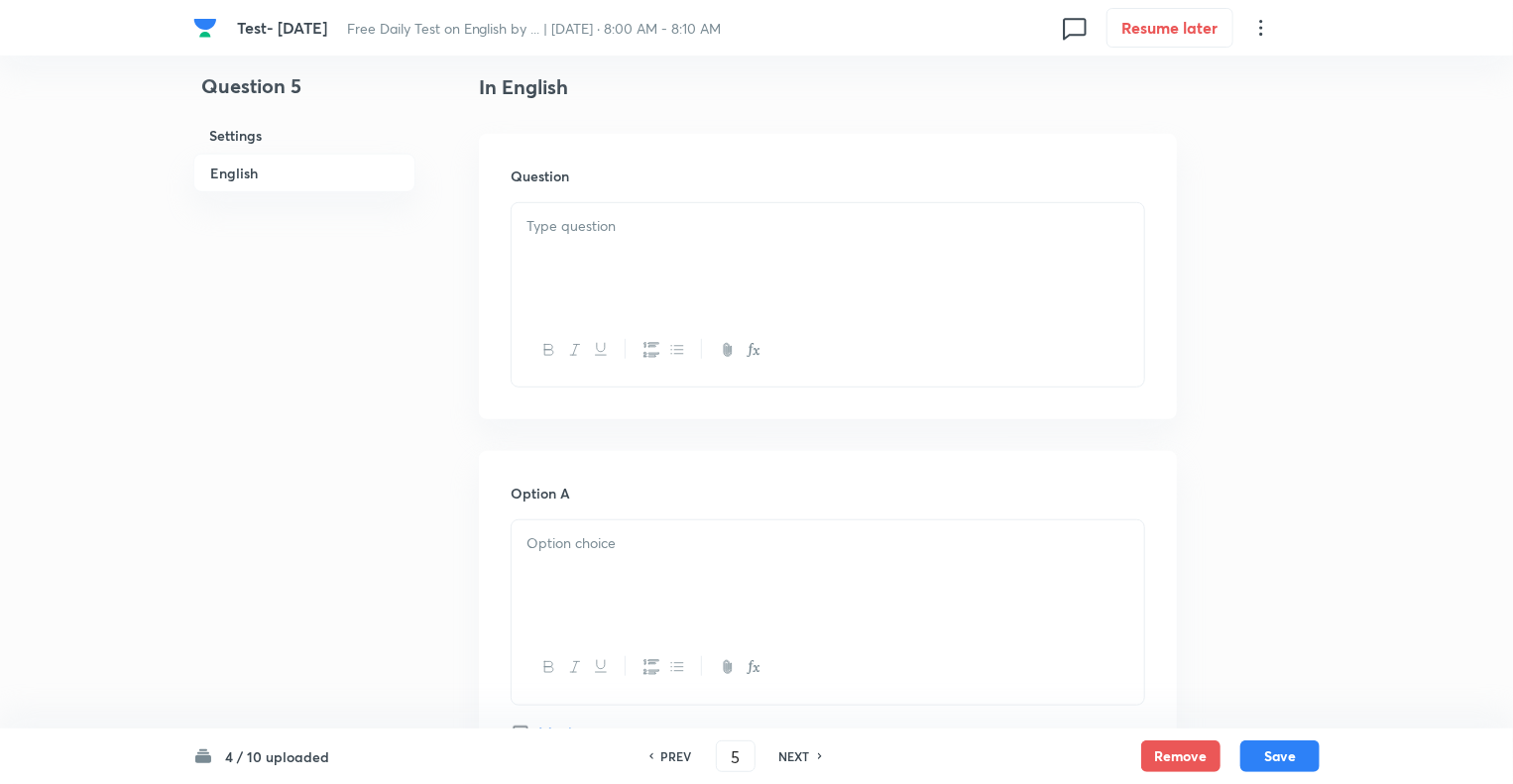 scroll, scrollTop: 515, scrollLeft: 0, axis: vertical 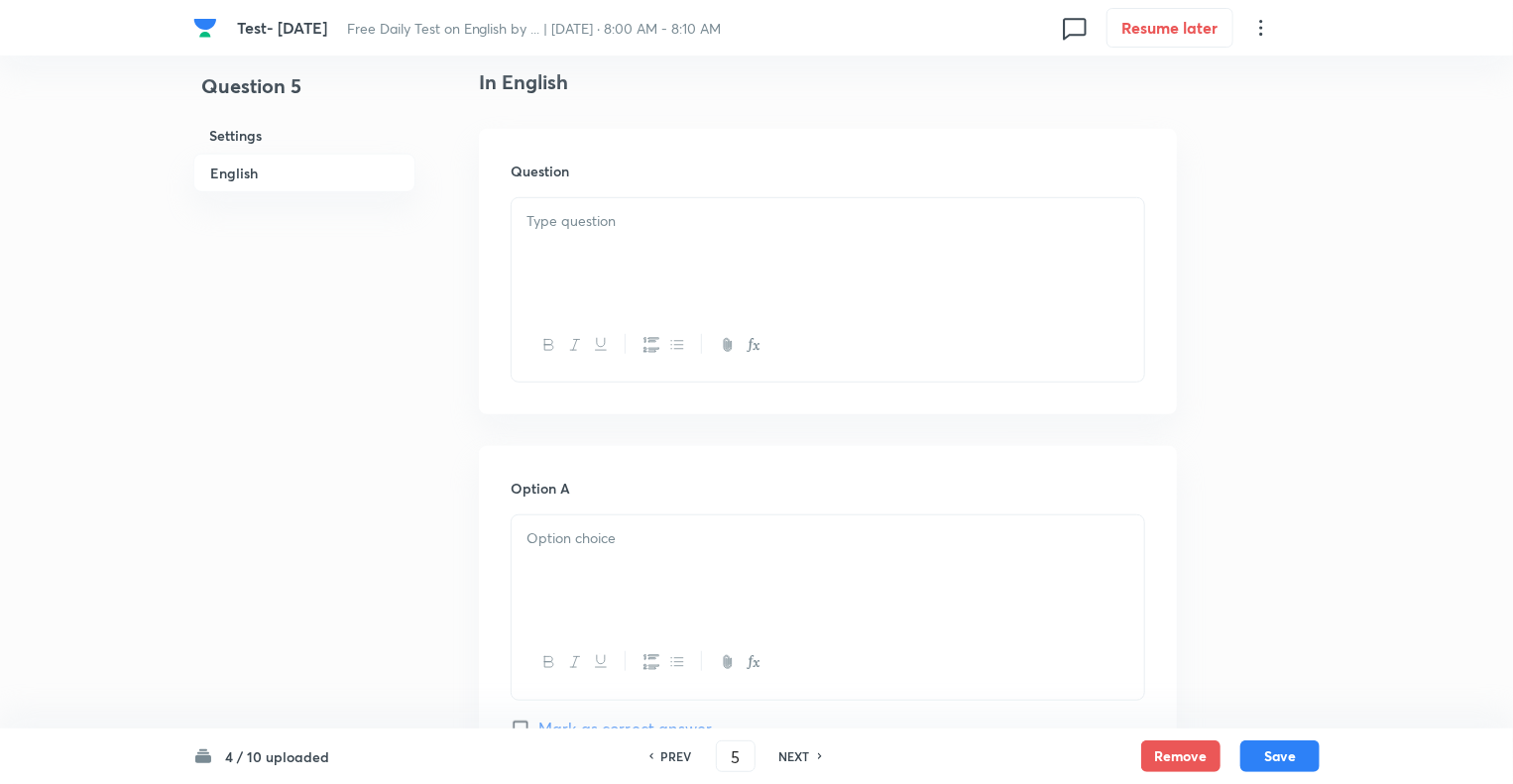 click at bounding box center [828, 254] 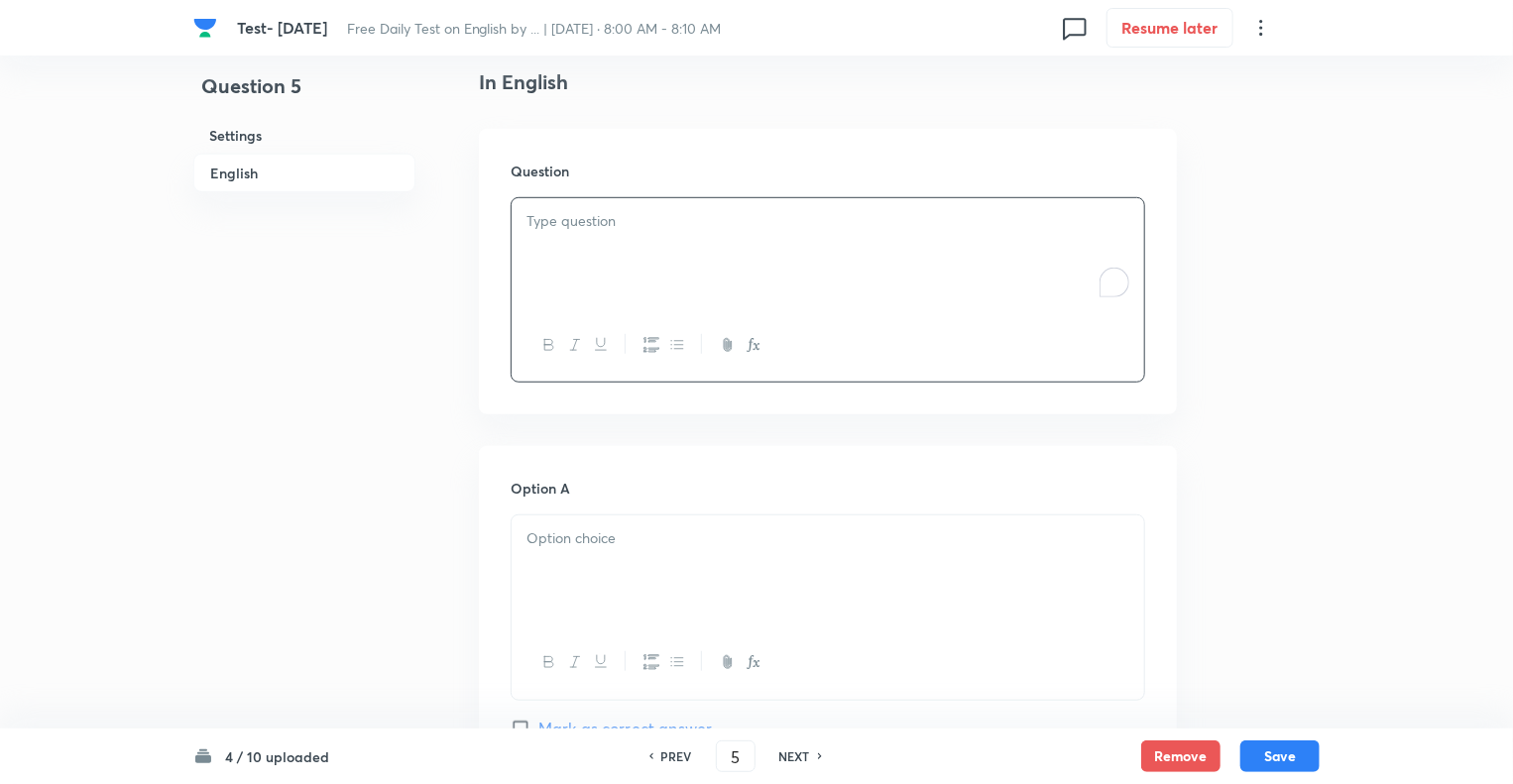 paste 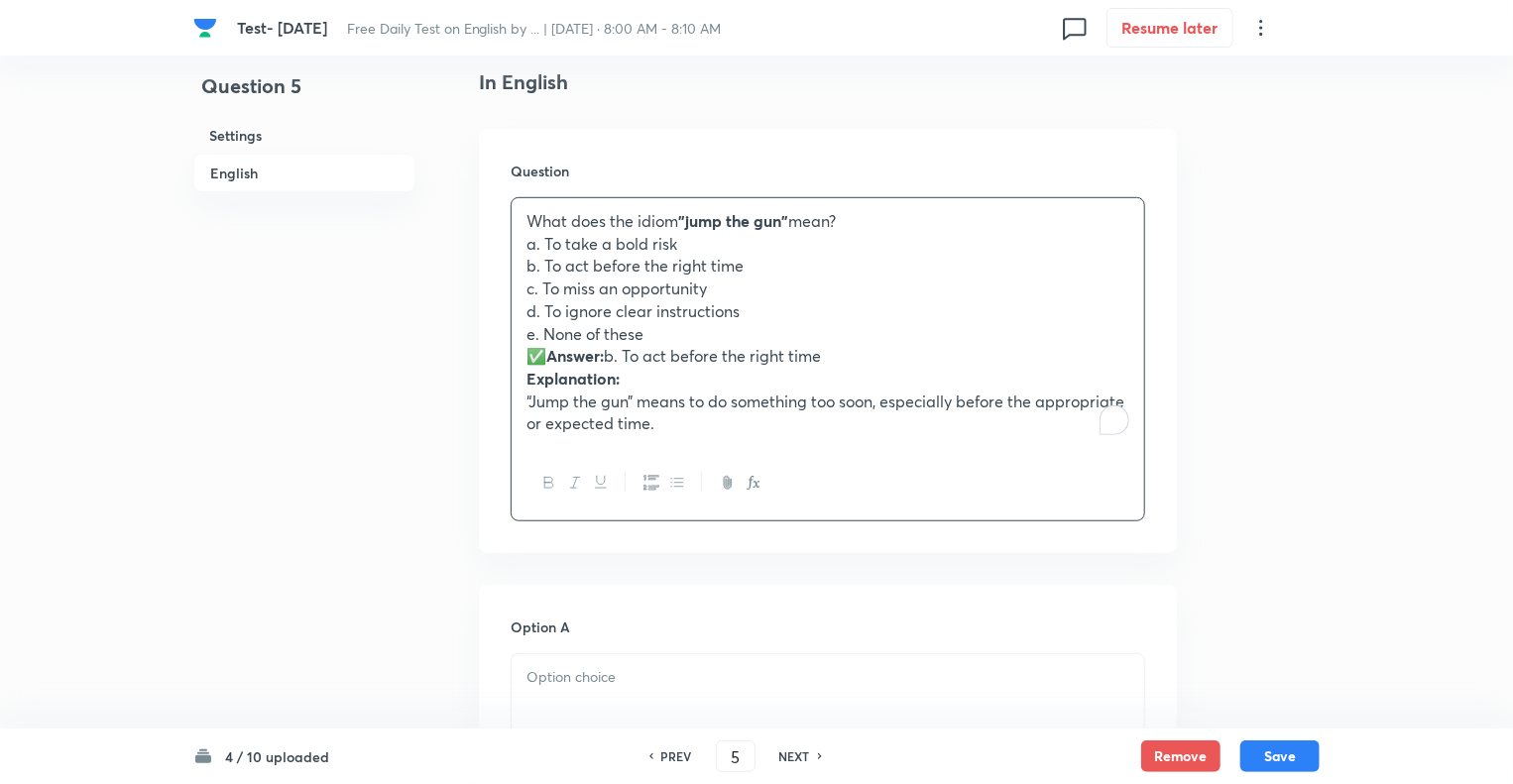 click on "Answer:" at bounding box center (575, 355) 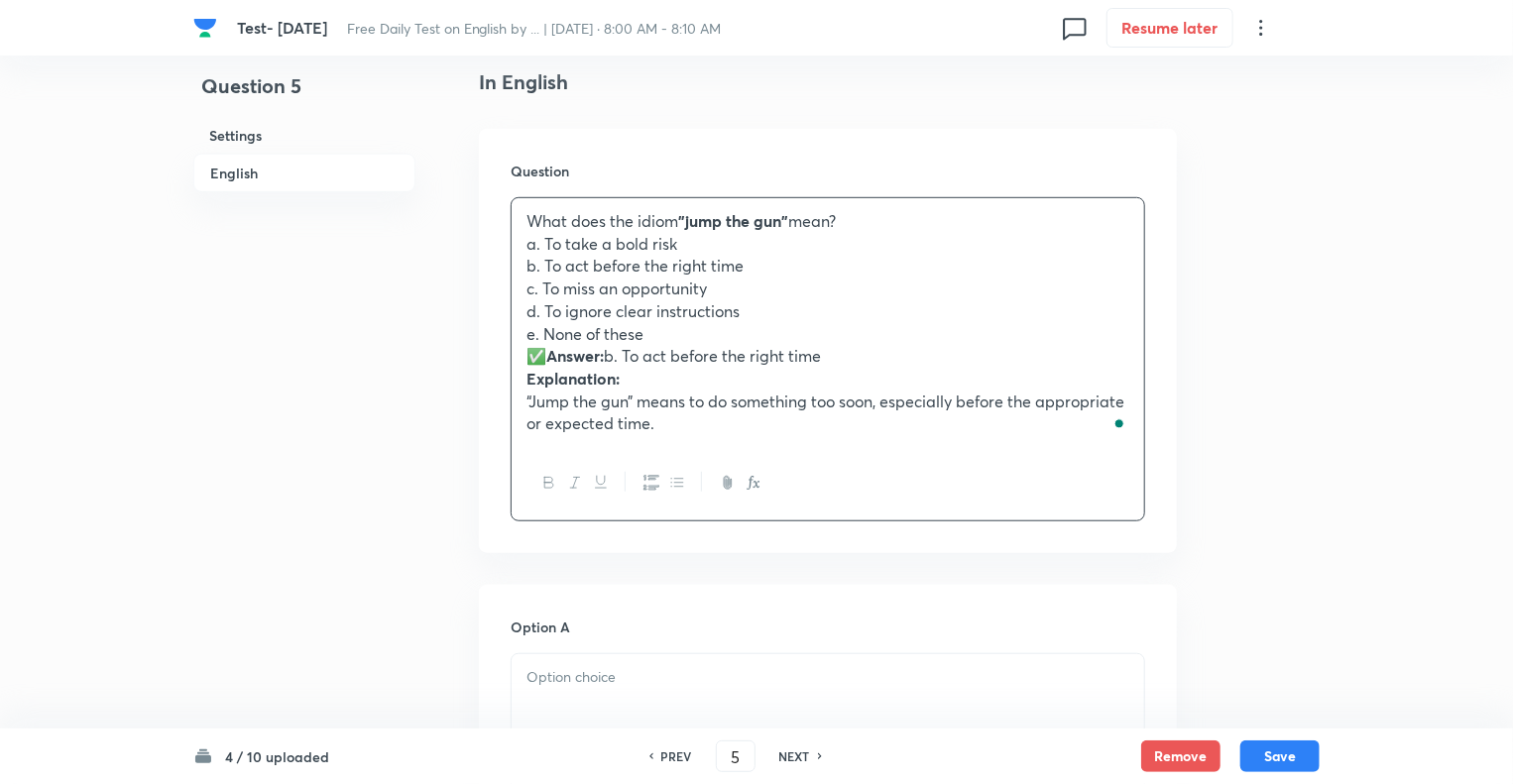 type 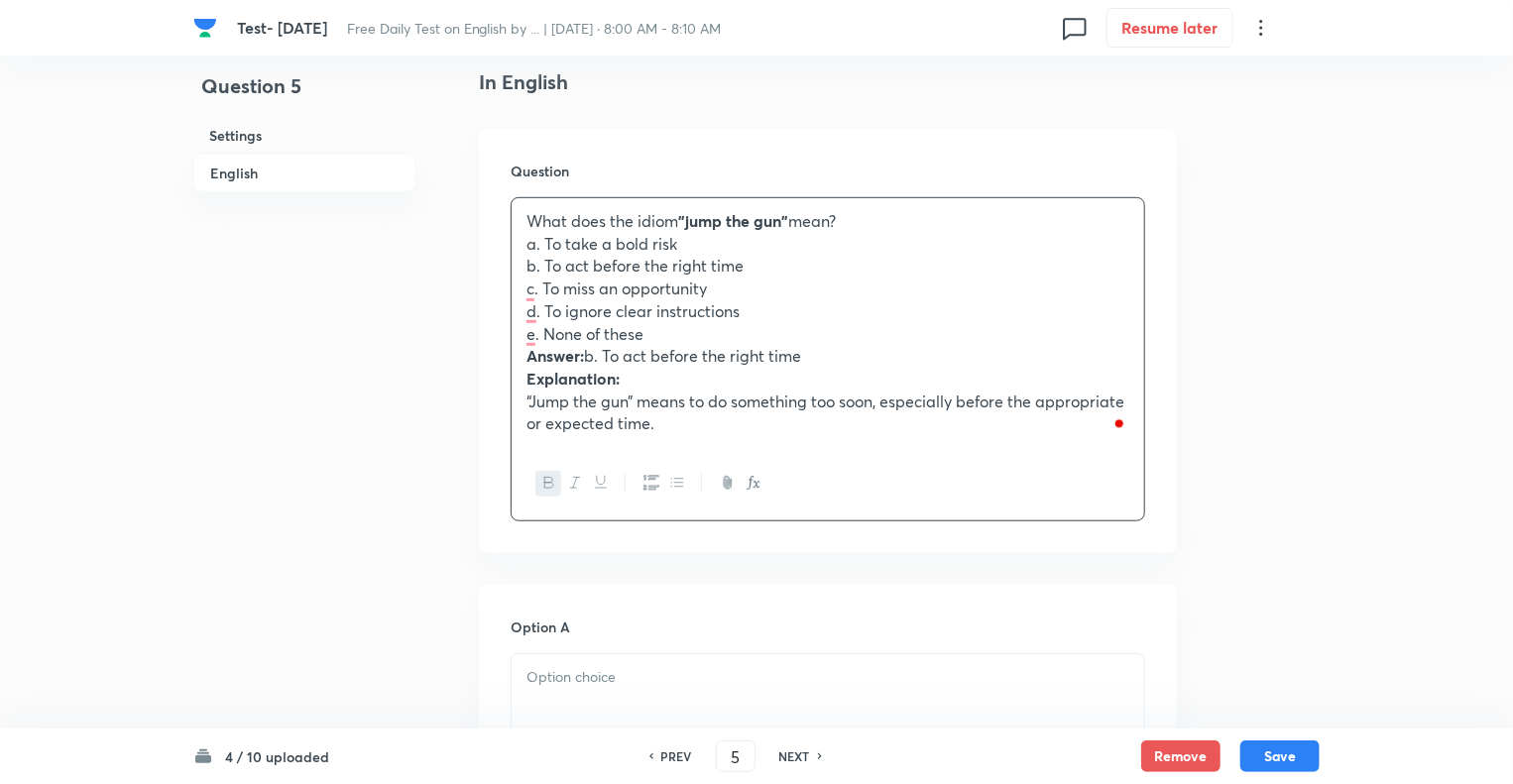 drag, startPoint x: 677, startPoint y: 423, endPoint x: 527, endPoint y: 363, distance: 161.55494 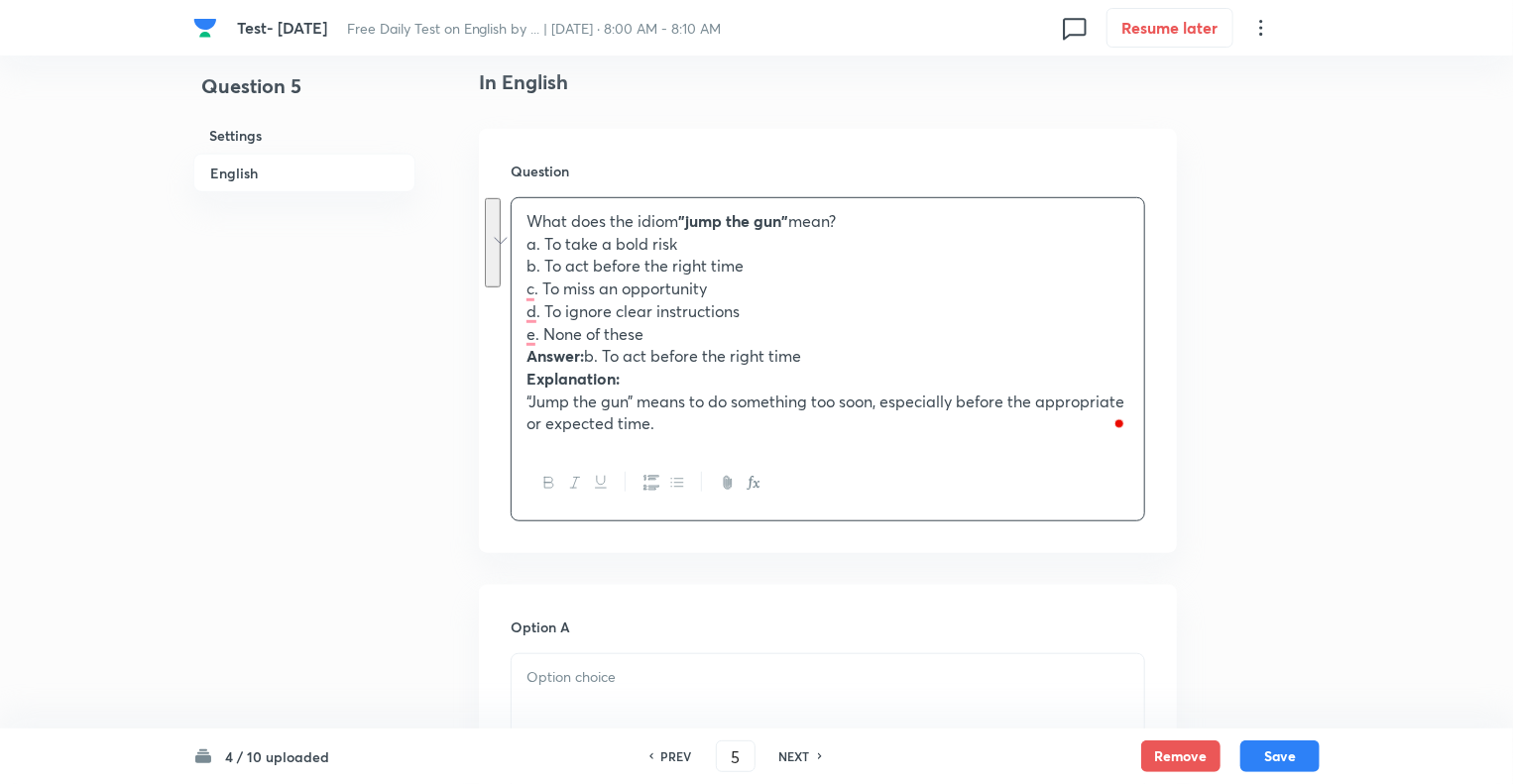 copy on "Answer:  b. To act before the right time Explanation:  “Jump the gun” means to do something too soon, especially before the appropriate or expected time." 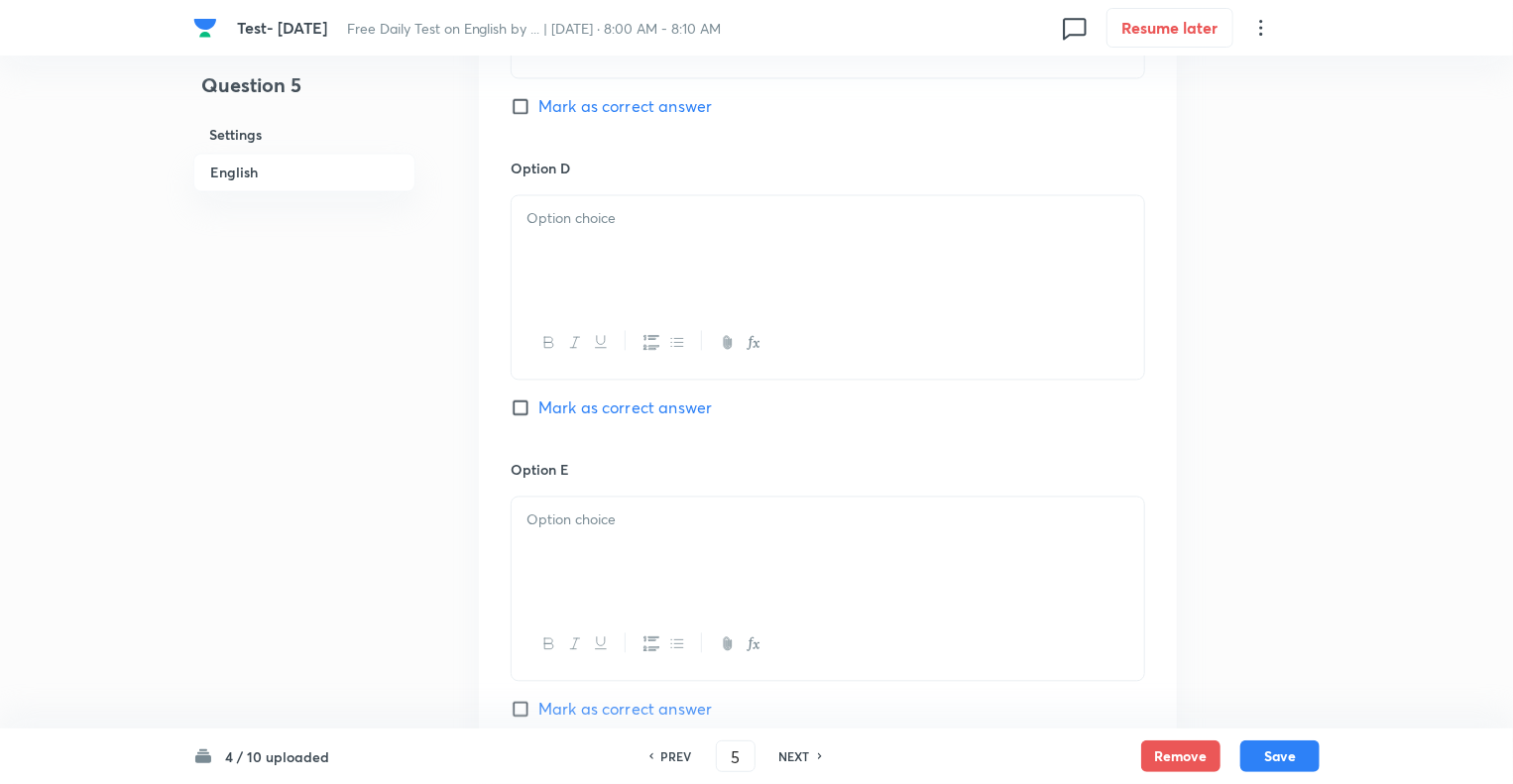 scroll, scrollTop: 2268, scrollLeft: 0, axis: vertical 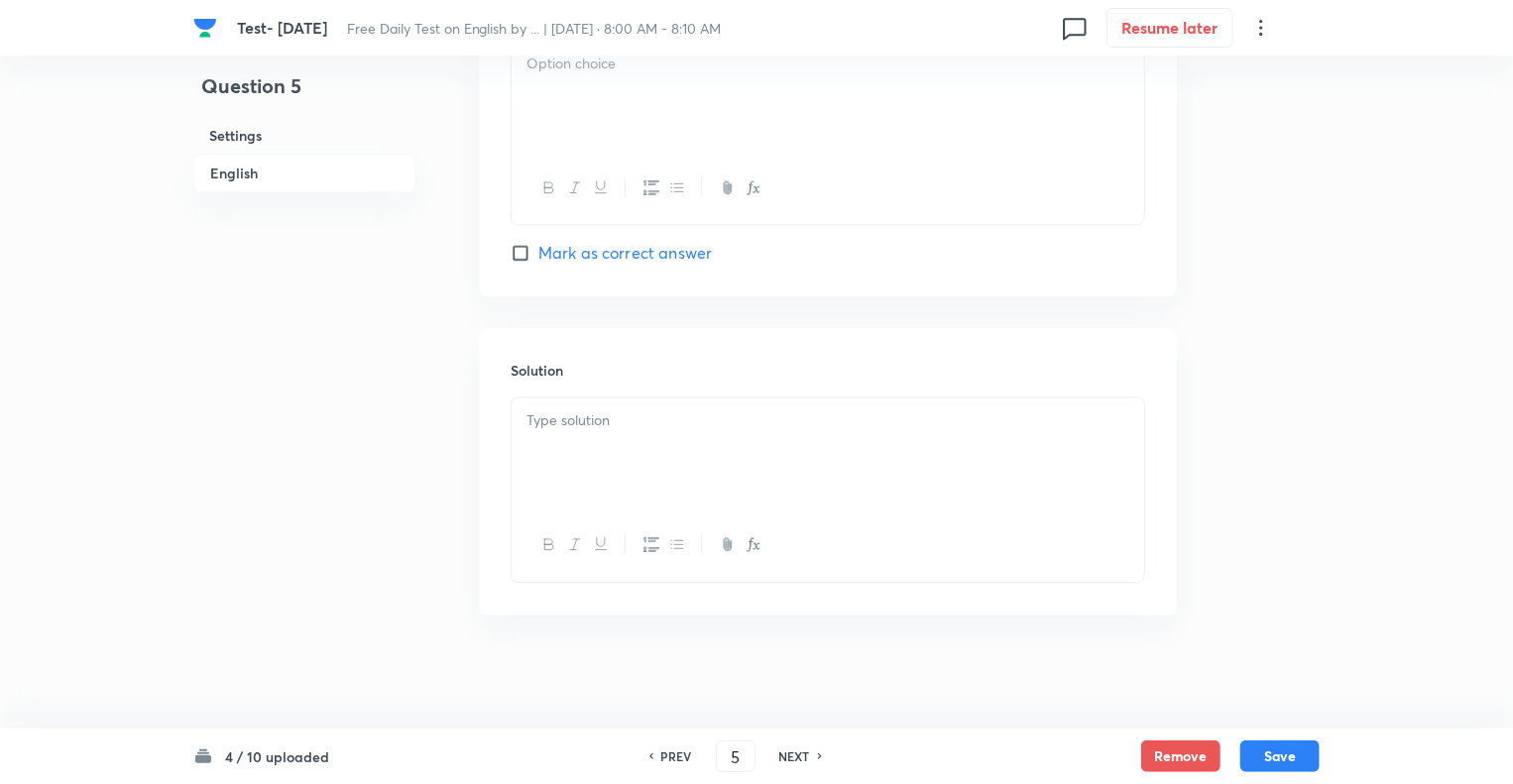 click at bounding box center [828, 420] 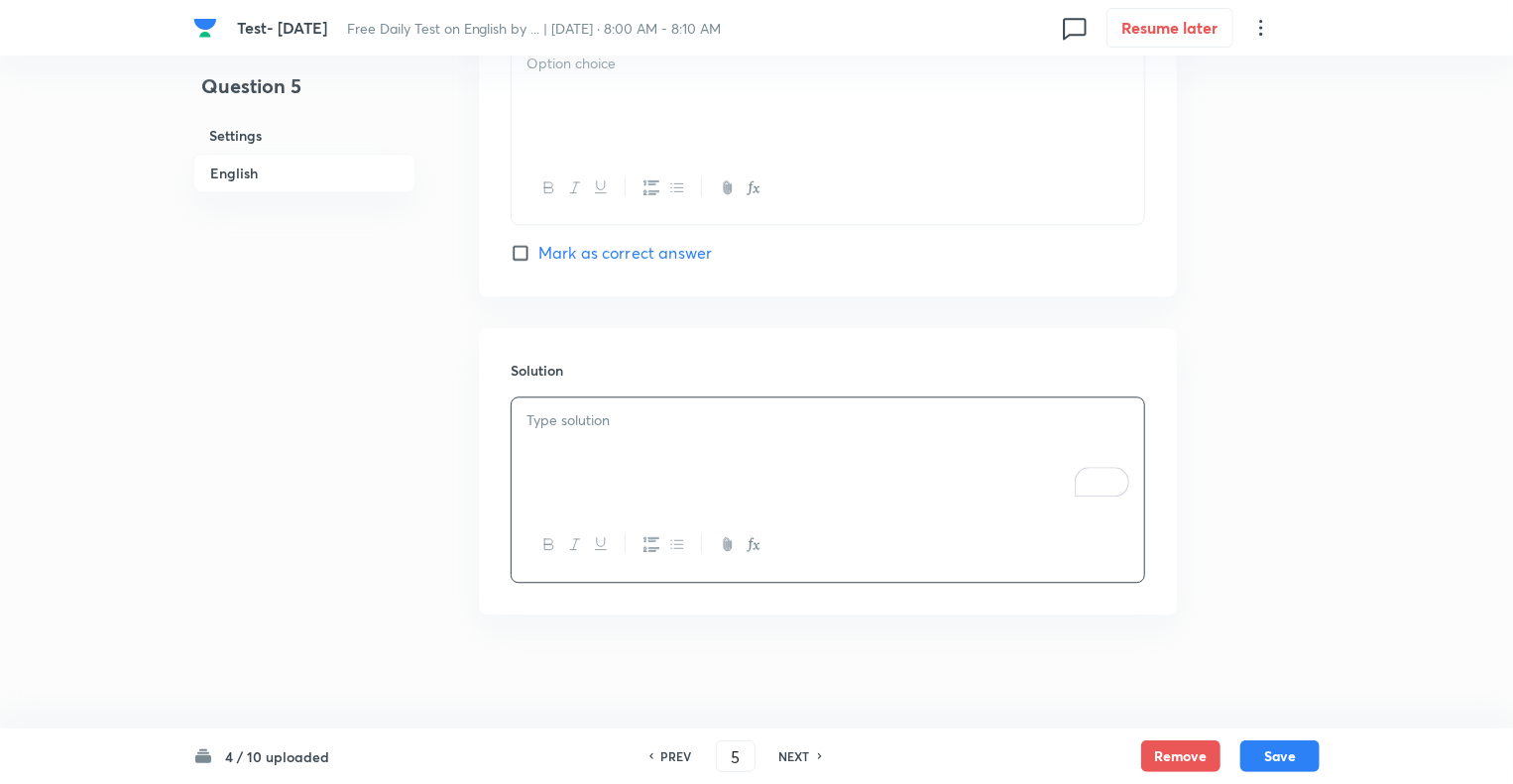 click at bounding box center [828, 453] 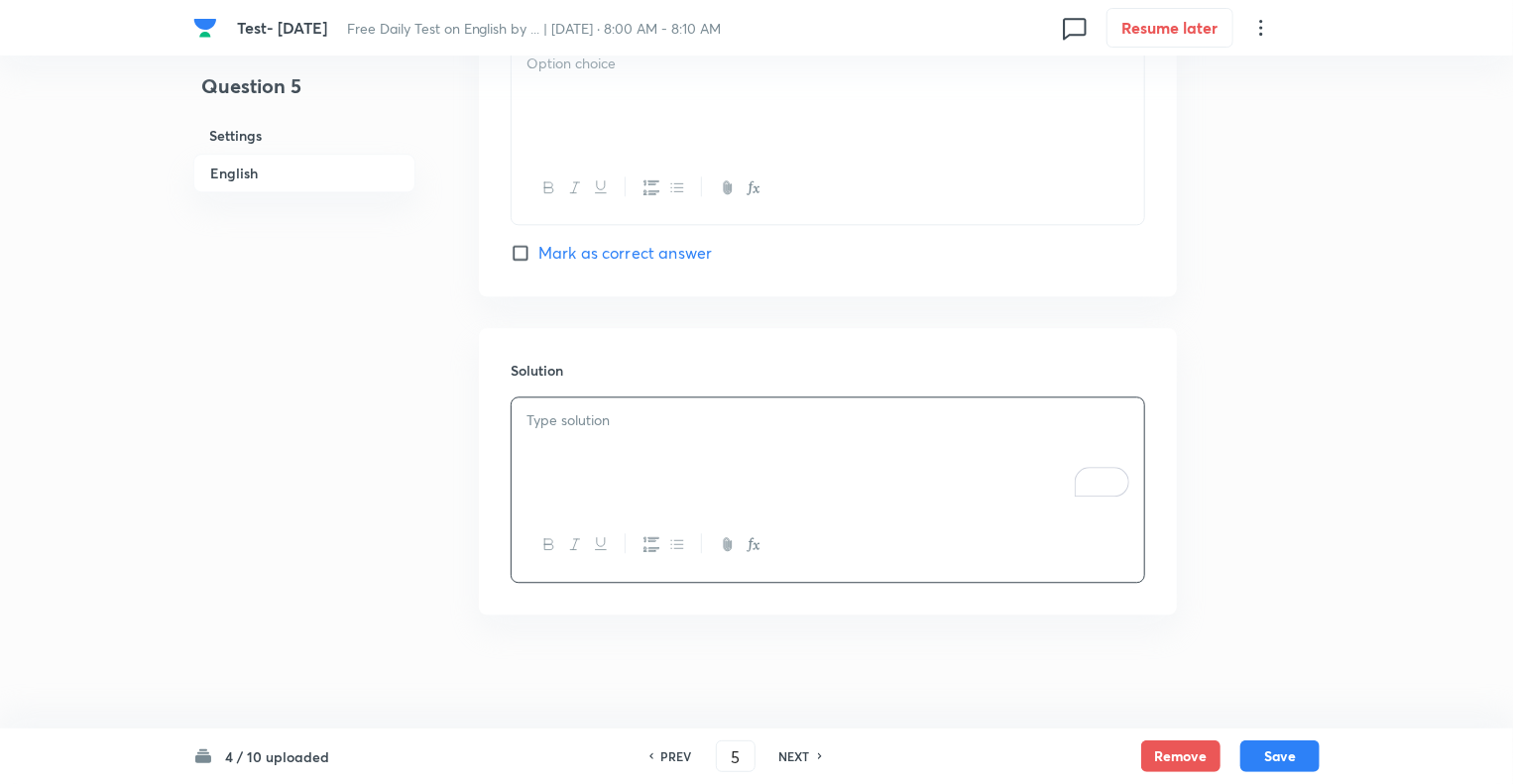 click at bounding box center [828, 420] 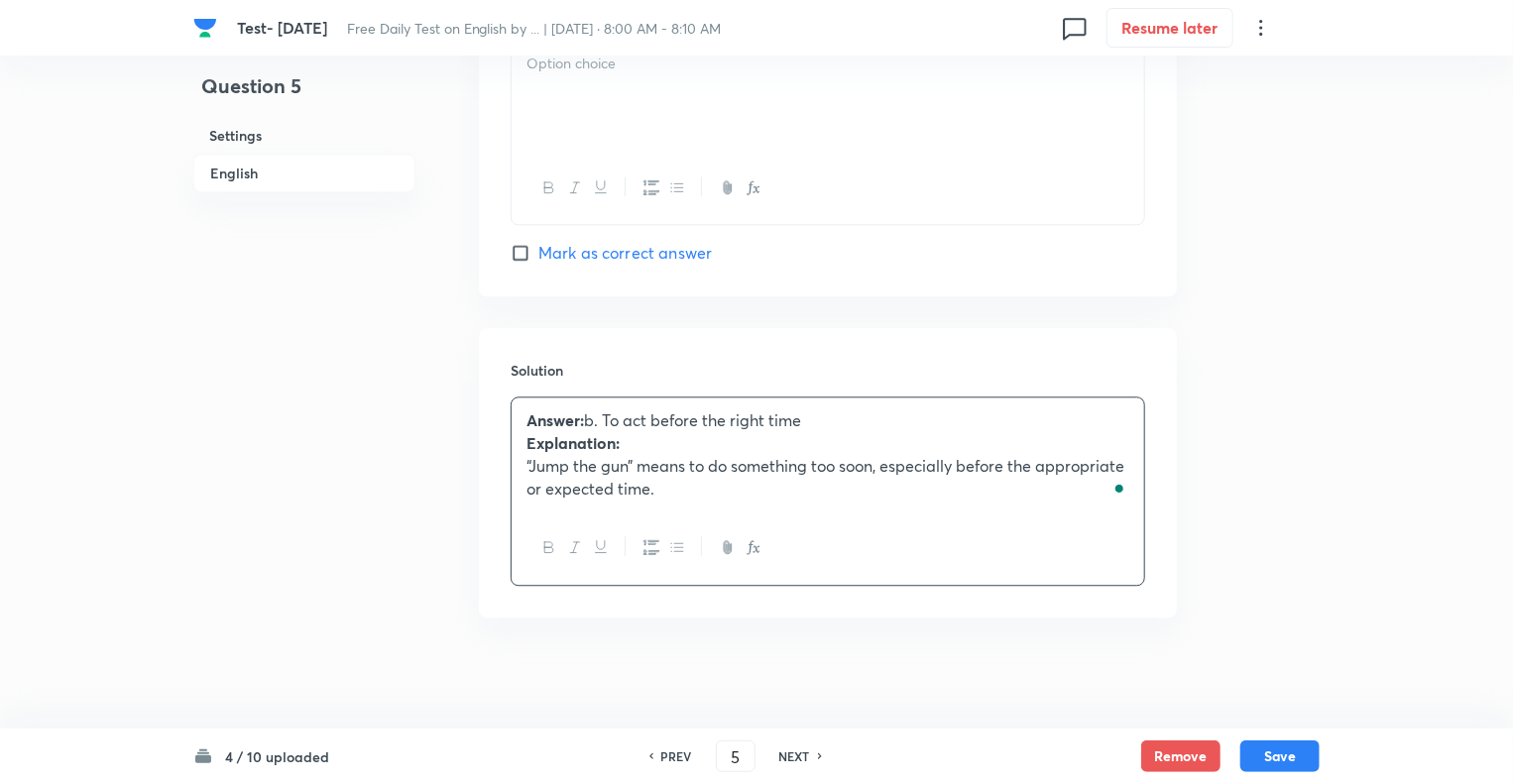 click on "Answer:  b. To act before the right time" at bounding box center [828, 420] 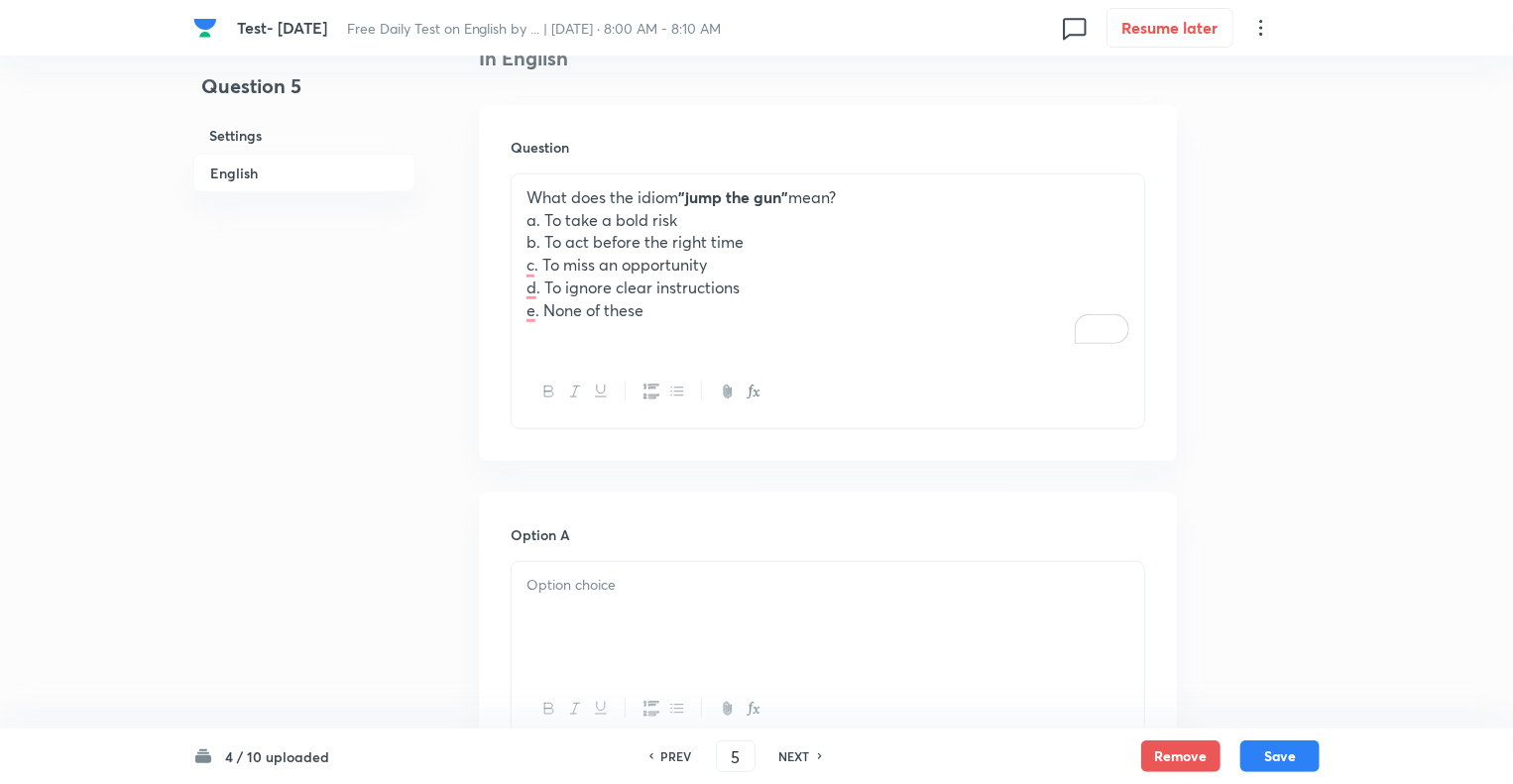scroll, scrollTop: 488, scrollLeft: 0, axis: vertical 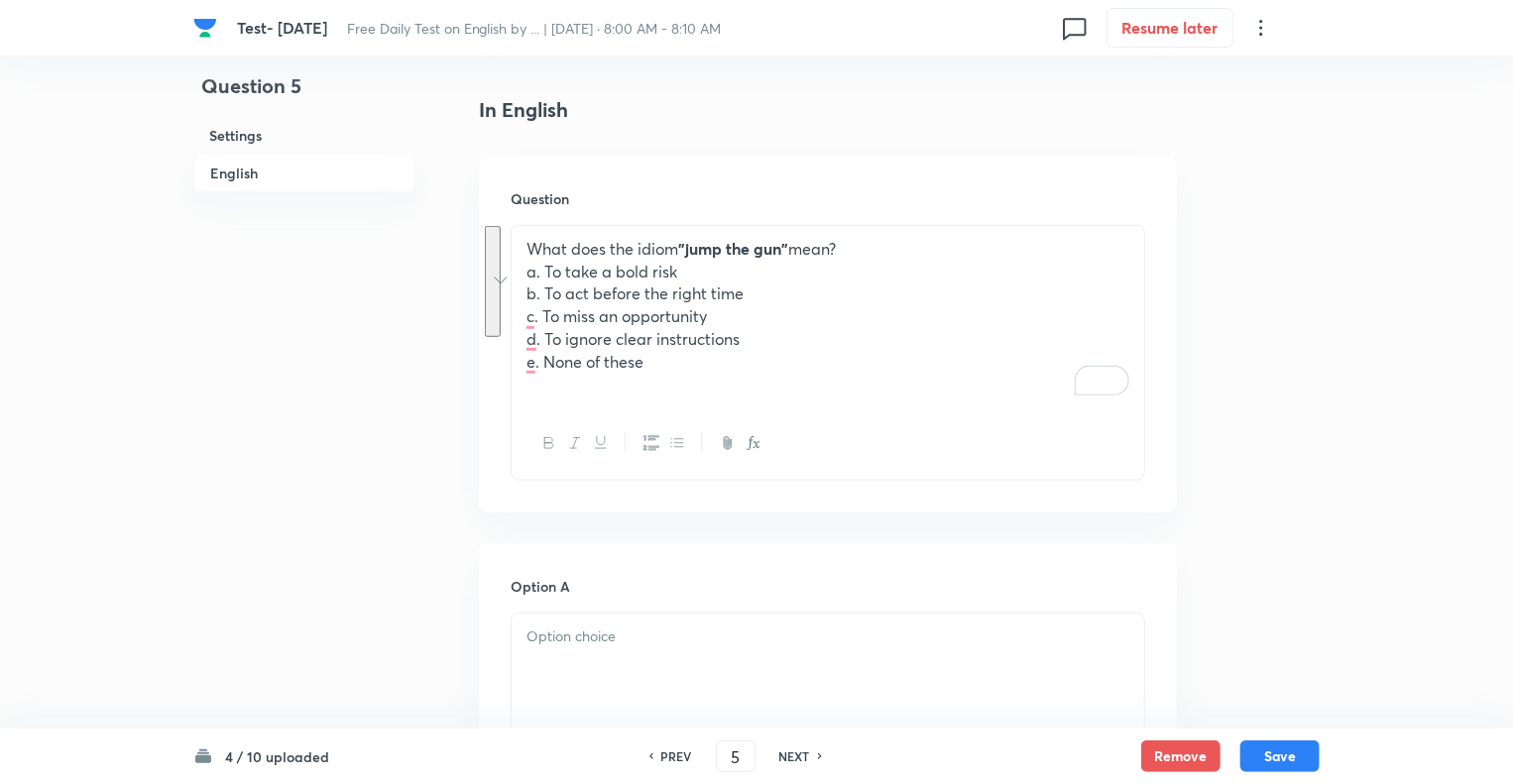 drag, startPoint x: 656, startPoint y: 368, endPoint x: 508, endPoint y: 269, distance: 178.05898 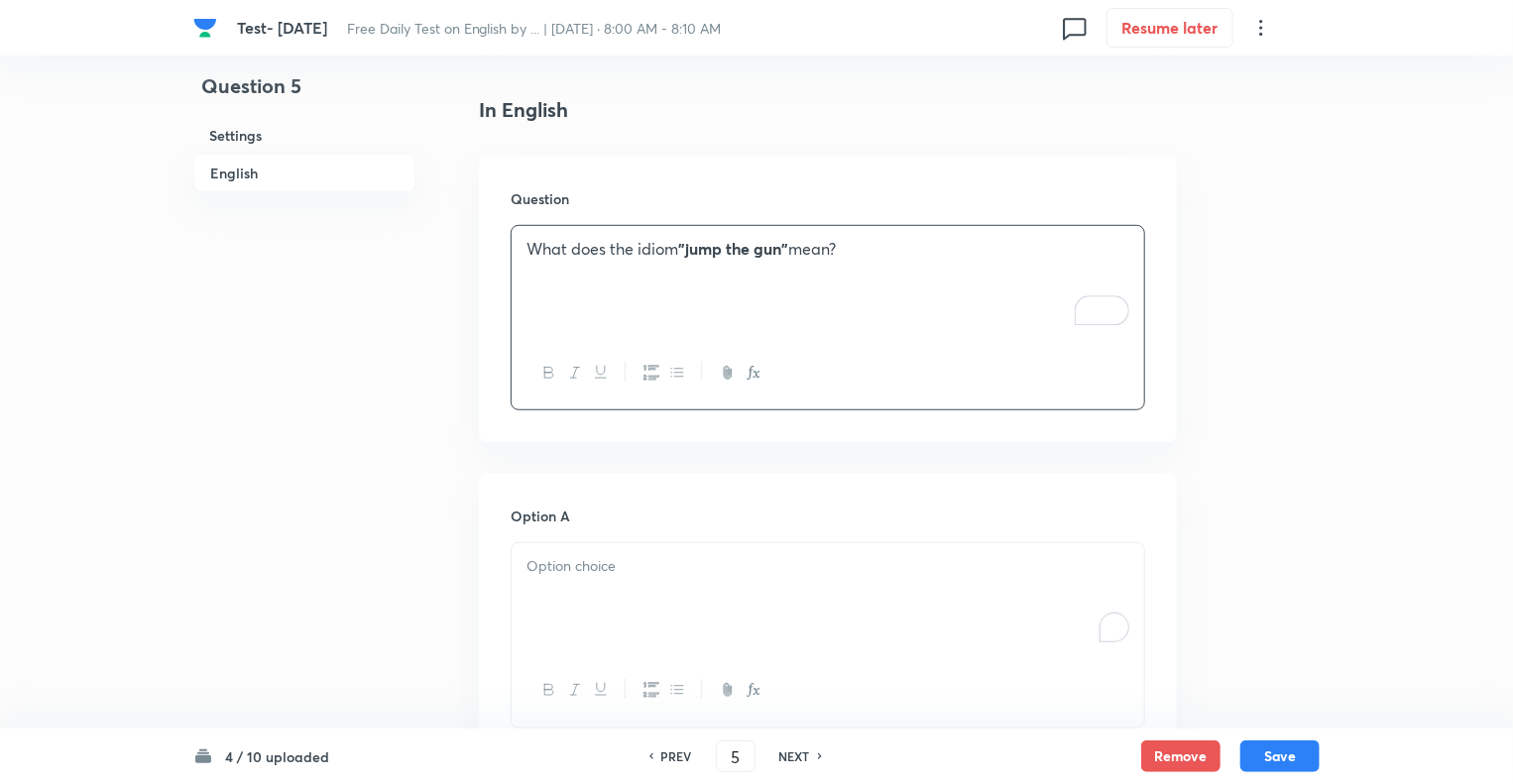 click at bounding box center (828, 566) 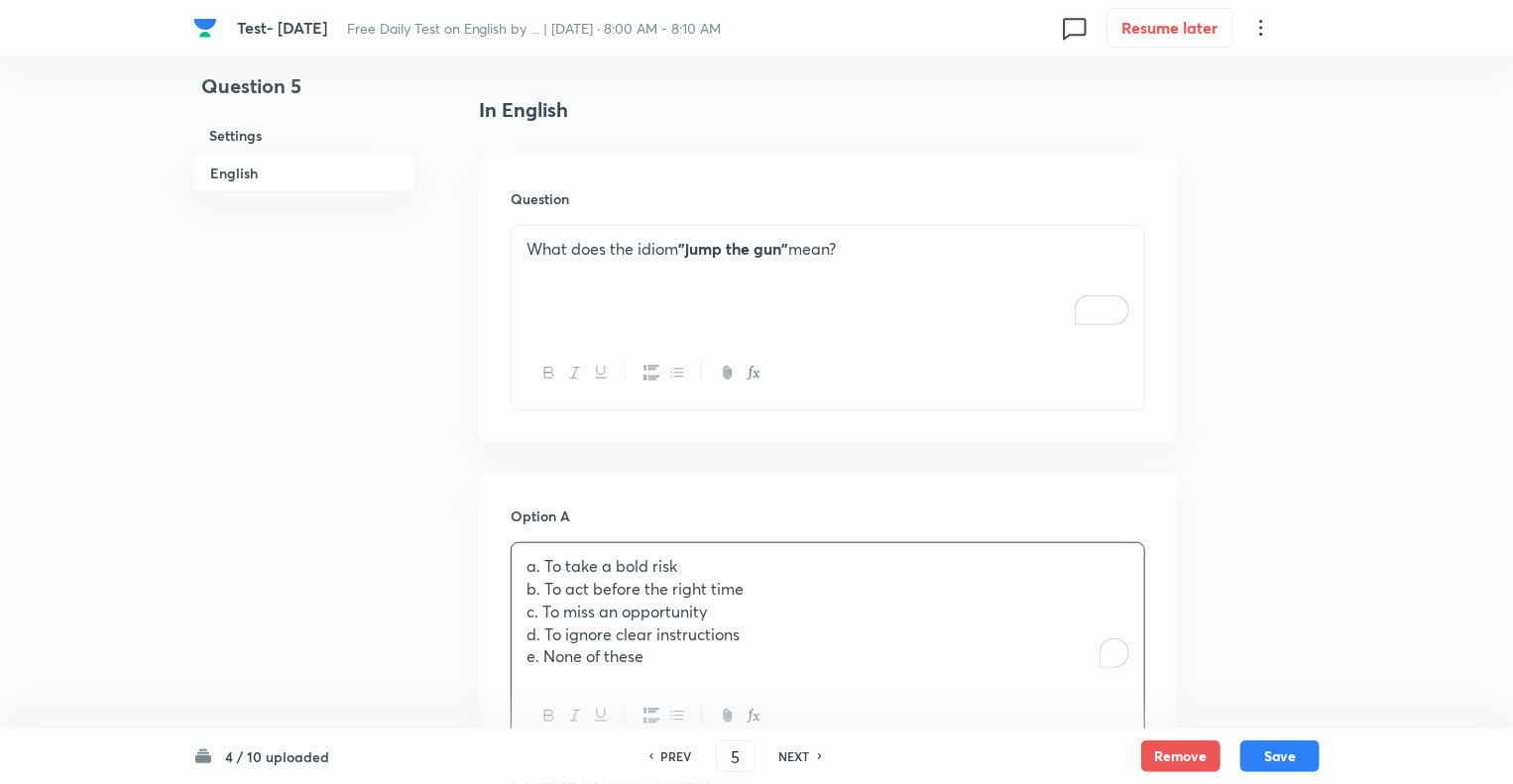 click on "Question 5 Settings English Settings Type Single choice correct 5 options + 1 mark - 0.25 marks Edit Concept English Language Vocabulary Idioms Idioms Edit Additional details Moderate Fact Not from PYQ paper No equation Edit In English Question What does the idiom  "jump the gun"  mean? Option A a. To take a bold risk b. To act before the right time c. To miss an opportunity d. To ignore clear instructions e. None of these Mark as correct answer Option B Mark as correct answer Option C Mark as correct answer Option D Mark as correct answer Option E Mark as correct answer Solution Answer:  d. To act before the right time Explanation:  “Jump the gun” means to do something too soon, especially before the appropriate or expected time." at bounding box center (756, 1019) 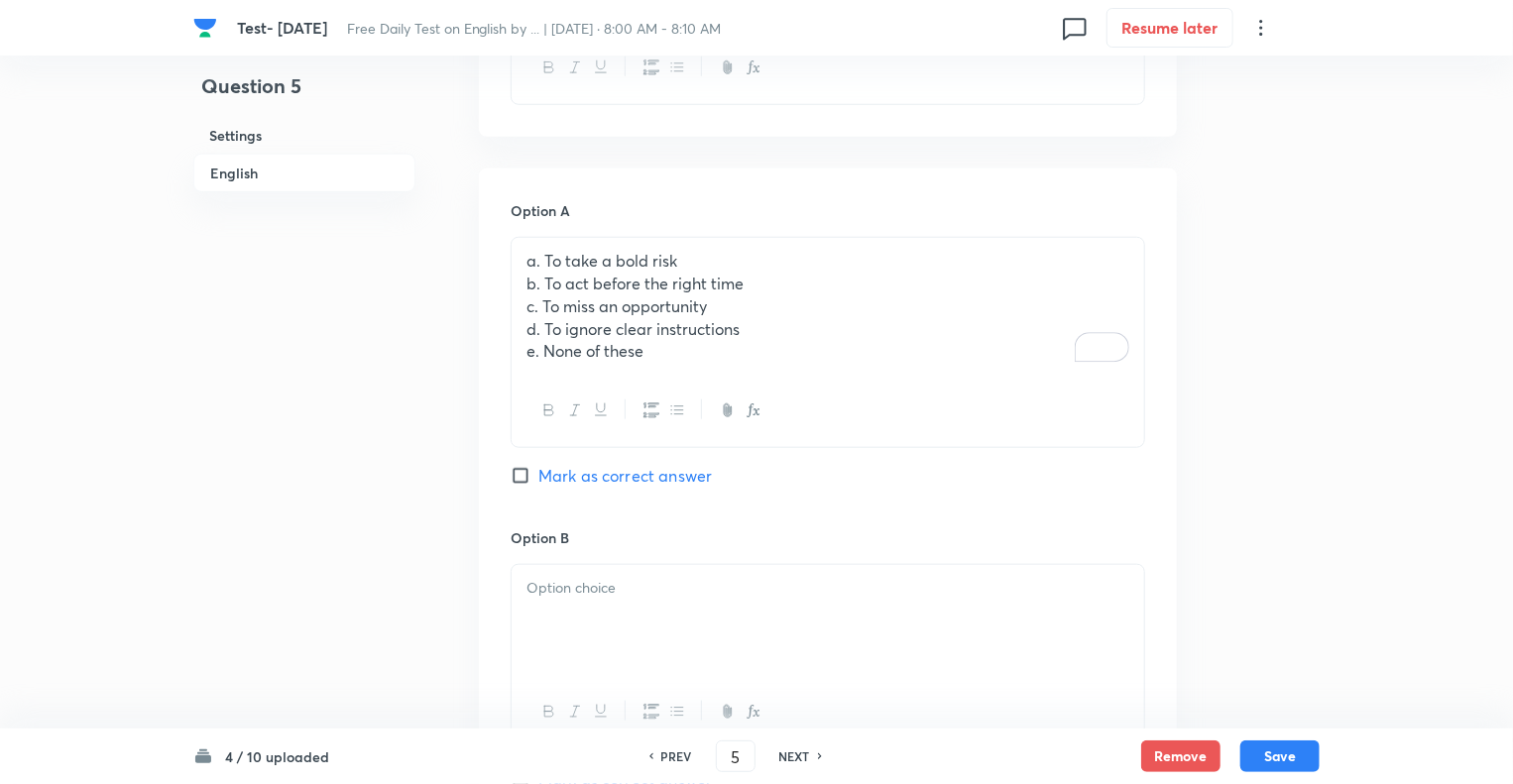 scroll, scrollTop: 805, scrollLeft: 0, axis: vertical 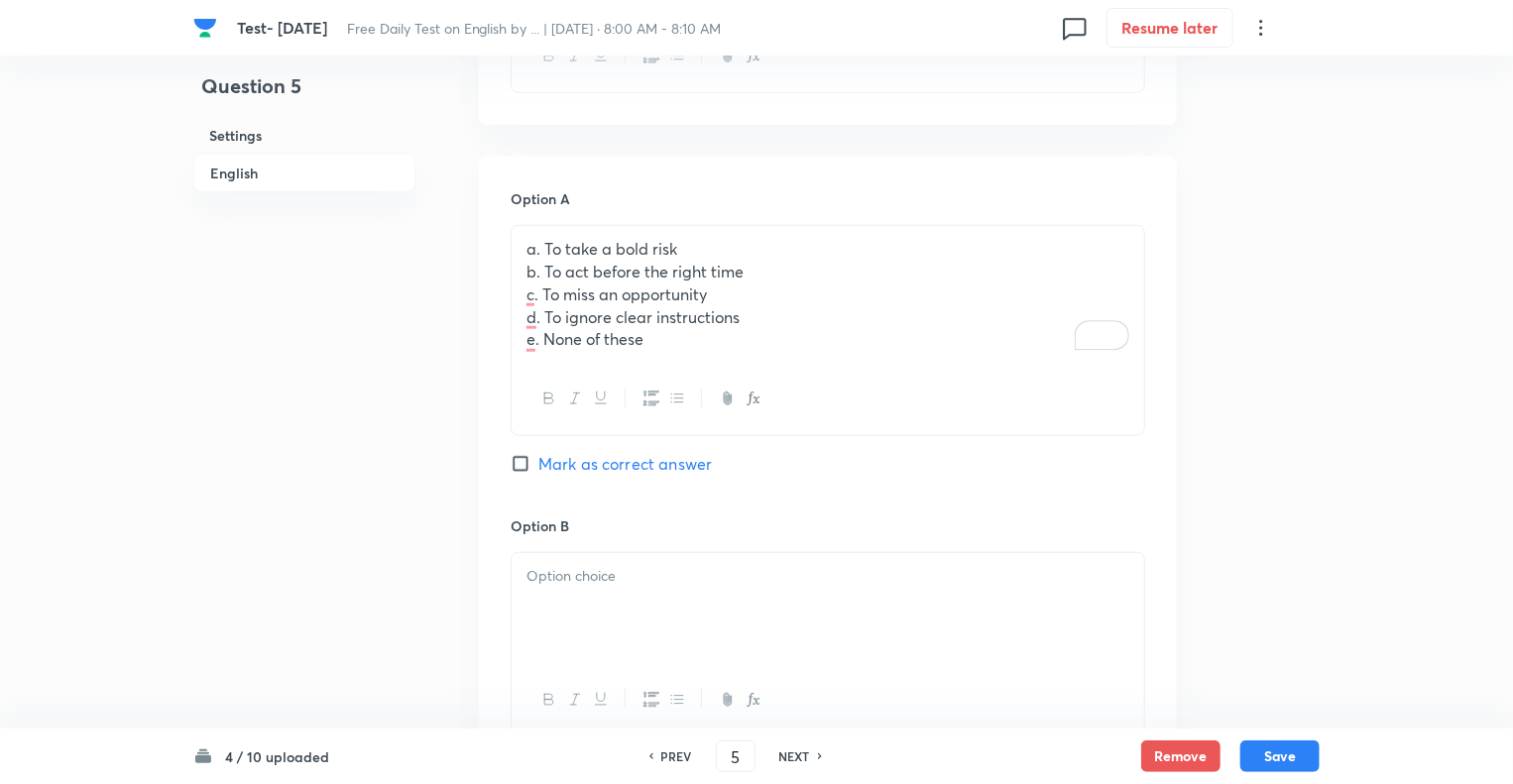 click on "e. None of these" at bounding box center [828, 339] 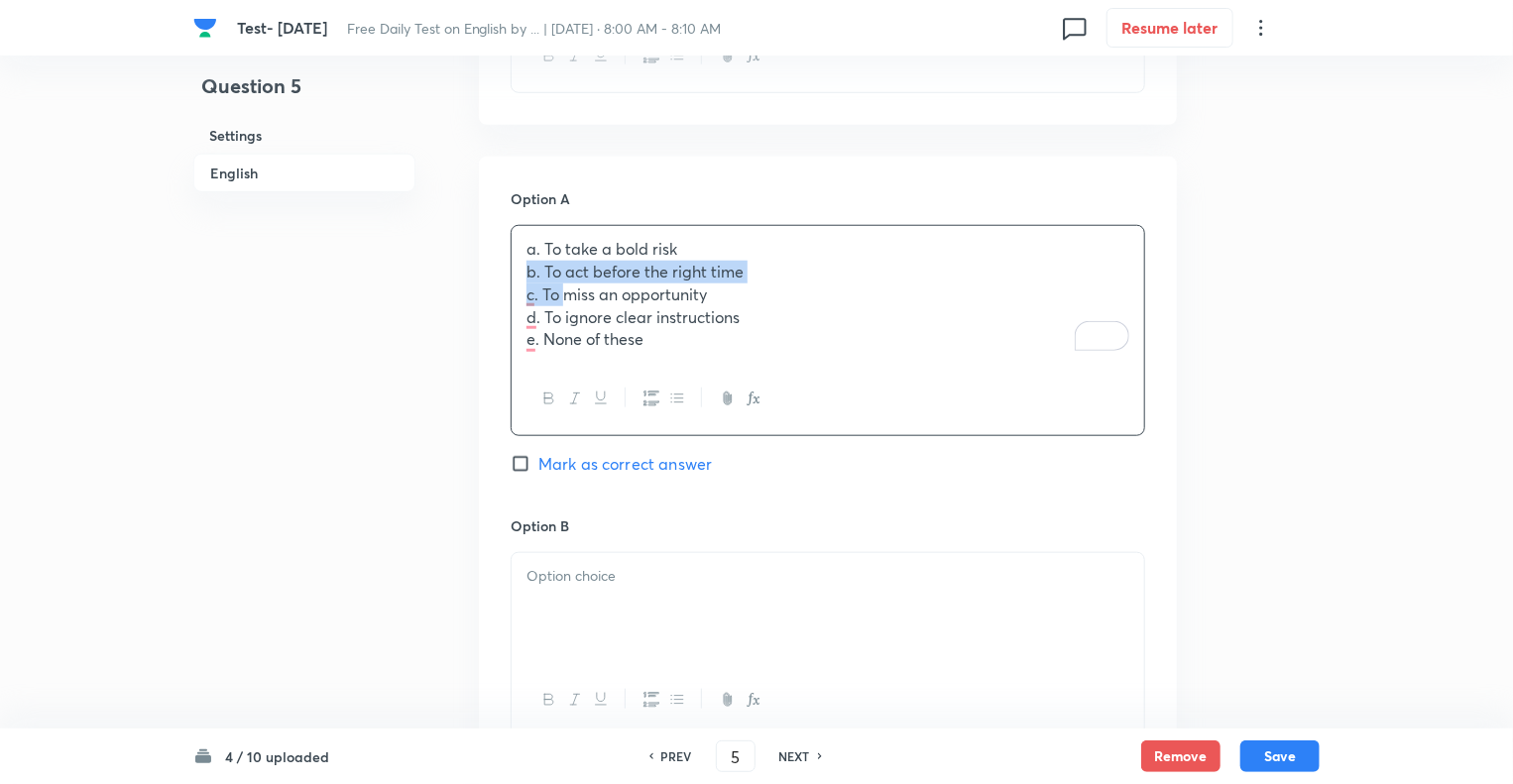 click on "Test- 14th July, 2025 Free Daily Test on English by ... | Jul 14, 2025 · 8:00 AM - 8:10 AM 0 Resume later Question 5 Settings English Settings Type Single choice correct 5 options + 1 mark - 0.25 marks Edit Concept English Language Vocabulary Idioms Idioms Edit Additional details Moderate Fact Not from PYQ paper No equation Edit In English Question What does the idiom  "jump the gun"  mean? Option A a. To take a bold risk b. To act before the right time c. To miss an opportunity d. To ignore clear instructions e. None of these Mark as correct answer Option B Mark as correct answer Option C Mark as correct answer Option D Mark as correct answer Option E Mark as correct answer Solution Answer:  d. To act before the right time Explanation:  “Jump the gun” means to do something too soon, especially before the appropriate or expected time.
4 / 10 uploaded
PREV 5 ​ NEXT Remove Save No internet connection Test- 14th July, 2025 | Unacademy" at bounding box center (756, 702) 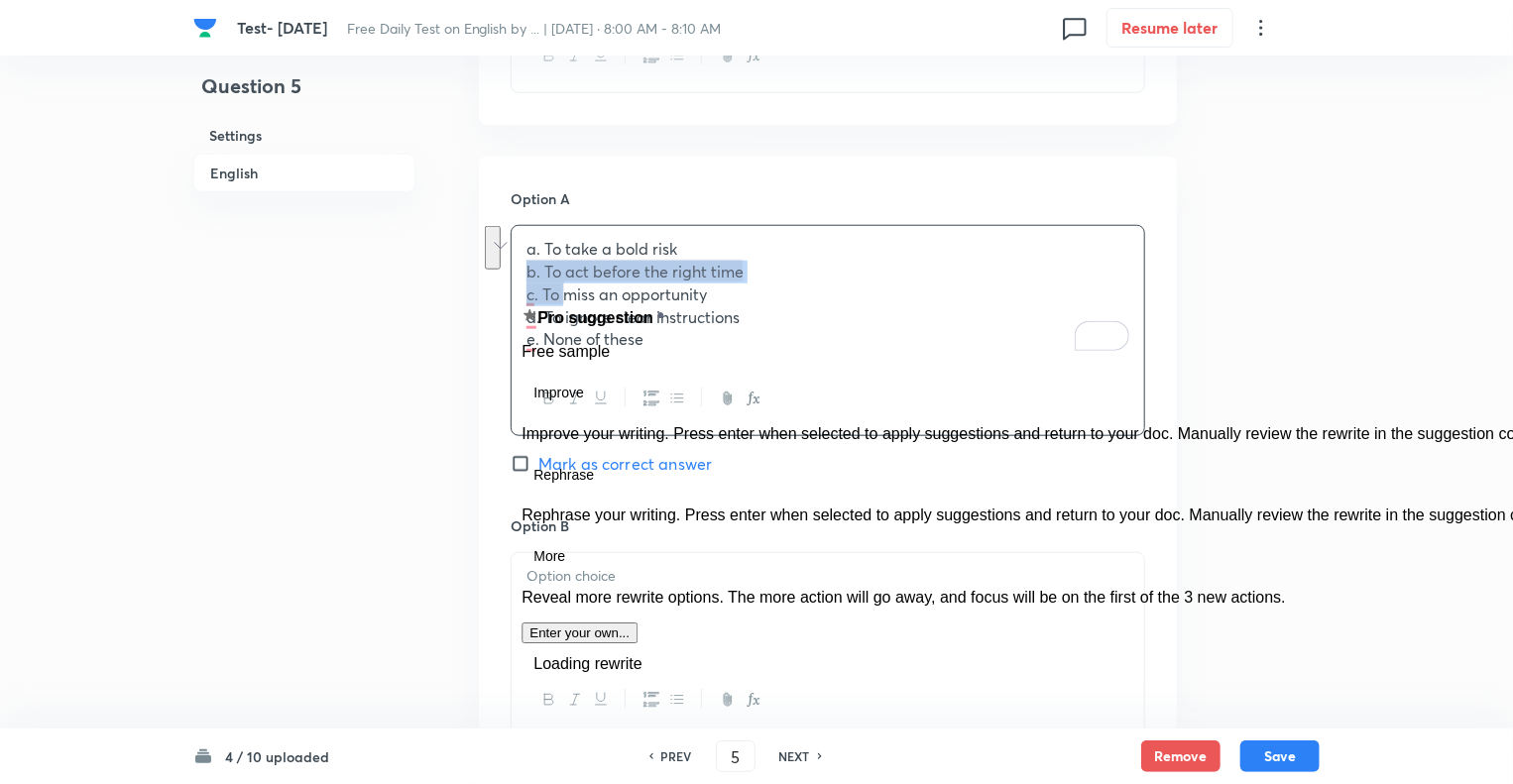 click 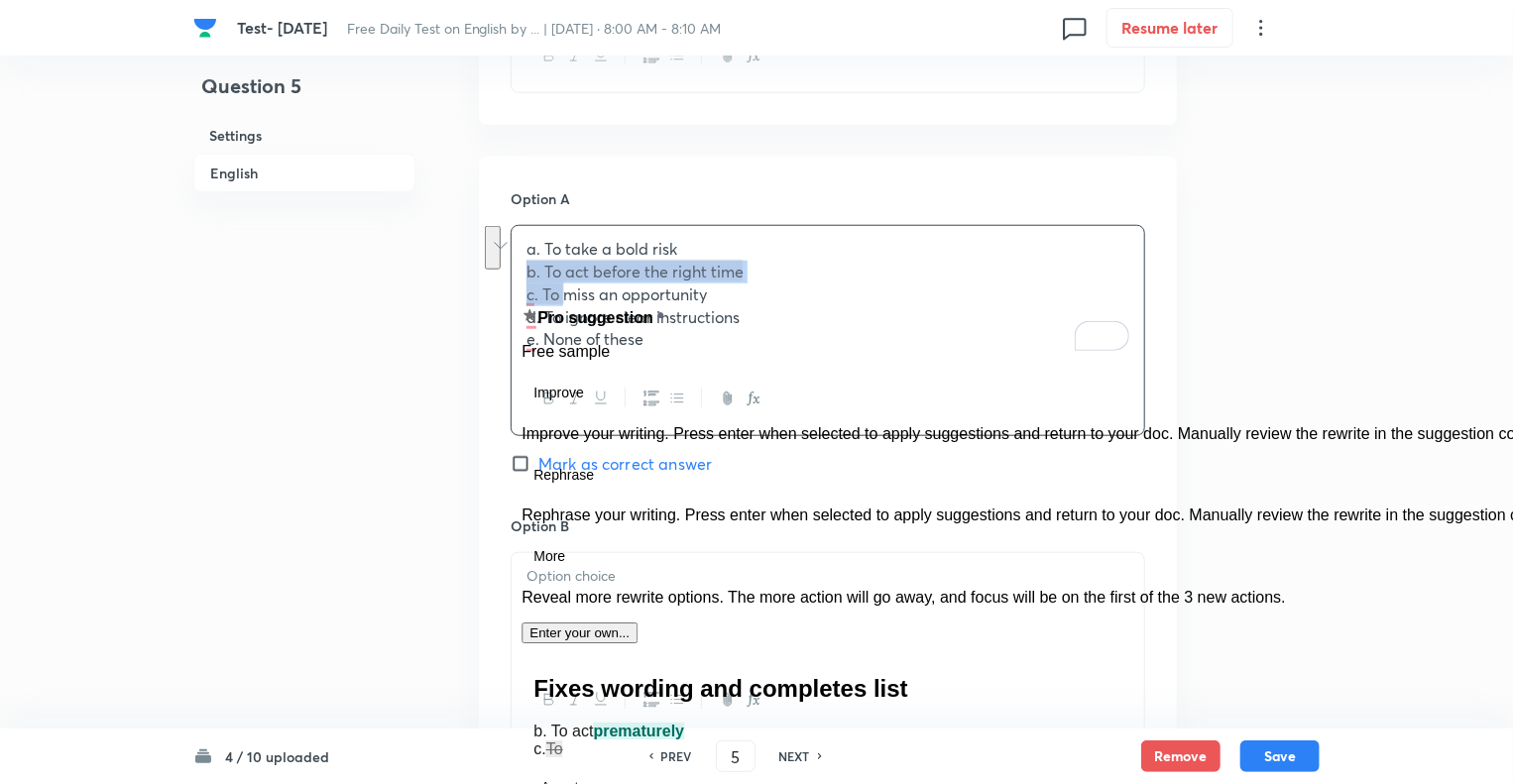 click on "a. To take a bold risk b. To act before the right time c. To miss an opportunity d. To ignore clear instructions e. None of these" at bounding box center [828, 294] 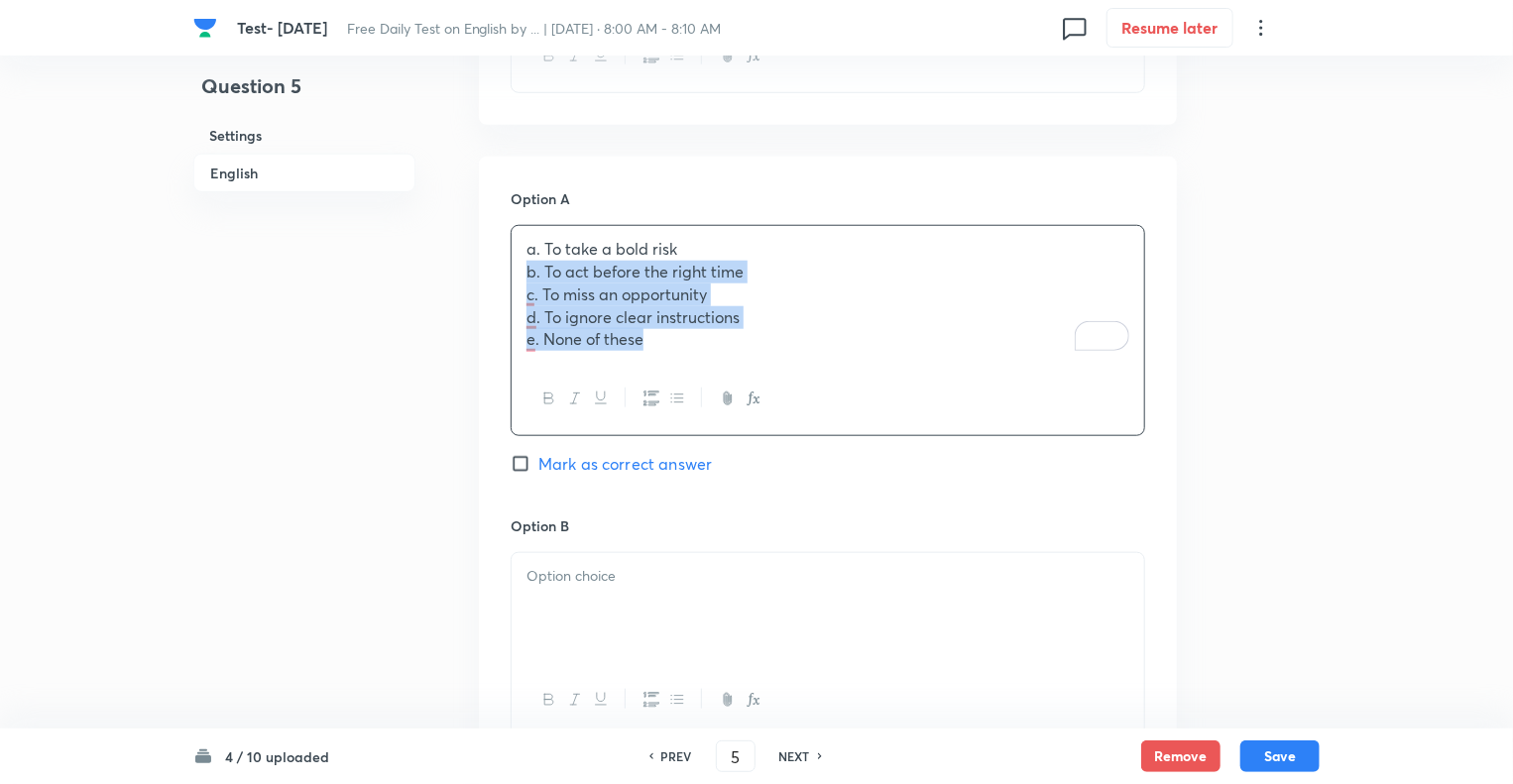 drag, startPoint x: 524, startPoint y: 268, endPoint x: 723, endPoint y: 413, distance: 246.22348 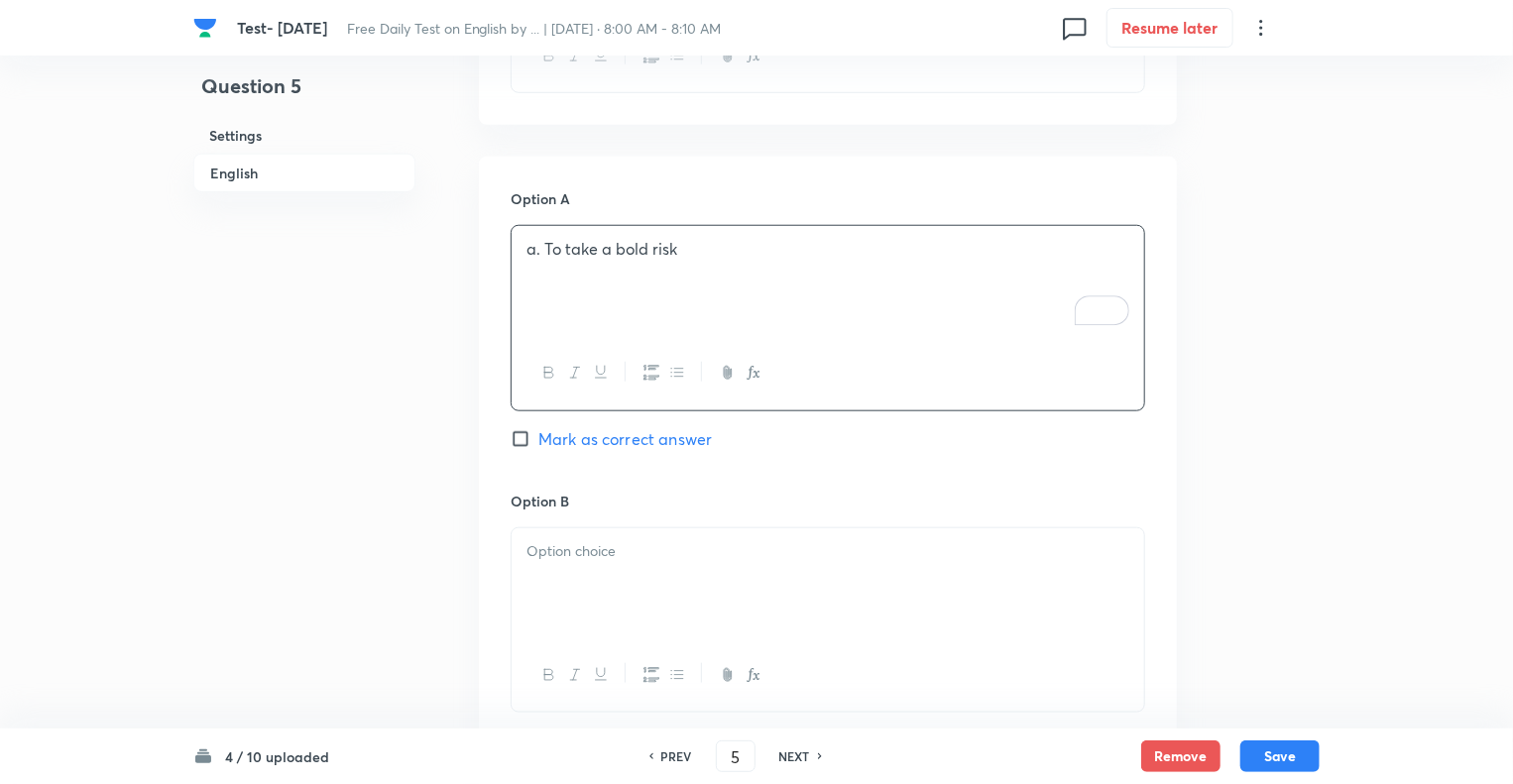 click at bounding box center (828, 584) 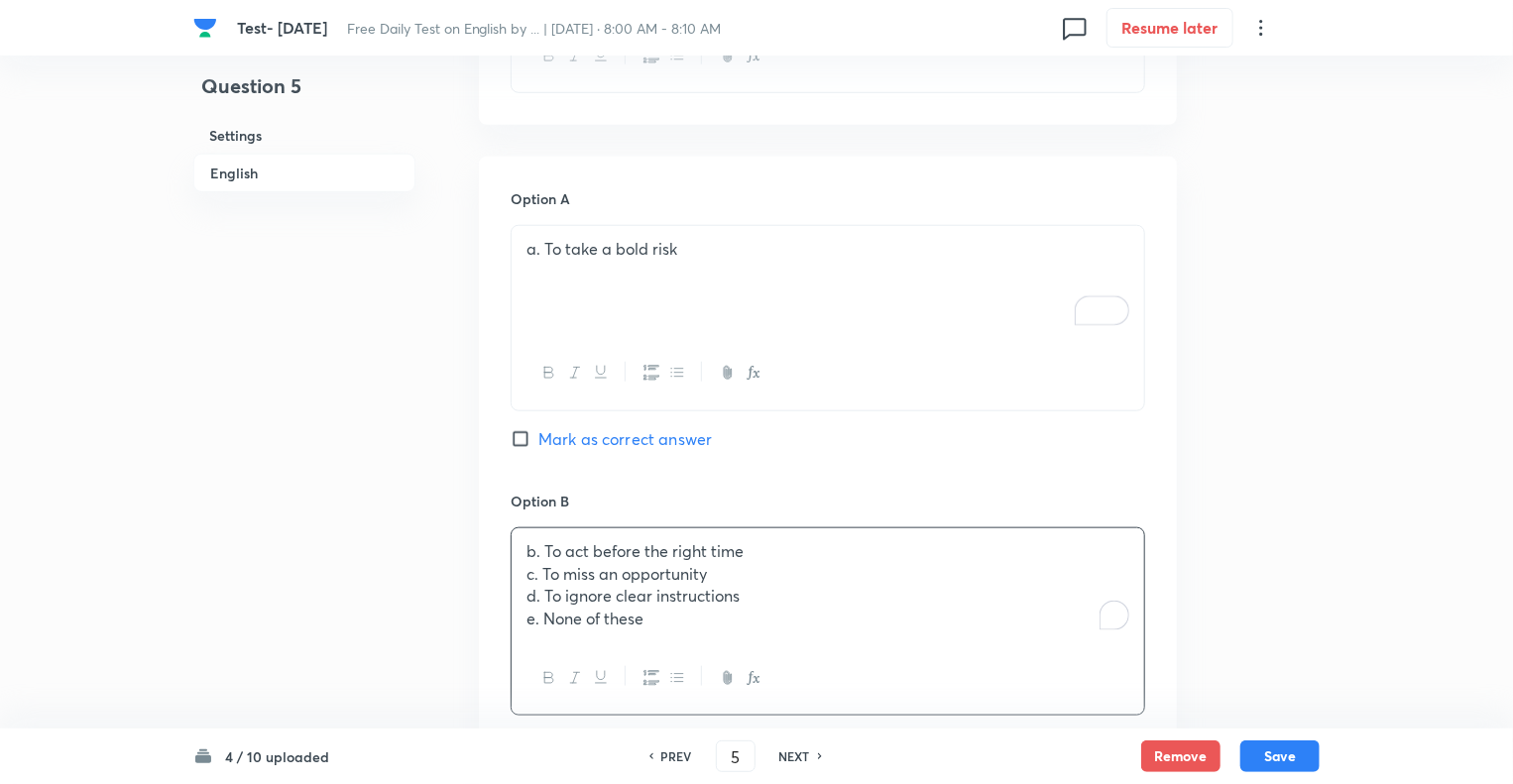 click on "Question 5 Settings English" at bounding box center [304, 691] 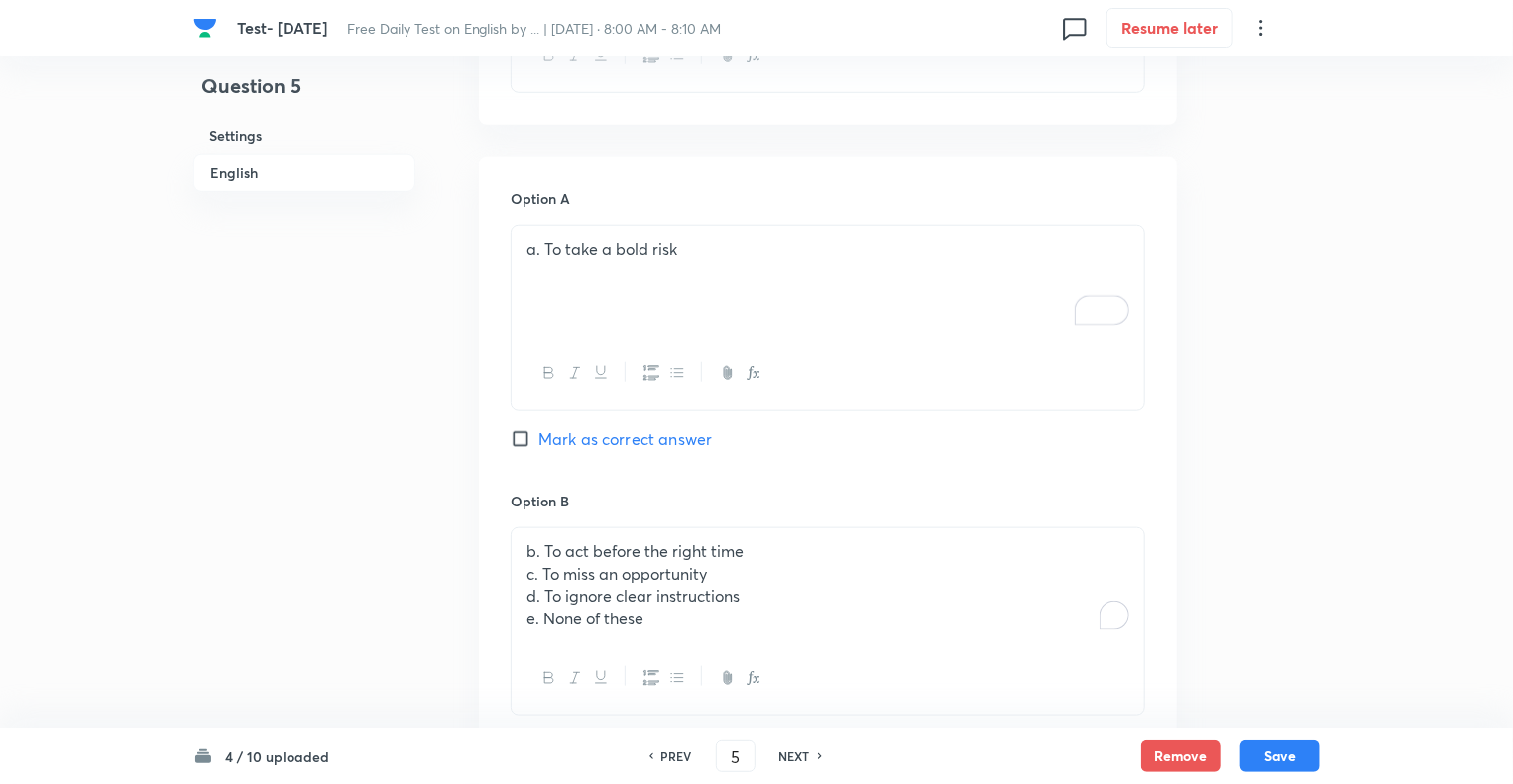 scroll, scrollTop: 842, scrollLeft: 0, axis: vertical 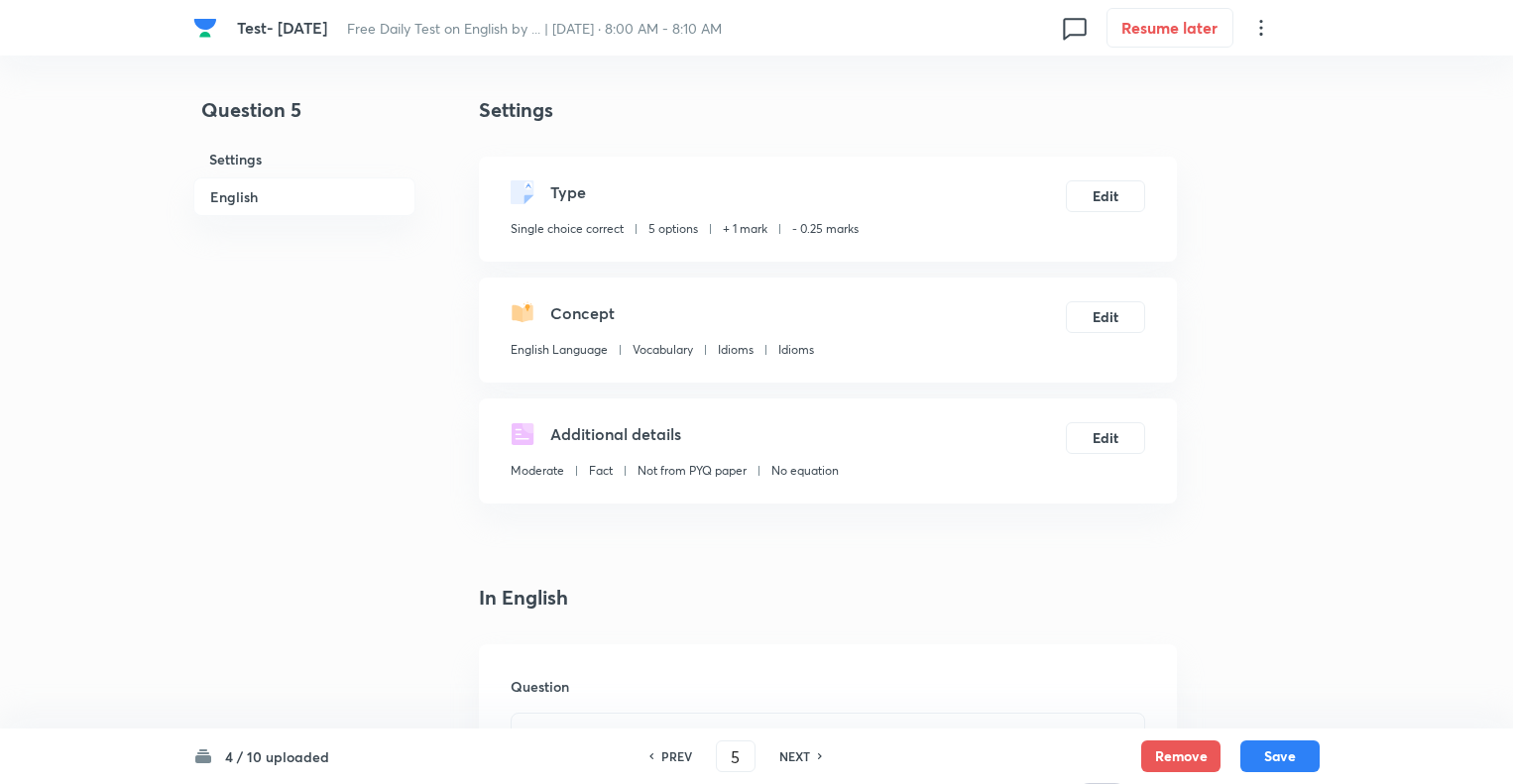 click on "b. To act before the right time" at bounding box center [828, 1356] 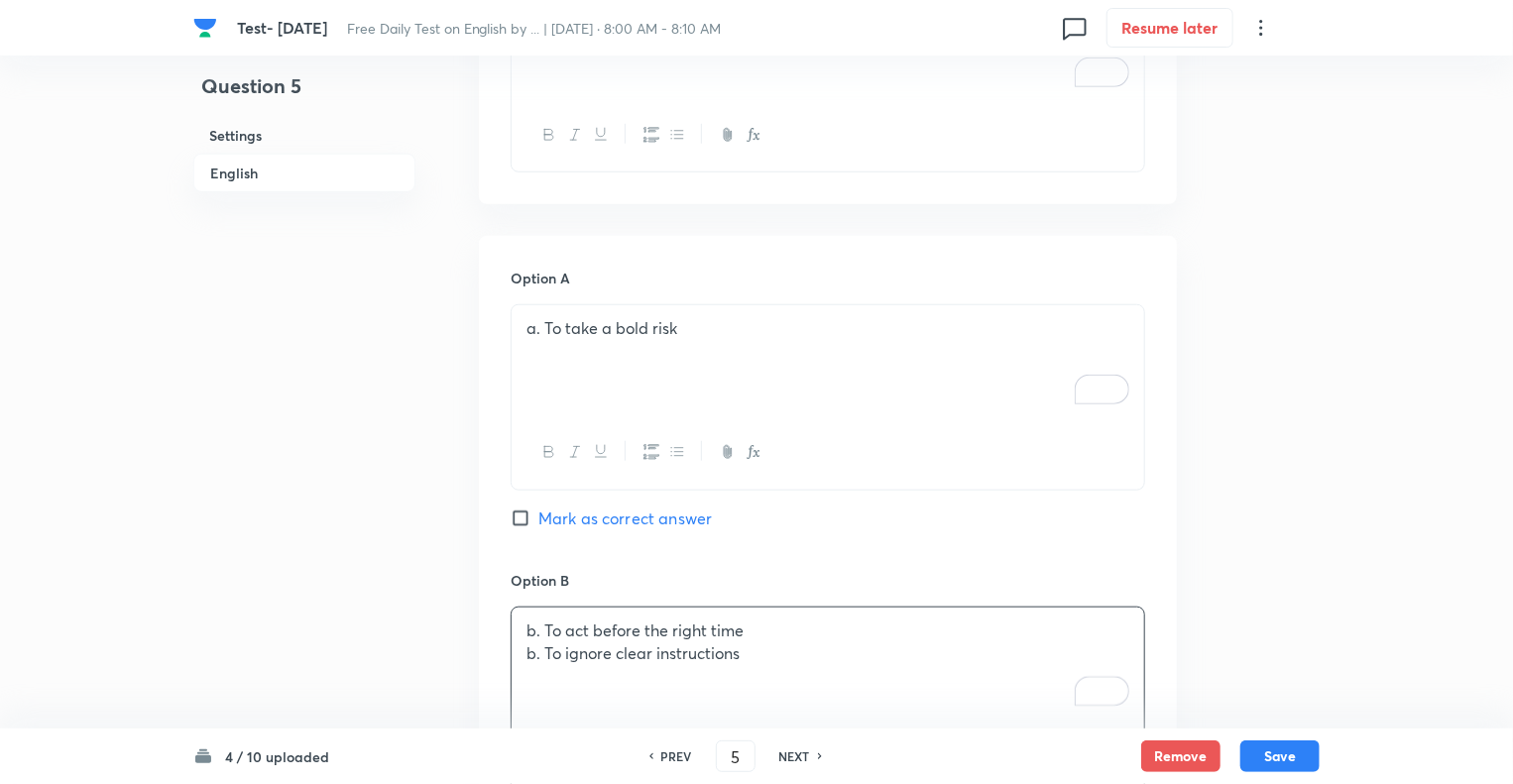scroll, scrollTop: 0, scrollLeft: 0, axis: both 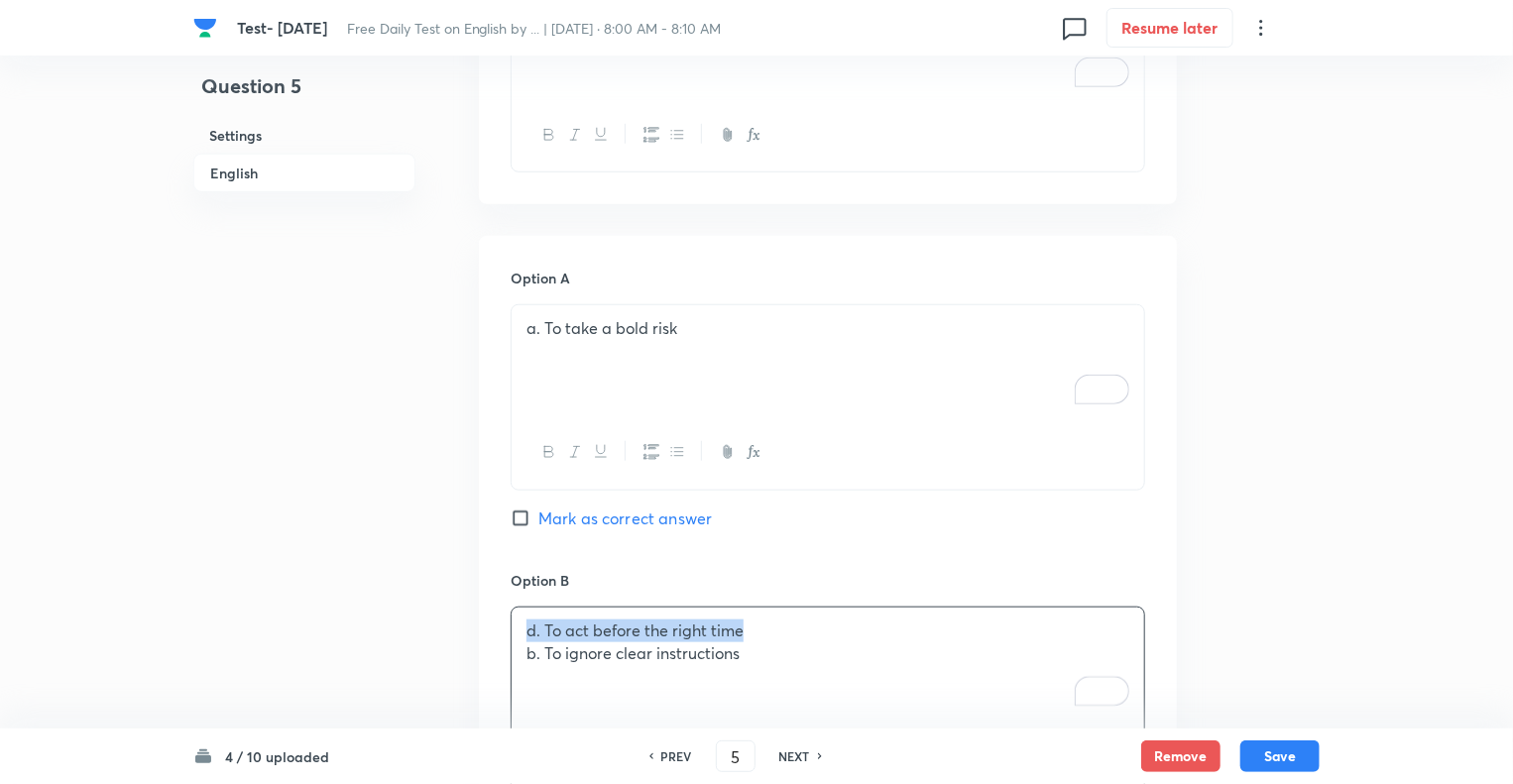 drag, startPoint x: 750, startPoint y: 627, endPoint x: 471, endPoint y: 614, distance: 279.3027 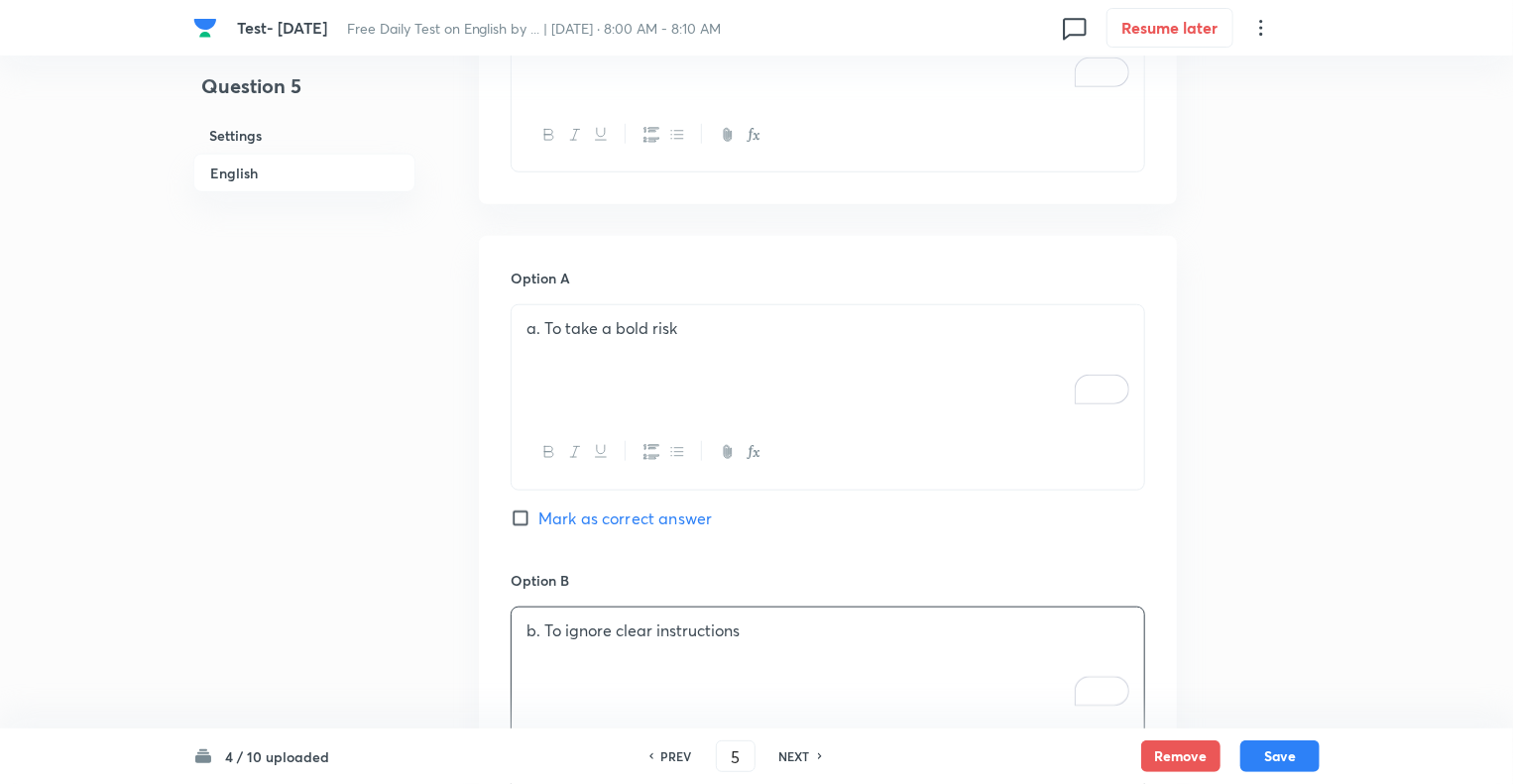click on "Question 5 Settings English" at bounding box center [304, 769] 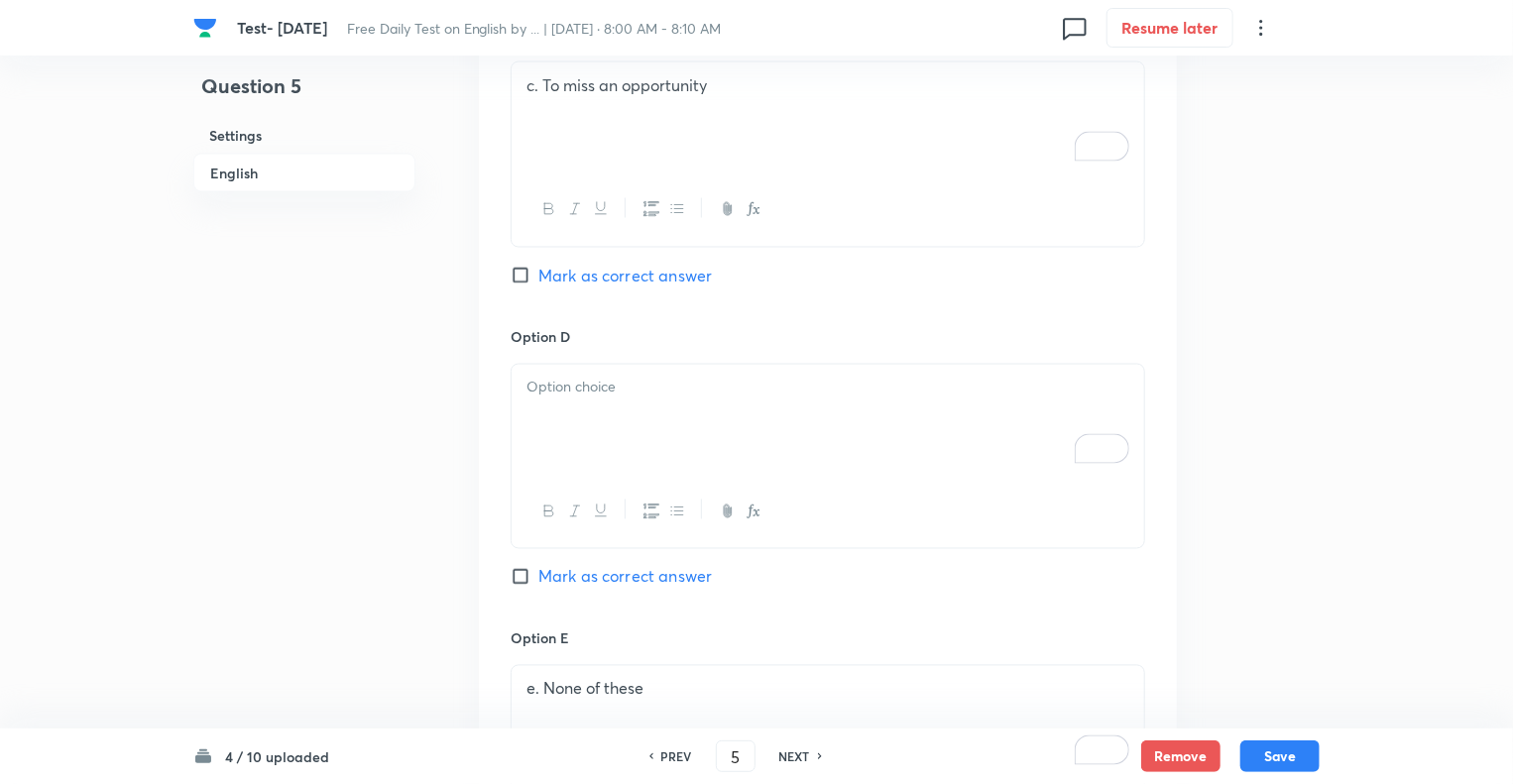 scroll, scrollTop: 1598, scrollLeft: 0, axis: vertical 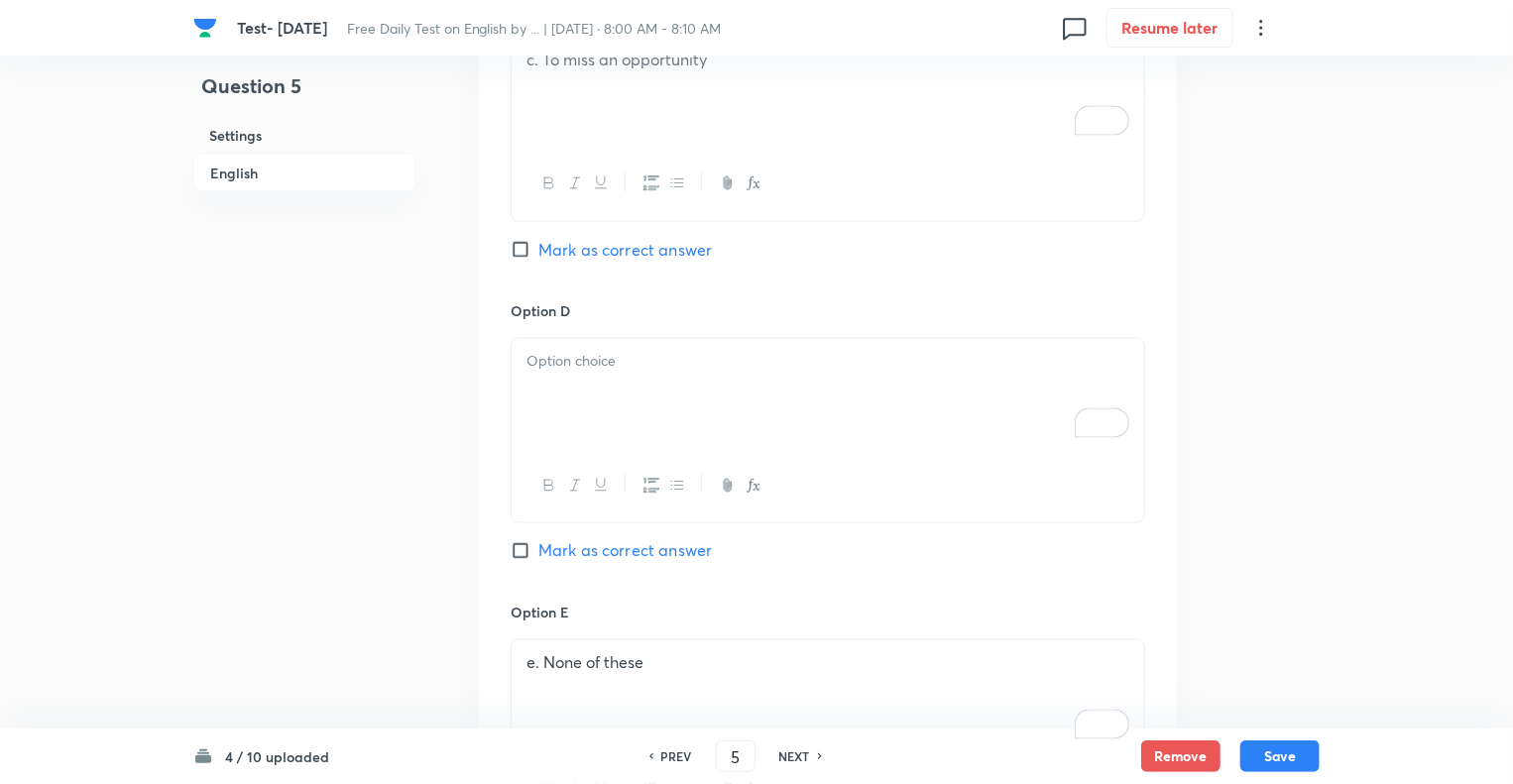 click at bounding box center [828, 362] 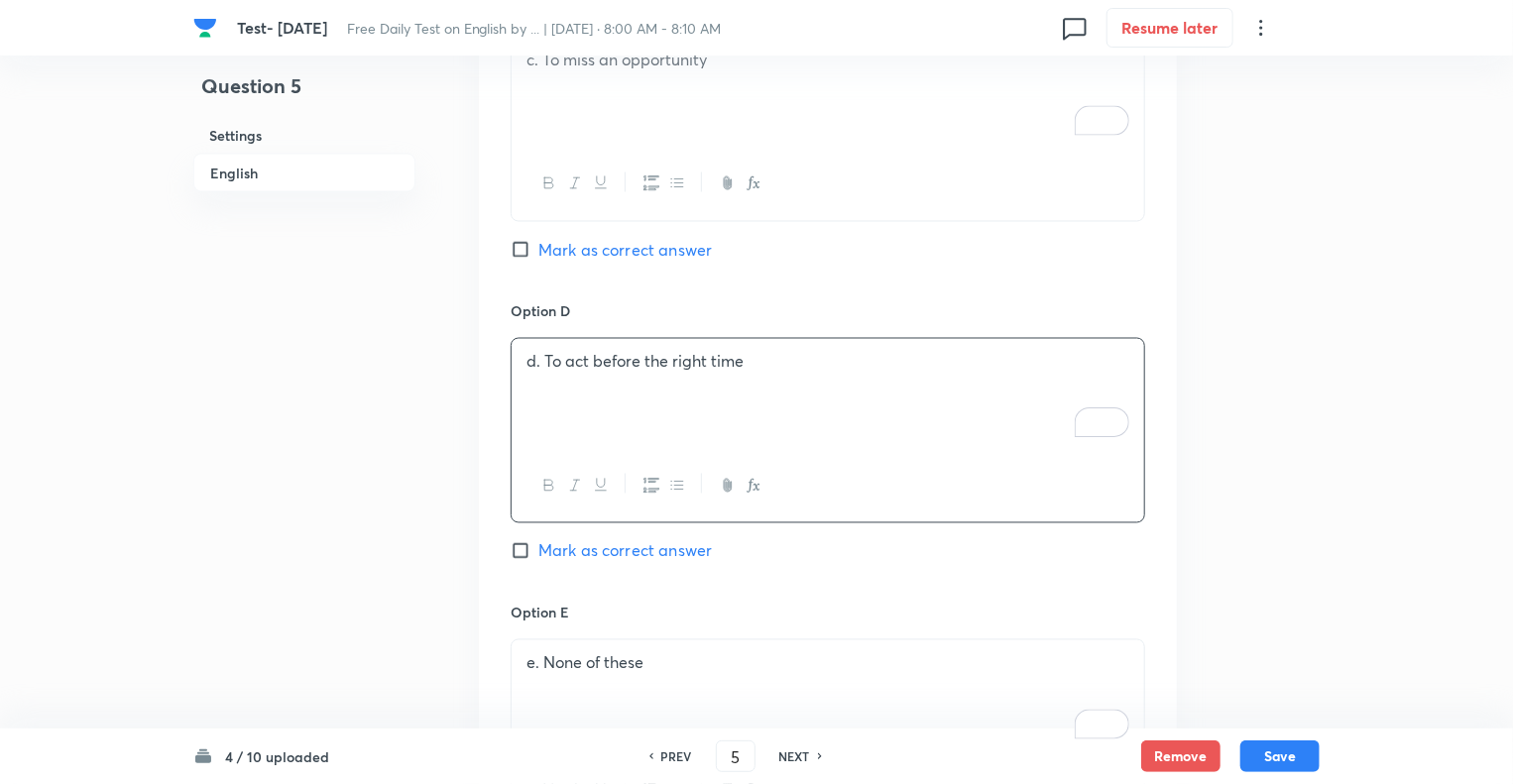 click on "Mark as correct answer" at bounding box center (524, 551) 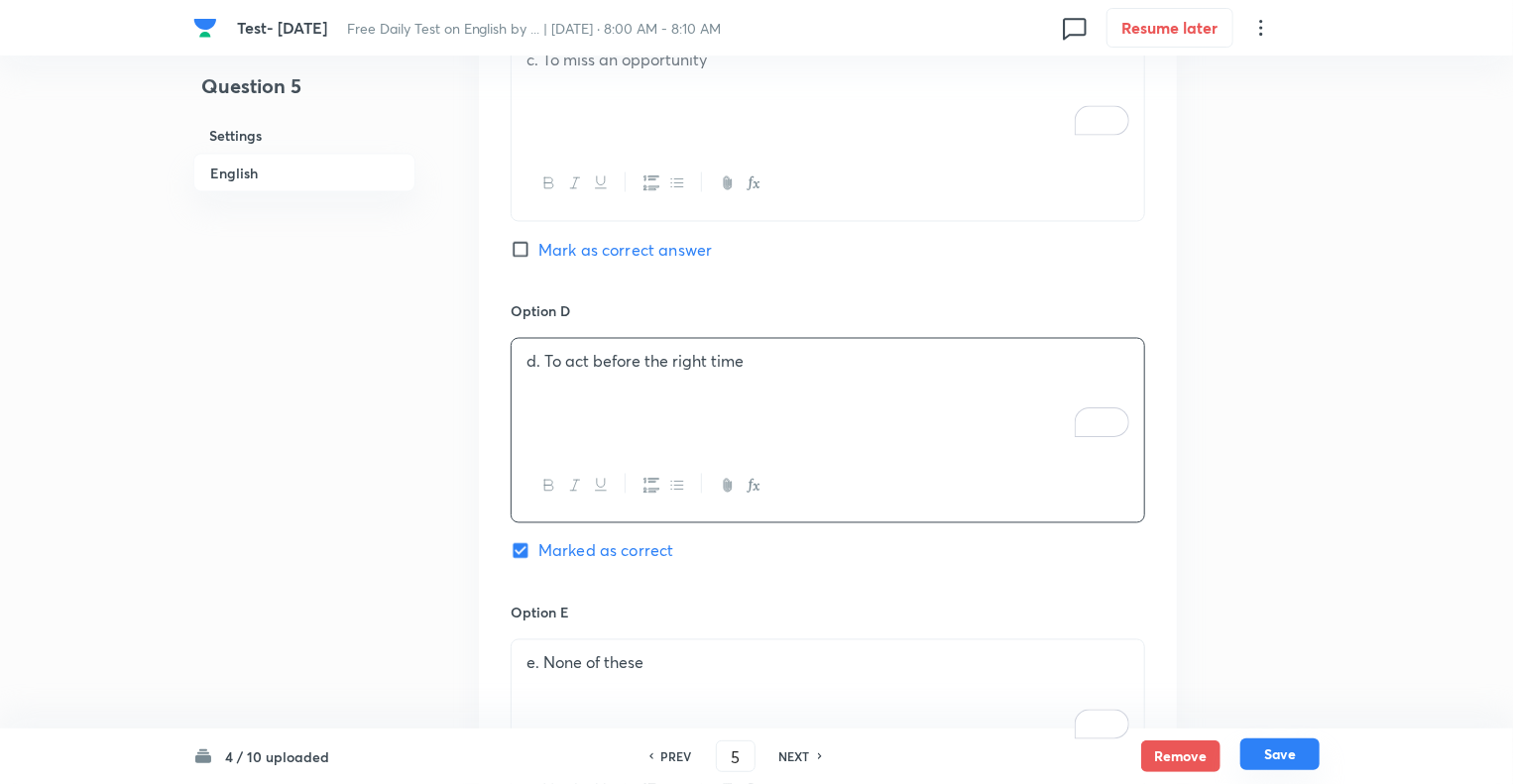 click on "Save" at bounding box center [1280, 754] 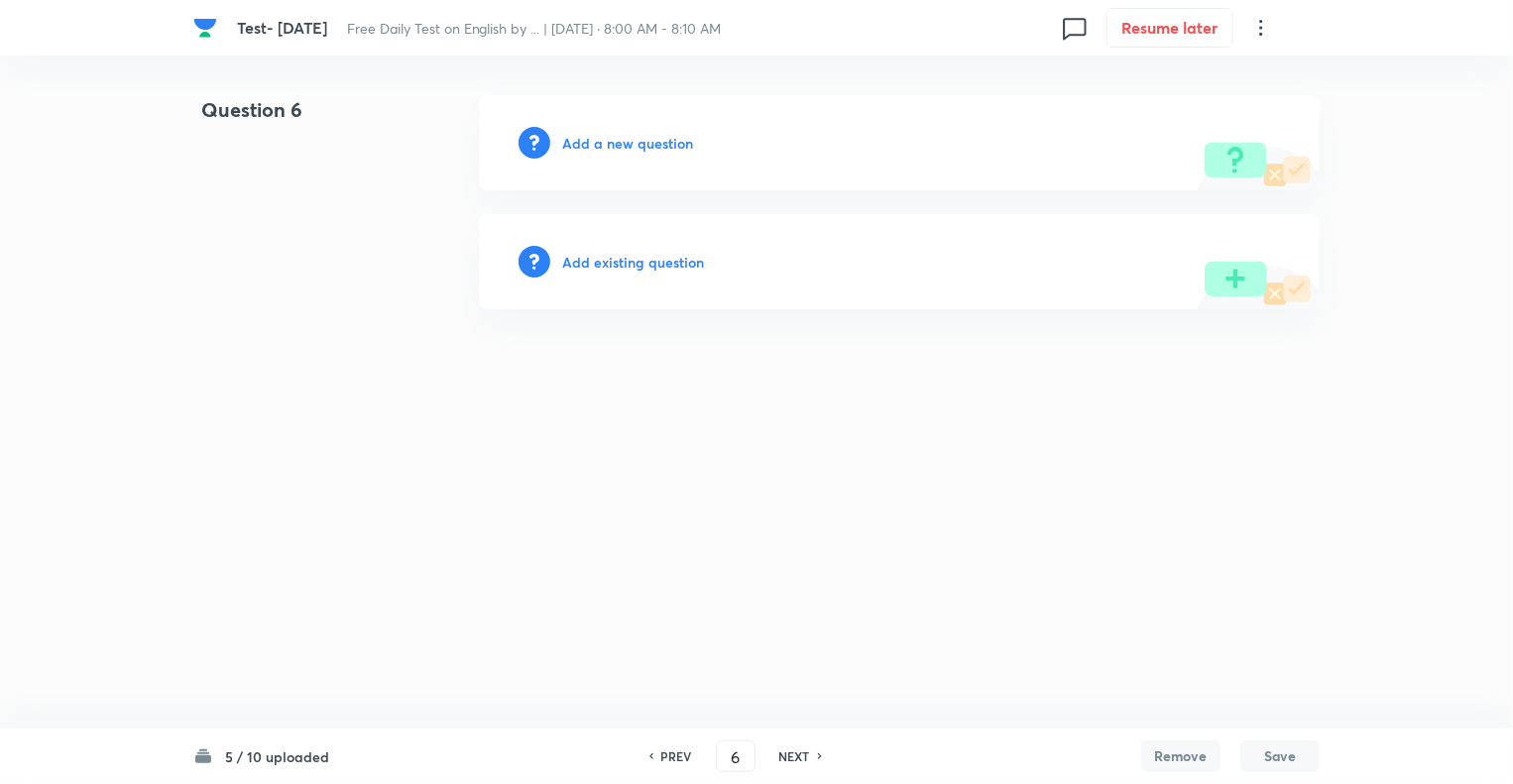 scroll, scrollTop: 0, scrollLeft: 0, axis: both 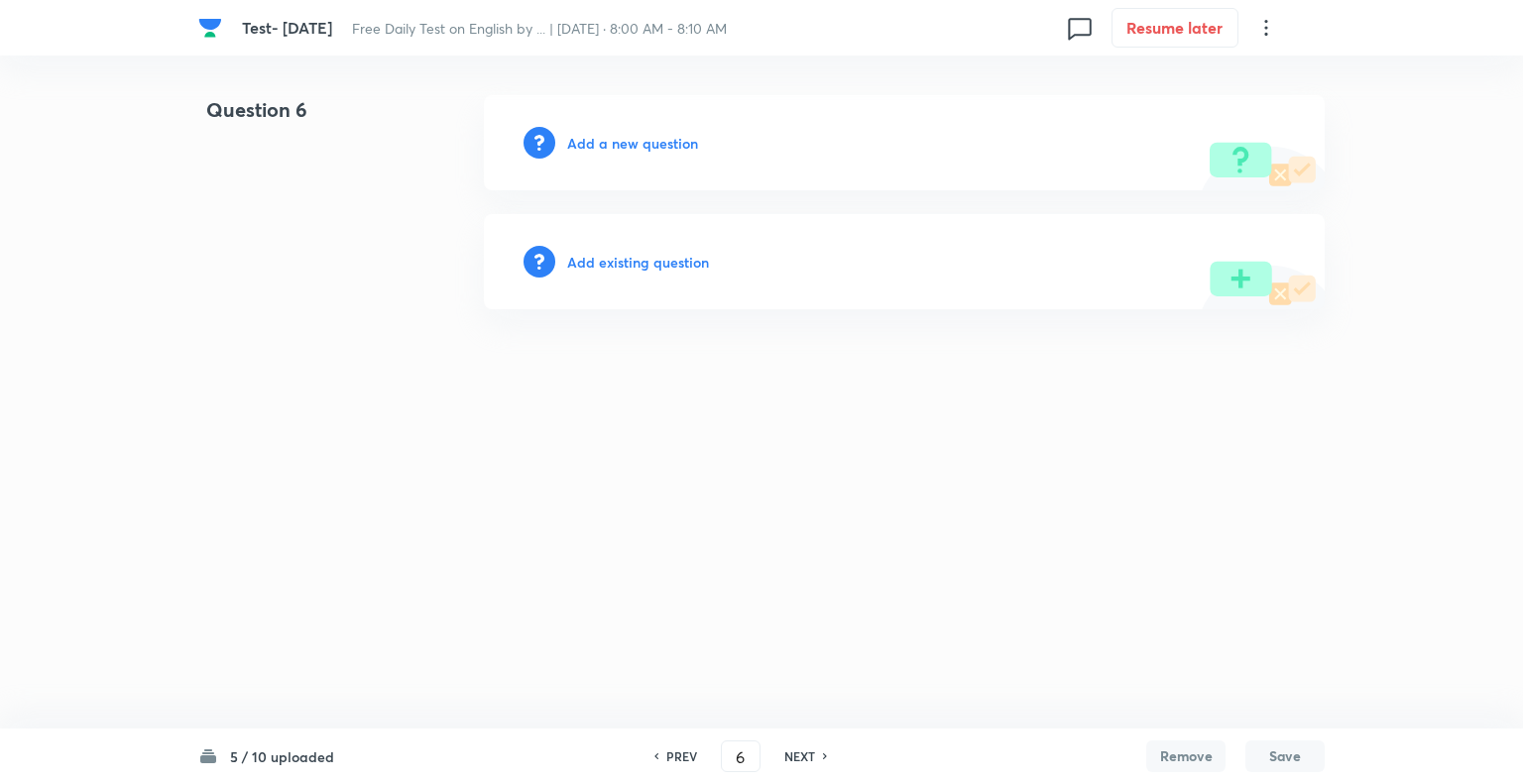 click on "Test- [DATE] Free Daily Test on English by ... | [DATE] · 8:00 AM - 8:10 AM 0 Resume later Question 6 Add a new question Add existing question
5 / 10 uploaded
PREV 6 ​ NEXT Remove Save No internet connection Test- [DATE] | Unacademy" at bounding box center [762, 202] 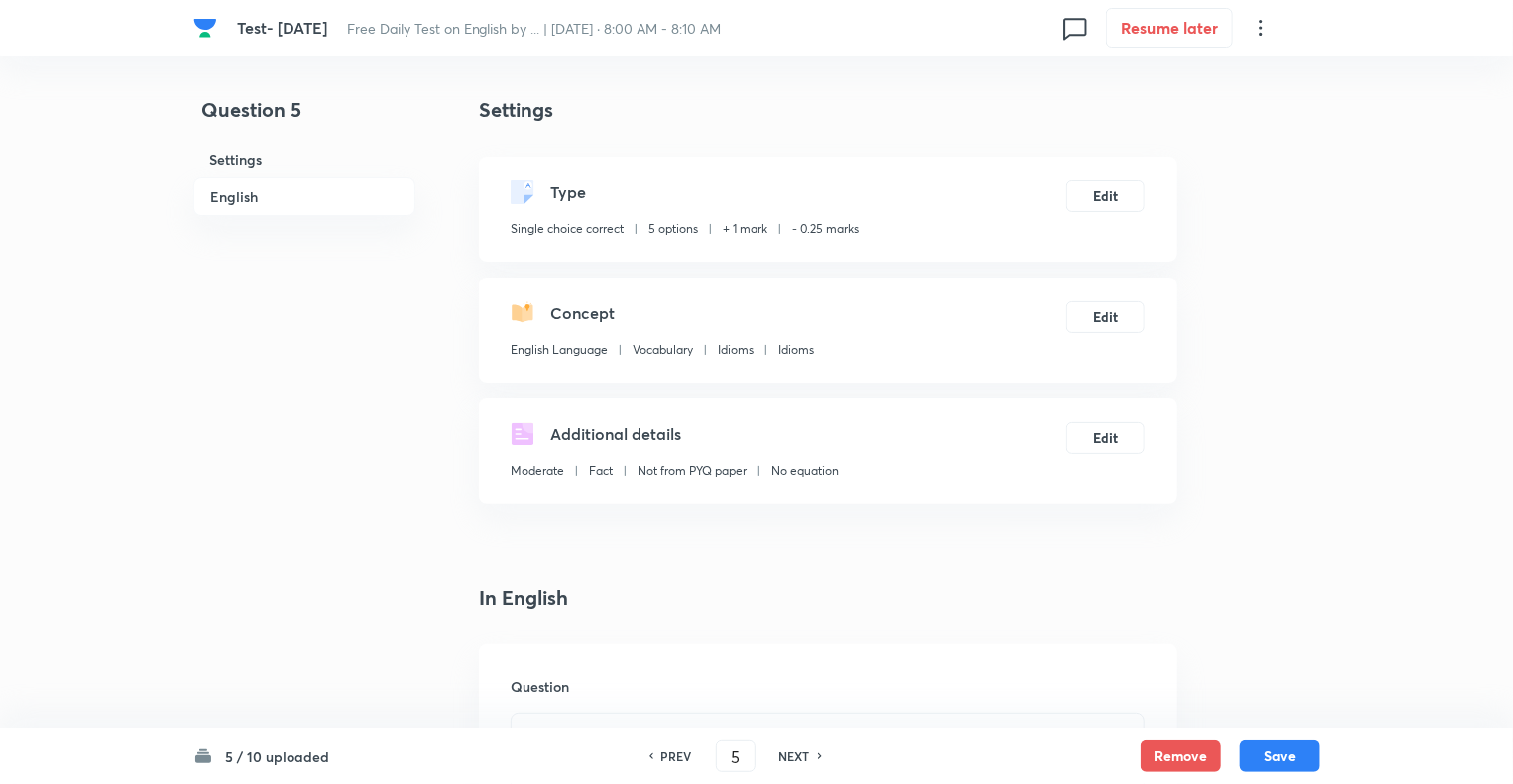 checkbox on "true" 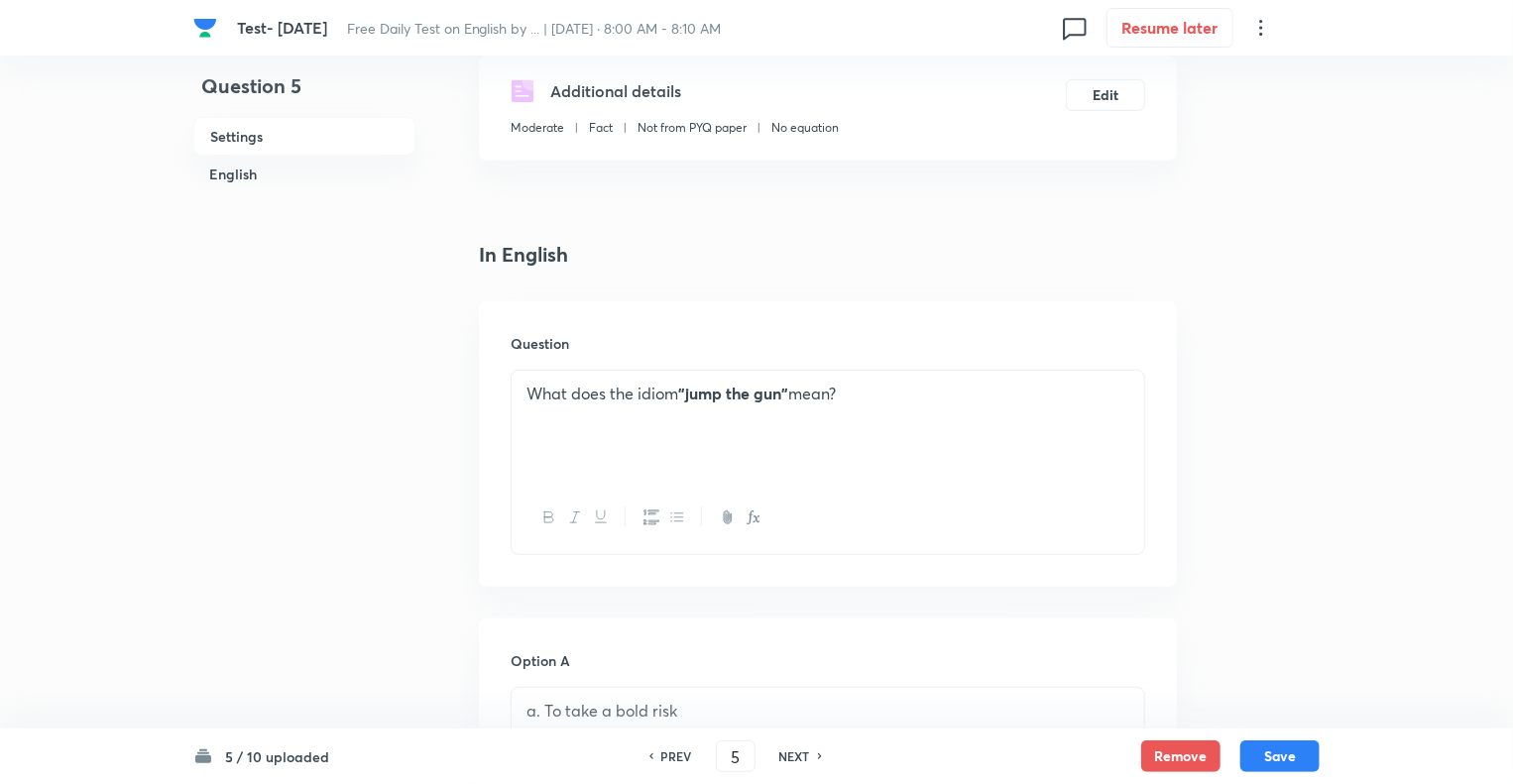scroll, scrollTop: 357, scrollLeft: 0, axis: vertical 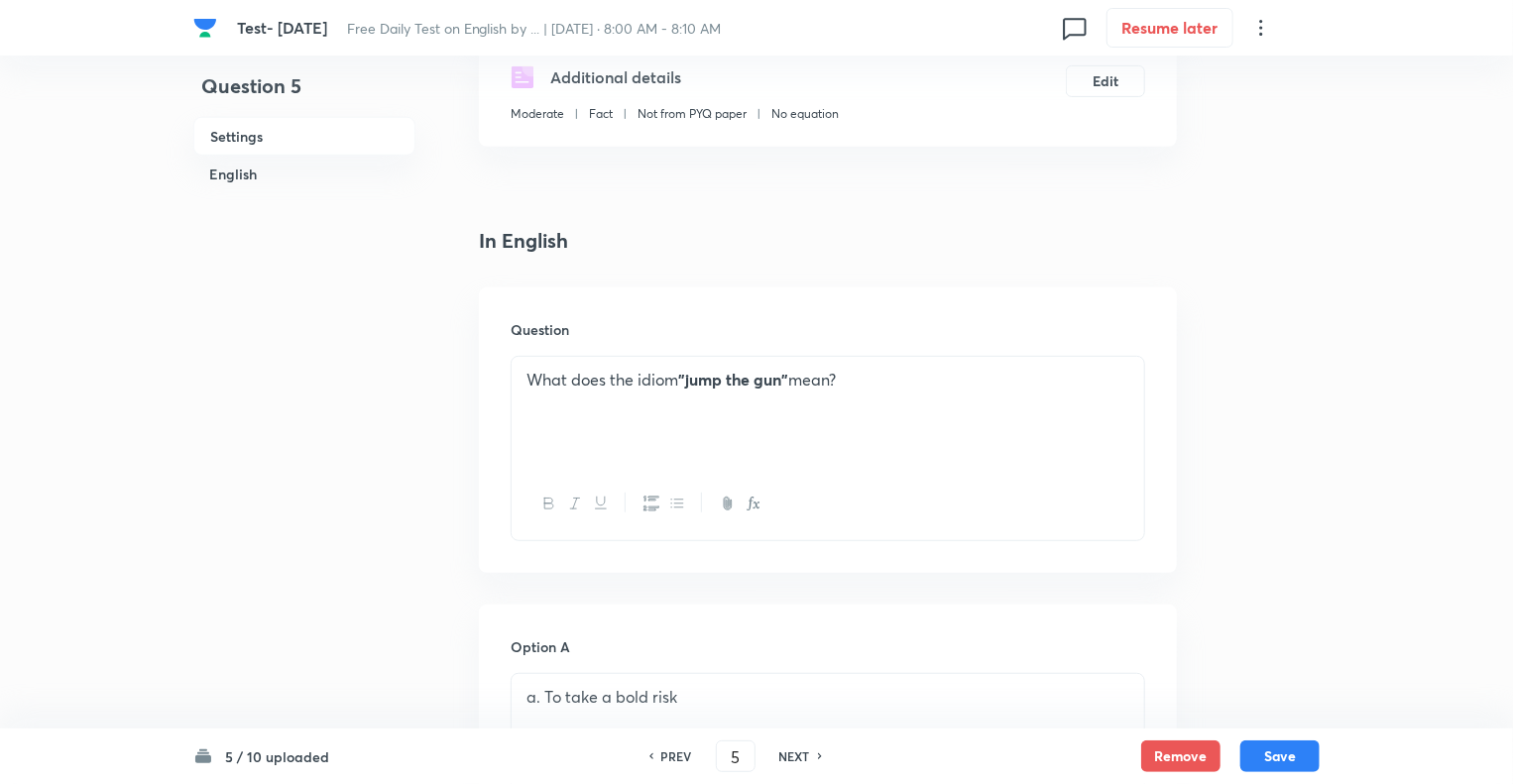 click on "PREV" at bounding box center [676, 756] 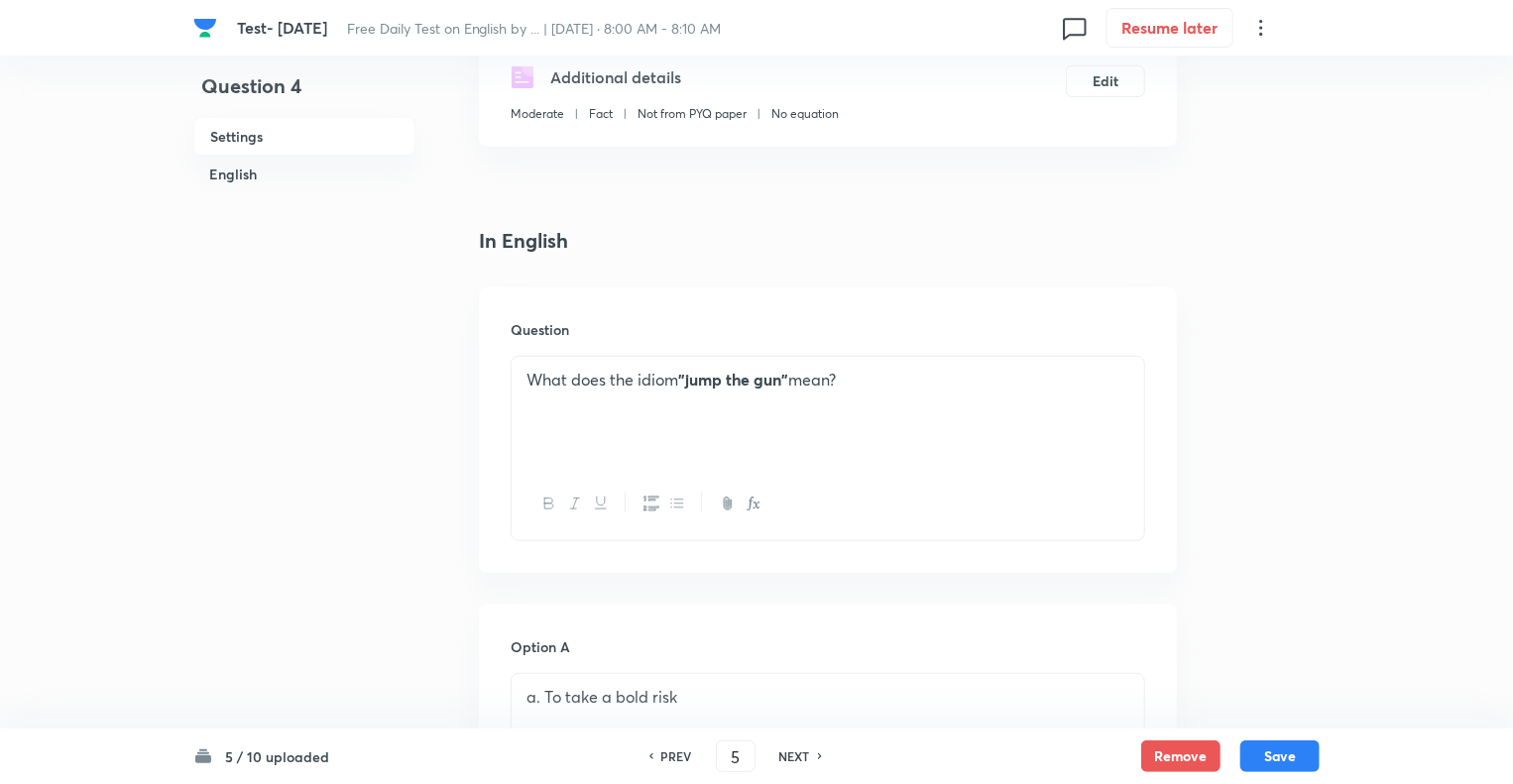 type on "4" 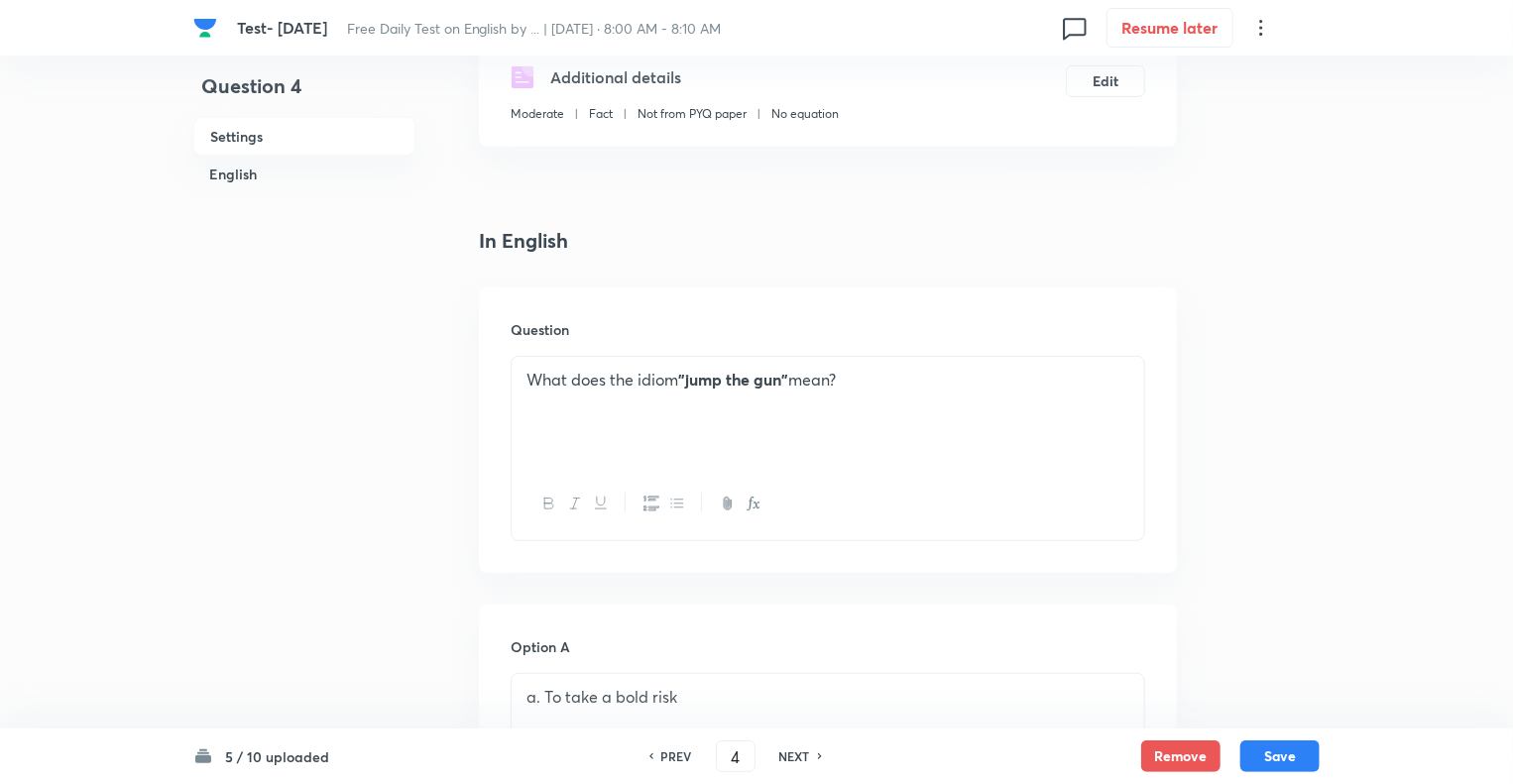 checkbox on "false" 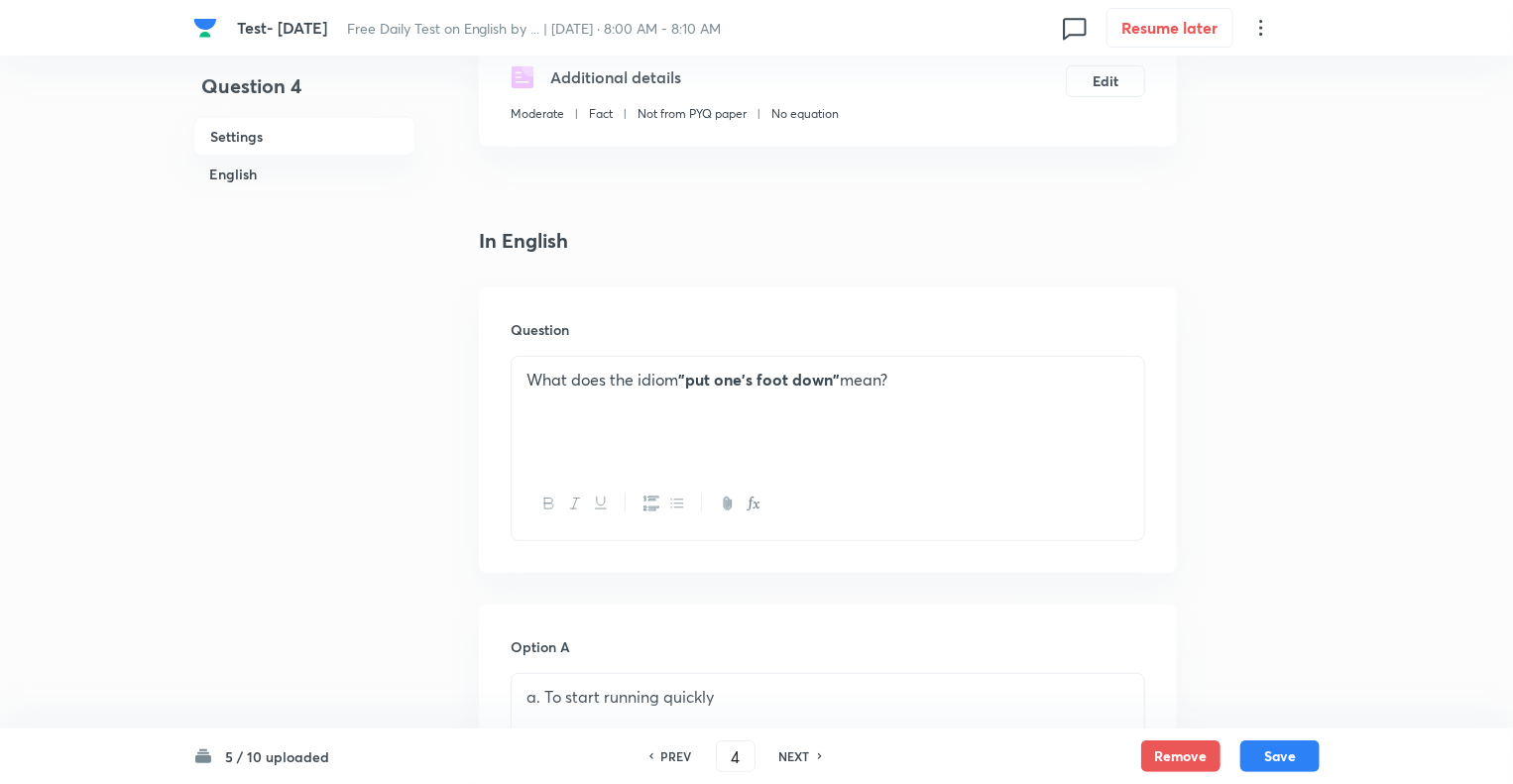 click on "PREV" at bounding box center (676, 756) 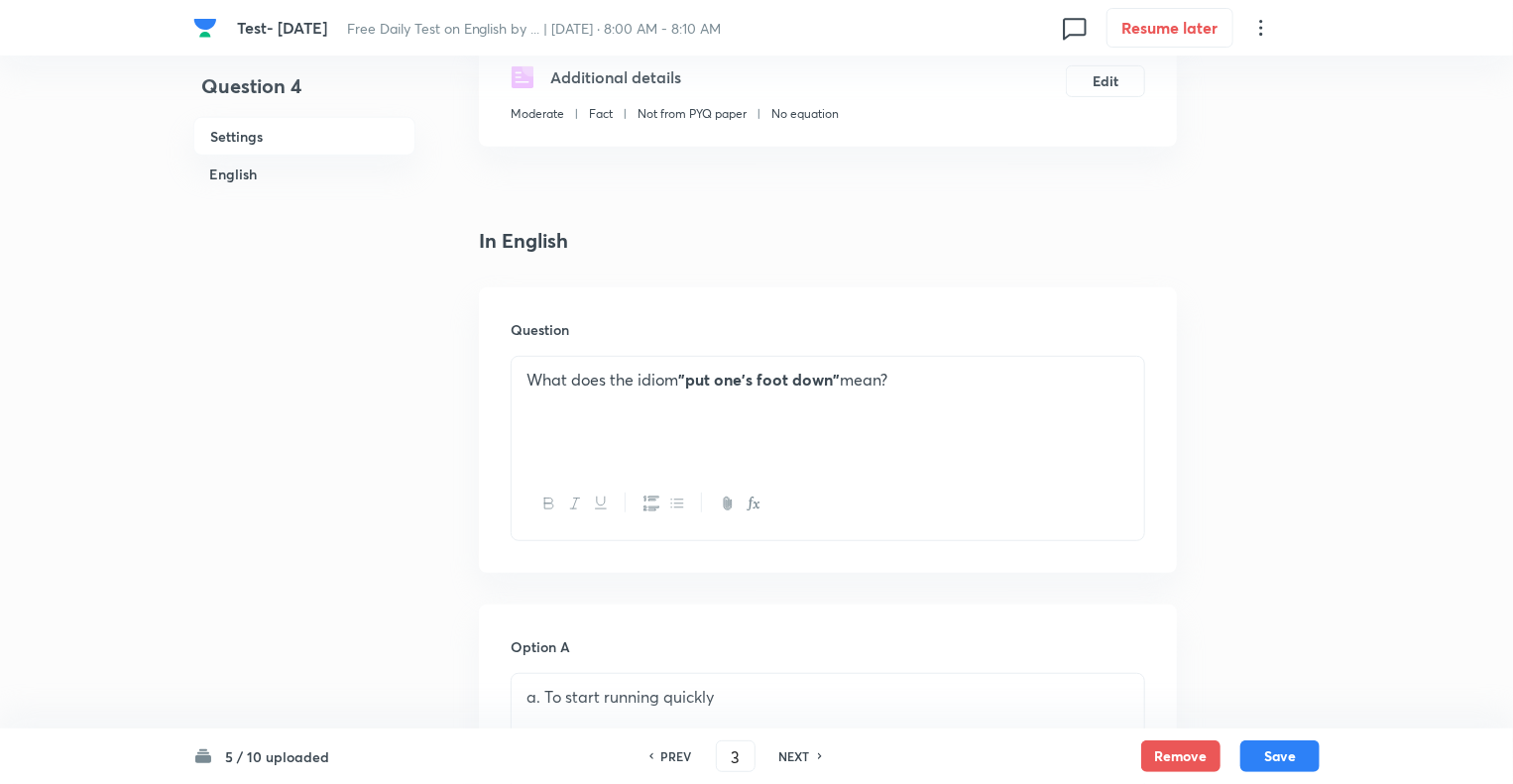 checkbox on "false" 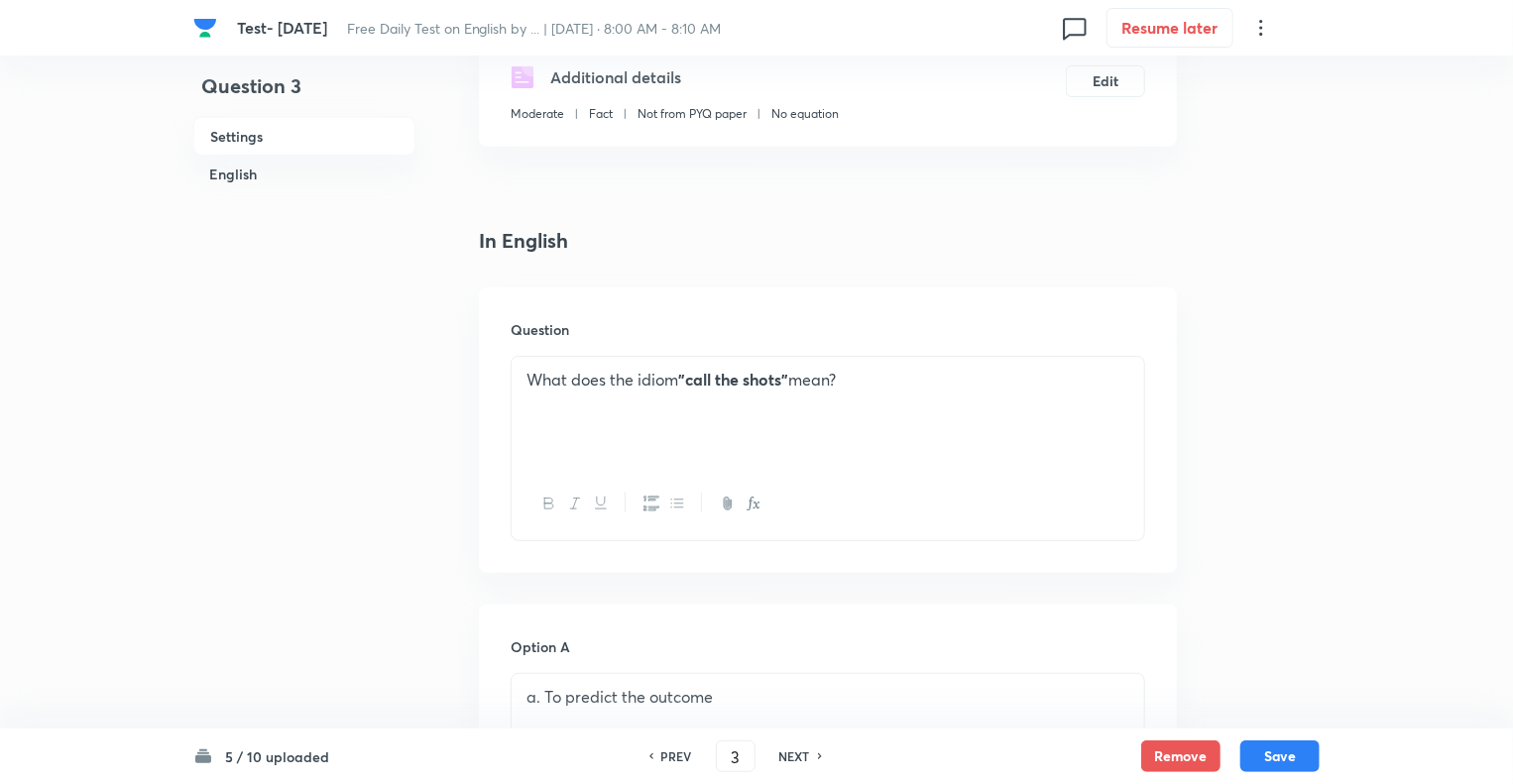 checkbox on "true" 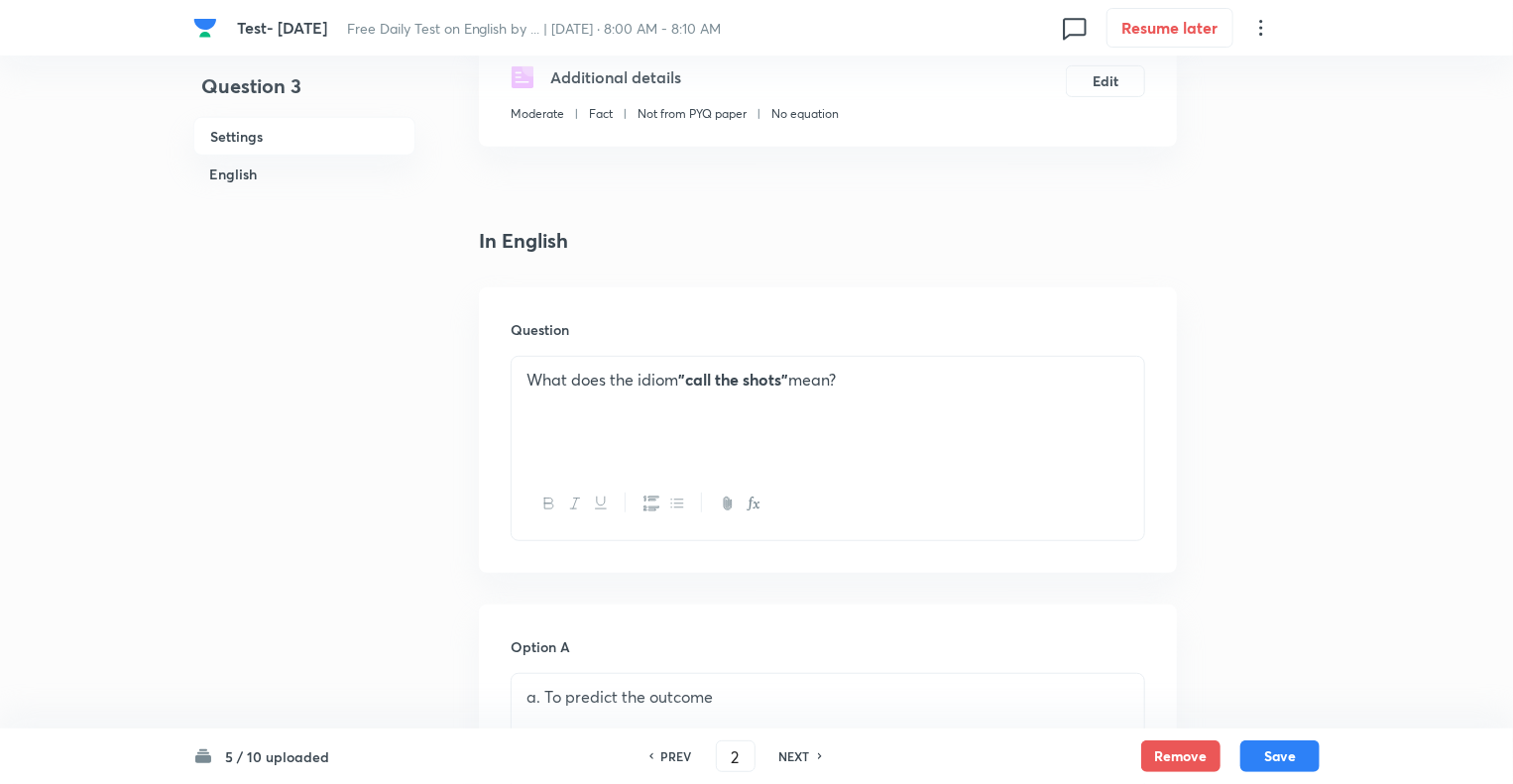 checkbox on "true" 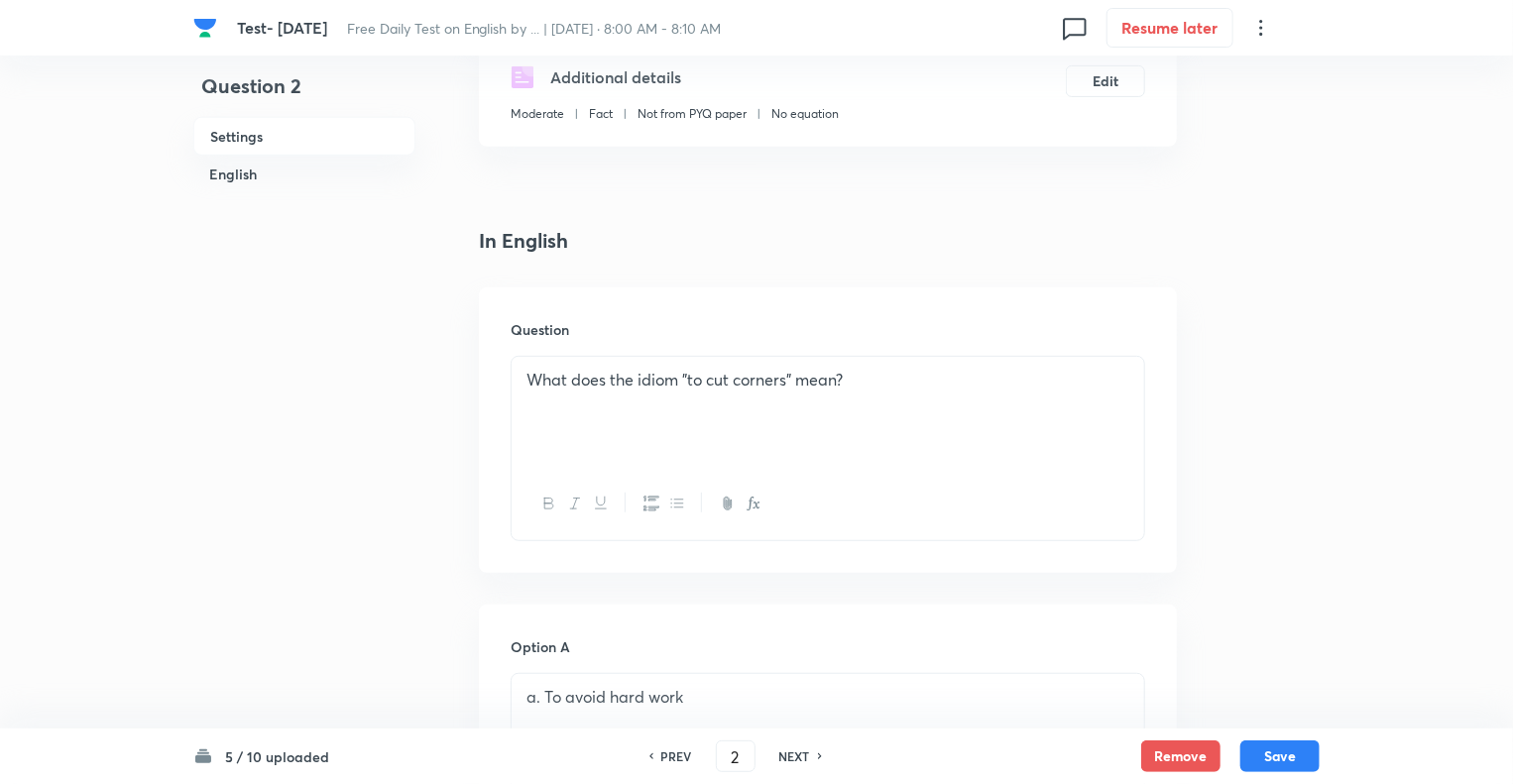 click on "PREV" at bounding box center (676, 756) 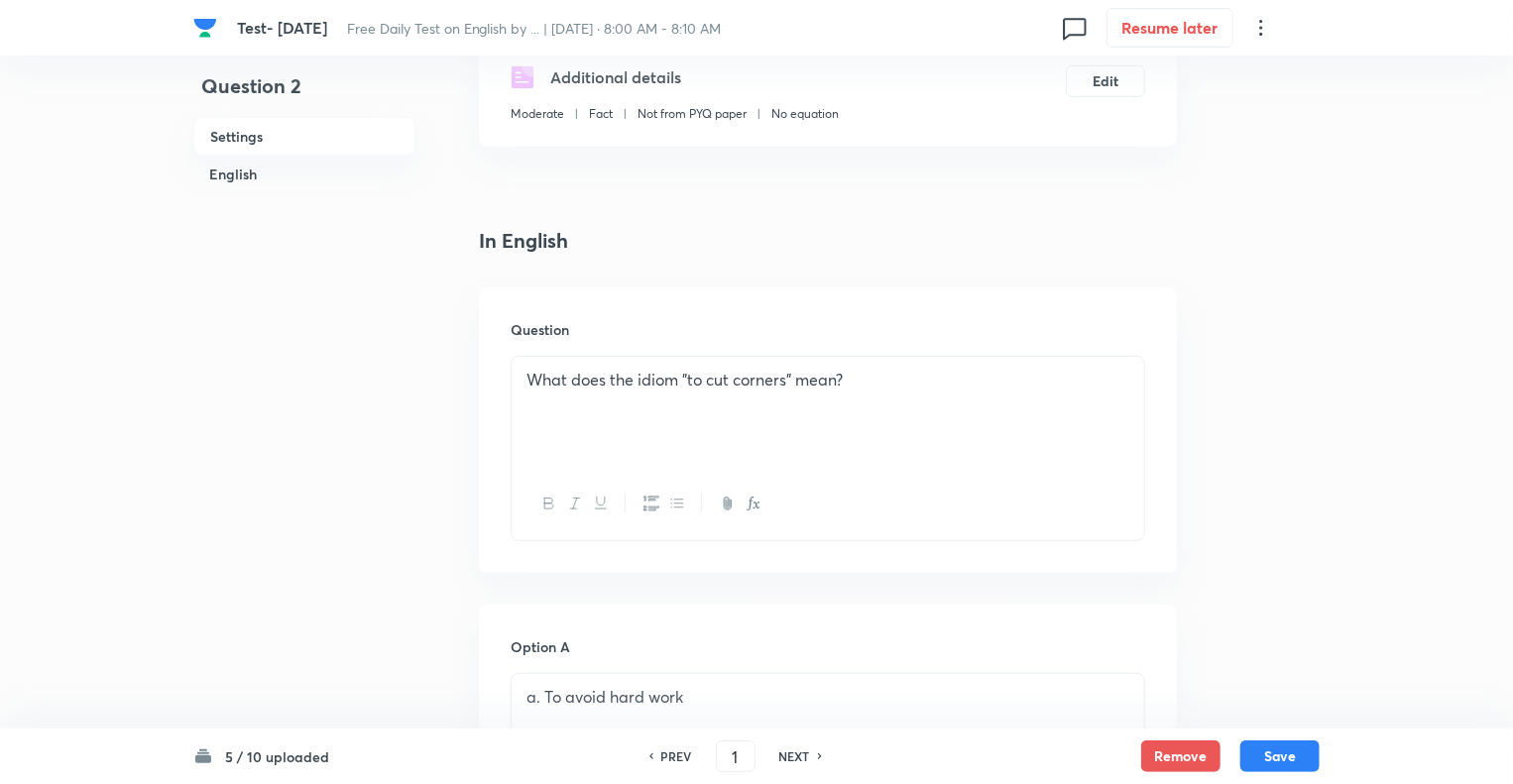 checkbox on "true" 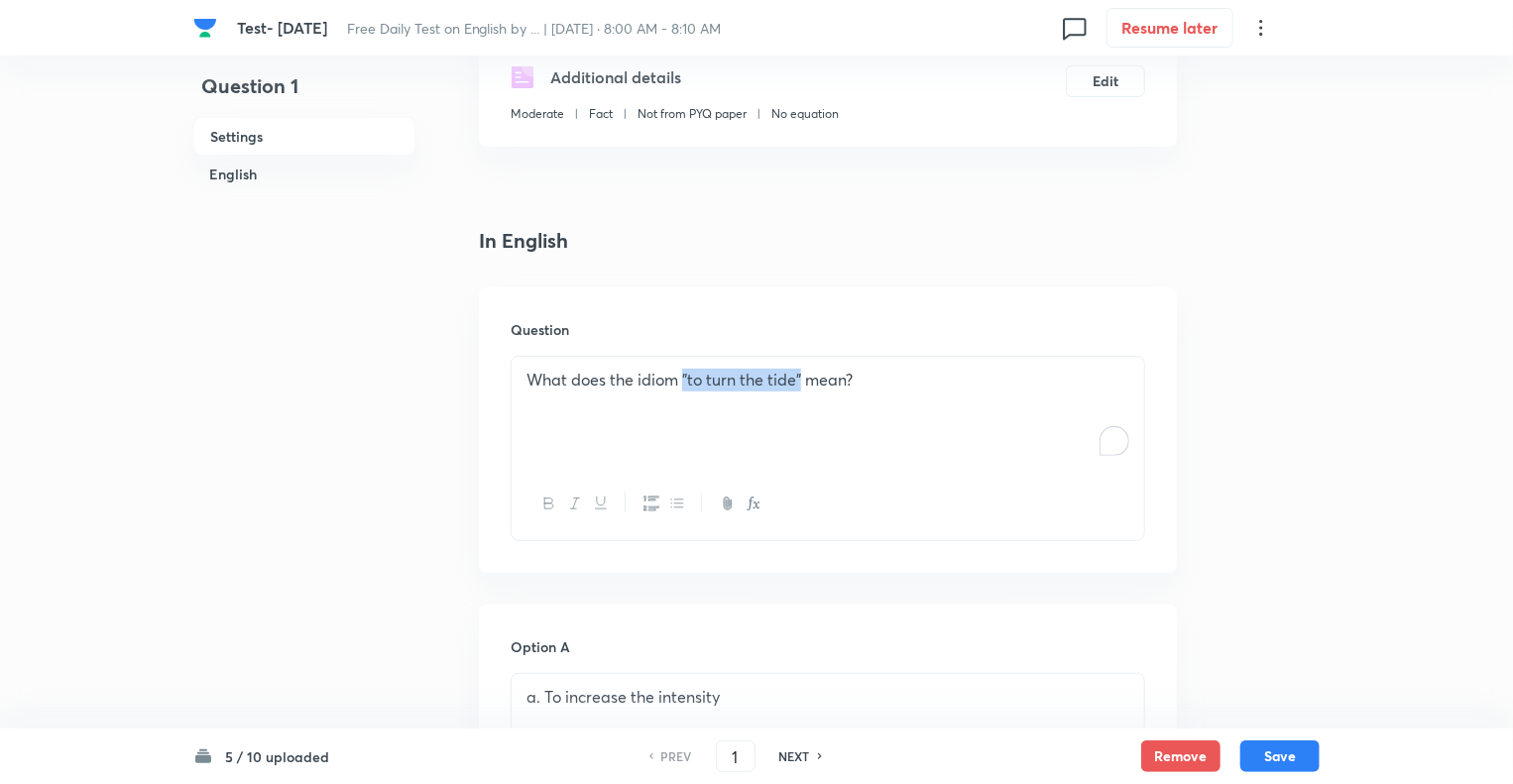 drag, startPoint x: 803, startPoint y: 380, endPoint x: 684, endPoint y: 380, distance: 119 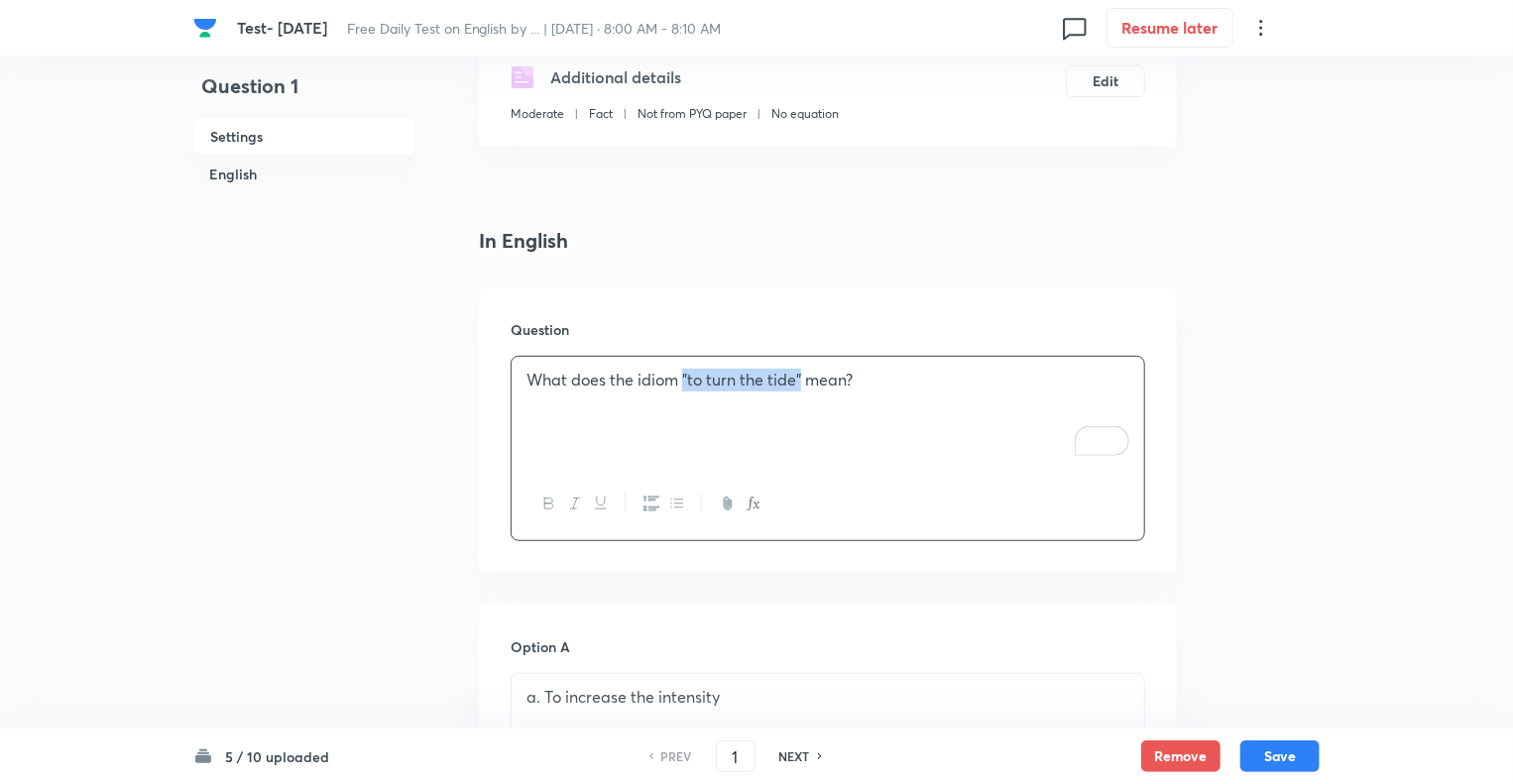 click 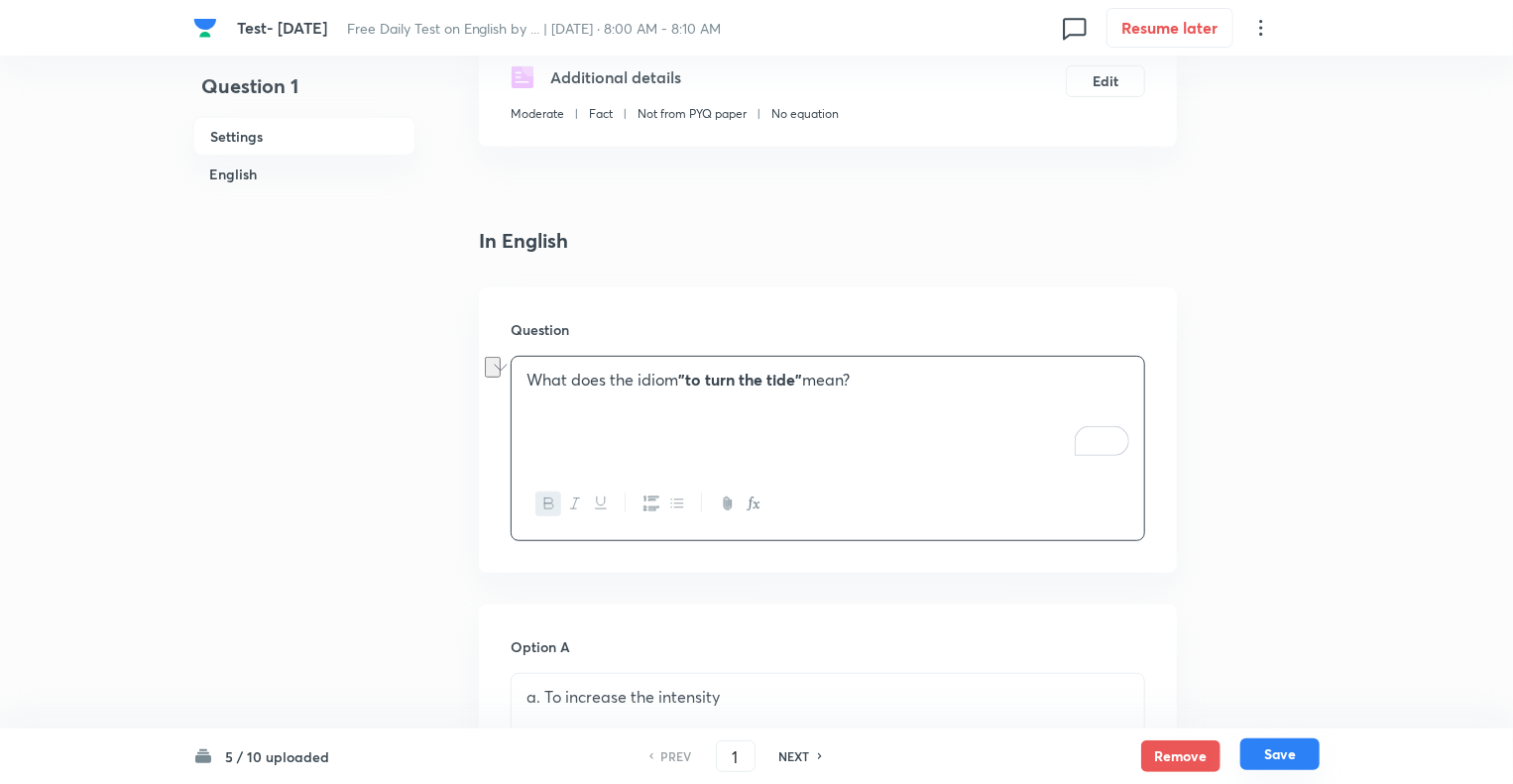click on "Save" at bounding box center (1280, 754) 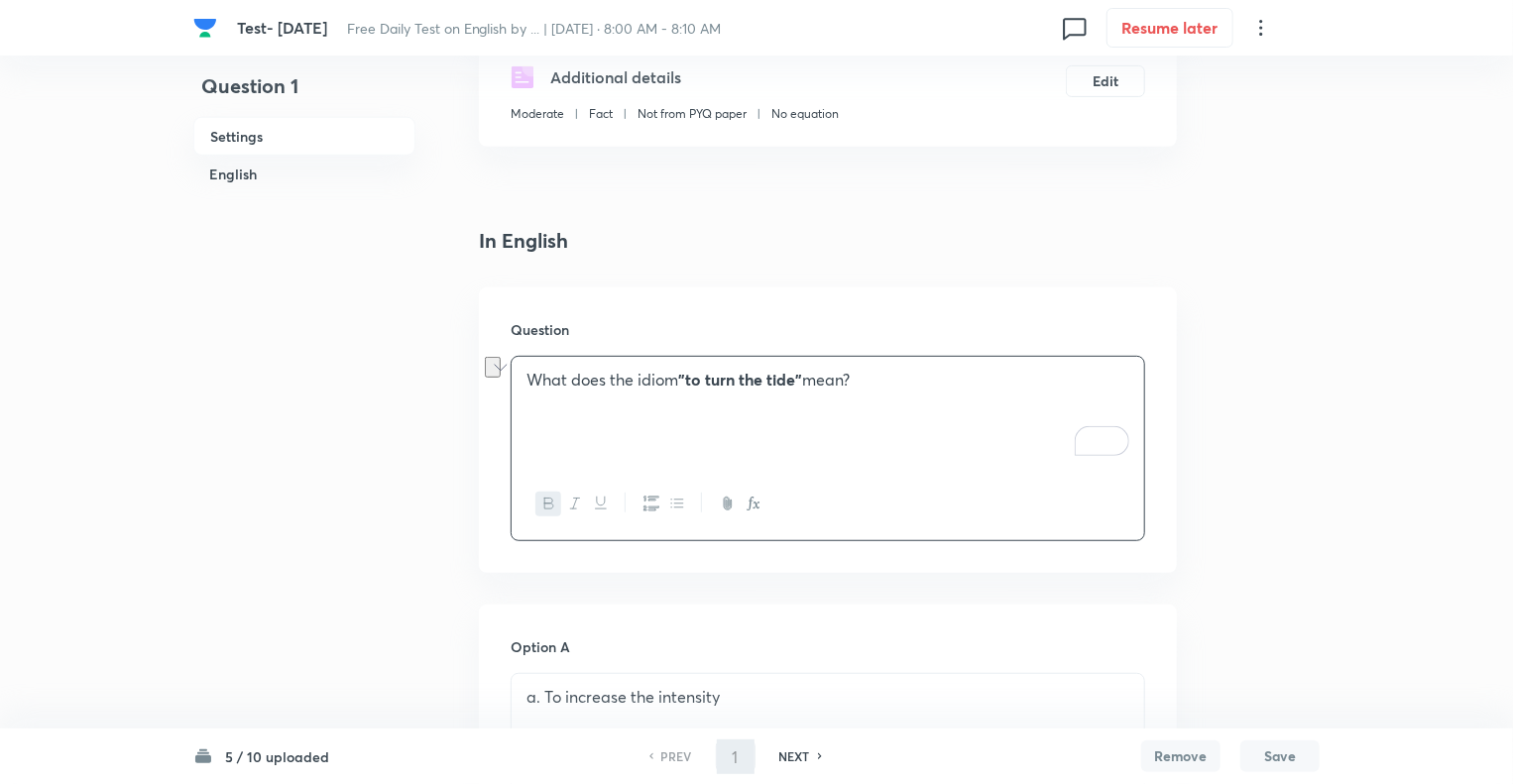 type on "2" 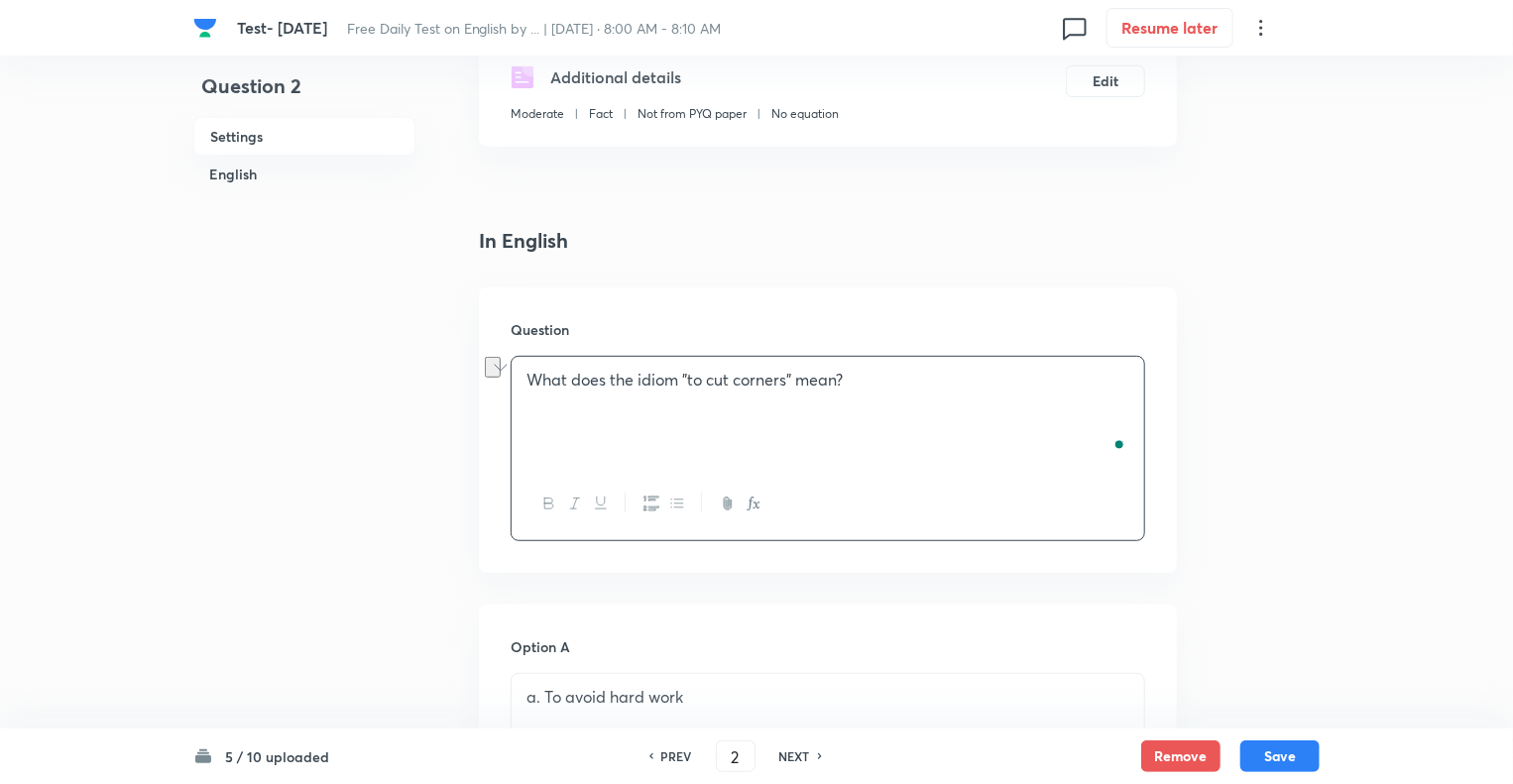 checkbox on "true" 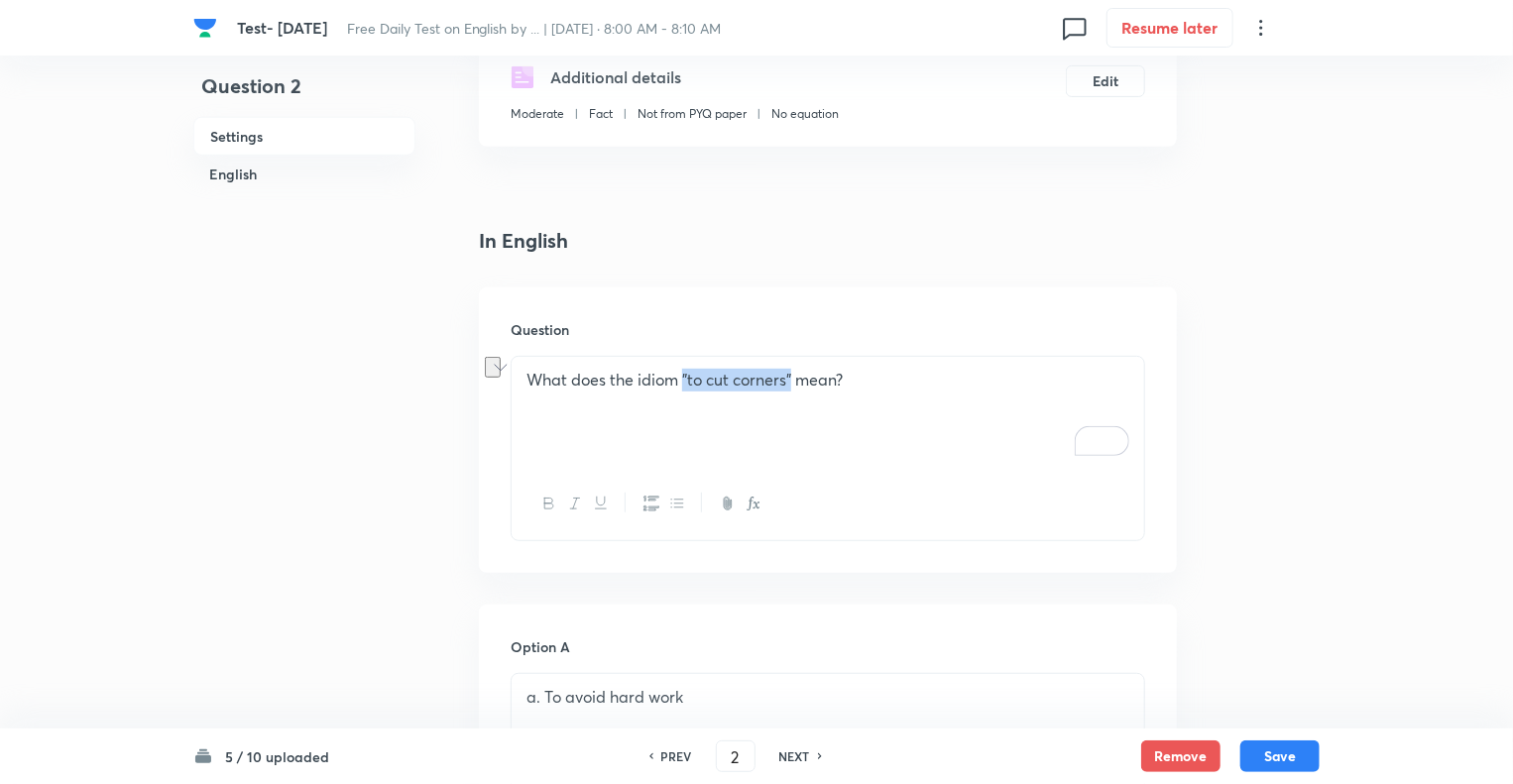 drag, startPoint x: 795, startPoint y: 378, endPoint x: 685, endPoint y: 377, distance: 110.0045 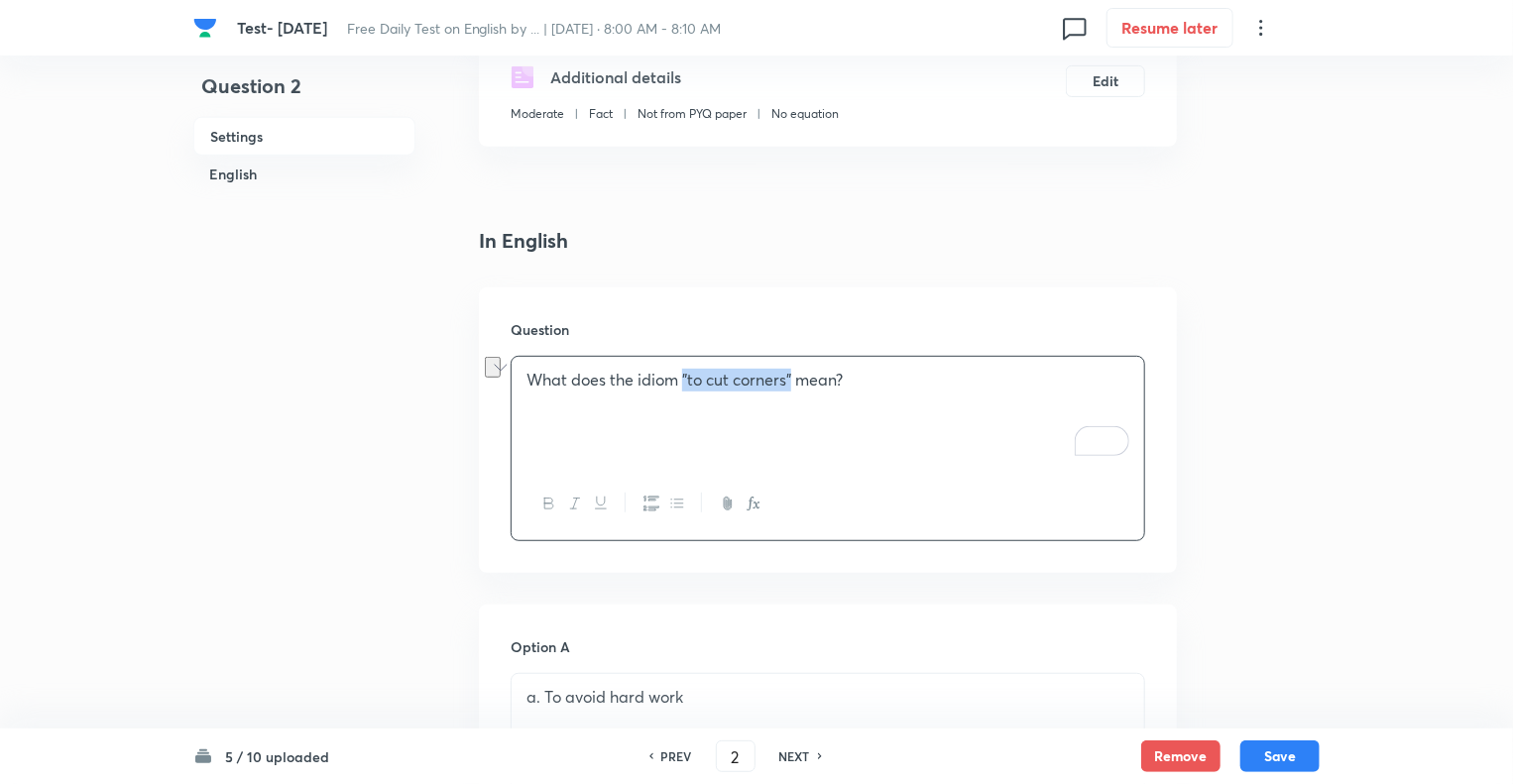 click 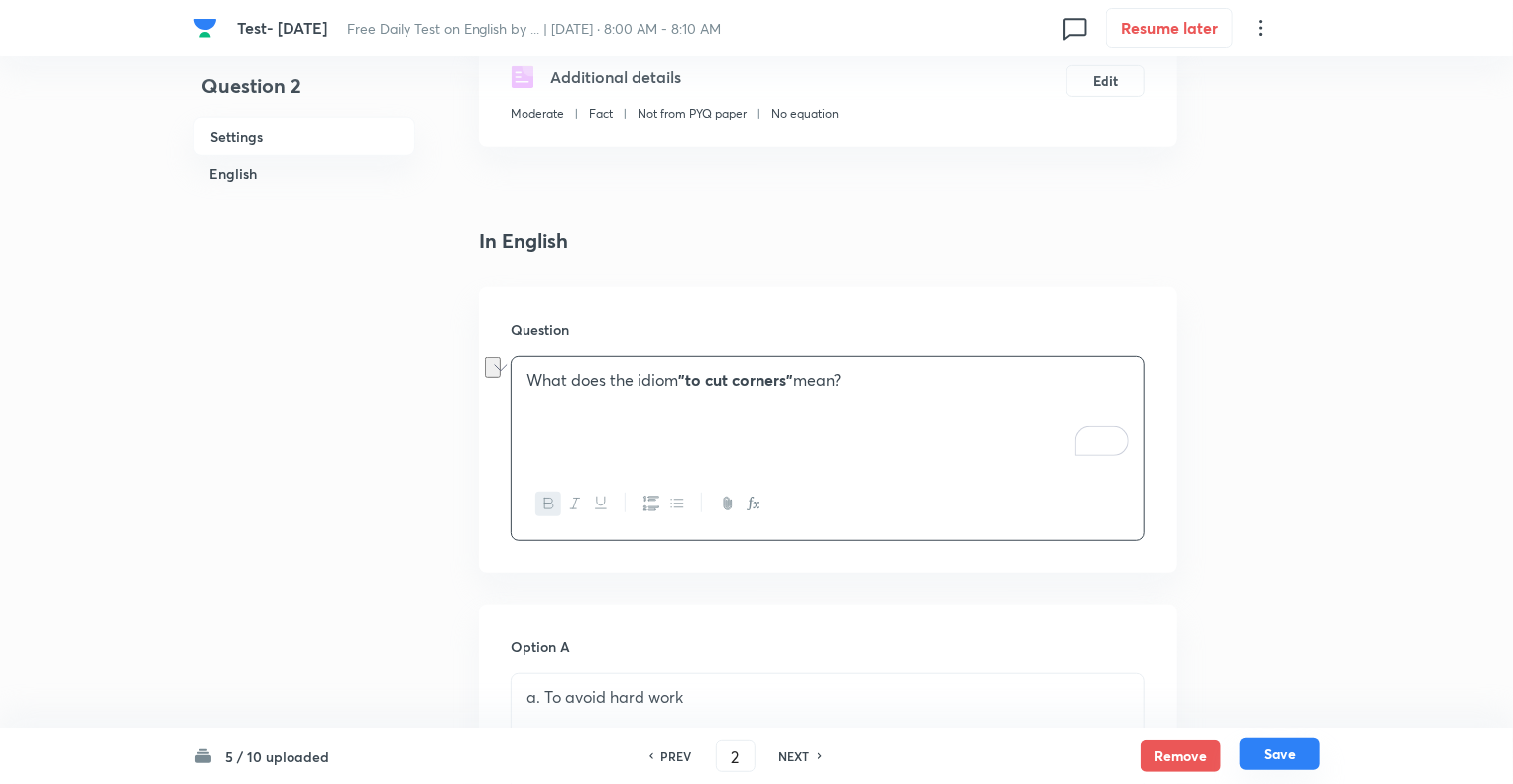 click on "Save" at bounding box center (1280, 754) 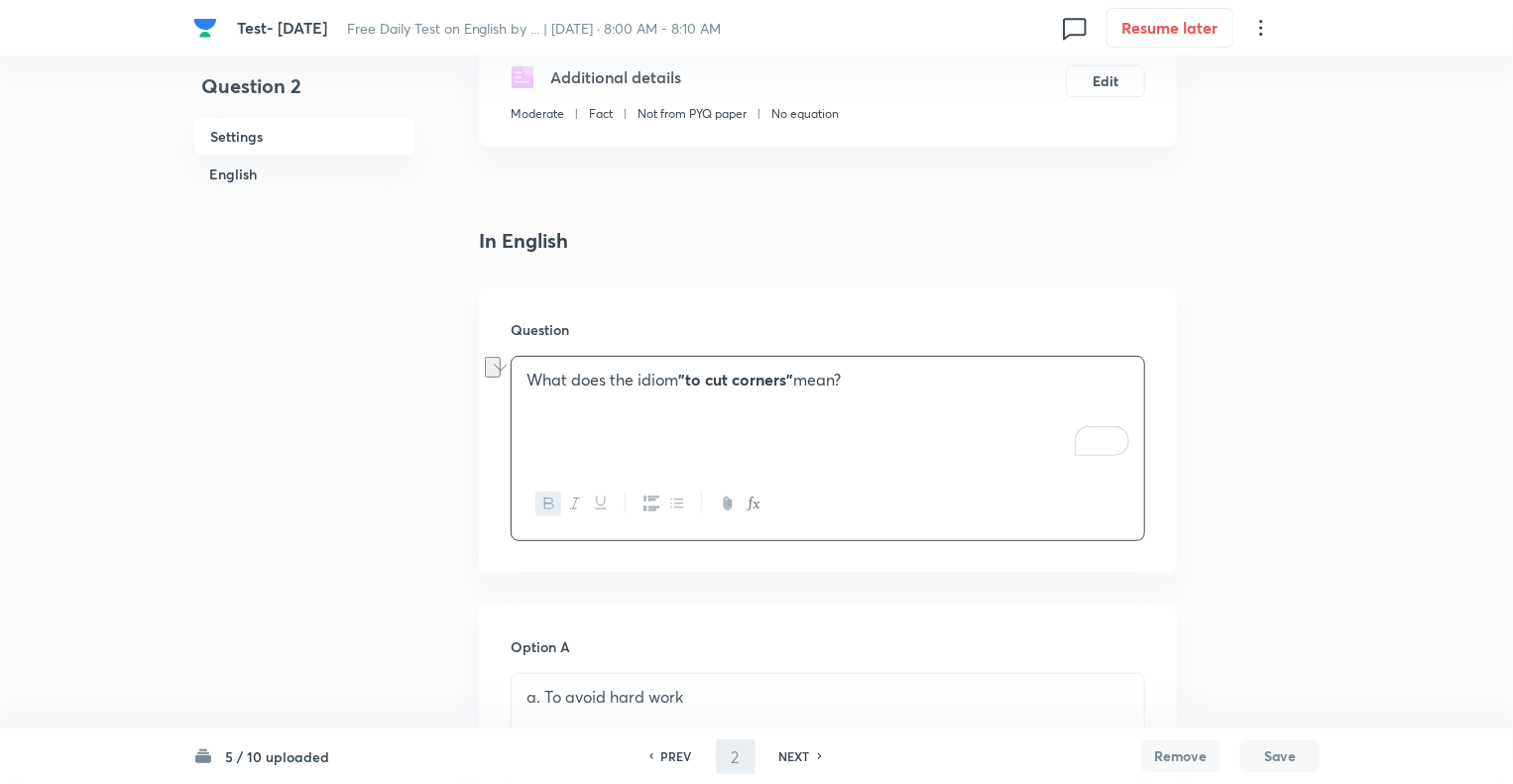 type on "3" 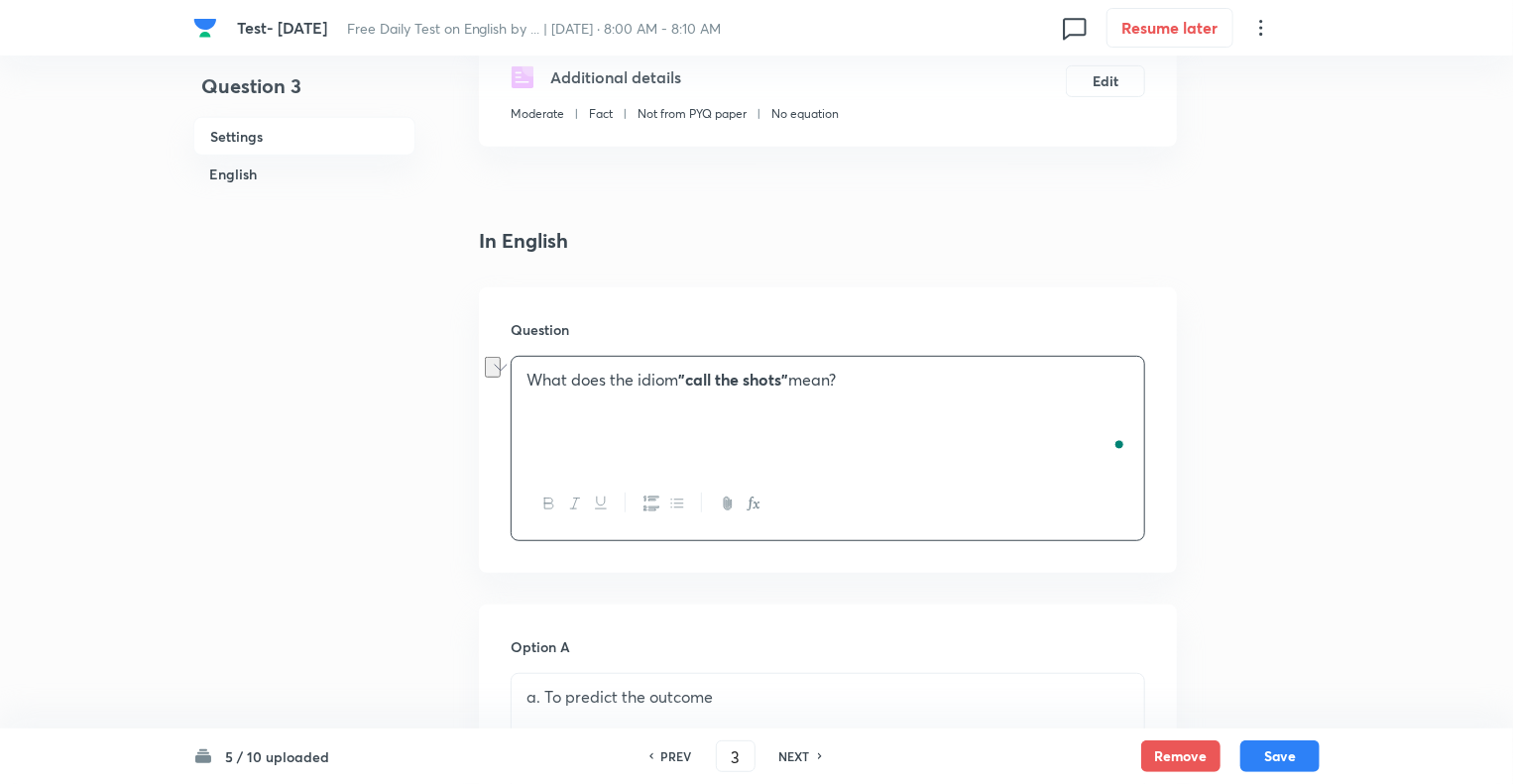 checkbox on "true" 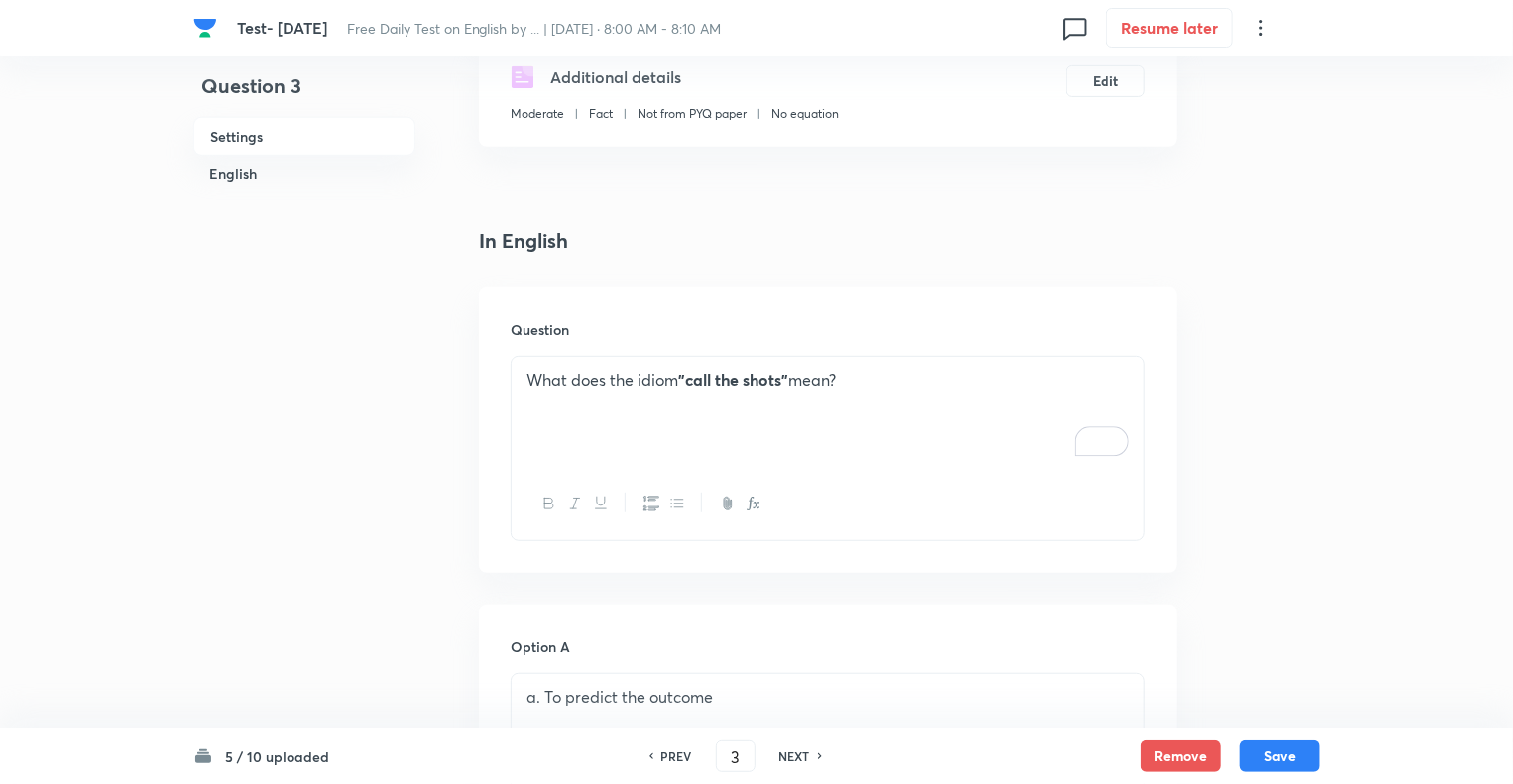 click on "NEXT" at bounding box center [794, 756] 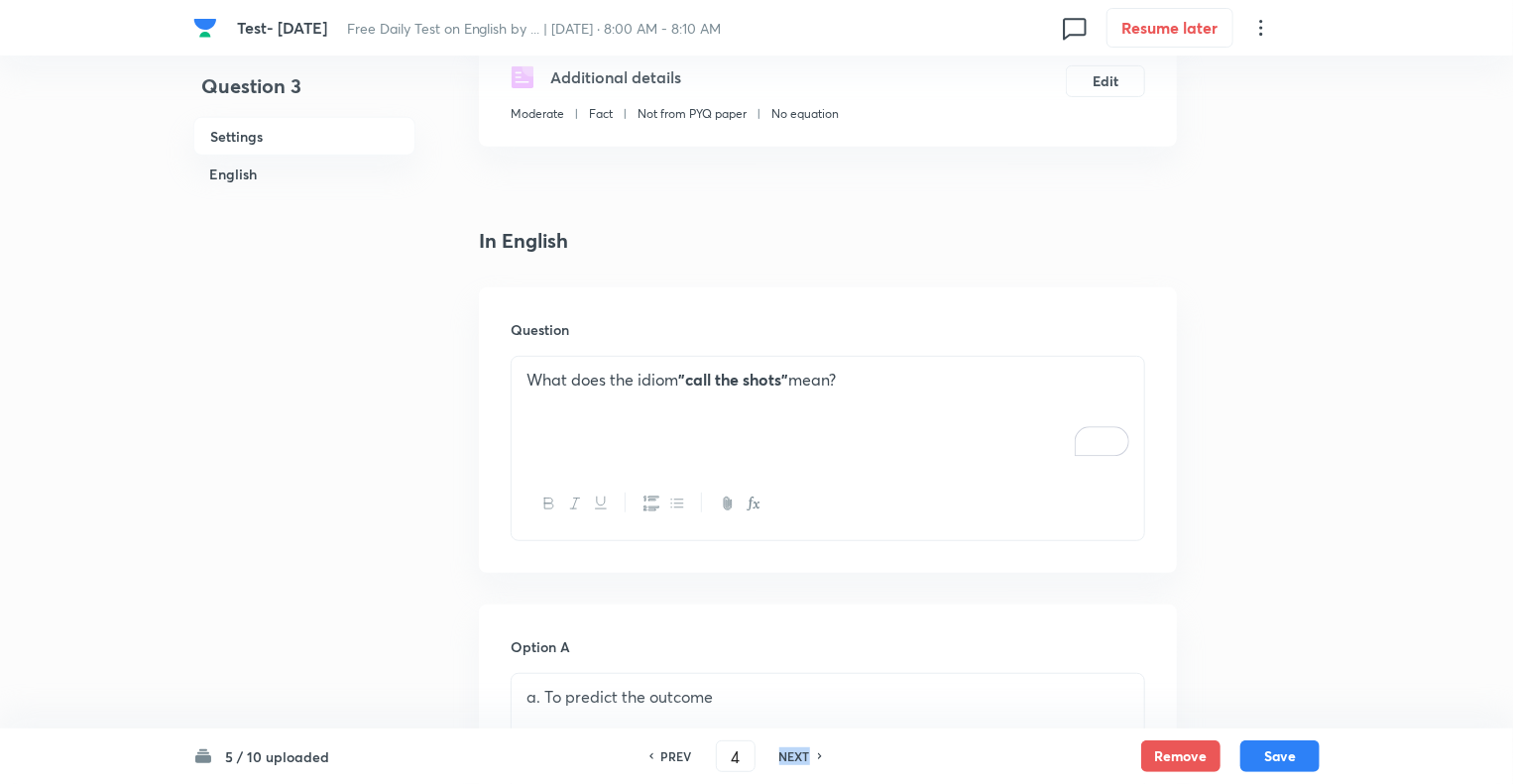 checkbox on "false" 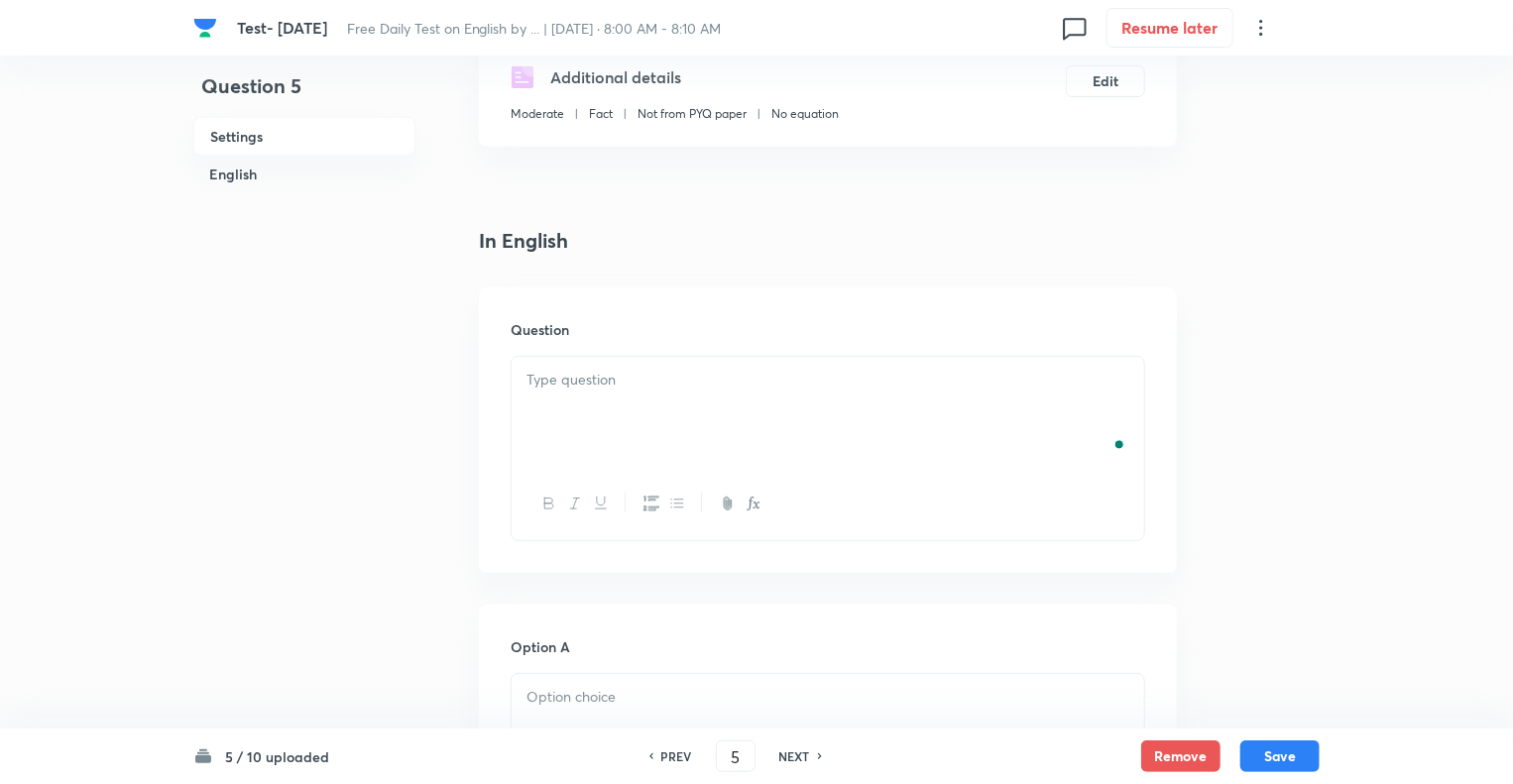 click on "NEXT" at bounding box center (794, 756) 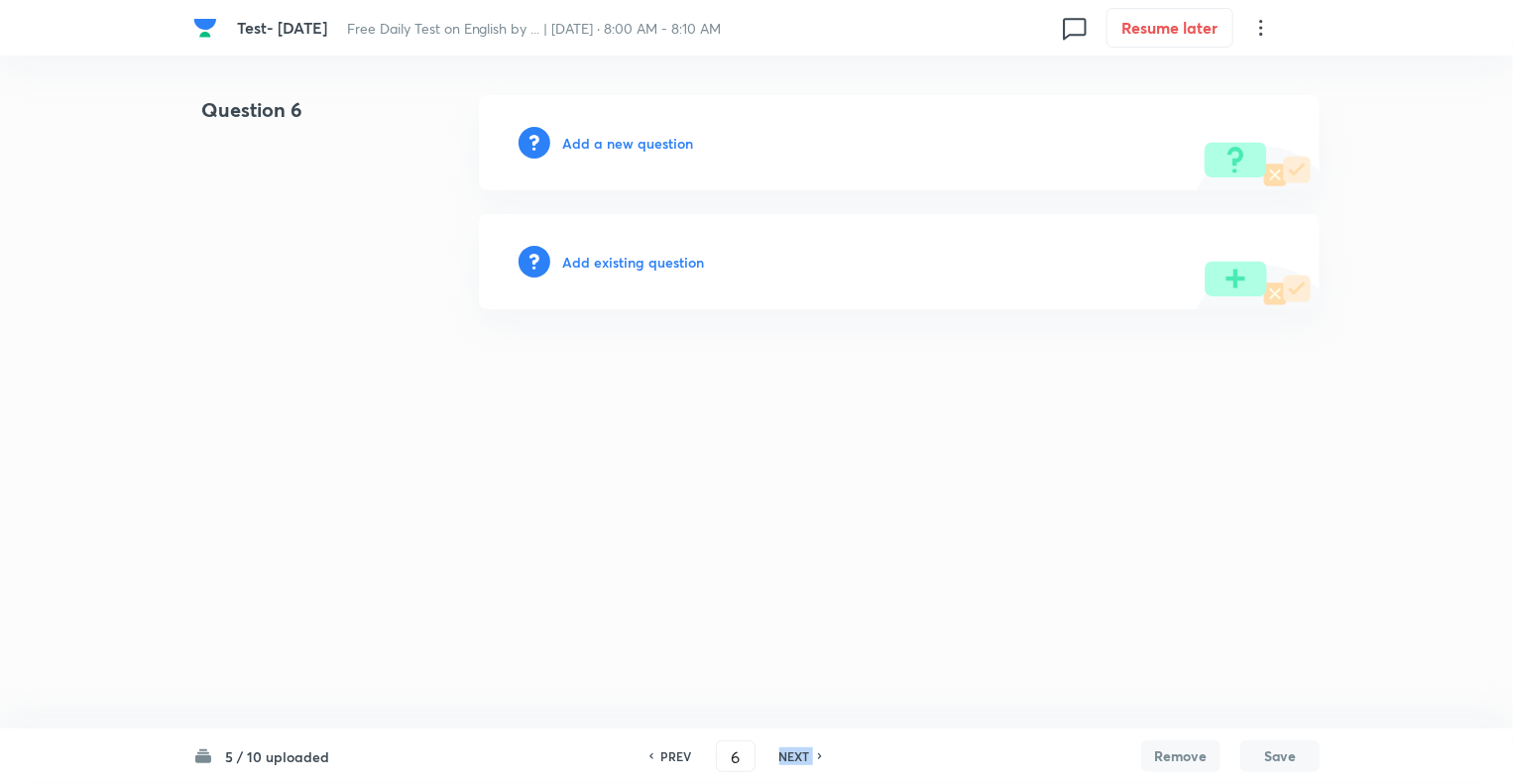 click on "NEXT" at bounding box center [794, 756] 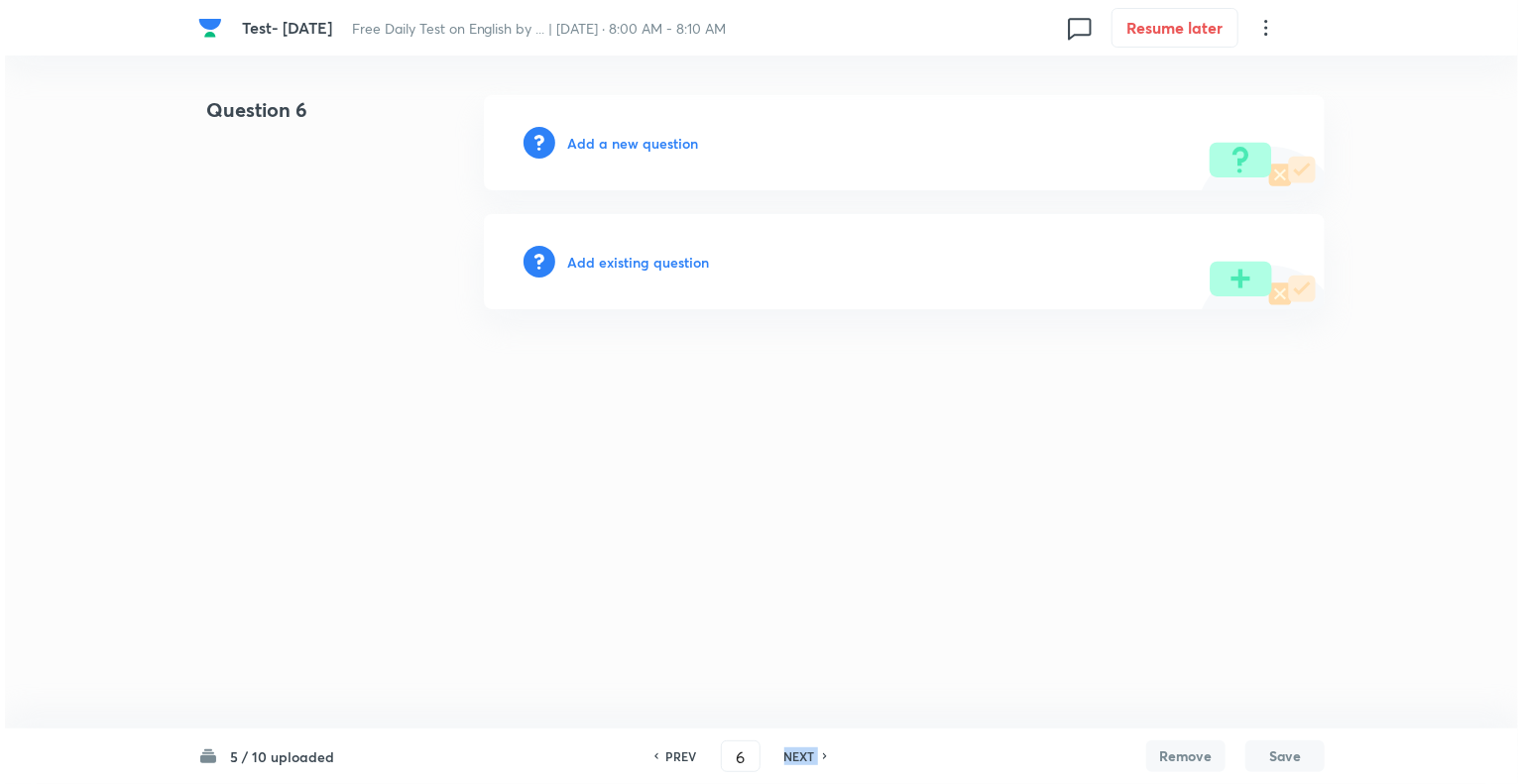 scroll, scrollTop: 0, scrollLeft: 0, axis: both 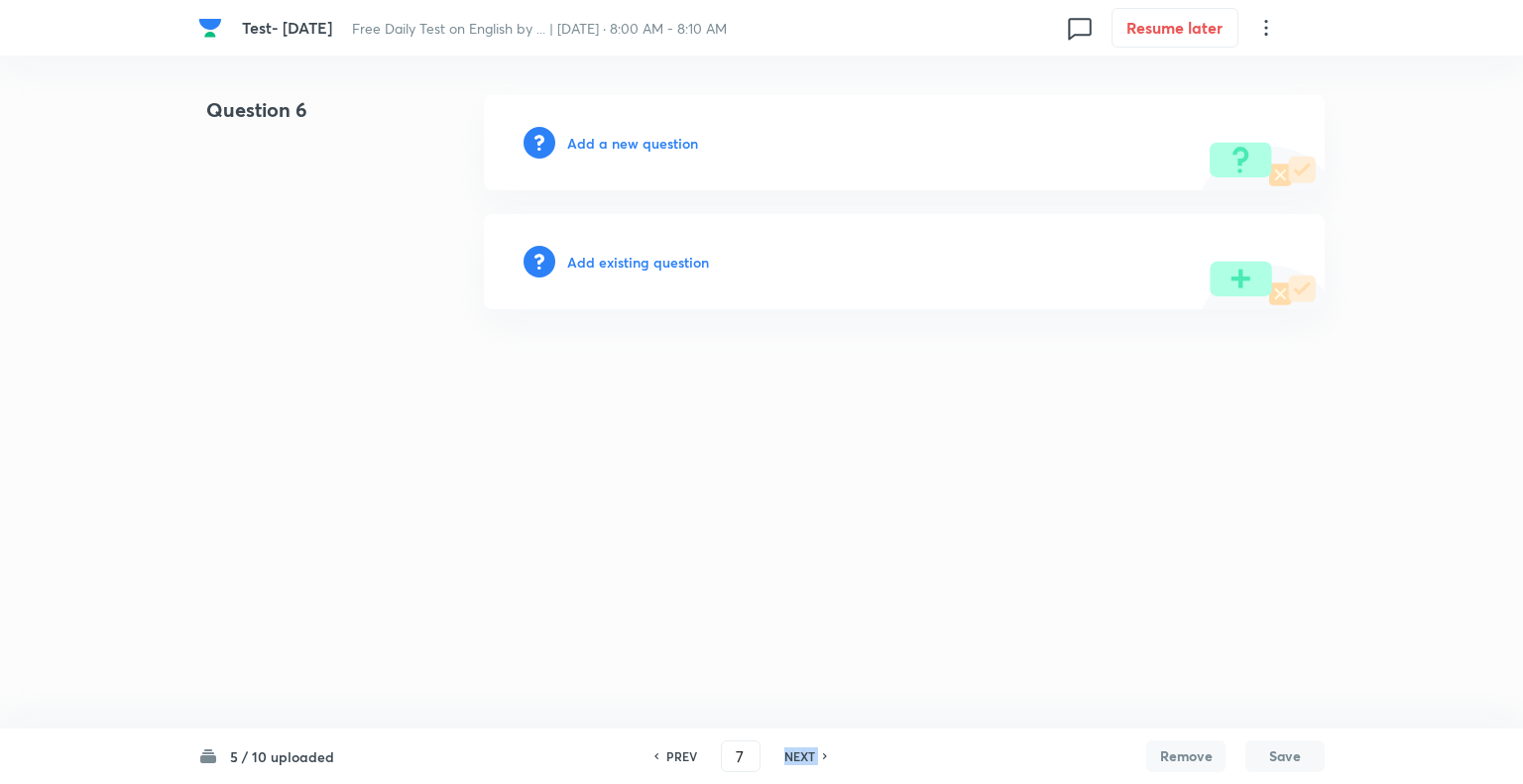 click on "NEXT" at bounding box center (799, 756) 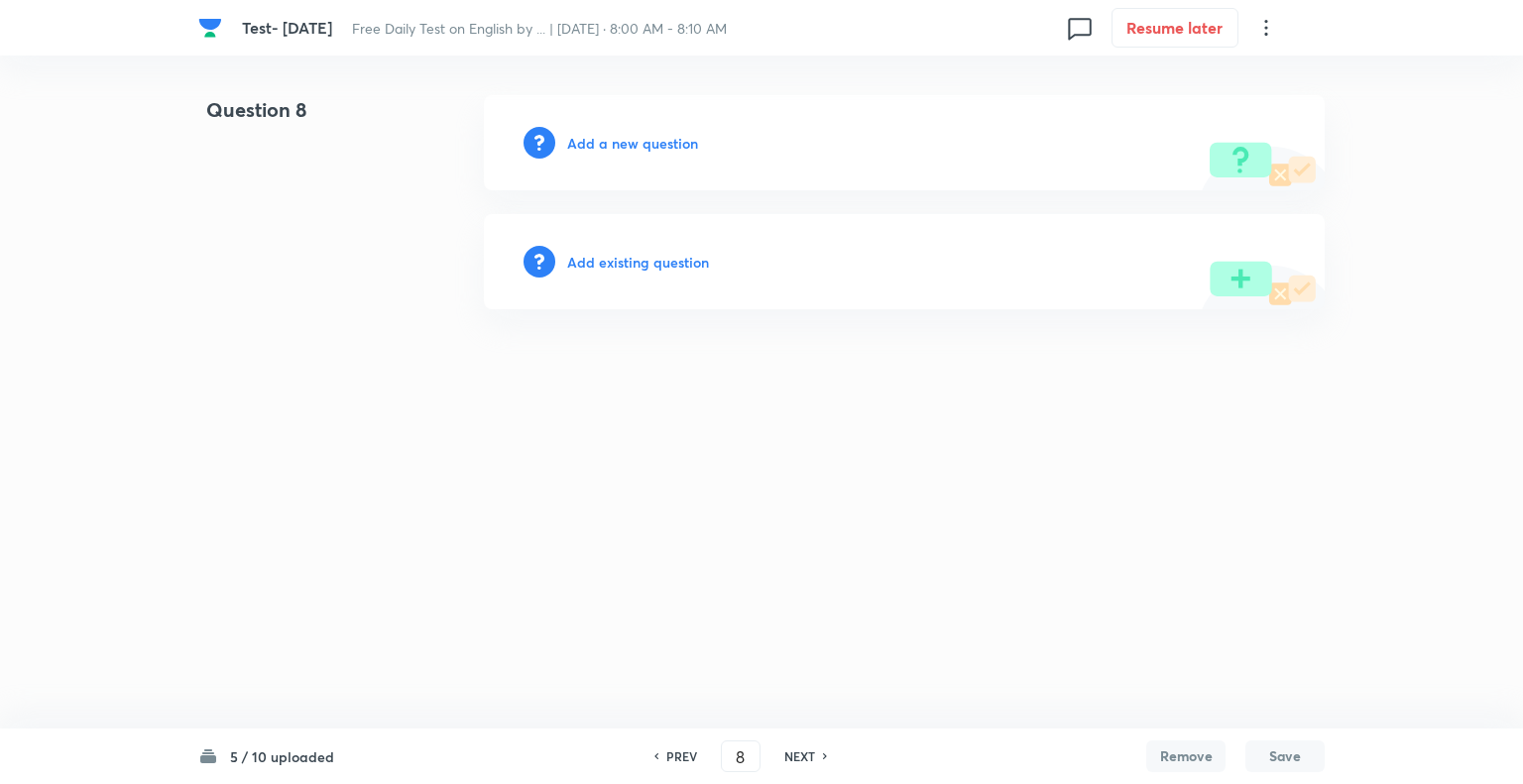 click on "PREV" at bounding box center (681, 756) 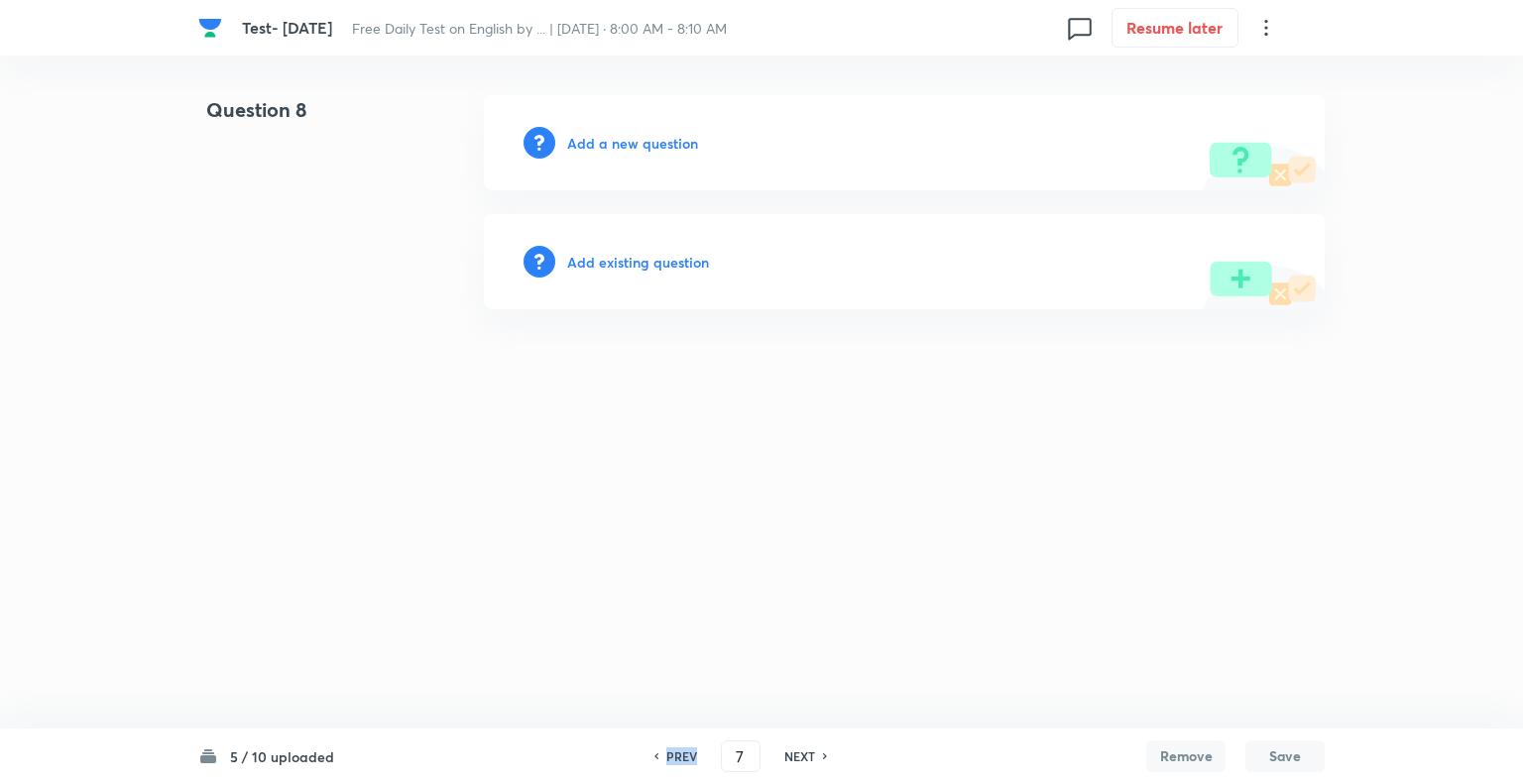 click on "PREV" at bounding box center [681, 756] 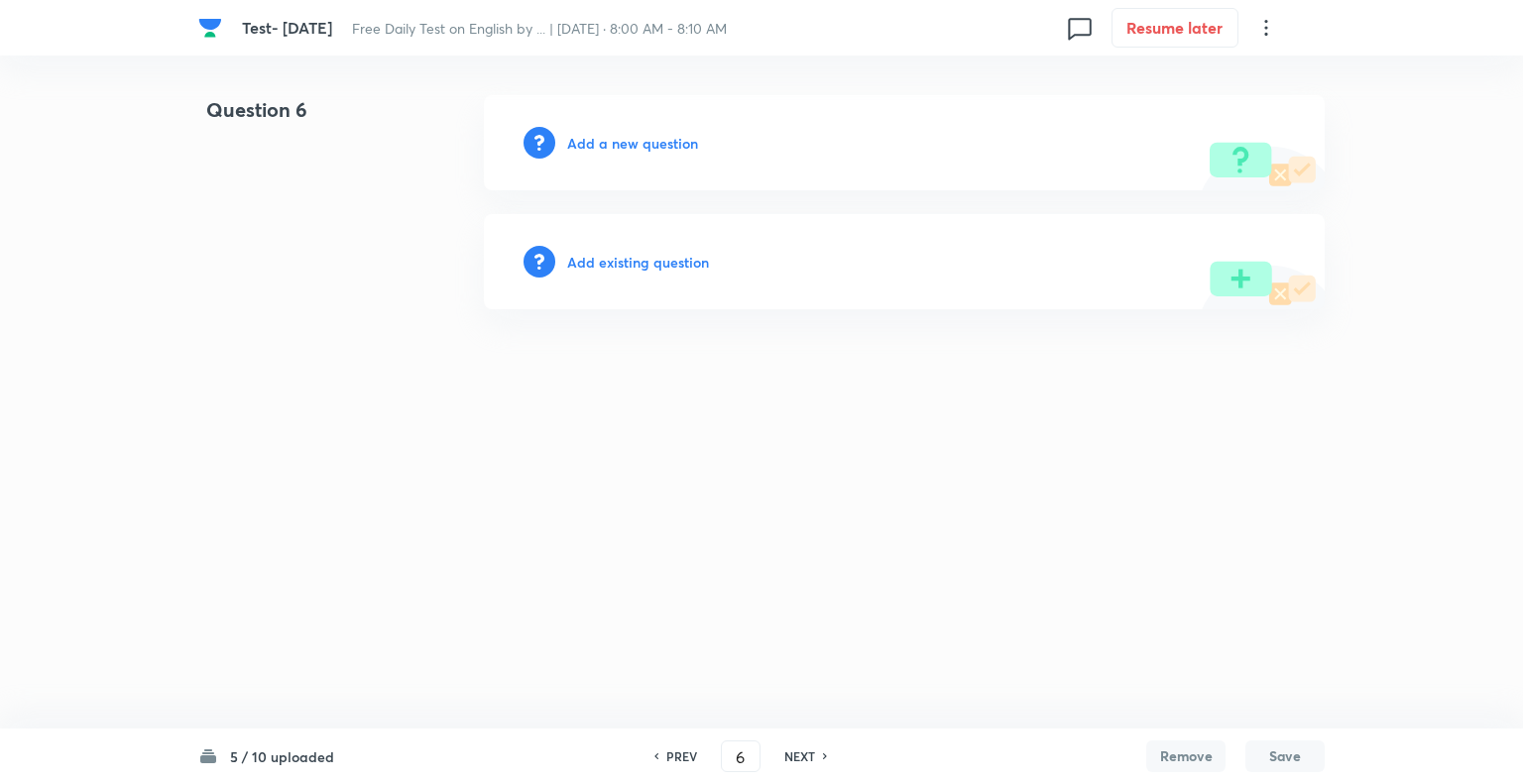 click on "Add a new question" at bounding box center (633, 143) 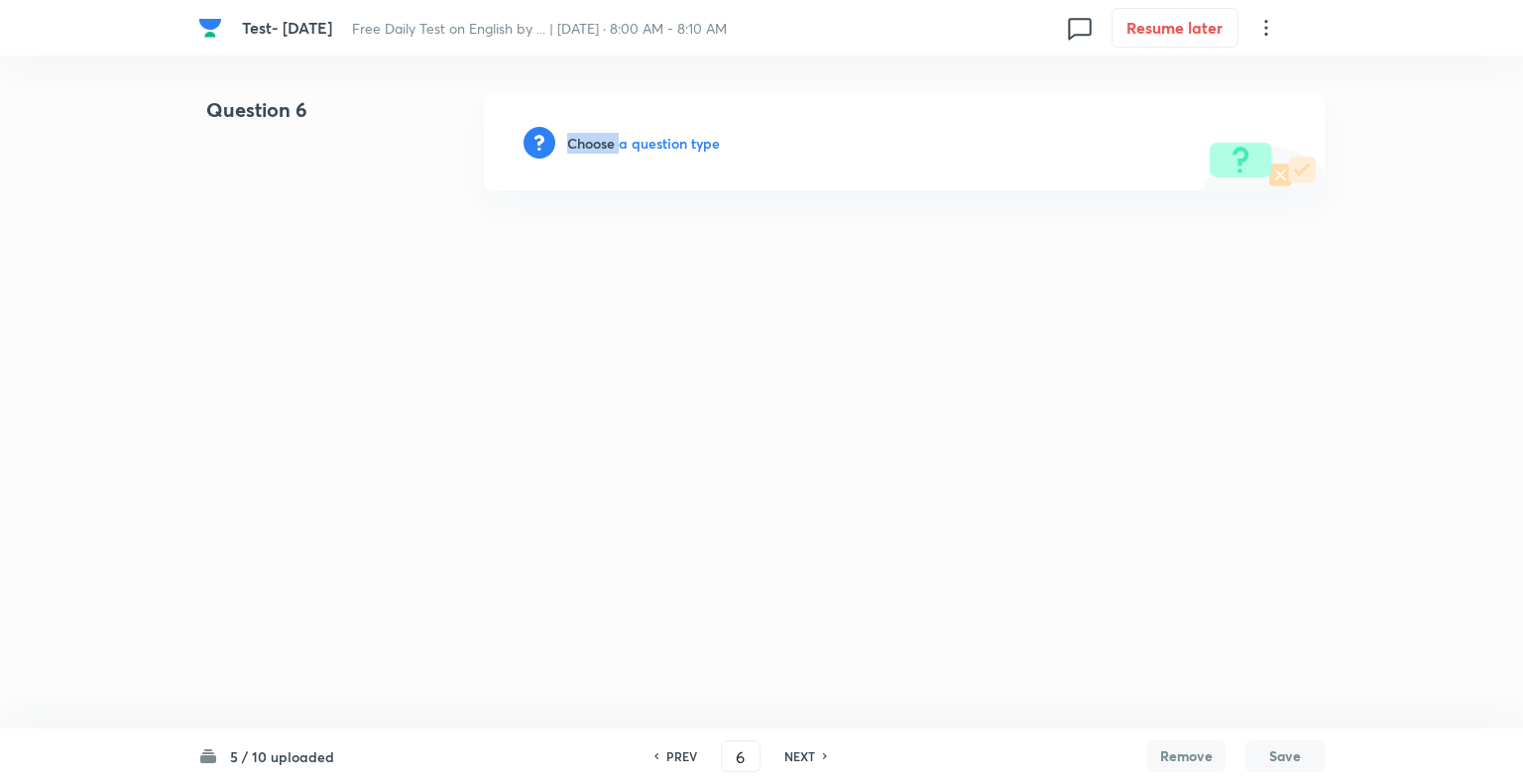 click on "Choose a question type" at bounding box center (644, 143) 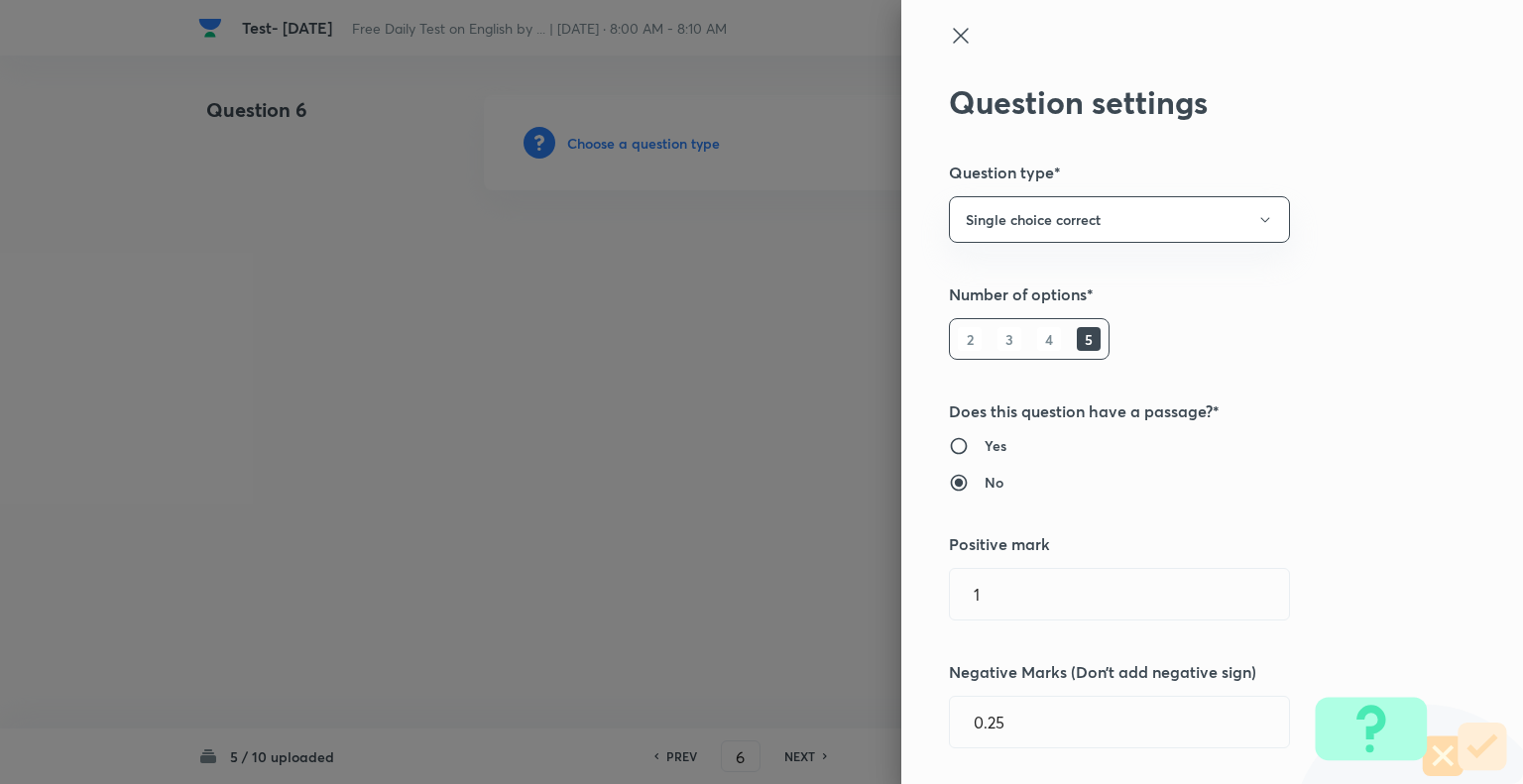 type 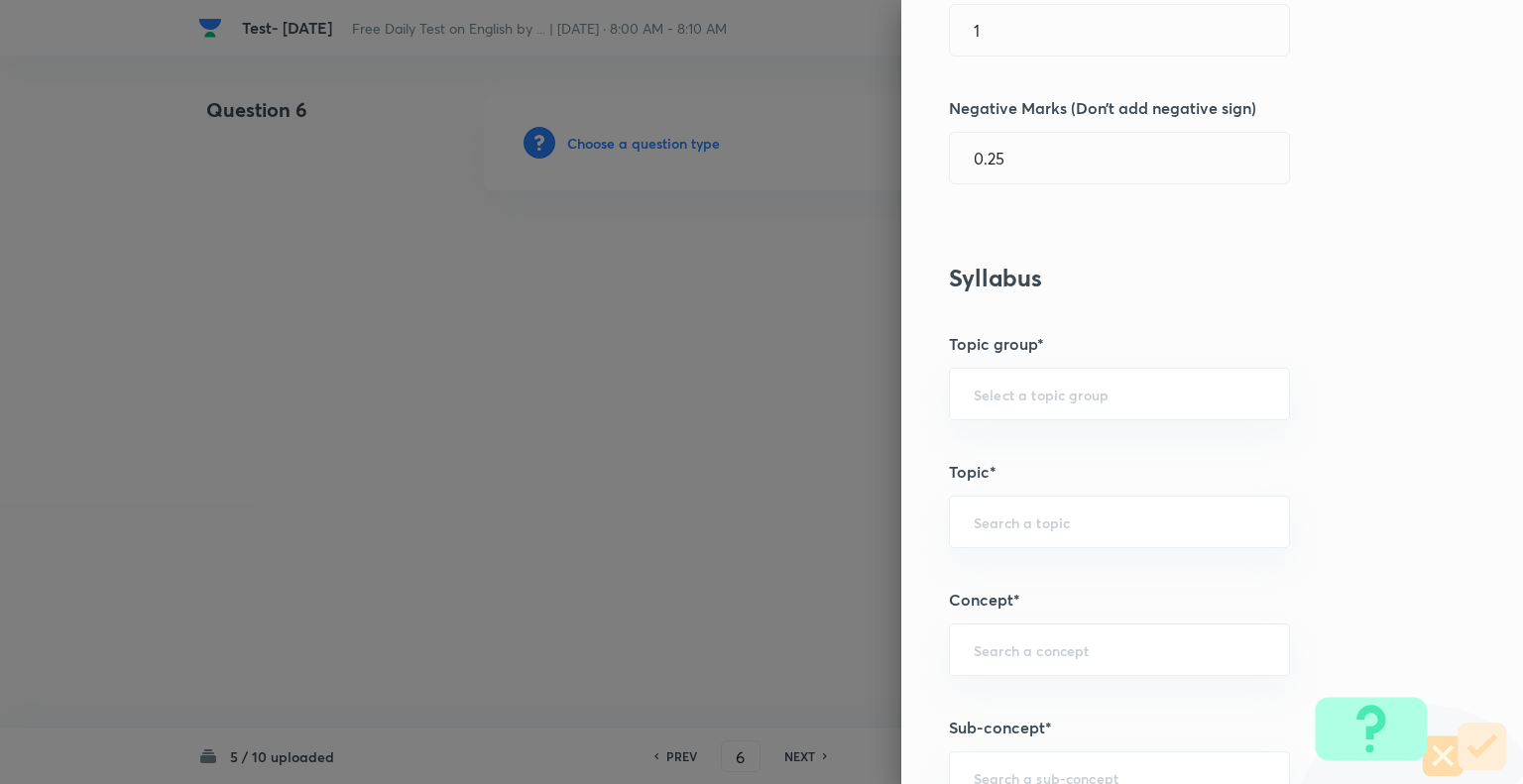 scroll, scrollTop: 618, scrollLeft: 0, axis: vertical 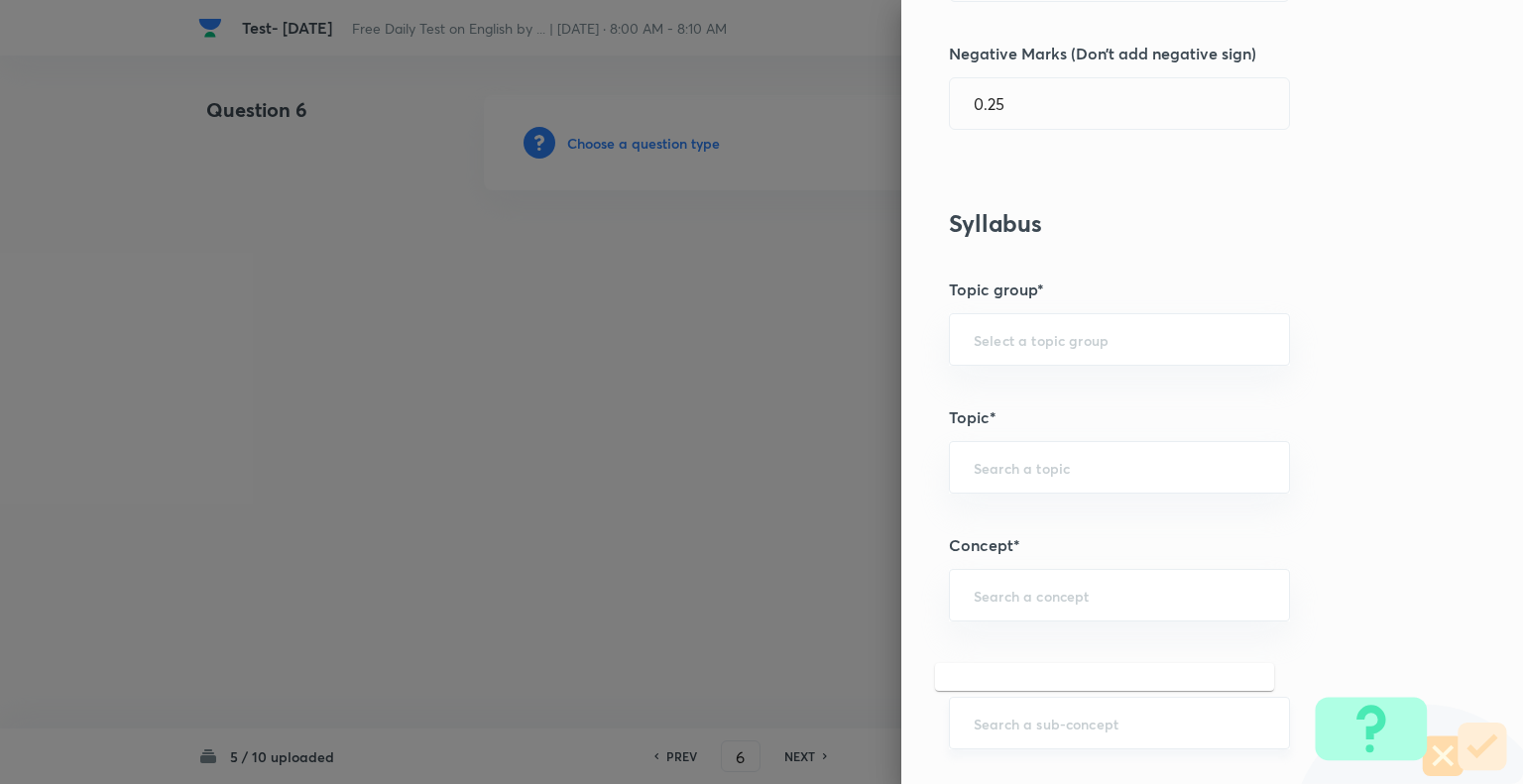 click at bounding box center (1119, 723) 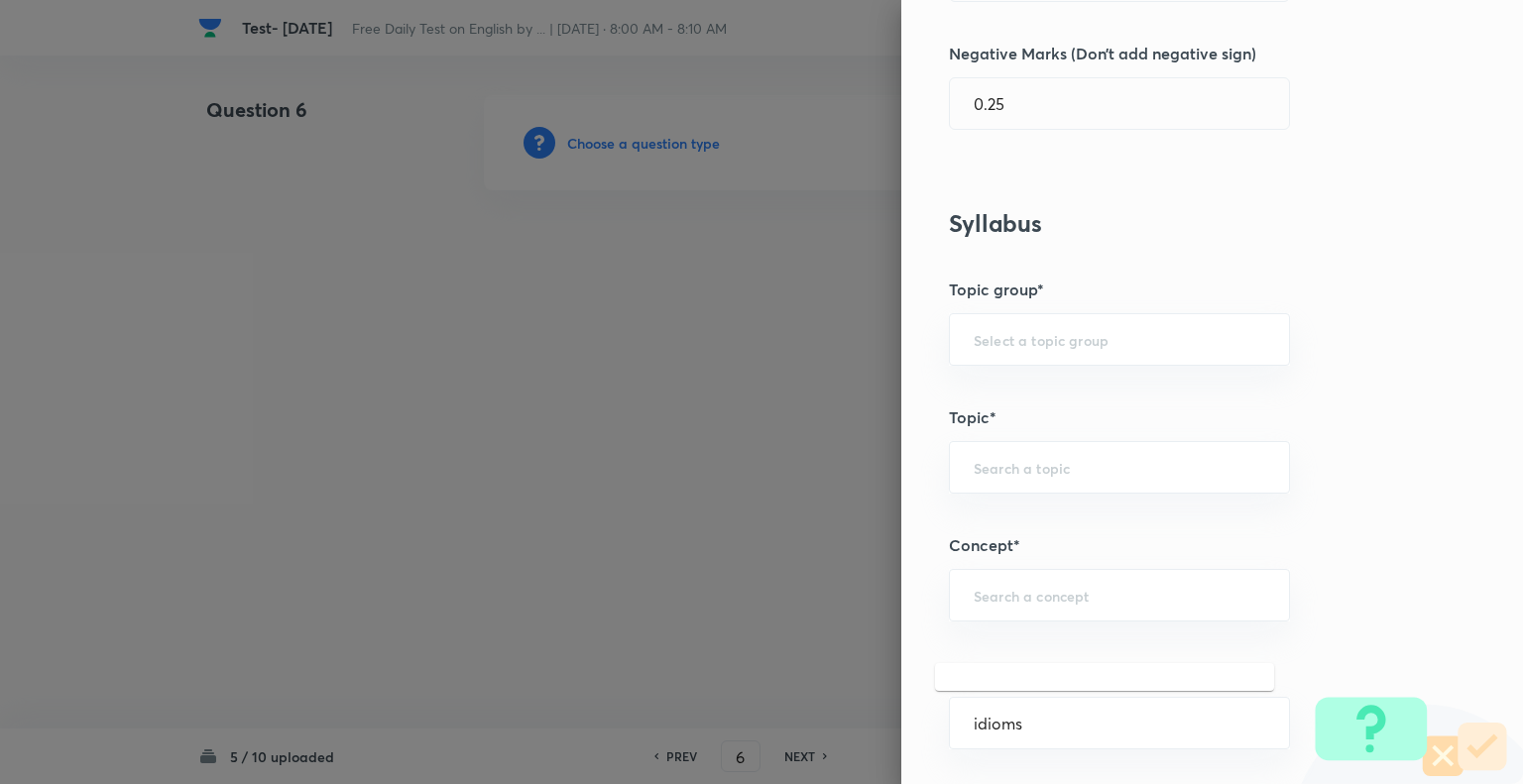 type on "idioms" 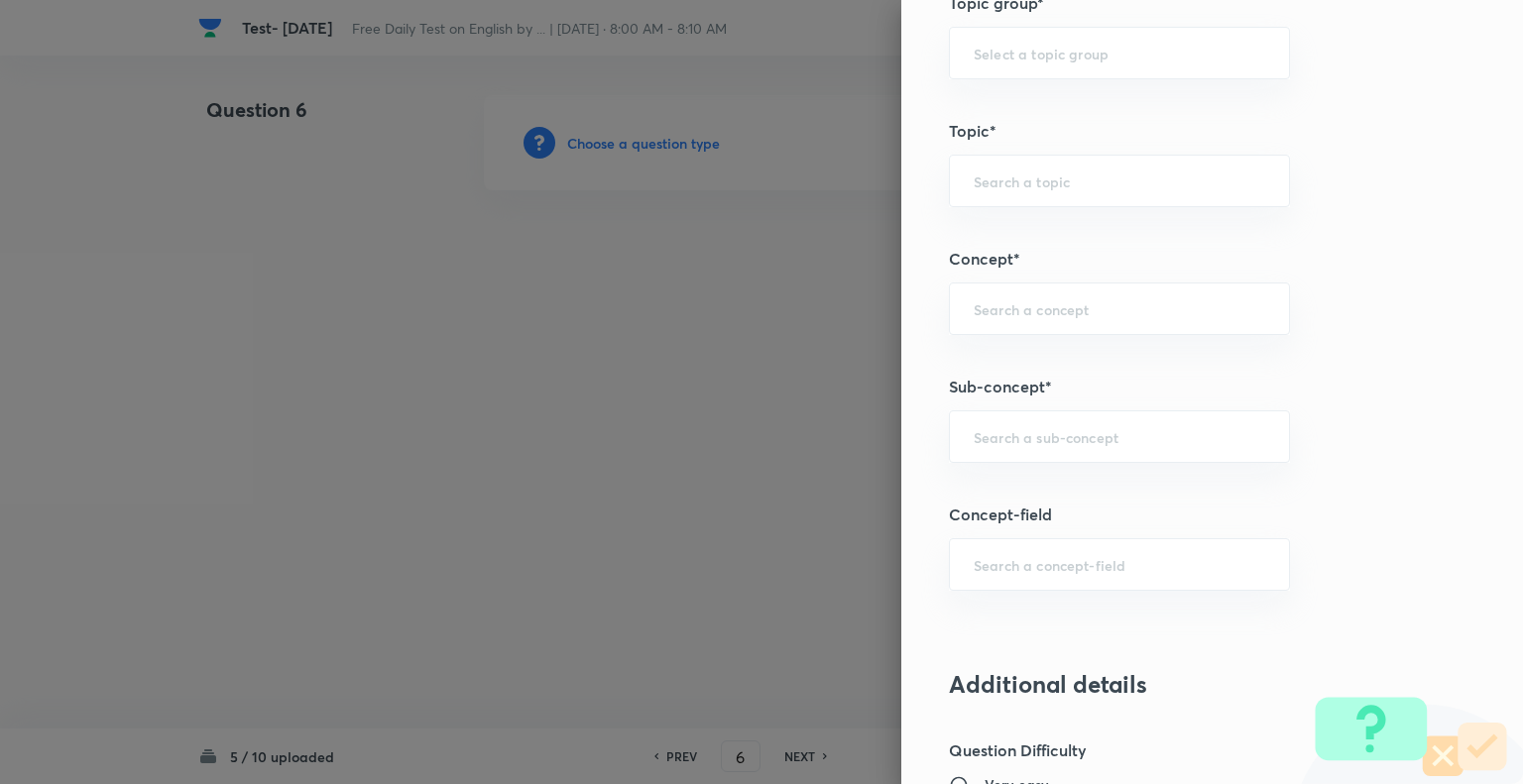 scroll, scrollTop: 965, scrollLeft: 0, axis: vertical 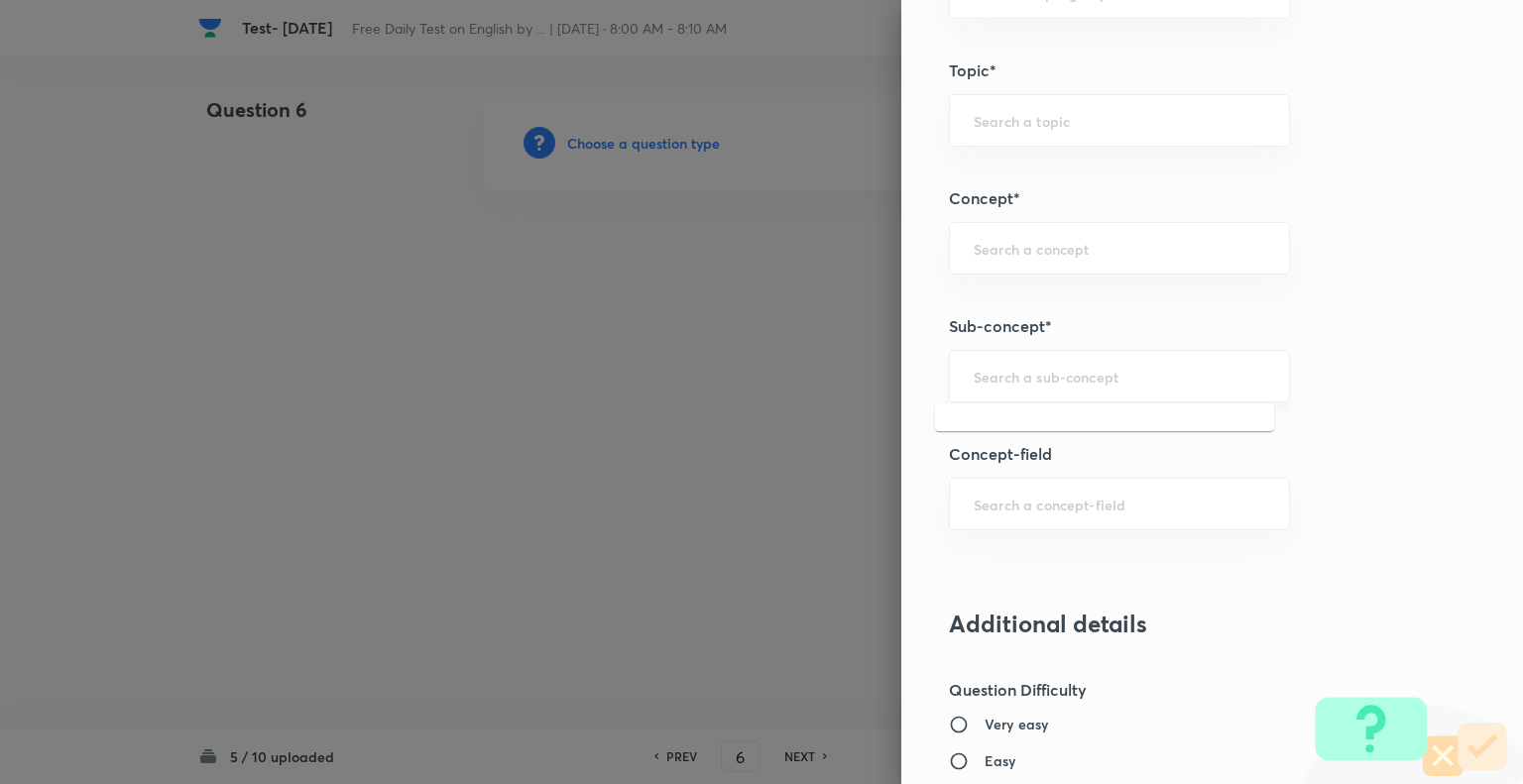 click at bounding box center [1119, 376] 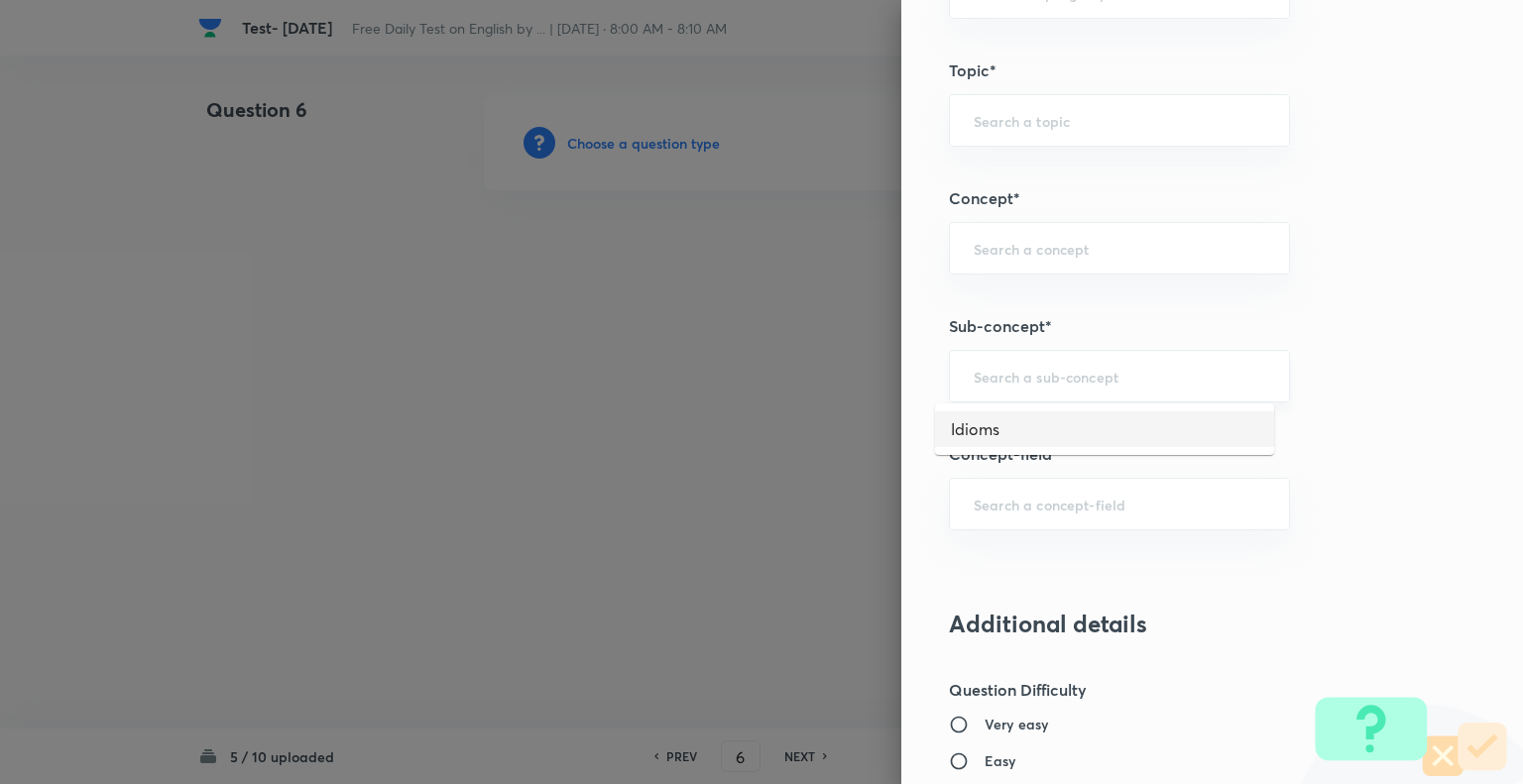 type on "Idioms" 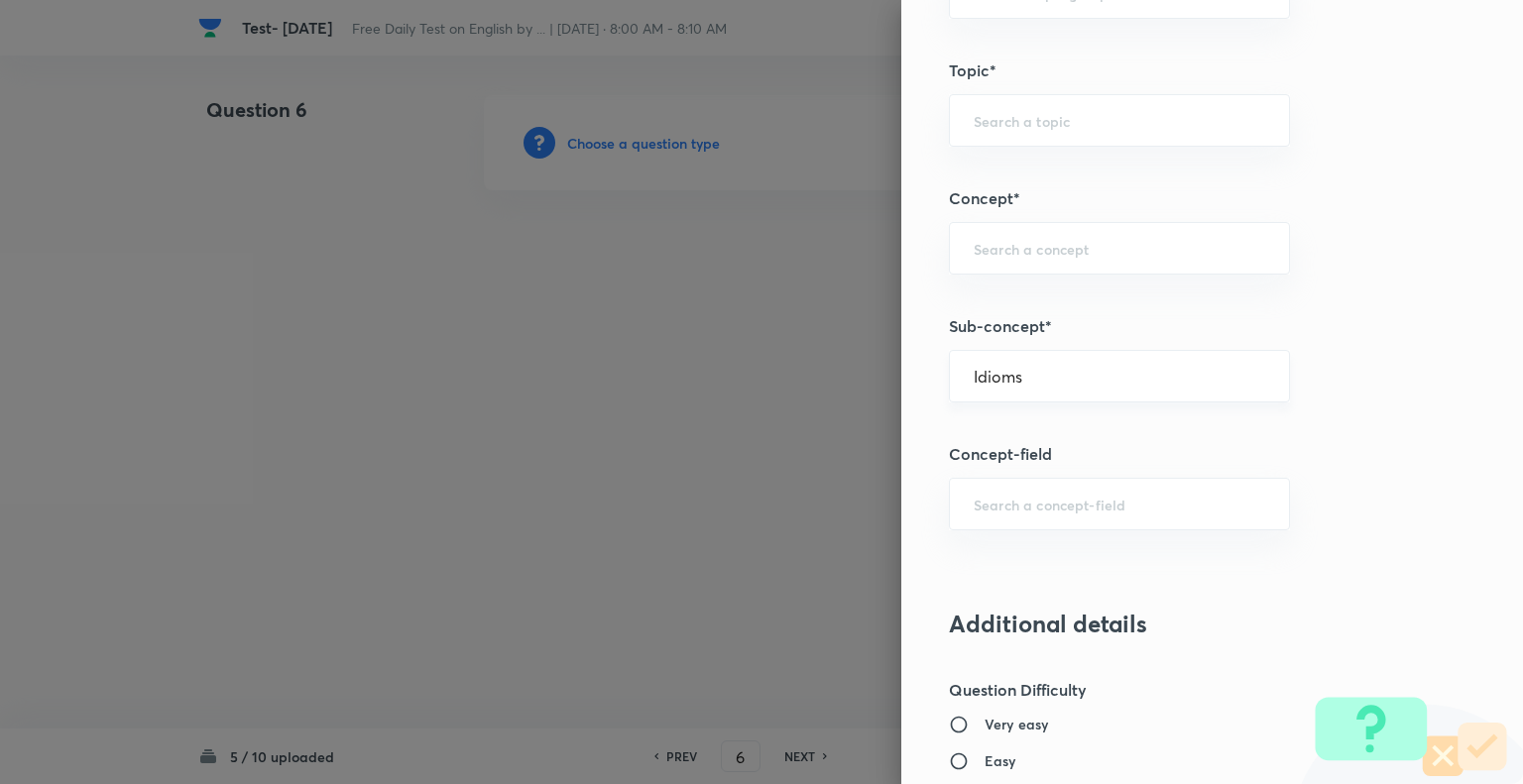 type on "English Language" 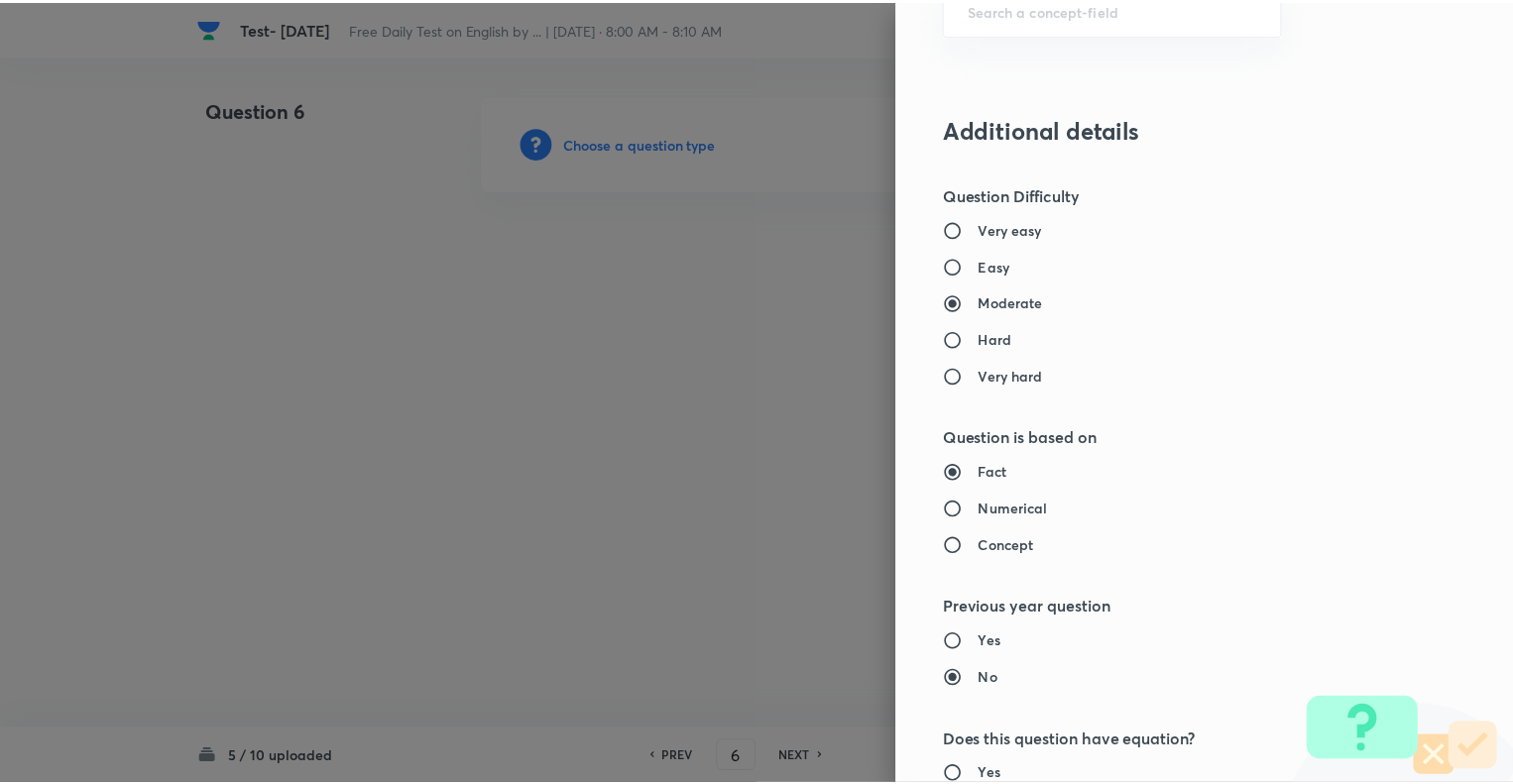 scroll, scrollTop: 1914, scrollLeft: 0, axis: vertical 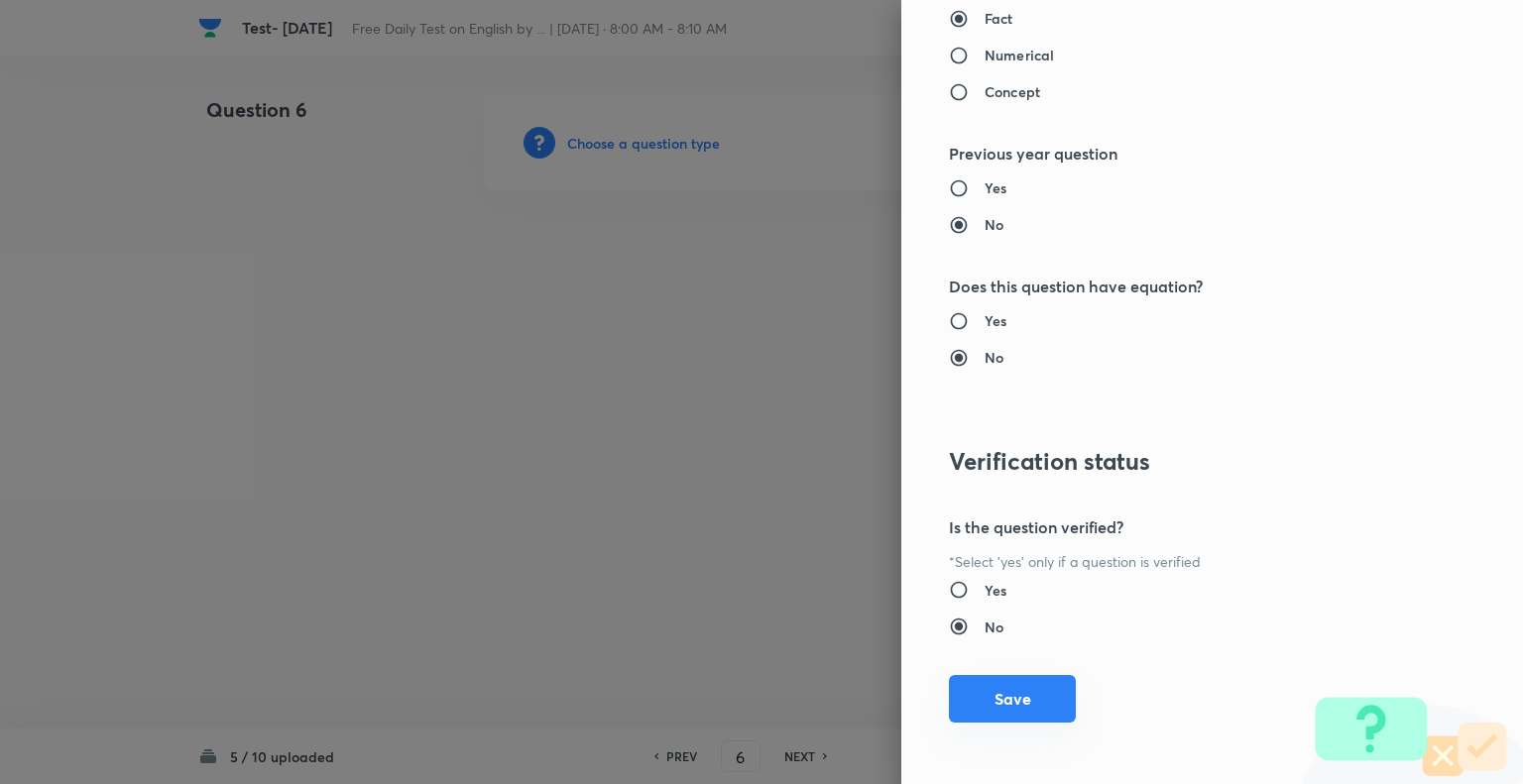 click on "Save" at bounding box center [1012, 699] 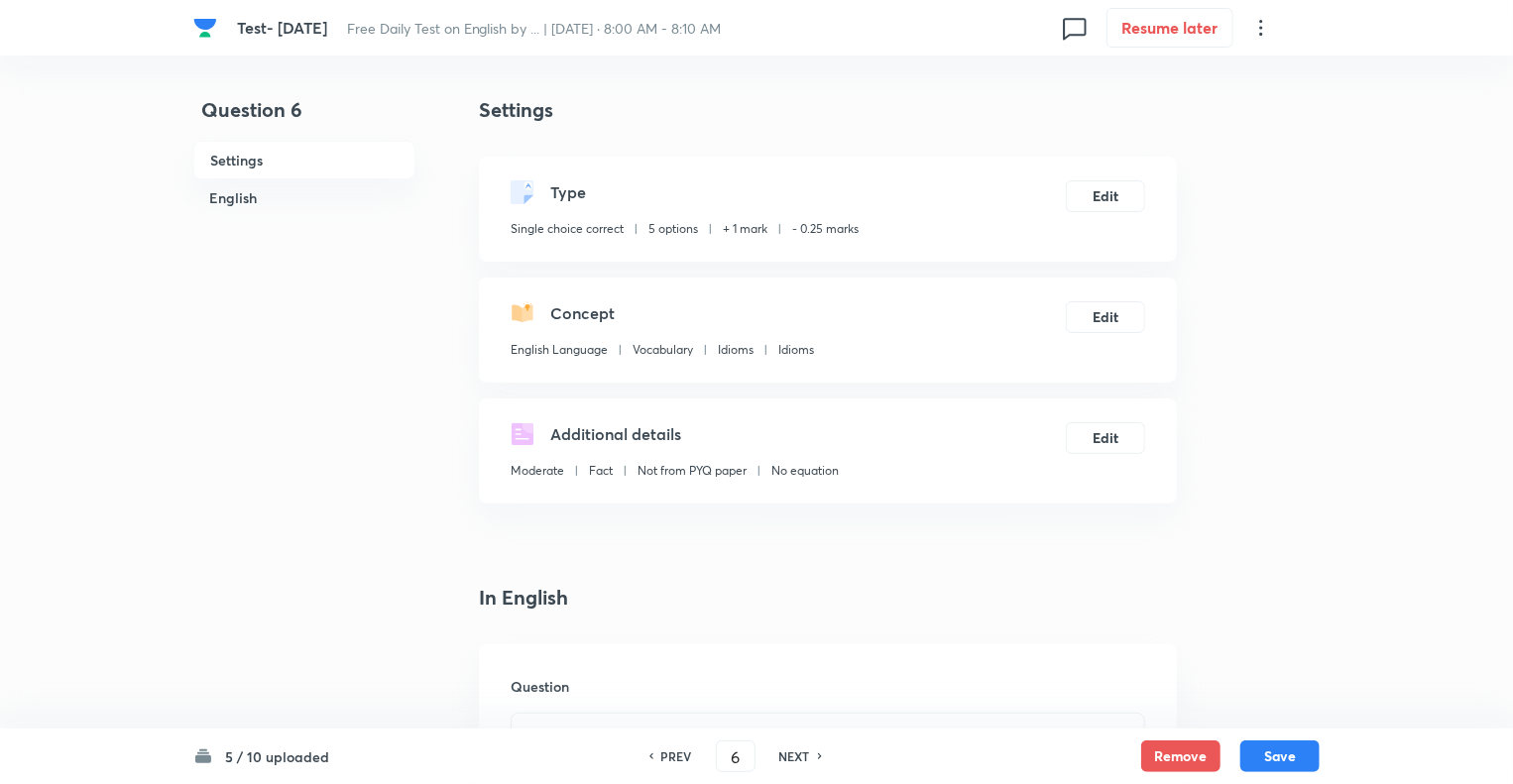 click on "Question 6 Settings English Settings Type Single choice correct 5 options + 1 mark - 0.25 marks Edit Concept English Language Vocabulary Idioms Idioms Edit Additional details Moderate Fact Not from PYQ paper No equation Edit In English Question Option A Mark as correct answer Option B Mark as correct answer Option C Mark as correct answer Option D Mark as correct answer Option E Mark as correct answer Solution" at bounding box center [756, 1493] 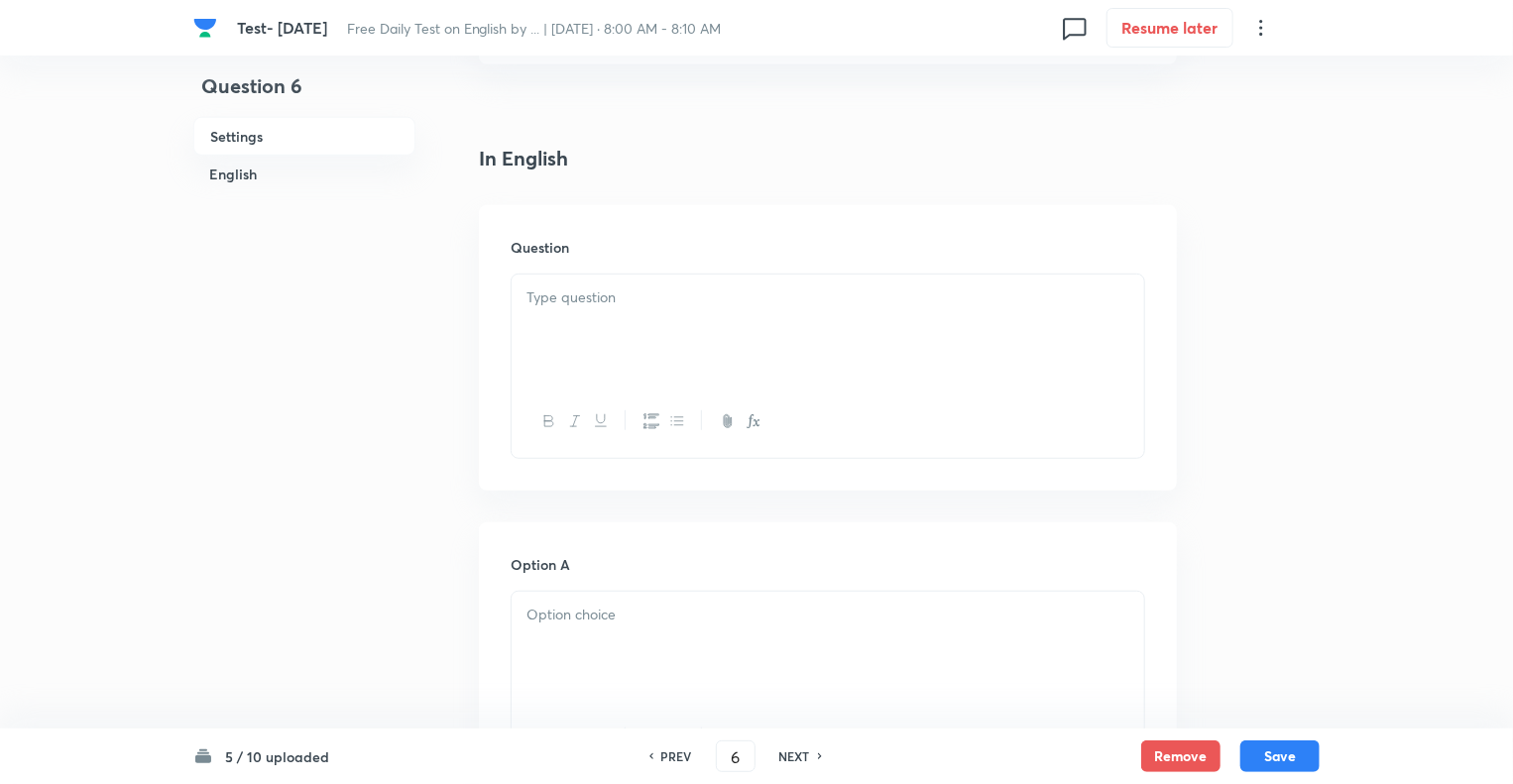 scroll, scrollTop: 476, scrollLeft: 0, axis: vertical 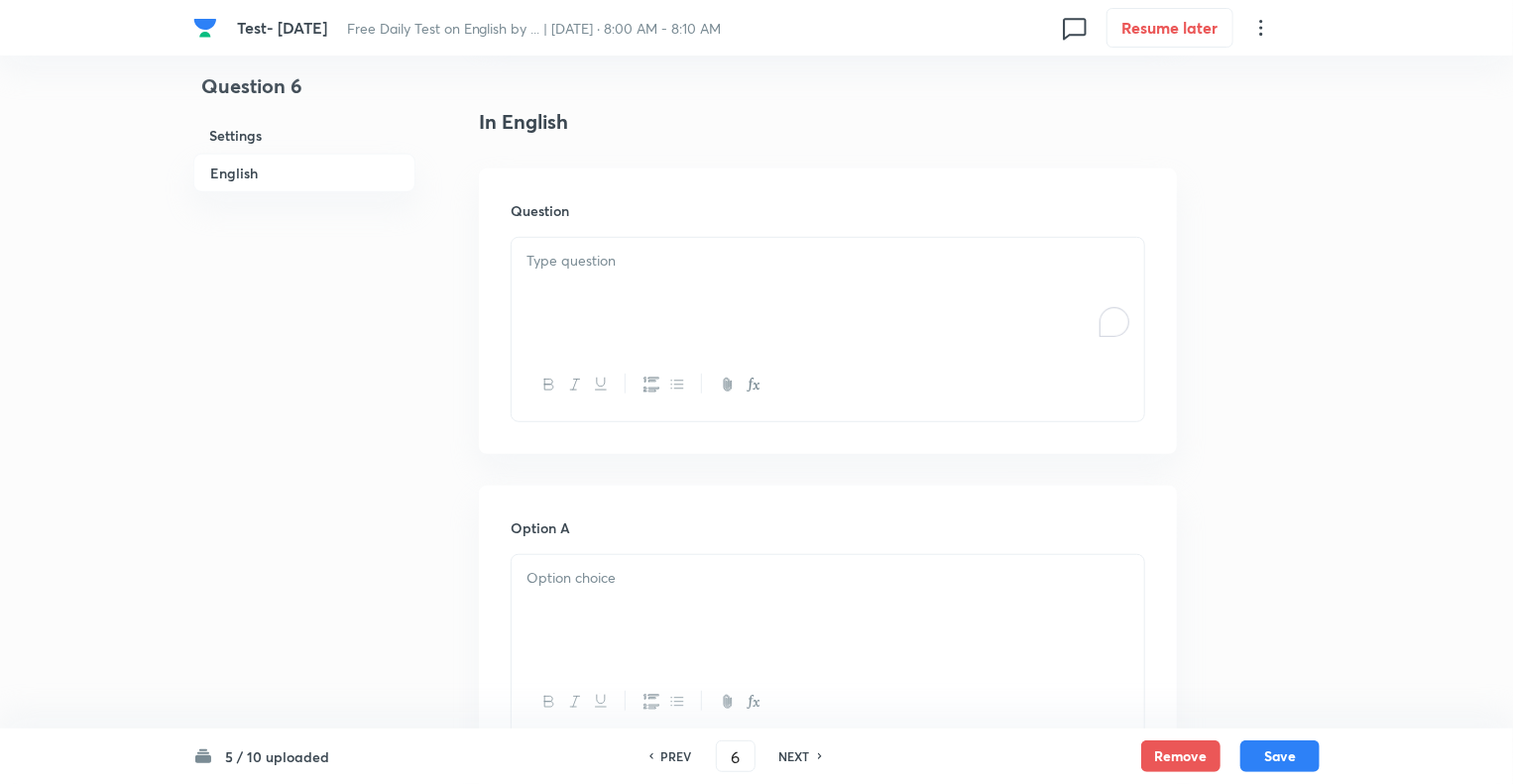 click at bounding box center (828, 293) 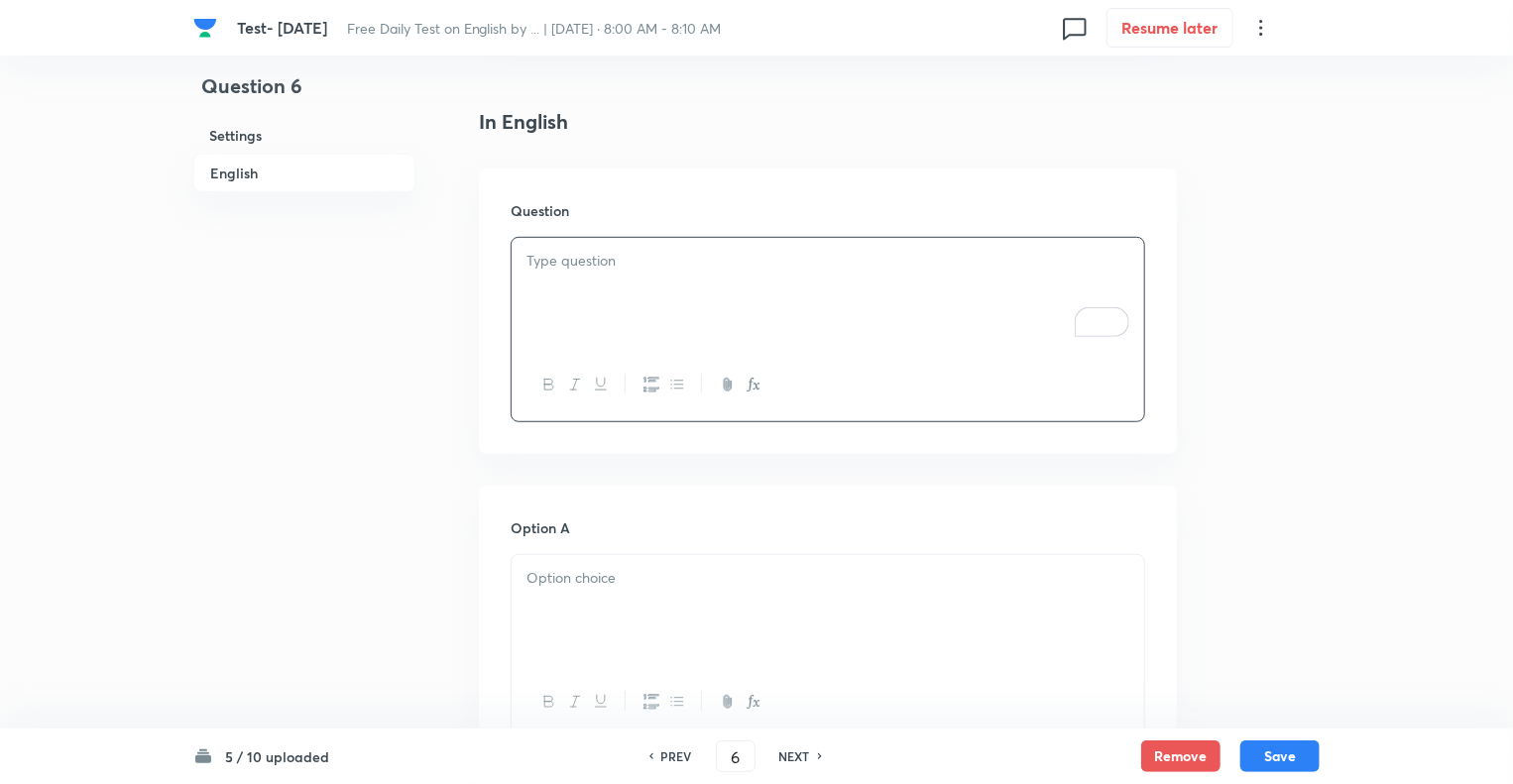 click at bounding box center [828, 293] 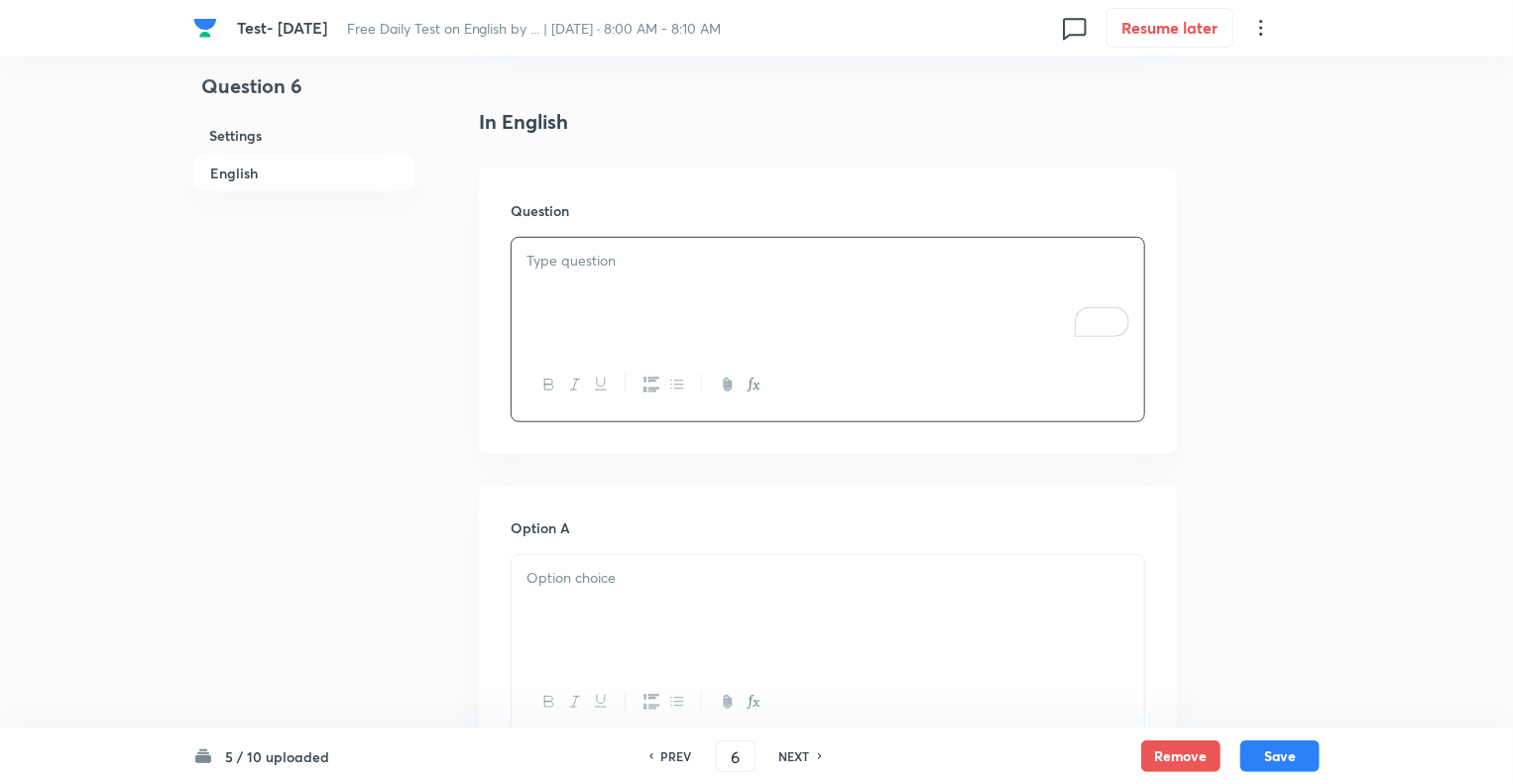 click at bounding box center [828, 293] 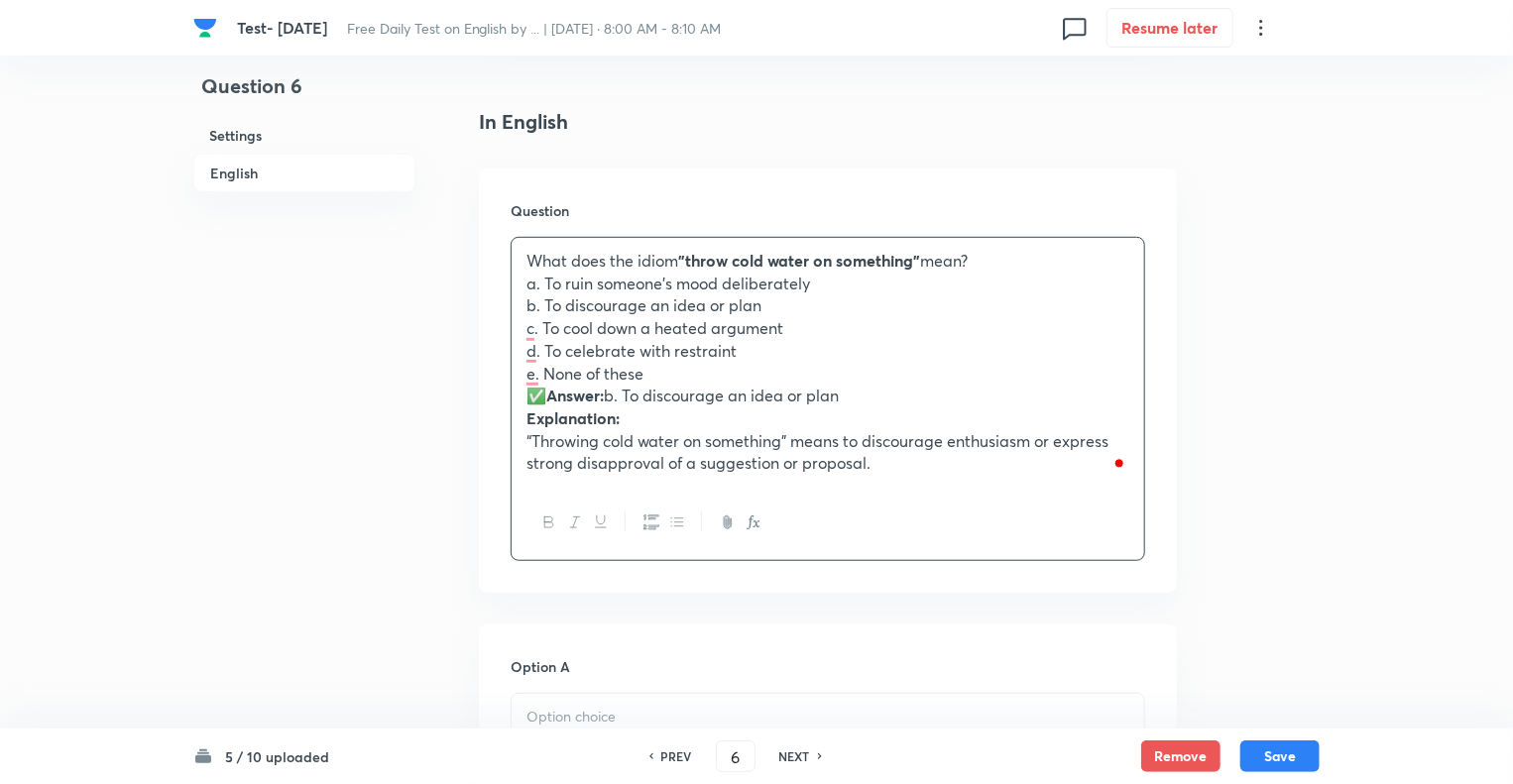 click on "✅  Answer:  b. To discourage an idea or plan" at bounding box center (828, 395) 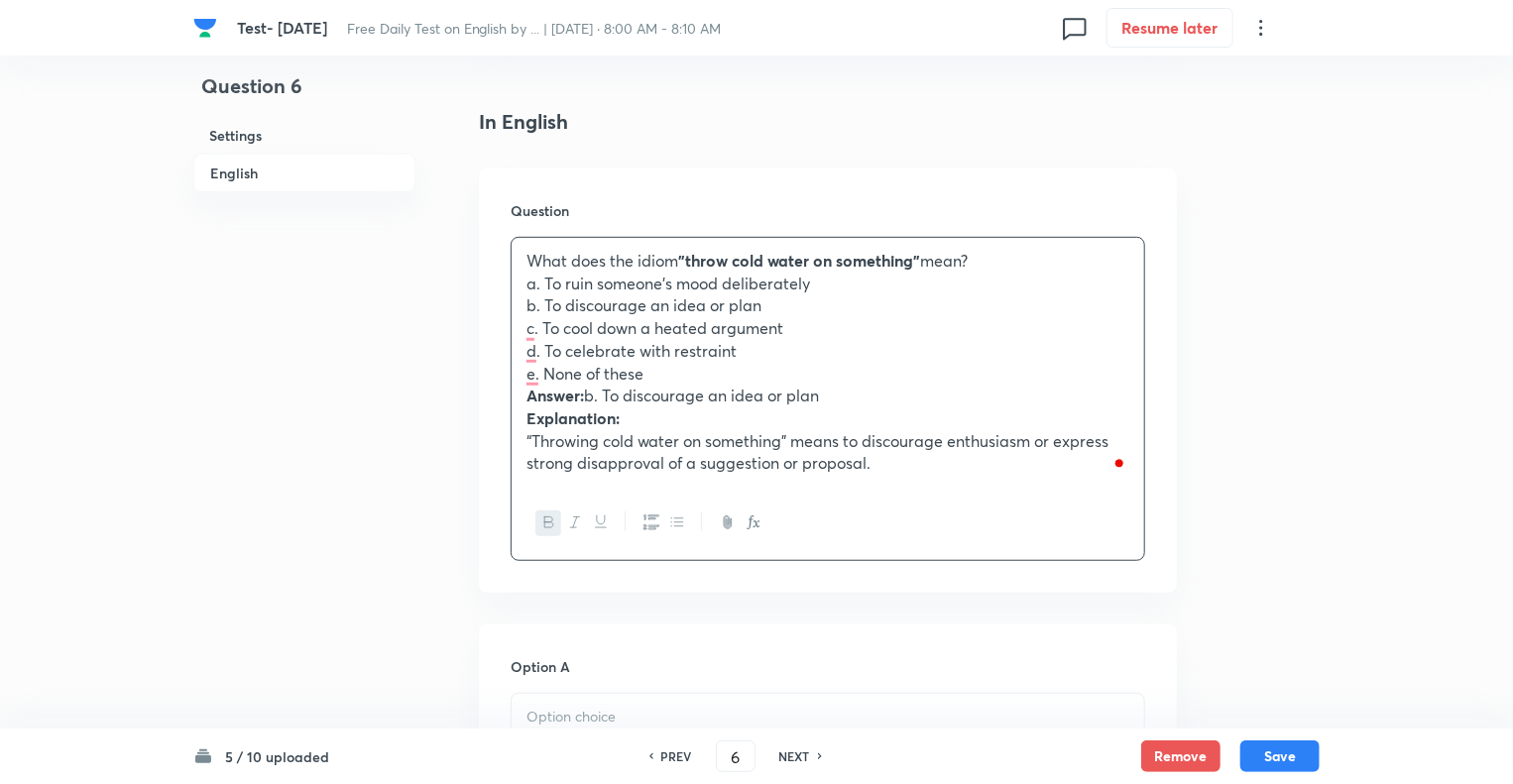 click on "Answer:  b. To discourage an idea or plan" at bounding box center (828, 395) 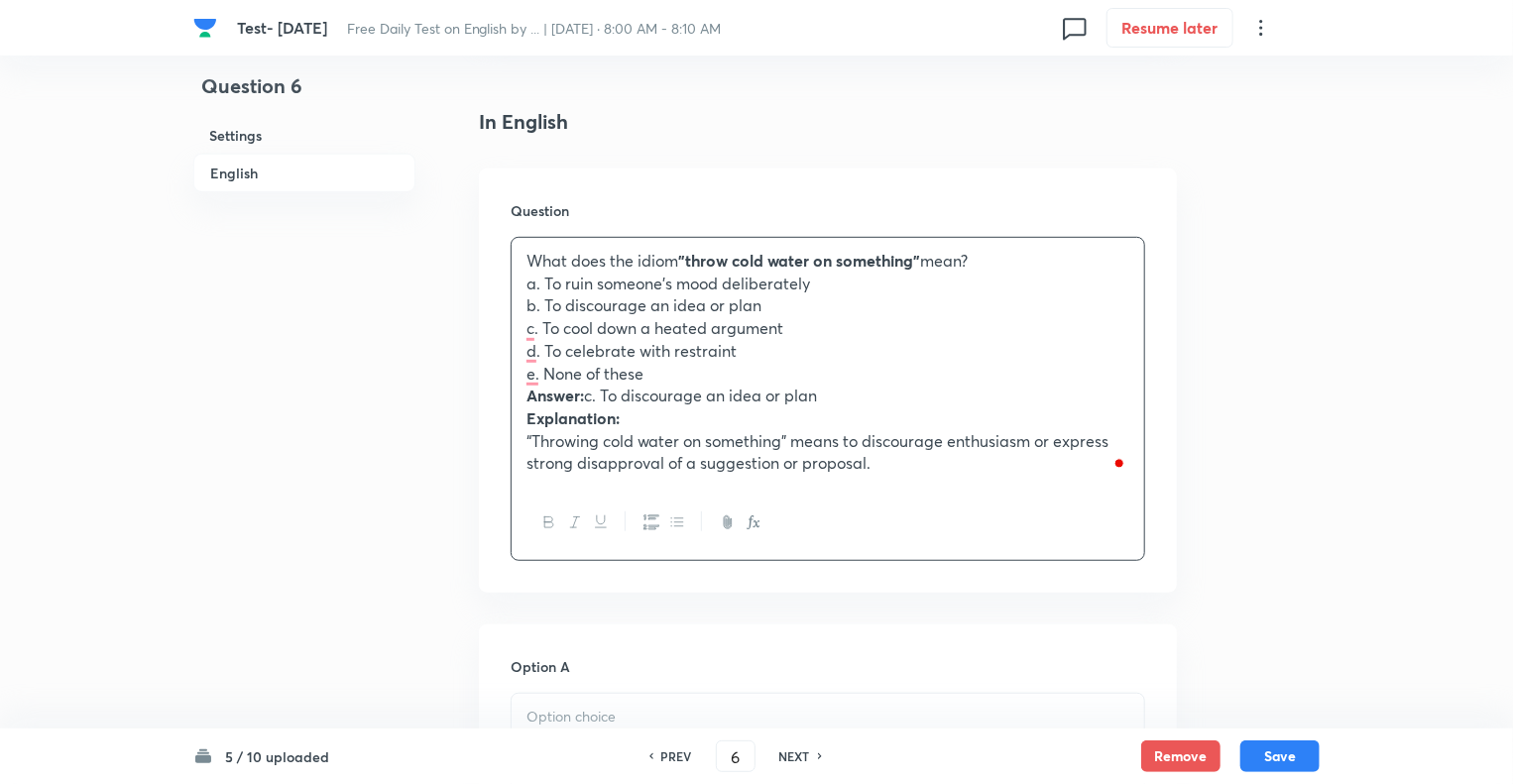 click on "b. To discourage an idea or plan" at bounding box center [828, 305] 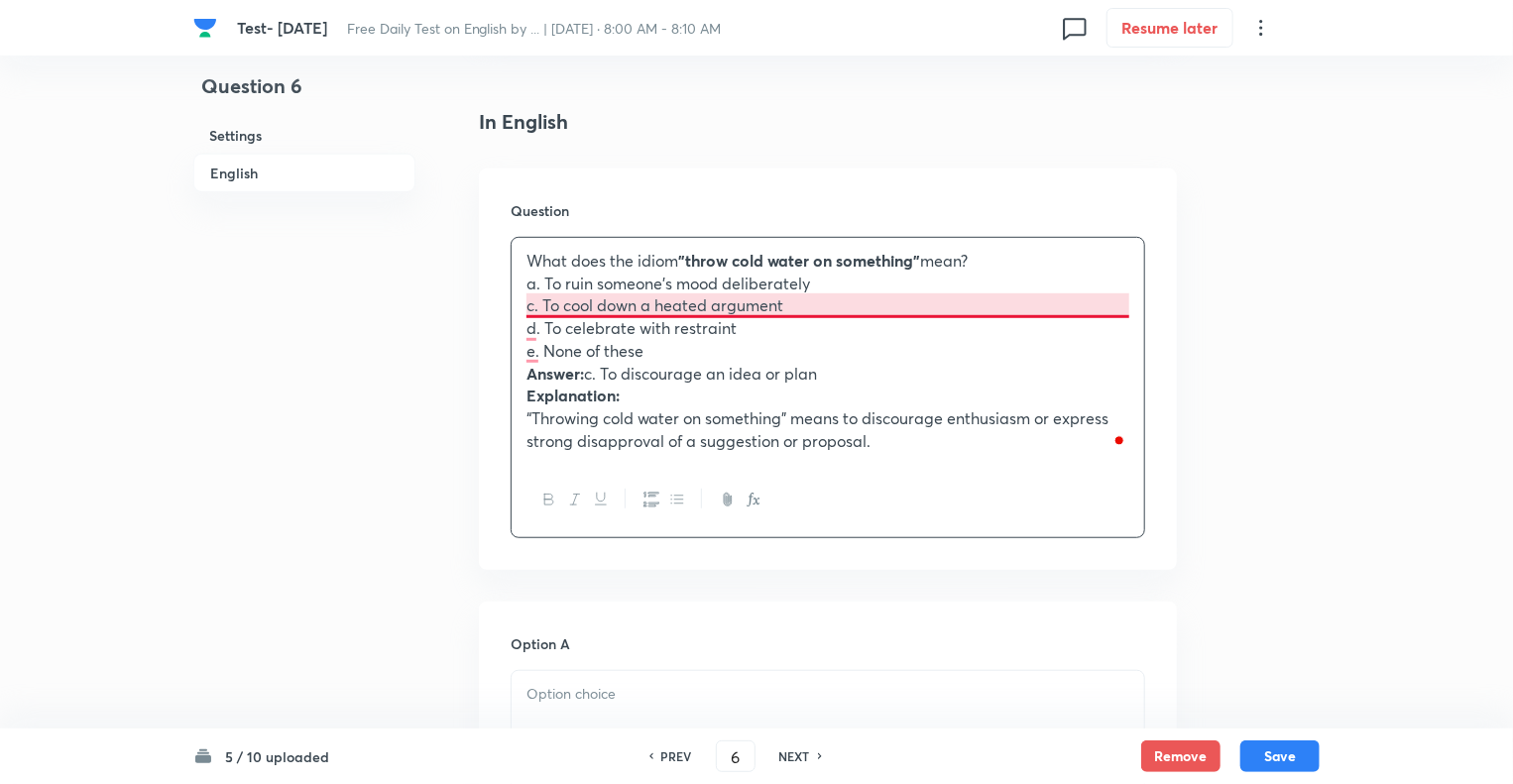 click on "c. To cool down a heated argument" at bounding box center [828, 305] 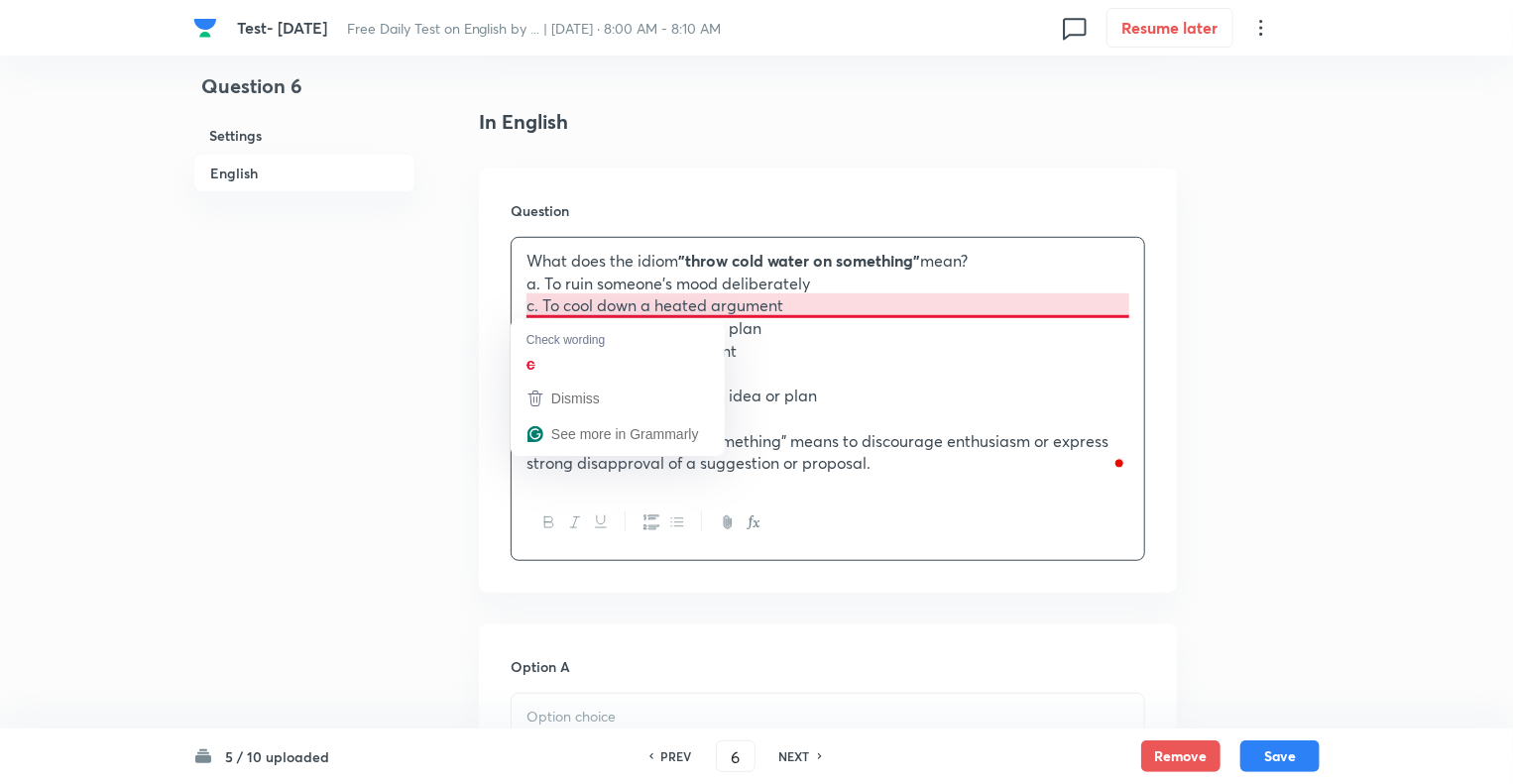 click on "c. To cool down a heated argument" at bounding box center (828, 305) 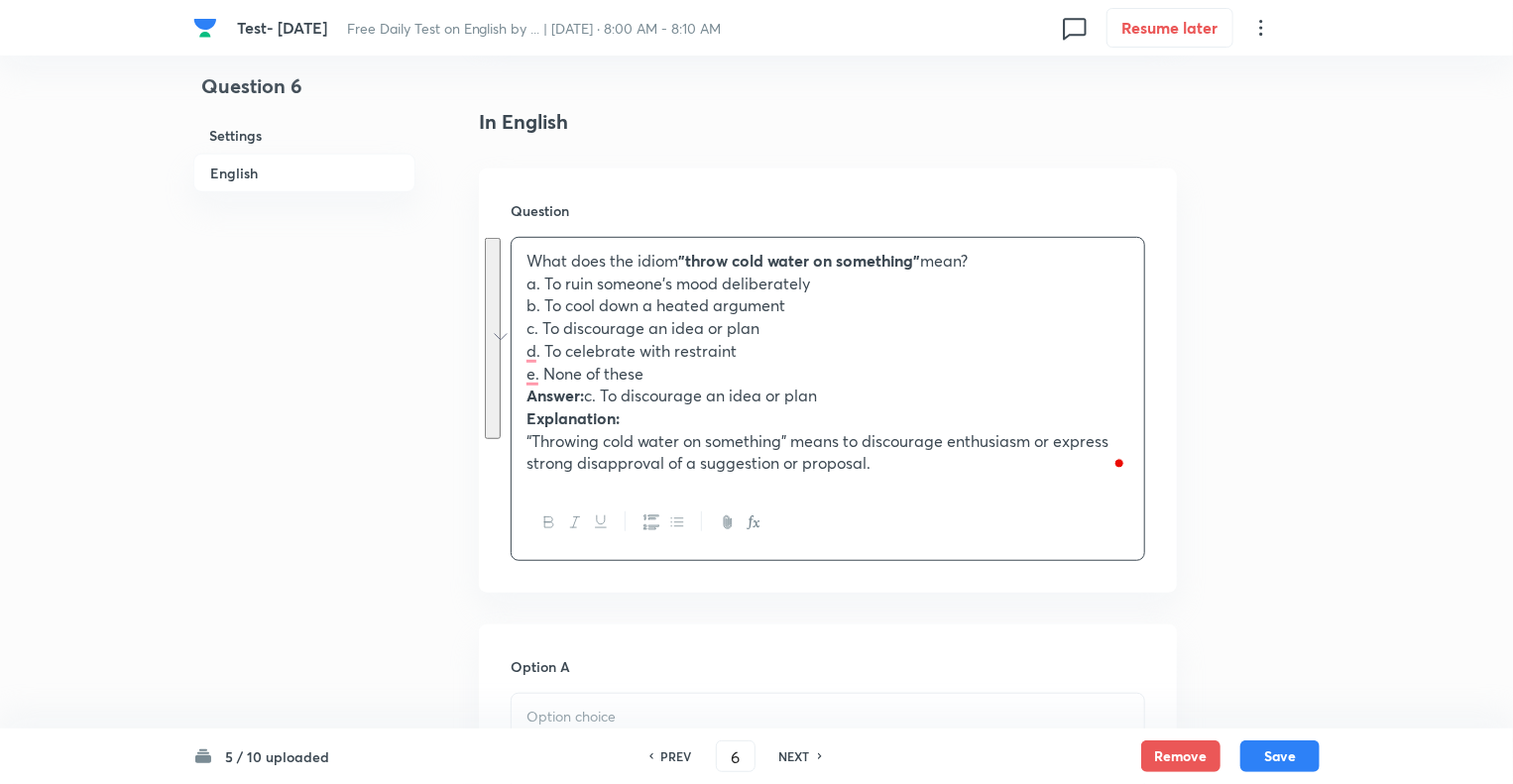 drag, startPoint x: 892, startPoint y: 470, endPoint x: 516, endPoint y: 288, distance: 417.732 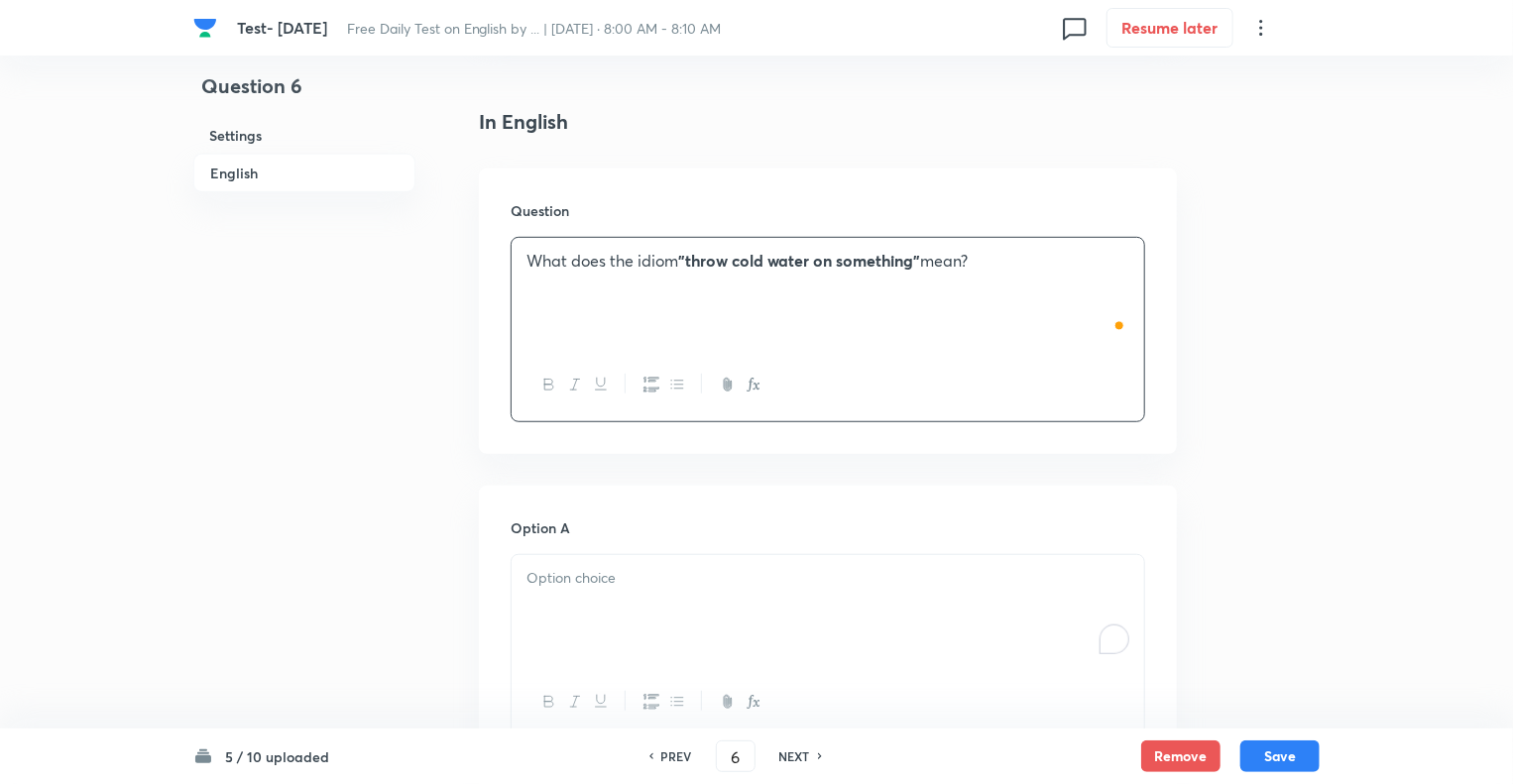 click at bounding box center (828, 611) 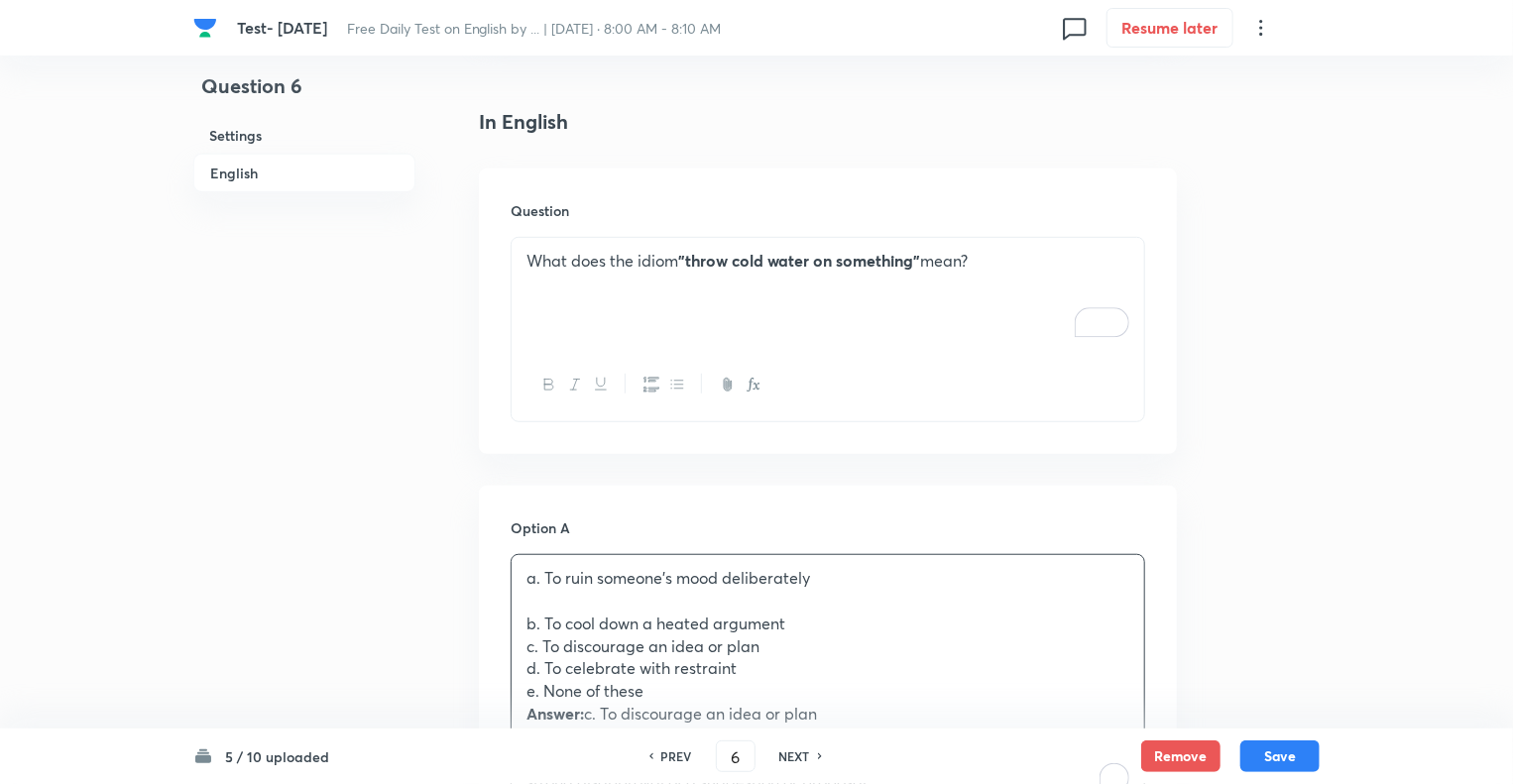click on "Question 6 Settings English Settings Type Single choice correct 5 options + 1 mark - 0.25 marks Edit Concept English Language Vocabulary Idioms Idioms Edit Additional details Moderate Fact Not from PYQ paper No equation Edit In English Question What does the idiom  "throw cold water on something"  mean? Option A a. To ruin someone’s mood deliberately b. To cool down a heated argument c. To discourage an idea or plan d. To celebrate with restraint e. None of these Answer:  c. To discourage an idea or plan Explanation: “Throwing cold water on something” means to discourage enthusiasm or express strong disapproval of a suggestion or proposal. Mark as correct answer Option B Mark as correct answer Option C Mark as correct answer Option D Mark as correct answer Option E Mark as correct answer Solution" at bounding box center (756, 1086) 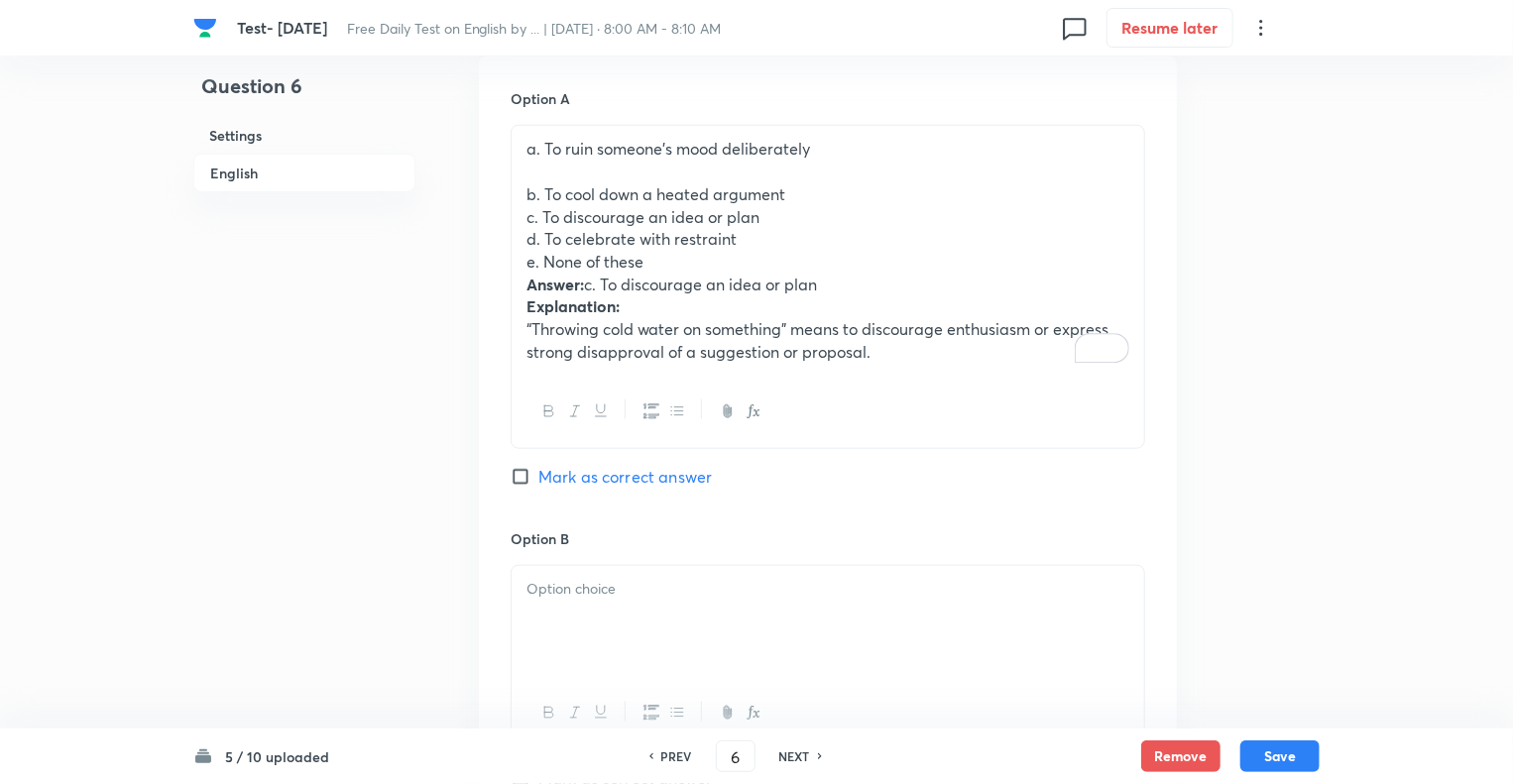 scroll, scrollTop: 912, scrollLeft: 0, axis: vertical 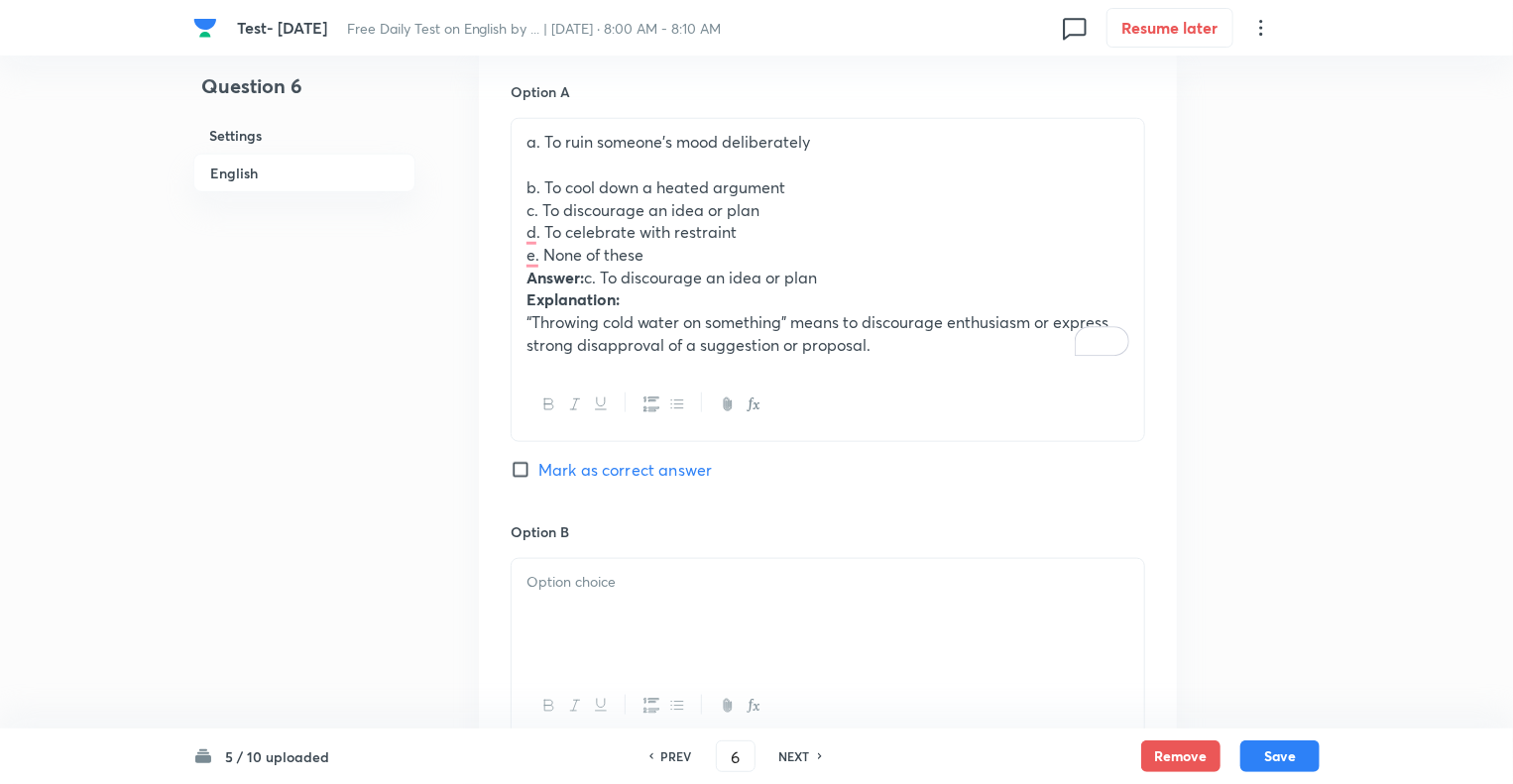 click on "“Throwing cold water on something” means to discourage enthusiasm or express strong disapproval of a suggestion or proposal." at bounding box center [828, 333] 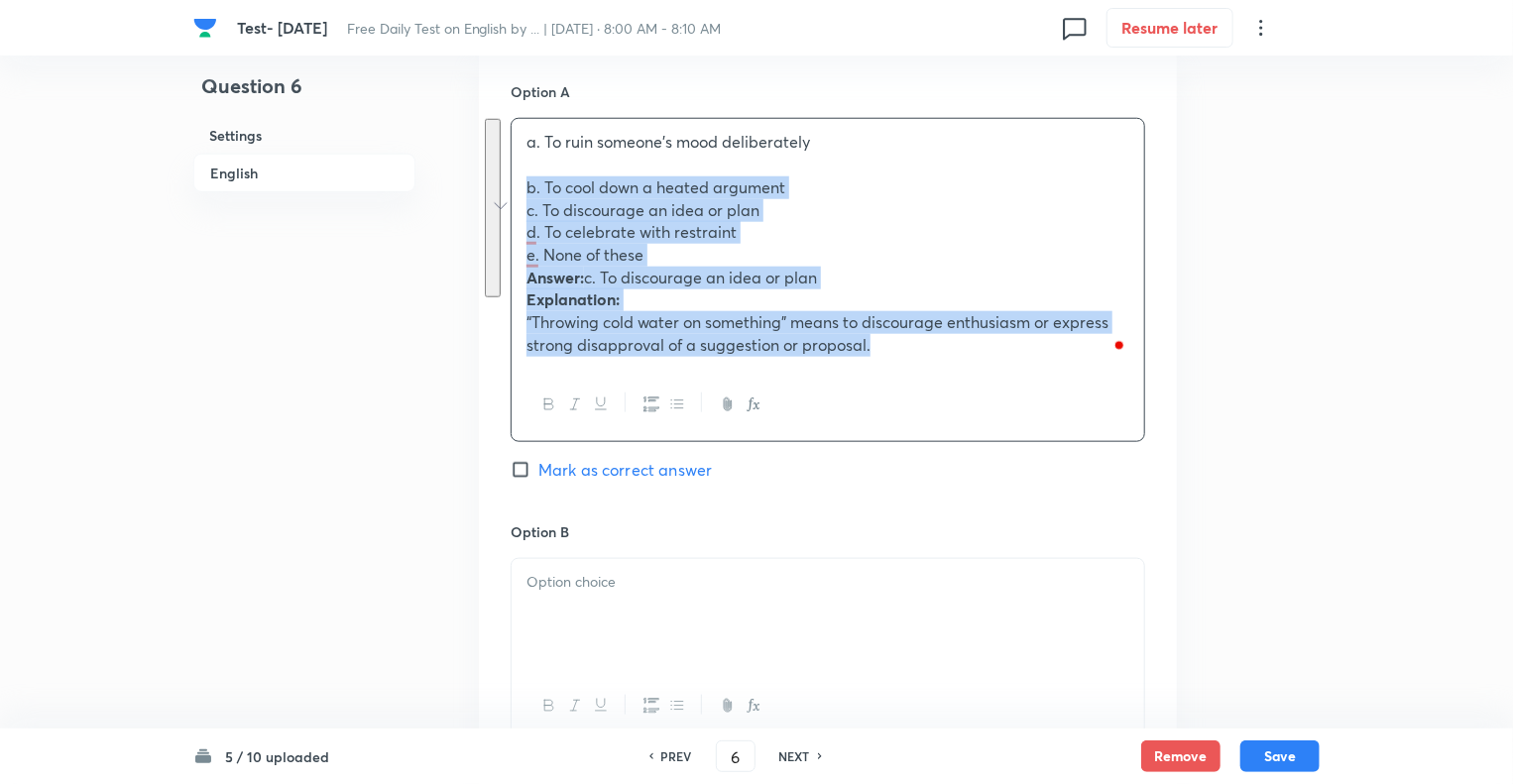 drag, startPoint x: 878, startPoint y: 345, endPoint x: 520, endPoint y: 191, distance: 389.71785 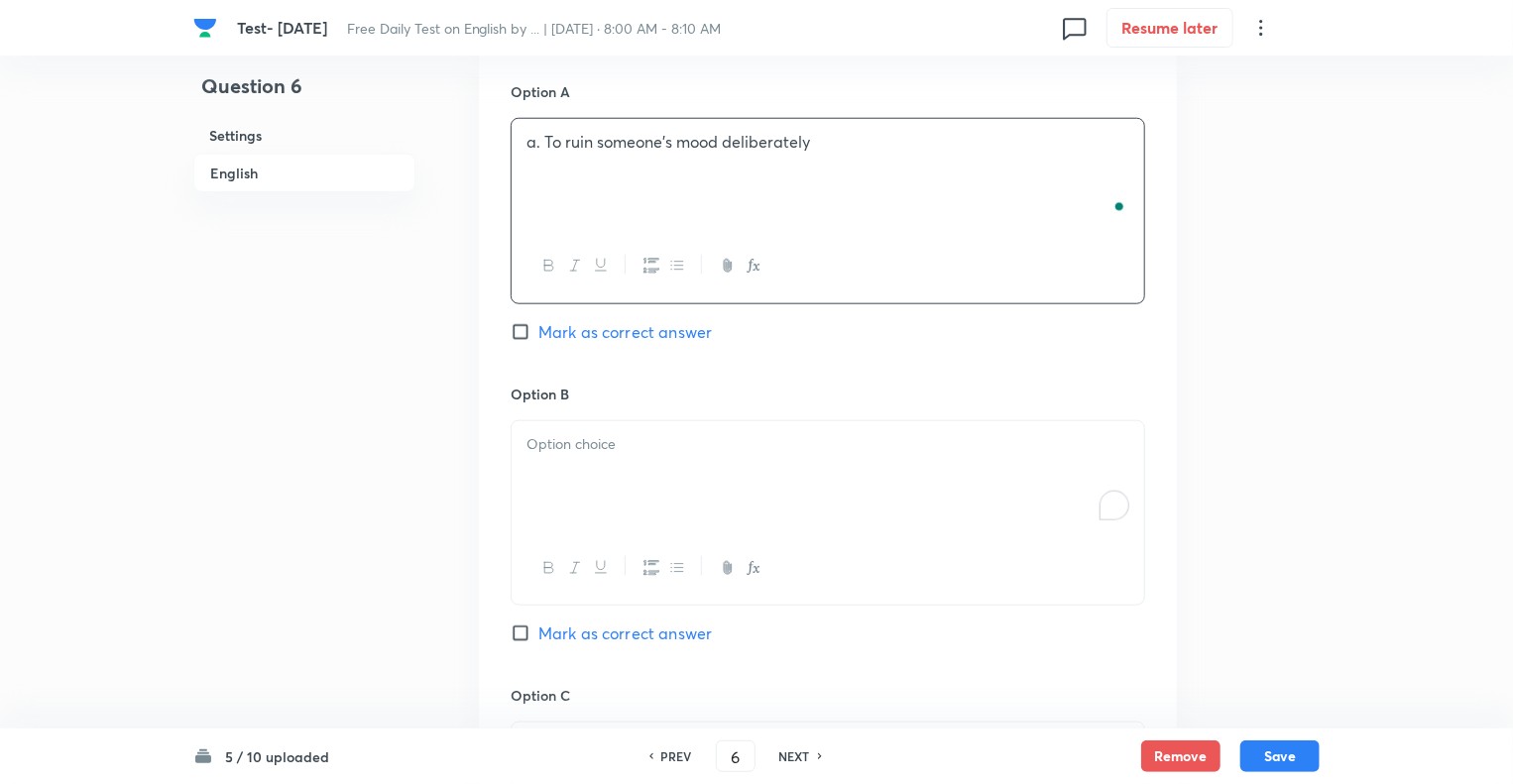 click at bounding box center [828, 477] 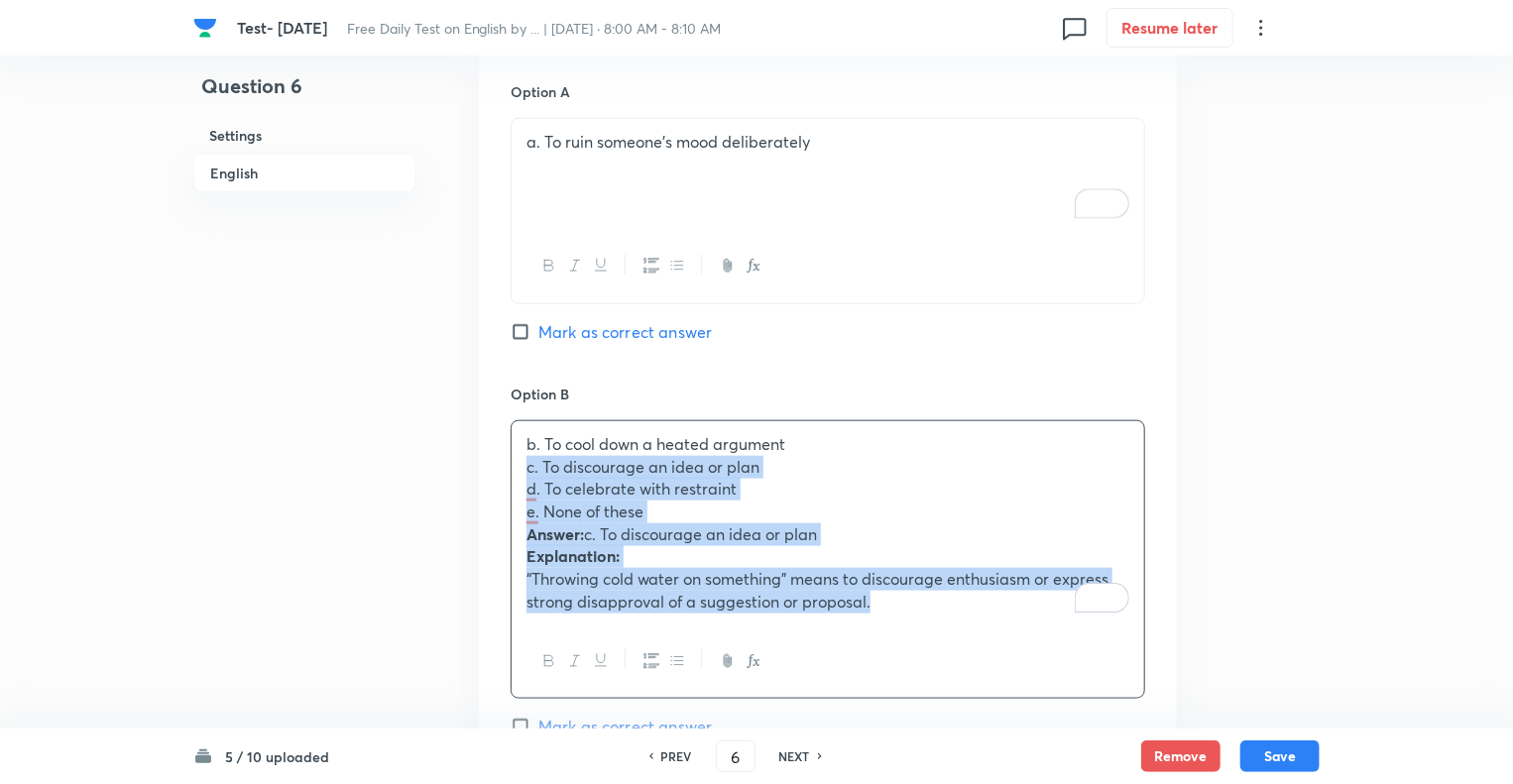 drag, startPoint x: 879, startPoint y: 606, endPoint x: 508, endPoint y: 467, distance: 396.1843 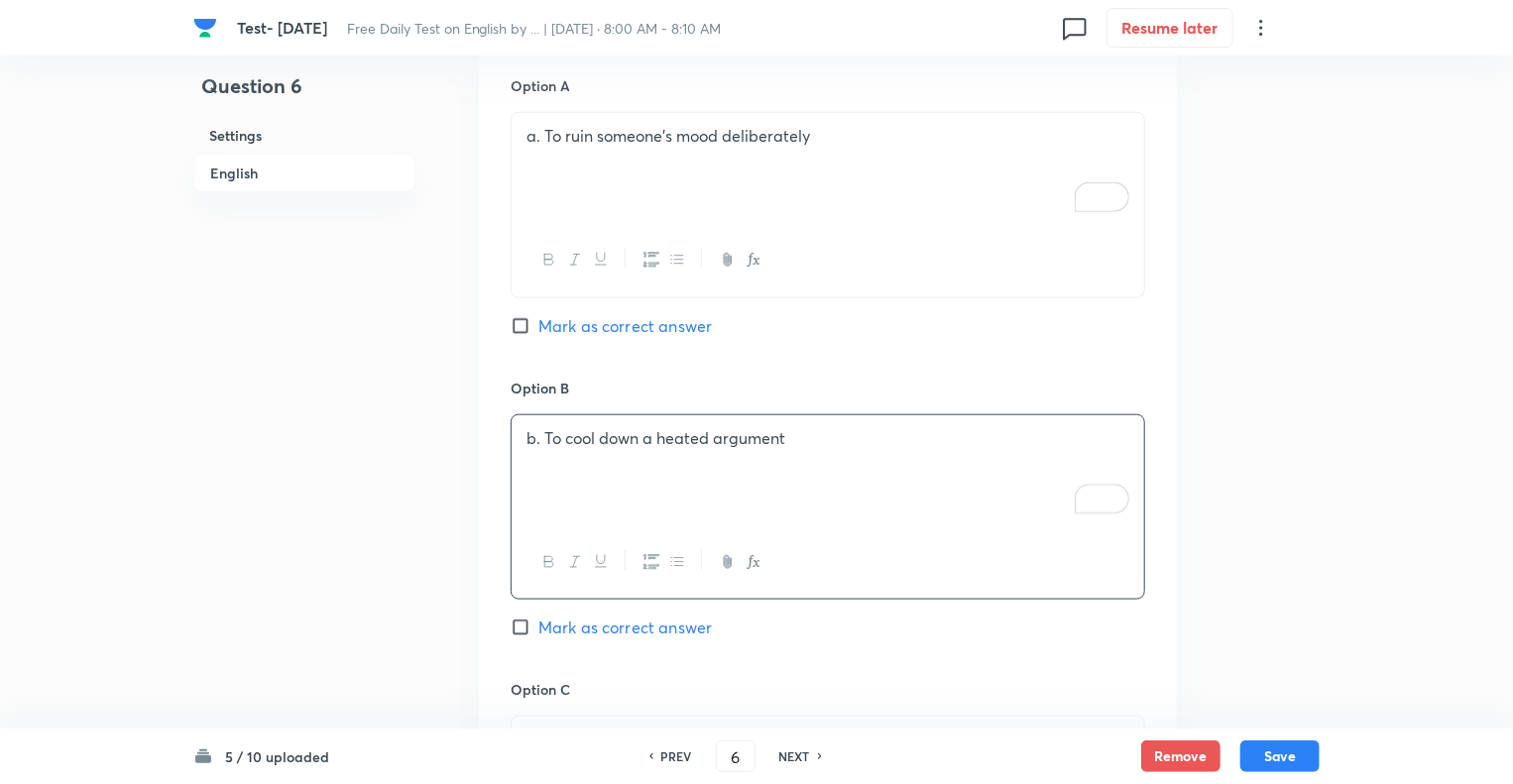 click on "Question 6 Settings English" at bounding box center (304, 575) 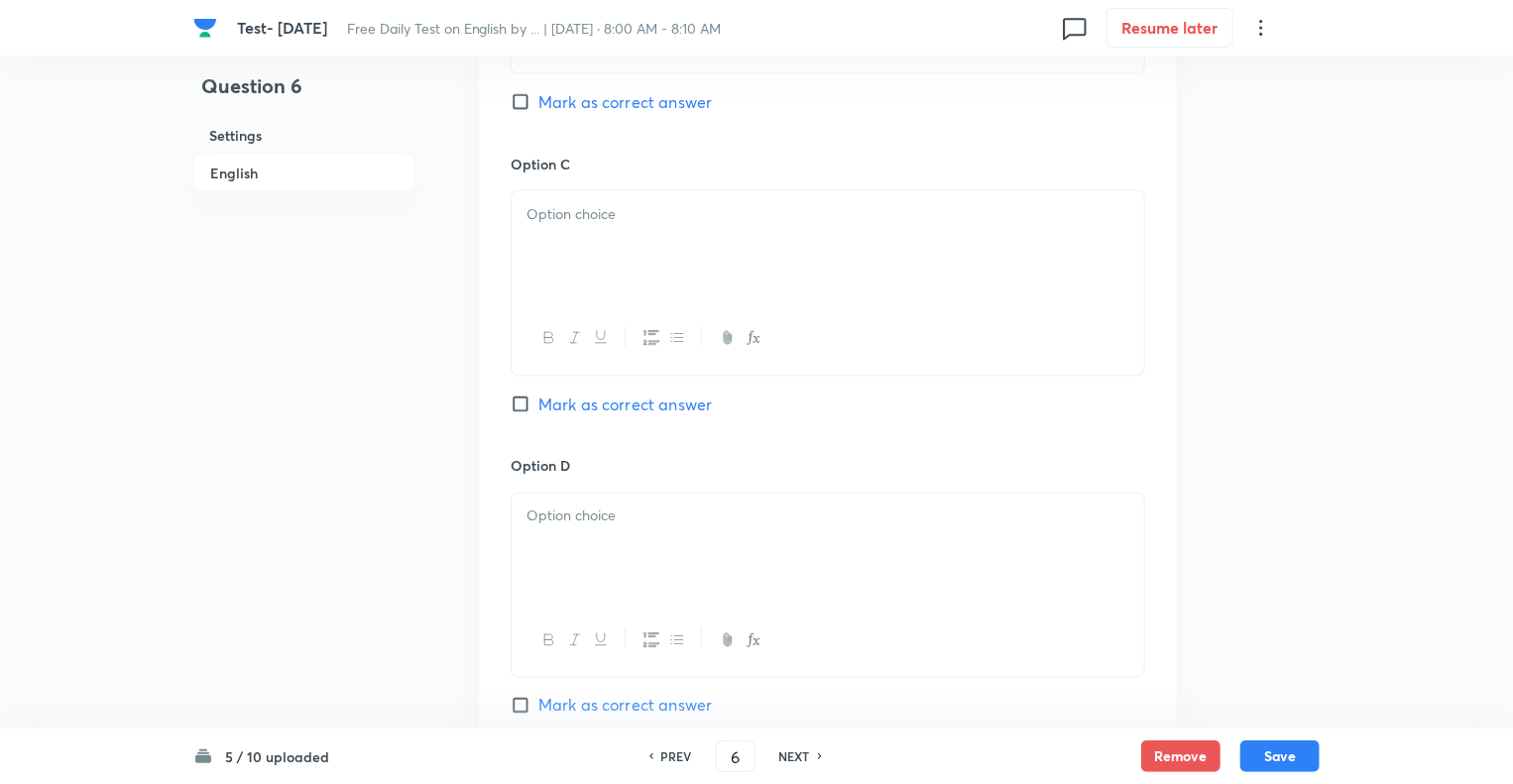 scroll, scrollTop: 1467, scrollLeft: 0, axis: vertical 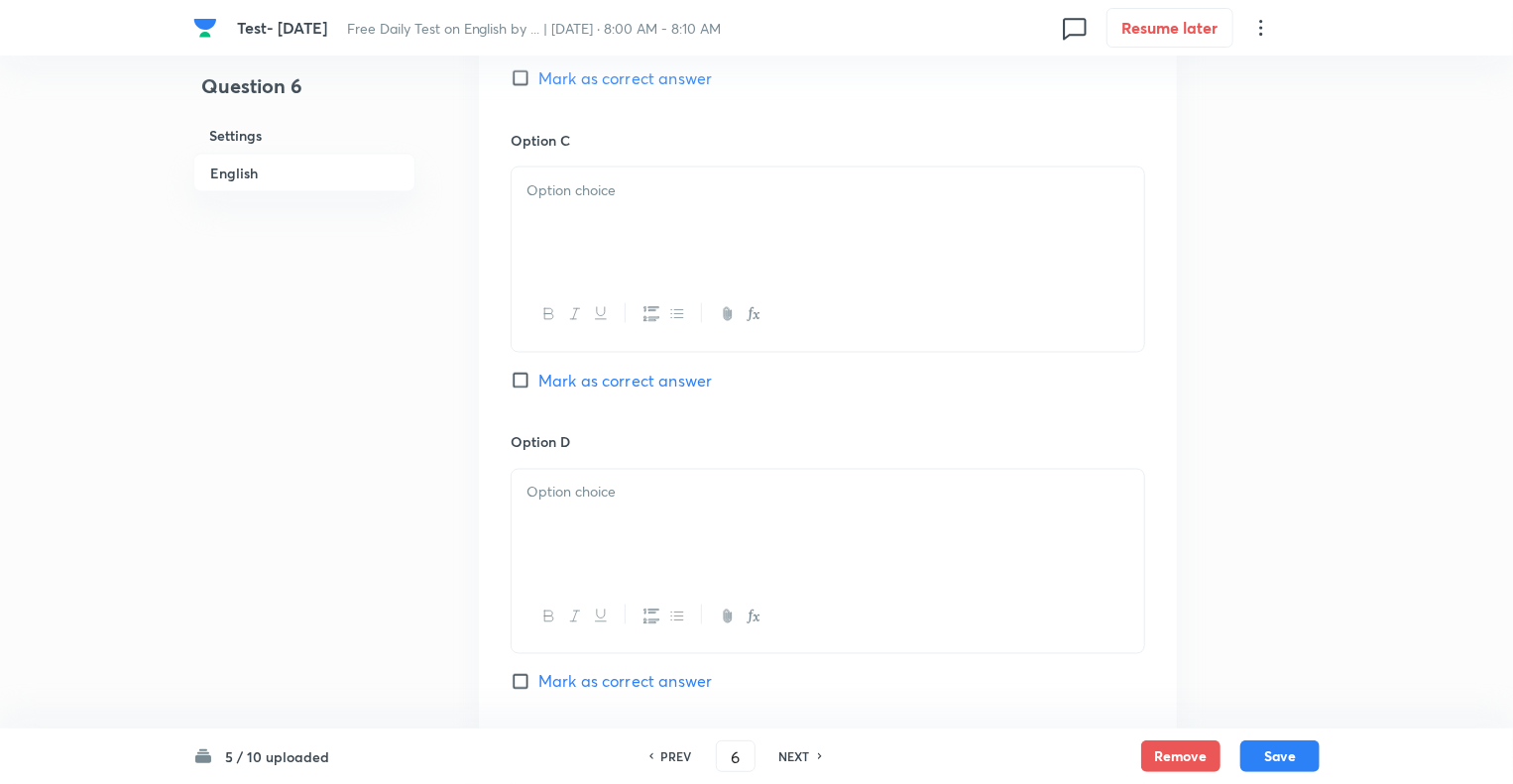 click at bounding box center (828, 223) 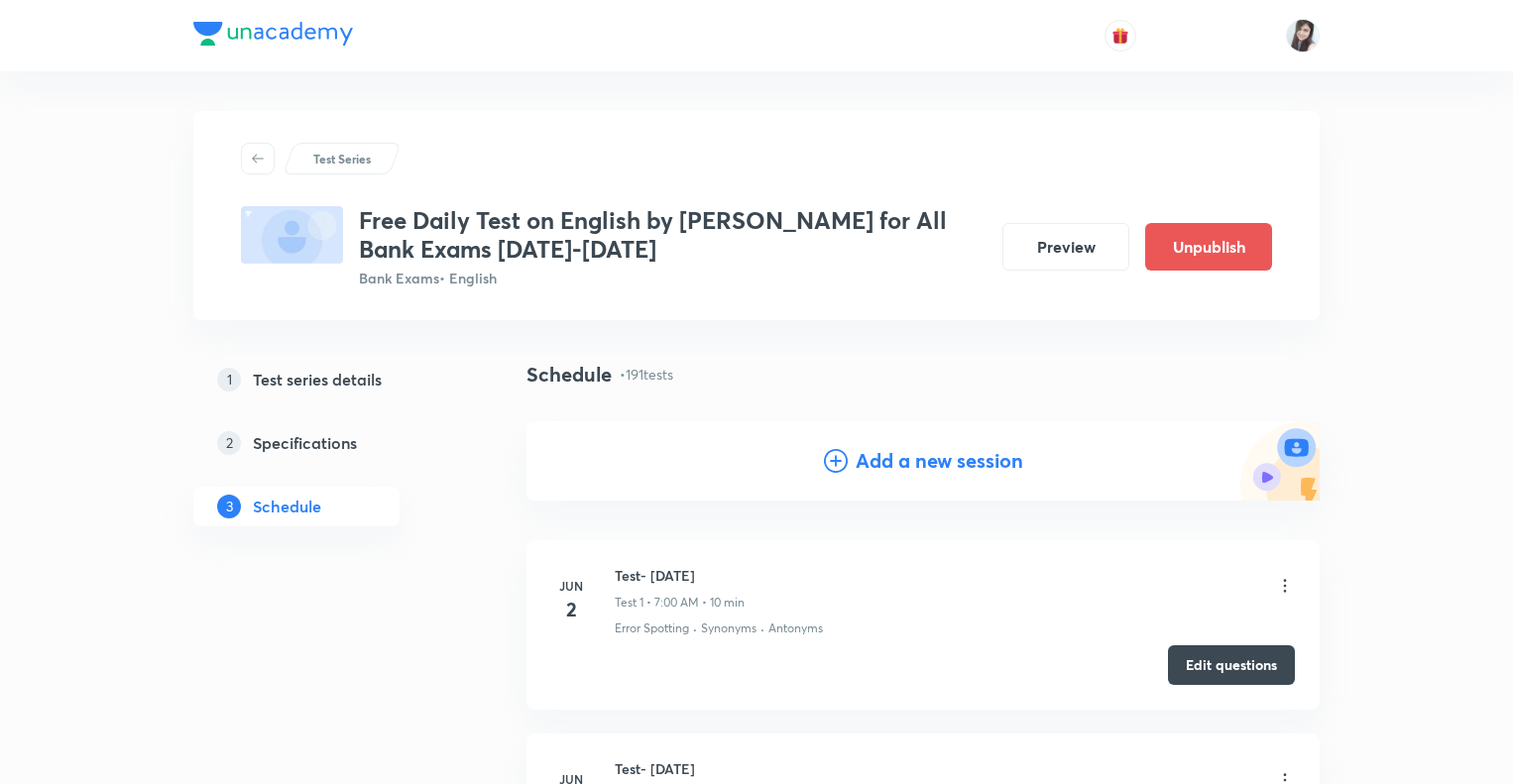 scroll, scrollTop: 36803, scrollLeft: 0, axis: vertical 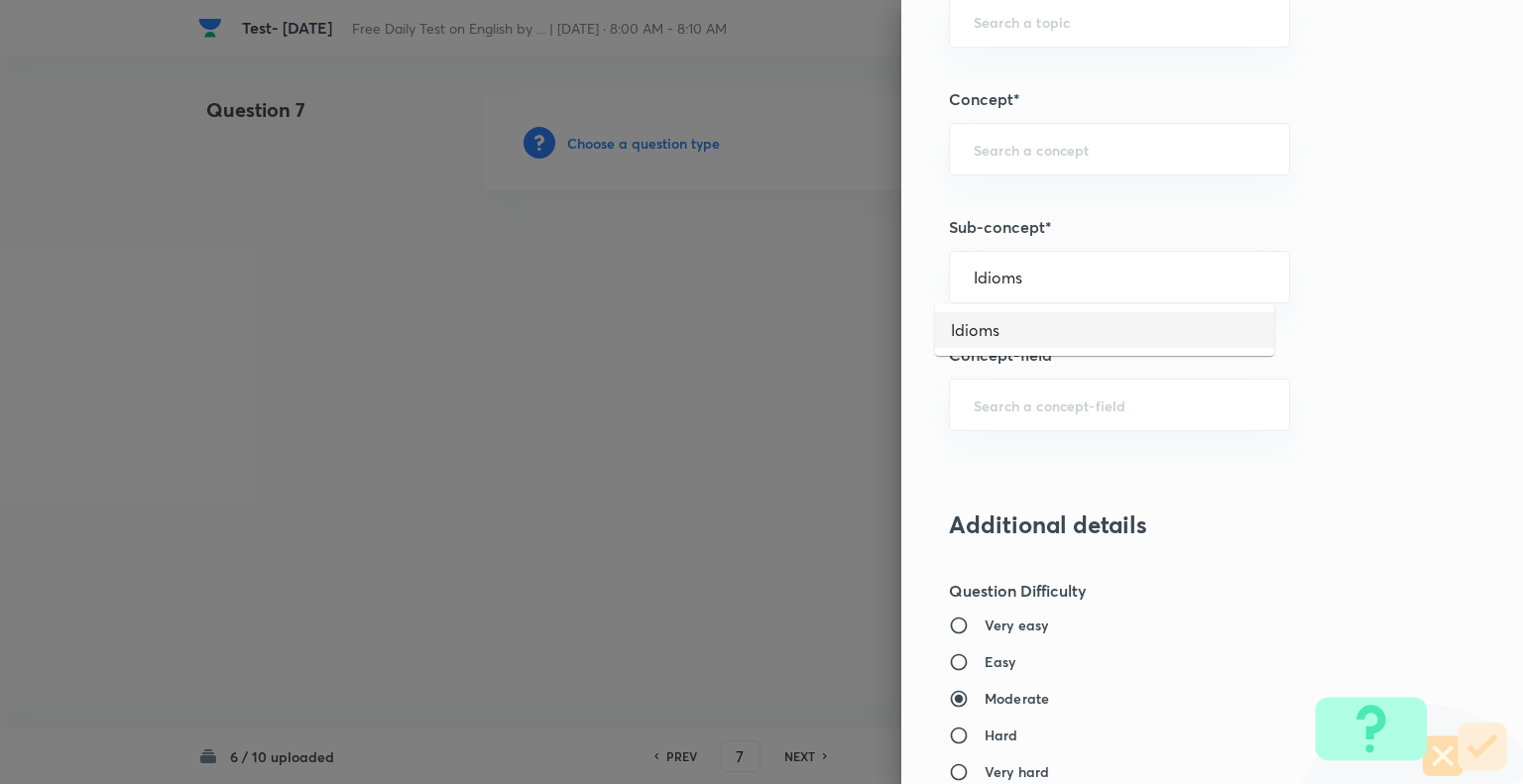 type on "Idioms" 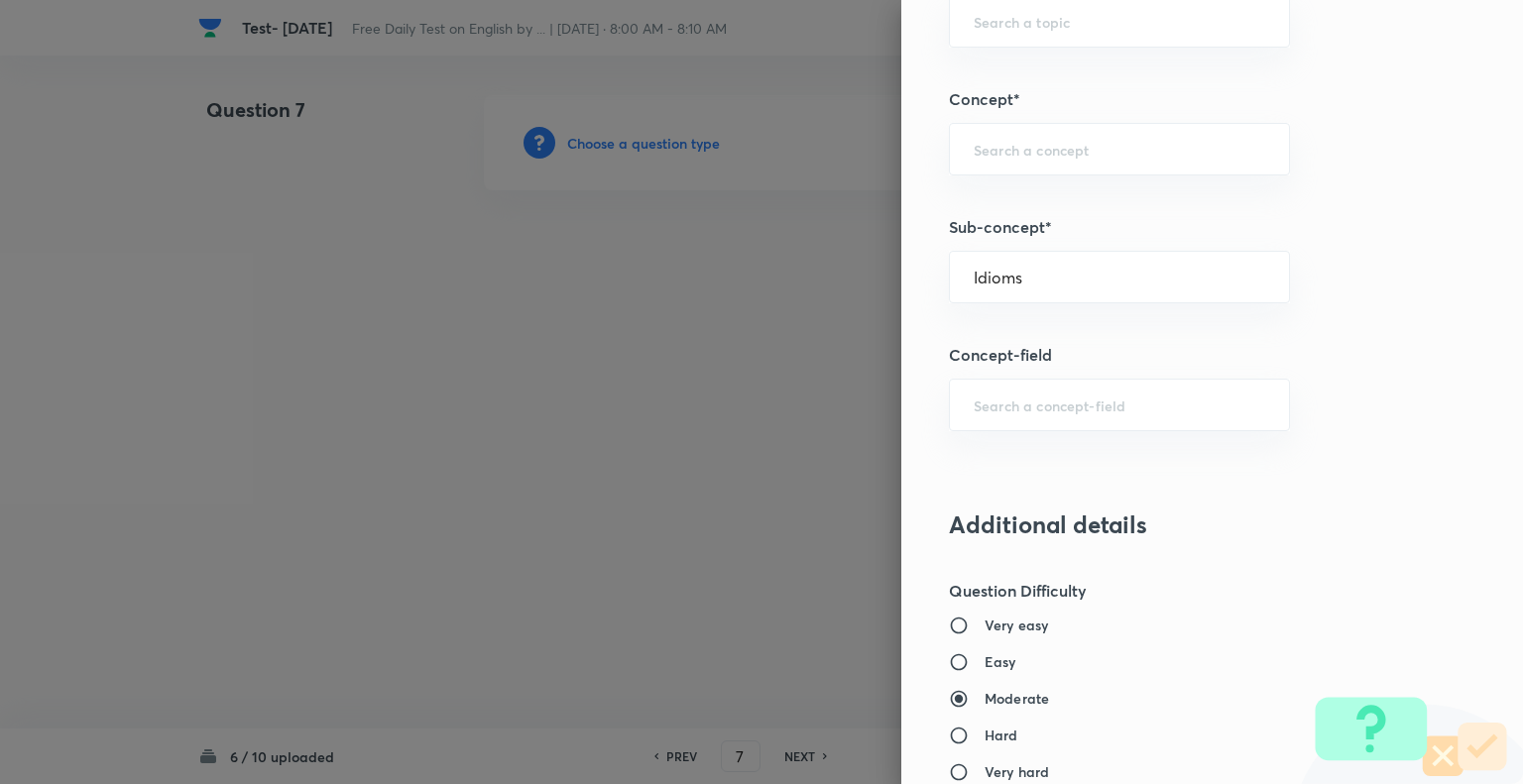 type on "English Language" 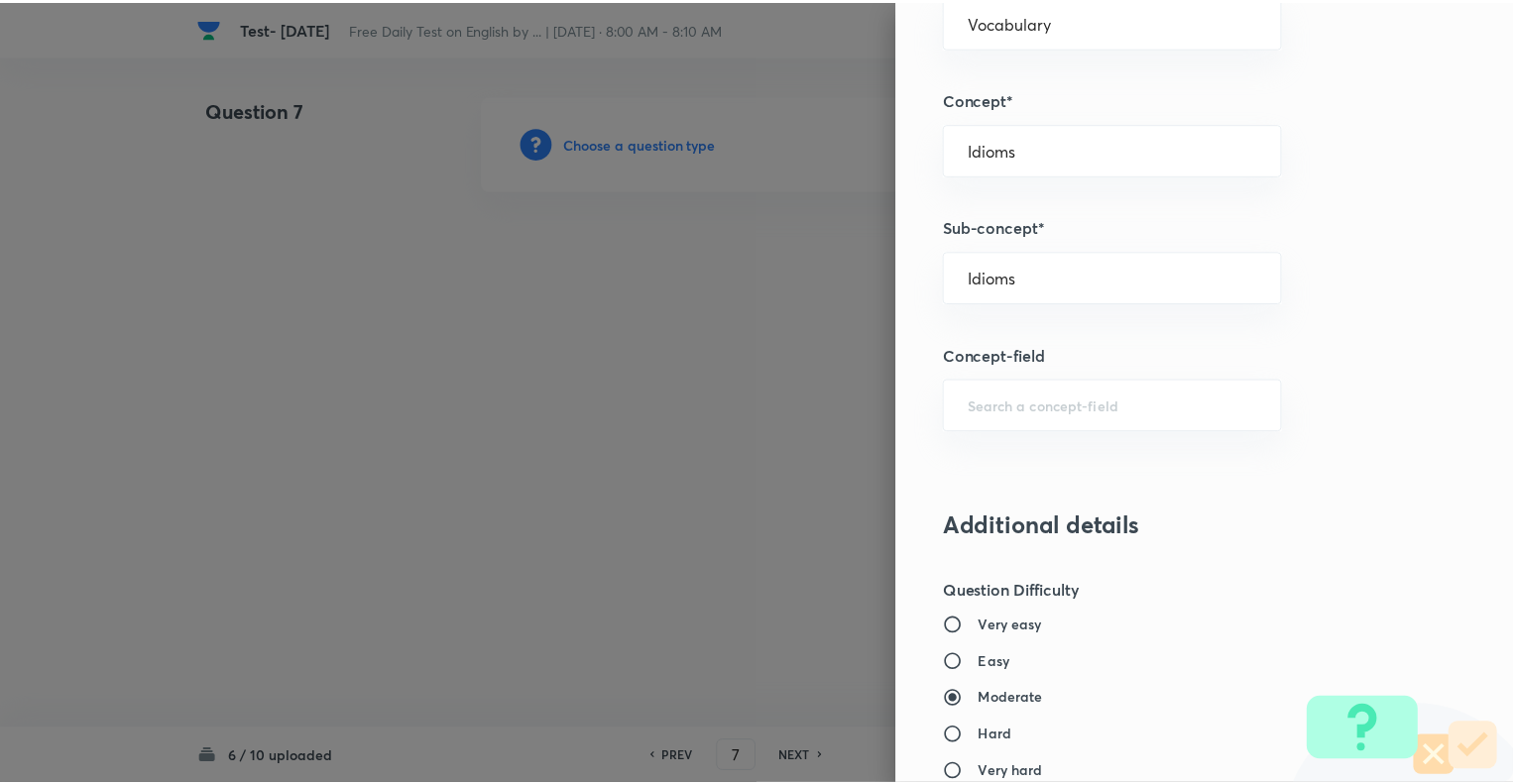 scroll, scrollTop: 1914, scrollLeft: 0, axis: vertical 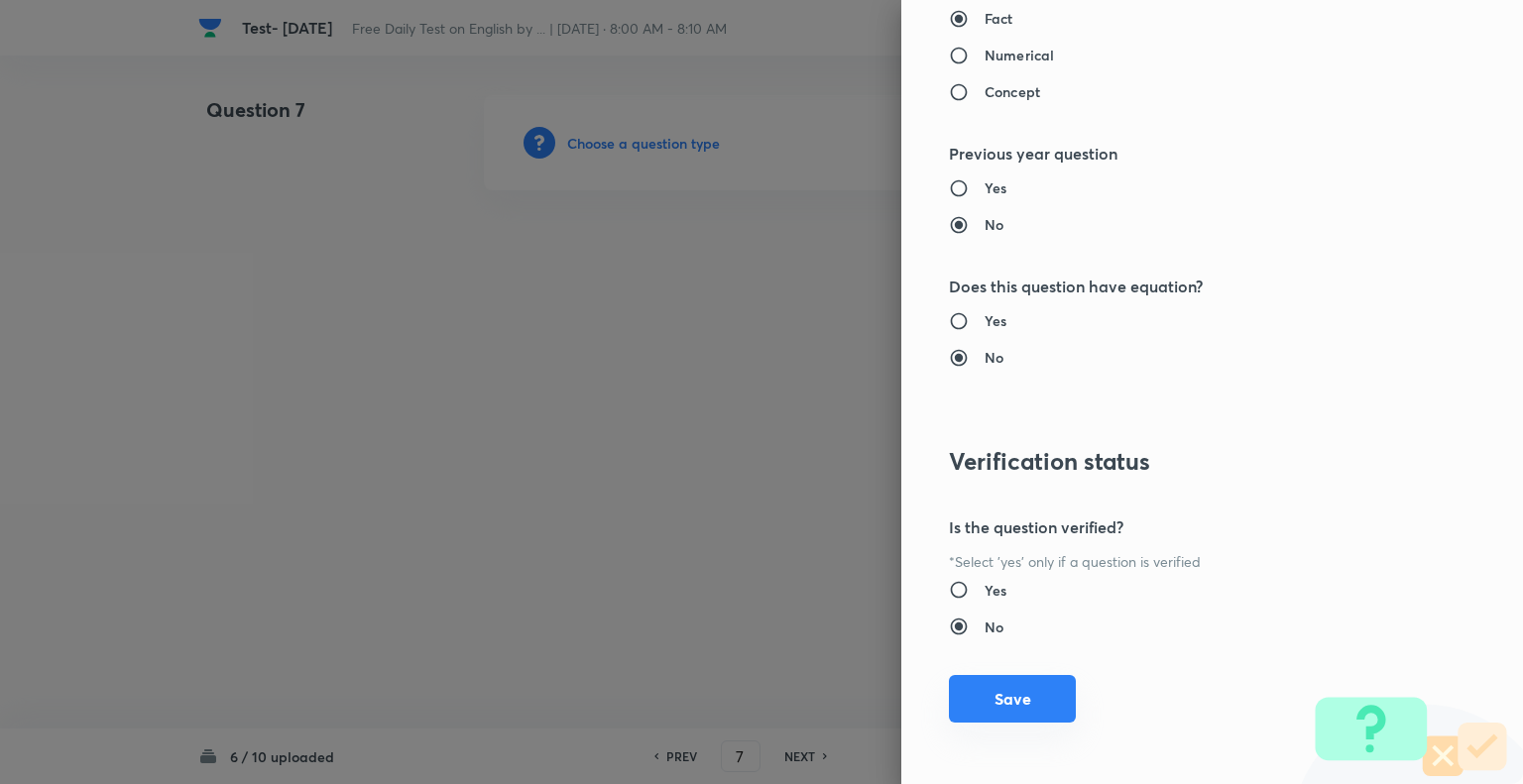 click on "Save" at bounding box center (1012, 699) 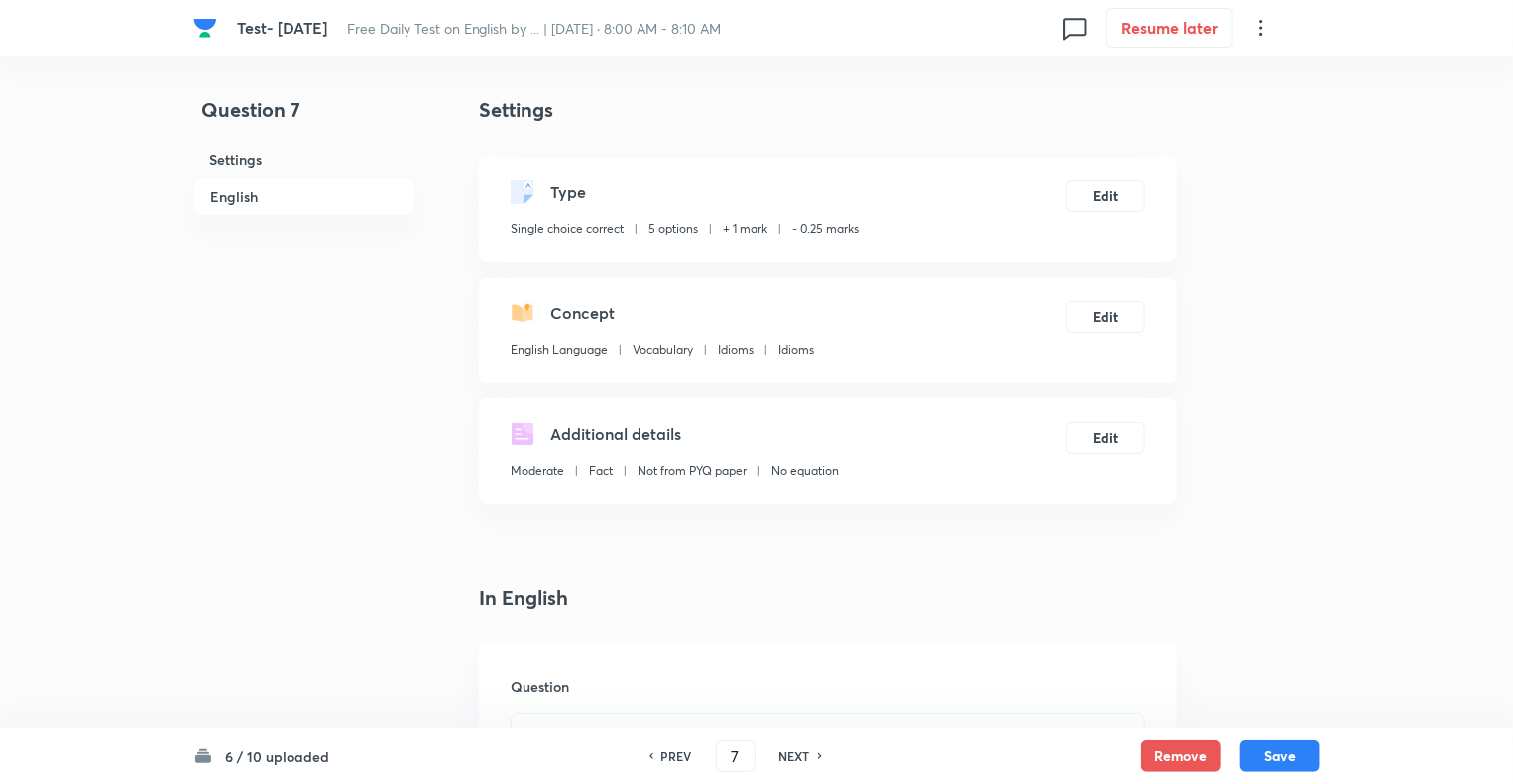 click on "Question 7 Settings English" at bounding box center [304, 1493] 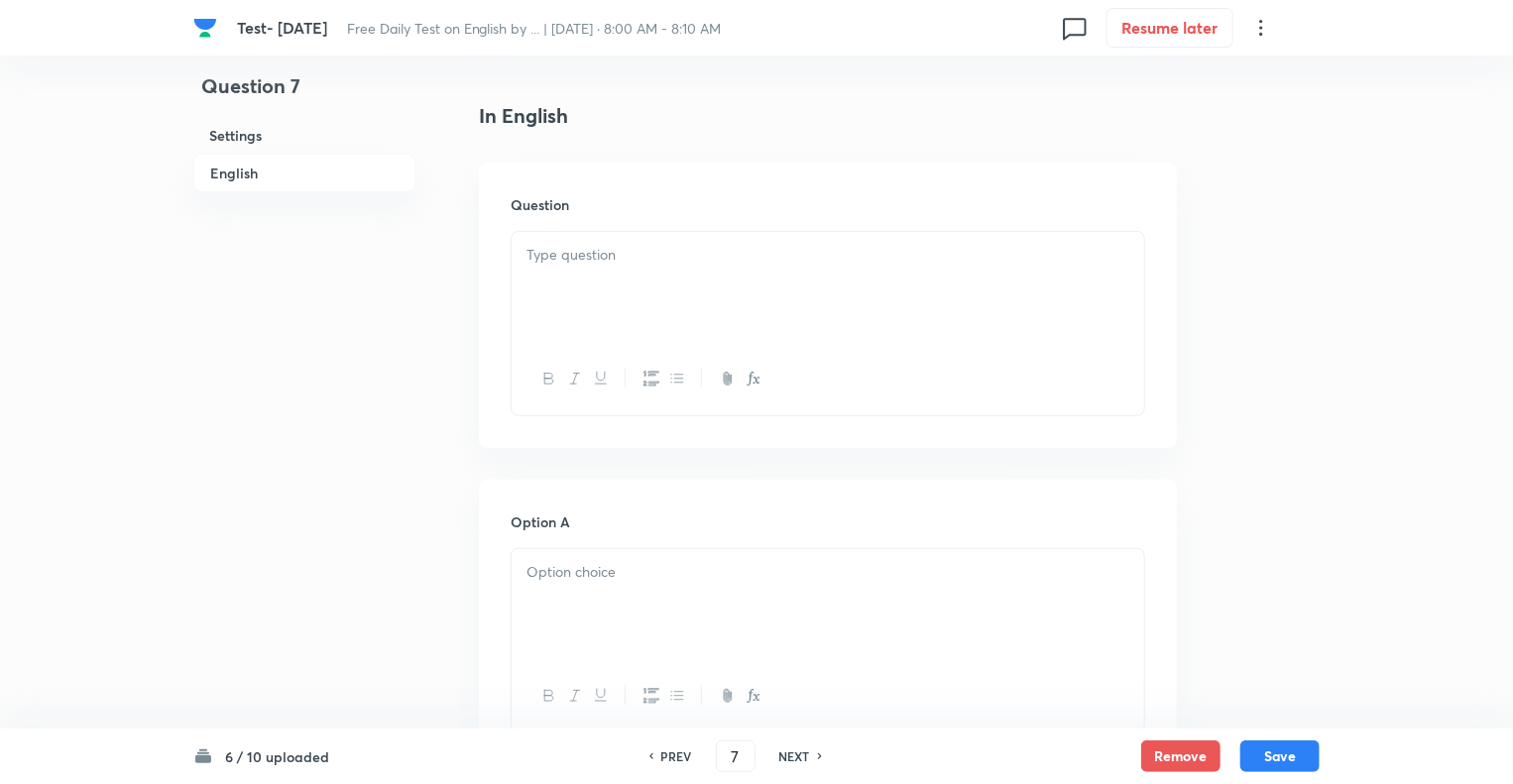 scroll, scrollTop: 634, scrollLeft: 0, axis: vertical 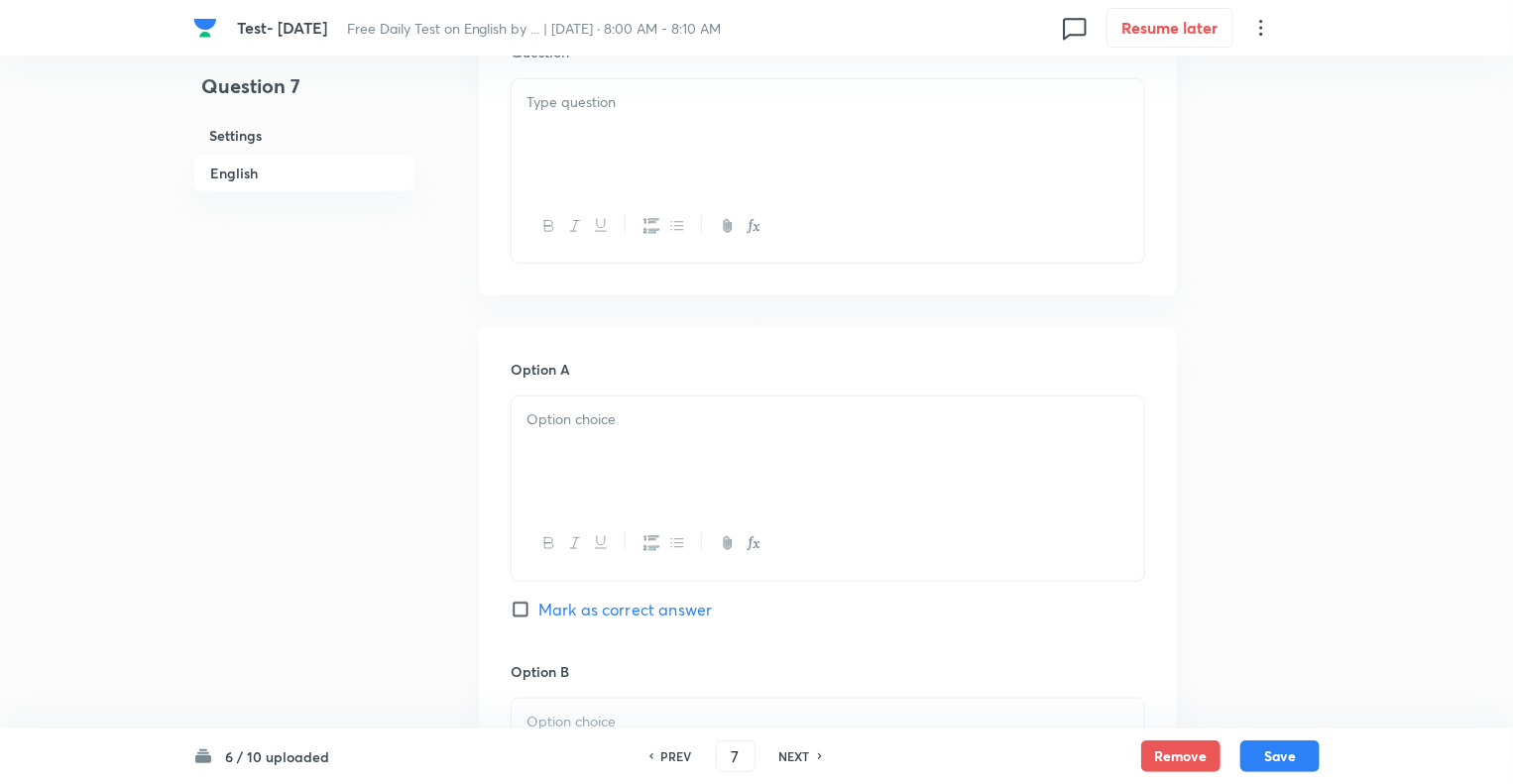 click at bounding box center [828, 135] 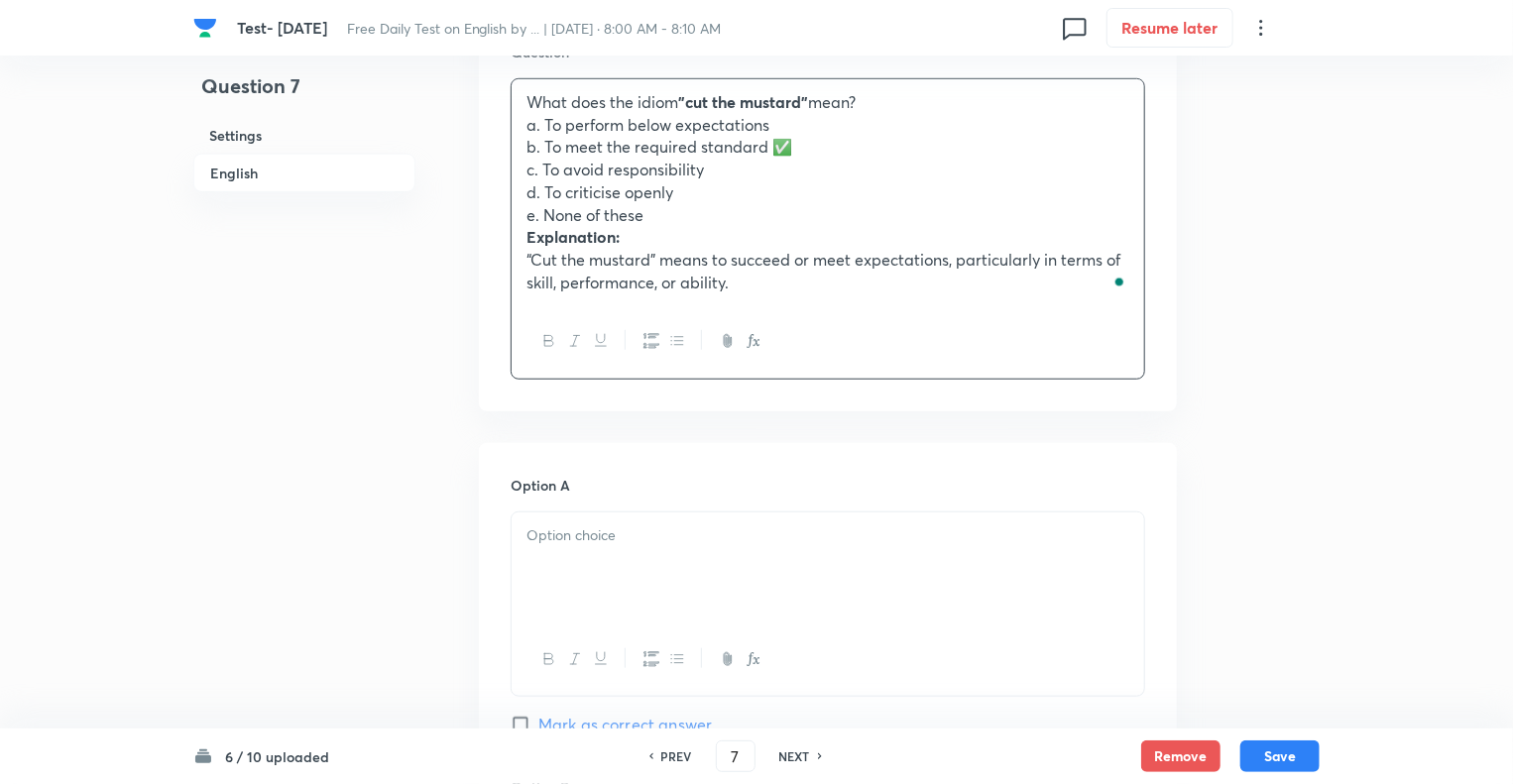 drag, startPoint x: 751, startPoint y: 285, endPoint x: 522, endPoint y: 127, distance: 278 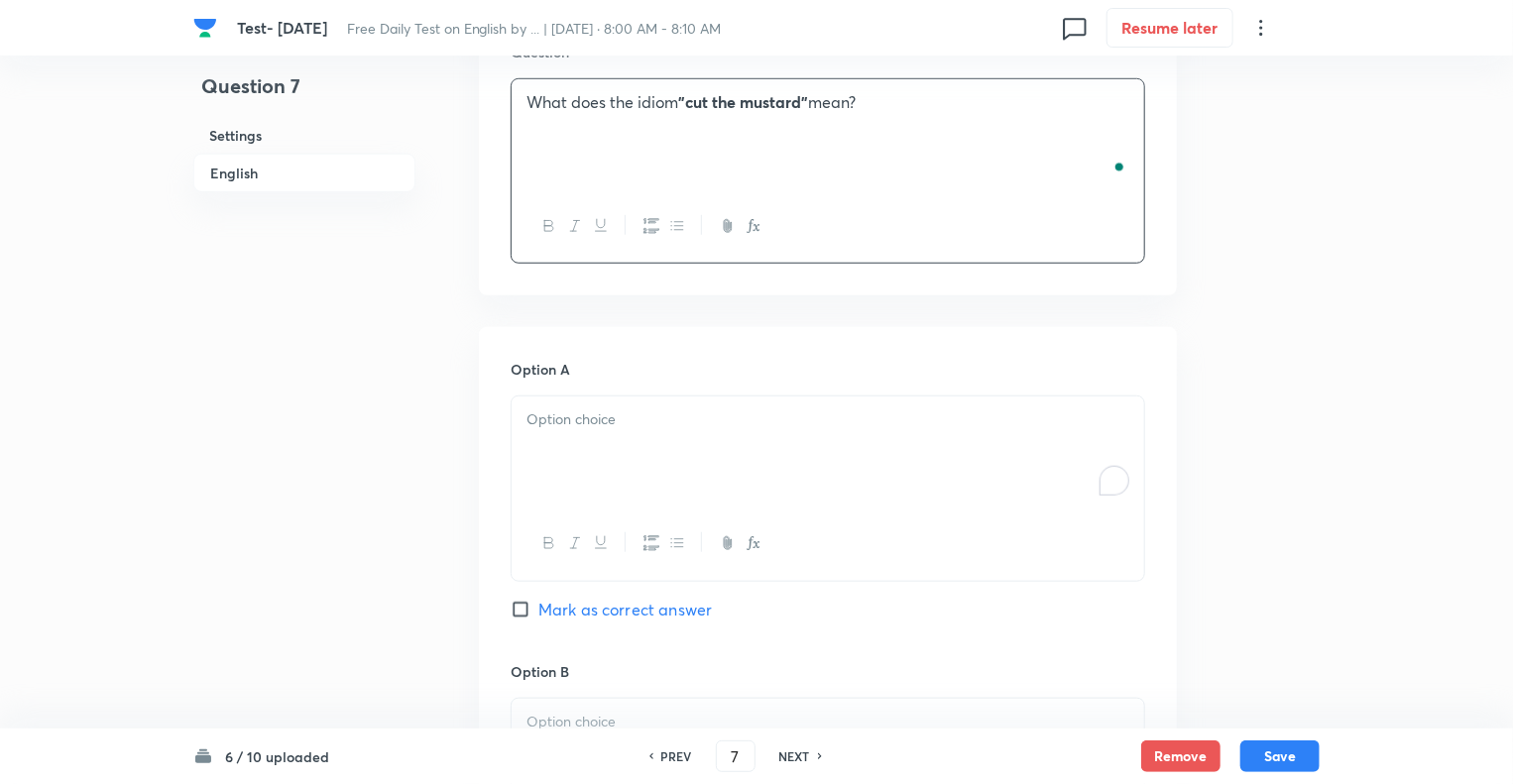 click at bounding box center [828, 452] 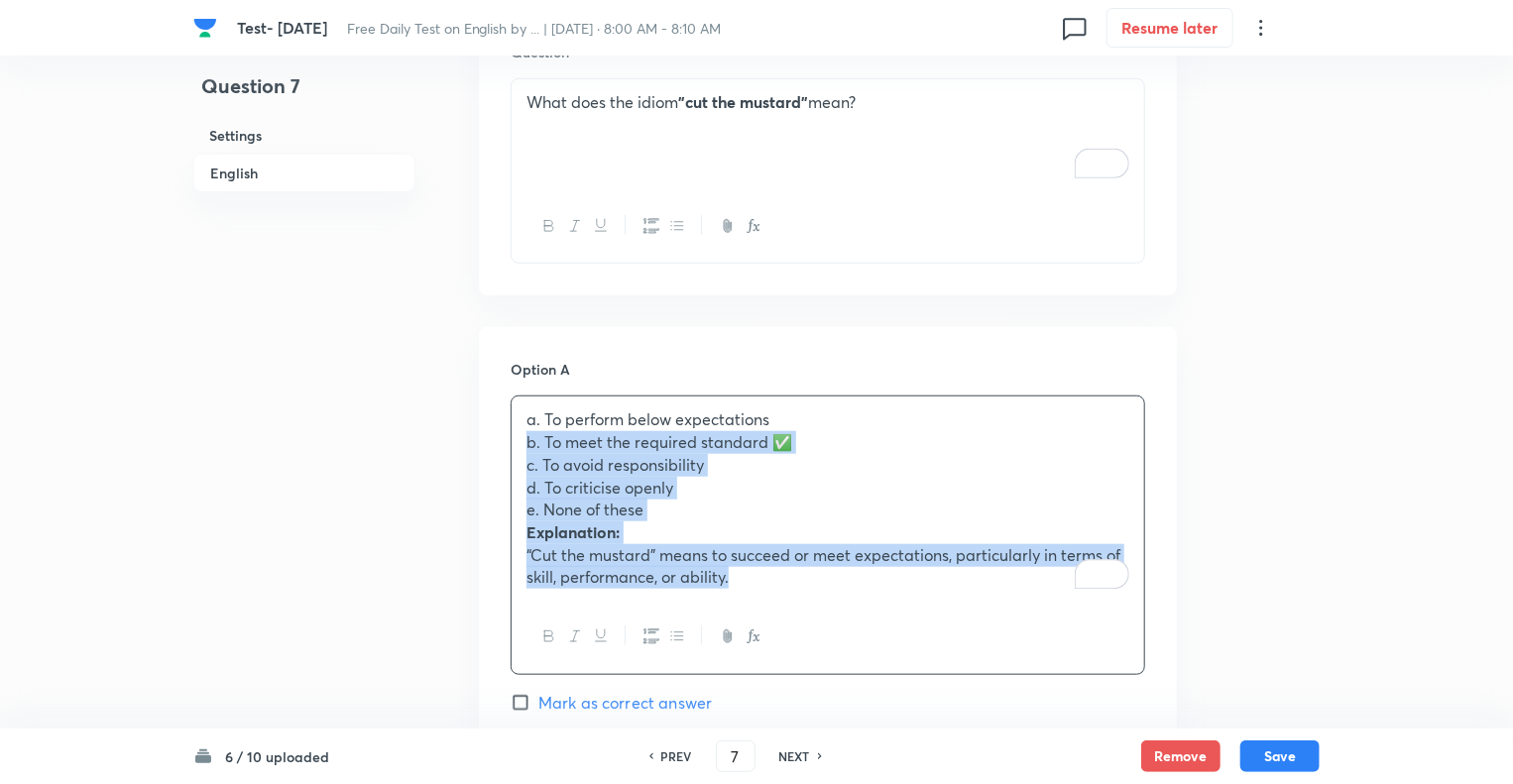 drag, startPoint x: 752, startPoint y: 587, endPoint x: 503, endPoint y: 444, distance: 287.14108 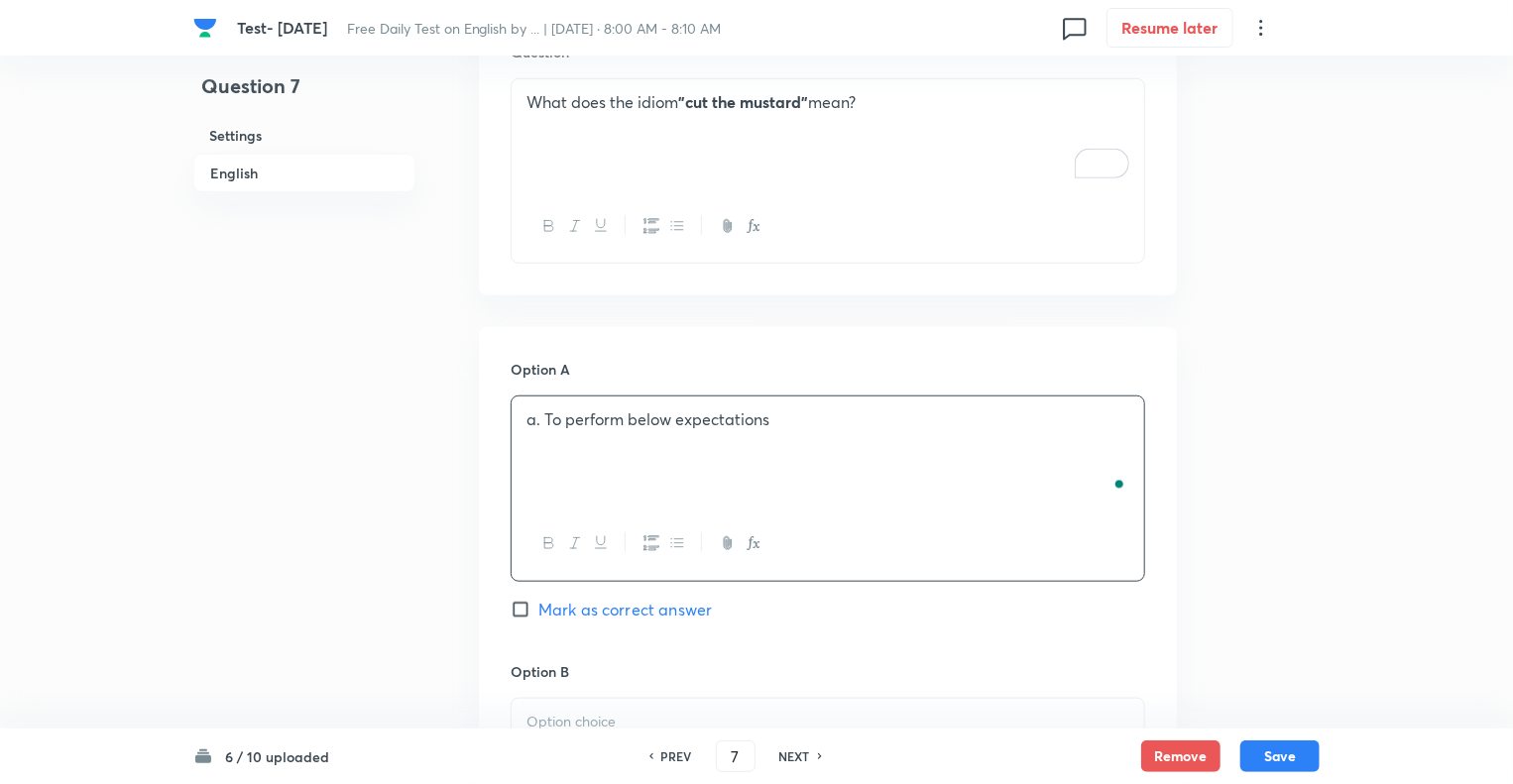 click on "Question 7 Settings English" at bounding box center (304, 858) 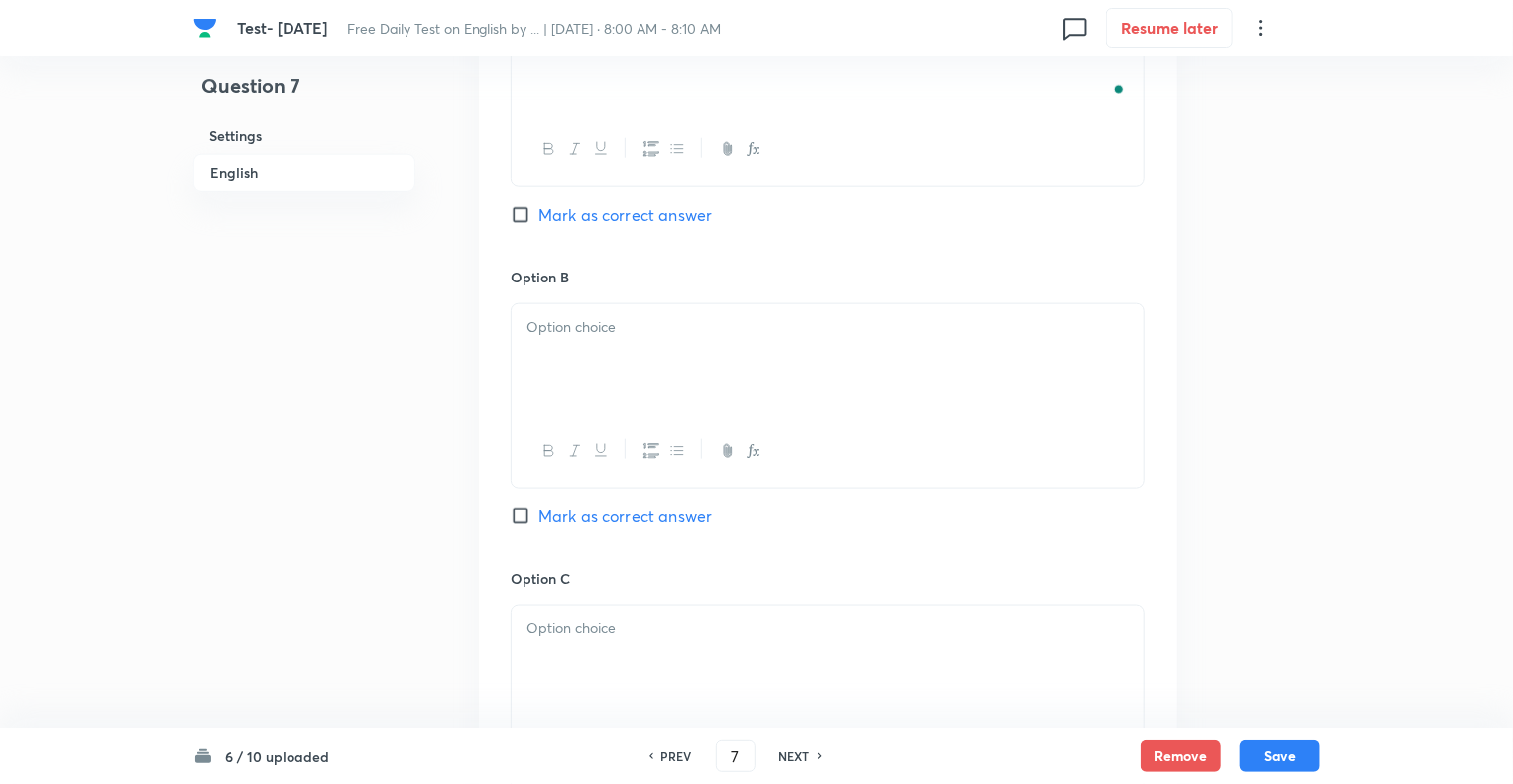 scroll, scrollTop: 1031, scrollLeft: 0, axis: vertical 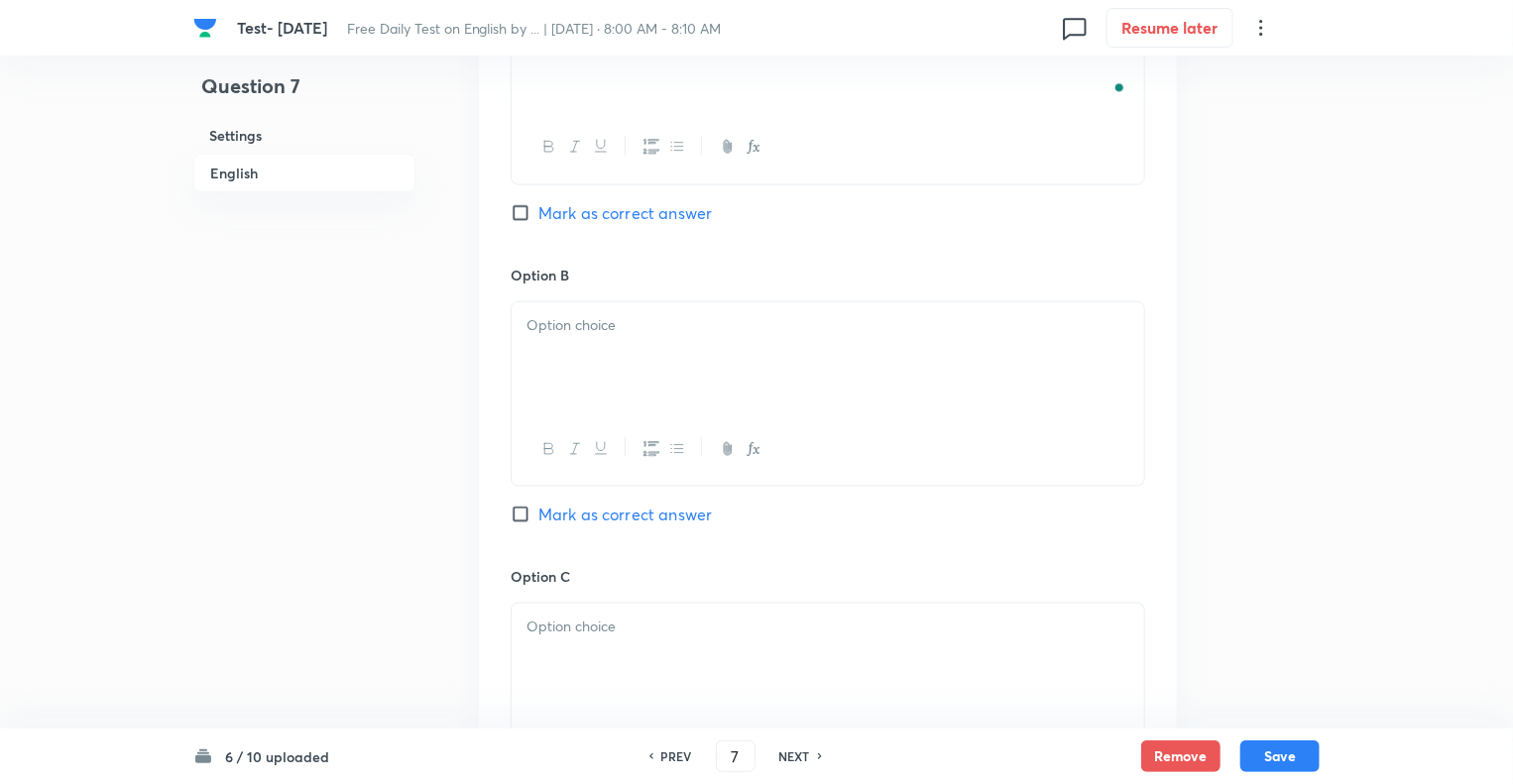click at bounding box center (828, 358) 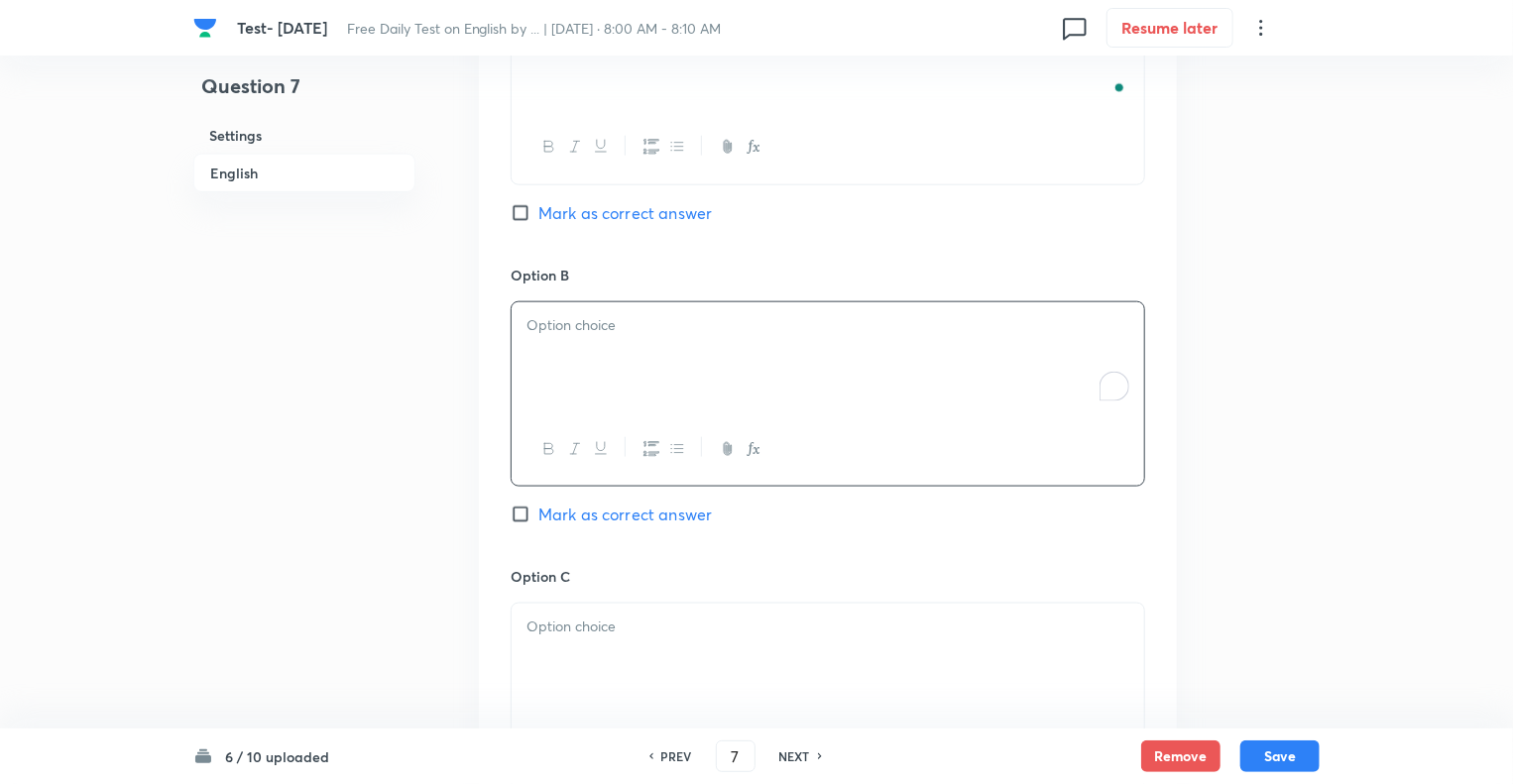 paste 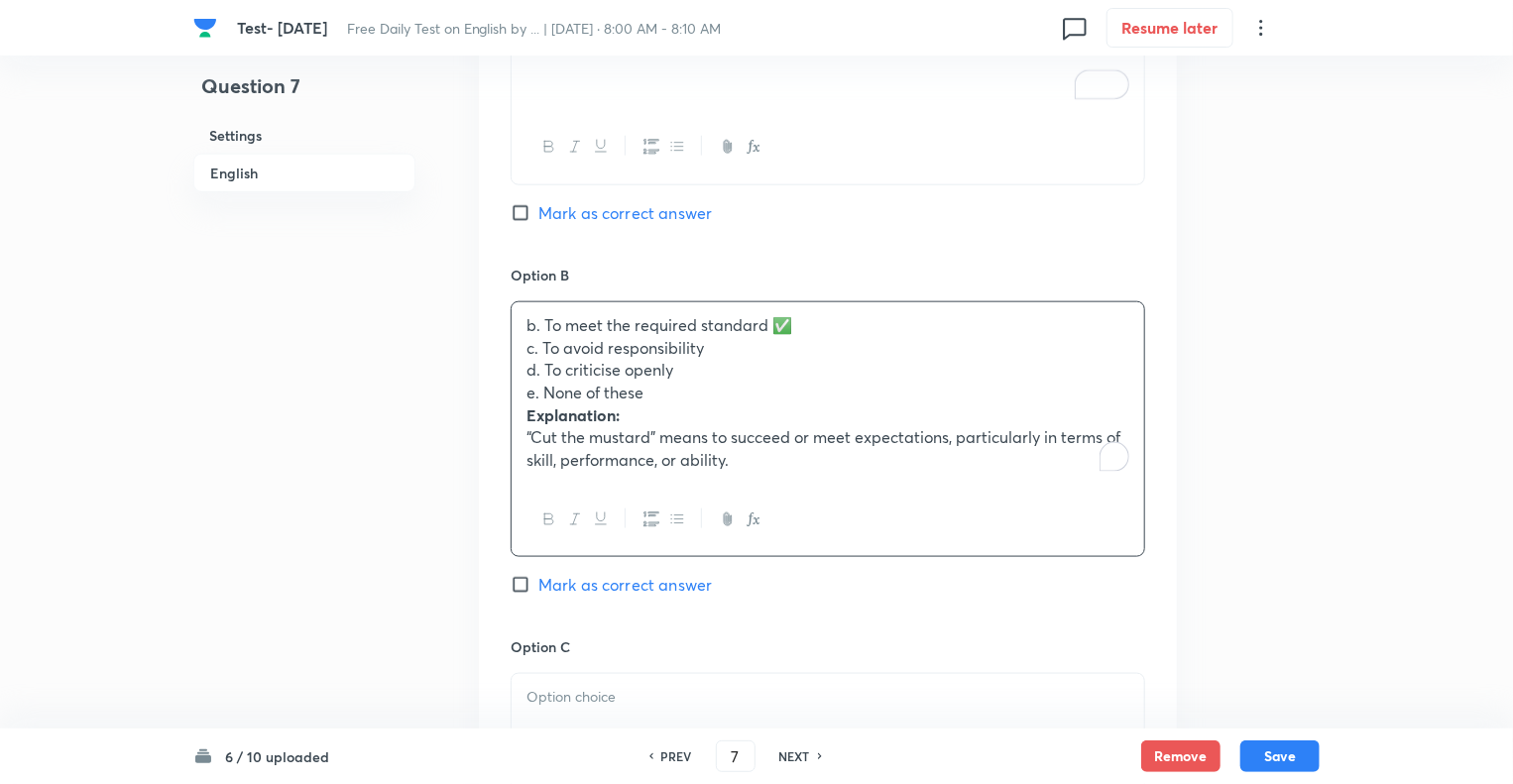 click on "b. To meet the required standard ✅" at bounding box center (828, 325) 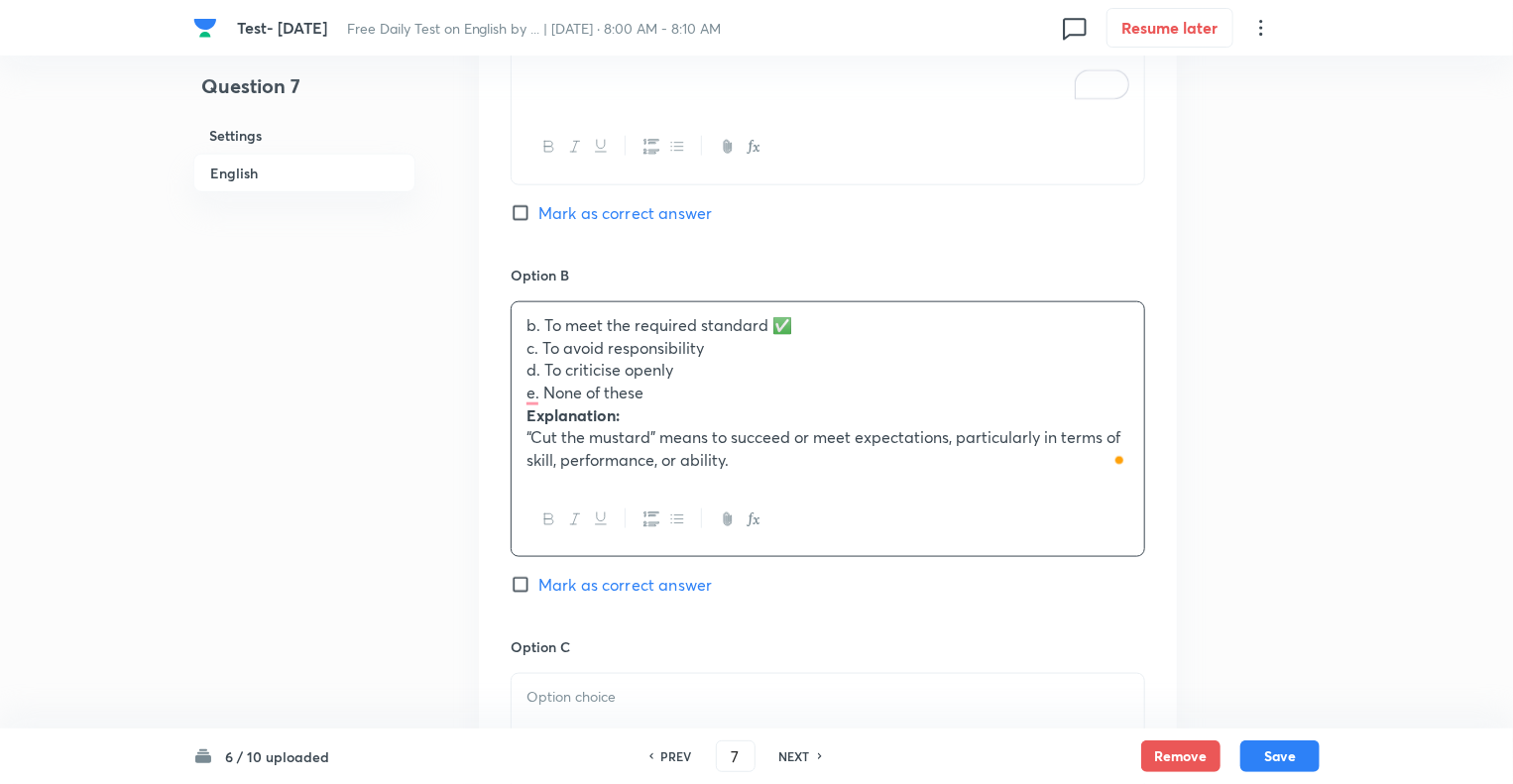 type 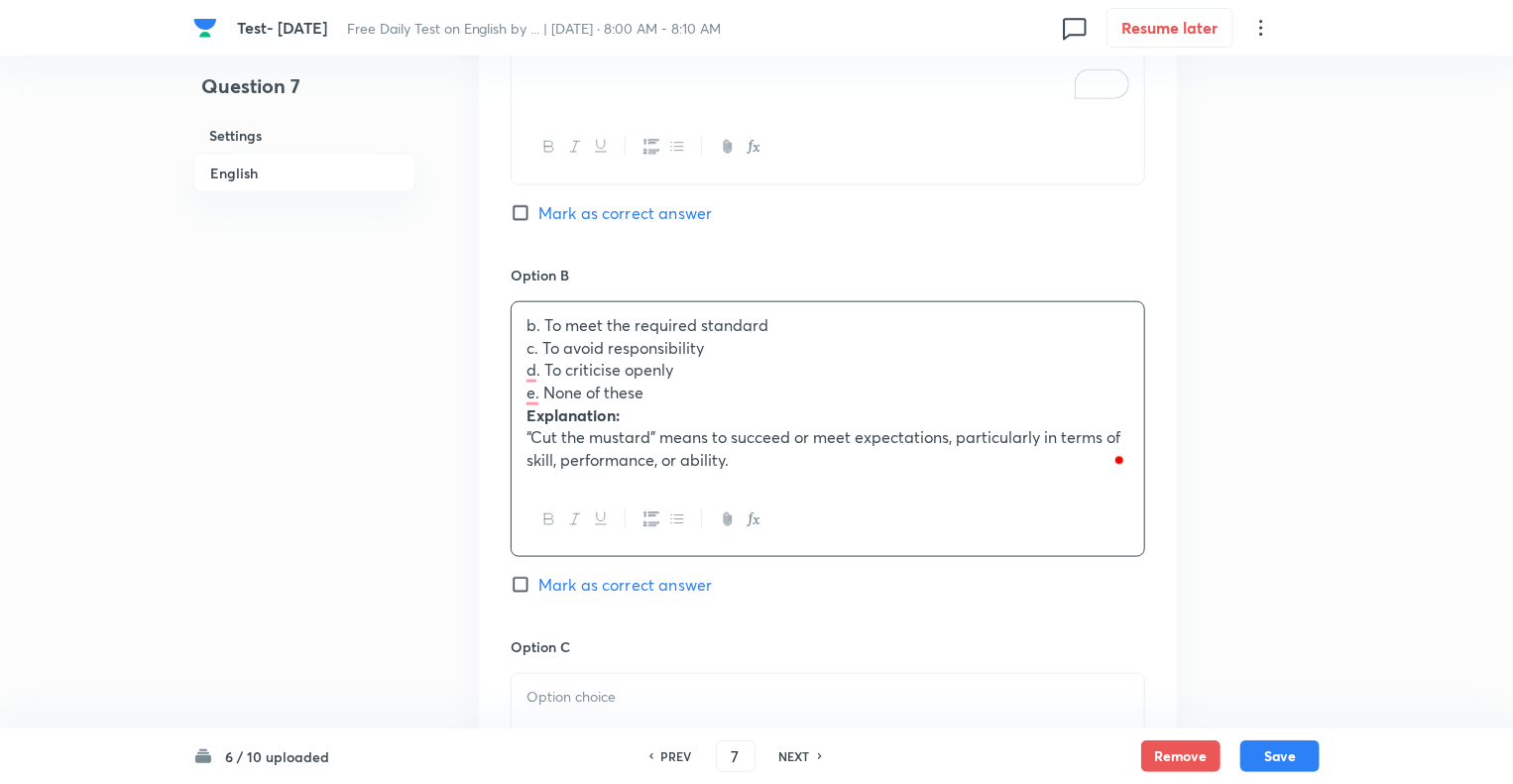 click on "“Cut the mustard” means to succeed or meet expectations, particularly in terms of skill, performance, or ability." at bounding box center (828, 448) 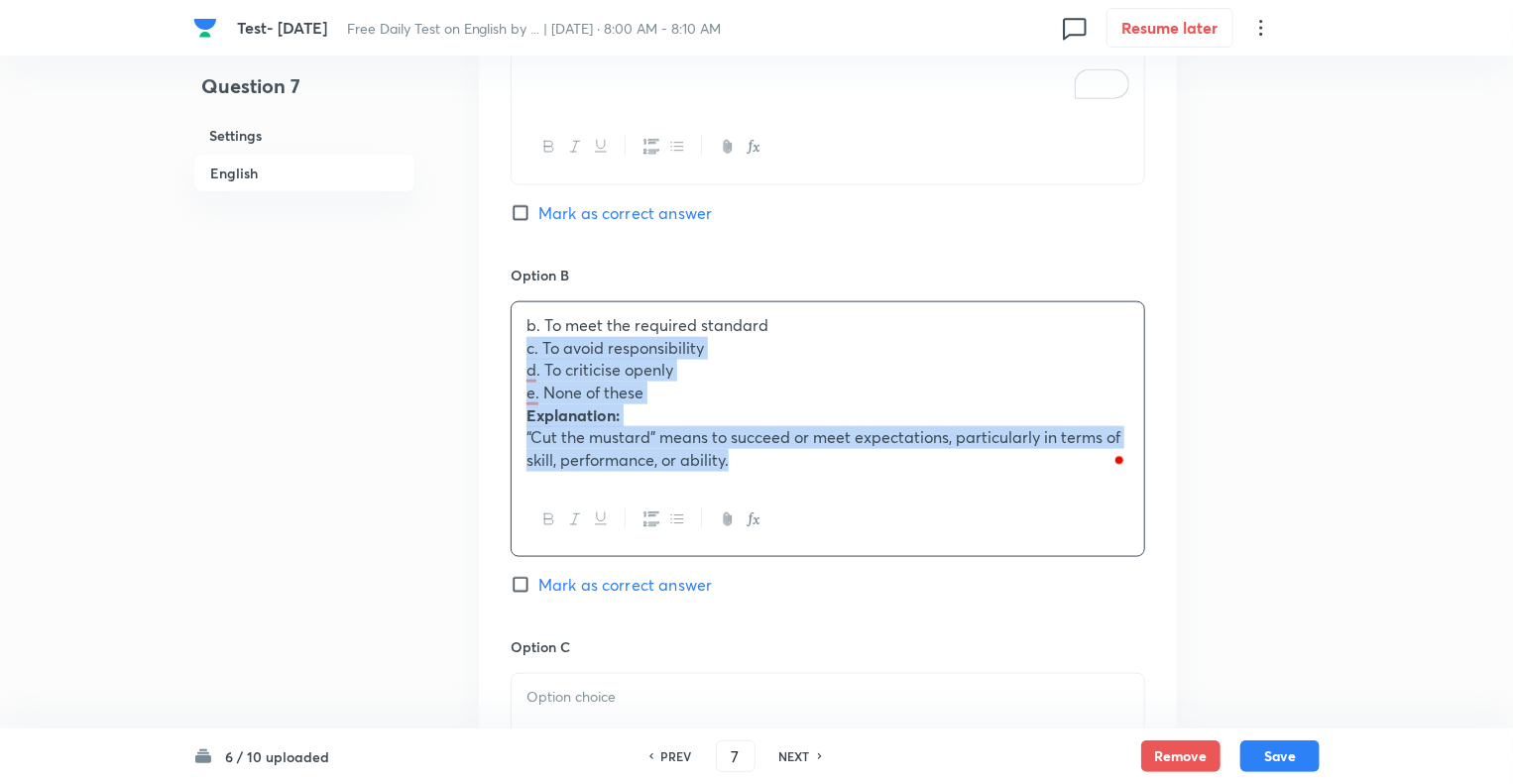 click on "Test- 14th July, 2025 Free Daily Test on English by ... | Jul 14, 2025 · 8:00 AM - 8:10 AM 0 Resume later Question 7 Settings English Settings Type Single choice correct 5 options + 1 mark - 0.25 marks Edit Concept English Language Vocabulary Idioms Idioms Edit Additional details Moderate Fact Not from PYQ paper No equation Edit In English Question What does the idiom  "cut the mustard"  mean? Option A a. To perform below expectations Mark as correct answer Option B b. To meet the required standard  c. To avoid responsibility d. To criticise openly e. None of these Explanation: “Cut the mustard” means to succeed or meet expectations, particularly in terms of skill, performance, or ability. Mark as correct answer Option C Mark as correct answer Option D Mark as correct answer Option E Mark as correct answer Solution
6 / 10 uploaded
PREV 7 ​ NEXT Remove Save No internet connection Test- 14th July, 2025 | Unacademy" at bounding box center [756, 498] 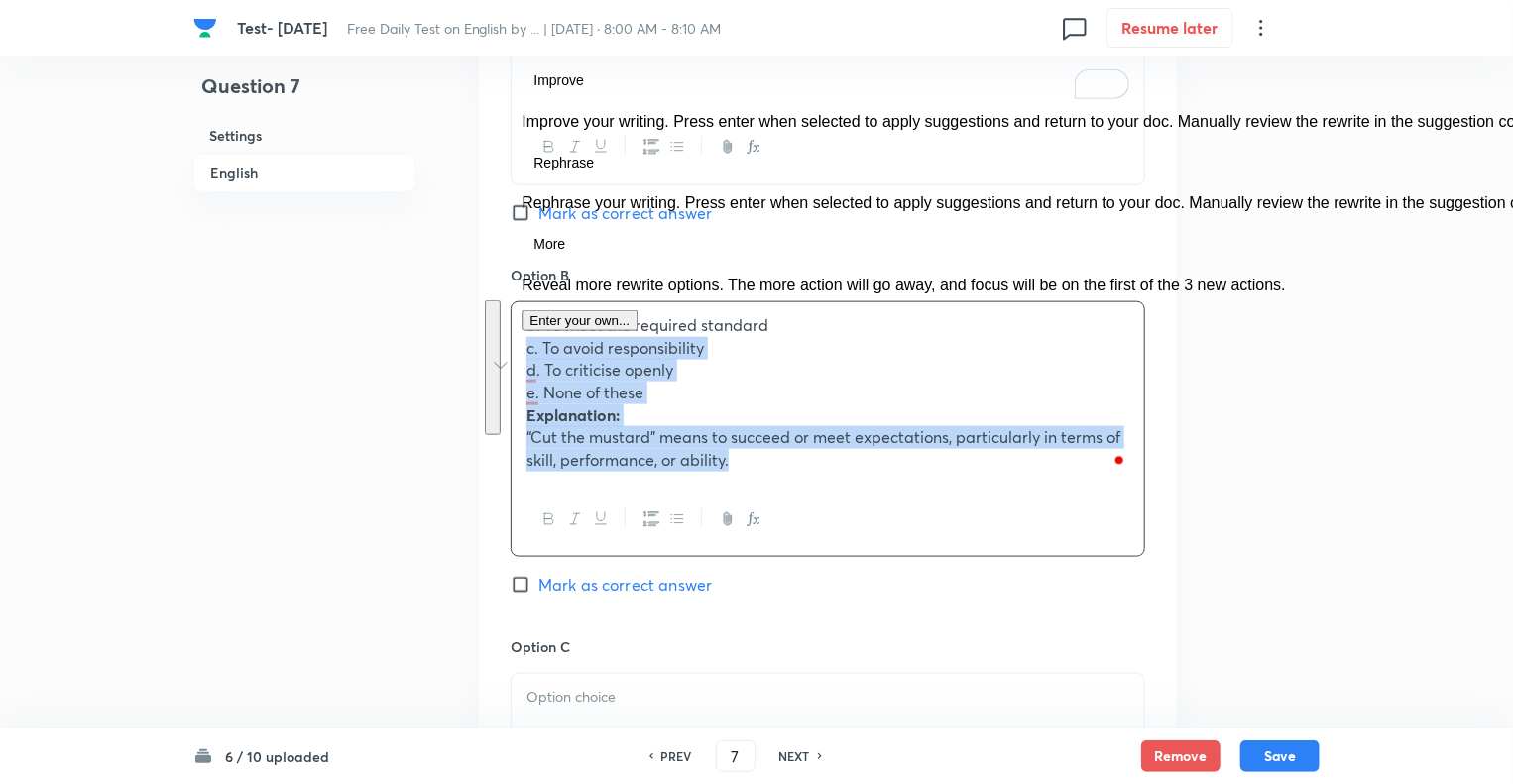 type 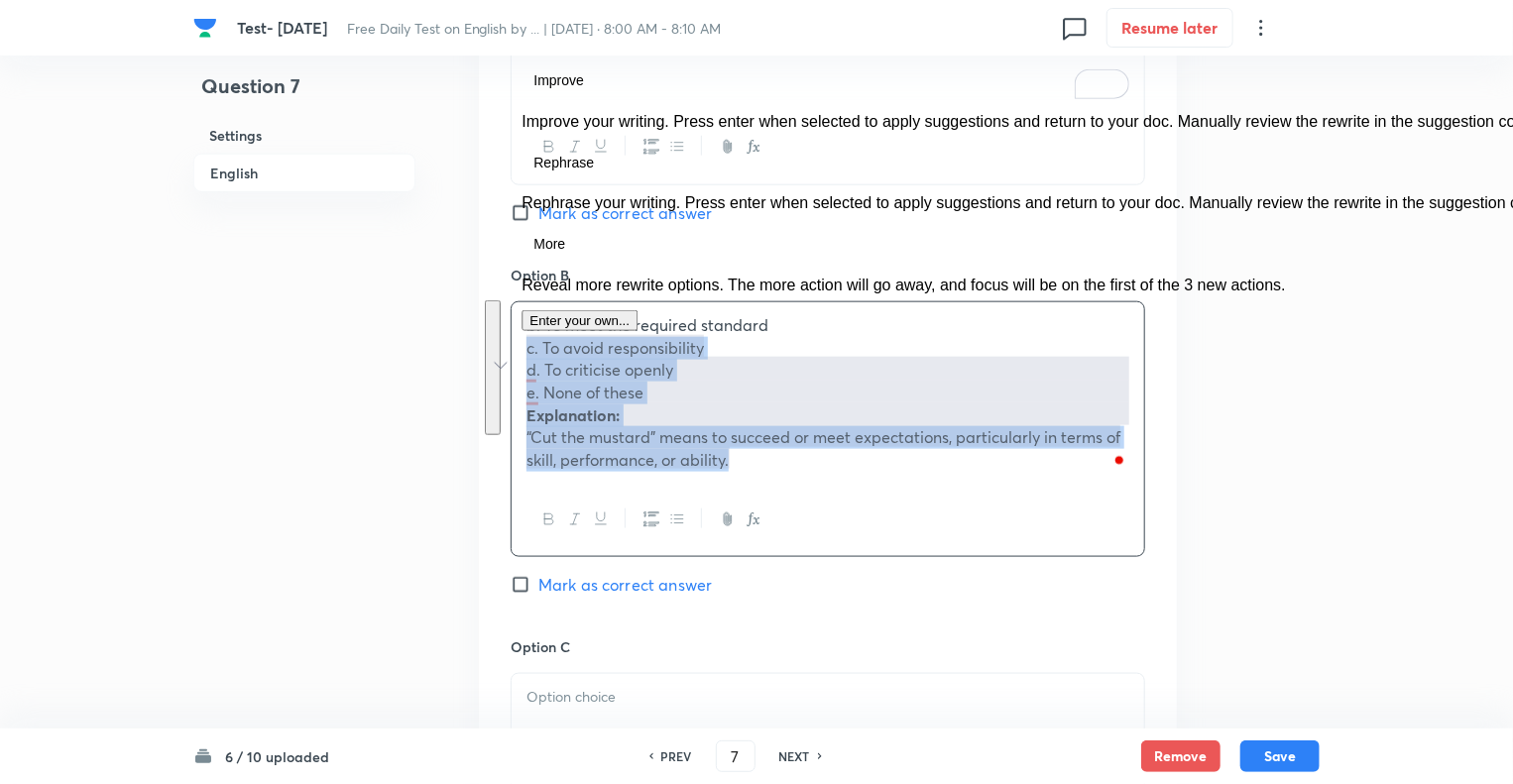 click 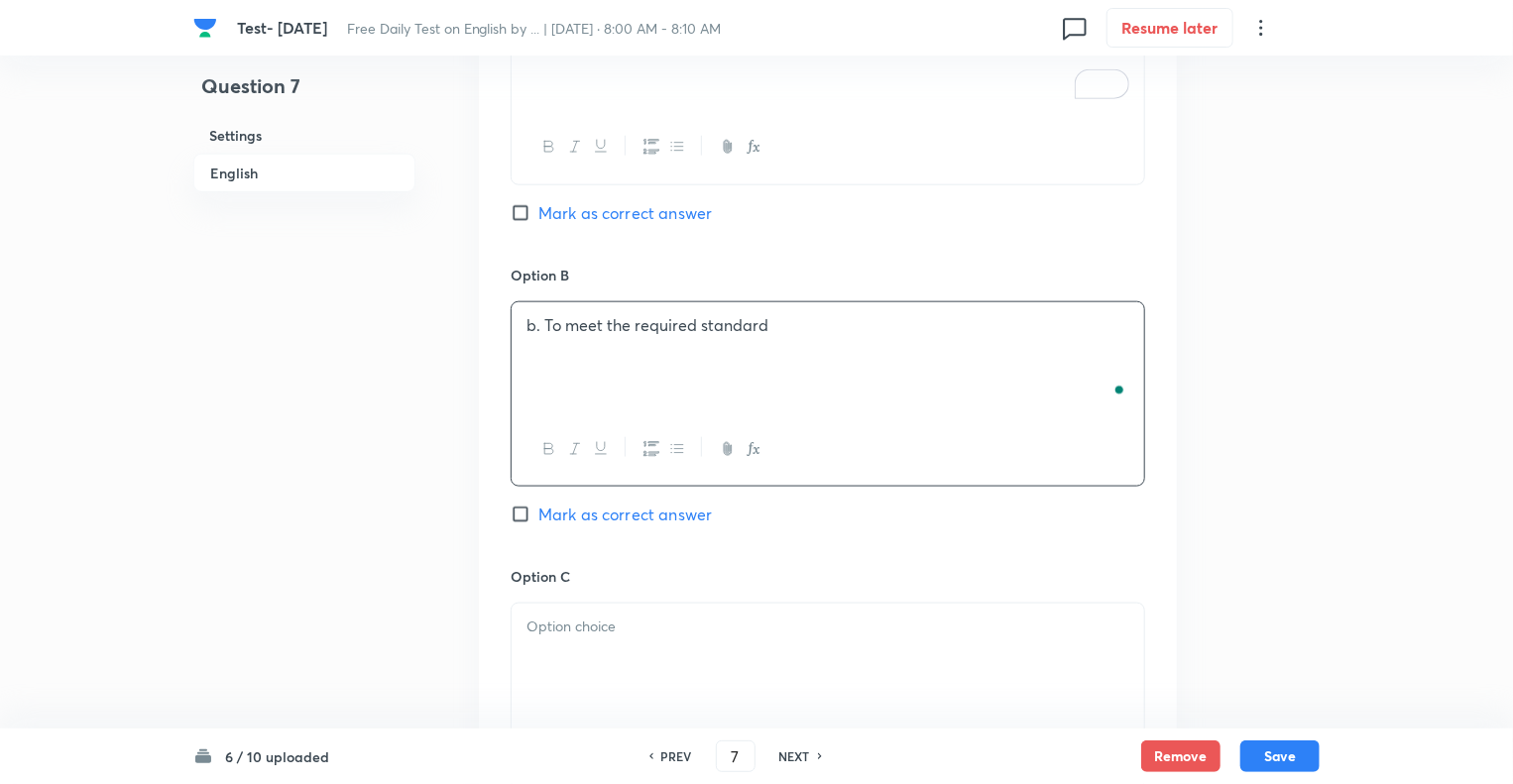 click on "Mark as correct answer" at bounding box center (524, 514) 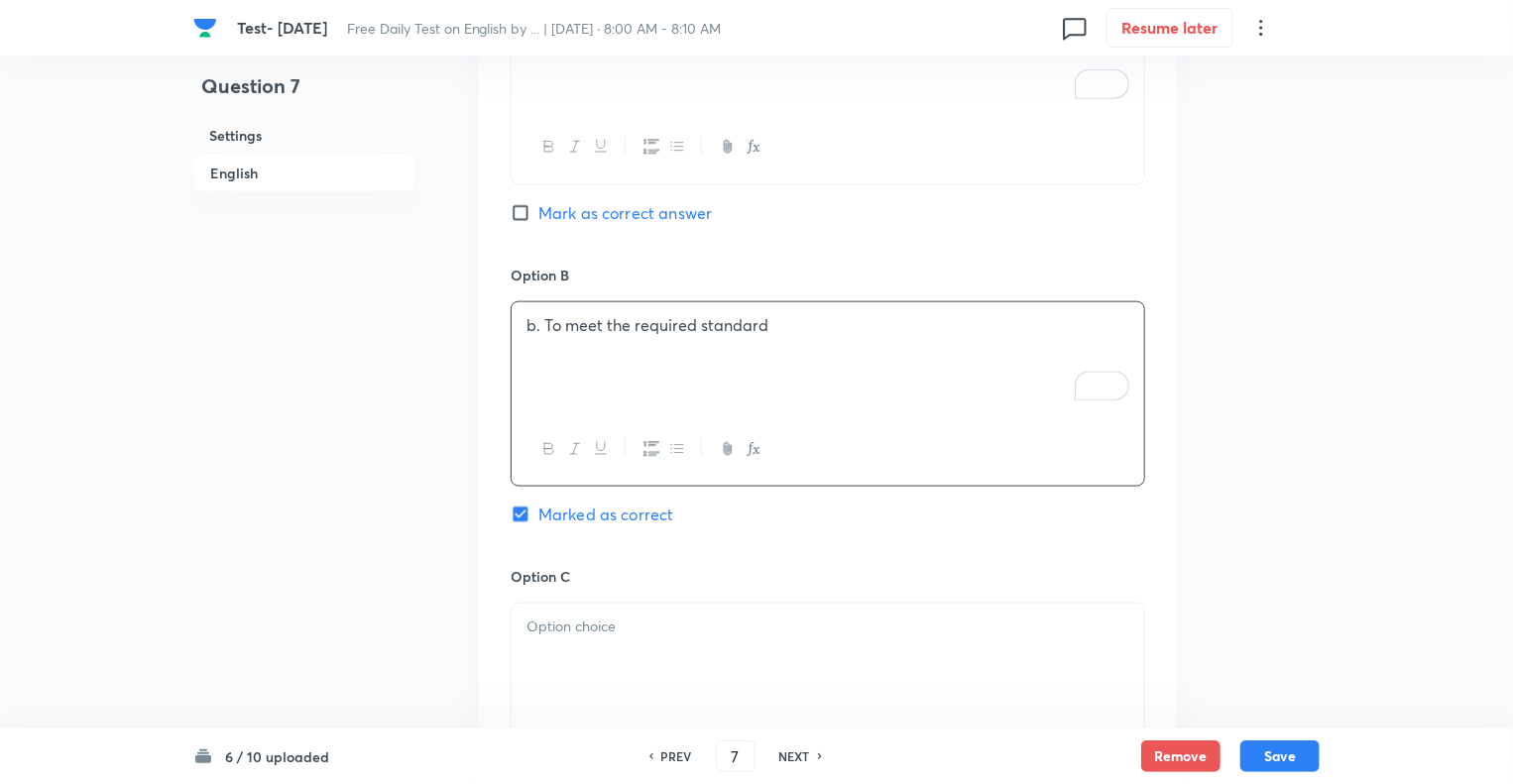 click at bounding box center [828, 659] 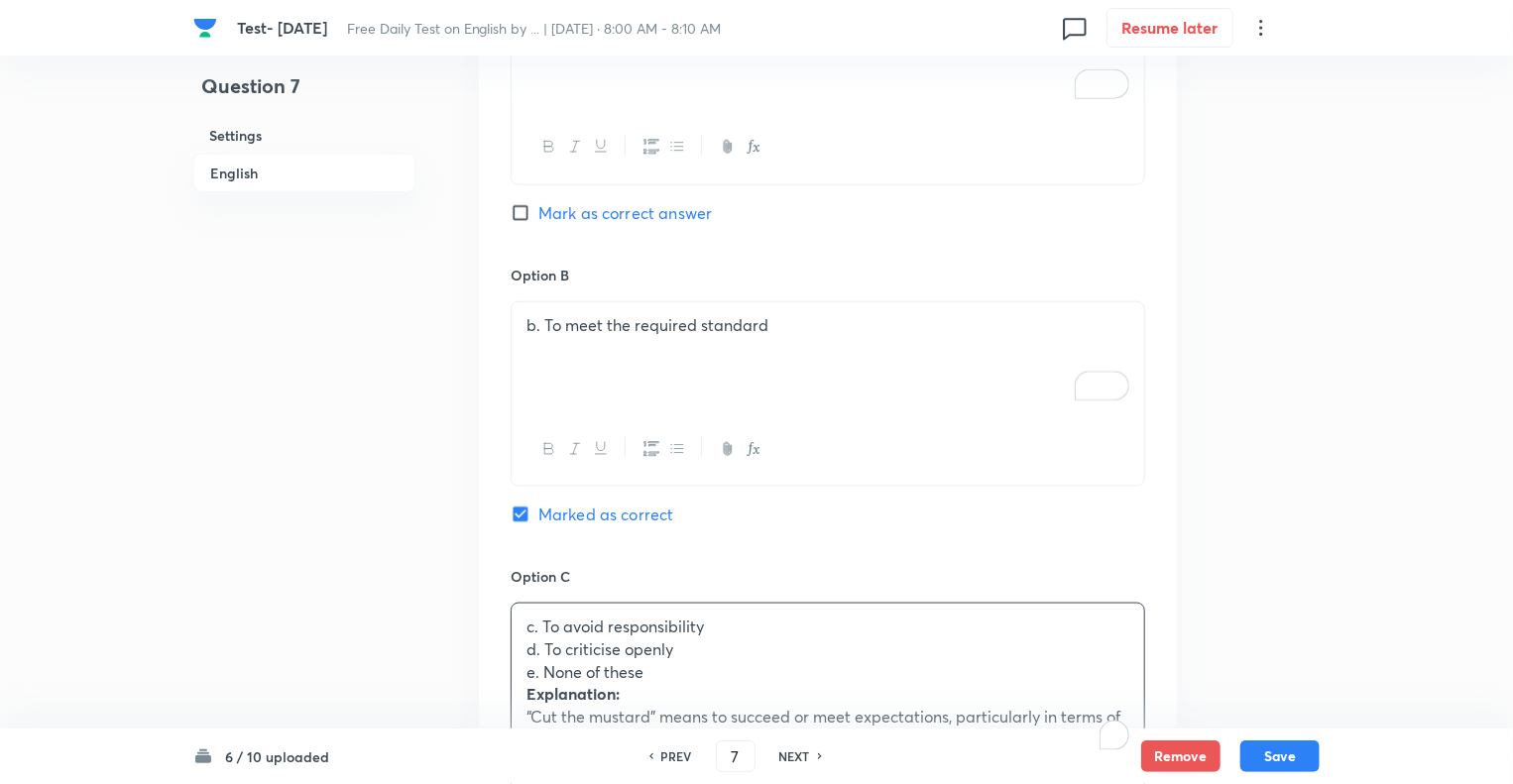 click on "Question 7 Settings English" at bounding box center (304, 486) 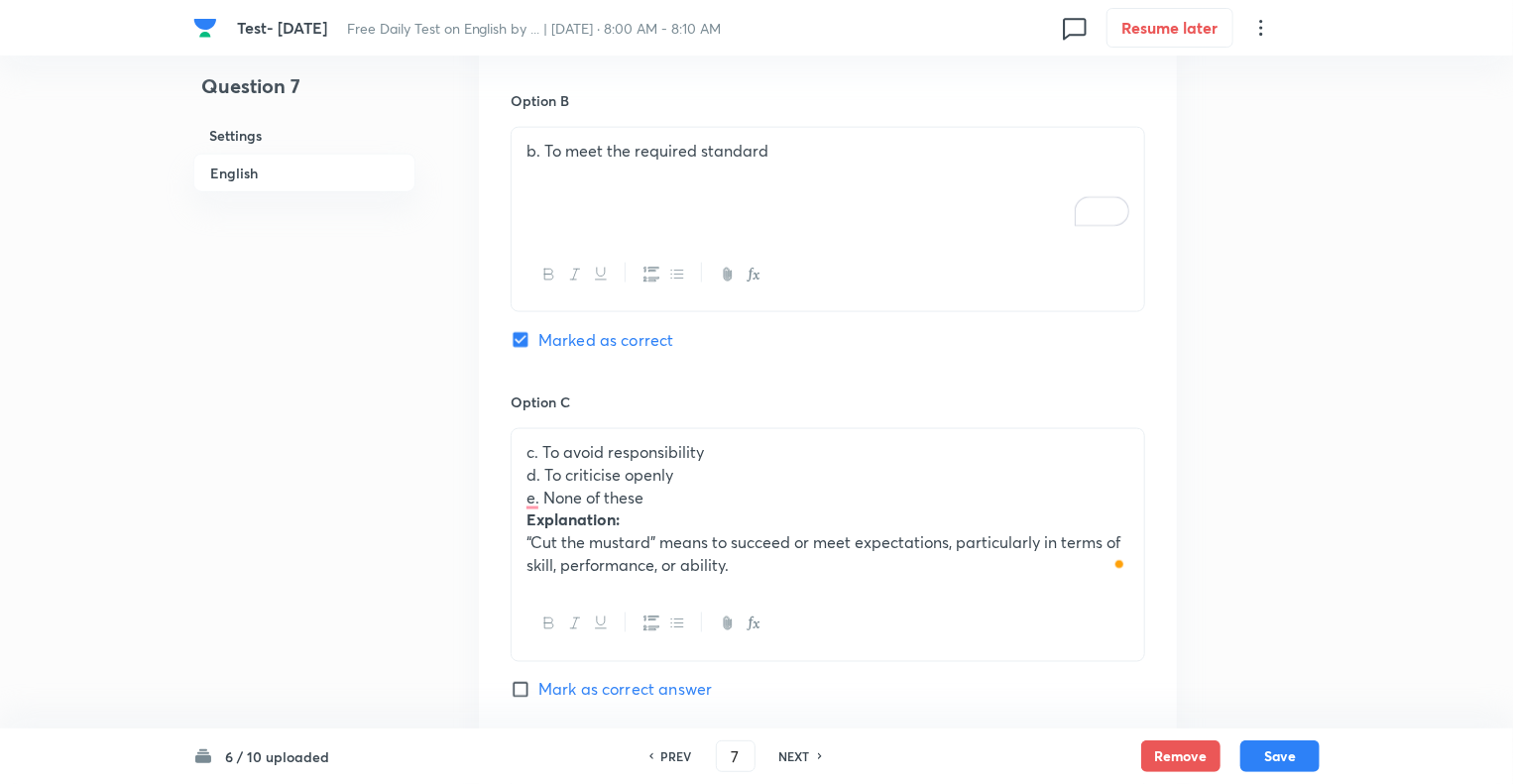 scroll, scrollTop: 1269, scrollLeft: 0, axis: vertical 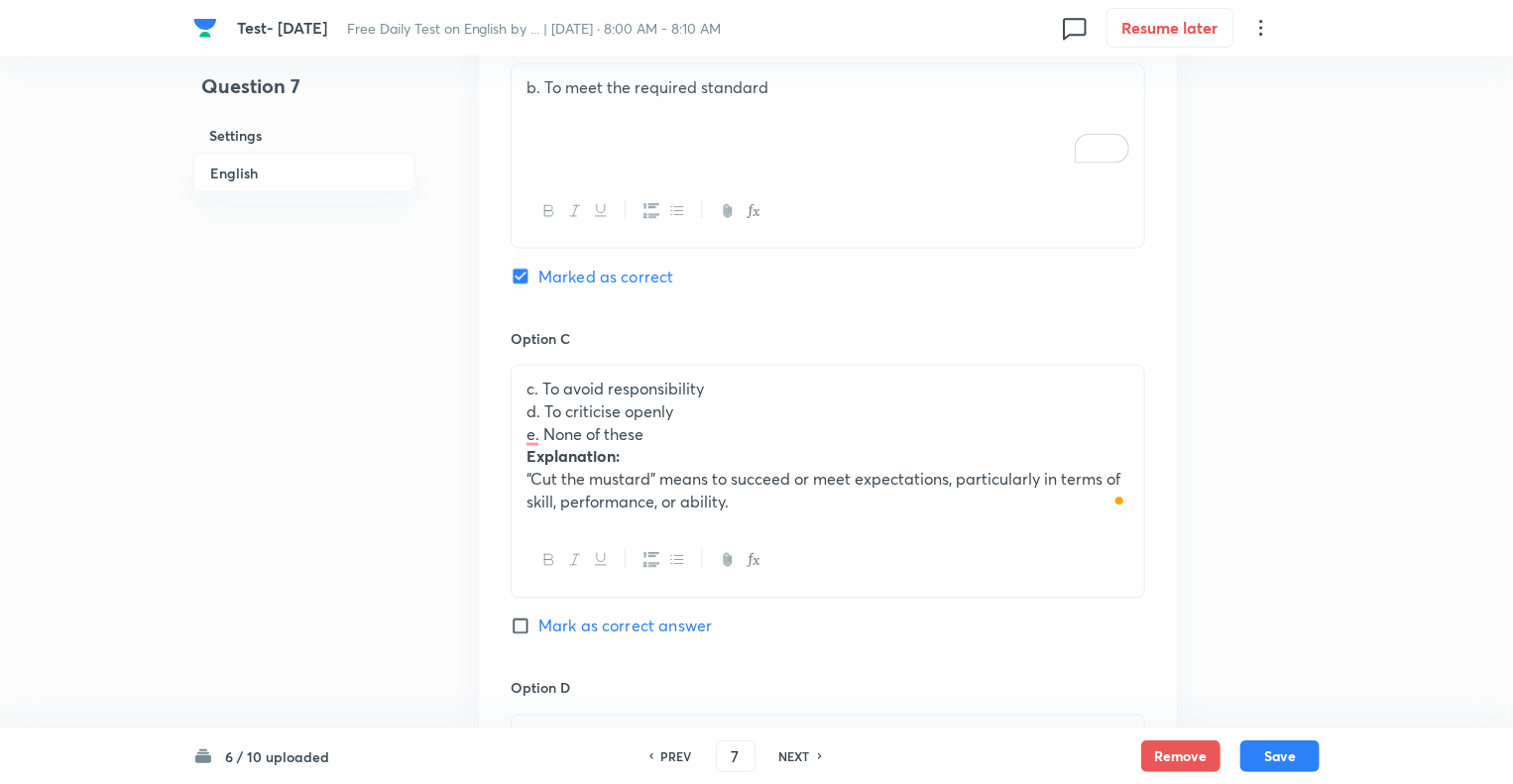click on "“Cut the mustard” means to succeed or meet expectations, particularly in terms of skill, performance, or ability." at bounding box center [828, 490] 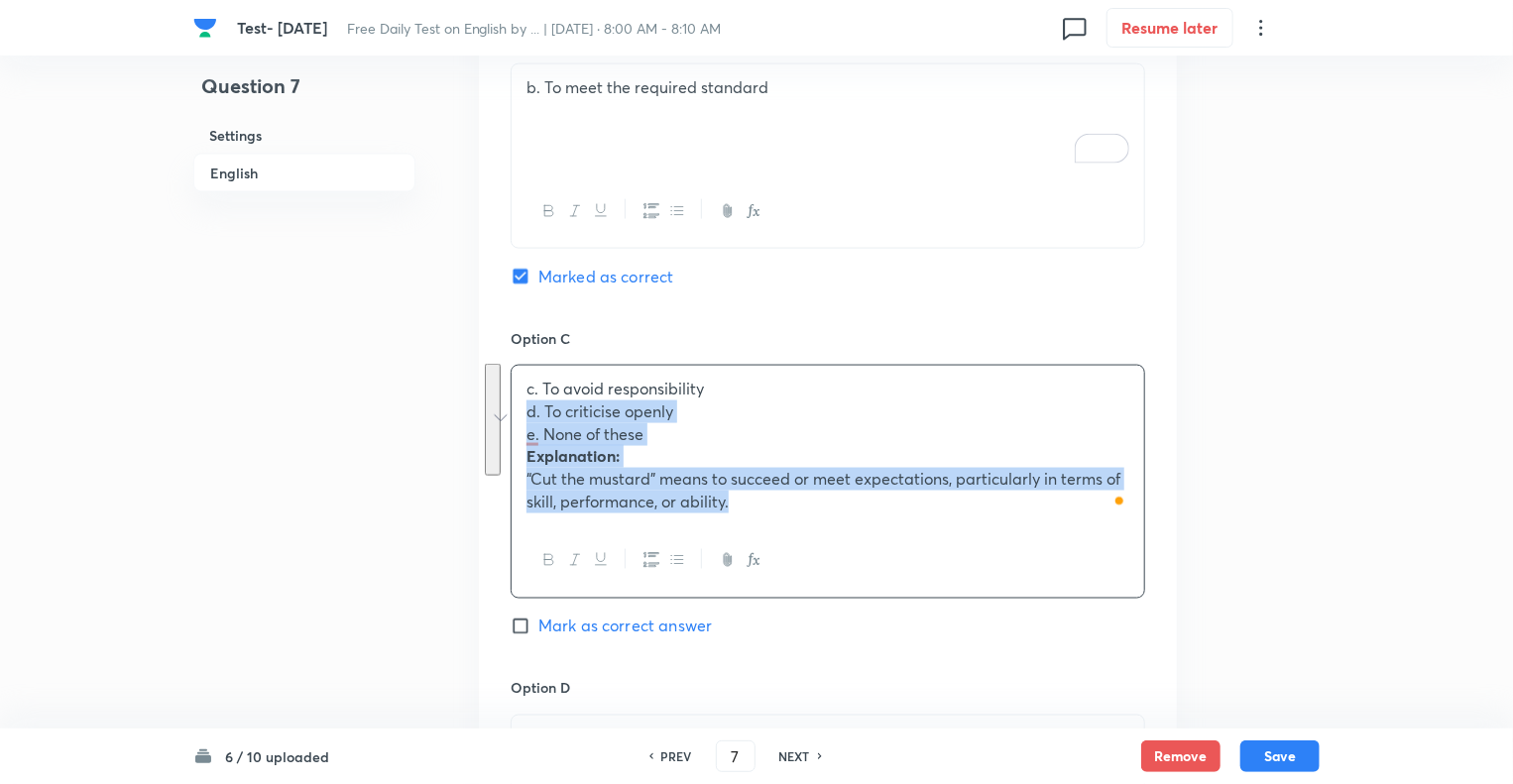 drag, startPoint x: 754, startPoint y: 494, endPoint x: 512, endPoint y: 407, distance: 257.16337 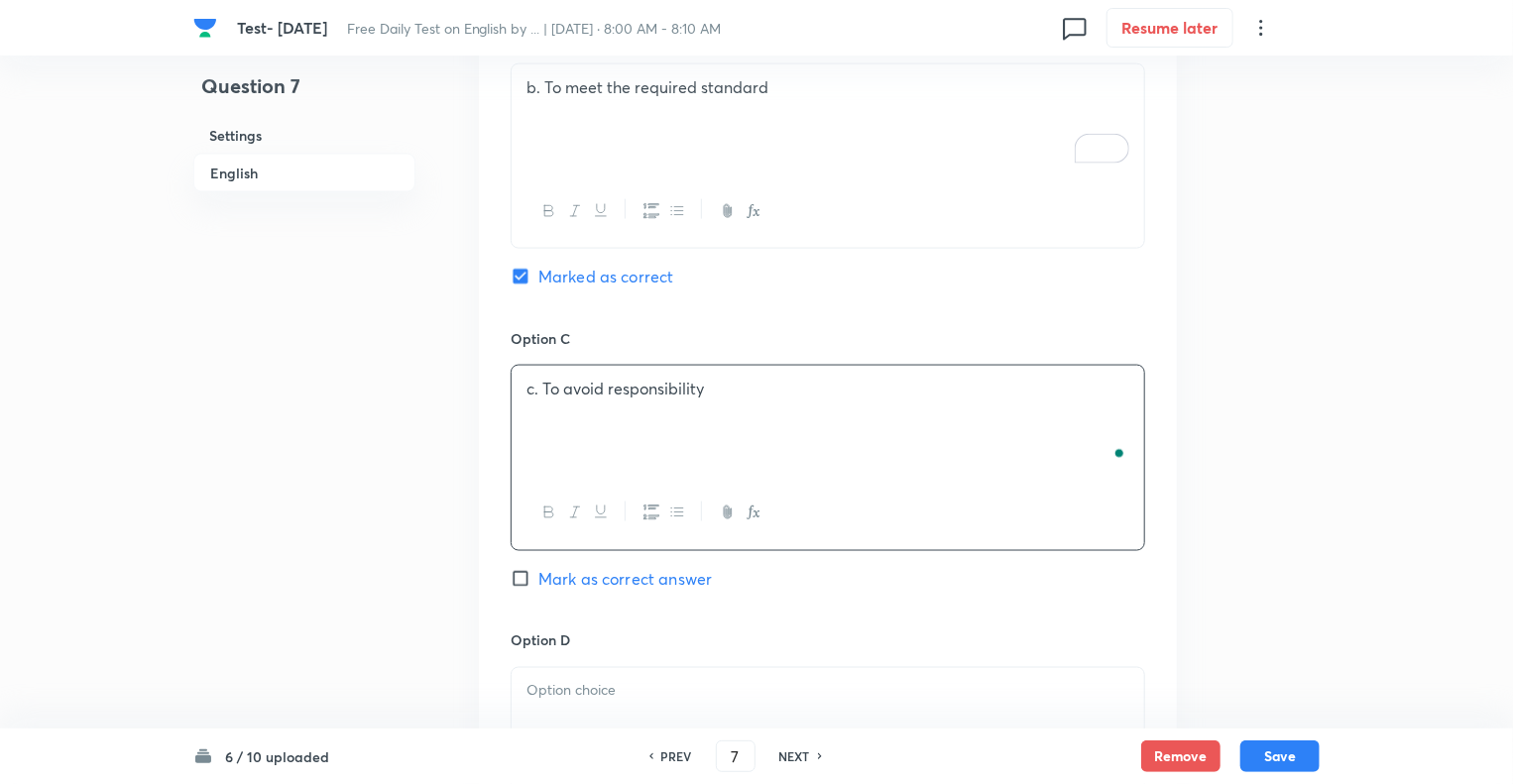 click at bounding box center [828, 724] 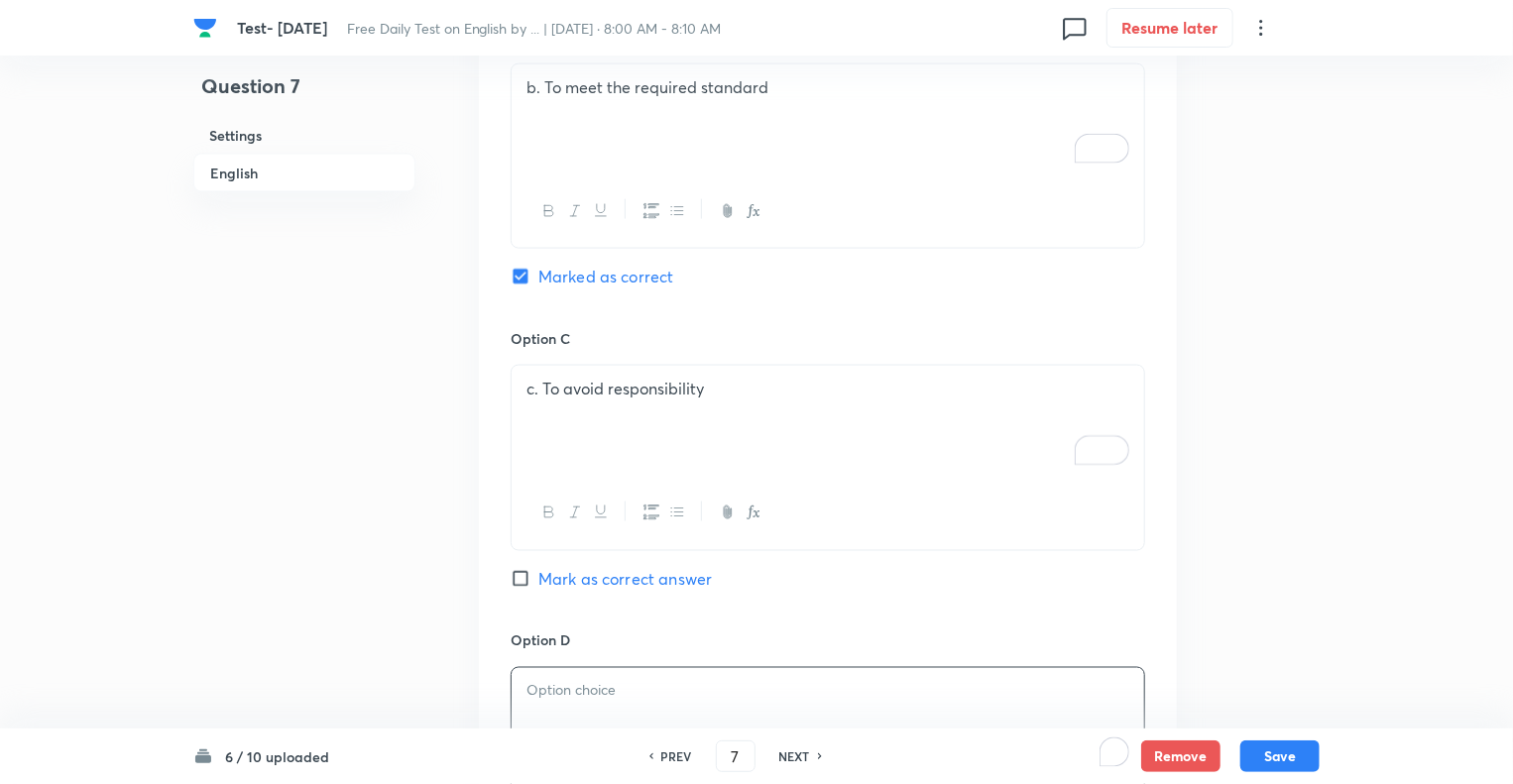click at bounding box center [828, 724] 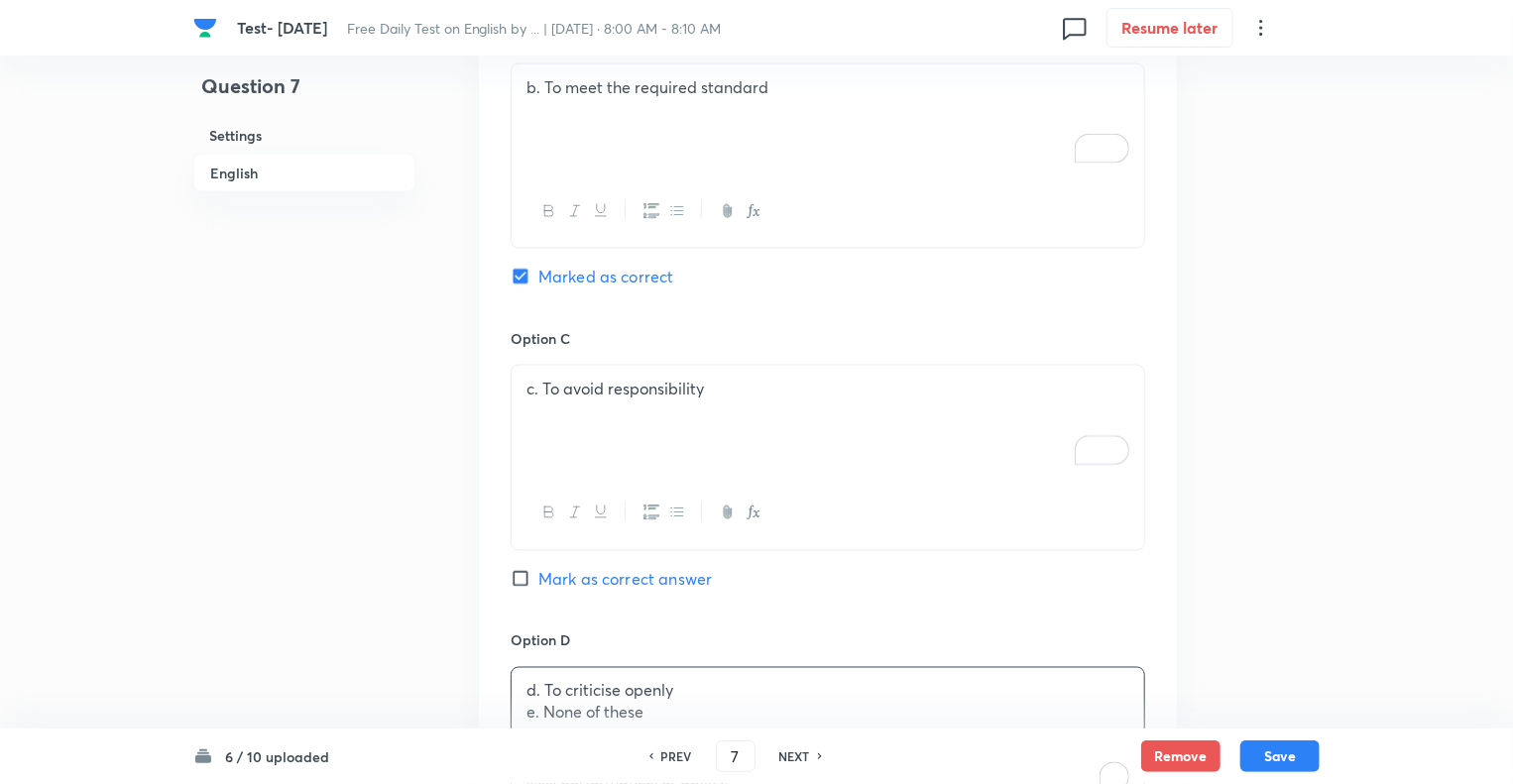 click on "Question 7 Settings English" at bounding box center (304, 237) 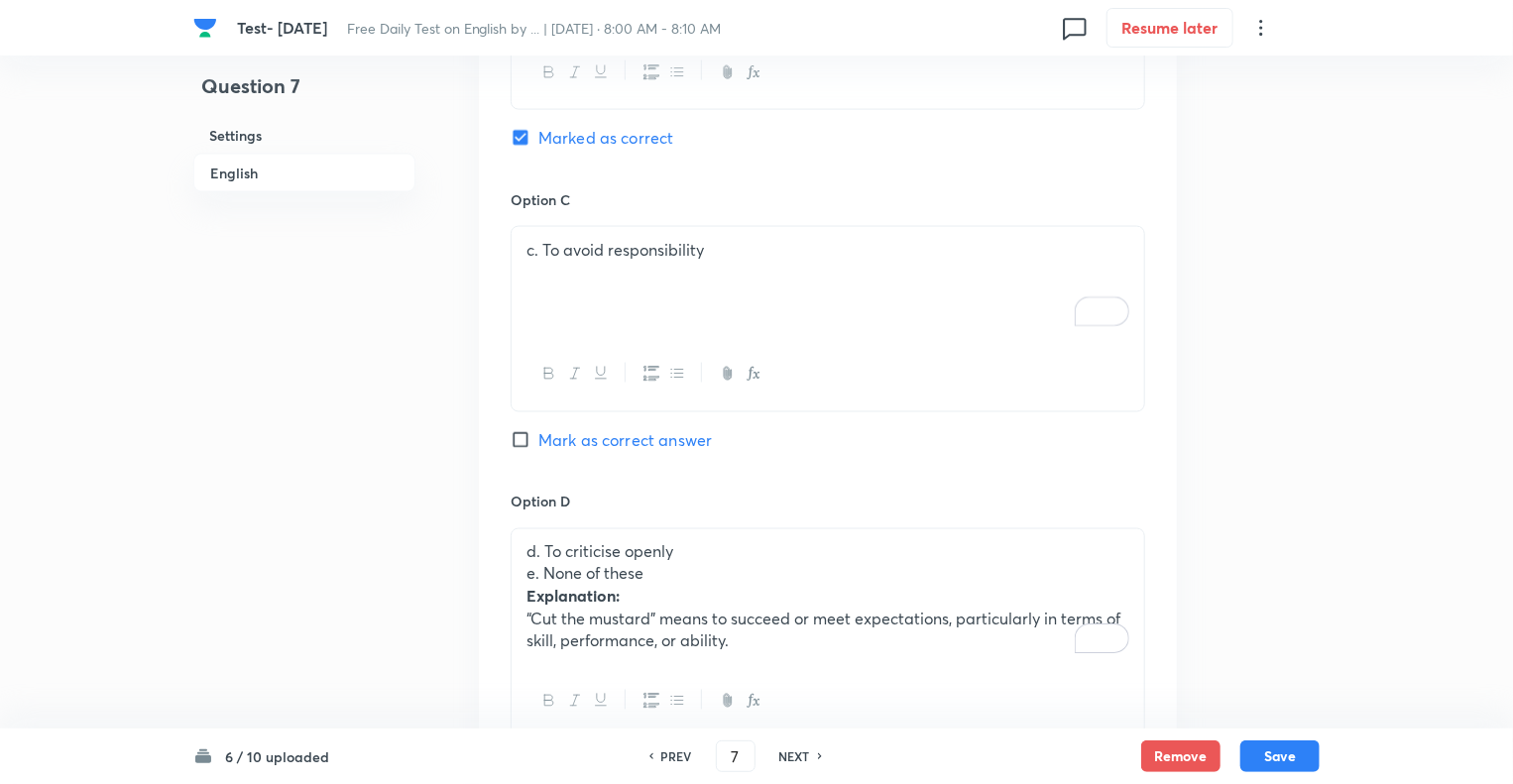 scroll, scrollTop: 1586, scrollLeft: 0, axis: vertical 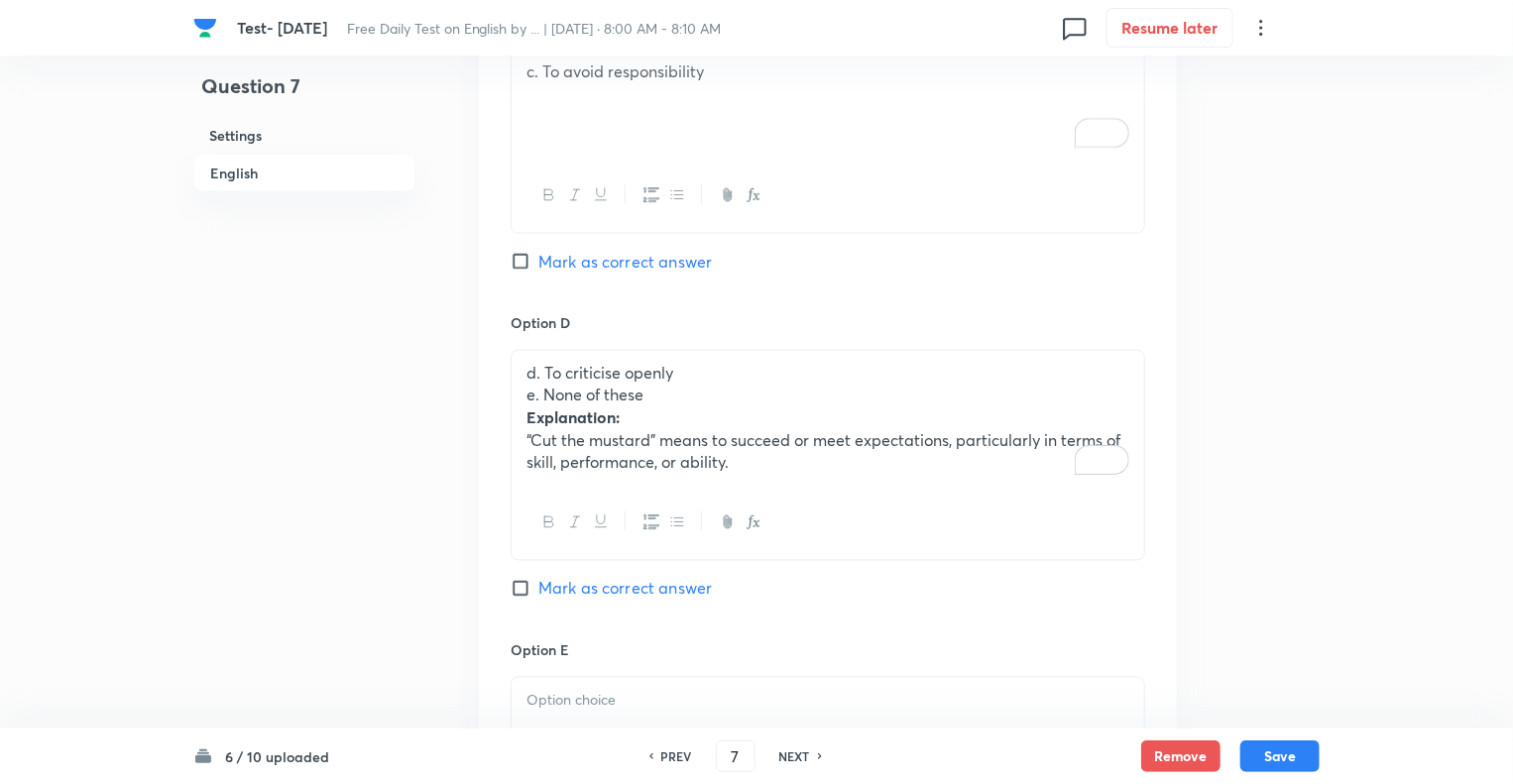 click on "“Cut the mustard” means to succeed or meet expectations, particularly in terms of skill, performance, or ability." at bounding box center [828, 452] 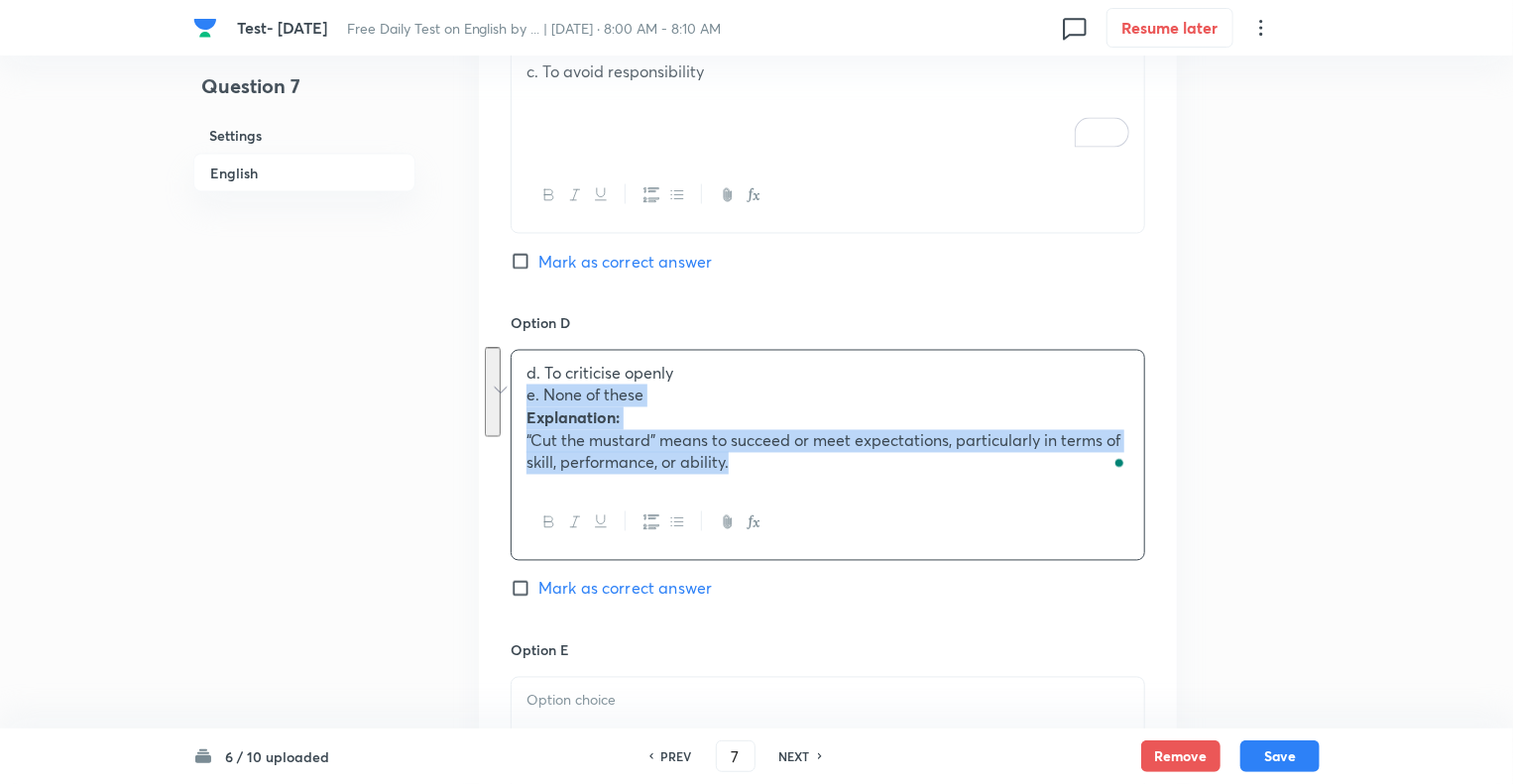 drag, startPoint x: 739, startPoint y: 468, endPoint x: 503, endPoint y: 396, distance: 246.73873 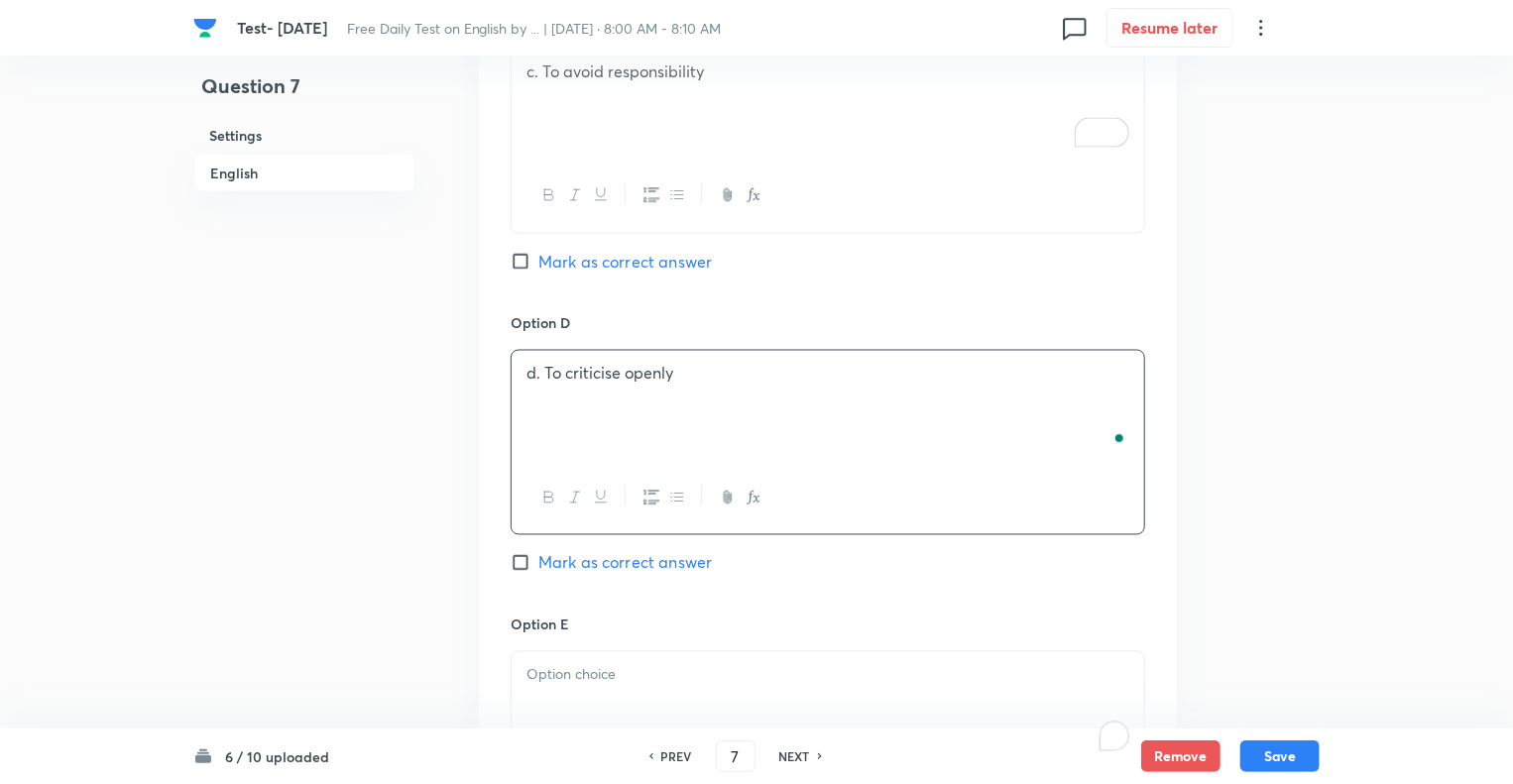click at bounding box center [828, 708] 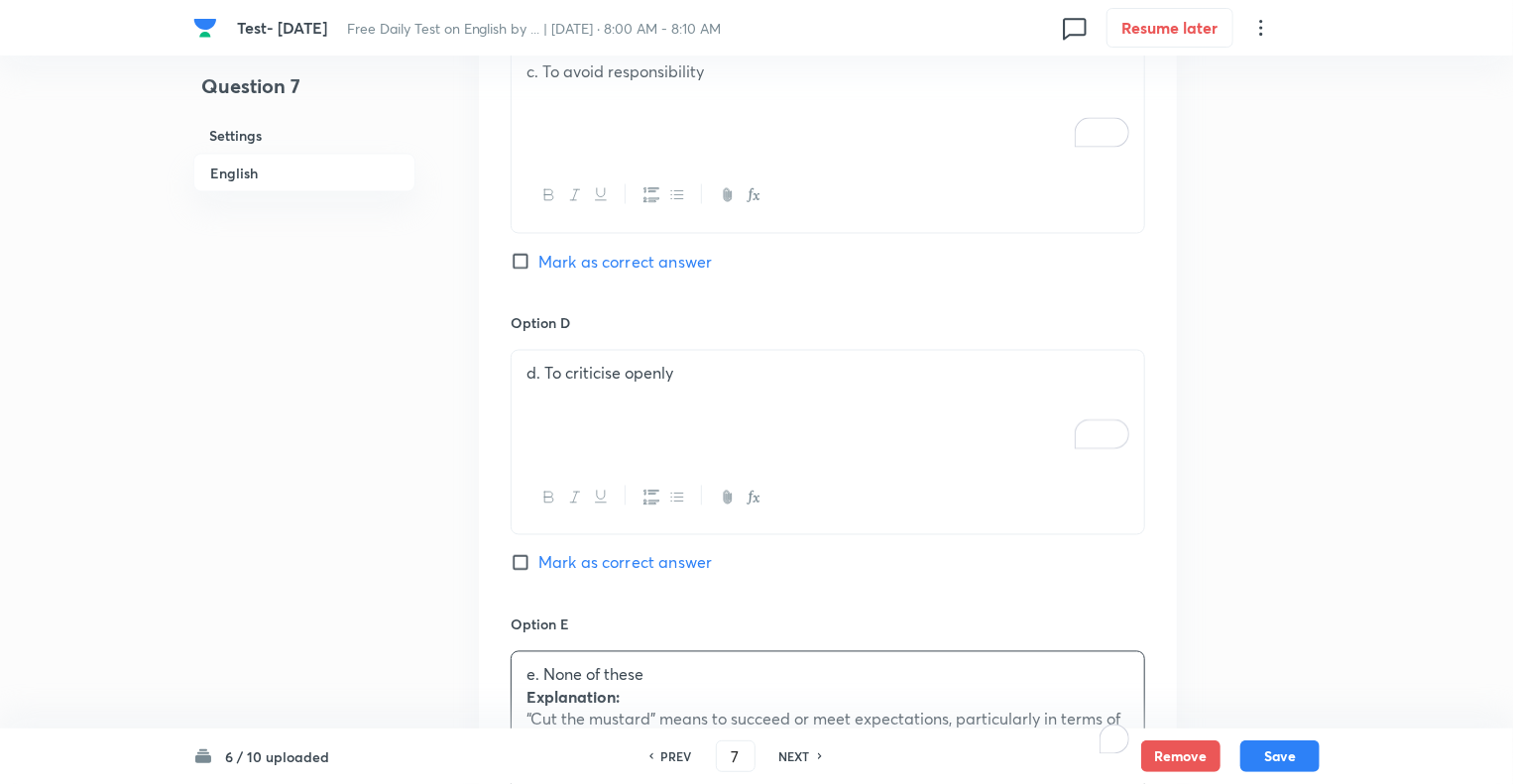 click on "Question 7 Settings English Settings Type Single choice correct 5 options + 1 mark - 0.25 marks Edit Concept English Language Vocabulary Idioms Idioms Edit Additional details Moderate Fact Not from PYQ paper No equation Edit In English Question What does the idiom  "cut the mustard"  mean? Option A a. To perform below expectations Mark as correct answer Option B b. To meet the required standard  Marked as correct Option C c. To avoid responsibility Mark as correct answer Option D d. To criticise openly Mark as correct answer Option E e. None of these Explanation: “Cut the mustard” means to succeed or meet expectations, particularly in terms of skill, performance, or ability. Mark as correct answer Solution" at bounding box center [756, -91] 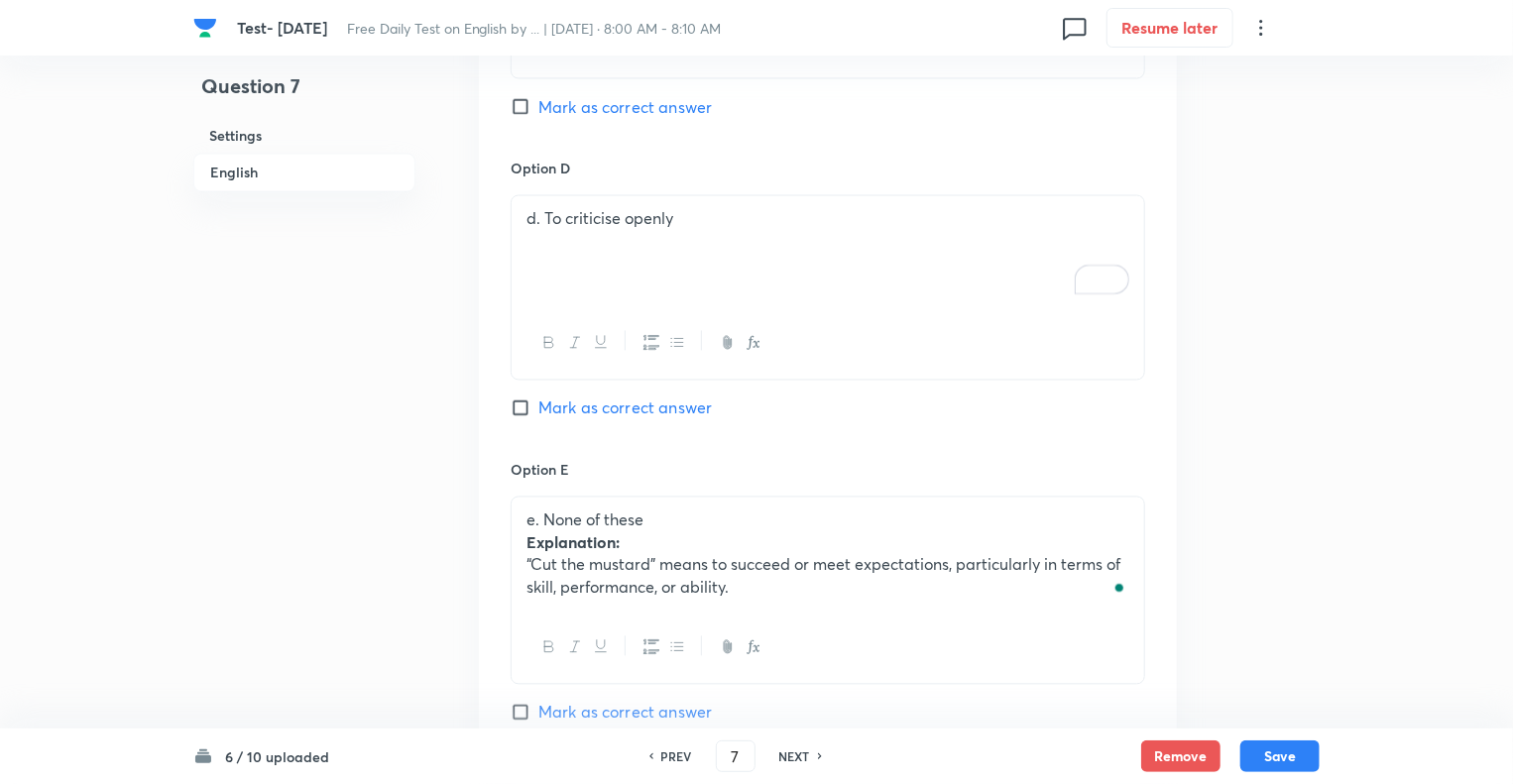 scroll, scrollTop: 1744, scrollLeft: 0, axis: vertical 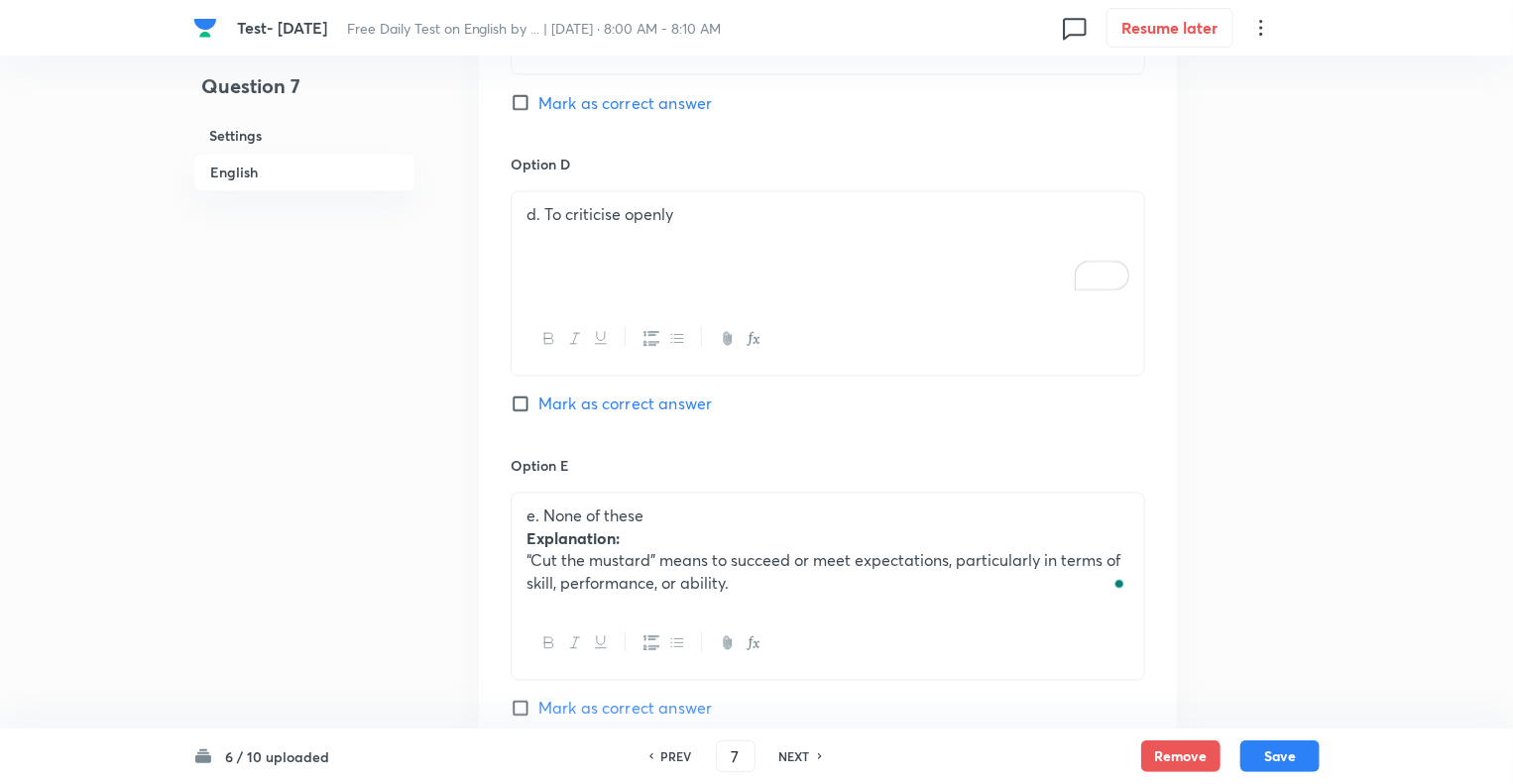 click on "“Cut the mustard” means to succeed or meet expectations, particularly in terms of skill, performance, or ability." at bounding box center [828, 572] 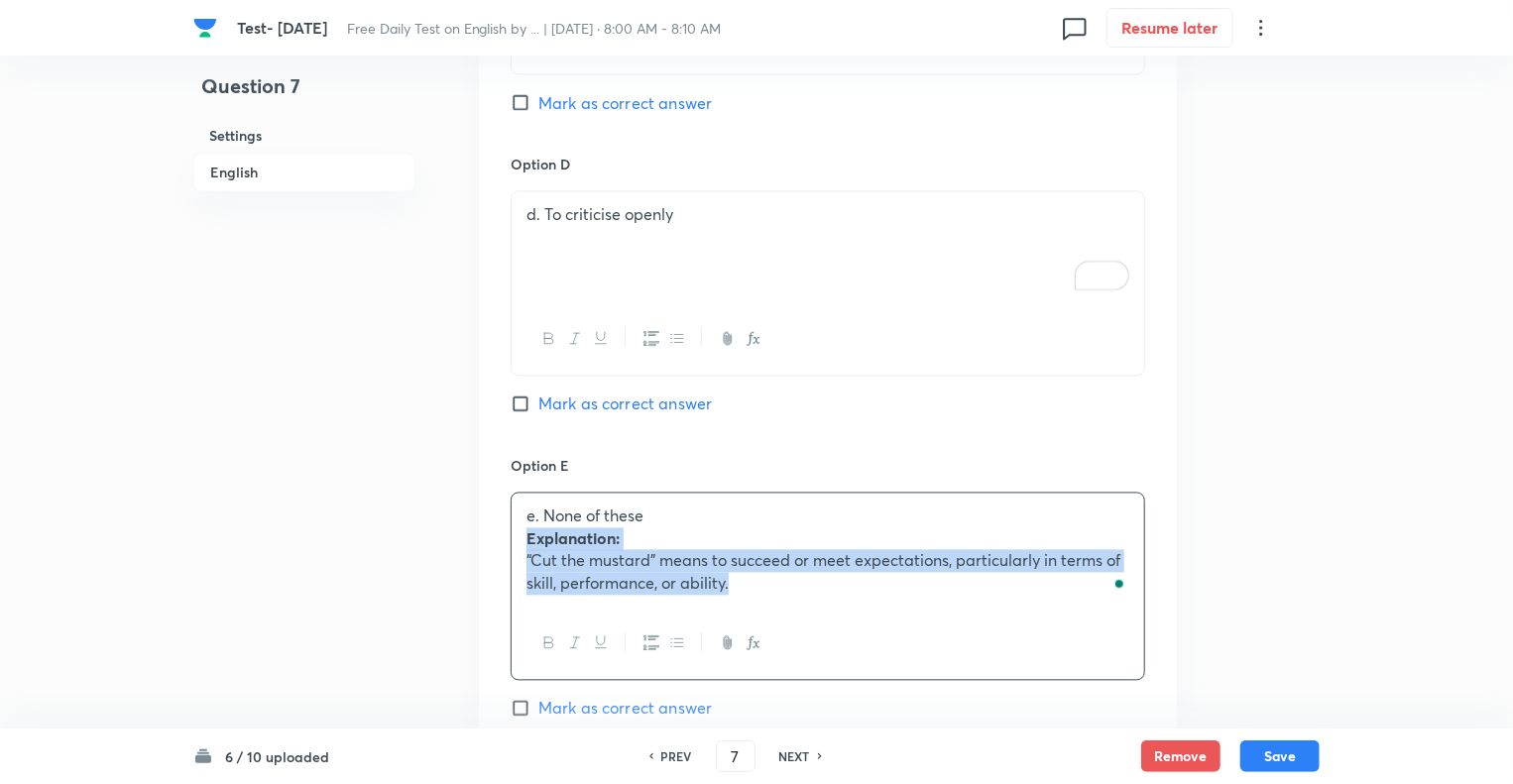 click on "Test- 14th July, 2025 Free Daily Test on English by ... | Jul 14, 2025 · 8:00 AM - 8:10 AM 0 Resume later Question 7 Settings English Settings Type Single choice correct 5 options + 1 mark - 0.25 marks Edit Concept English Language Vocabulary Idioms Idioms Edit Additional details Moderate Fact Not from PYQ paper No equation Edit In English Question What does the idiom  "cut the mustard"  mean? Option A a. To perform below expectations Mark as correct answer Option B b. To meet the required standard  Marked as correct Option C c. To avoid responsibility Mark as correct answer Option D d. To criticise openly Mark as correct answer Option E e. None of these Explanation: “Cut the mustard” means to succeed or meet expectations, particularly in terms of skill, performance, or ability. Mark as correct answer Solution
6 / 10 uploaded
PREV 7 ​ NEXT Remove Save No internet connection Test- 14th July, 2025 | Unacademy" at bounding box center [756, -250] 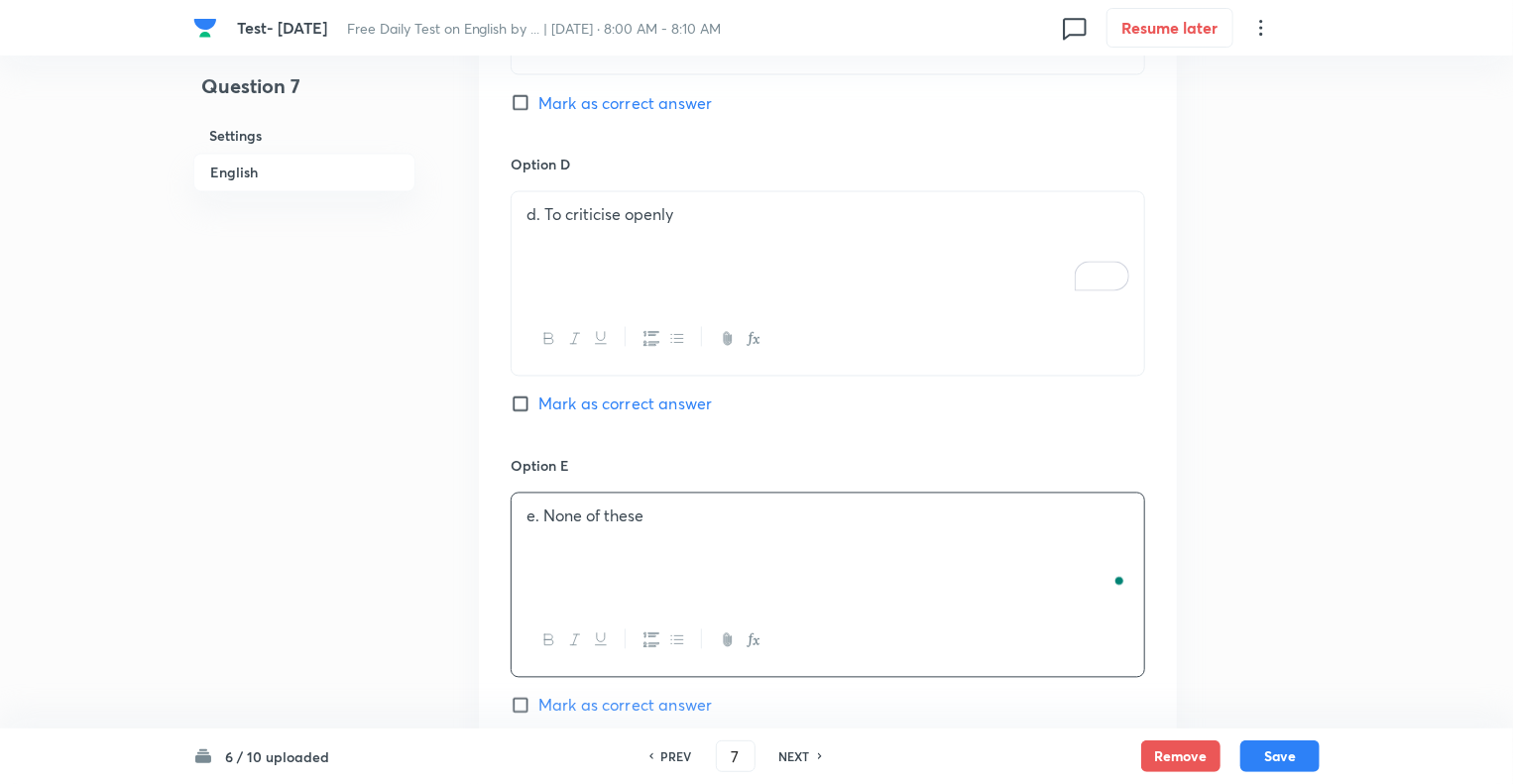 click on "Question 7 Settings English" at bounding box center [304, -252] 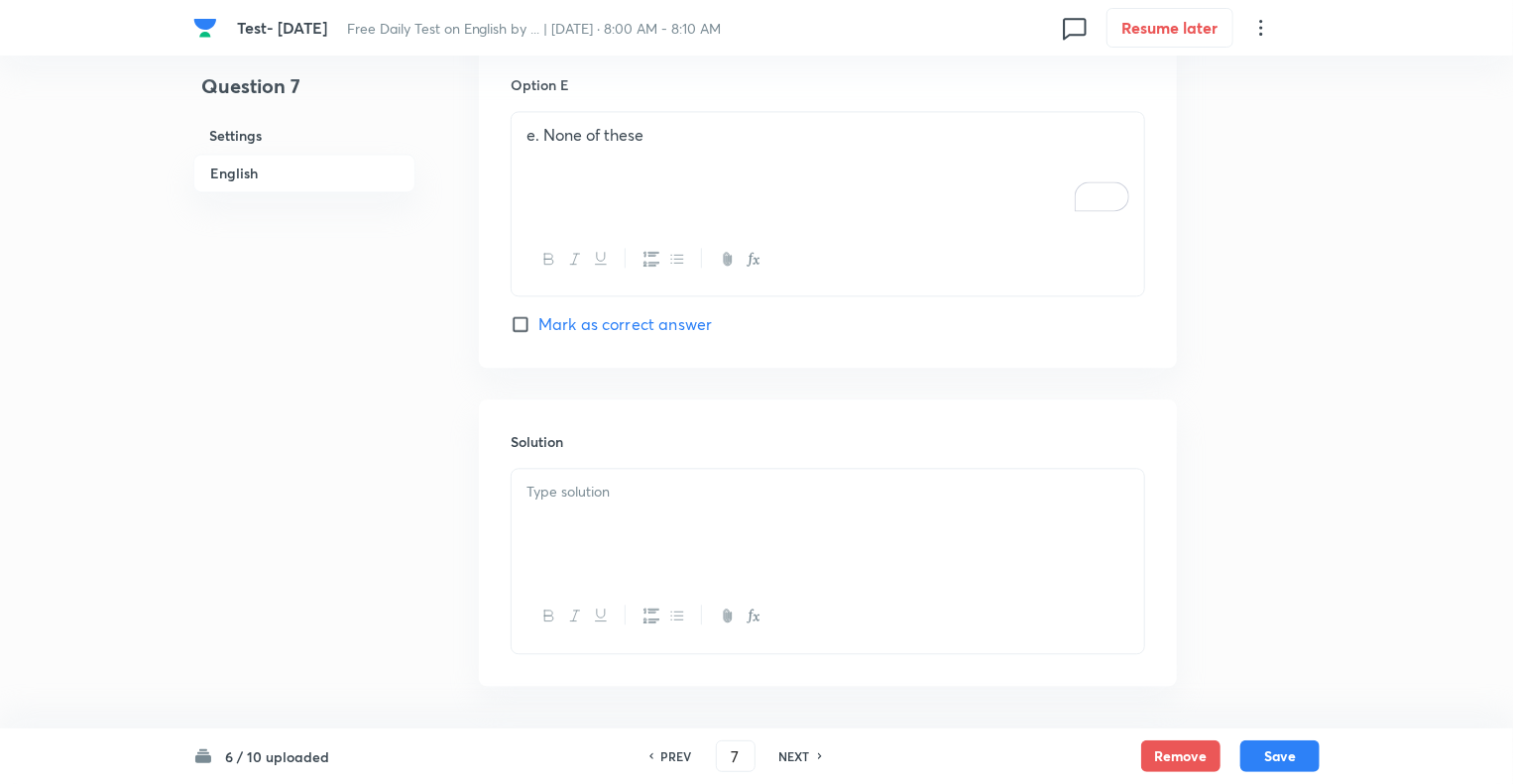 scroll, scrollTop: 2197, scrollLeft: 0, axis: vertical 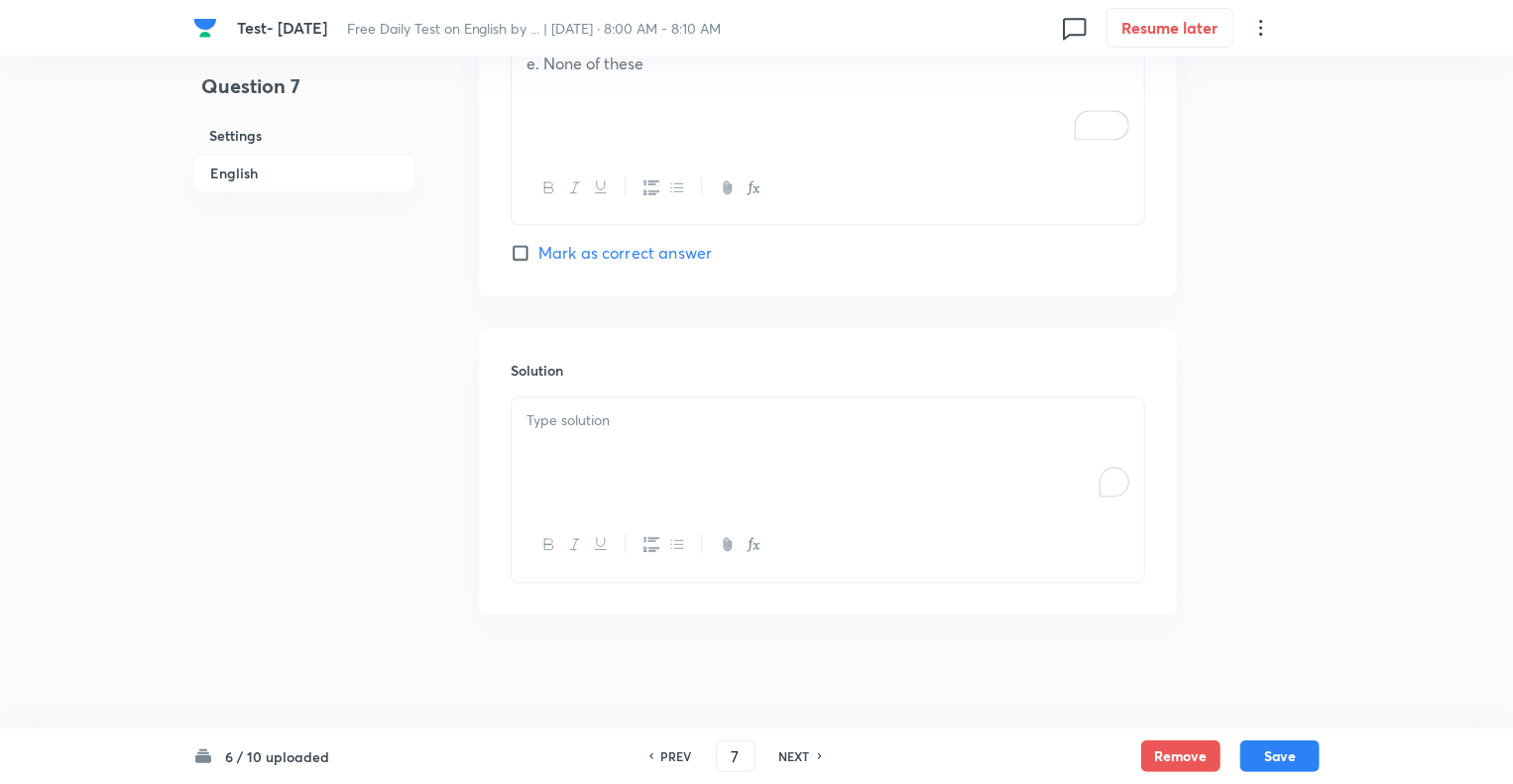 click at bounding box center (828, 453) 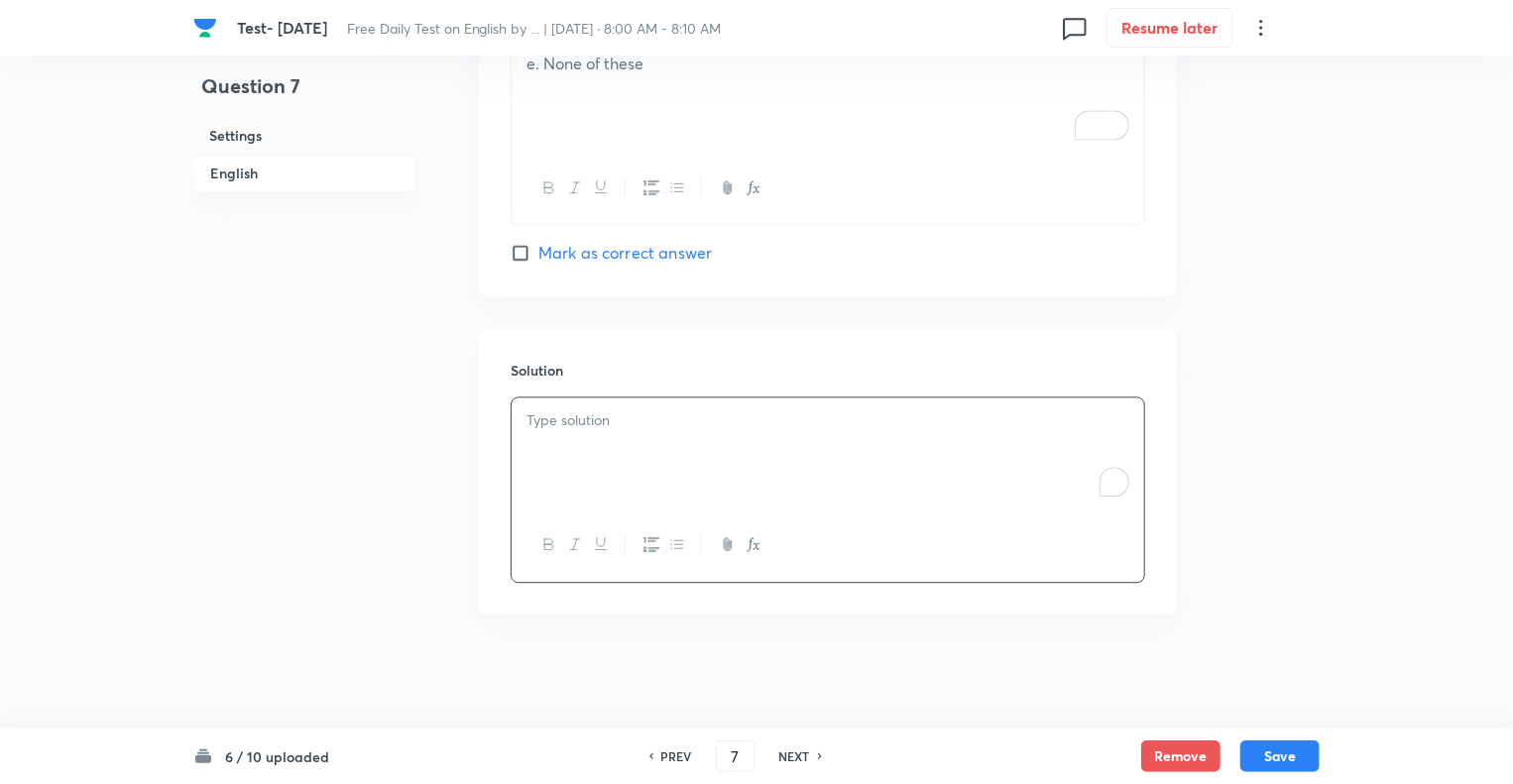 type 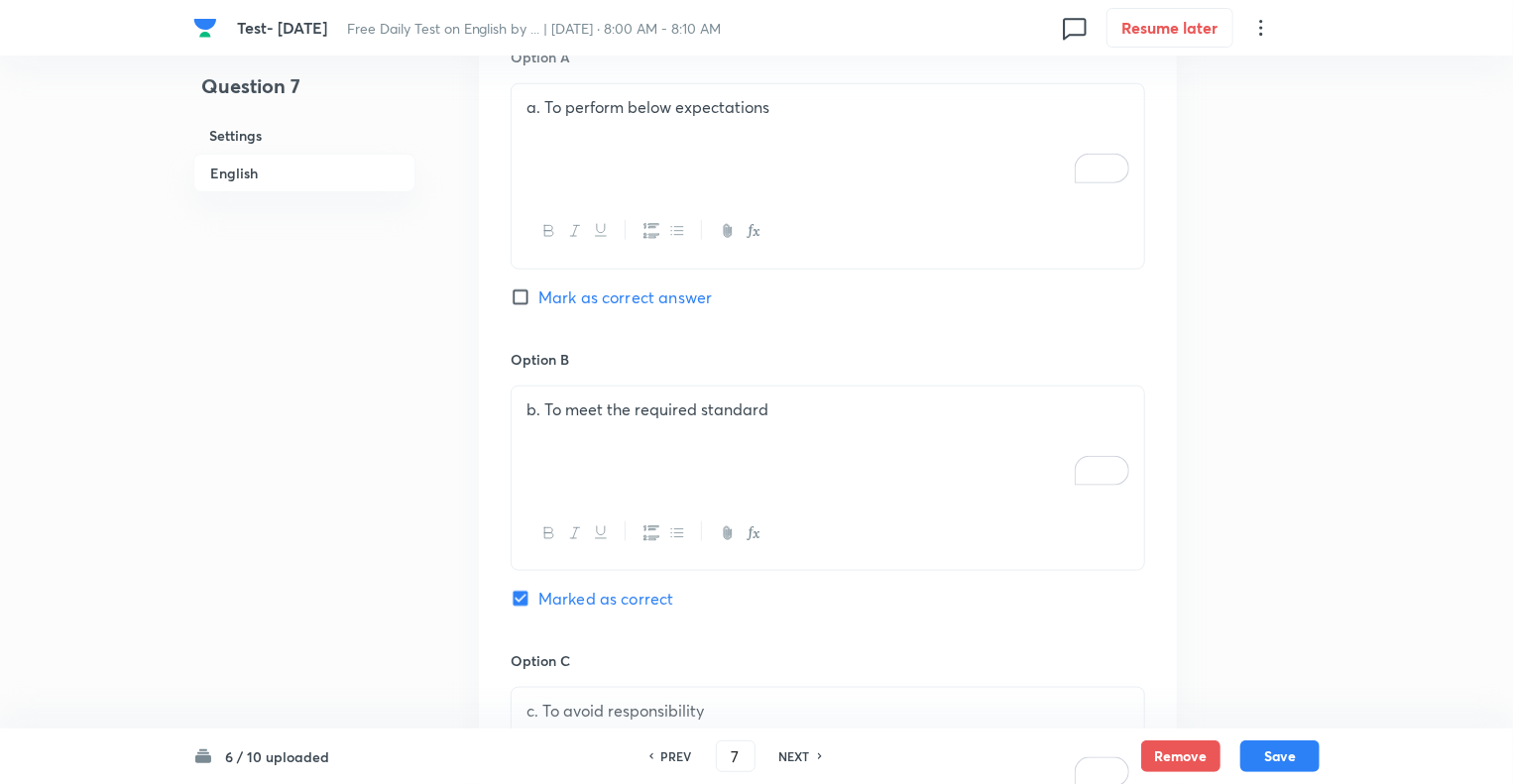 scroll, scrollTop: 929, scrollLeft: 0, axis: vertical 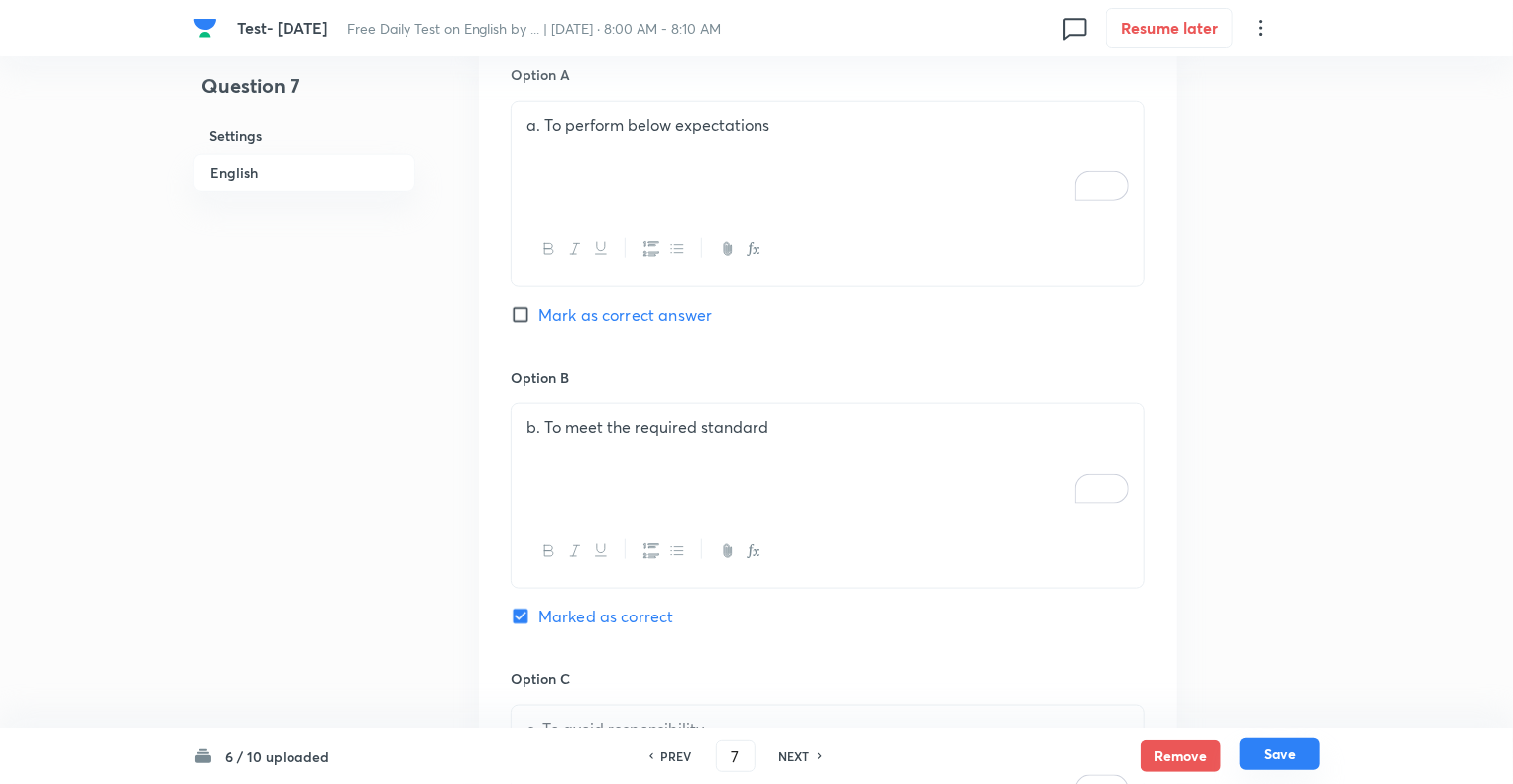 click on "Save" at bounding box center (1280, 754) 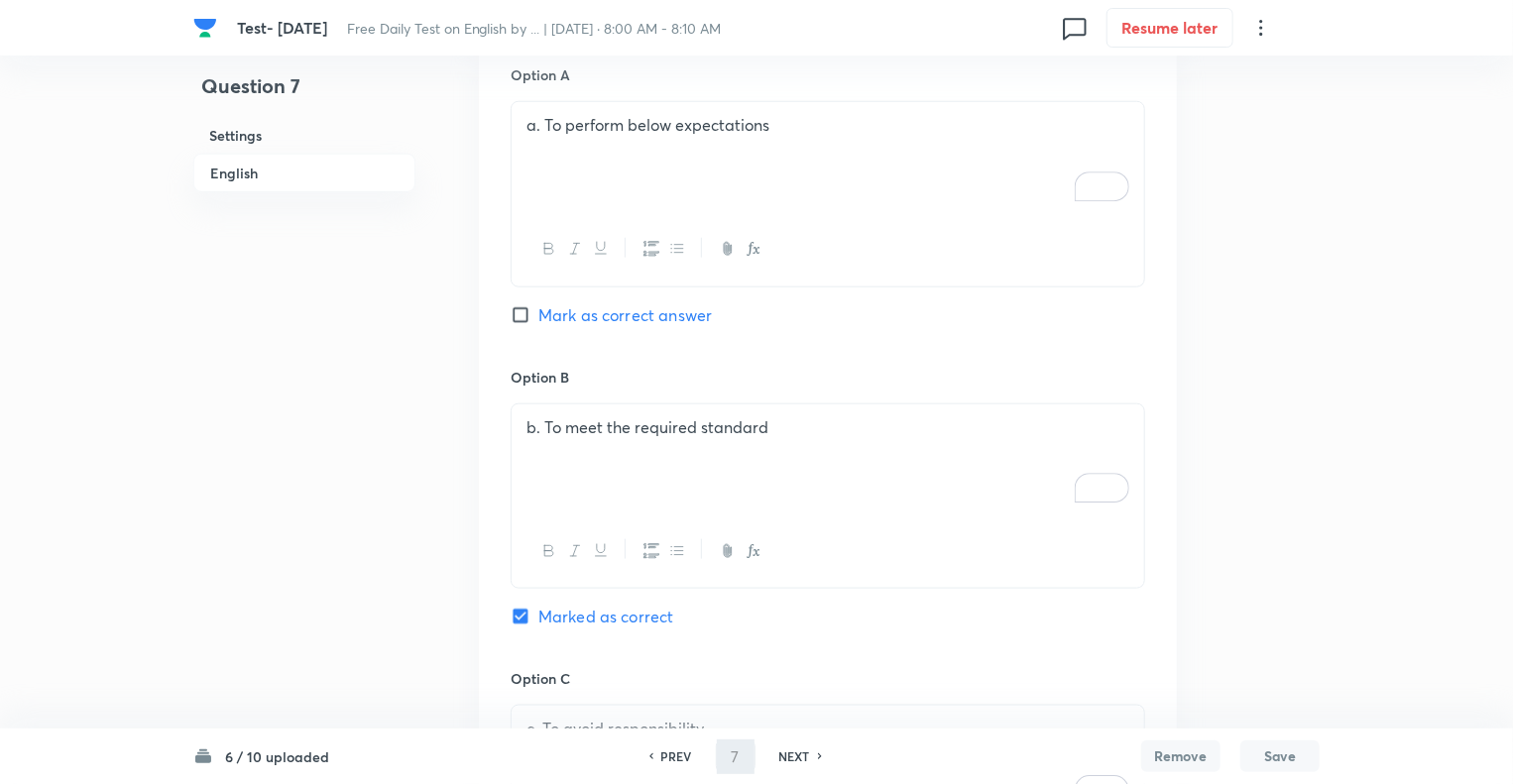 type on "8" 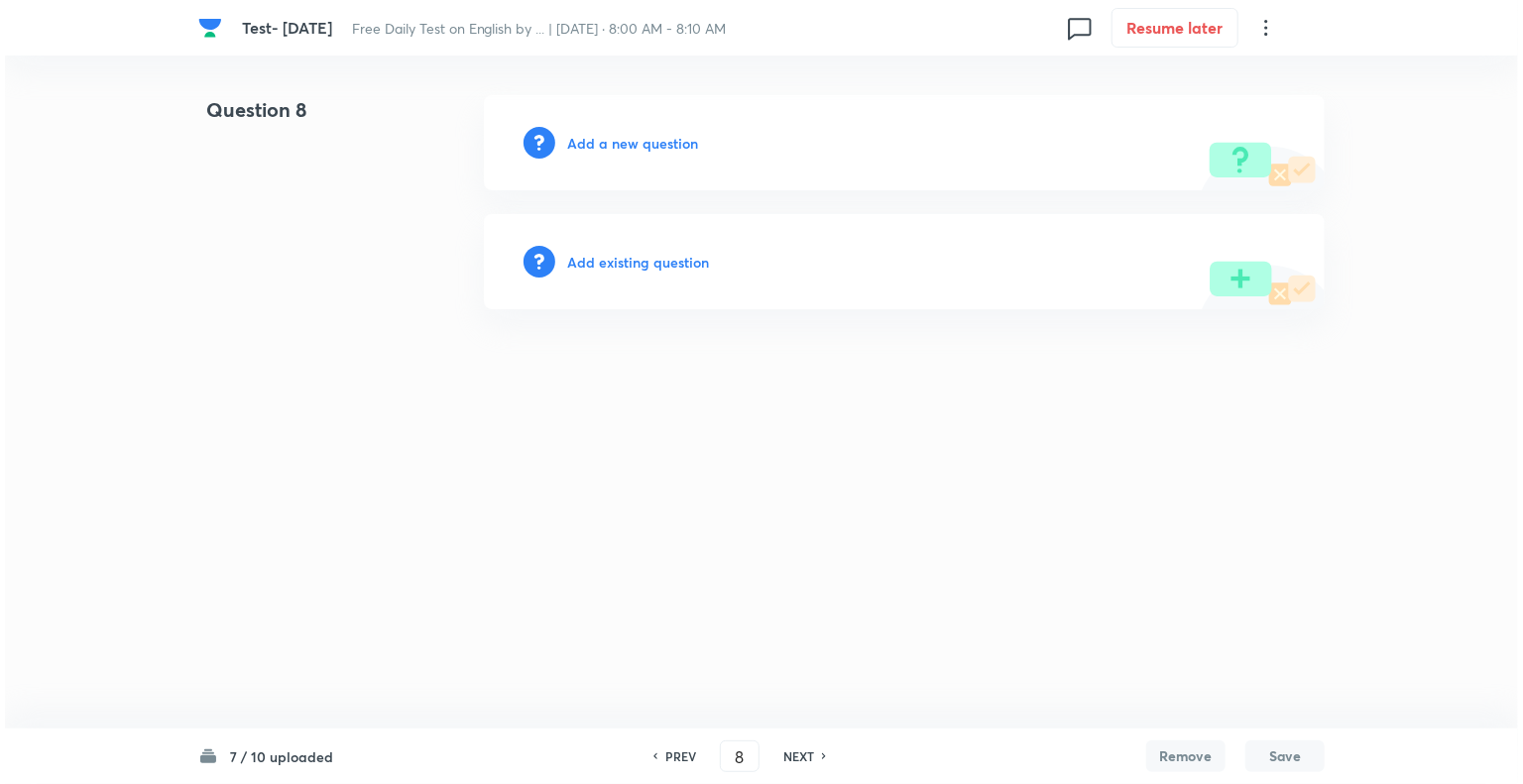 scroll, scrollTop: 0, scrollLeft: 0, axis: both 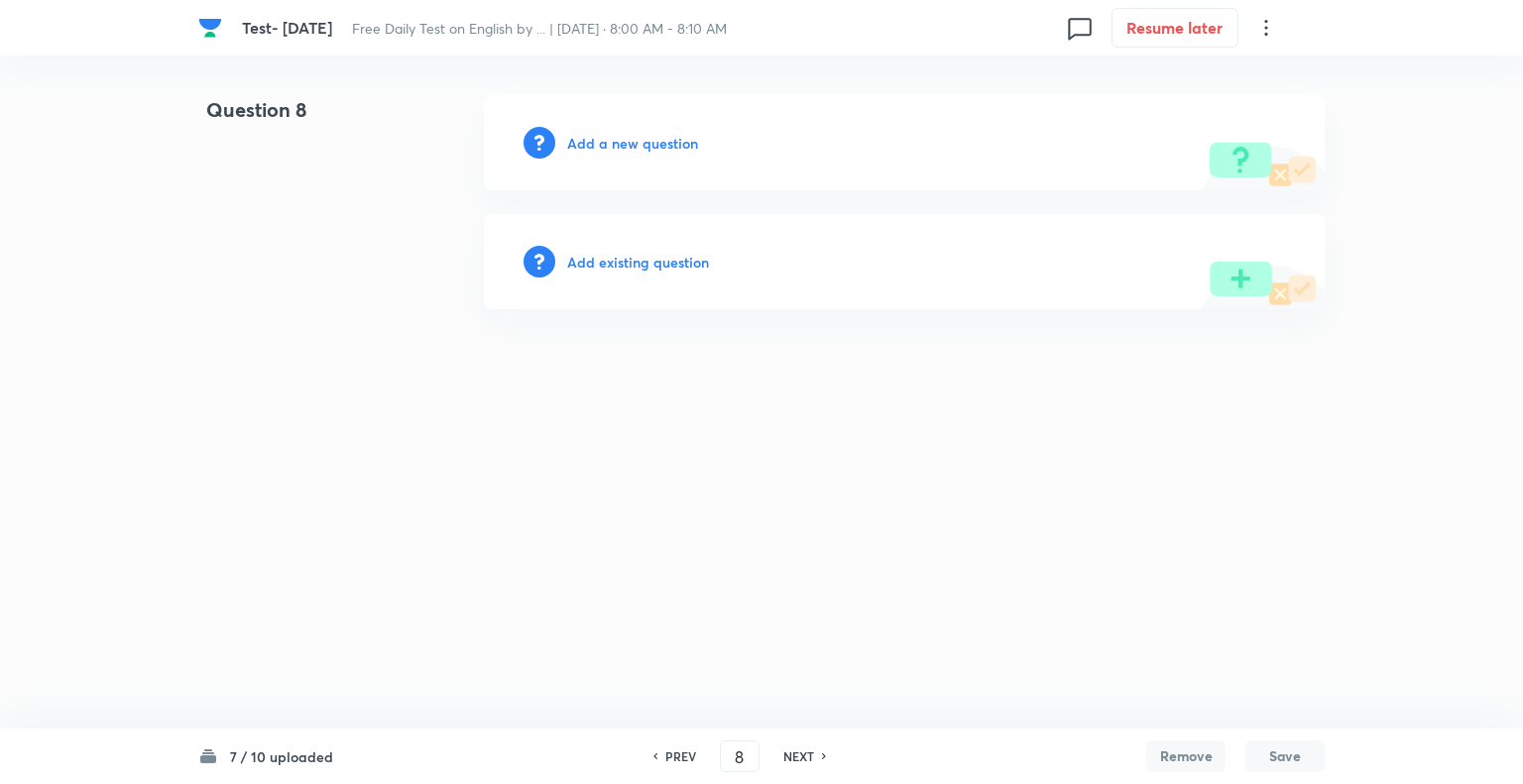 click on "Add a new question" at bounding box center [633, 143] 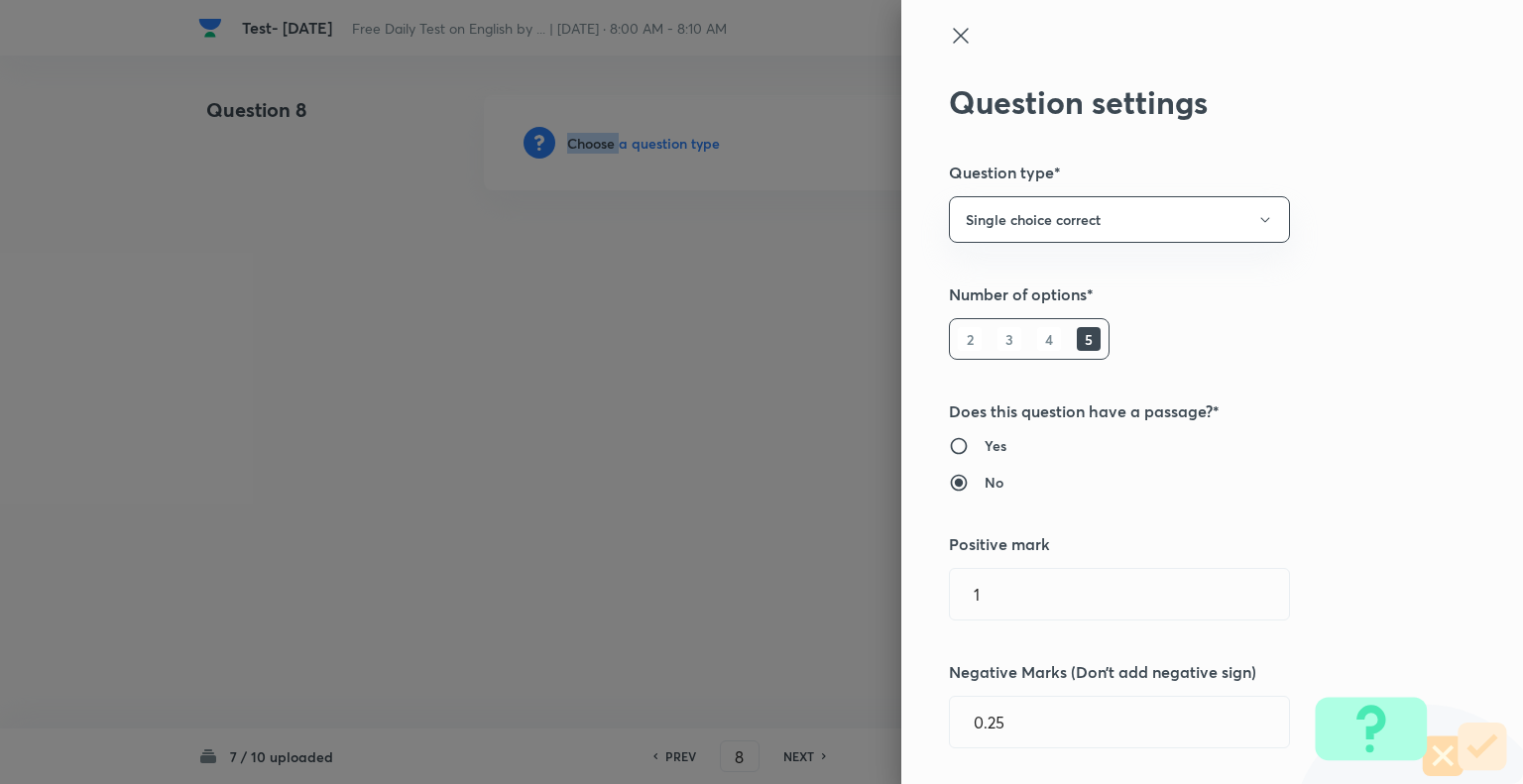 type on "English Language" 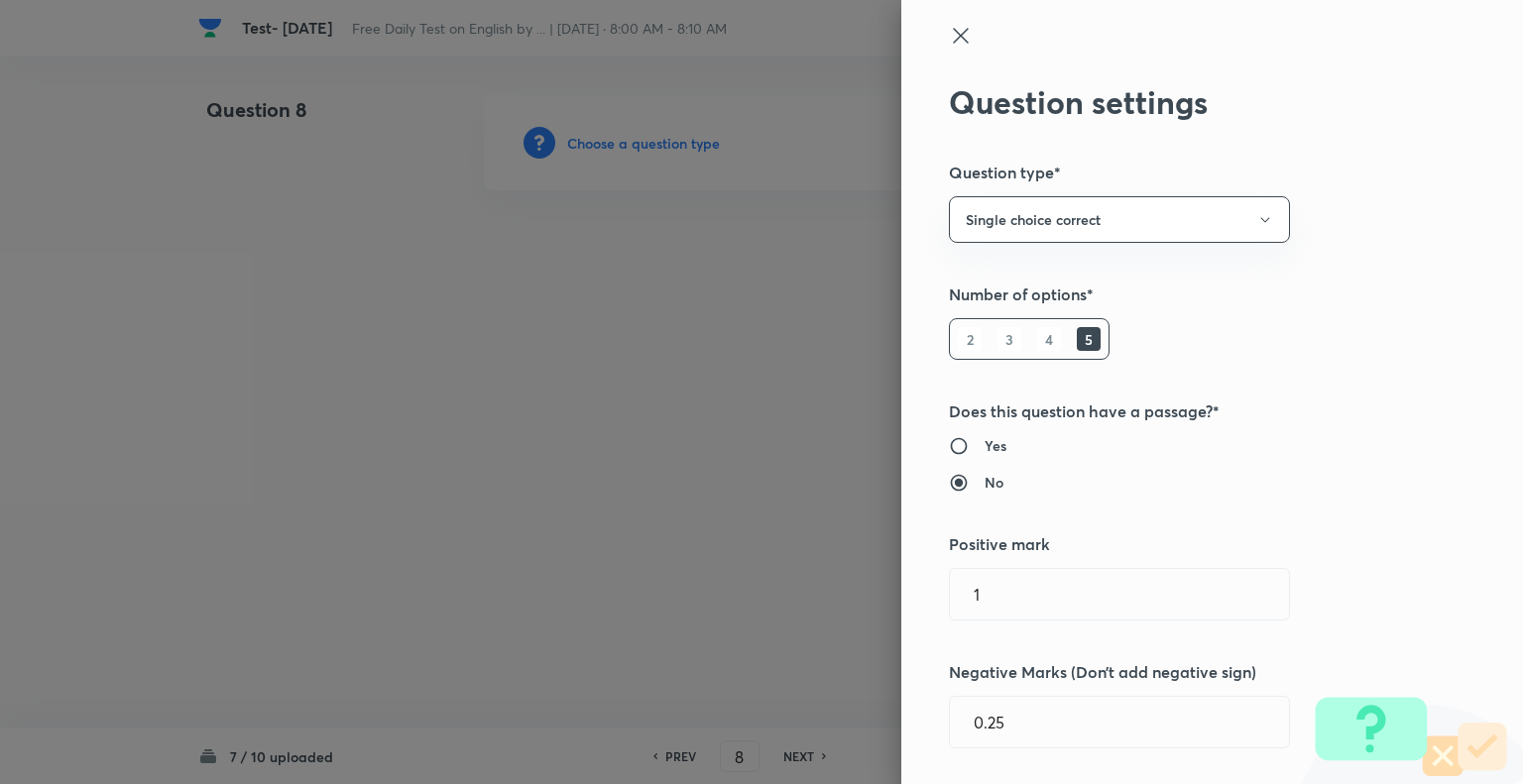 click at bounding box center (762, 392) 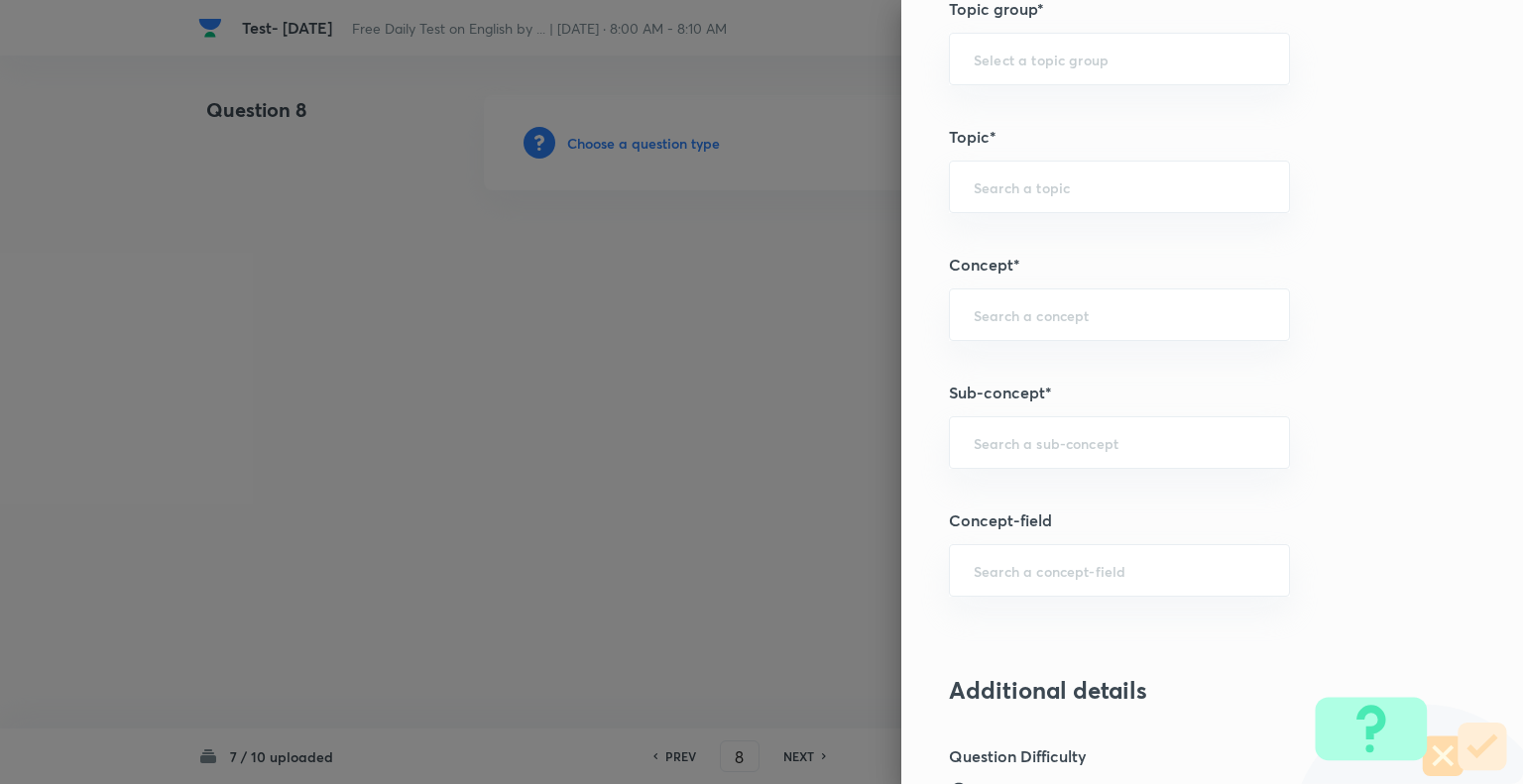 scroll, scrollTop: 987, scrollLeft: 0, axis: vertical 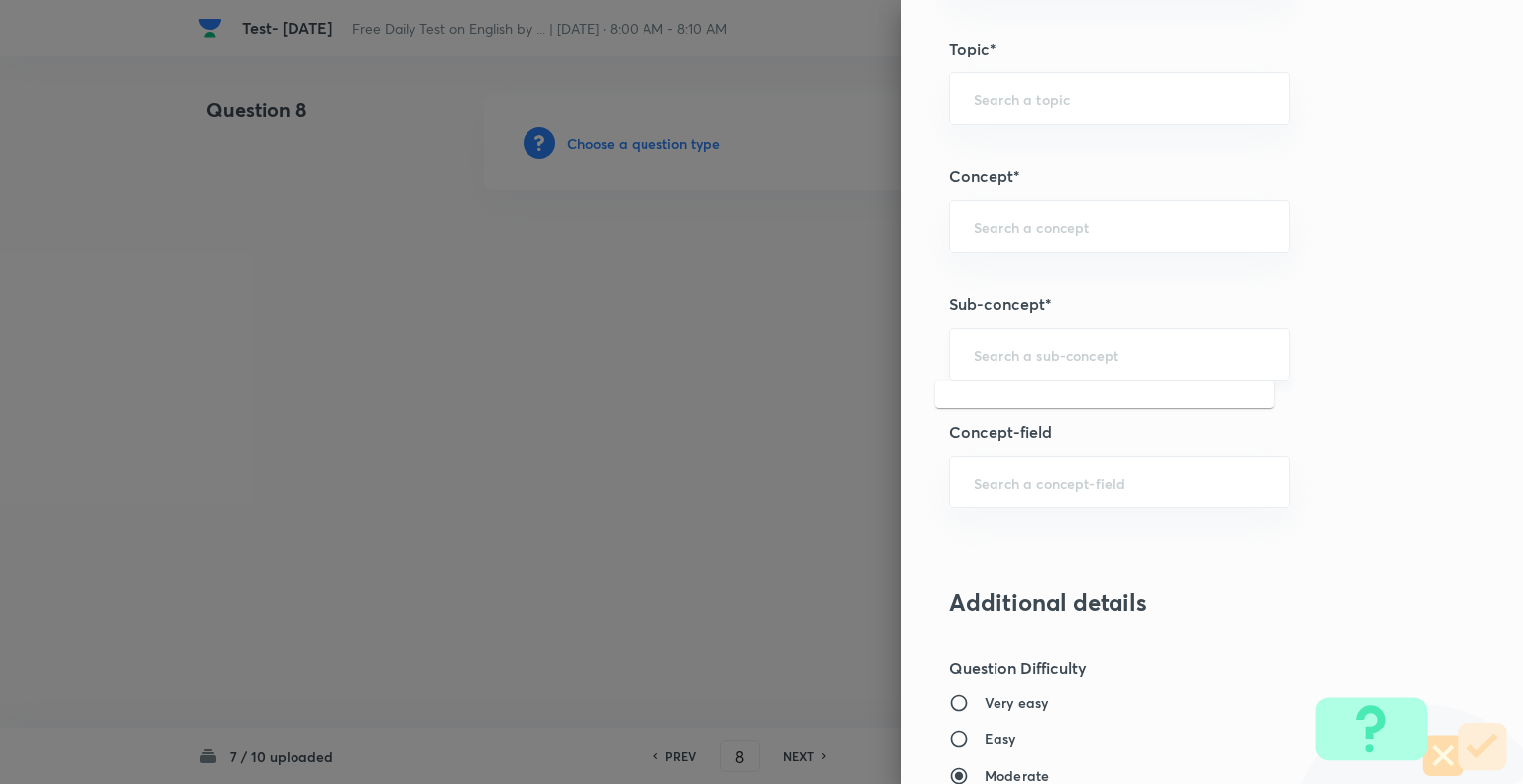click at bounding box center (1119, 354) 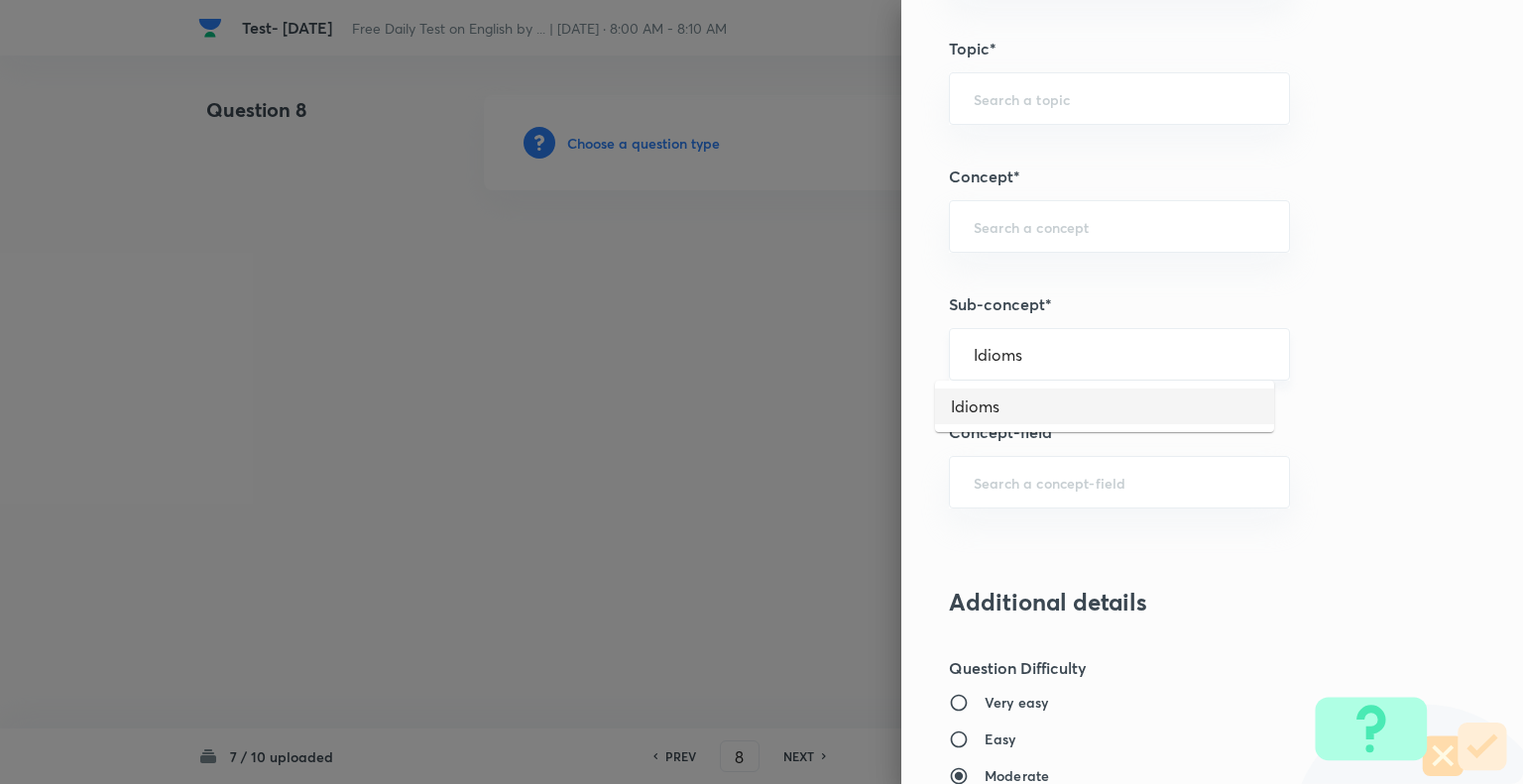 type on "Idioms" 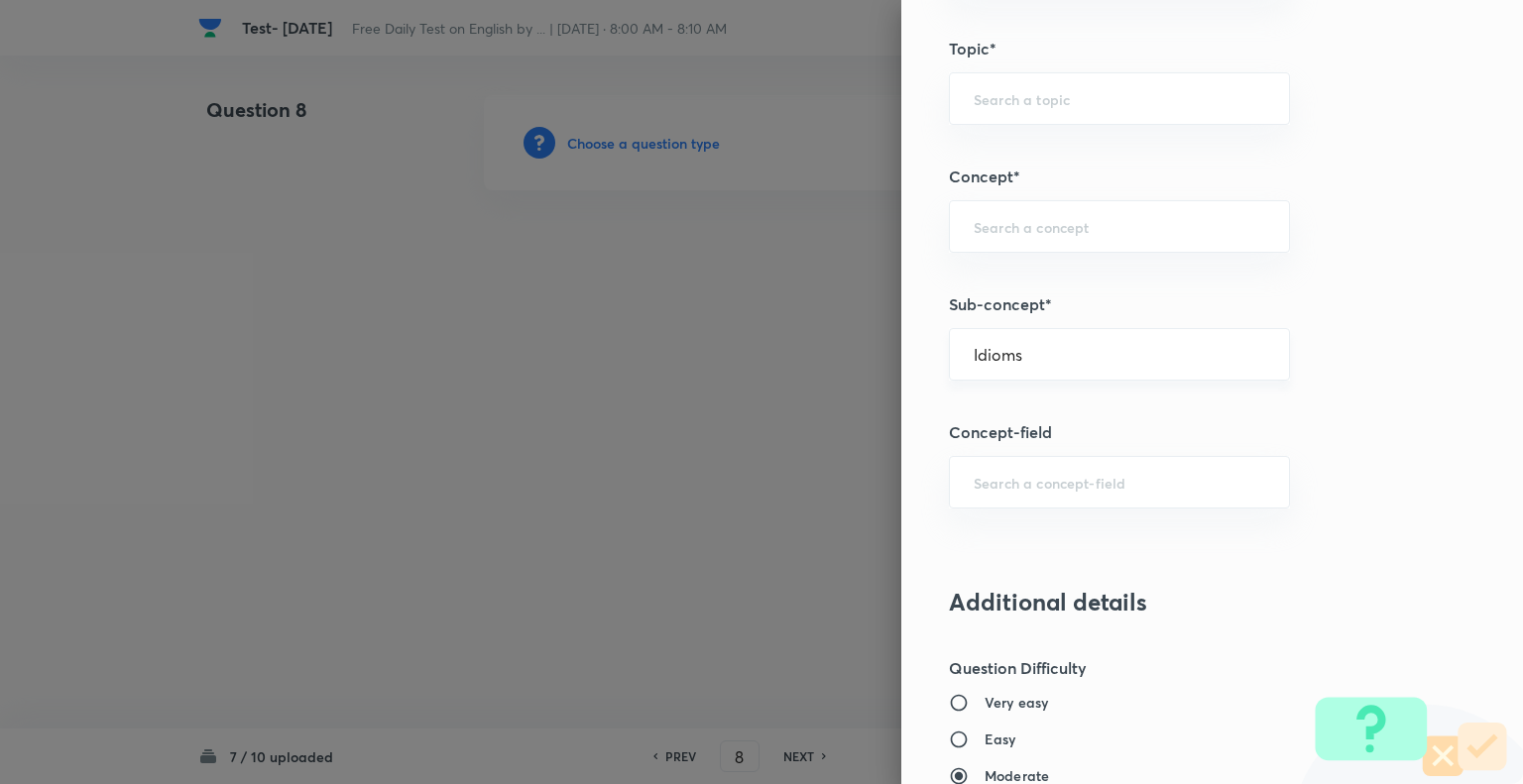 type on "English Language" 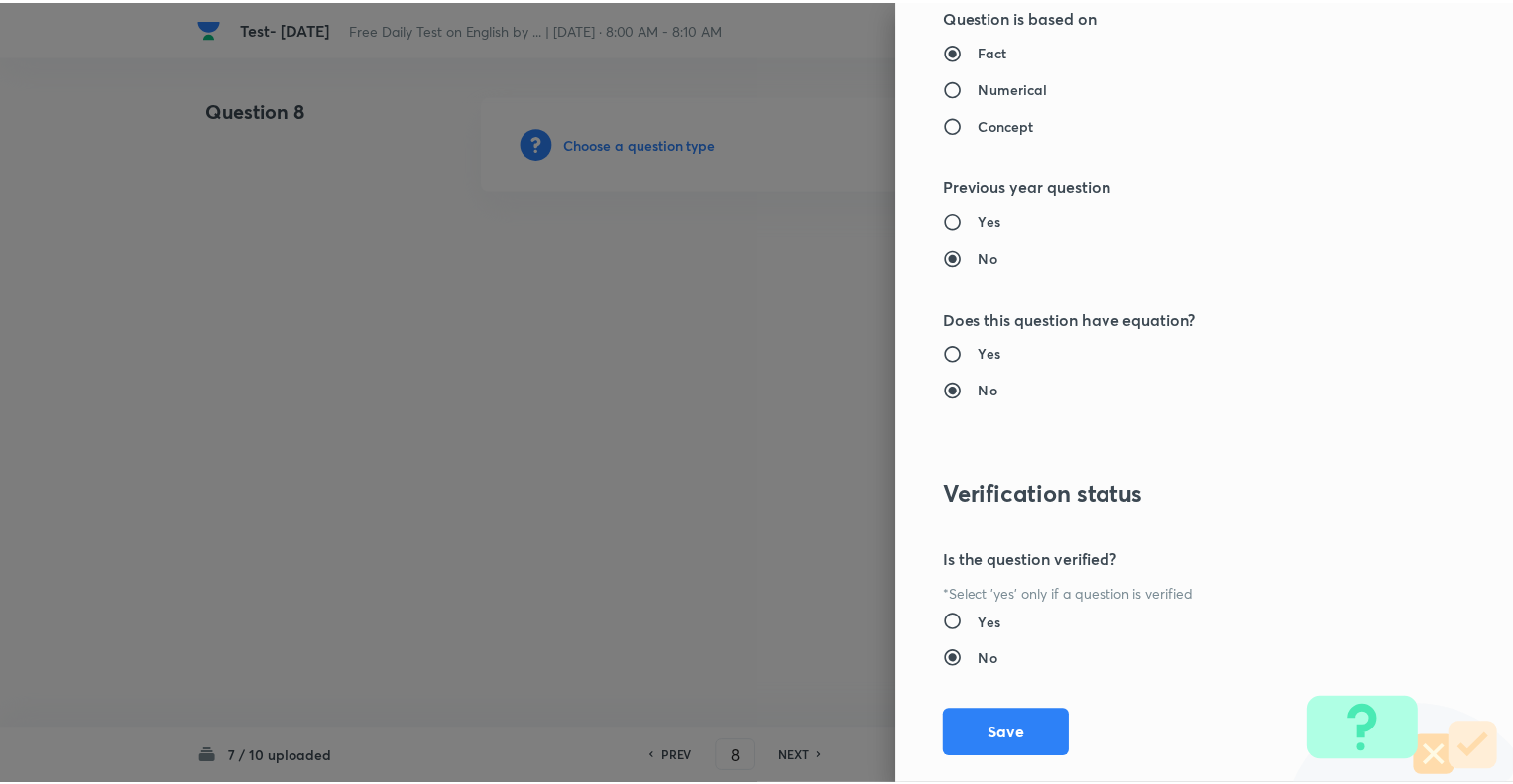 scroll, scrollTop: 1914, scrollLeft: 0, axis: vertical 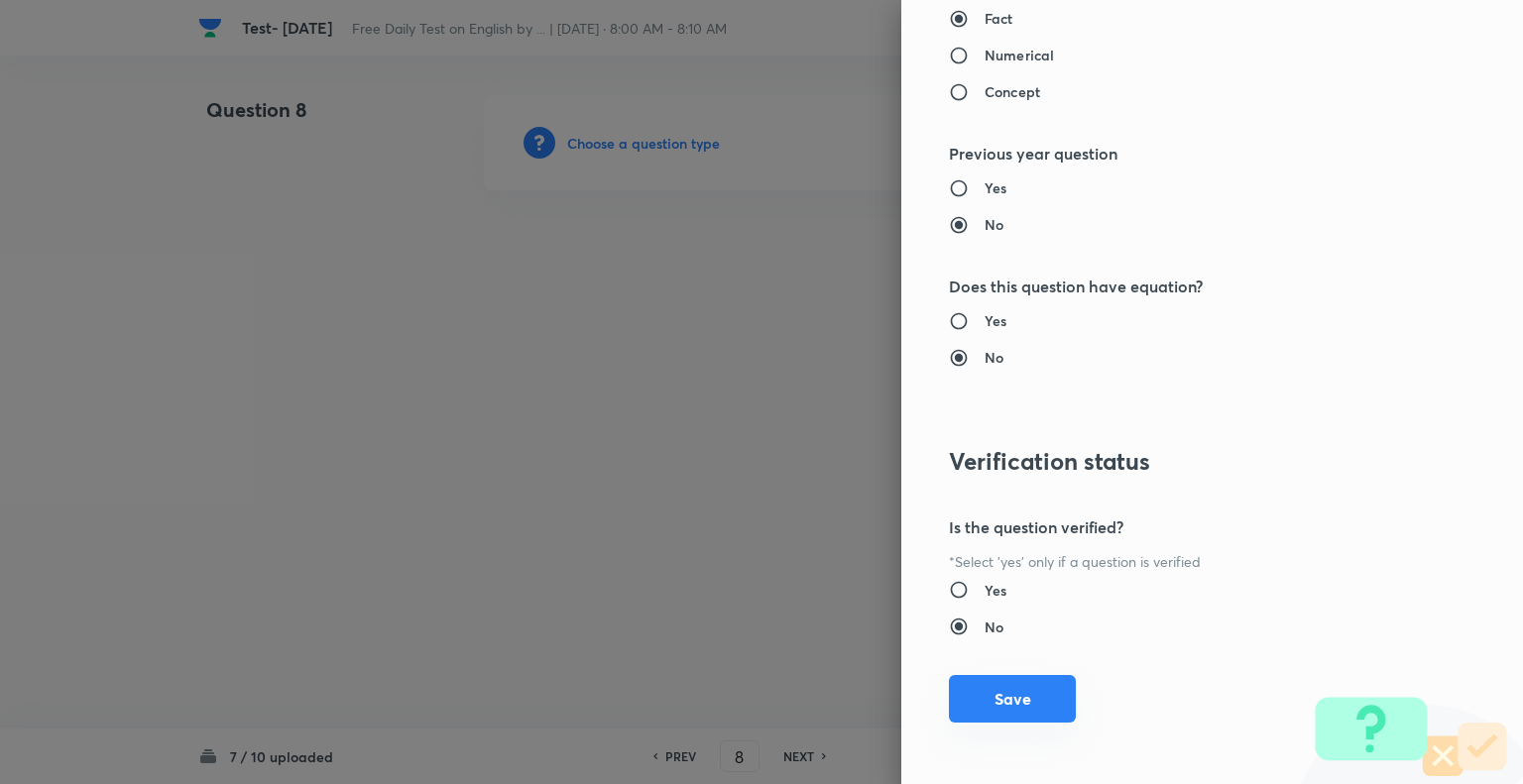 click on "Save" at bounding box center [1012, 699] 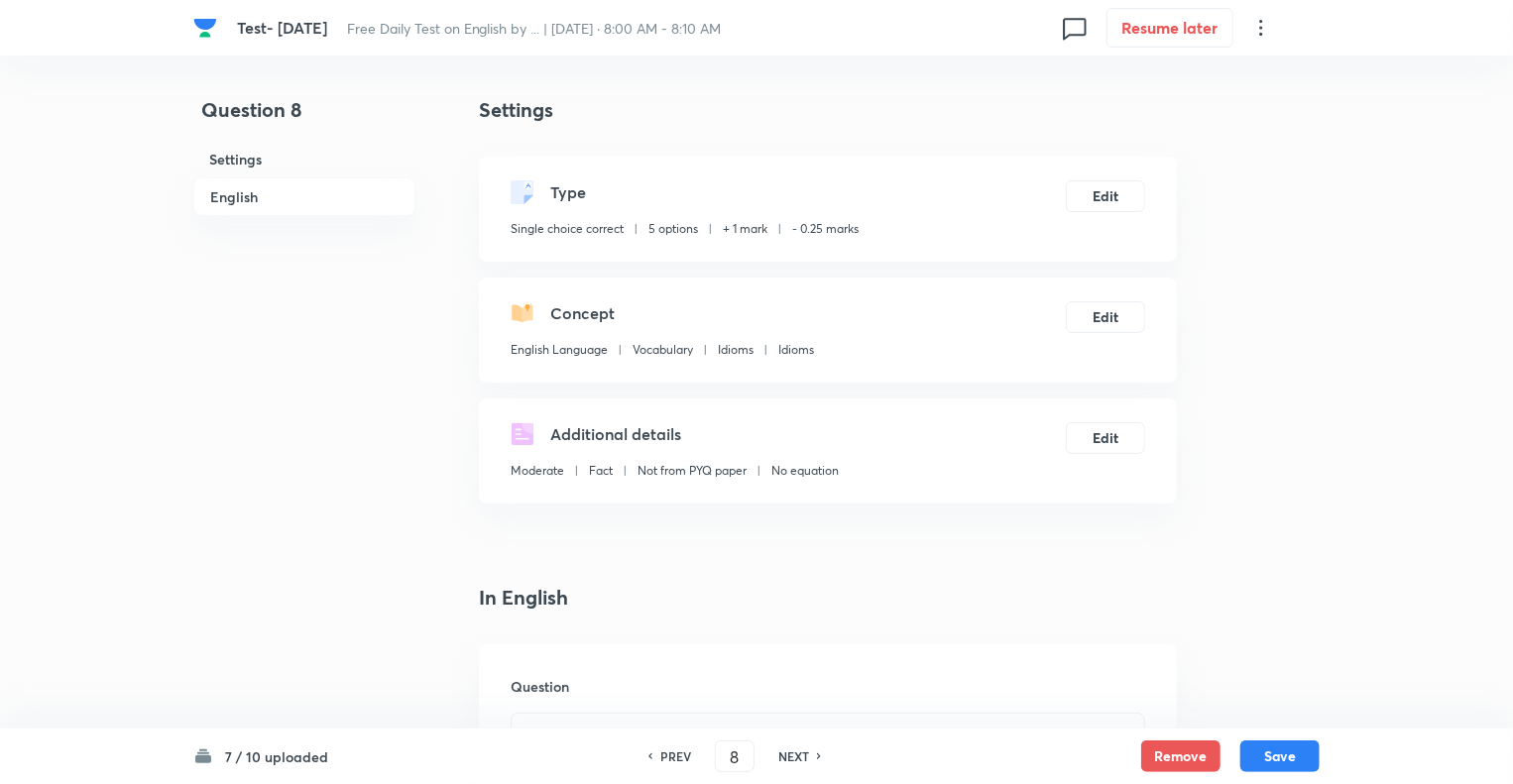 click on "In English" at bounding box center (828, 598) 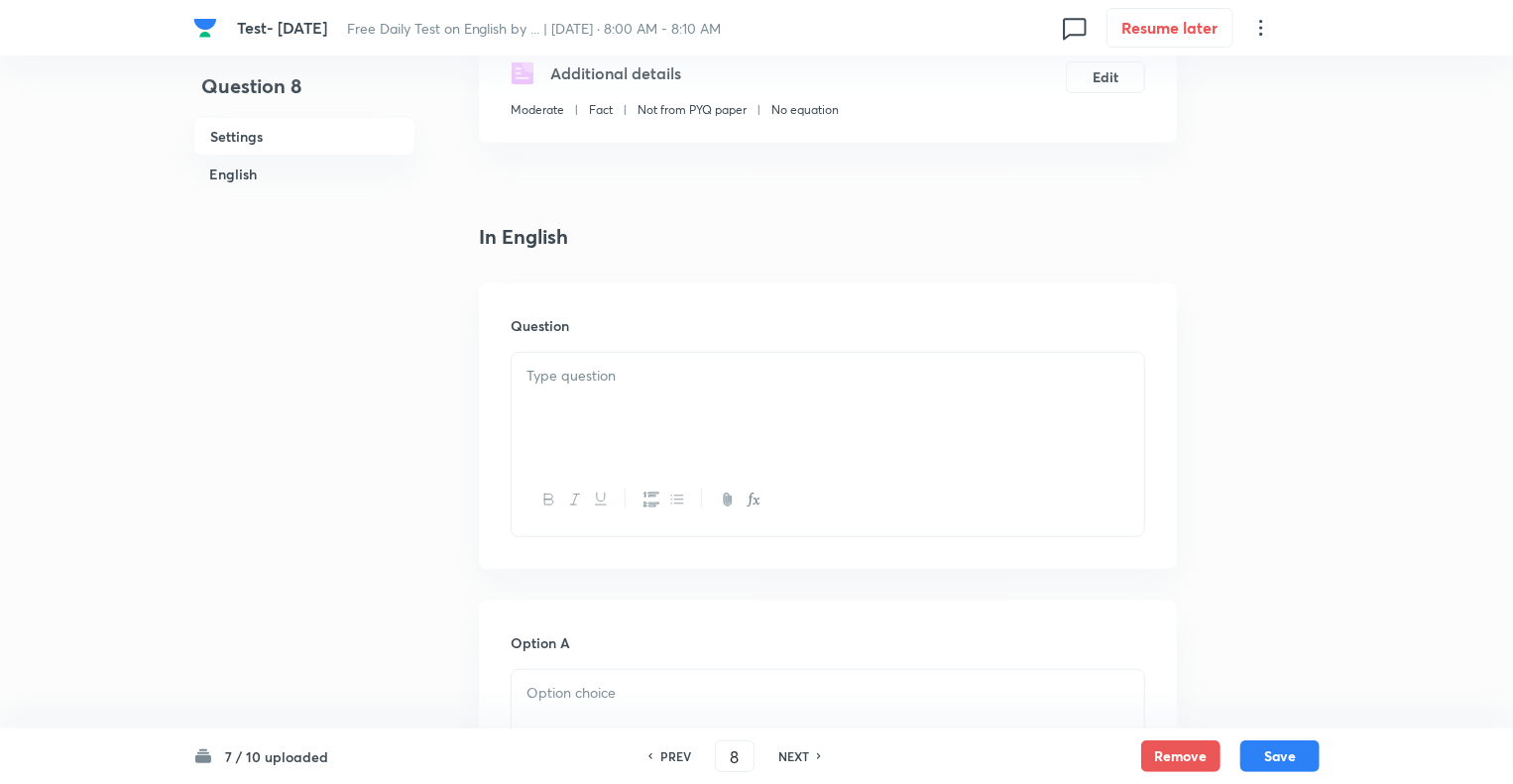 scroll, scrollTop: 436, scrollLeft: 0, axis: vertical 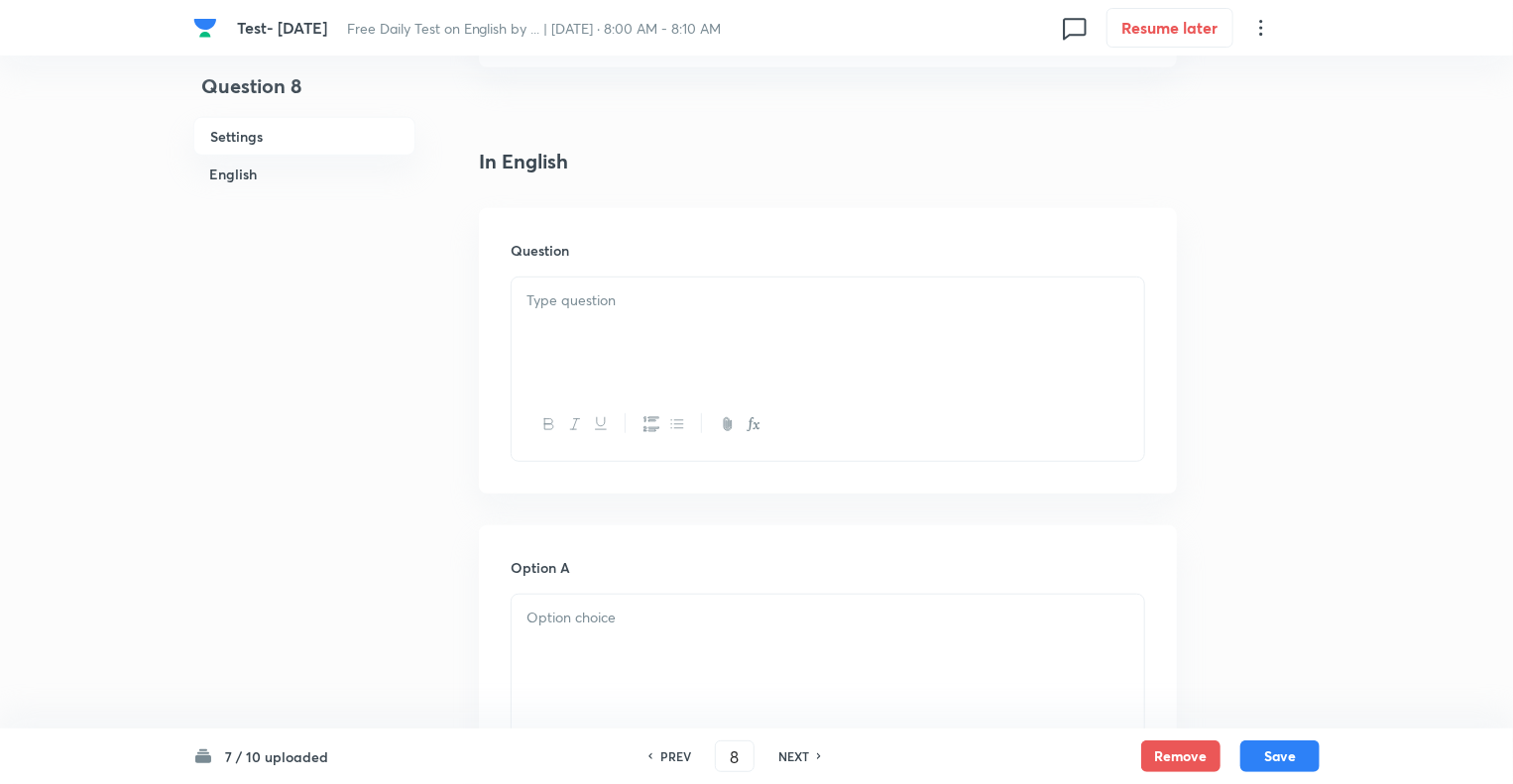 click at bounding box center [828, 333] 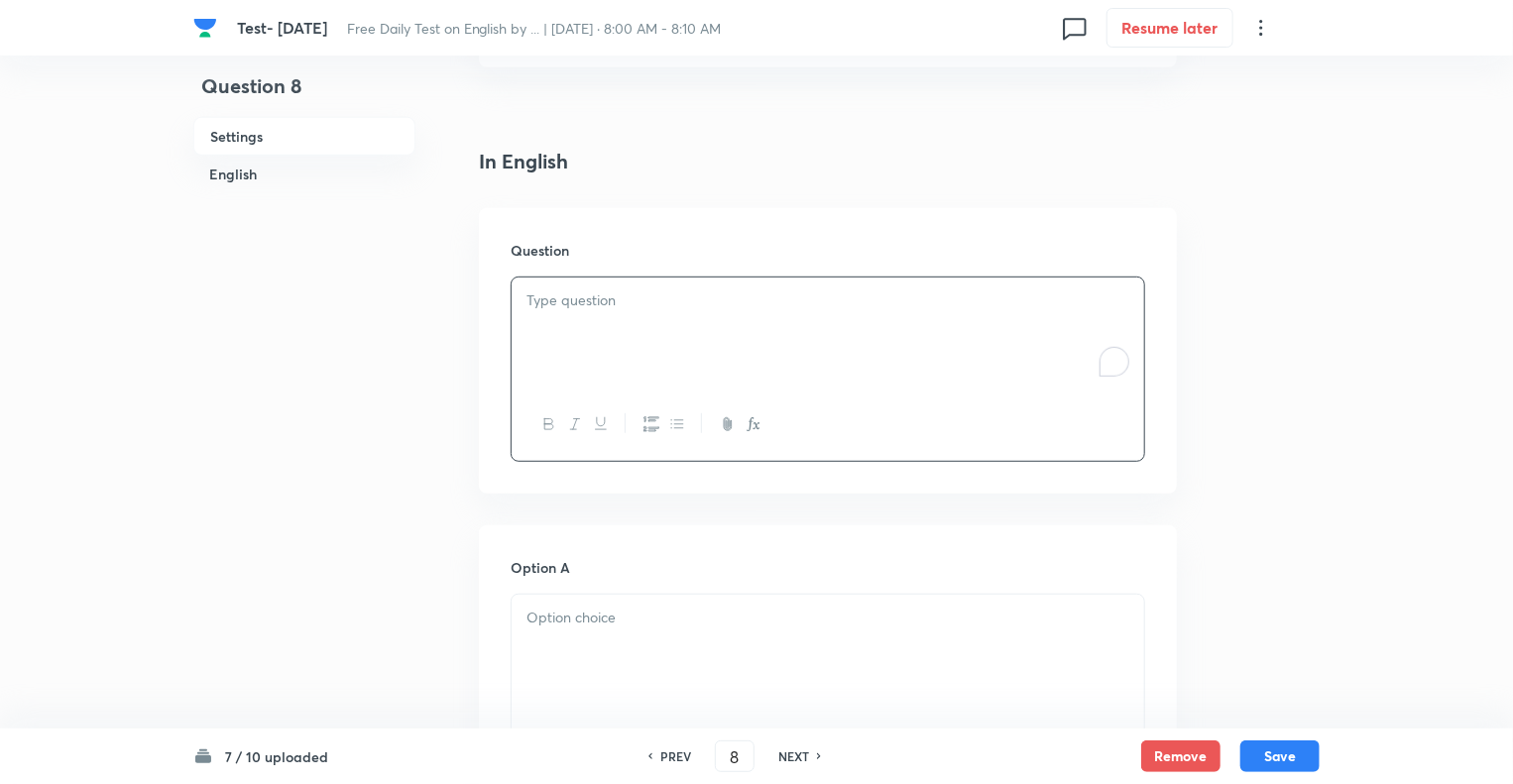 paste 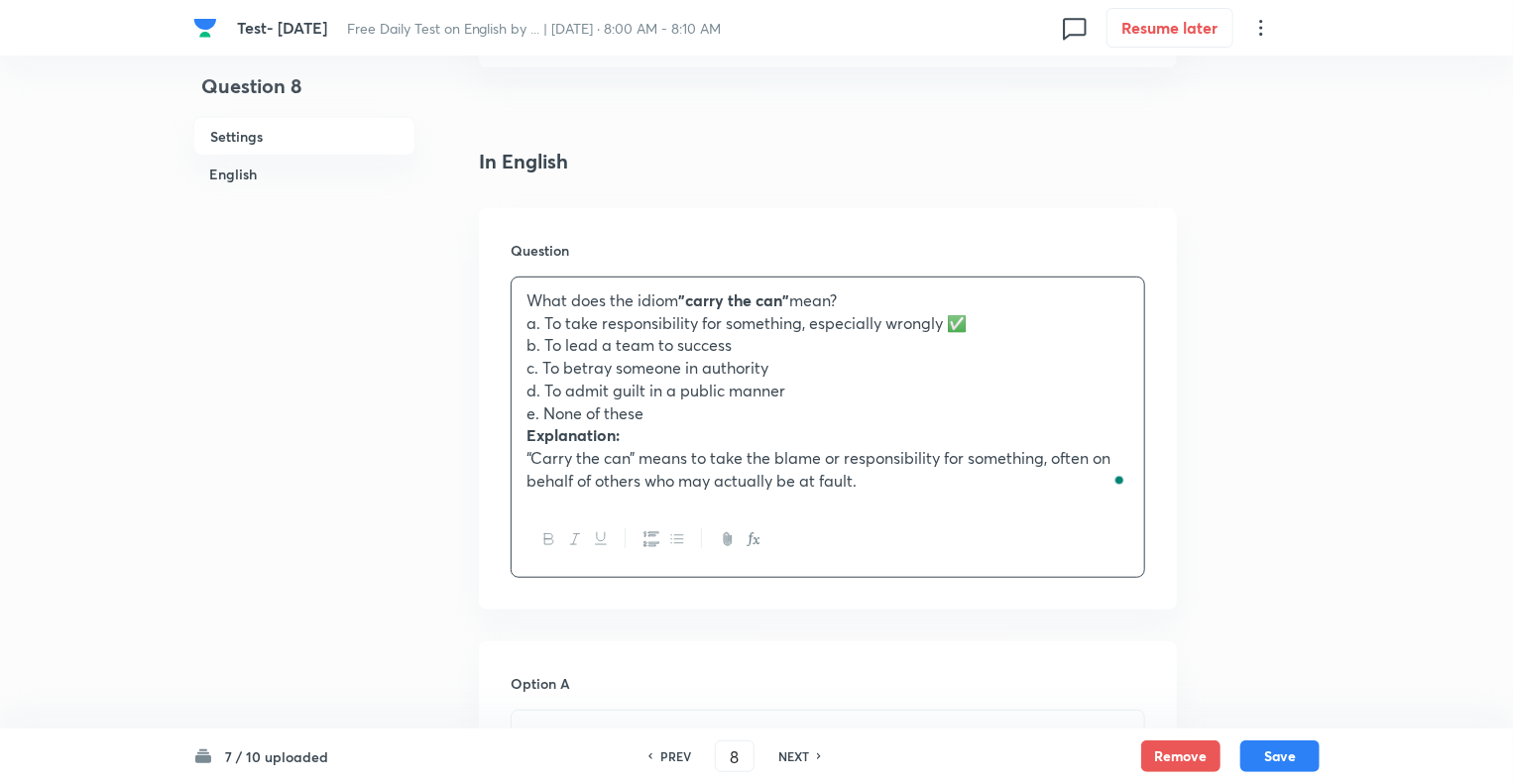 click on "a. To take responsibility for something, especially wrongly ✅" at bounding box center (828, 323) 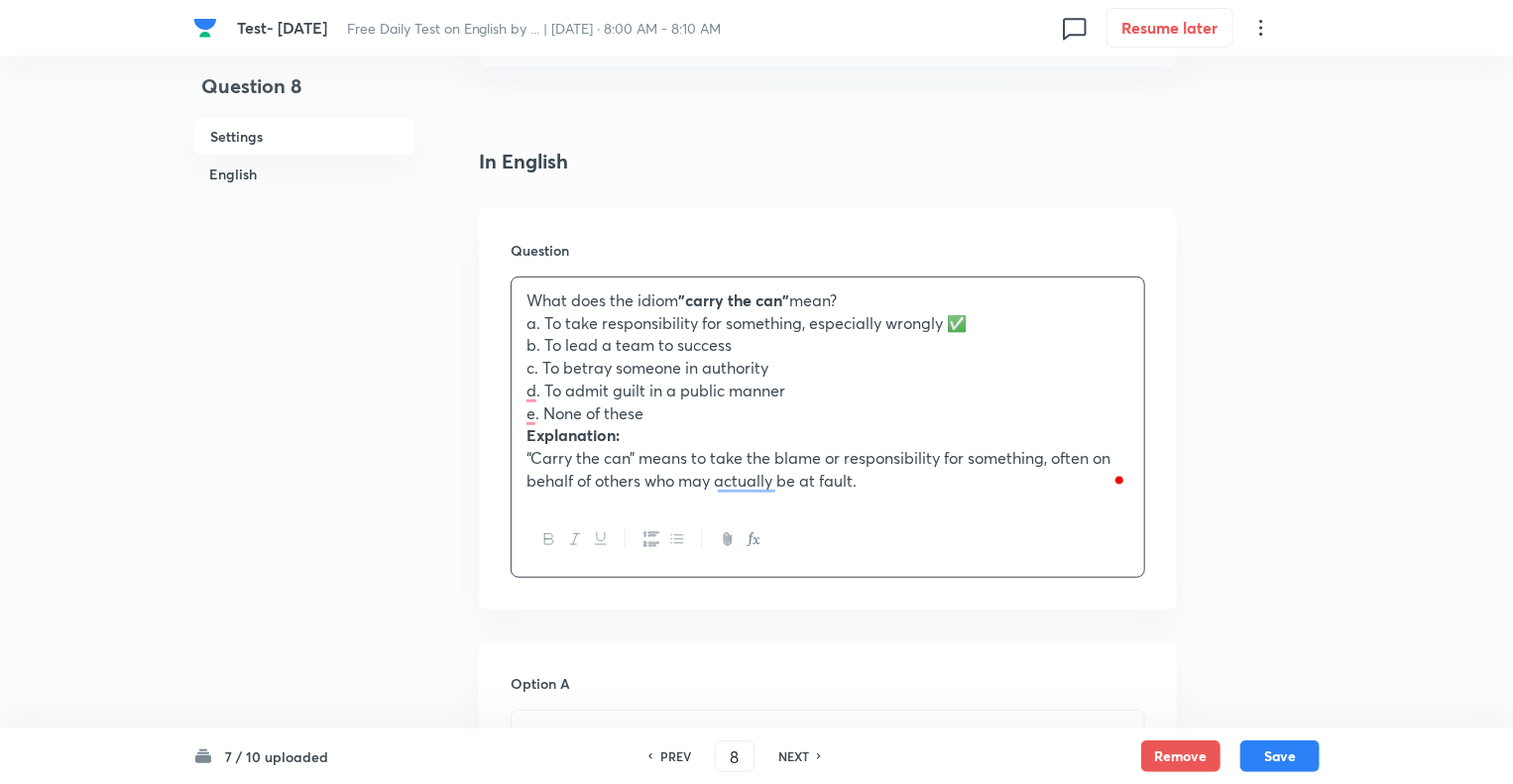 type 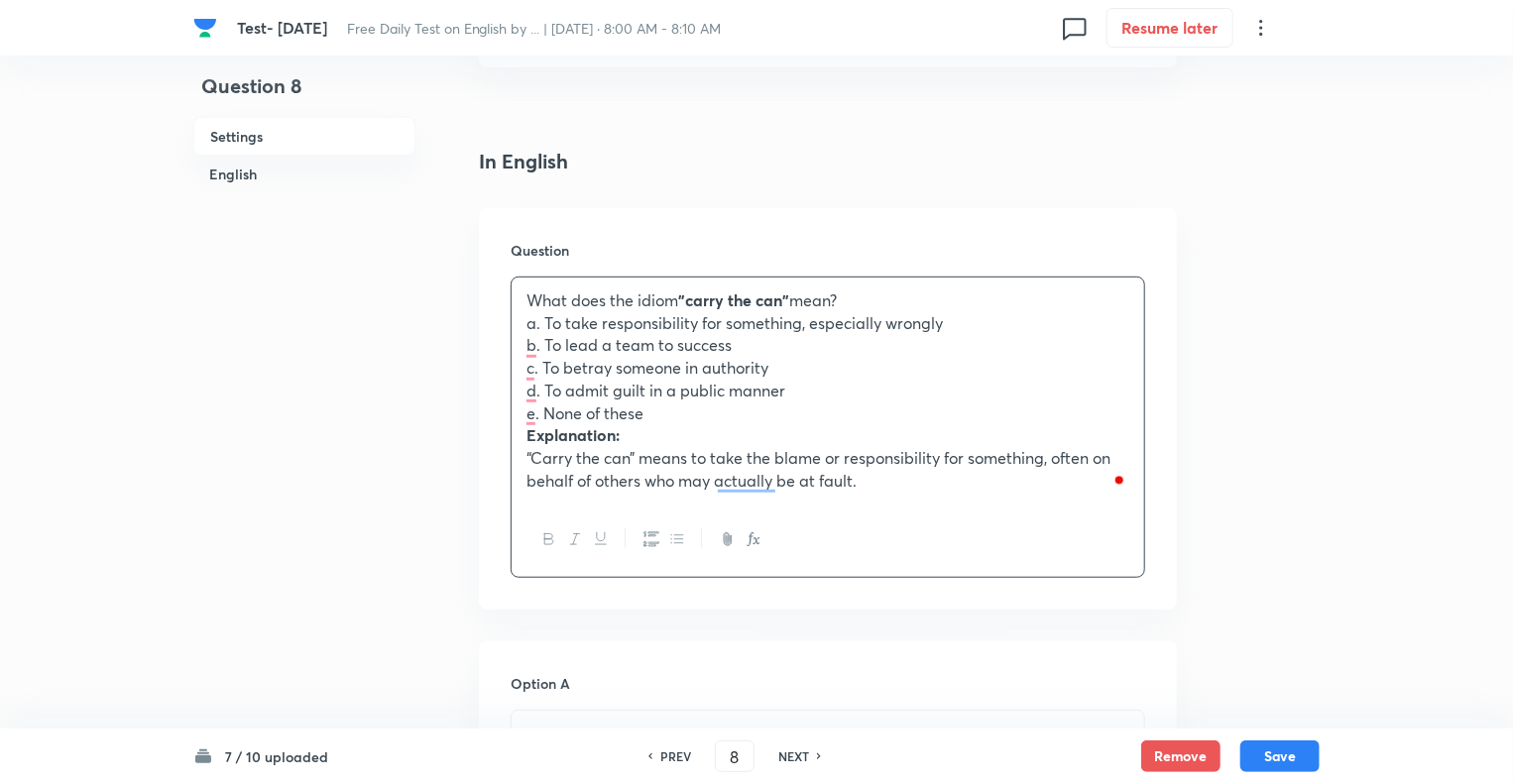 click on "“Carry the can” means to take the blame or responsibility for something, often on behalf of others who may actually be at fault." at bounding box center (828, 469) 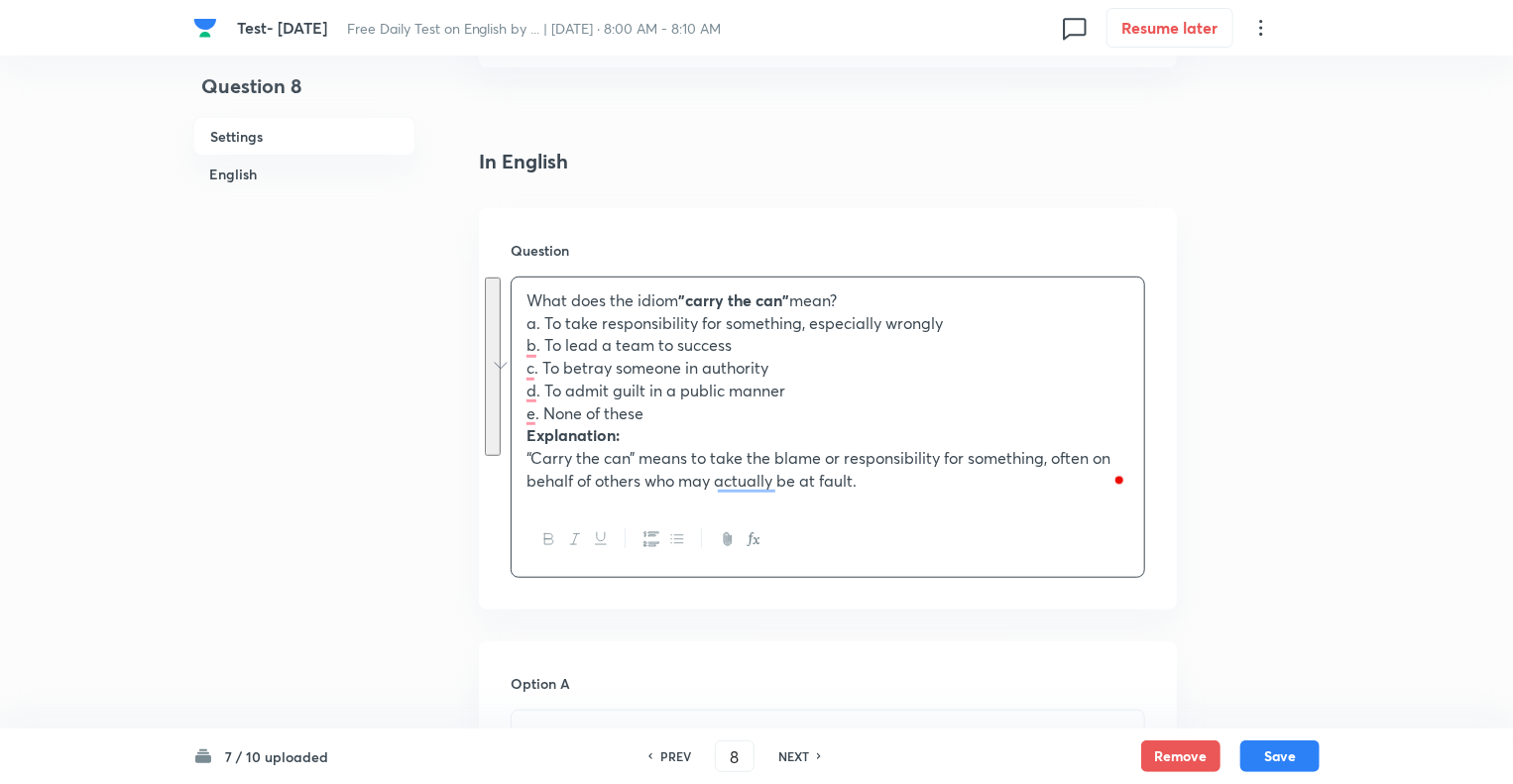 drag, startPoint x: 868, startPoint y: 483, endPoint x: 495, endPoint y: 327, distance: 404.30805 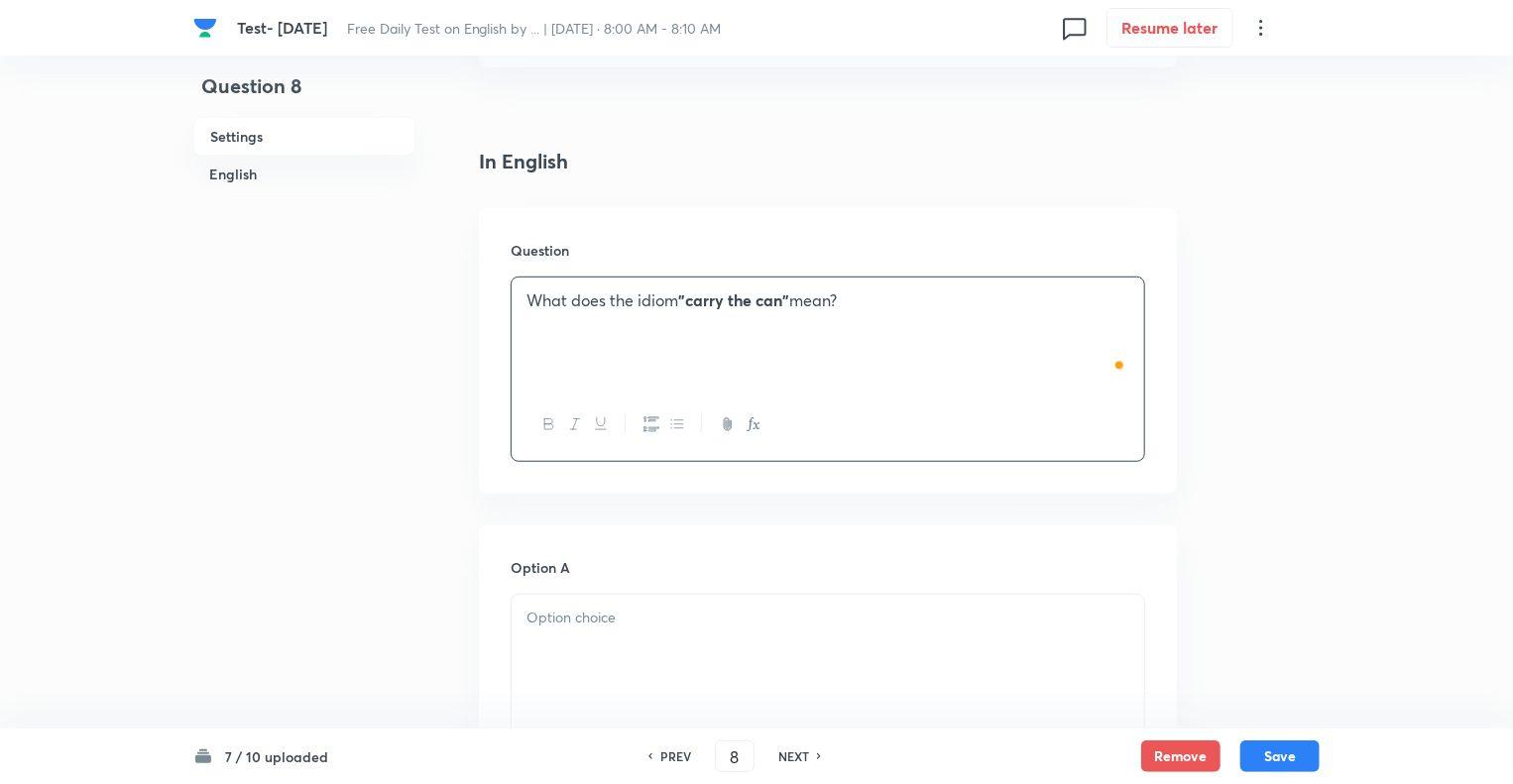 click at bounding box center [828, 650] 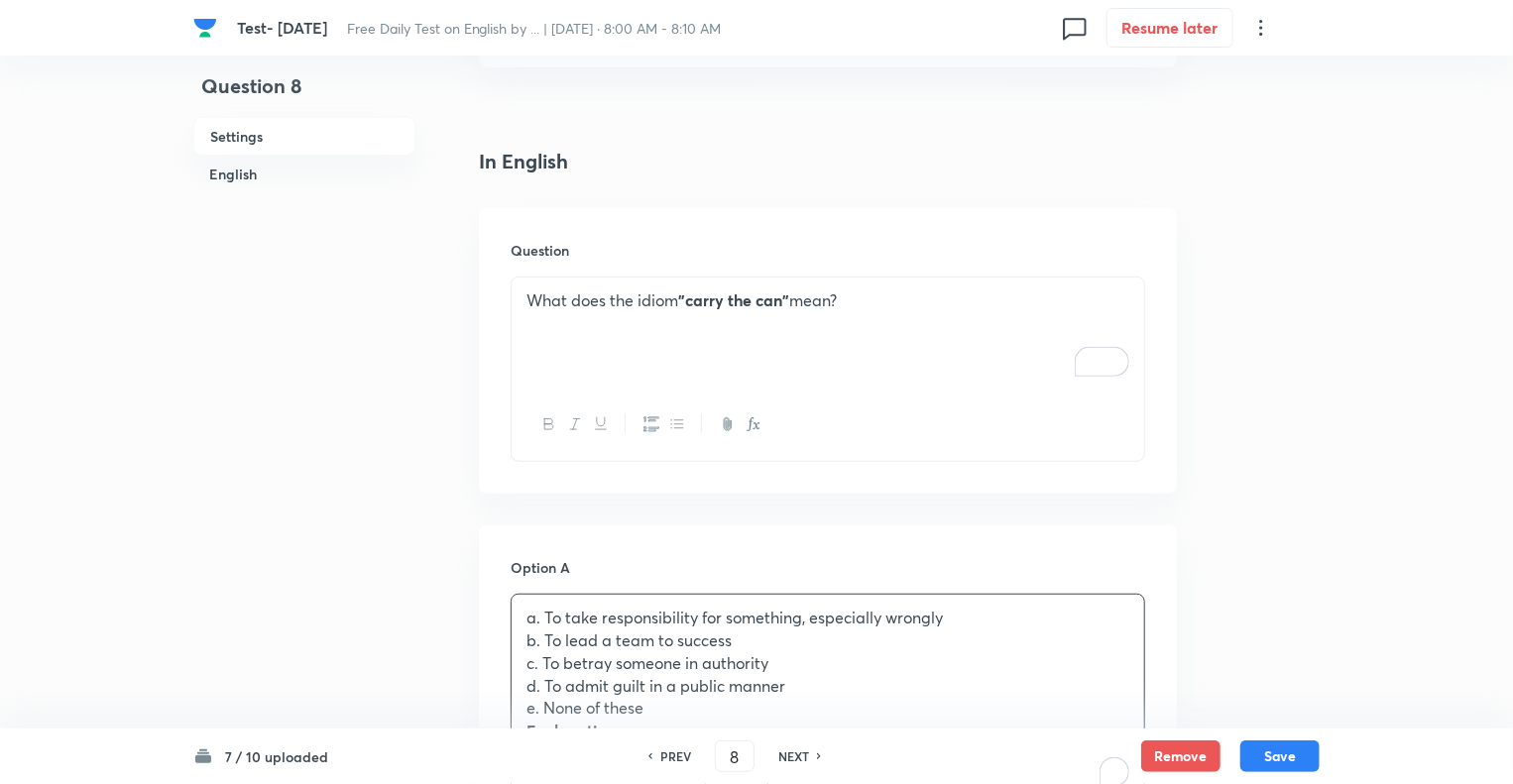 click on "Question 8 Settings English" at bounding box center (304, 1103) 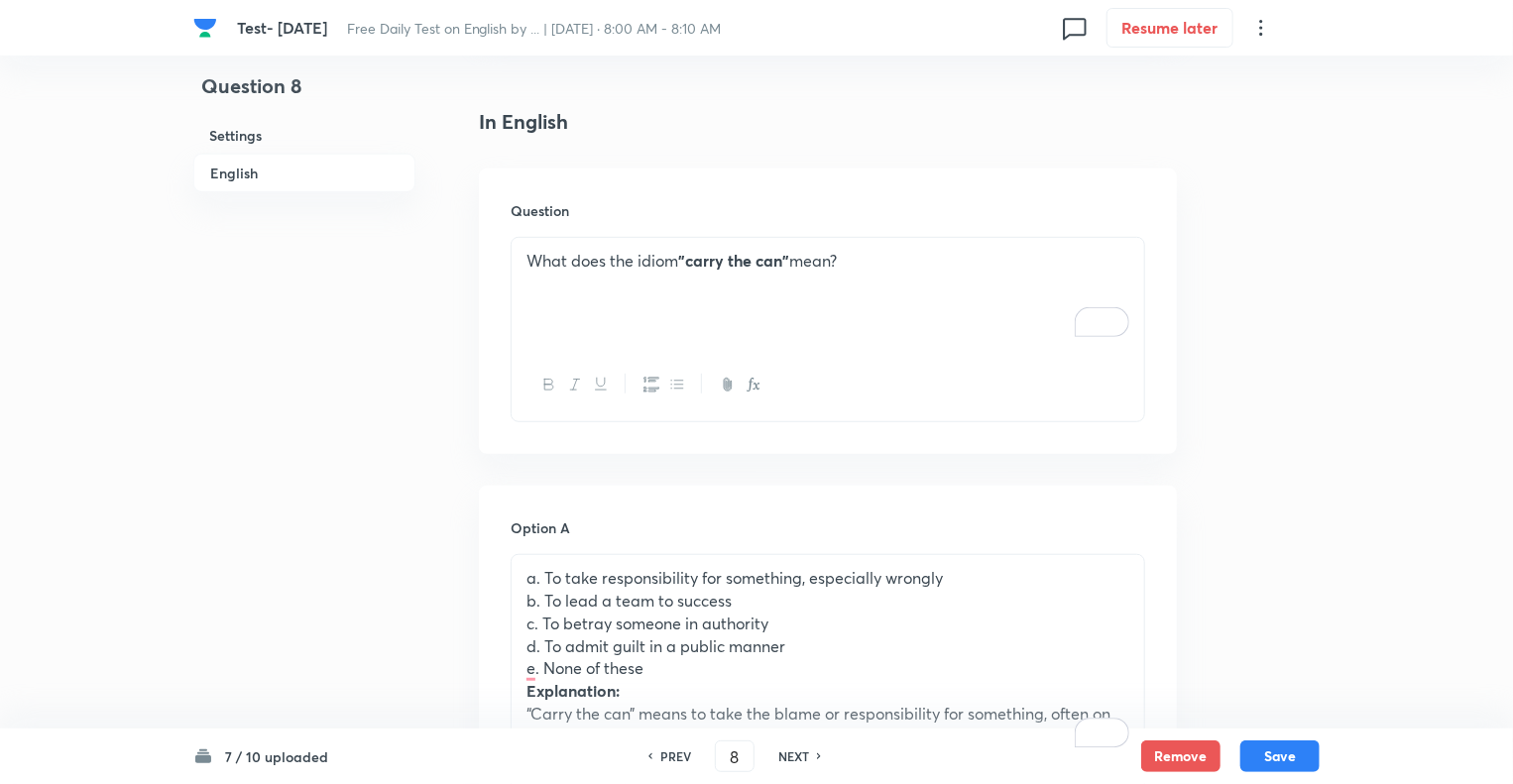 scroll, scrollTop: 833, scrollLeft: 0, axis: vertical 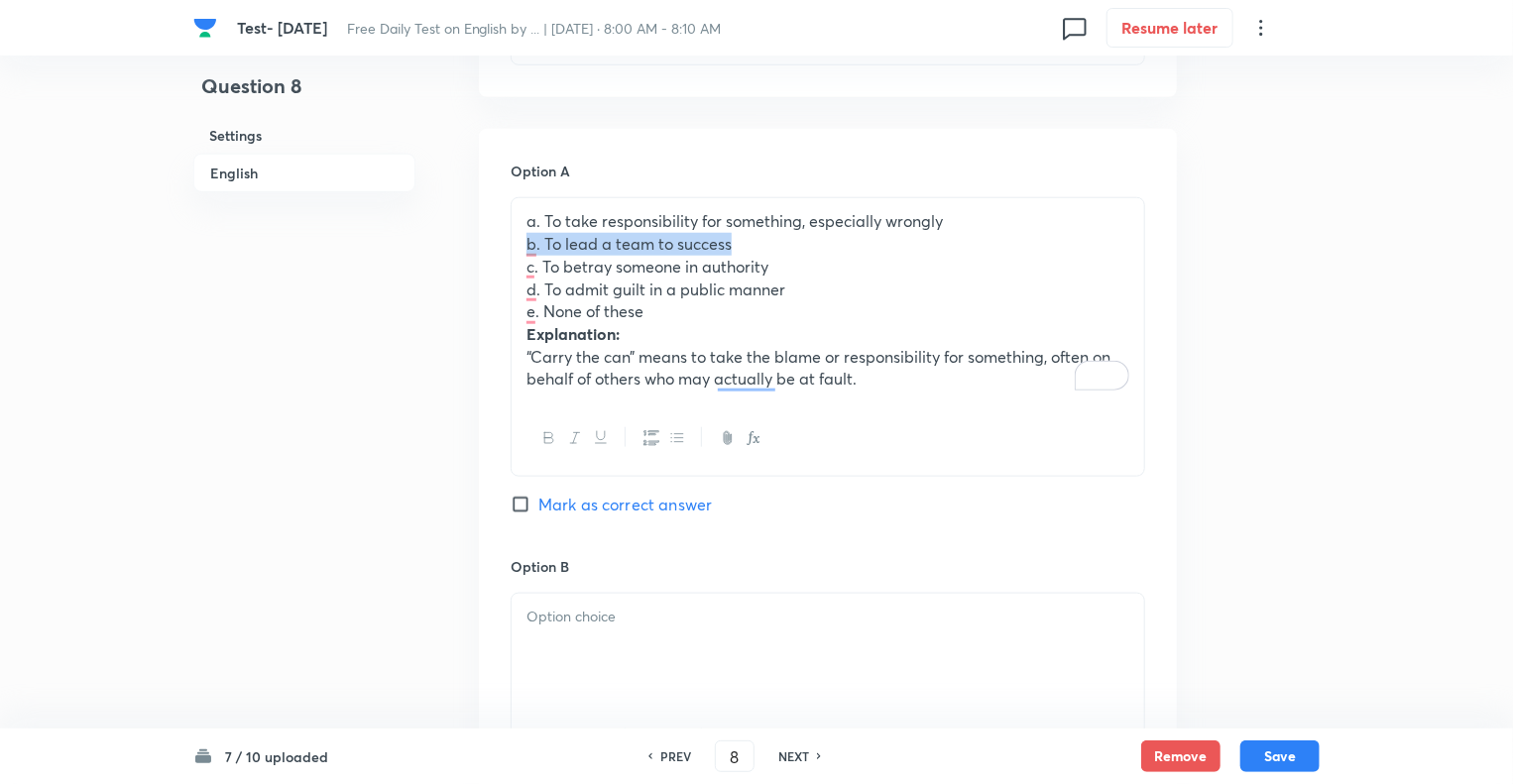 drag, startPoint x: 750, startPoint y: 242, endPoint x: 491, endPoint y: 254, distance: 259.27784 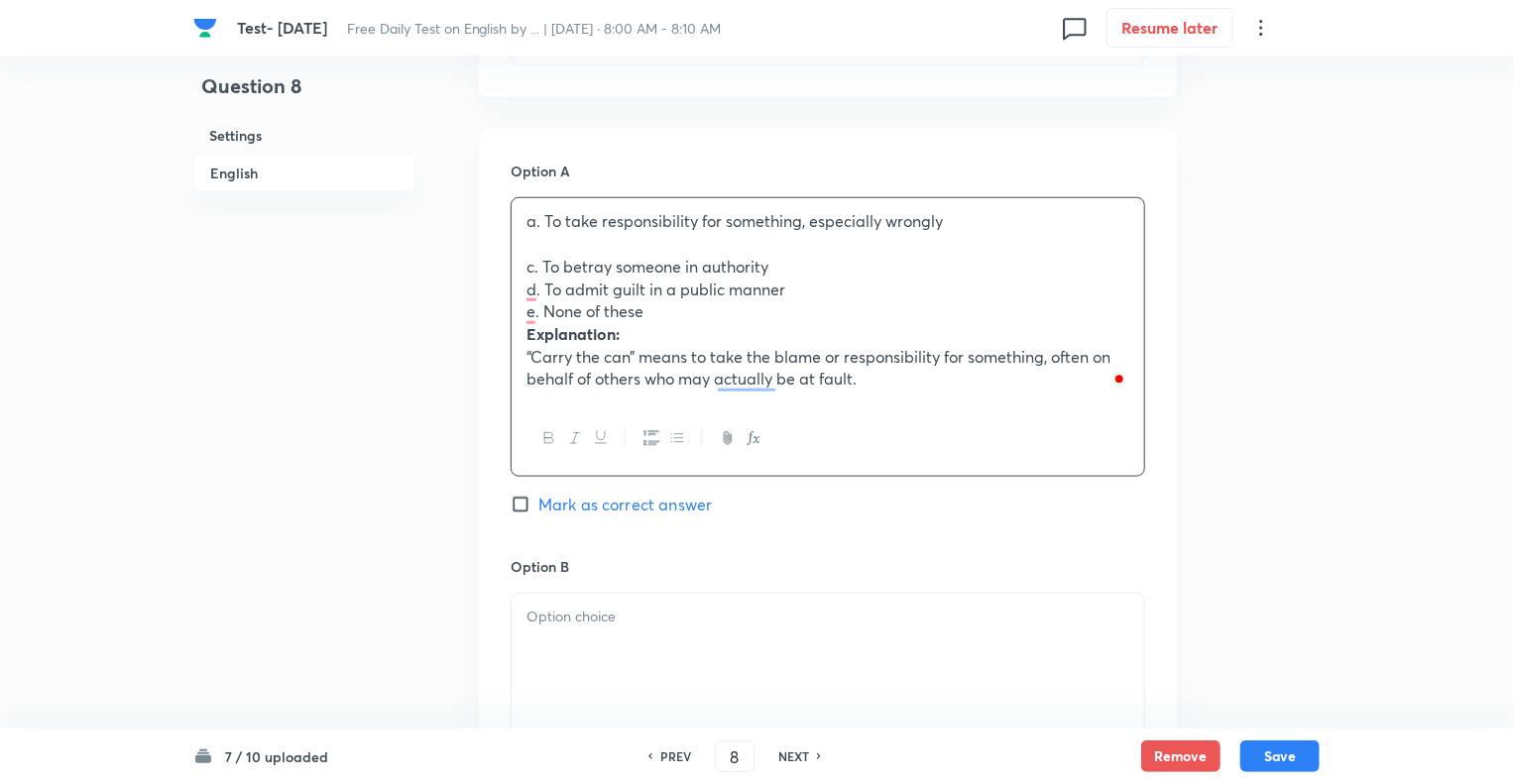 click at bounding box center (828, 649) 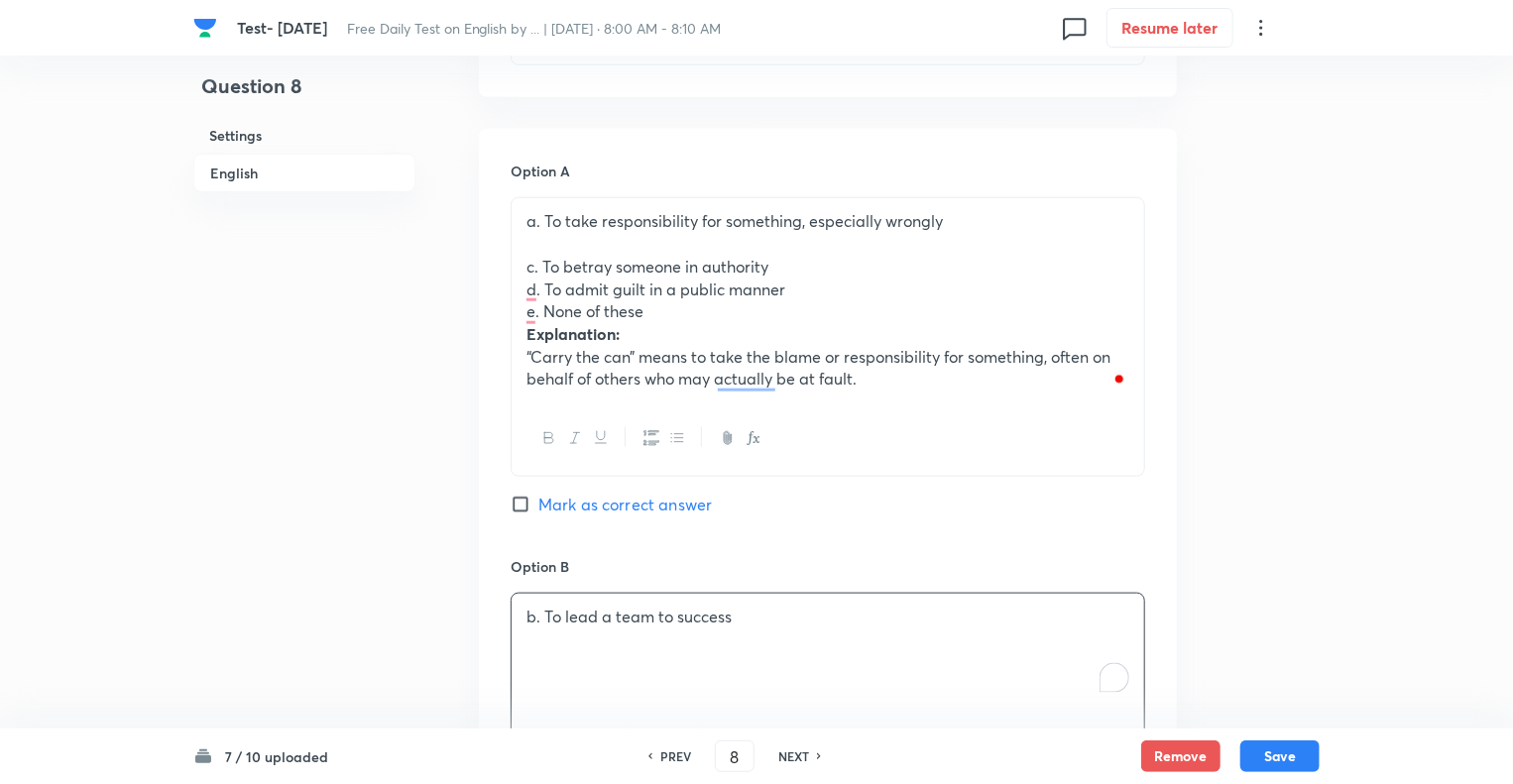 click on "“Carry the can” means to take the blame or responsibility for something, often on behalf of others who may actually be at fault." at bounding box center (828, 368) 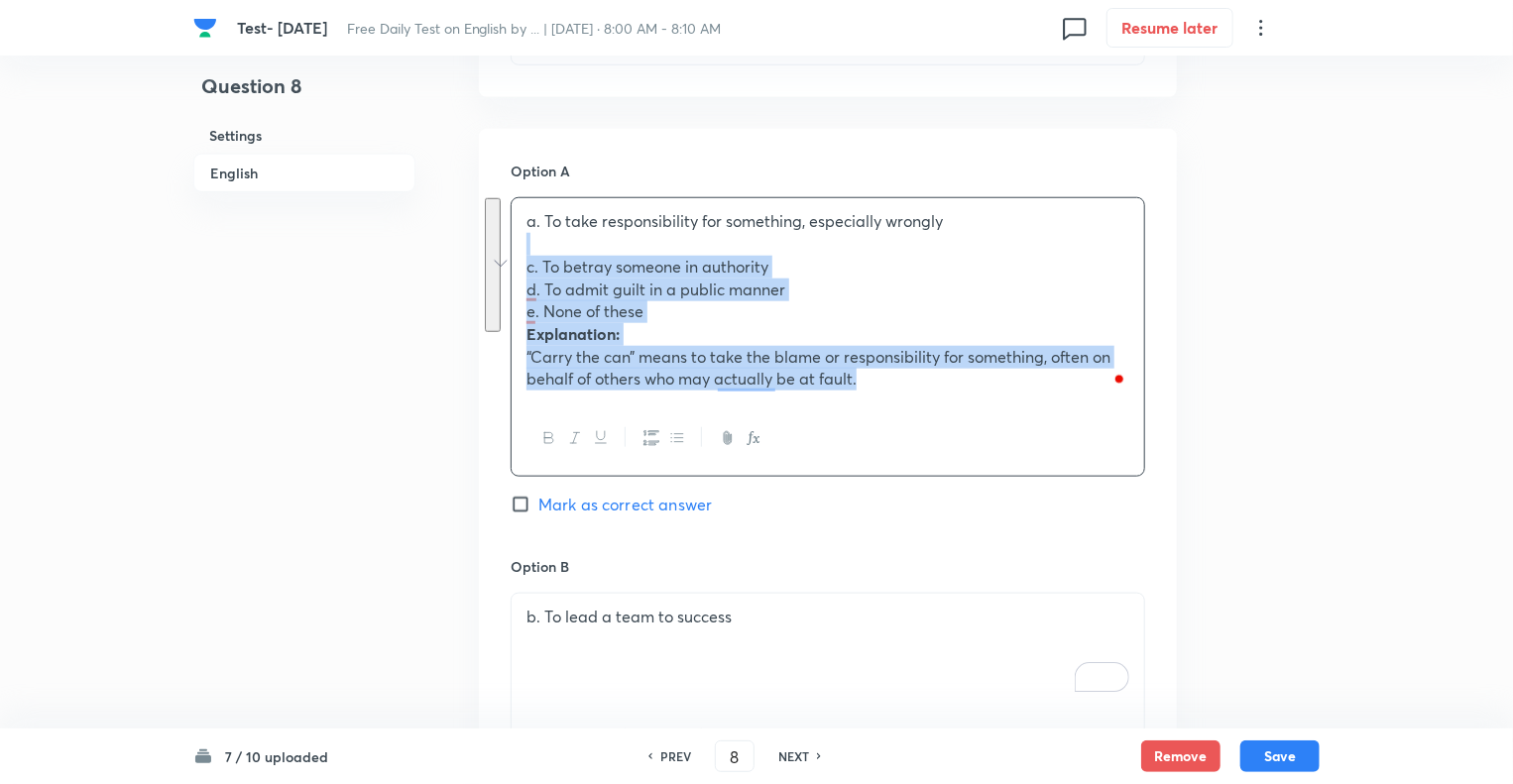 drag, startPoint x: 884, startPoint y: 379, endPoint x: 472, endPoint y: 253, distance: 430.836 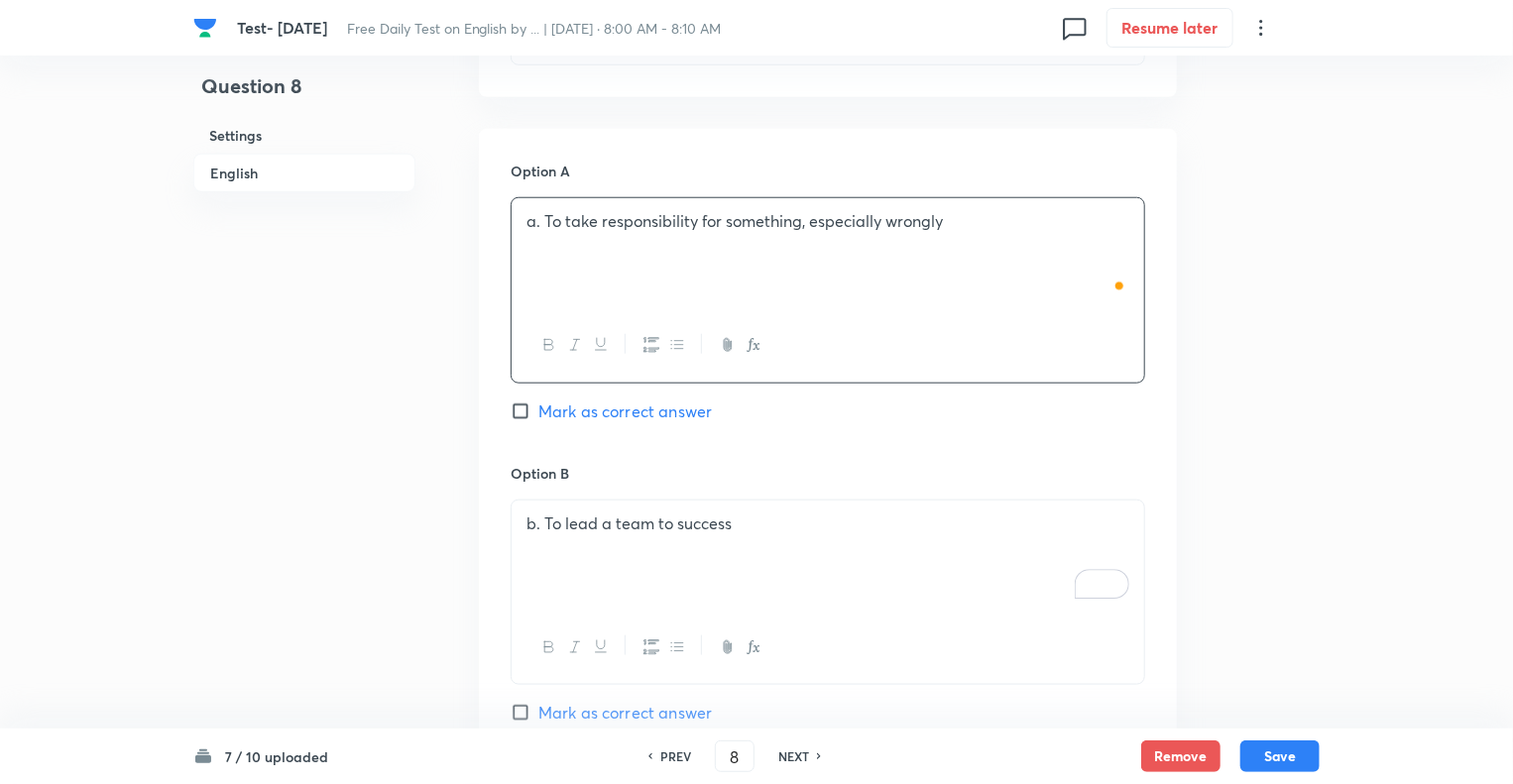 click on "Question 8 Settings English" at bounding box center (304, 660) 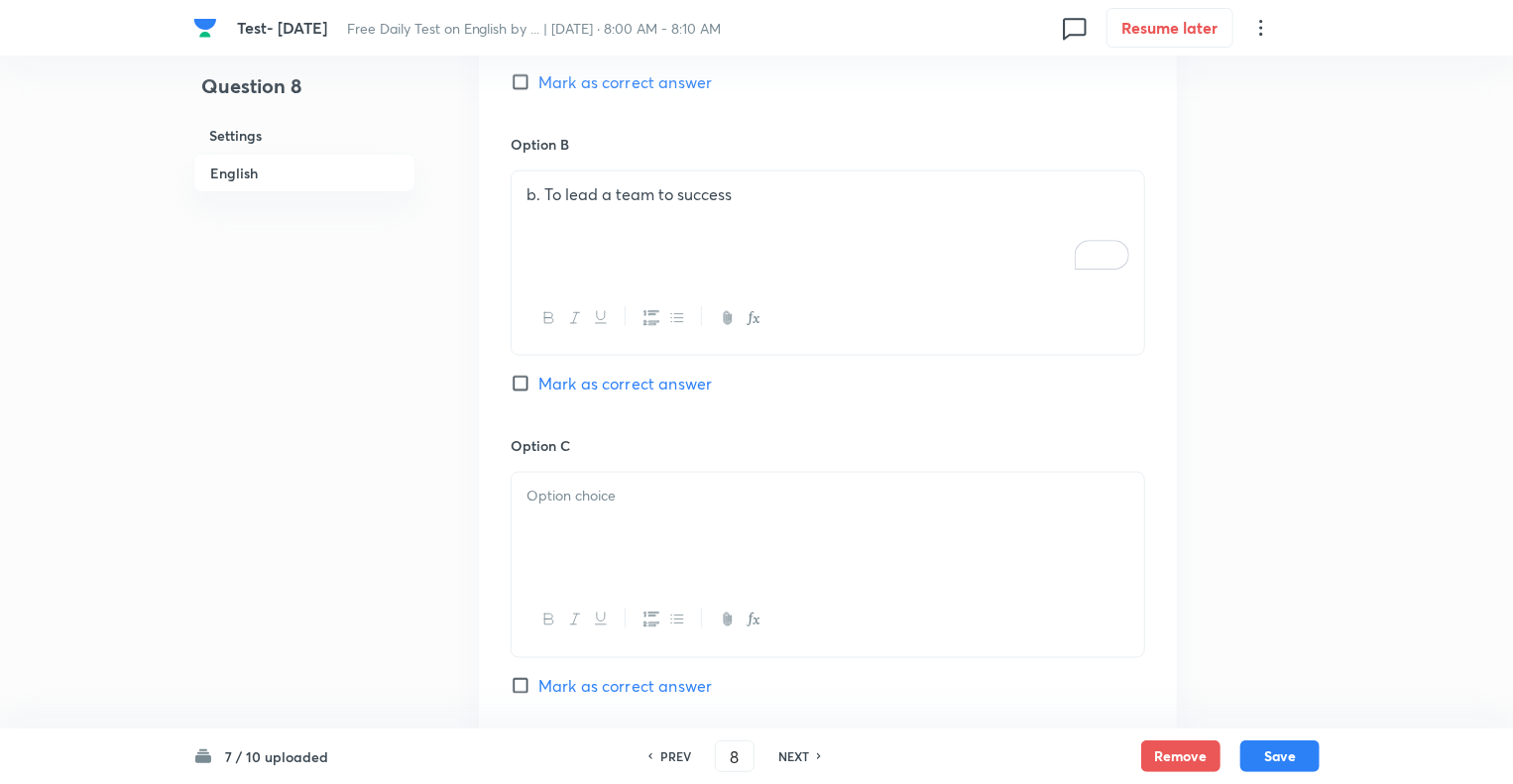 scroll, scrollTop: 1150, scrollLeft: 0, axis: vertical 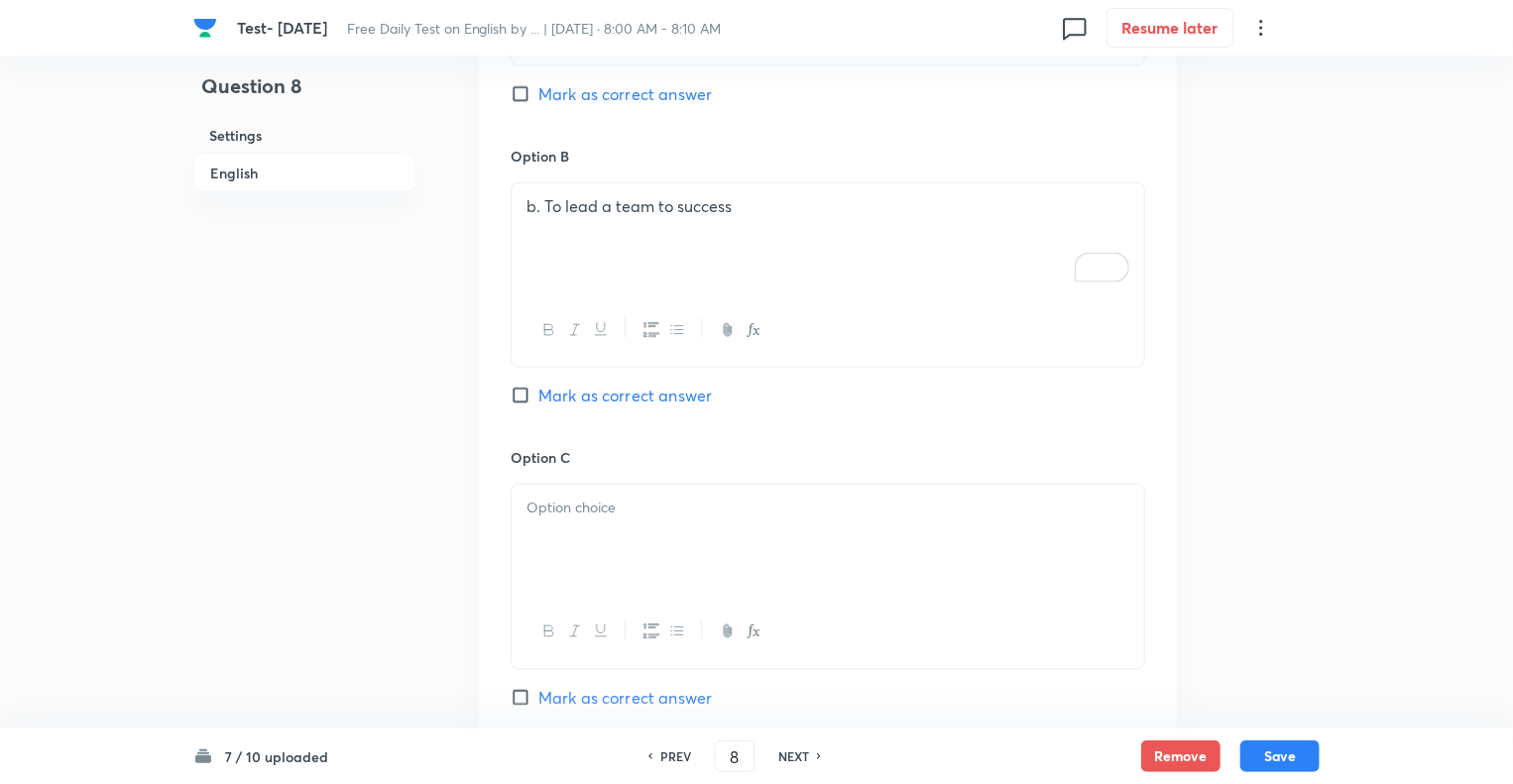 click on "Mark as correct answer" at bounding box center (524, 94) 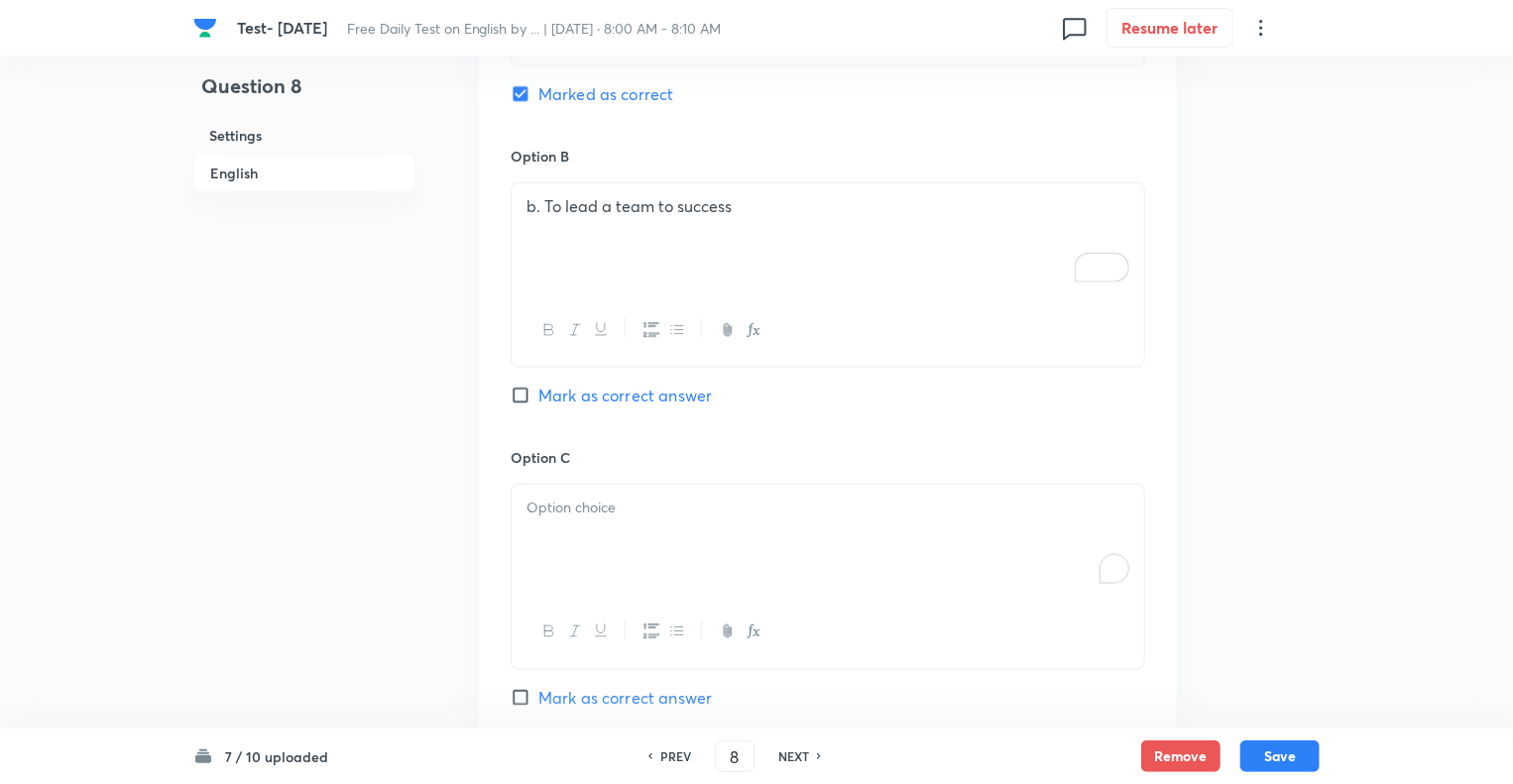click at bounding box center [828, 507] 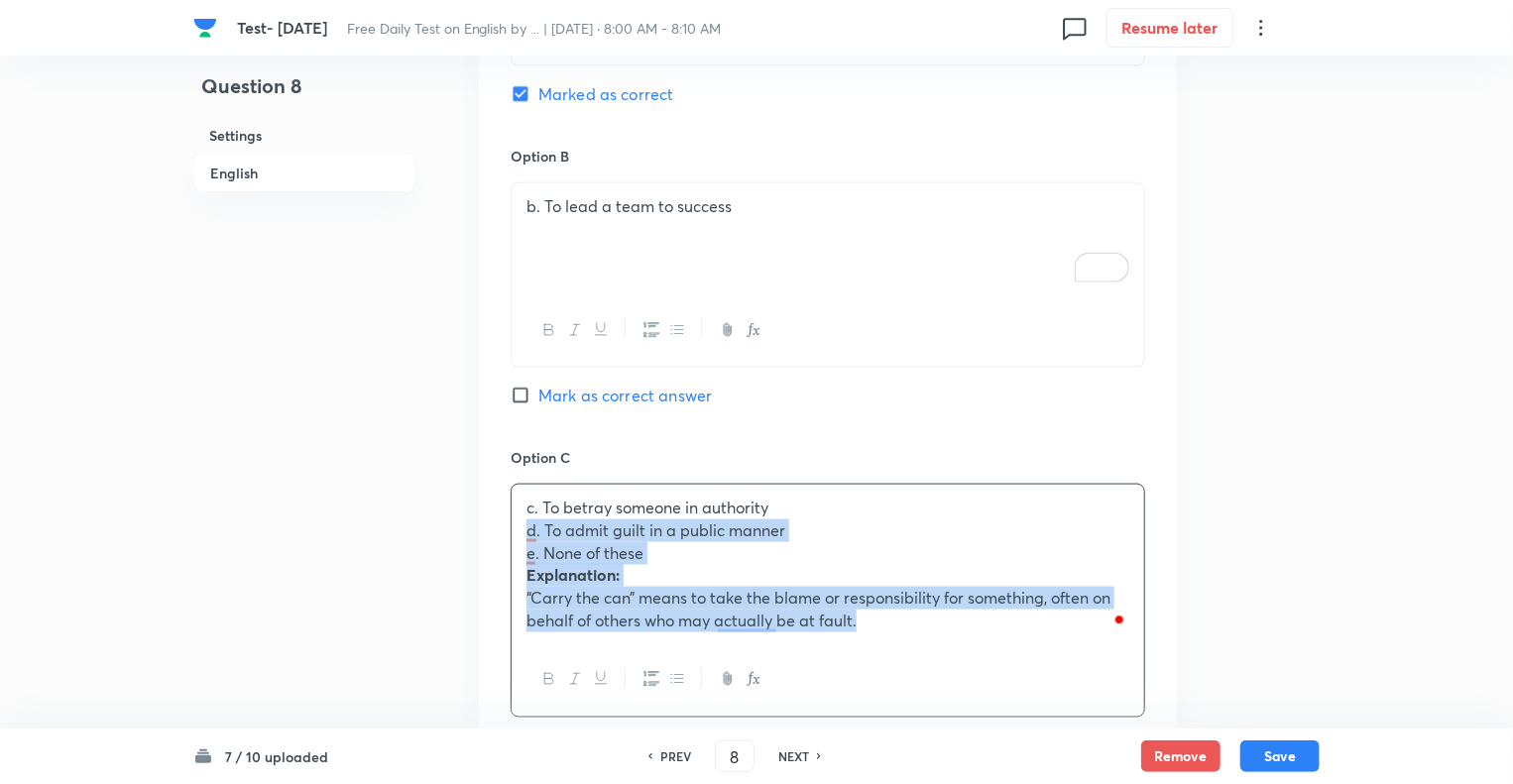drag, startPoint x: 884, startPoint y: 624, endPoint x: 511, endPoint y: 531, distance: 384.41904 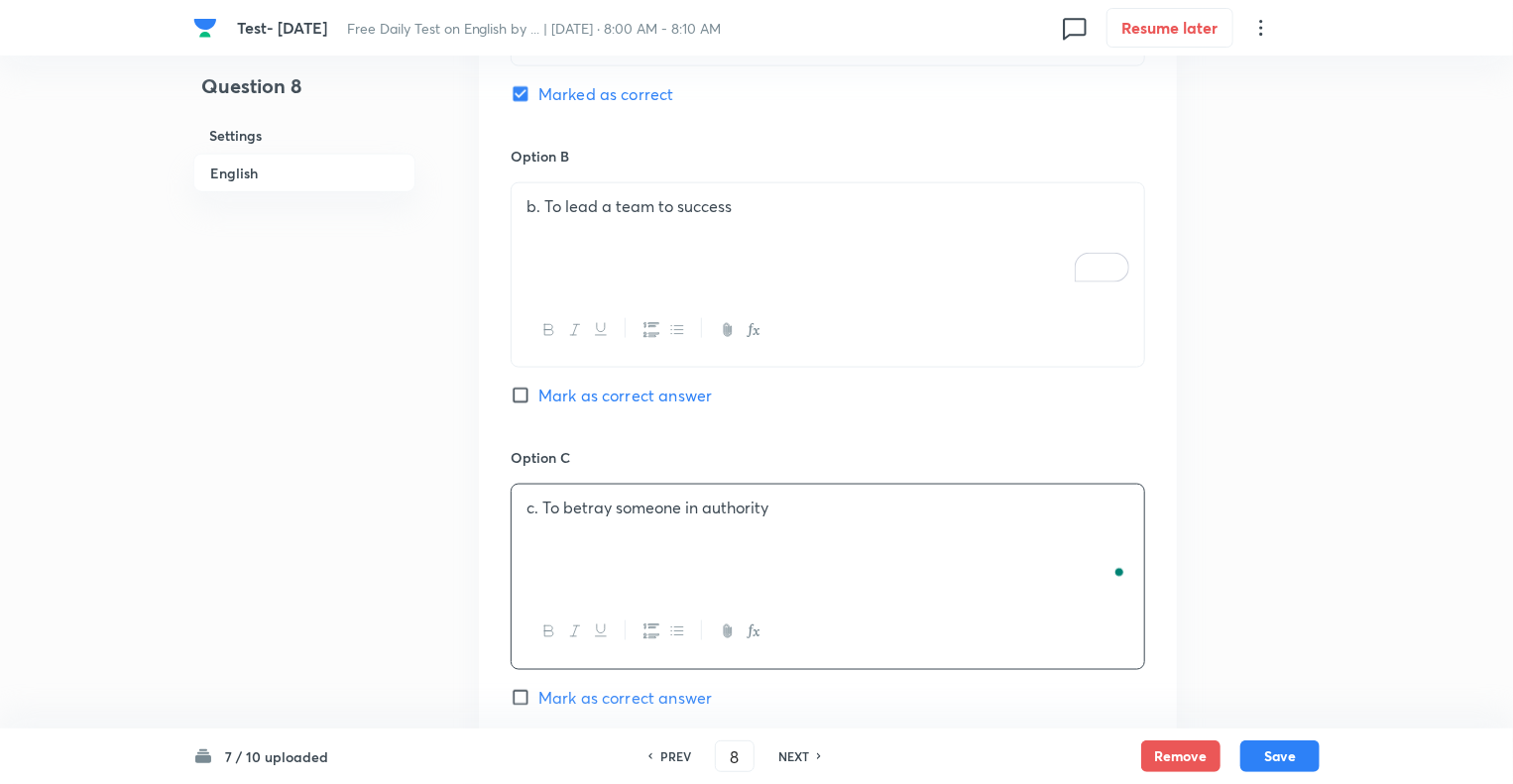 click on "Question 8 Settings English" at bounding box center (304, 343) 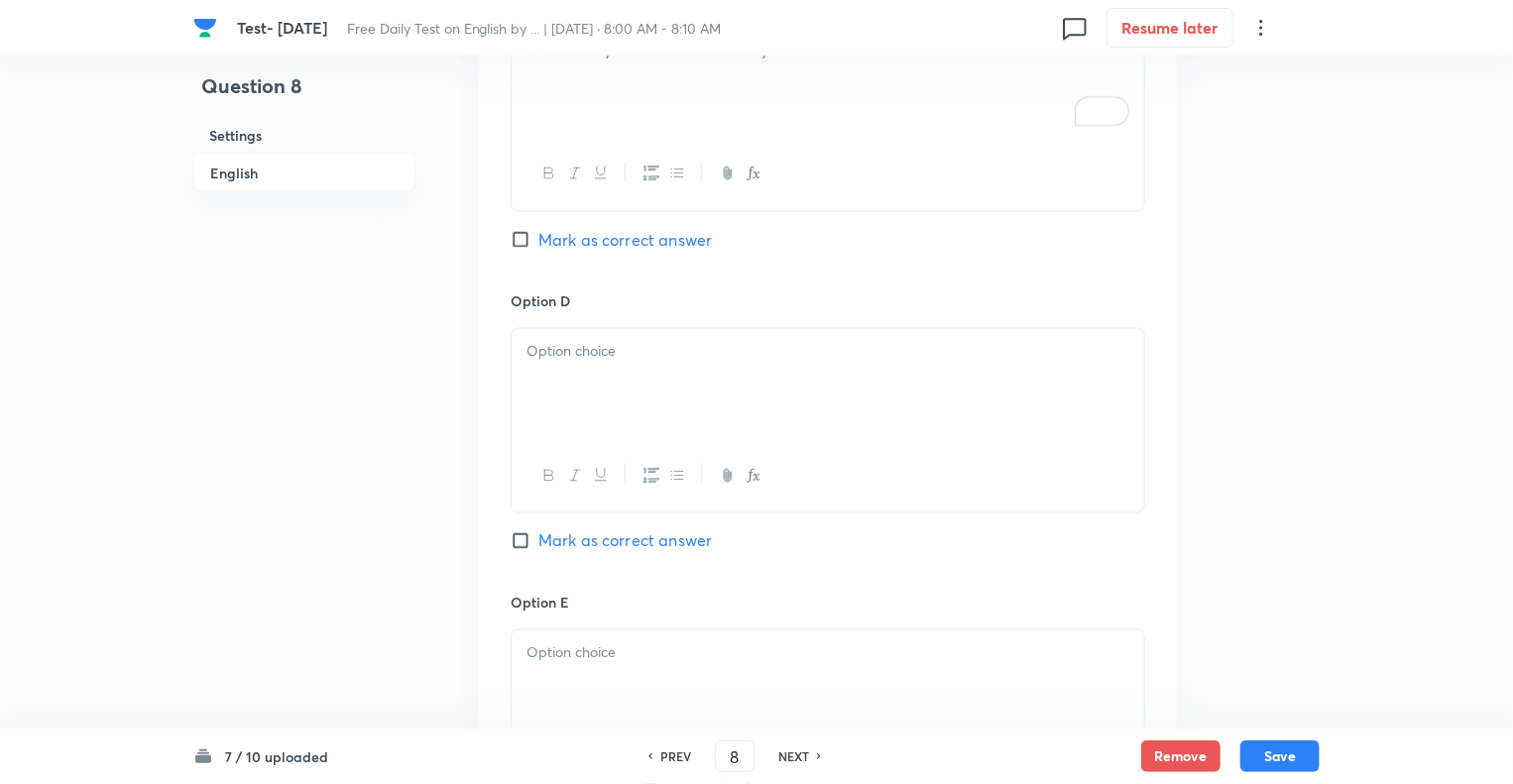 scroll, scrollTop: 1705, scrollLeft: 0, axis: vertical 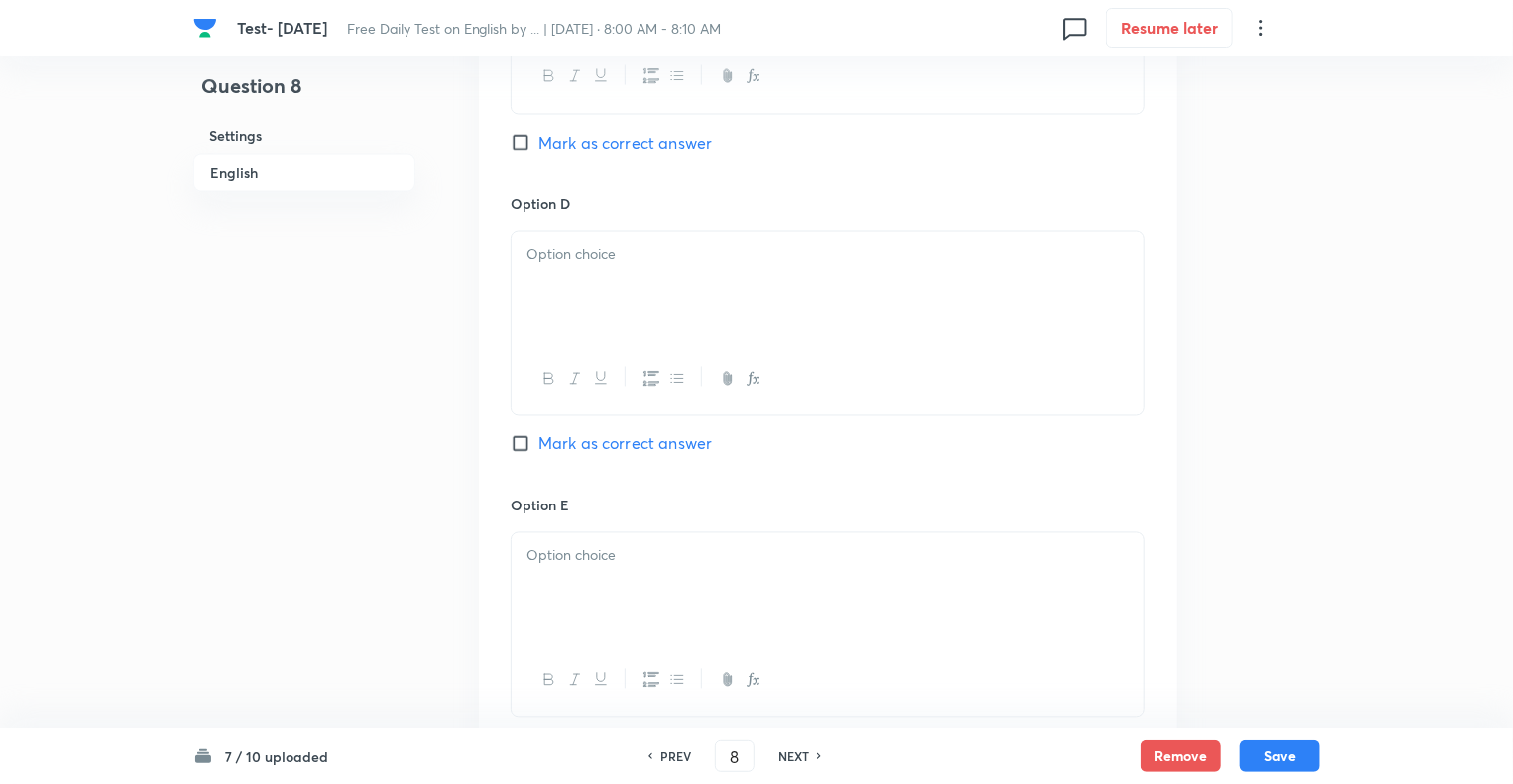 click at bounding box center (828, 287) 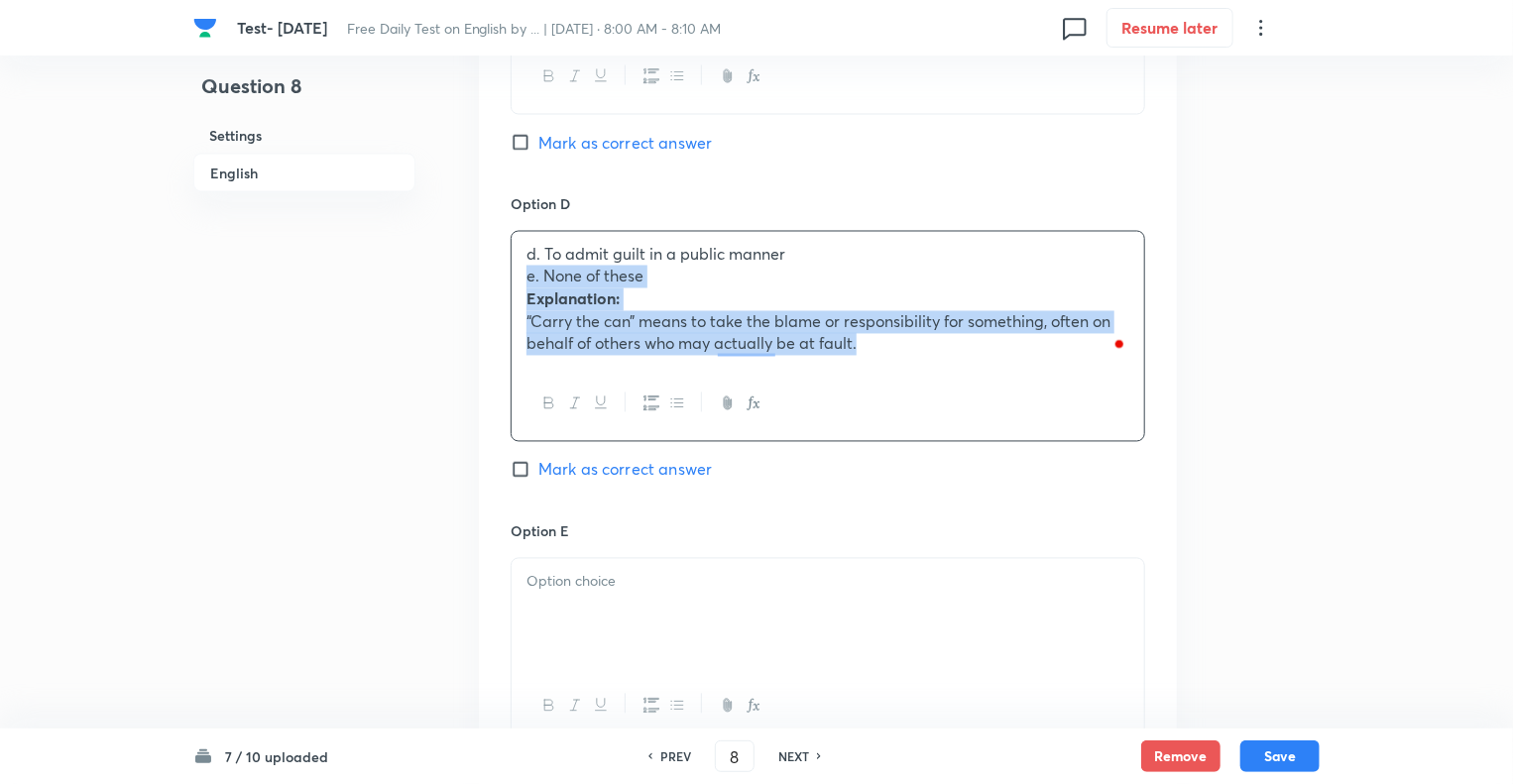drag, startPoint x: 864, startPoint y: 345, endPoint x: 512, endPoint y: 283, distance: 357.4185 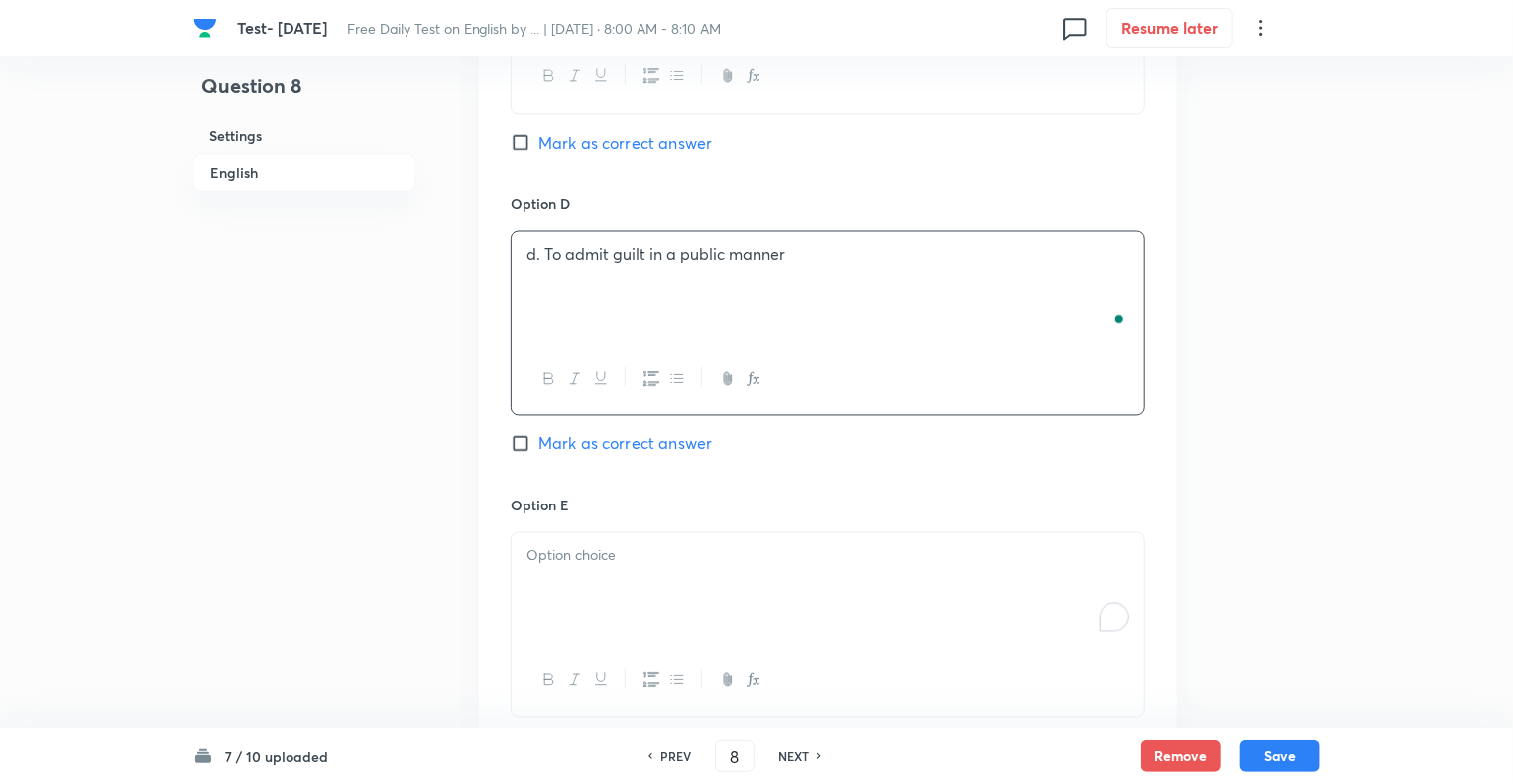 click at bounding box center [828, 589] 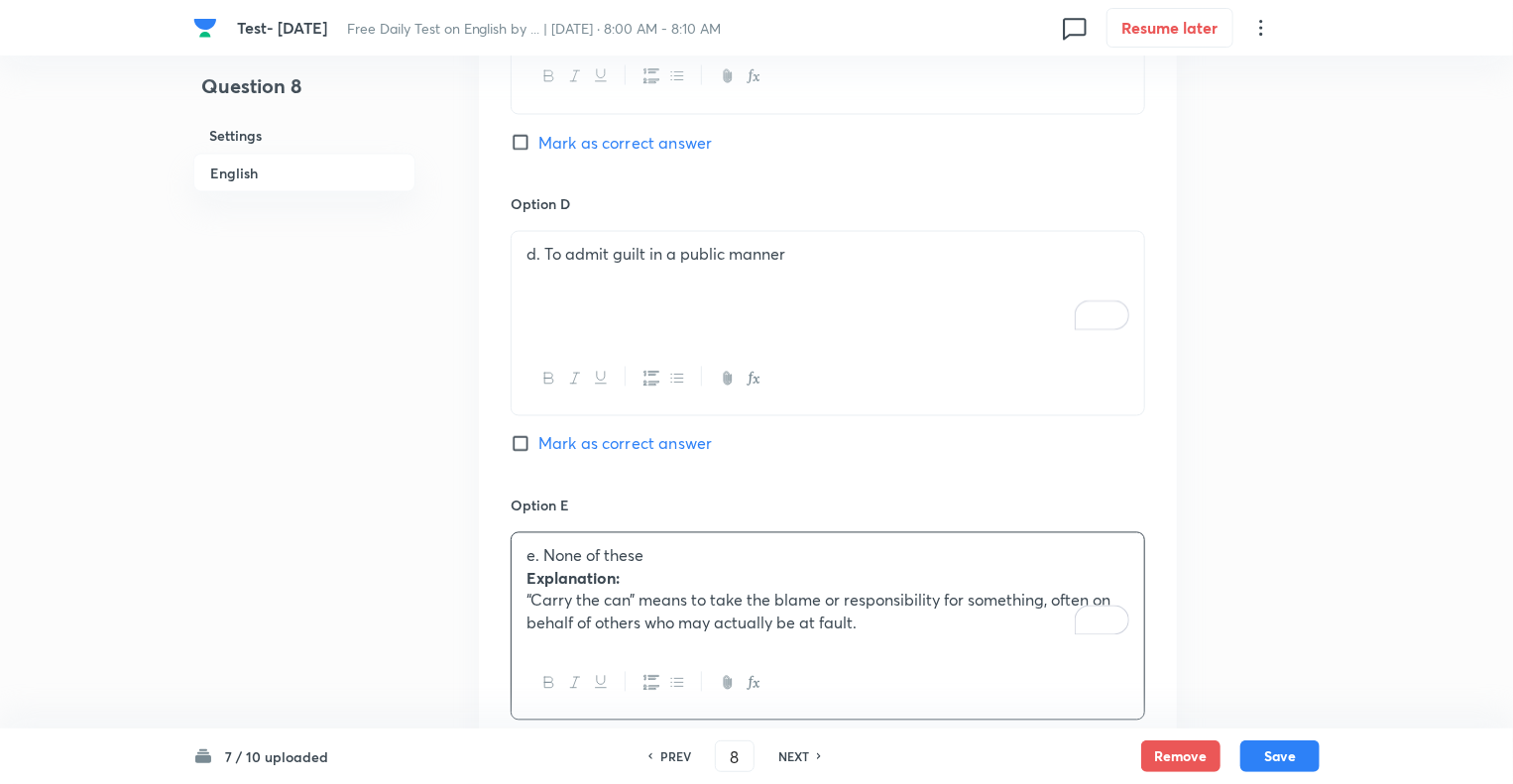 click on "“Carry the can” means to take the blame or responsibility for something, often on behalf of others who may actually be at fault." at bounding box center [828, 612] 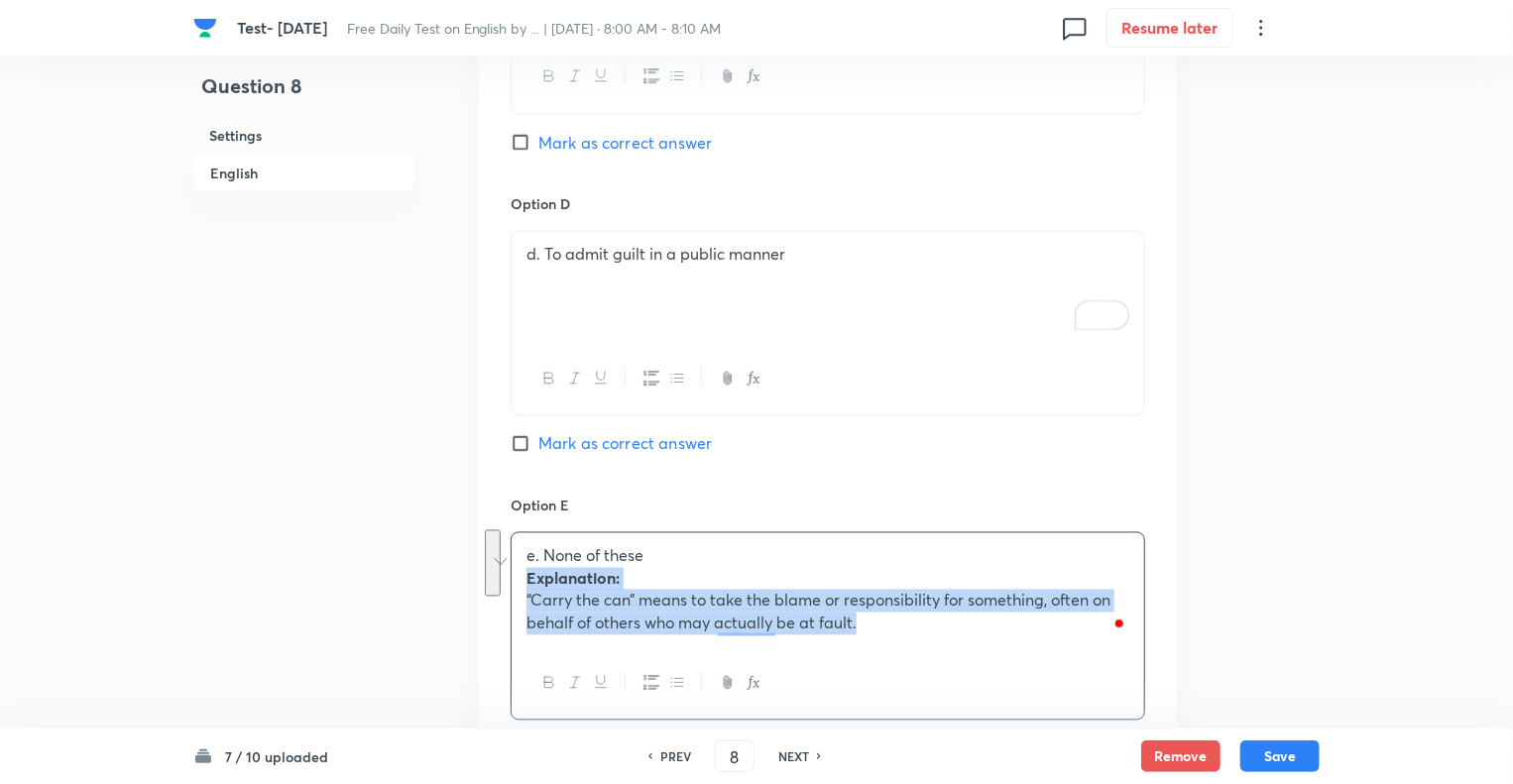drag, startPoint x: 875, startPoint y: 625, endPoint x: 502, endPoint y: 570, distance: 377.03316 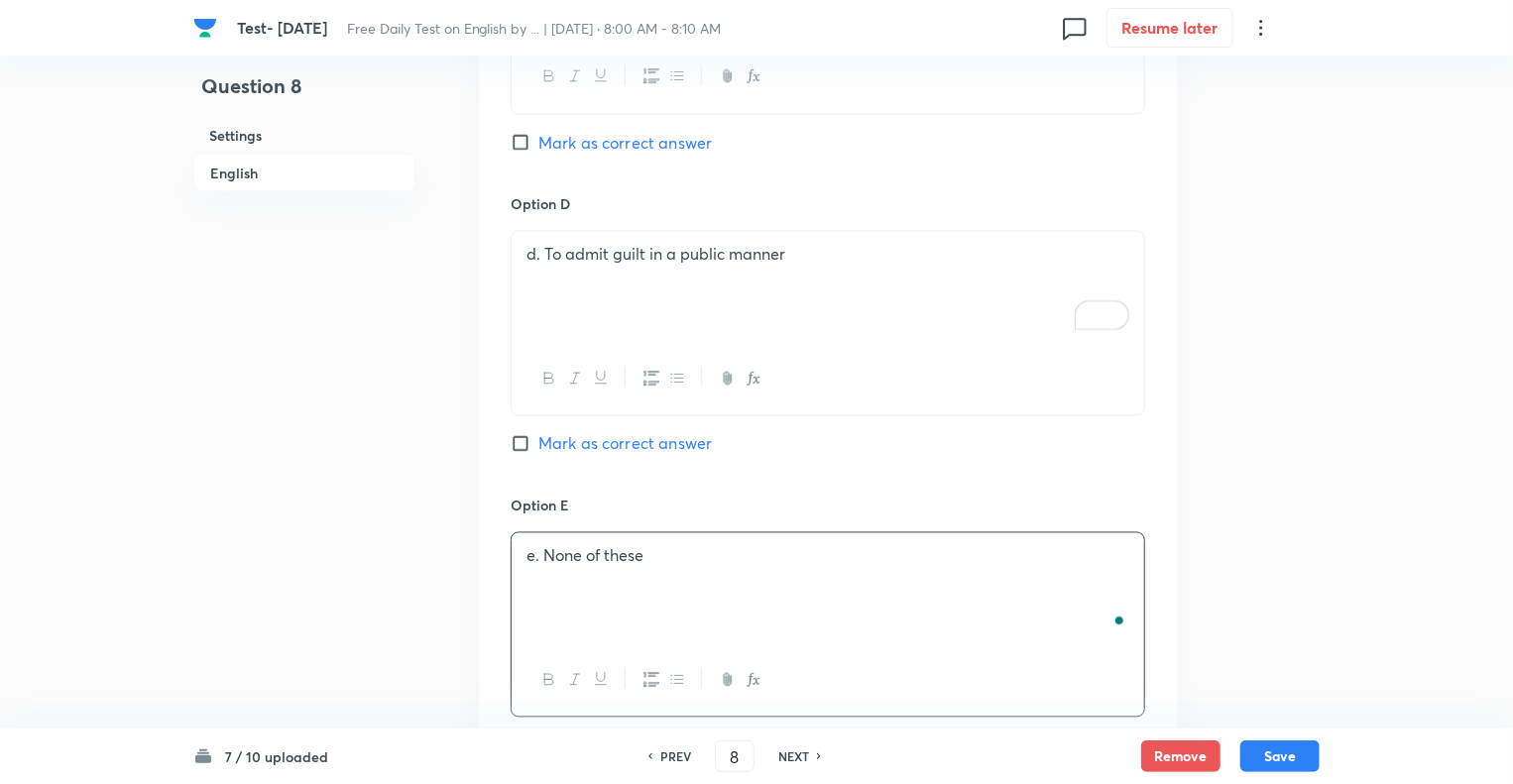 click on "Question 8 Settings English" at bounding box center [304, -212] 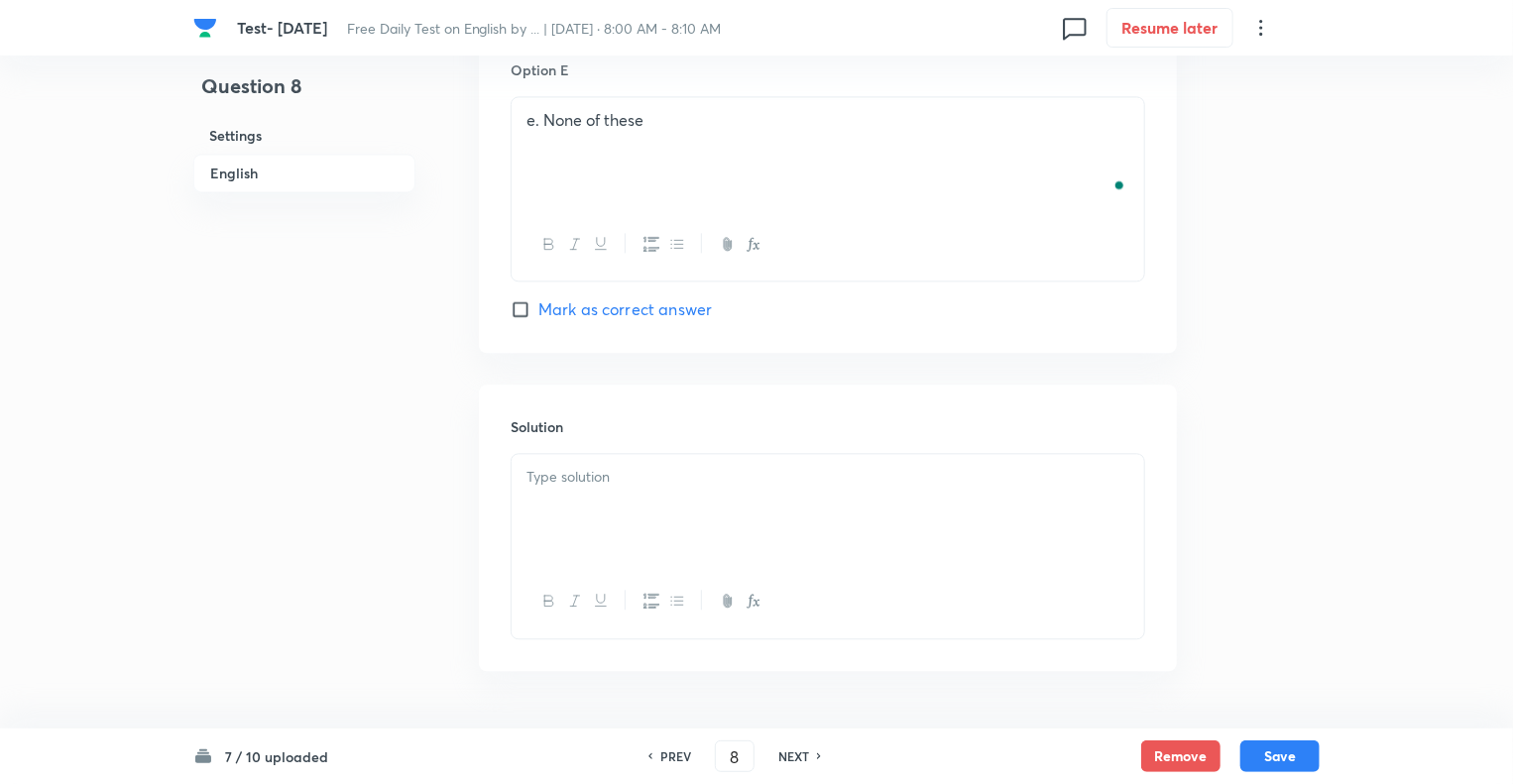 scroll, scrollTop: 2181, scrollLeft: 0, axis: vertical 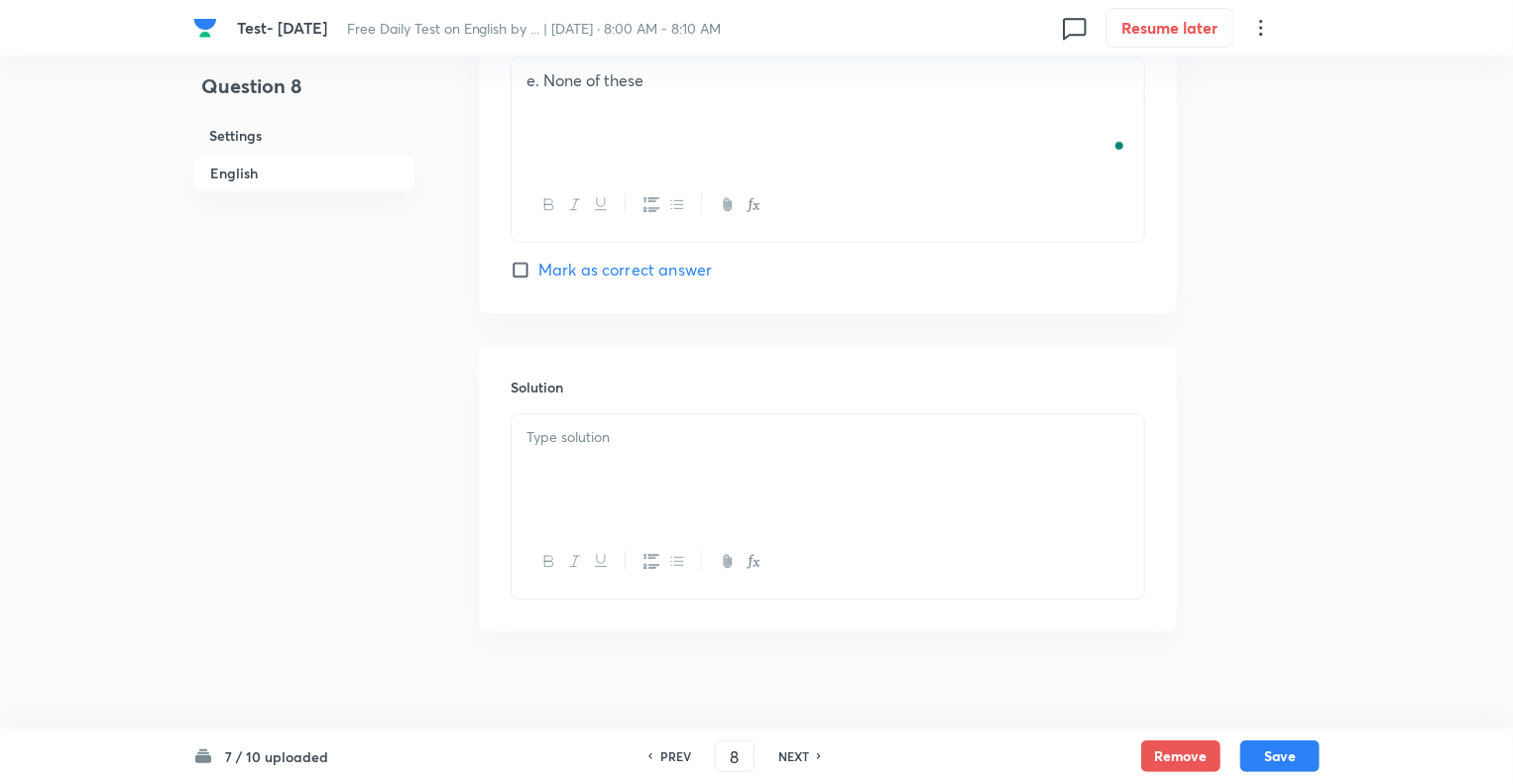 click at bounding box center (828, 470) 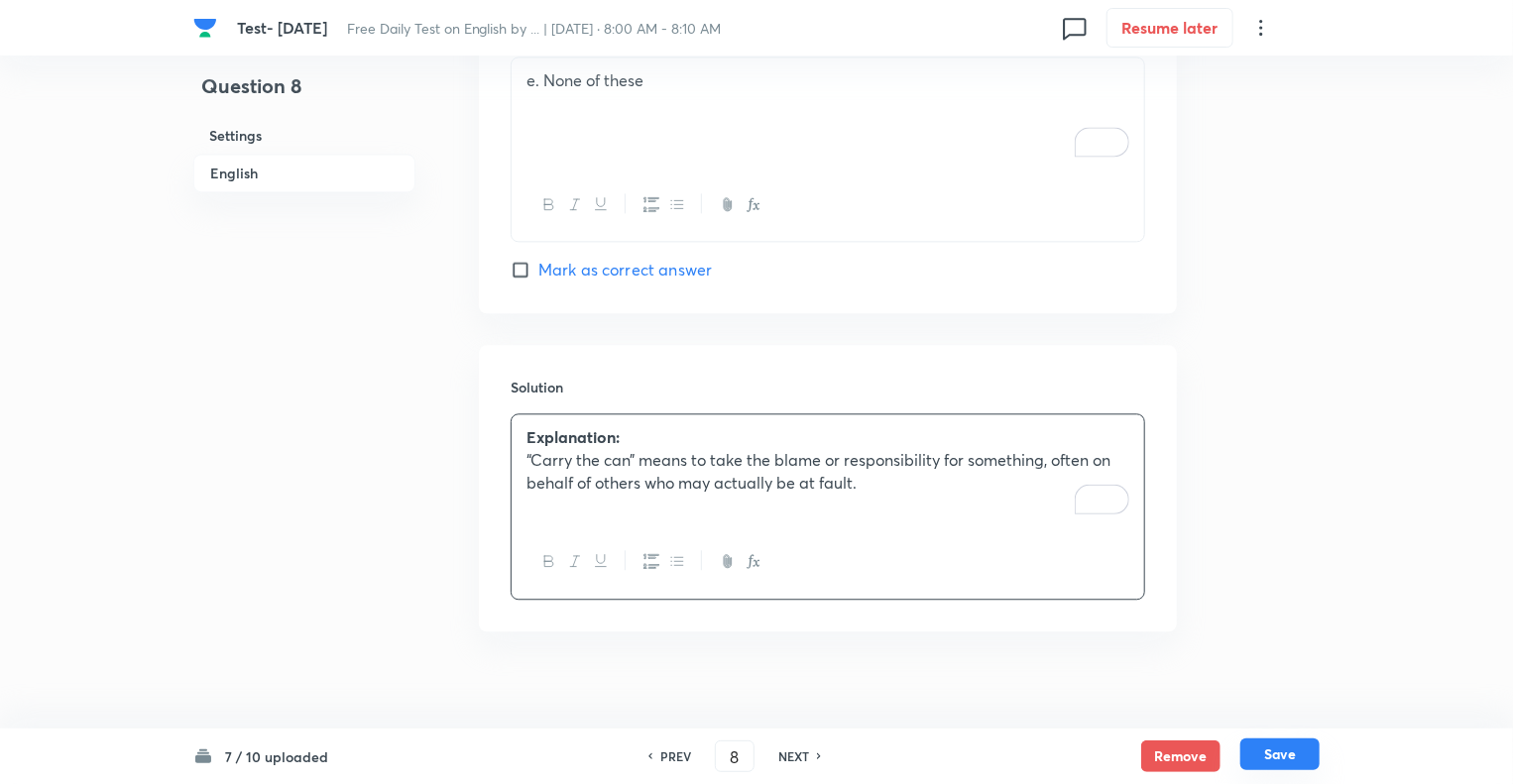 click on "Save" at bounding box center [1280, 754] 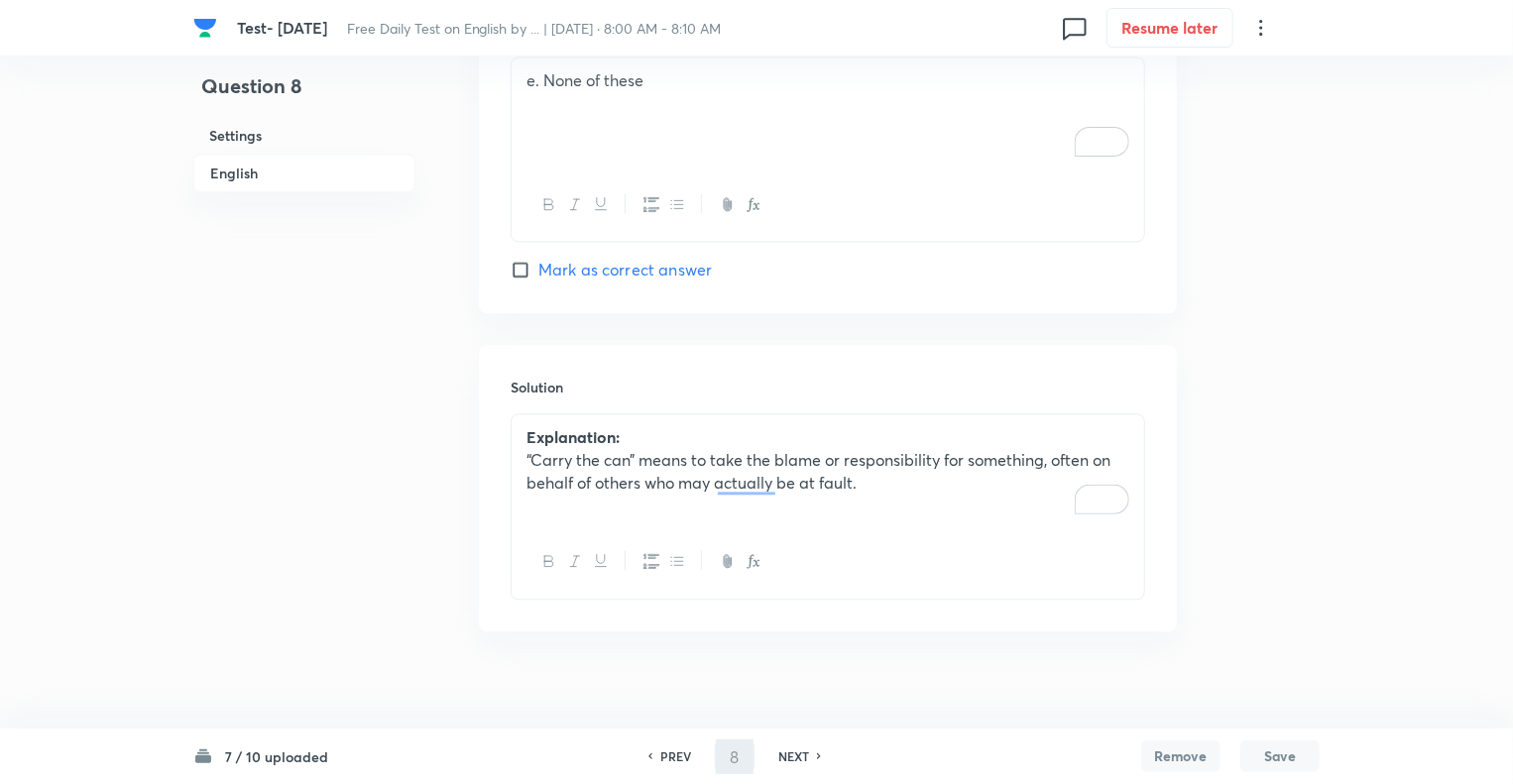 type on "9" 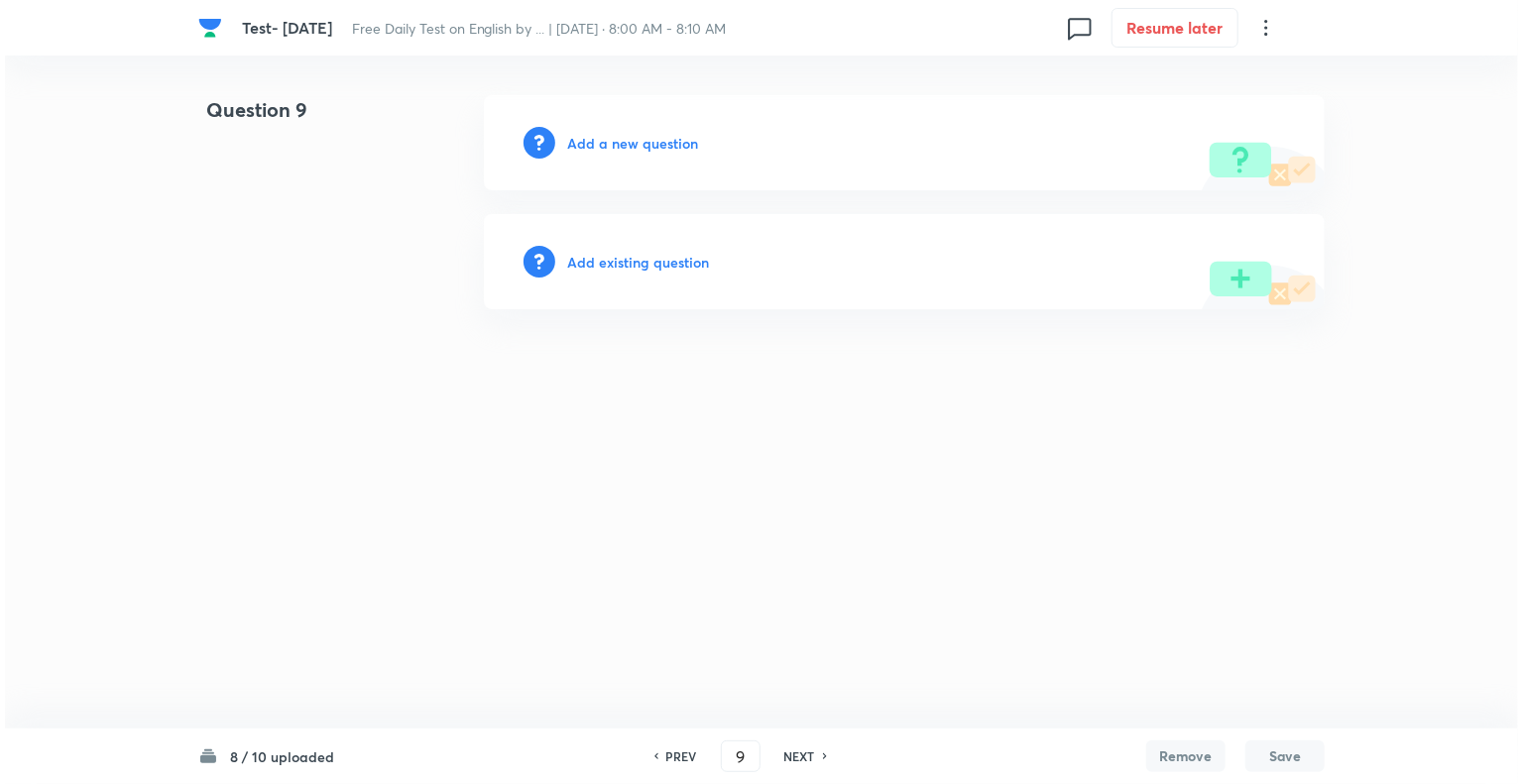 scroll, scrollTop: 0, scrollLeft: 0, axis: both 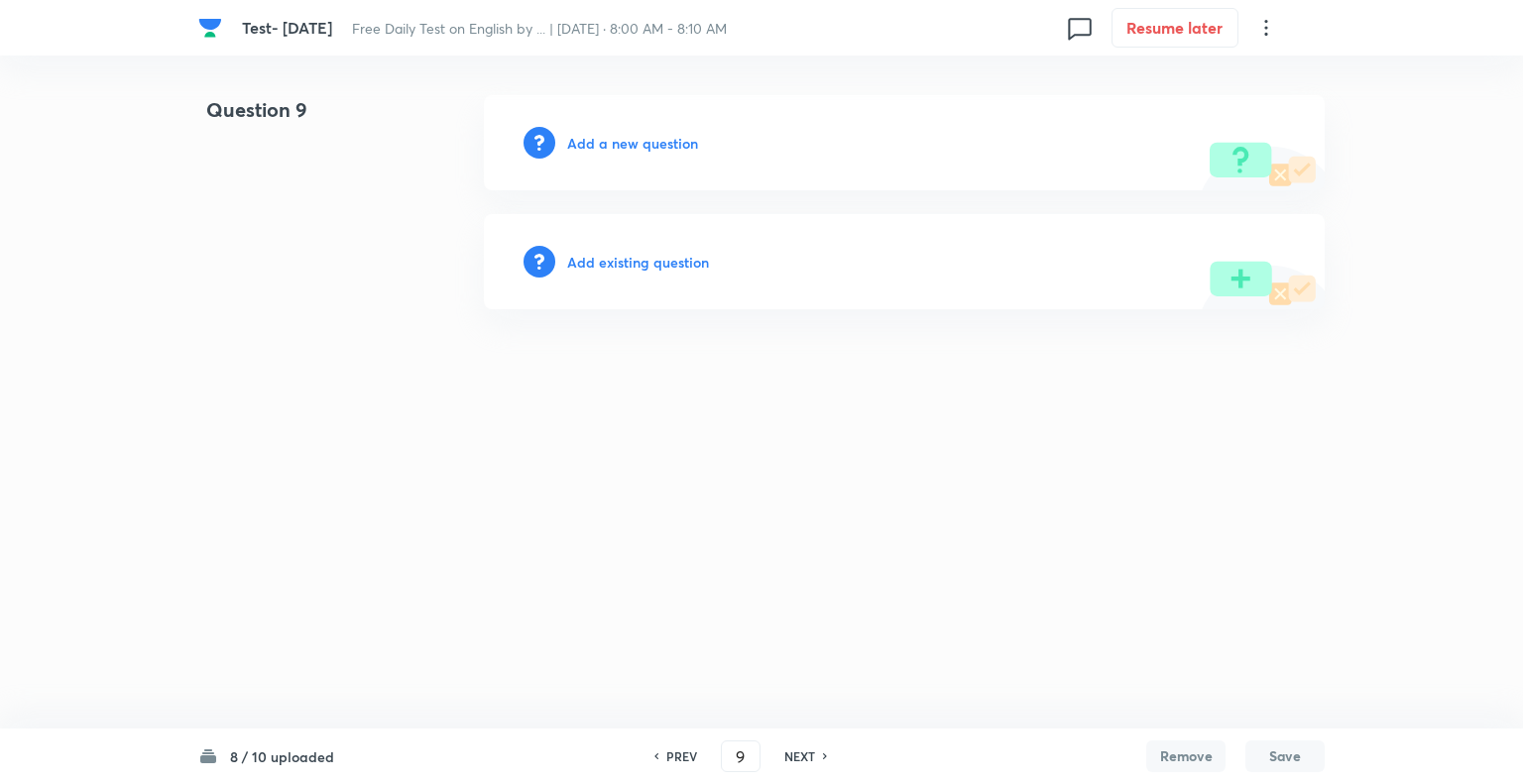 click on "Add a new question" at bounding box center [633, 143] 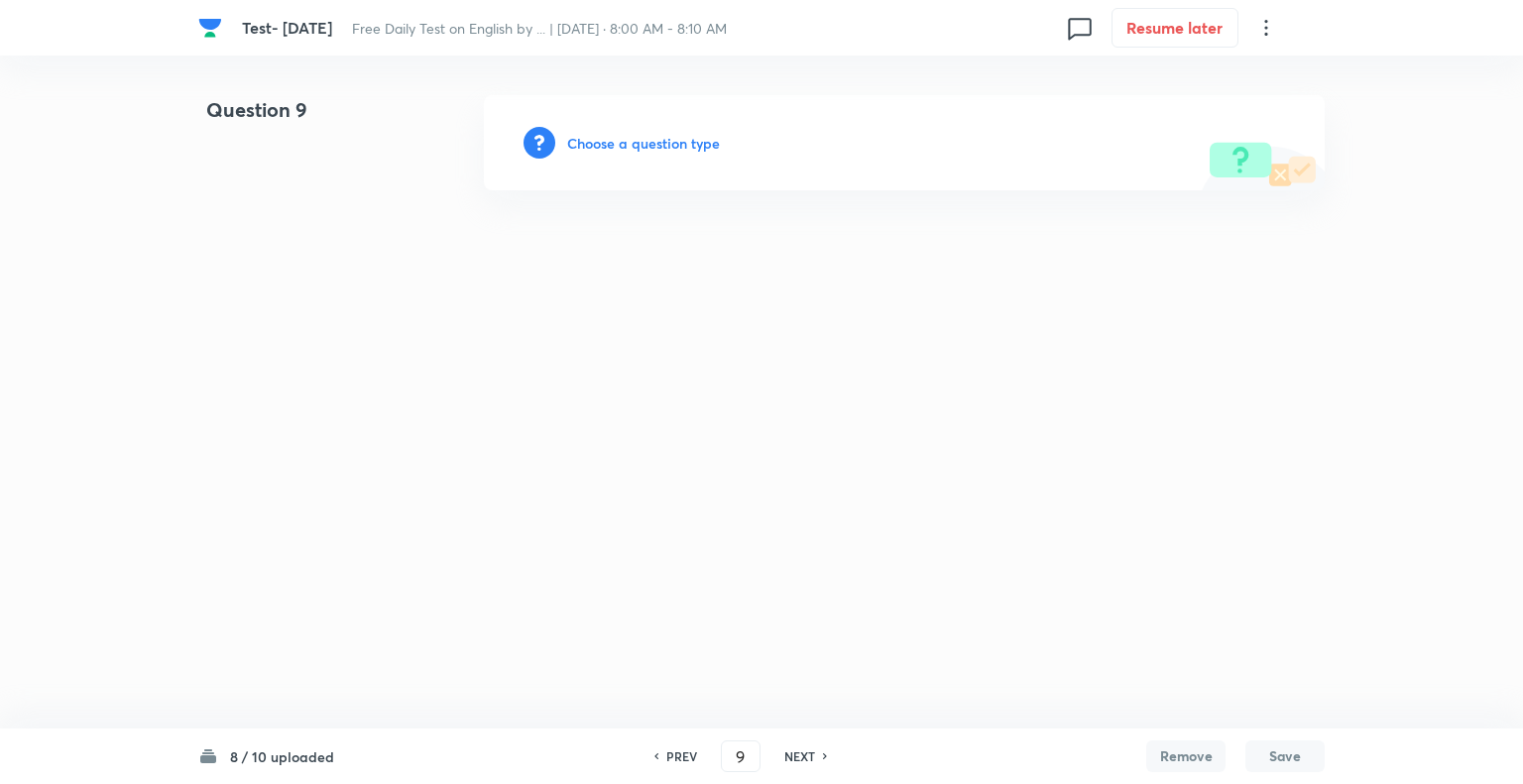 click on "Choose a question type" at bounding box center (644, 143) 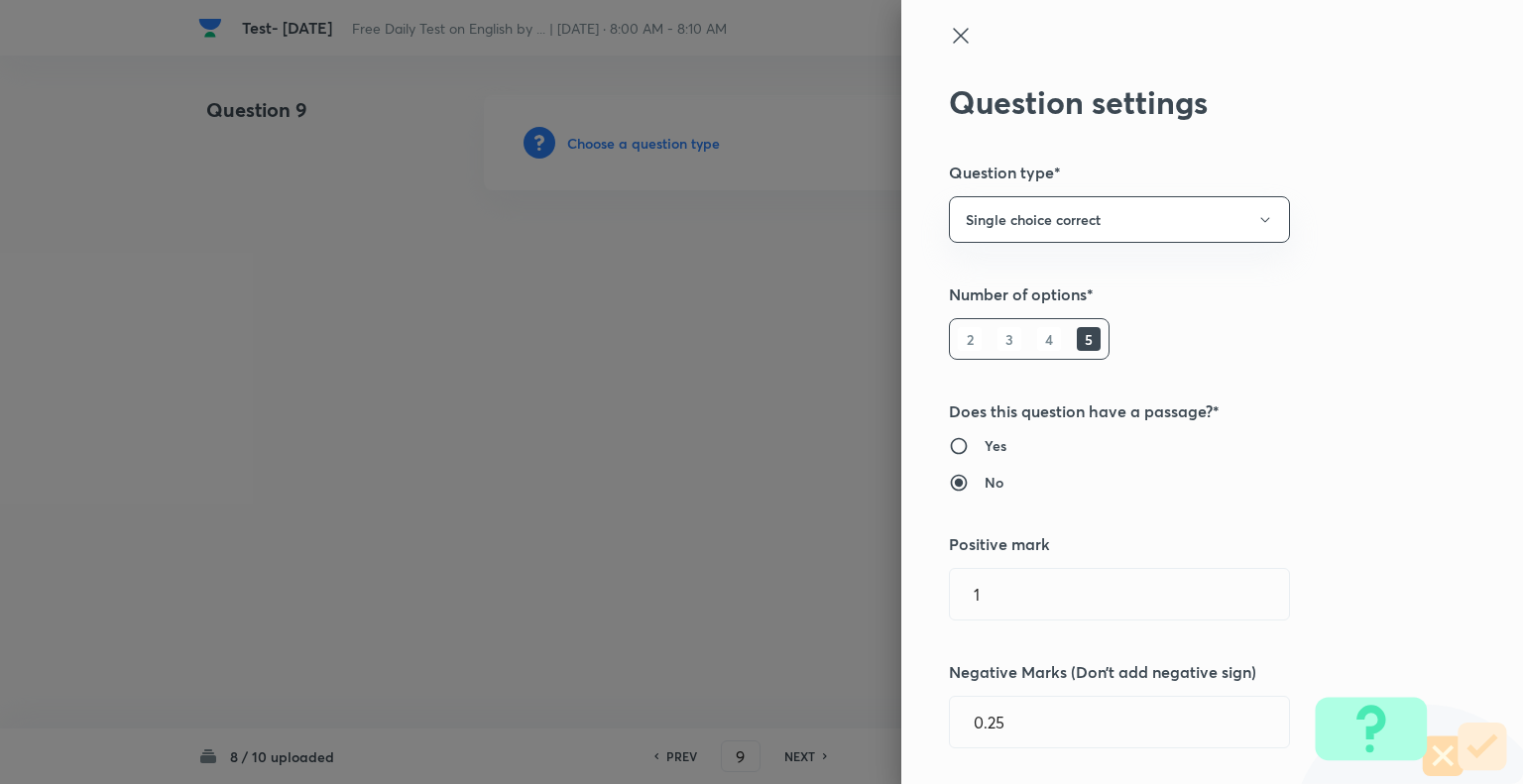 type 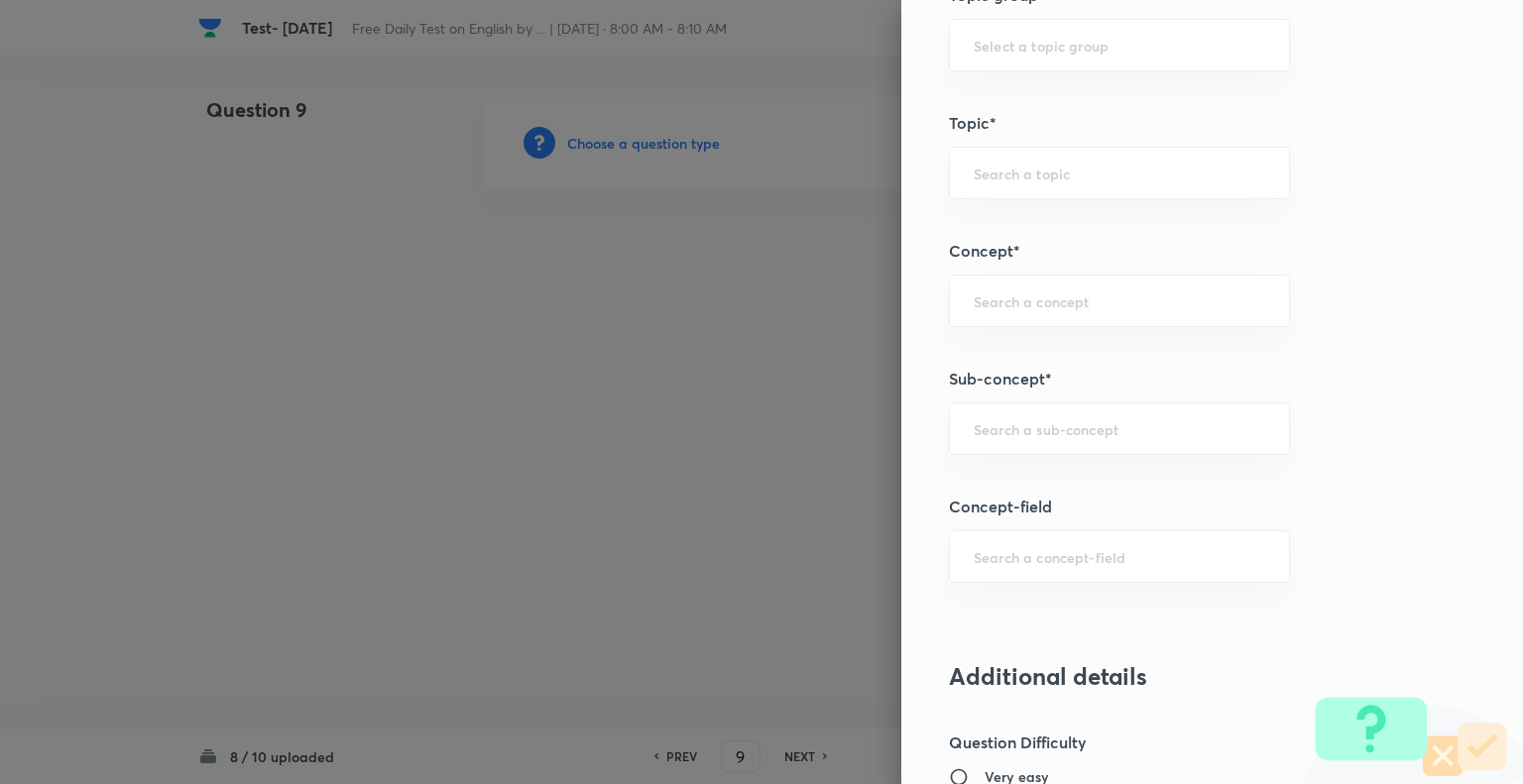 scroll, scrollTop: 1031, scrollLeft: 0, axis: vertical 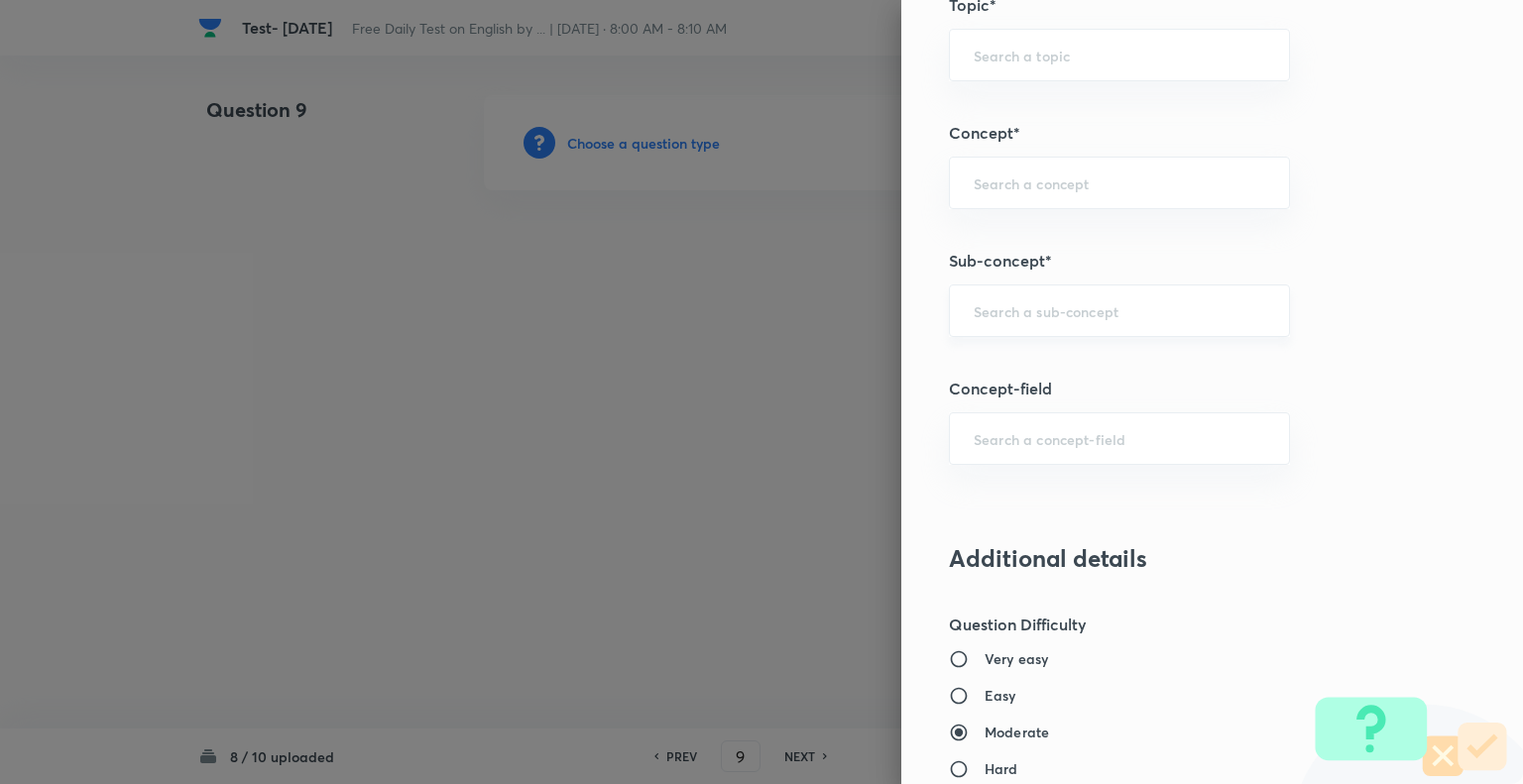 click at bounding box center [1119, 310] 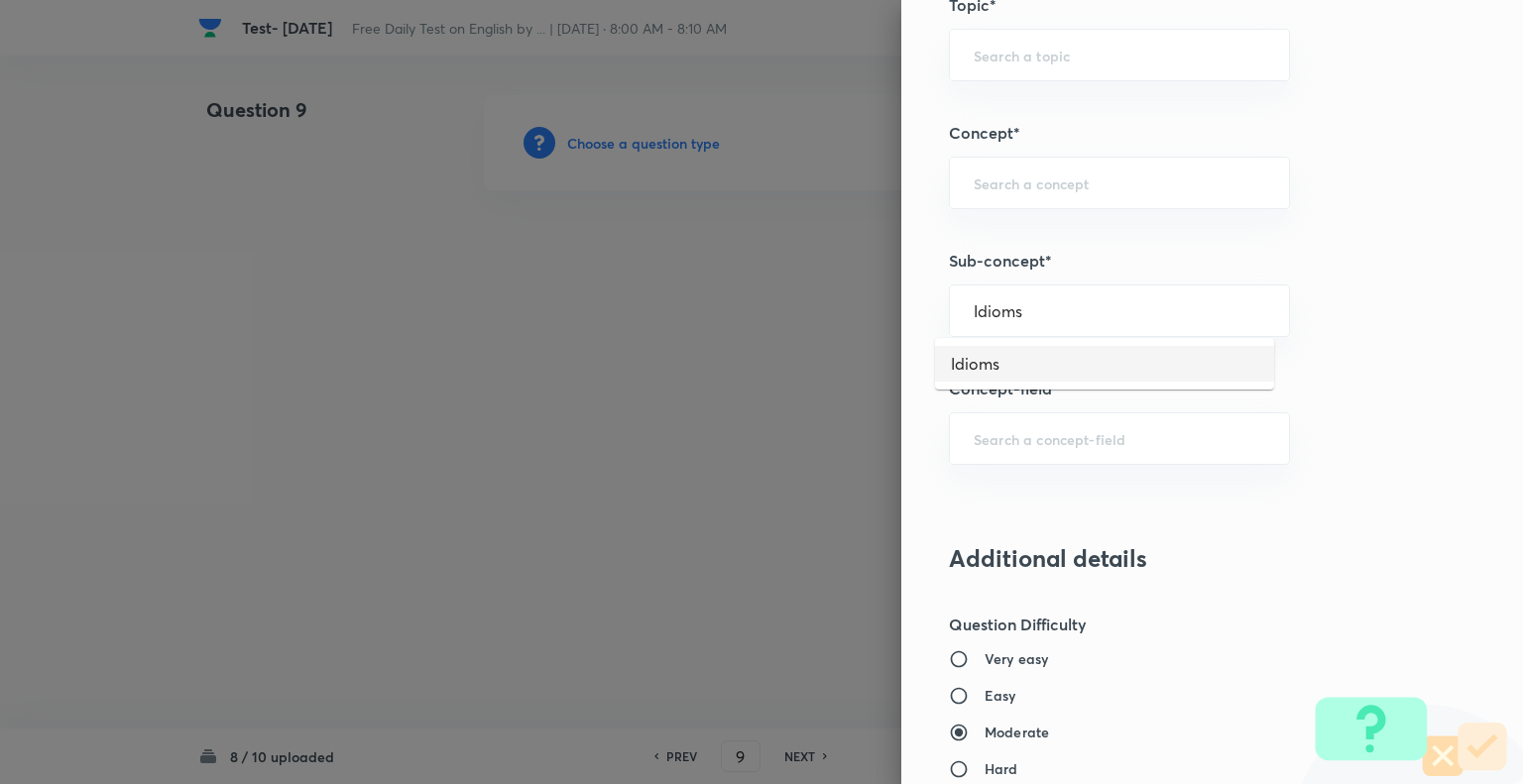 click on "Idioms" at bounding box center [1105, 364] 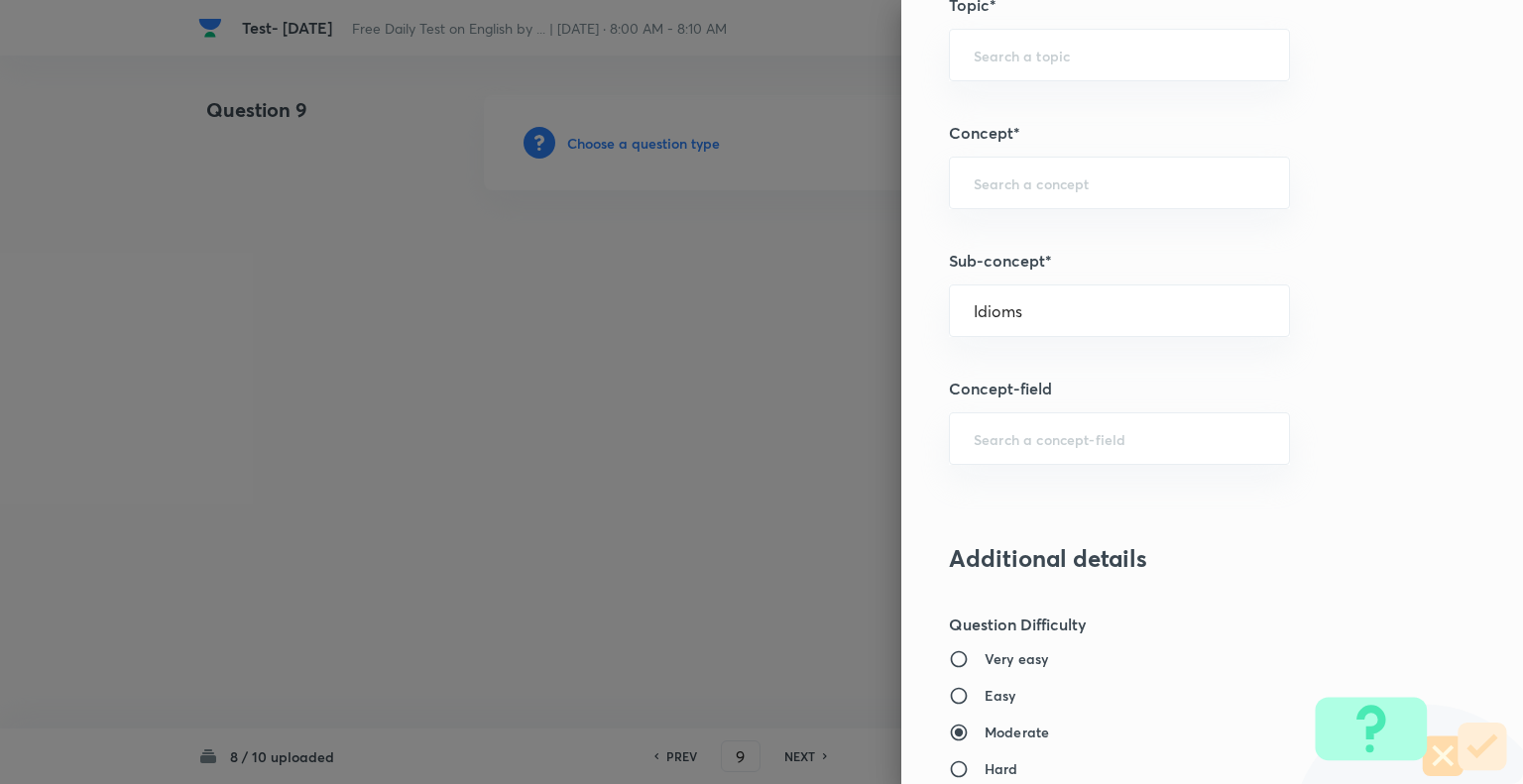 type on "English Language" 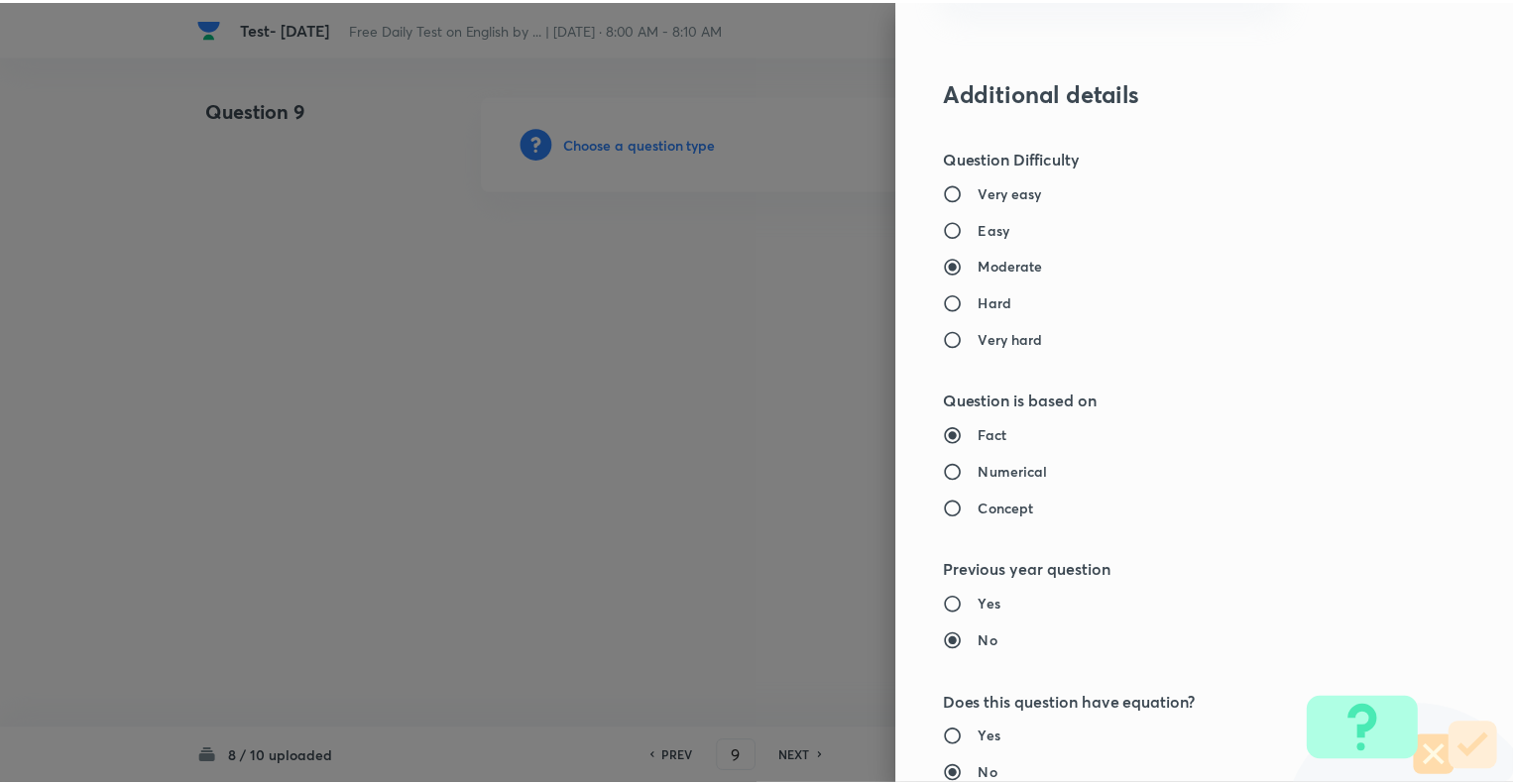 scroll, scrollTop: 1914, scrollLeft: 0, axis: vertical 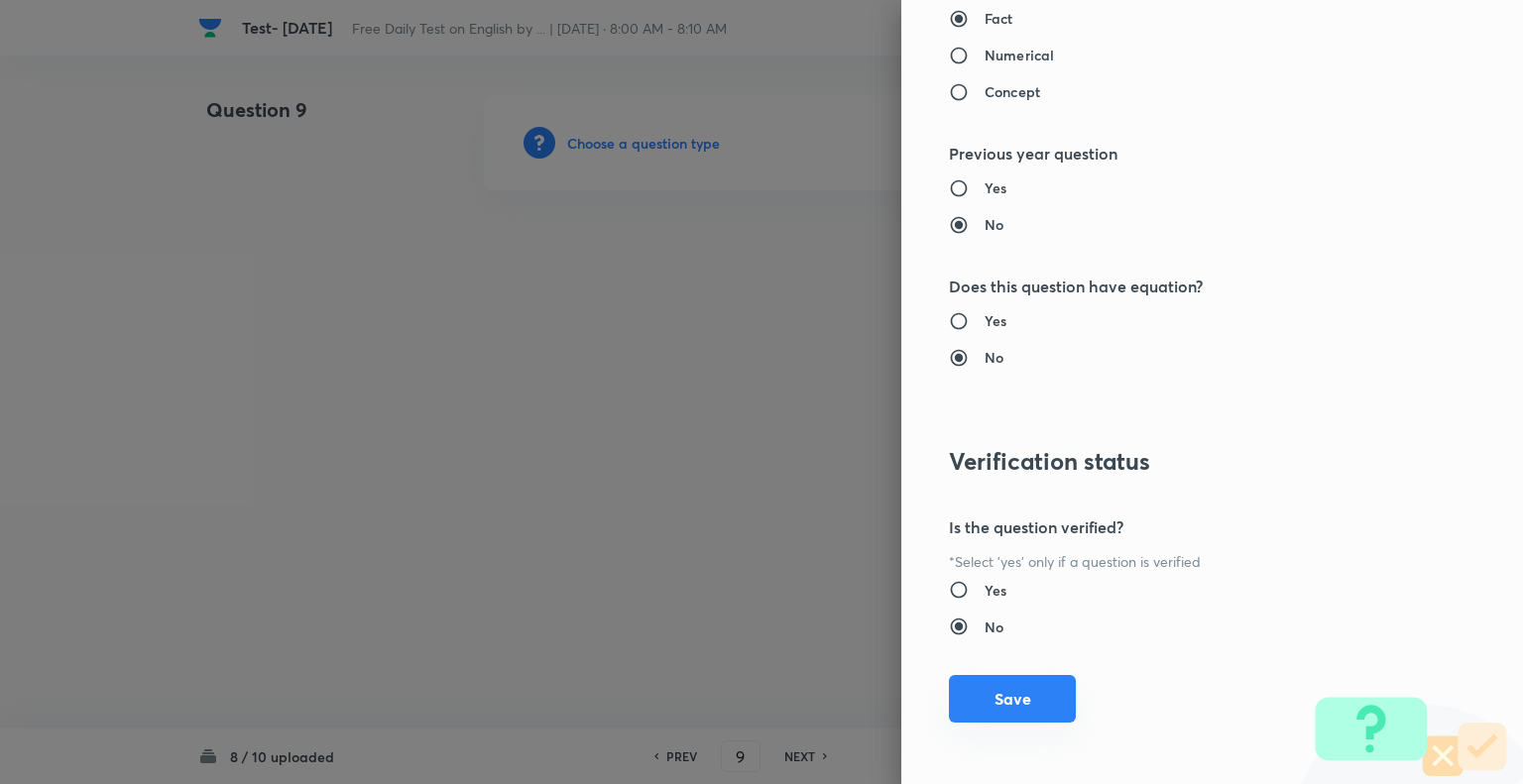 click on "Save" at bounding box center (1012, 699) 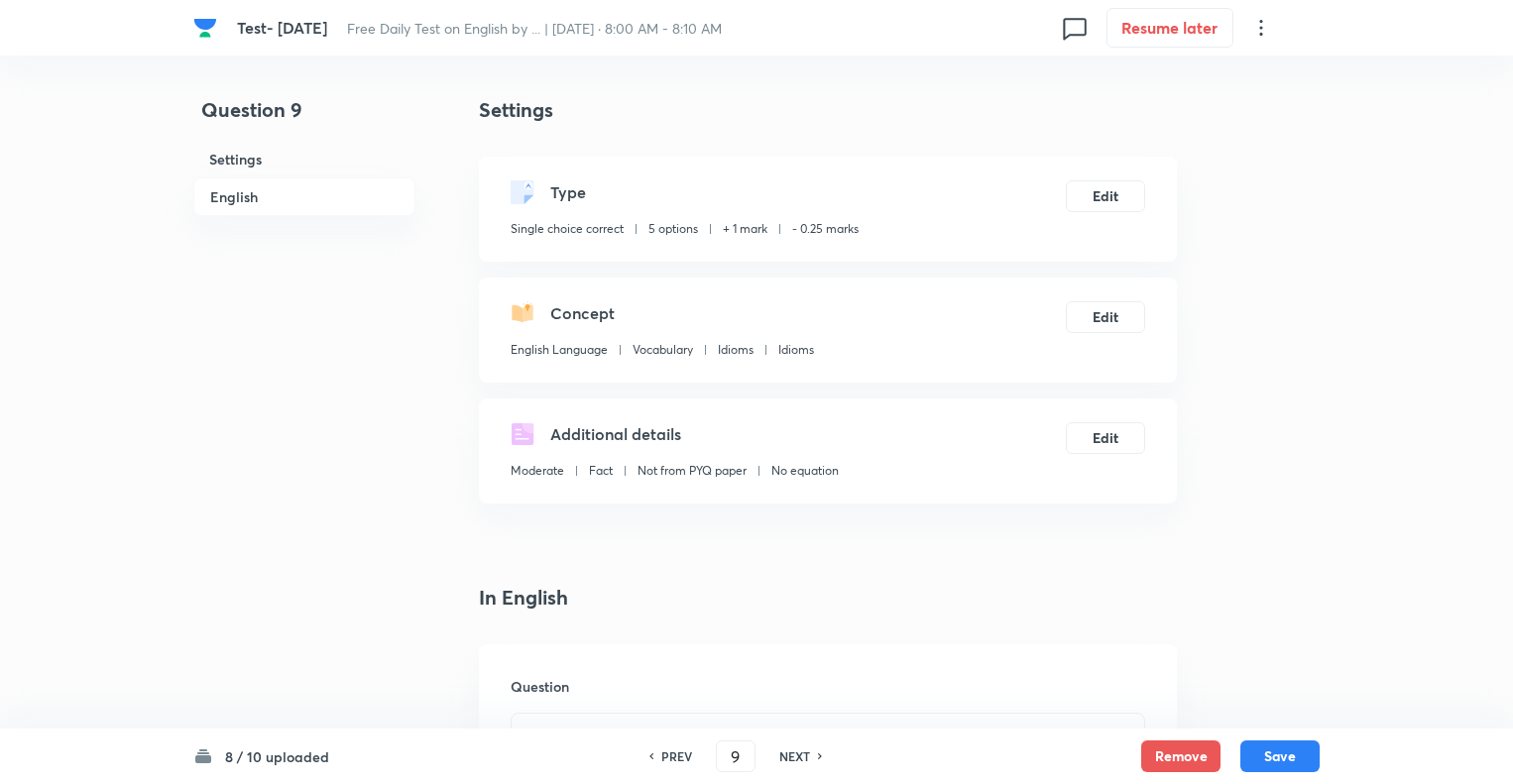 scroll, scrollTop: 0, scrollLeft: 0, axis: both 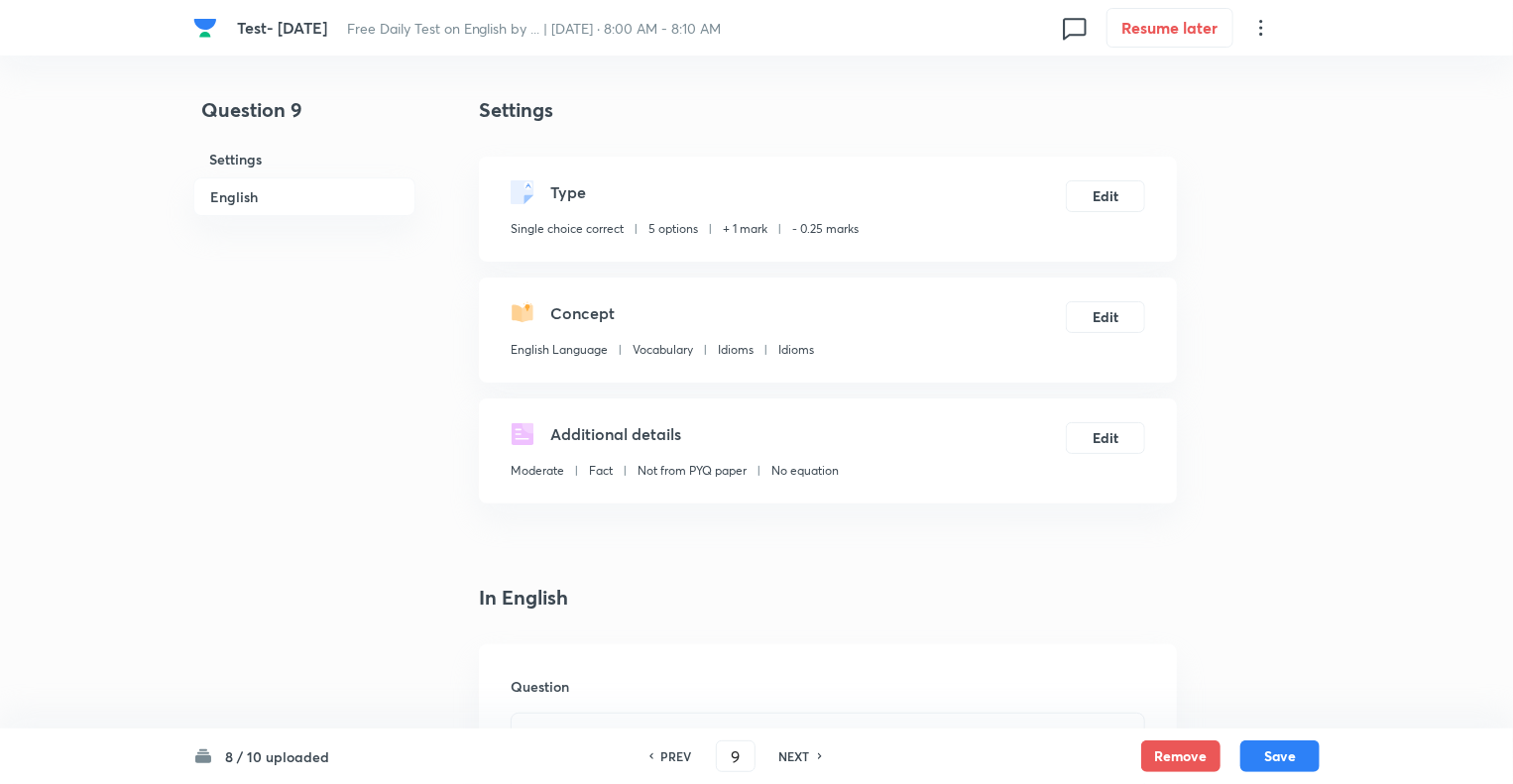 click on "Settings Type Single choice correct 5 options + 1 mark - 0.25 marks Edit Concept English Language Vocabulary Idioms Idioms Edit Additional details Moderate Fact Not from PYQ paper No equation Edit In English Question Option A Mark as correct answer Option B [PERSON_NAME] as correct answer Option C Mark as correct answer Option D [PERSON_NAME] as correct answer Option E [PERSON_NAME] as correct answer Solution" at bounding box center [828, 1453] 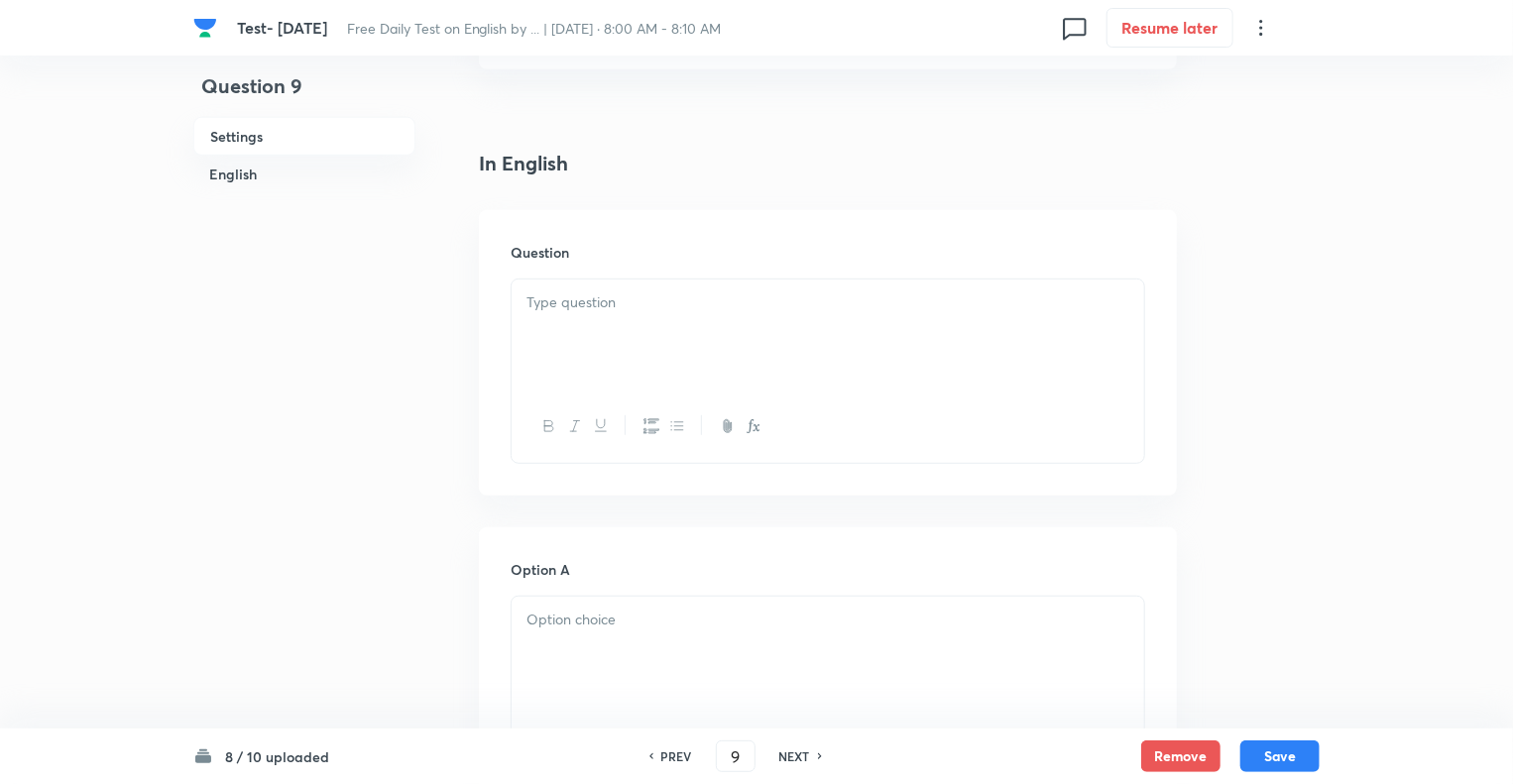 scroll, scrollTop: 436, scrollLeft: 0, axis: vertical 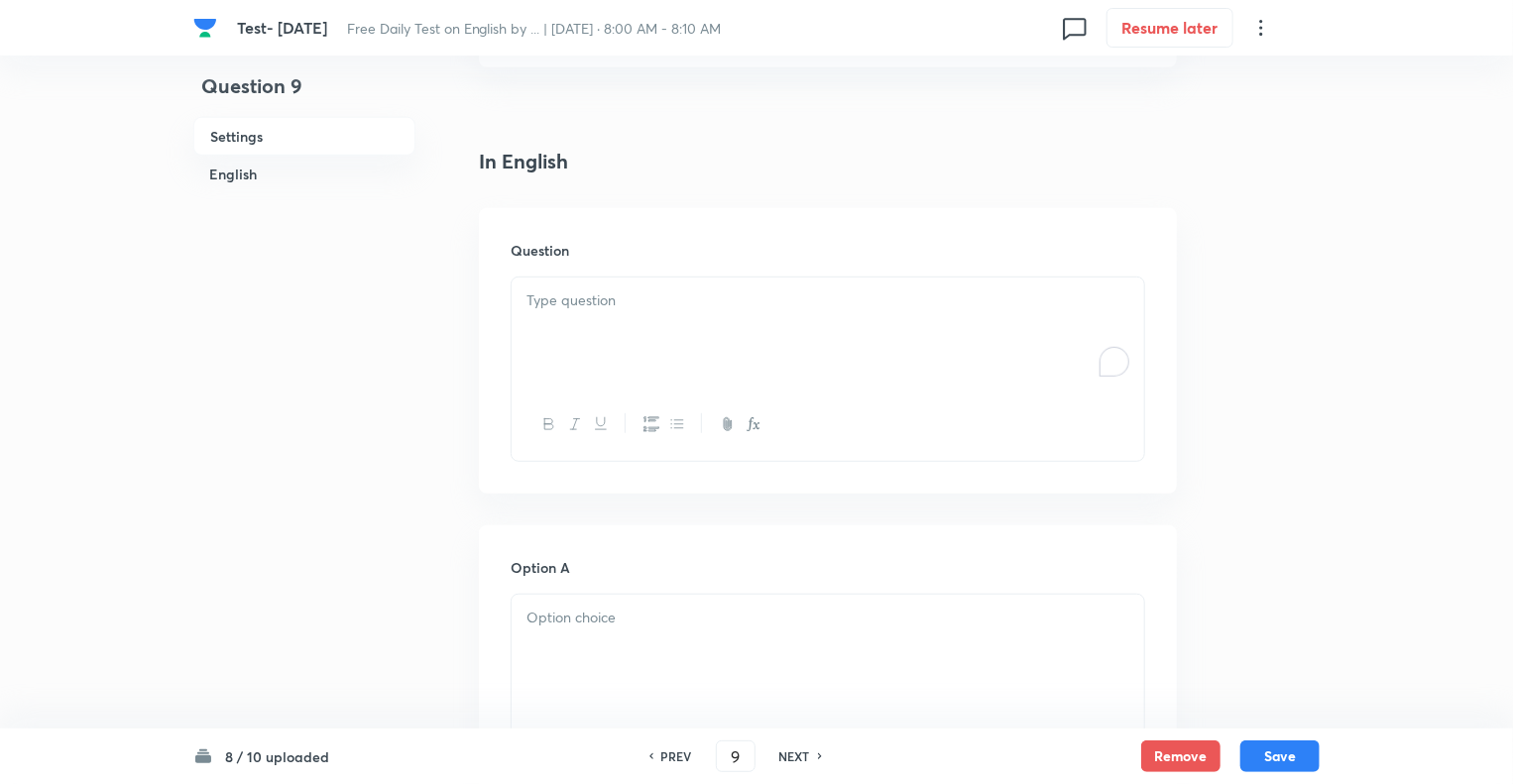 click at bounding box center [828, 333] 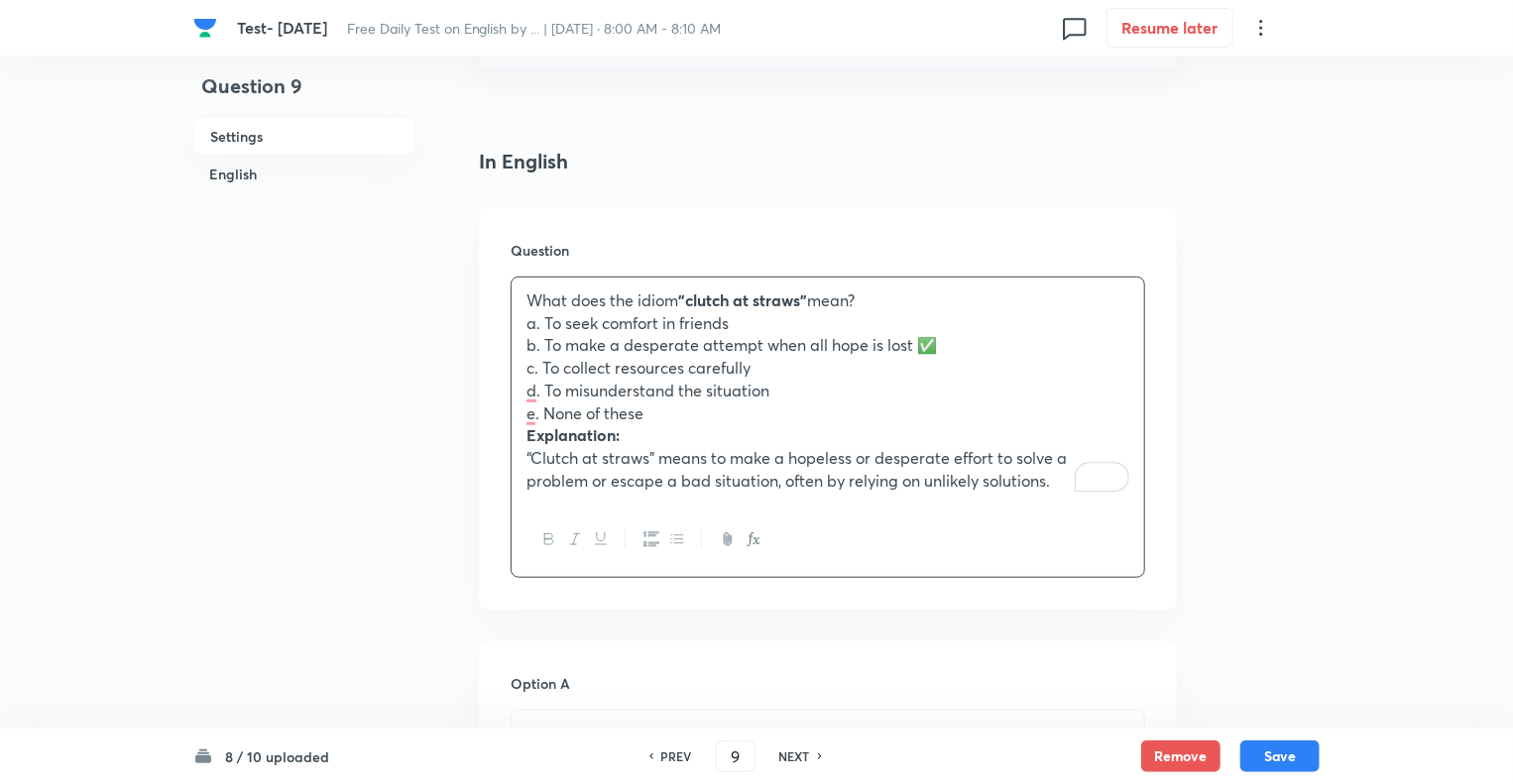 drag, startPoint x: 656, startPoint y: 419, endPoint x: 520, endPoint y: 329, distance: 163.0828 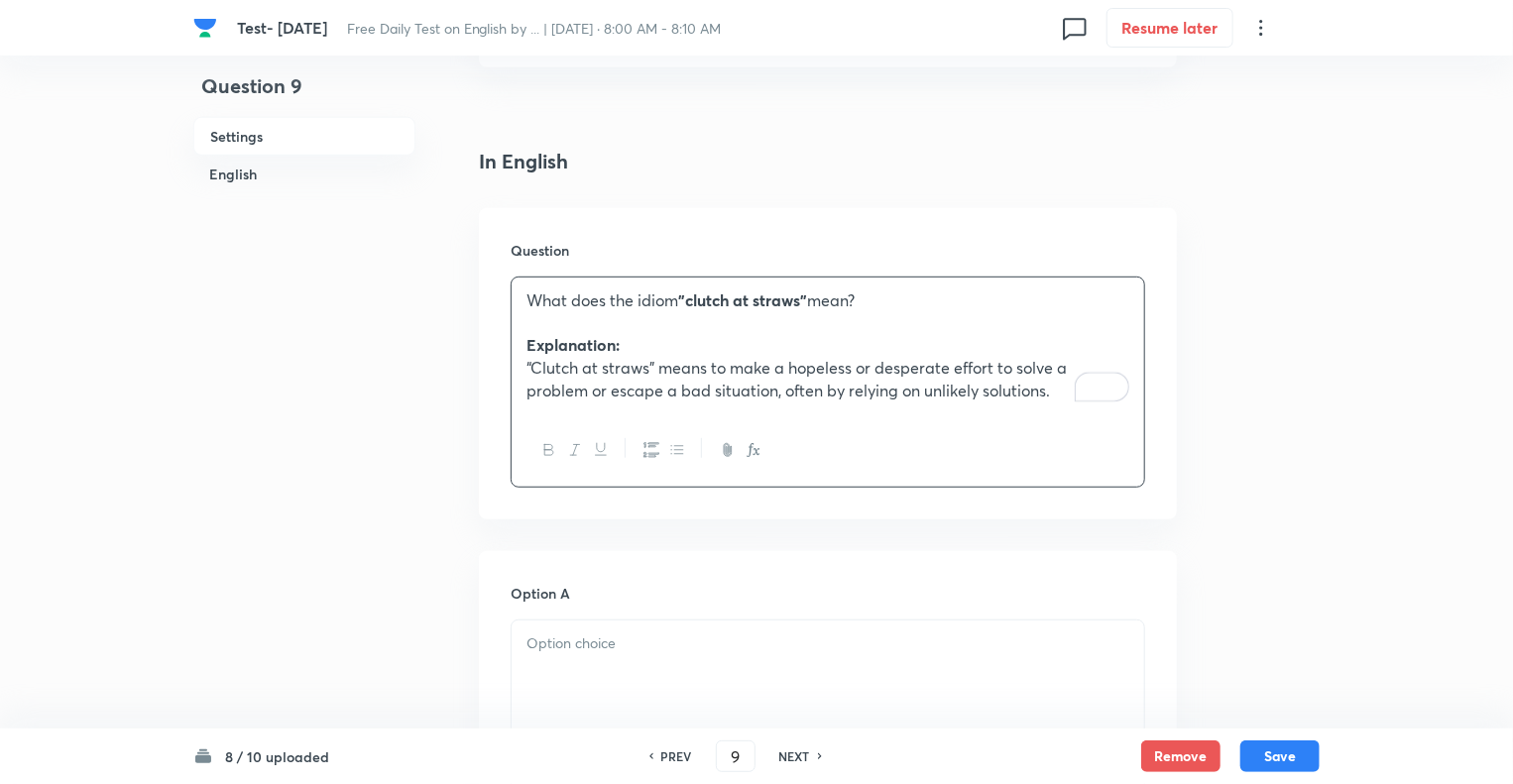 click at bounding box center [828, 643] 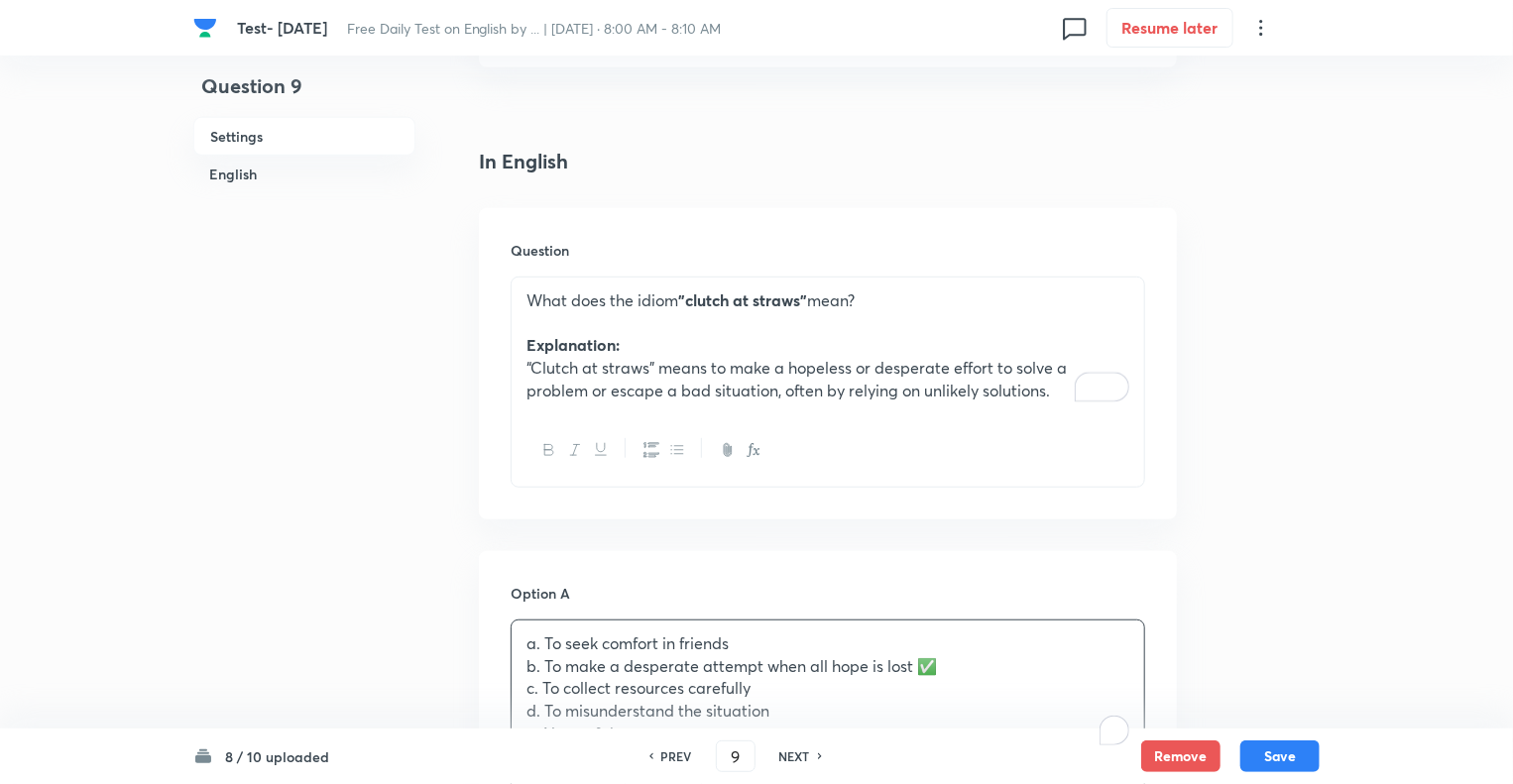 click on "Question 9 Settings English" at bounding box center (304, 1082) 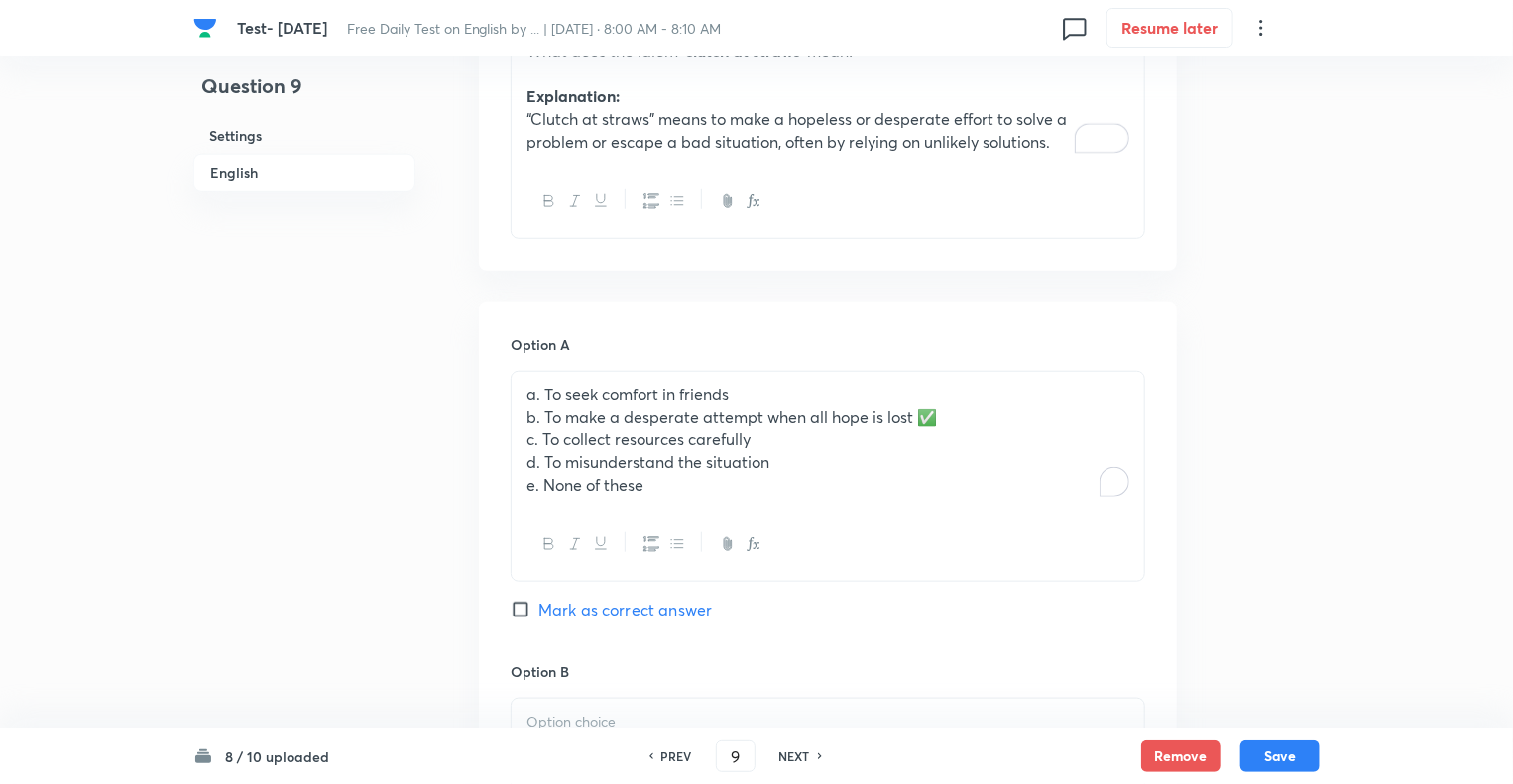 scroll, scrollTop: 714, scrollLeft: 0, axis: vertical 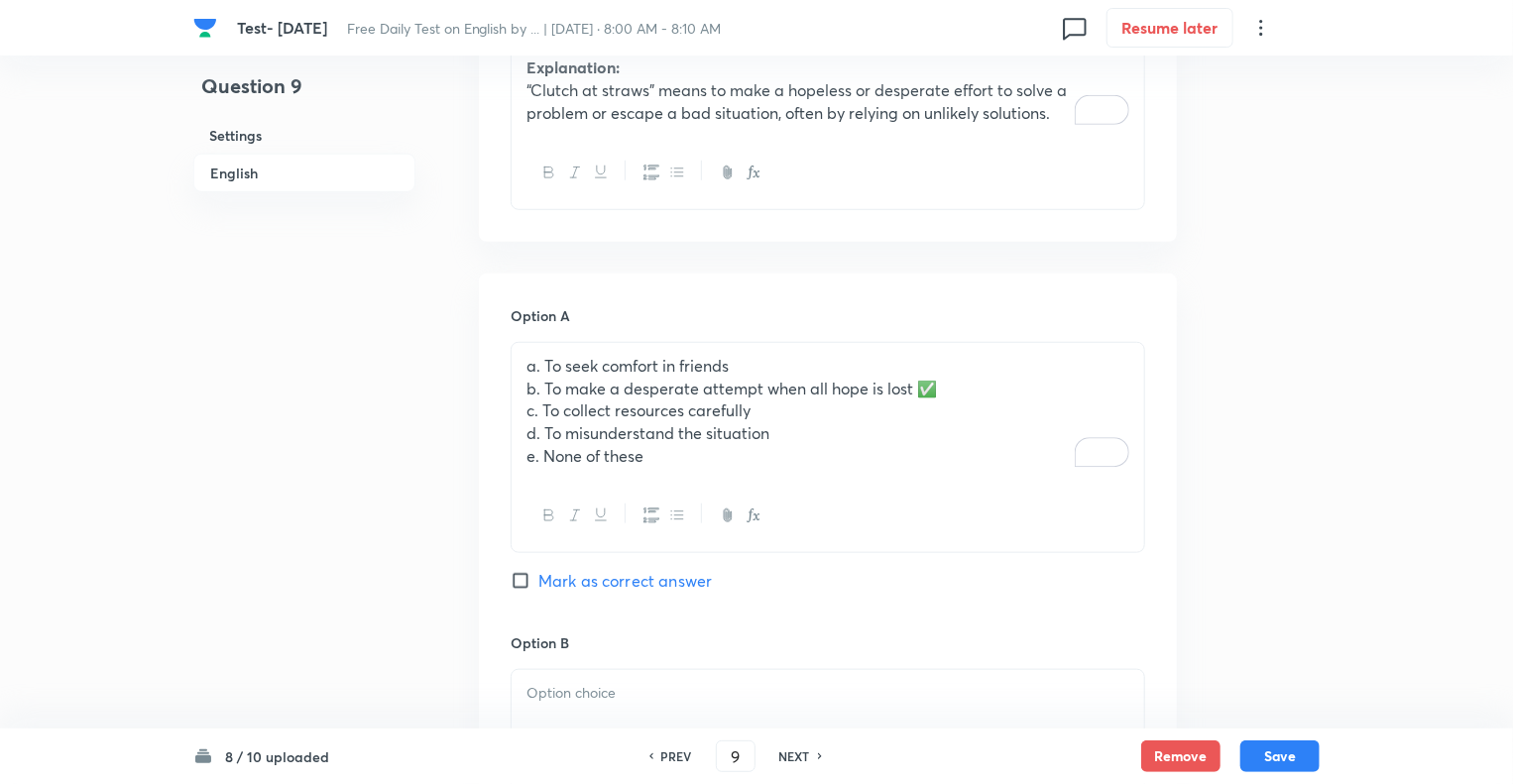 click on "e. None of these" at bounding box center [828, 456] 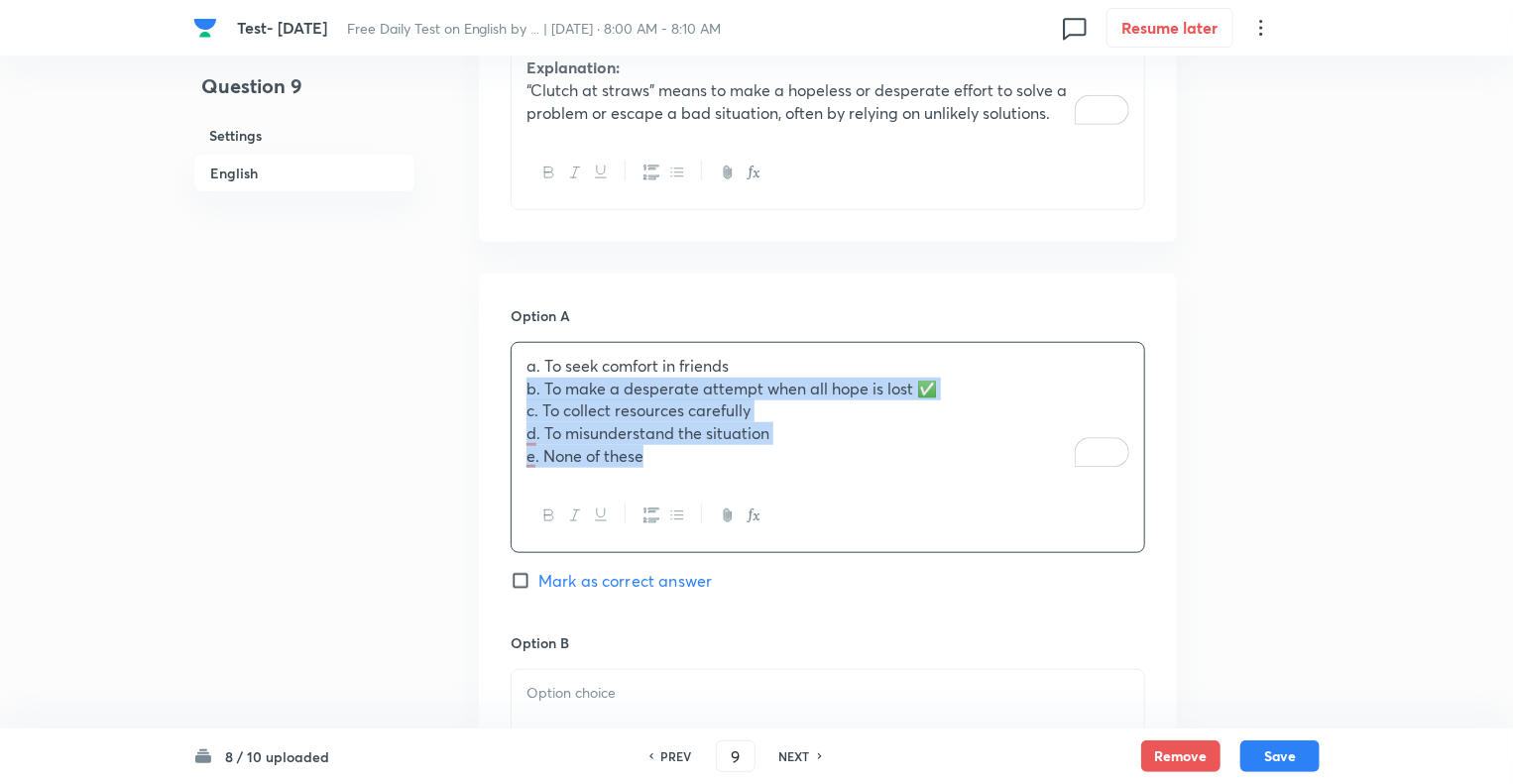 click on "Test- [DATE] Free Daily Test on English by ... | [DATE] · 8:00 AM - 8:10 AM 0 Resume later Question 9 Settings English Settings Type Single choice correct 5 options + 1 mark - 0.25 marks Edit Concept English Language Vocabulary Idioms Idioms Edit Additional details Moderate Fact Not from PYQ paper No equation Edit In English Question What does the idiom  "clutch at straws"  mean? Explanation:  “Clutch at straws” means to make a hopeless or desperate effort to solve a problem or escape a bad situation, often by relying on unlikely solutions. Option A a. To seek comfort in friends b. To make a desperate attempt when all hope is lost ✅ c. To collect resources carefully d. To misunderstand the situation e. None of these Mark as correct answer Option B [PERSON_NAME] as correct answer Option C [PERSON_NAME] as correct answer Option D [PERSON_NAME] as correct answer Option E [PERSON_NAME] as correct answer Solution
8 / 10 uploaded
PREV 9 ​ NEXT Remove Save No internet connection" at bounding box center (756, 805) 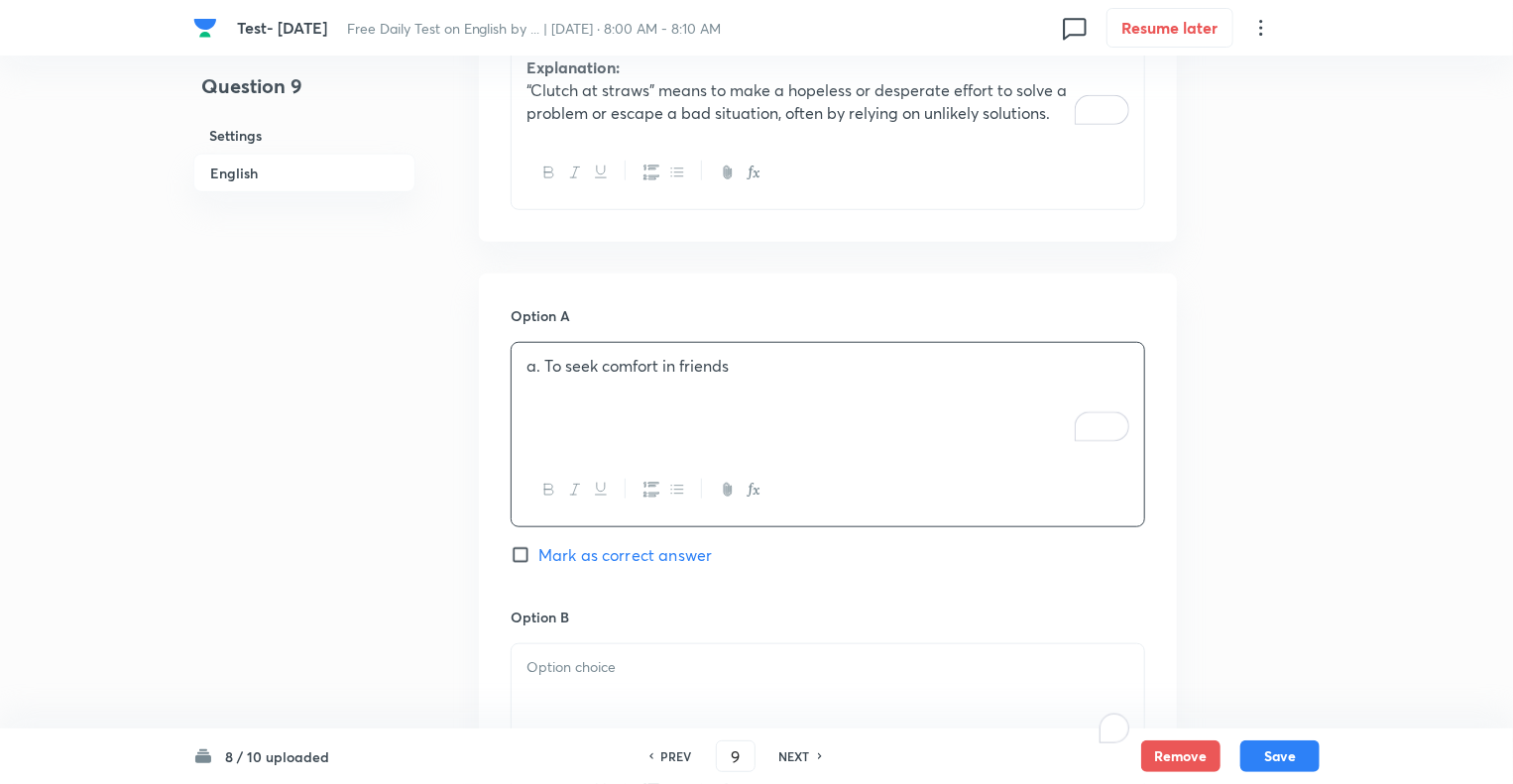 click at bounding box center [828, 700] 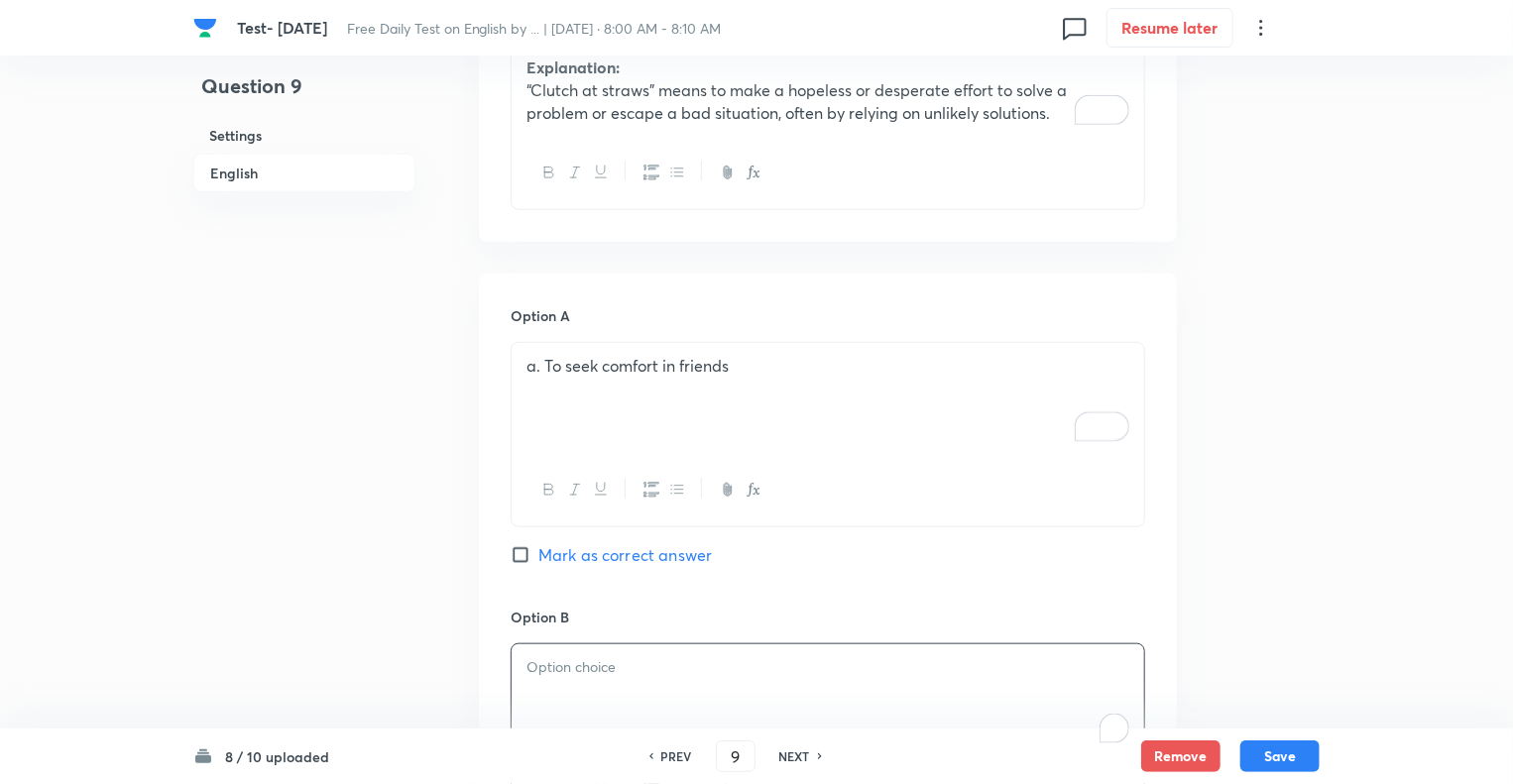 paste 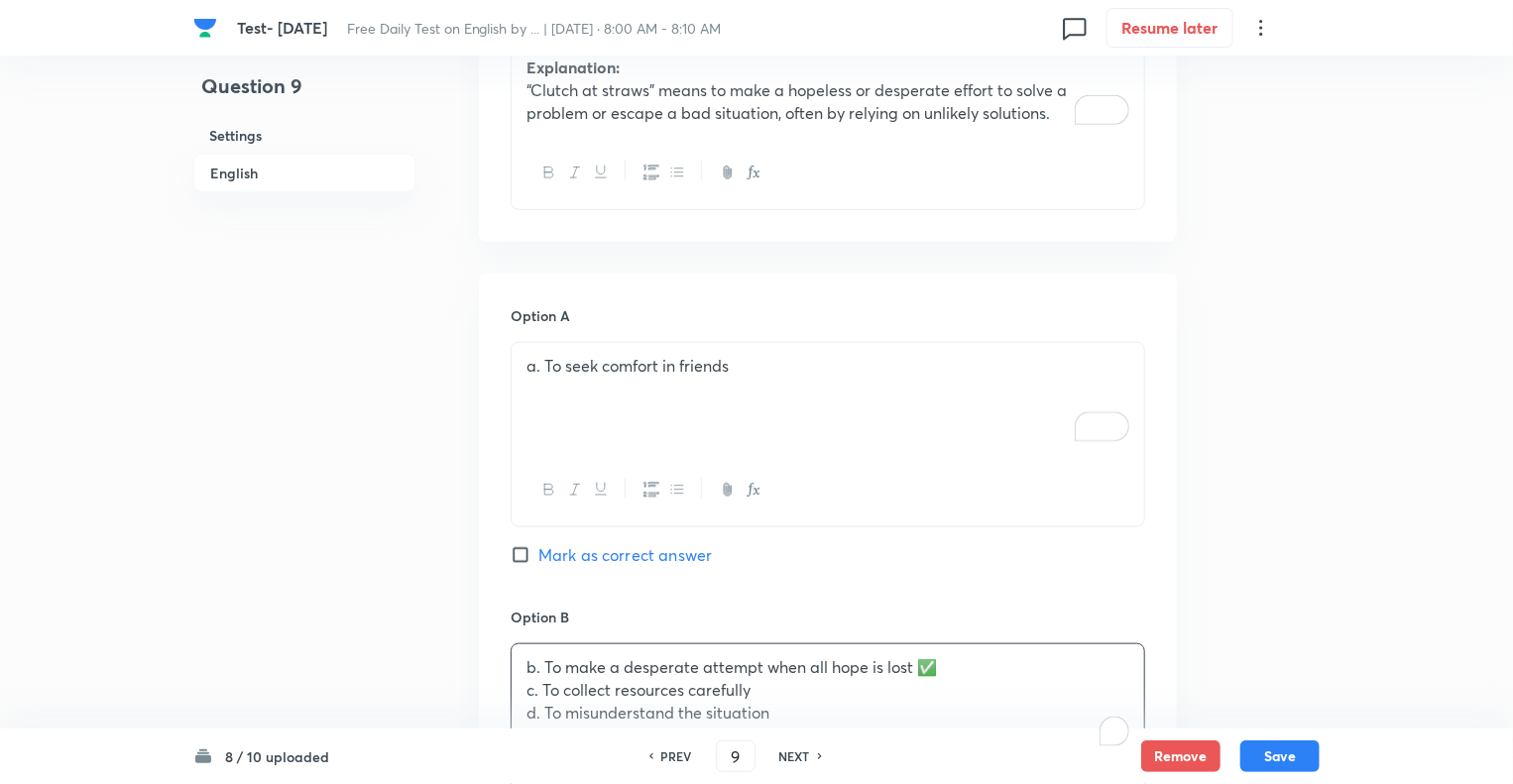 click on "b. To make a desperate attempt when all hope is lost ✅" at bounding box center (828, 667) 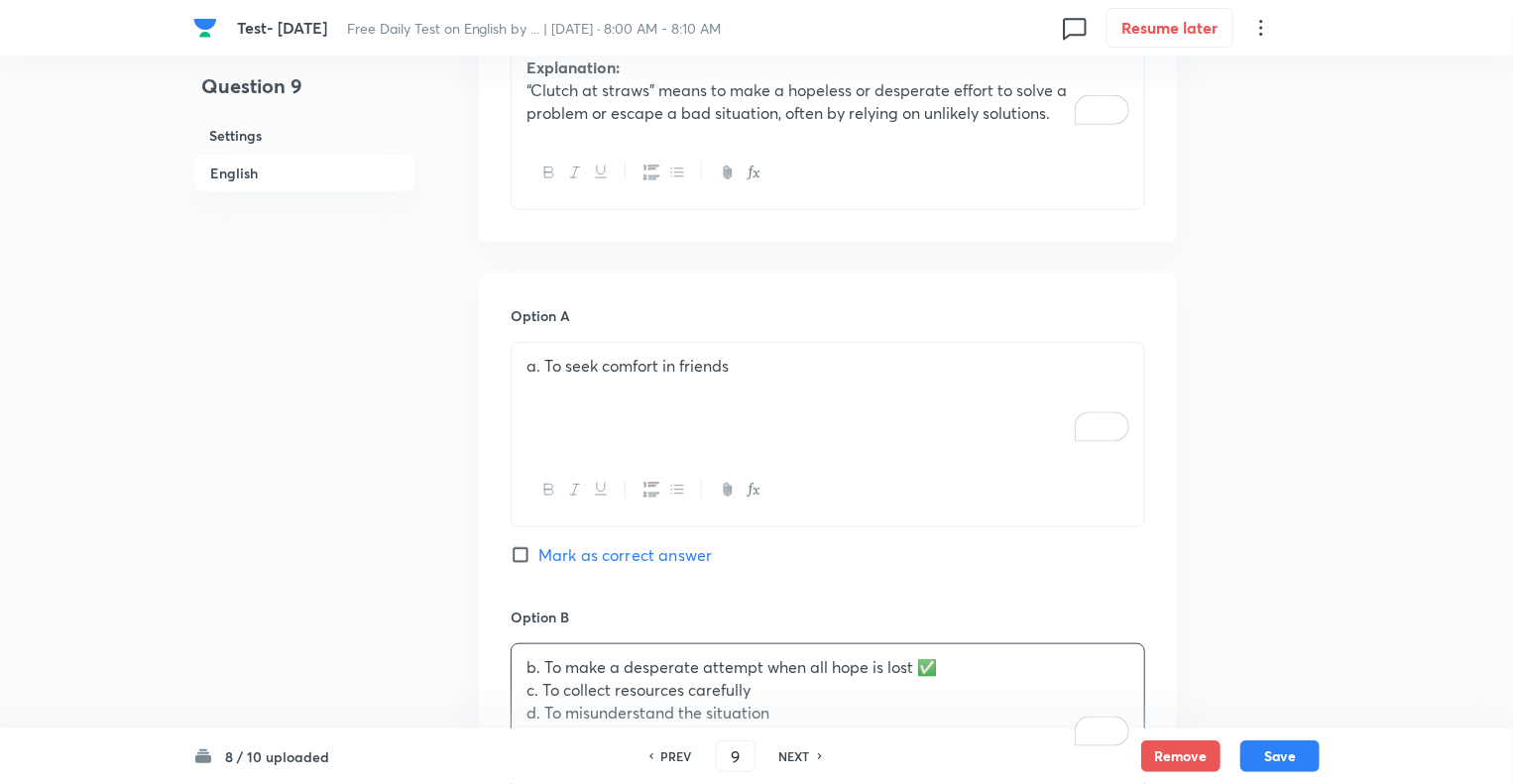 type 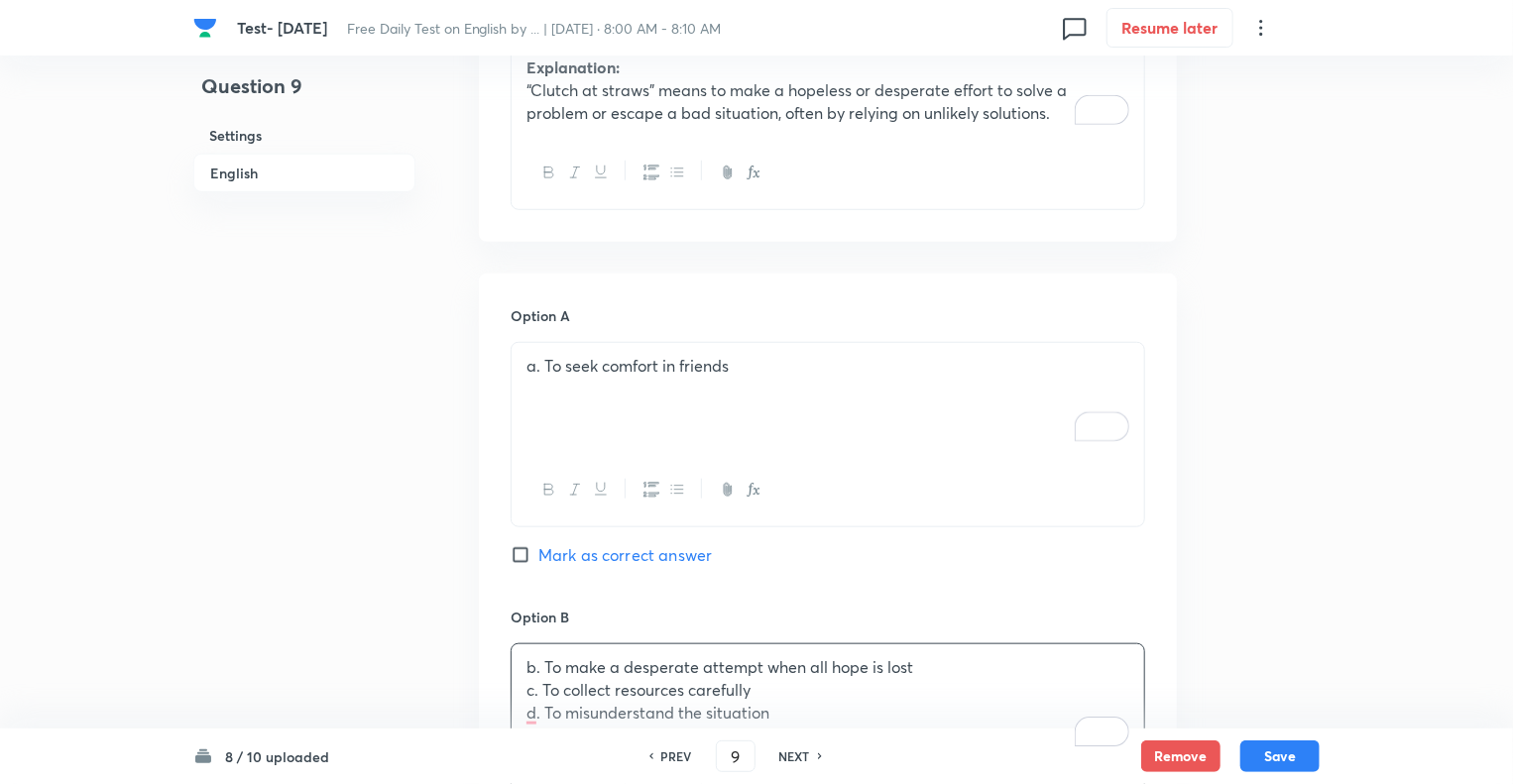 click on "Question 9 Settings English" at bounding box center (304, 793) 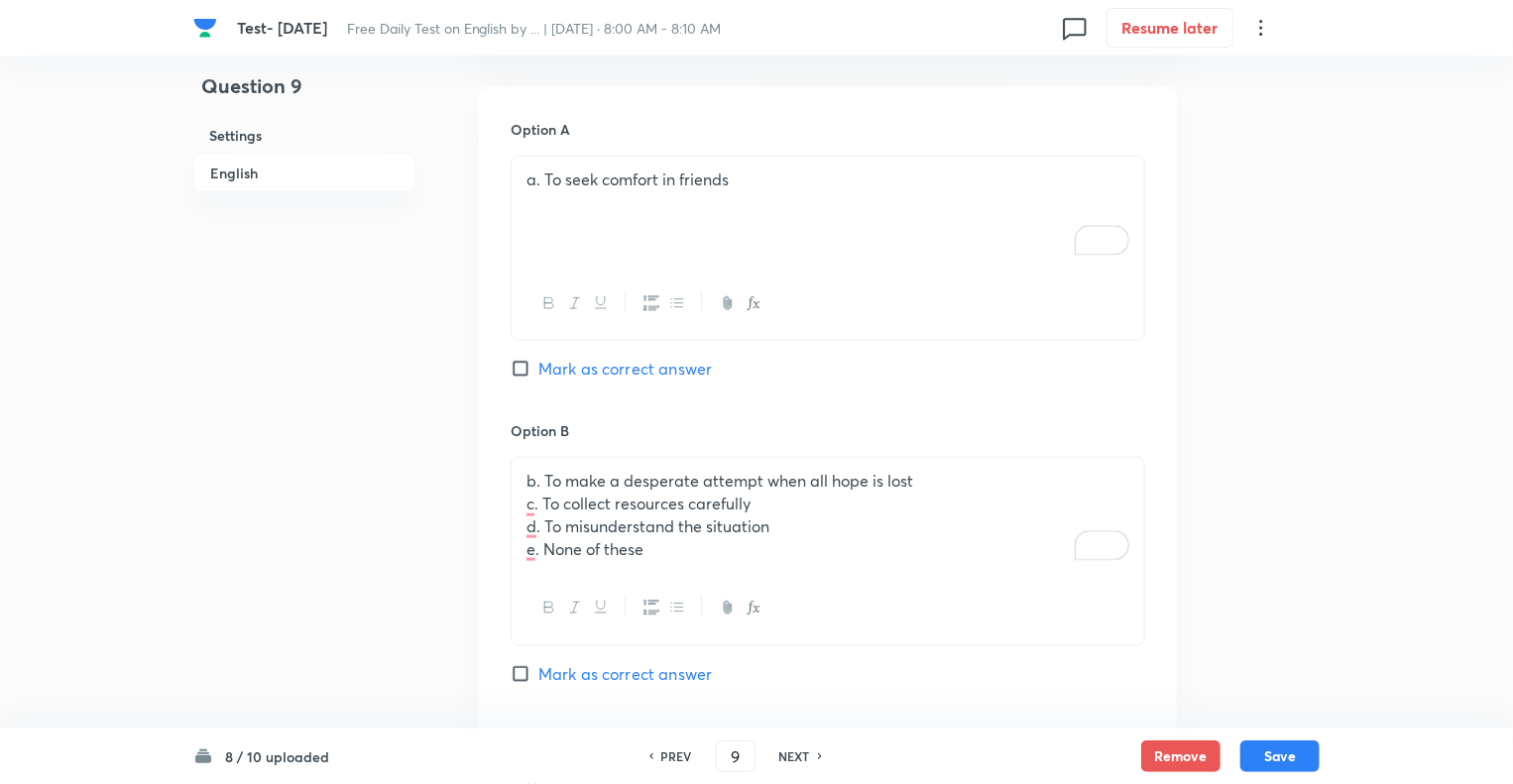 scroll, scrollTop: 991, scrollLeft: 0, axis: vertical 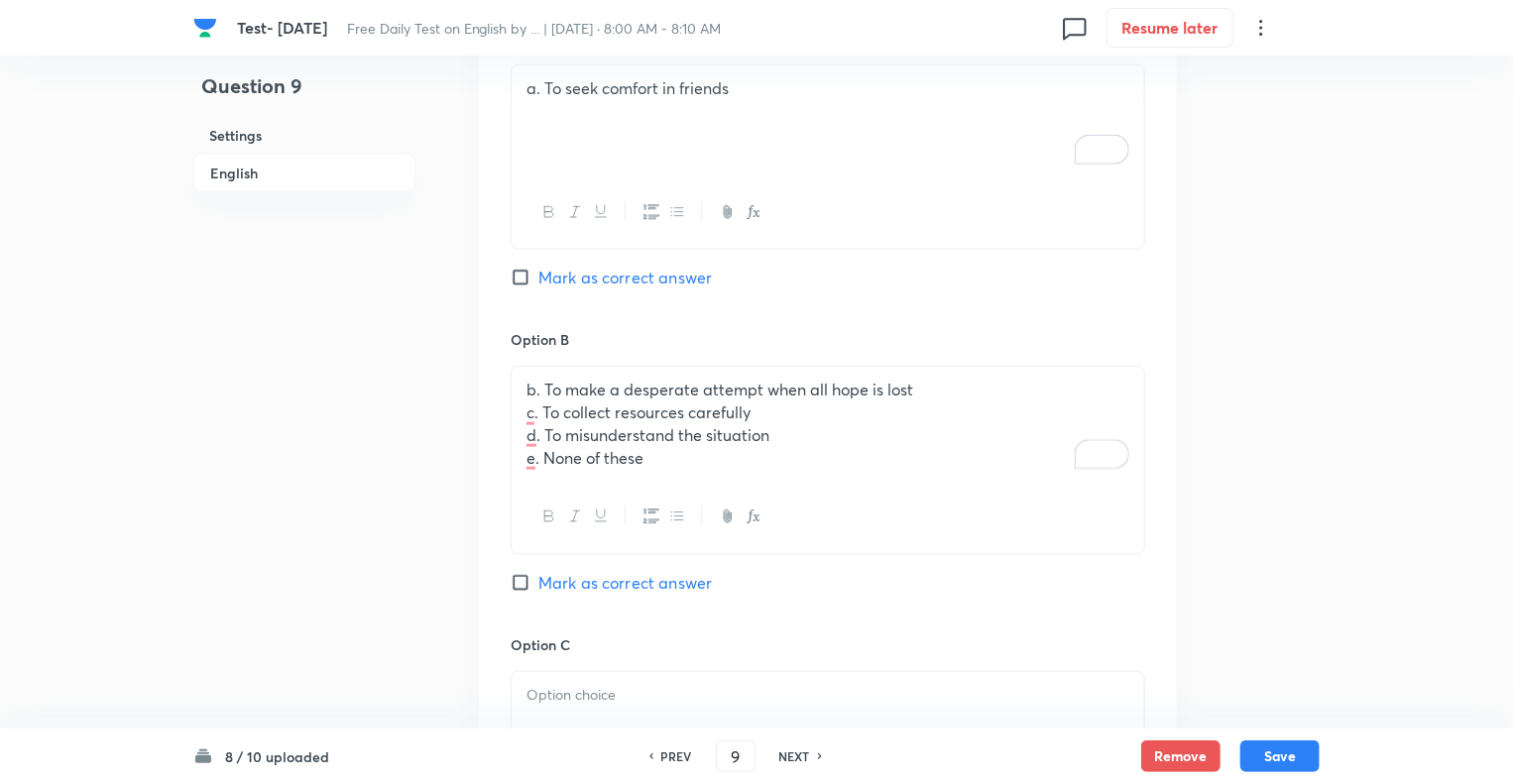 click on "Mark as correct answer" at bounding box center (524, 583) 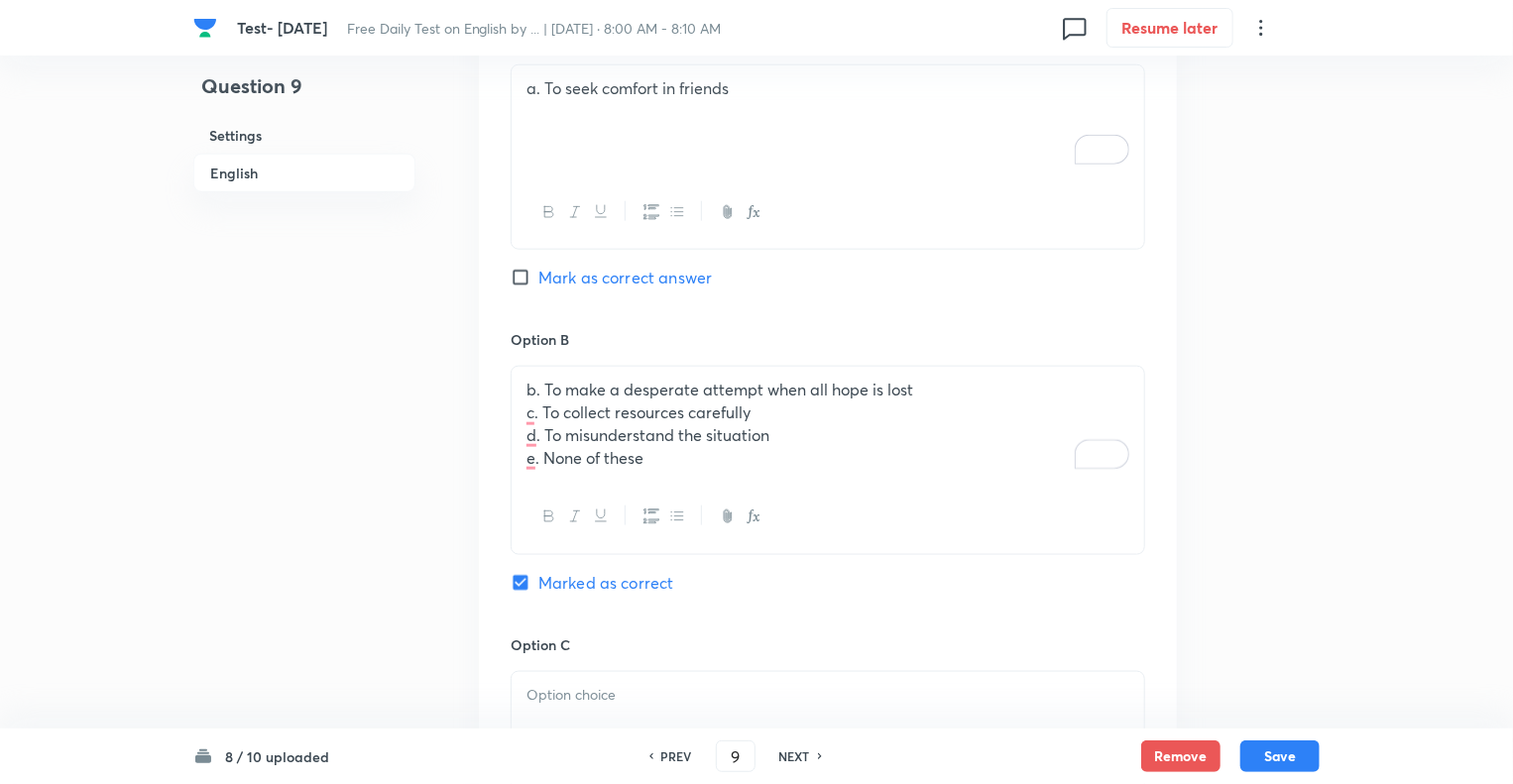 click on "e. None of these" at bounding box center (828, 458) 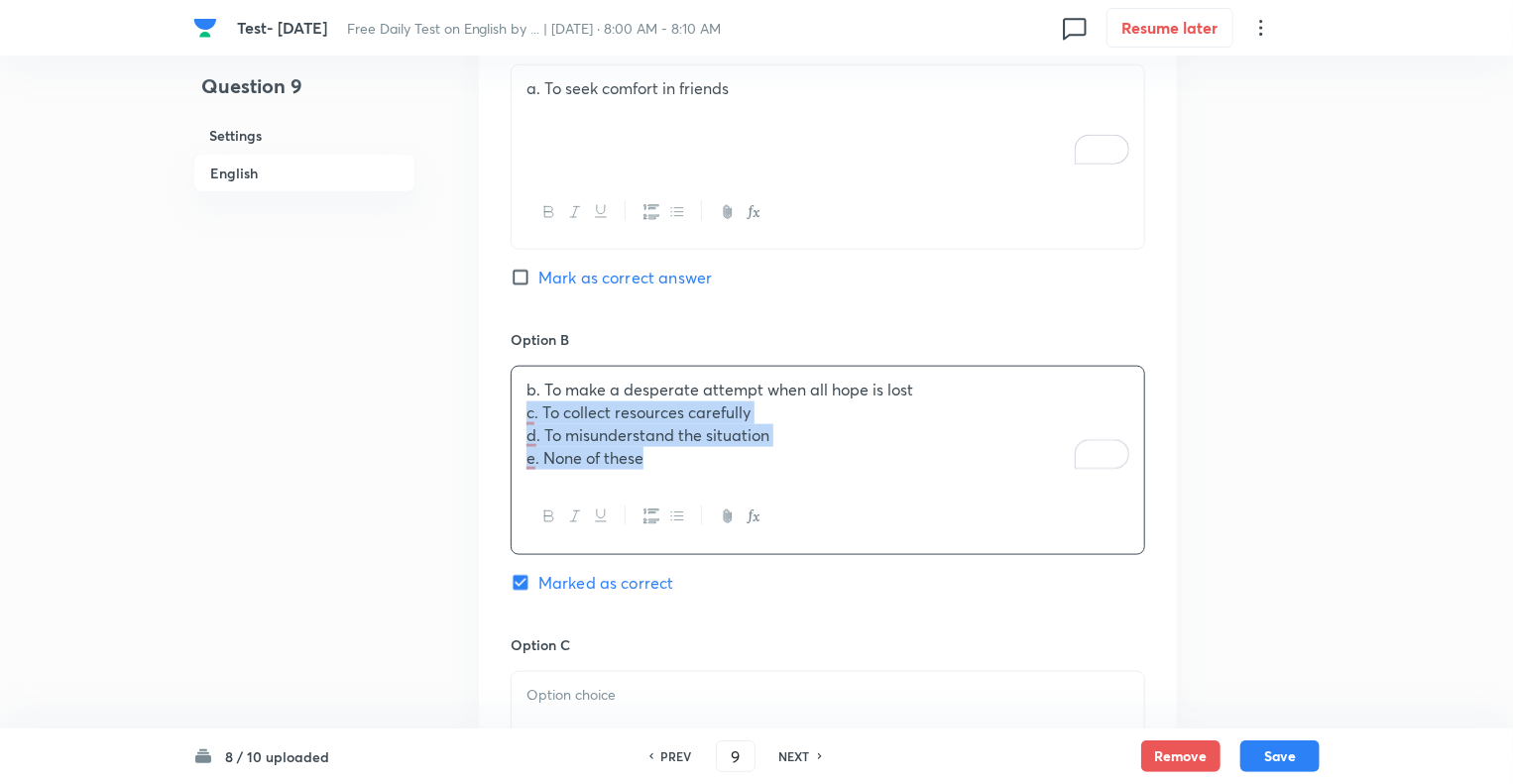 click on "Test- [DATE] Free Daily Test on English by ... | [DATE] · 8:00 AM - 8:10 AM 0 Resume later Question 9 Settings English Settings Type Single choice correct 5 options + 1 mark - 0.25 marks Edit Concept English Language Vocabulary Idioms Idioms Edit Additional details Moderate Fact Not from PYQ paper No equation Edit In English Question What does the idiom  "clutch at straws"  mean? Explanation:  “Clutch at straws” means to make a hopeless or desperate effort to solve a problem or escape a bad situation, often by relying on unlikely solutions. Option A a. To seek comfort in friends [PERSON_NAME] as correct answer Option B b. To make a desperate attempt when all hope is lost  c. To collect resources carefully d. To misunderstand the situation e. None of these Marked as correct Option C [PERSON_NAME] as correct answer Option D [PERSON_NAME] as correct answer Option E [PERSON_NAME] as correct answer Solution
8 / 10 uploaded
PREV 9 ​ NEXT Remove Save No internet connection Test- [DATE] | Unacademy" at bounding box center (756, 515) 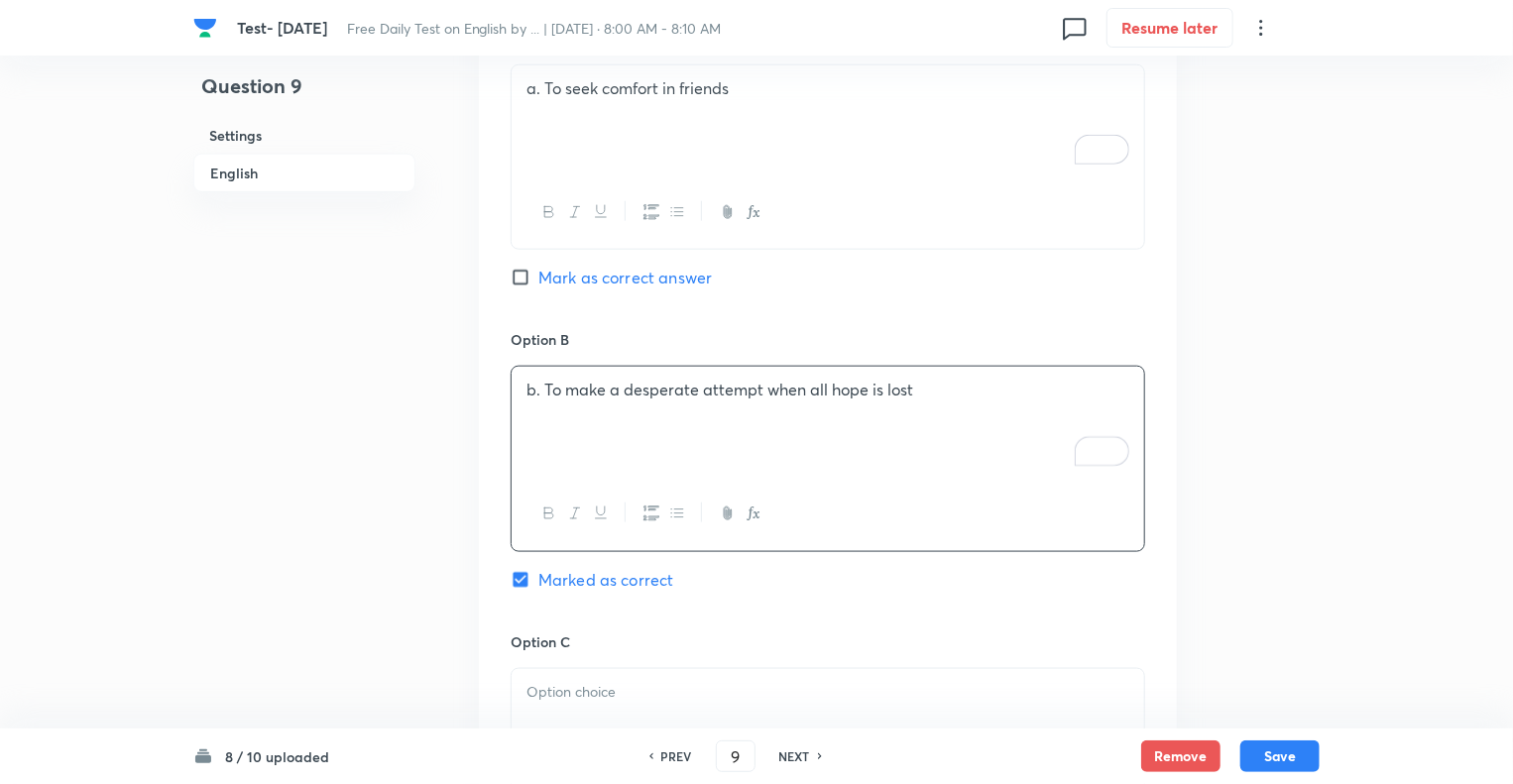 click on "Question 9 Settings English" at bounding box center [304, 514] 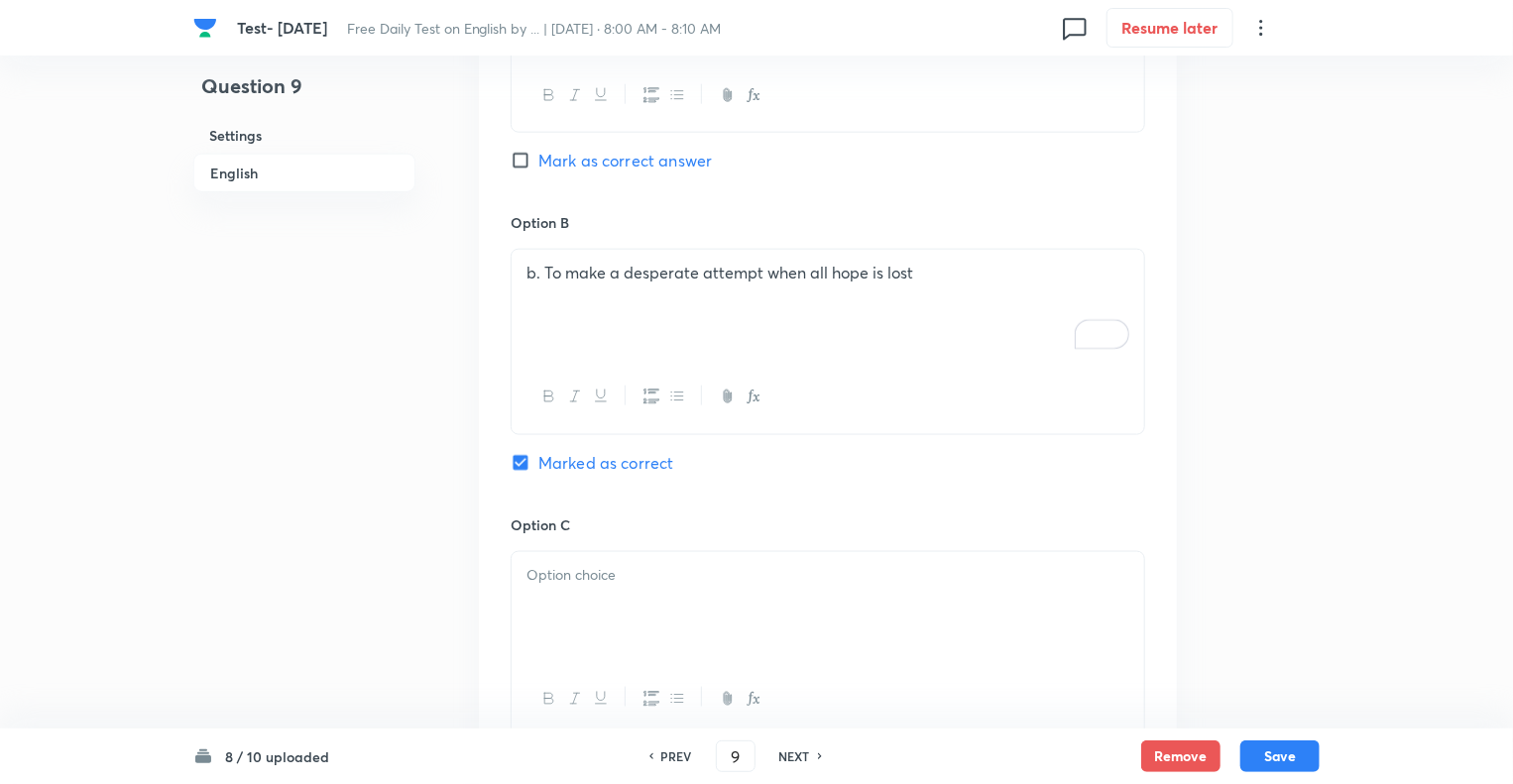 scroll, scrollTop: 1110, scrollLeft: 0, axis: vertical 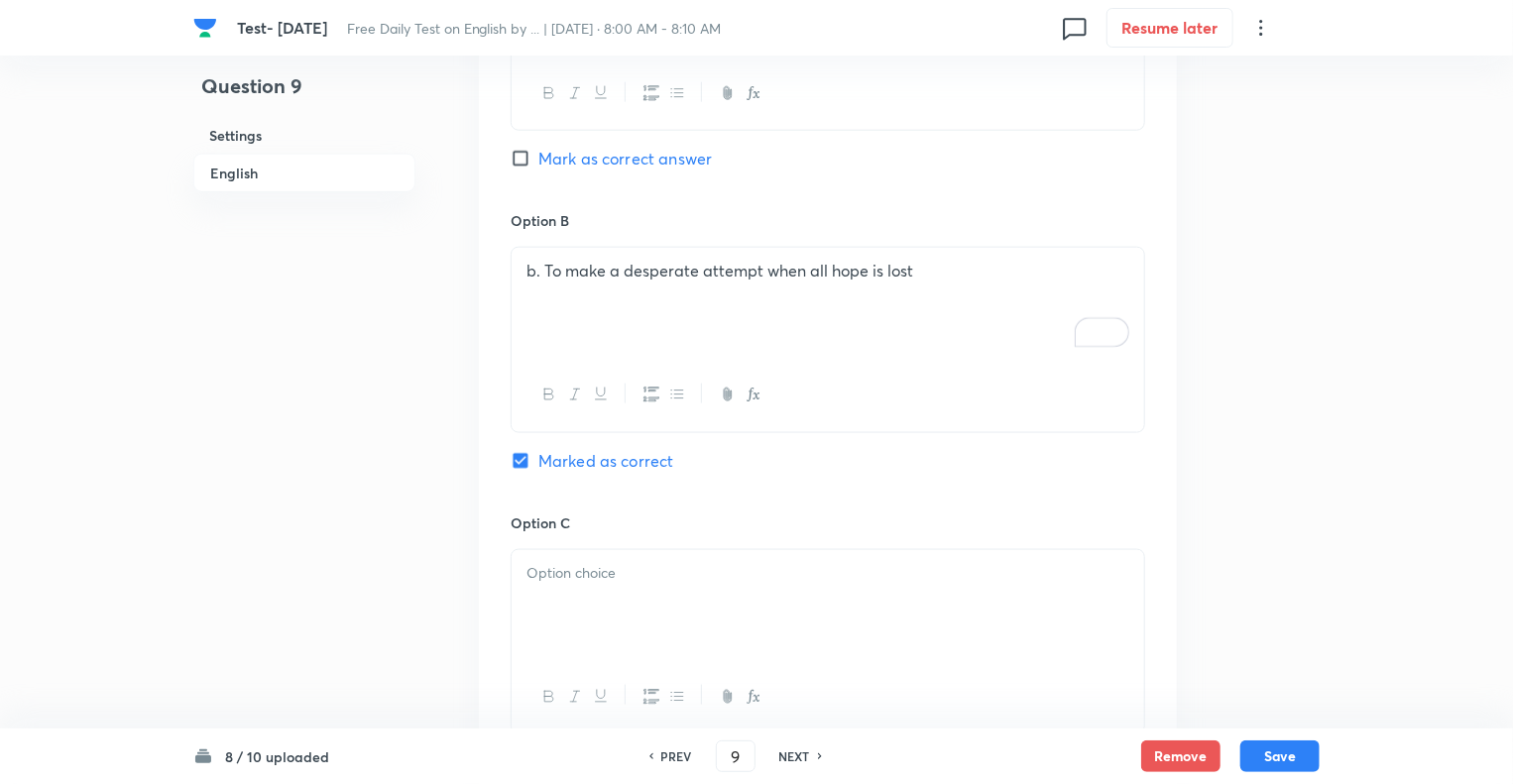 click at bounding box center (828, 573) 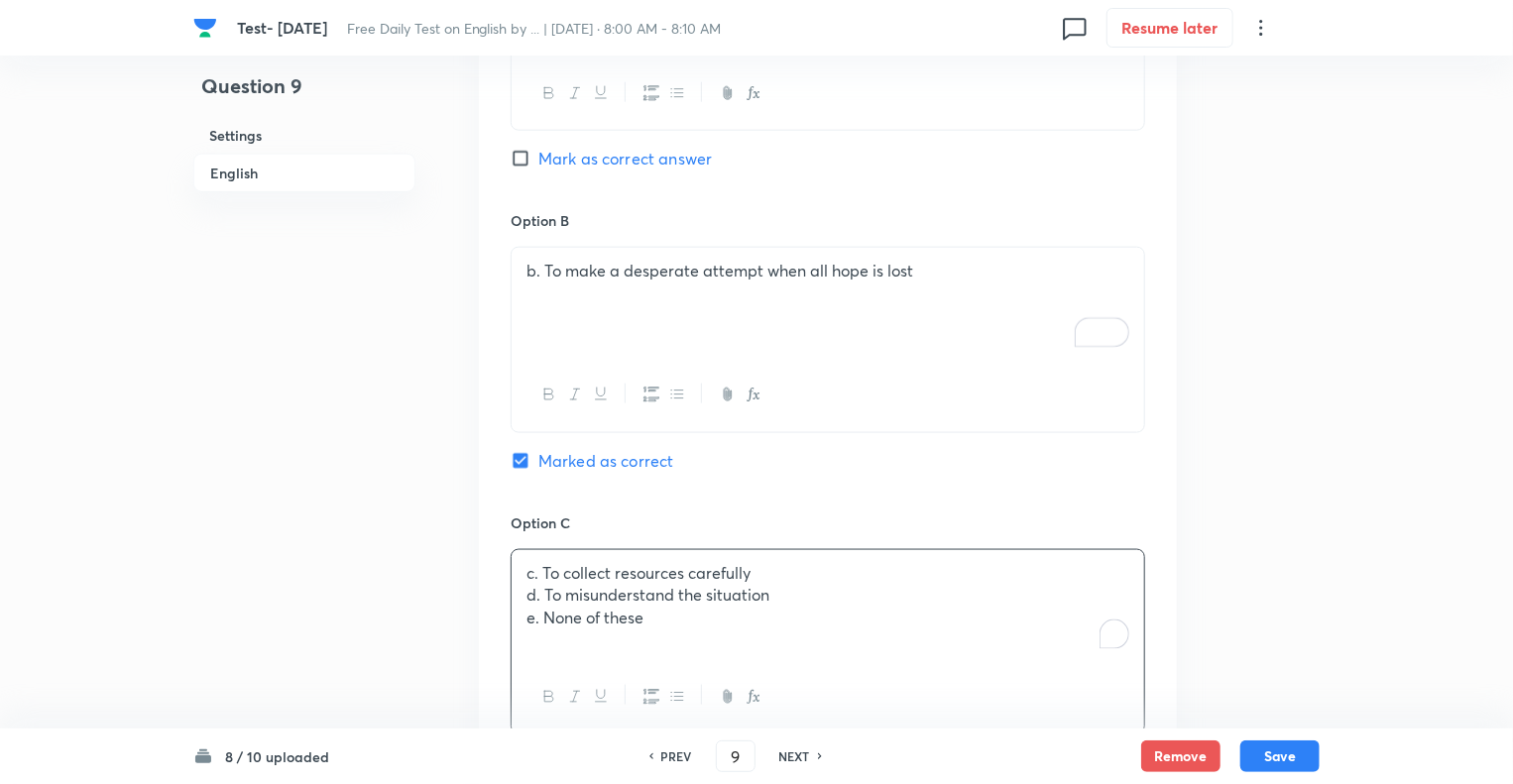 click on "e. None of these" at bounding box center [828, 617] 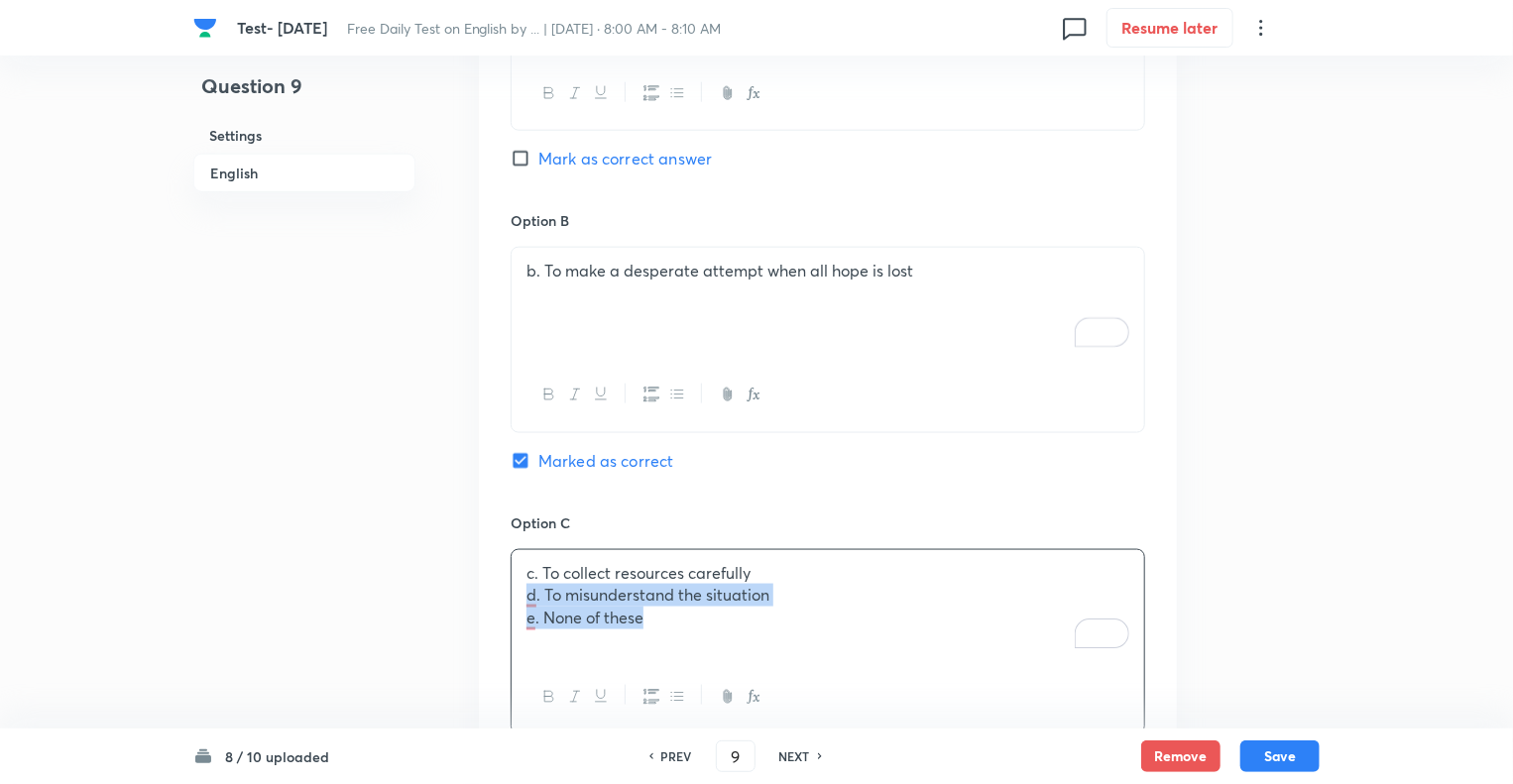 drag, startPoint x: 654, startPoint y: 625, endPoint x: 505, endPoint y: 595, distance: 151.99013 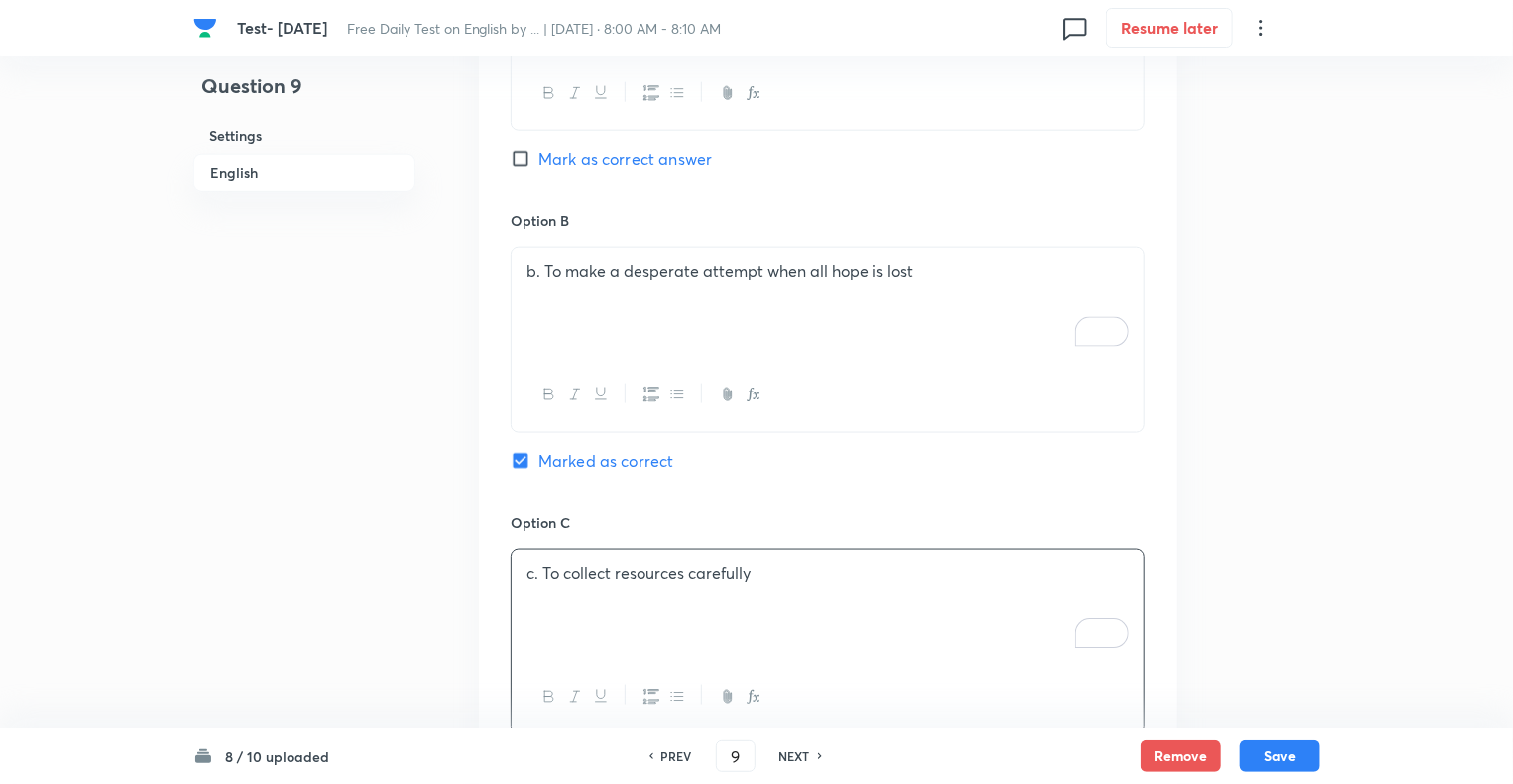 click on "Question 9 Settings English" at bounding box center (304, 395) 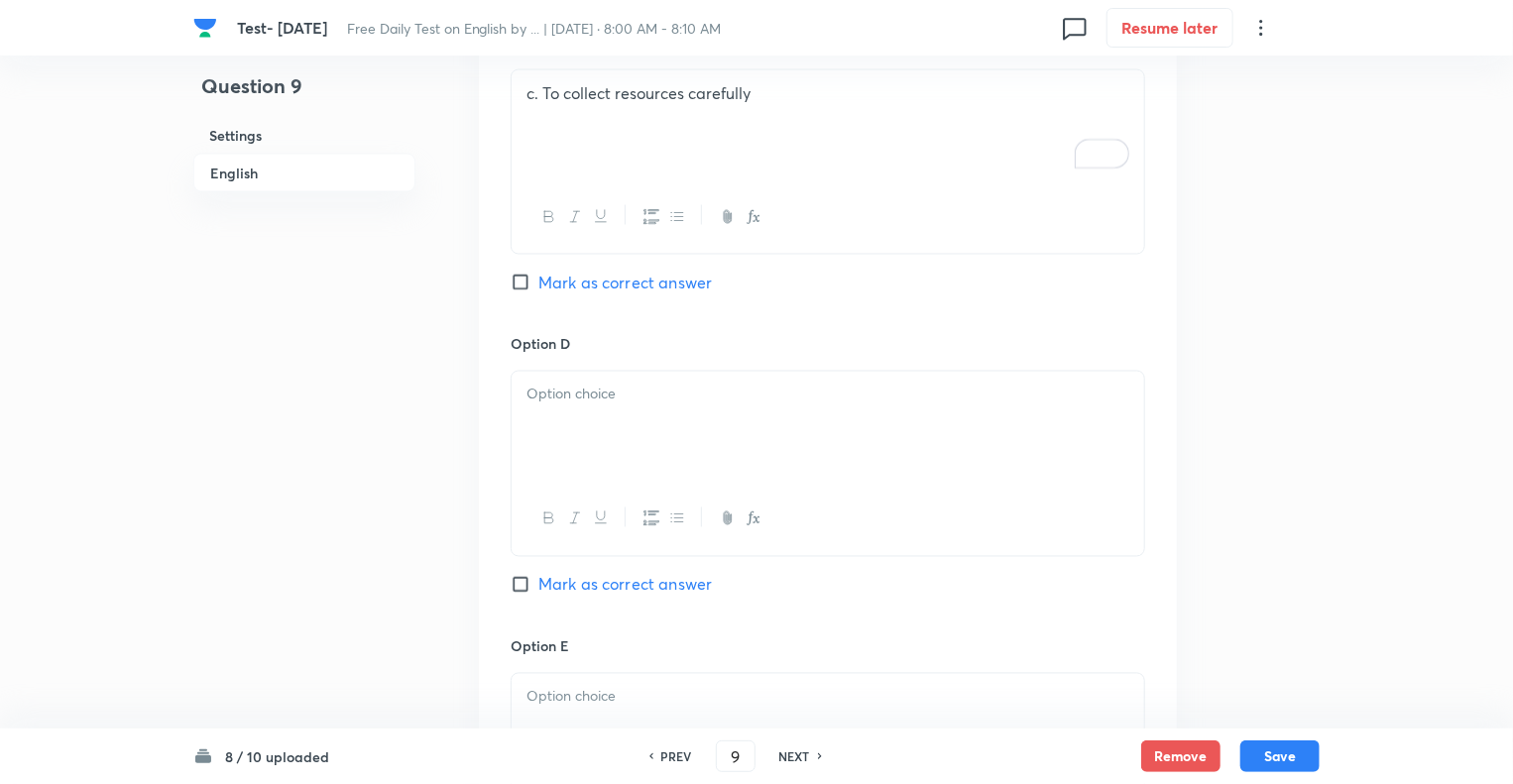 scroll, scrollTop: 1625, scrollLeft: 0, axis: vertical 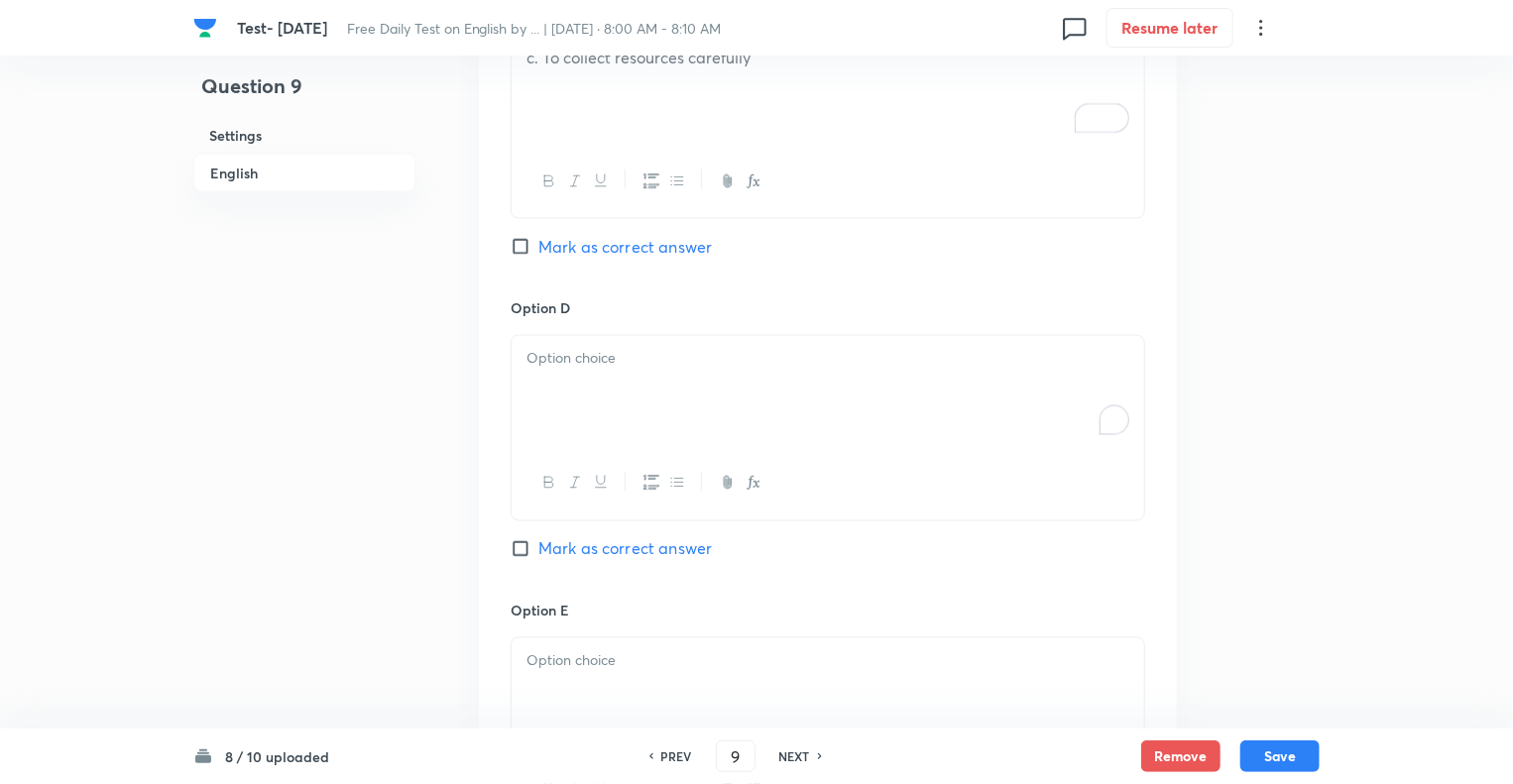 click at bounding box center [828, 392] 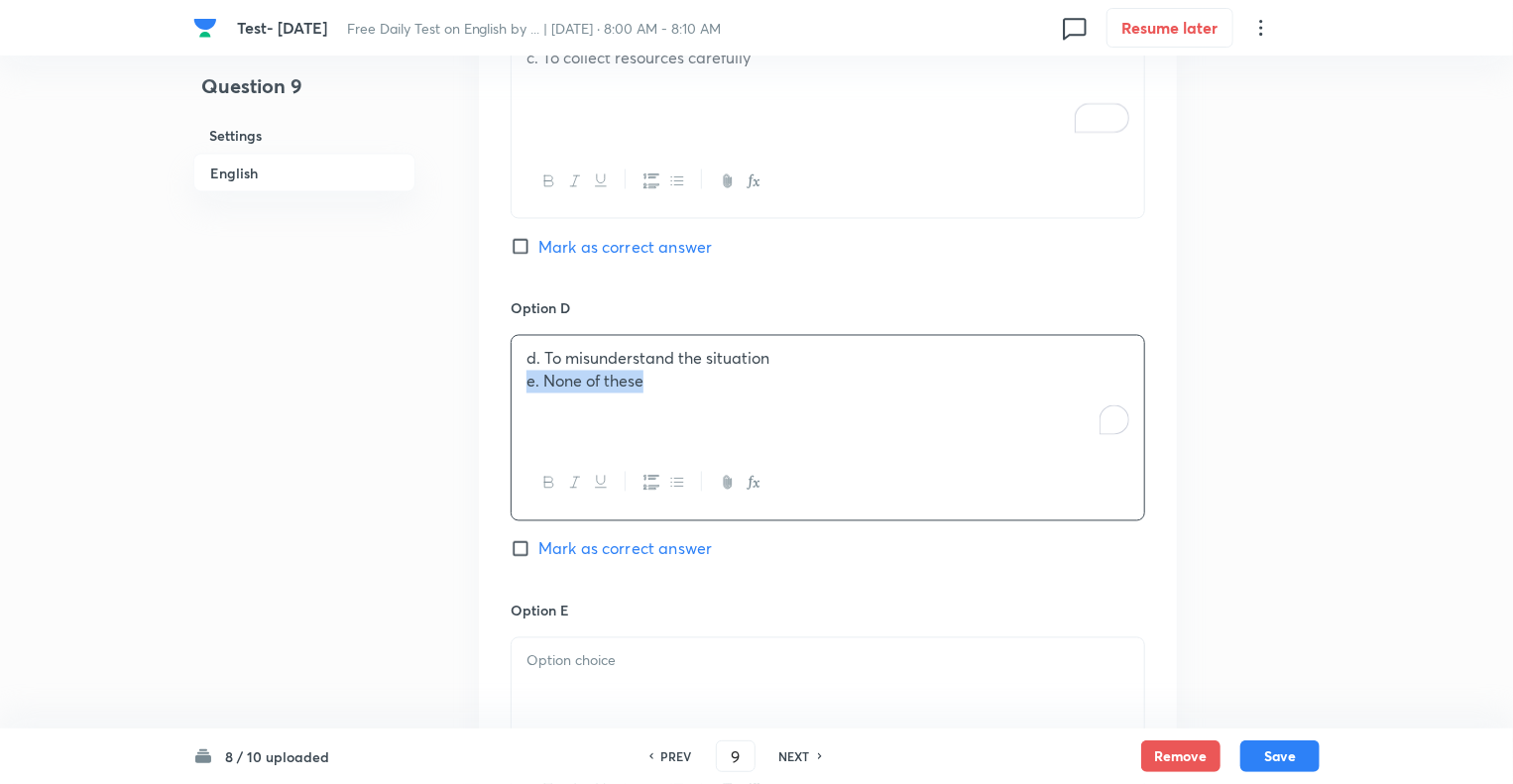 drag, startPoint x: 559, startPoint y: 384, endPoint x: 493, endPoint y: 383, distance: 66.00758 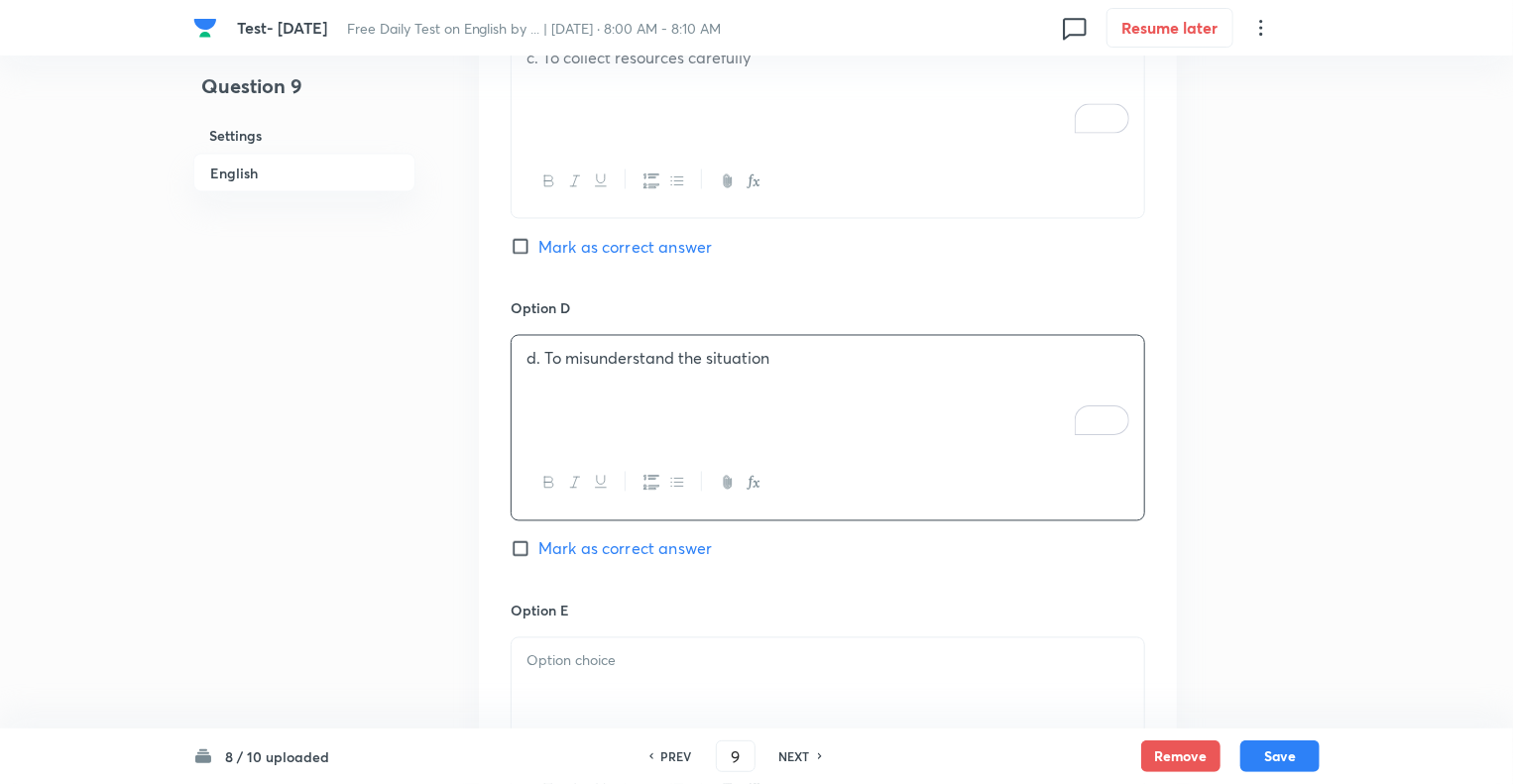 click on "Question 9 Settings English" at bounding box center (304, -120) 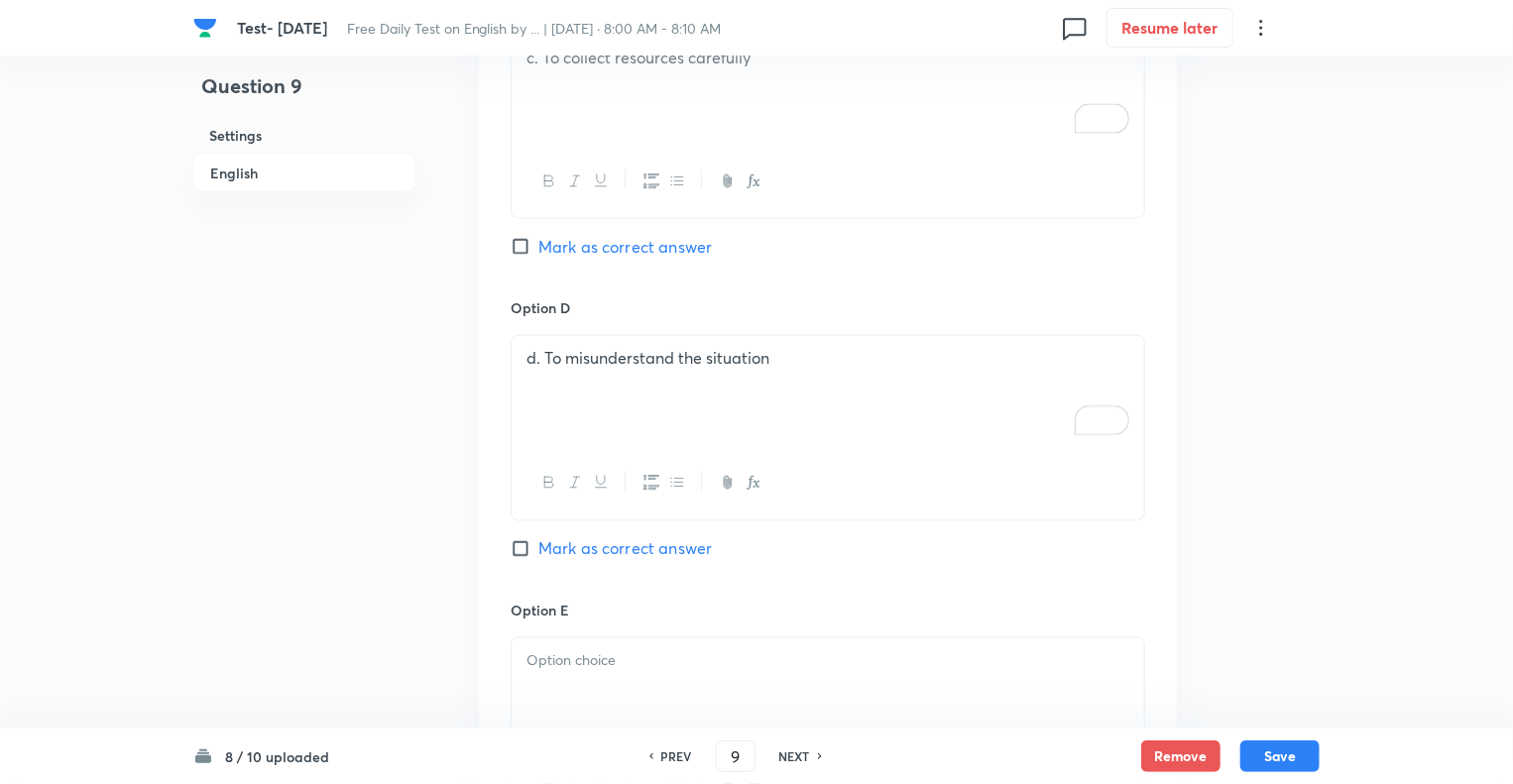 scroll, scrollTop: 1665, scrollLeft: 0, axis: vertical 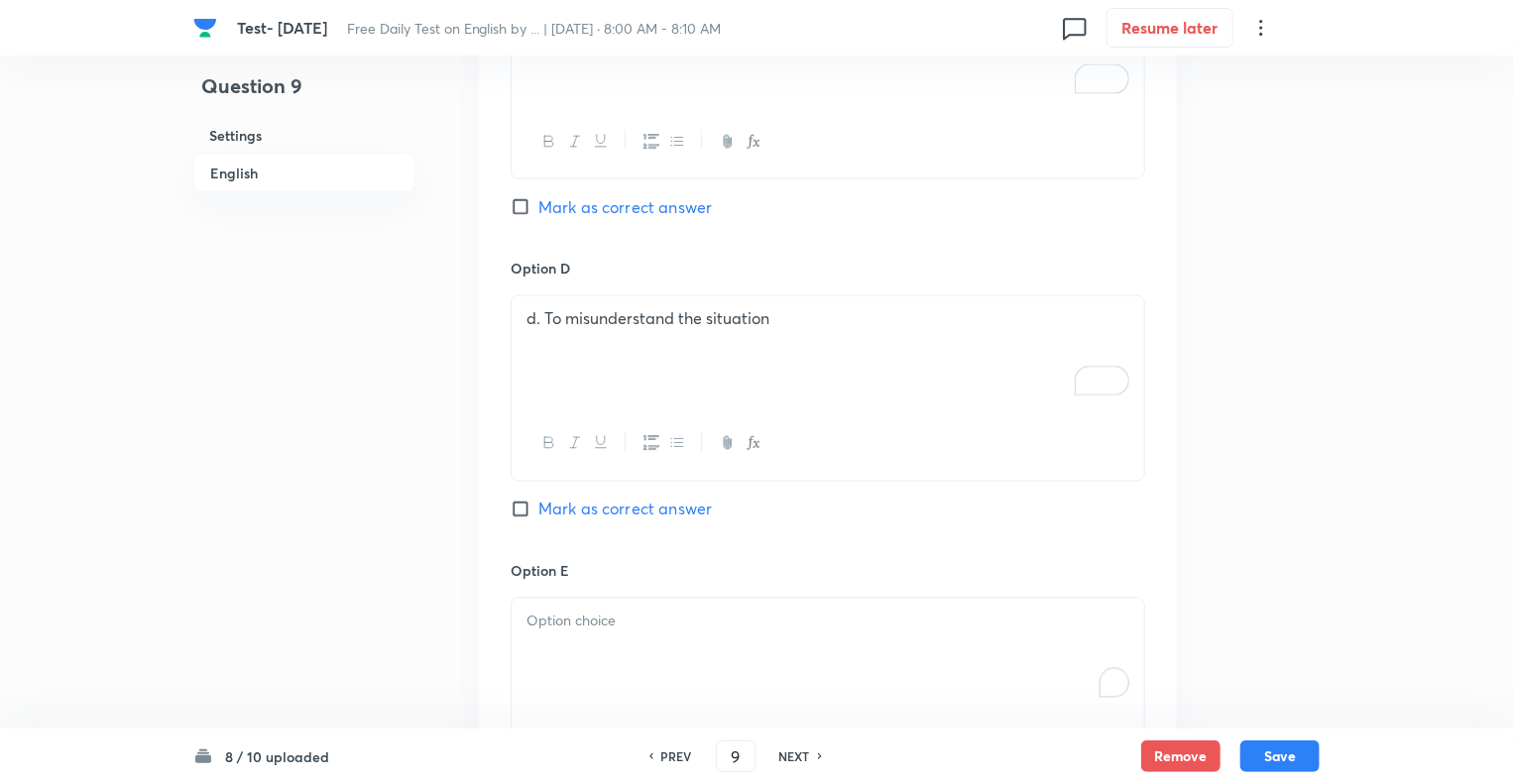 click at bounding box center (828, 621) 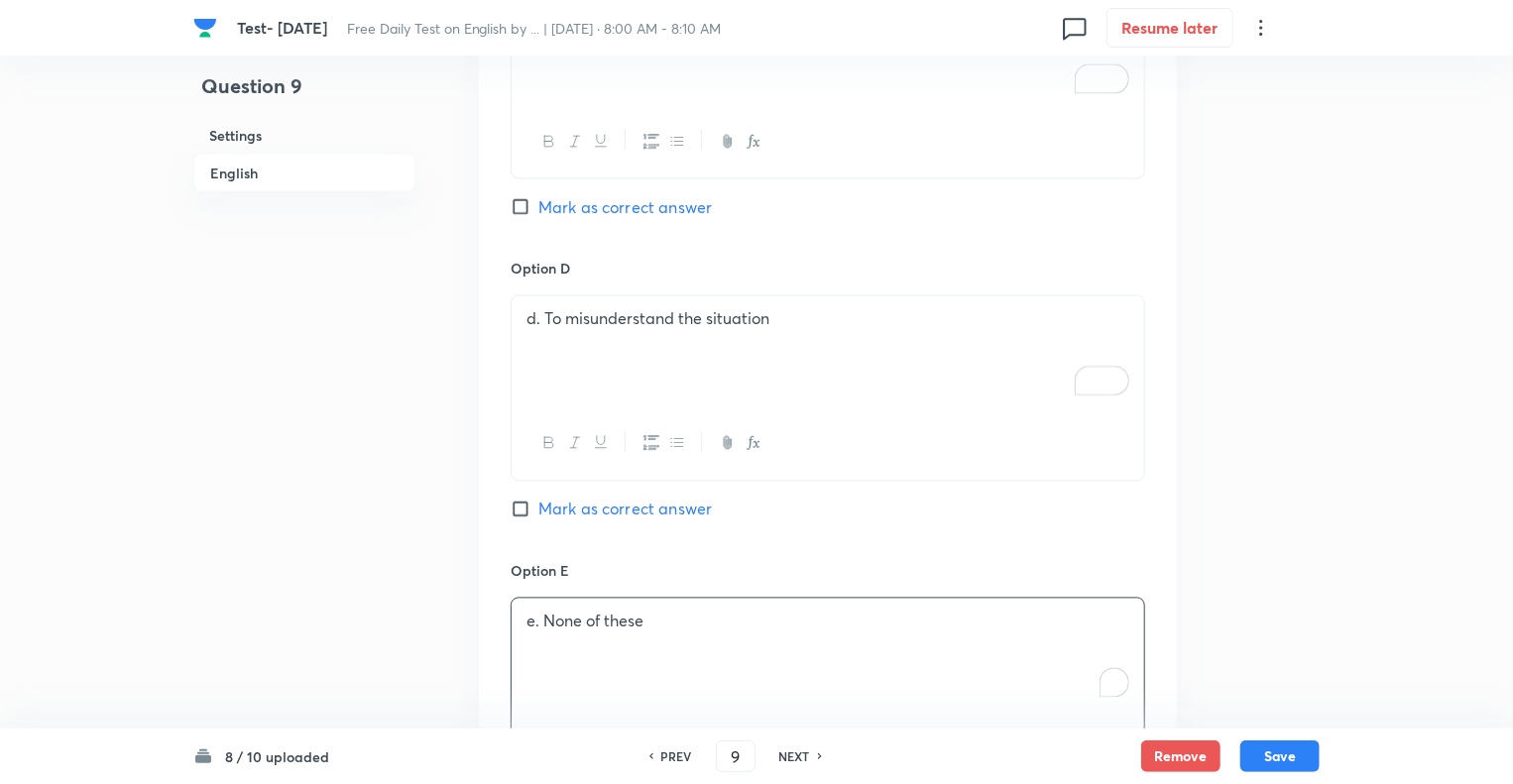 click on "Question 9 Settings English" at bounding box center [304, -160] 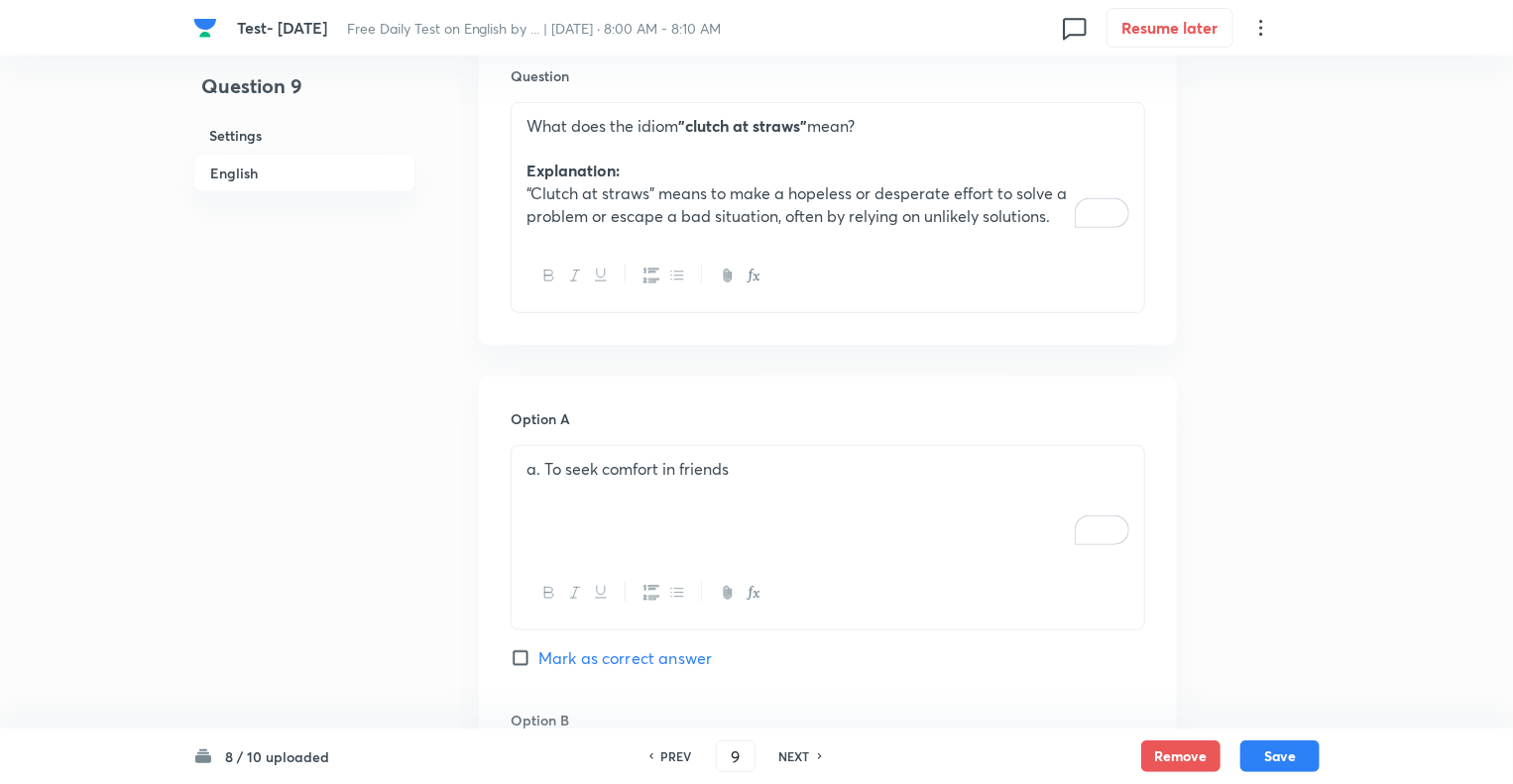 scroll, scrollTop: 595, scrollLeft: 0, axis: vertical 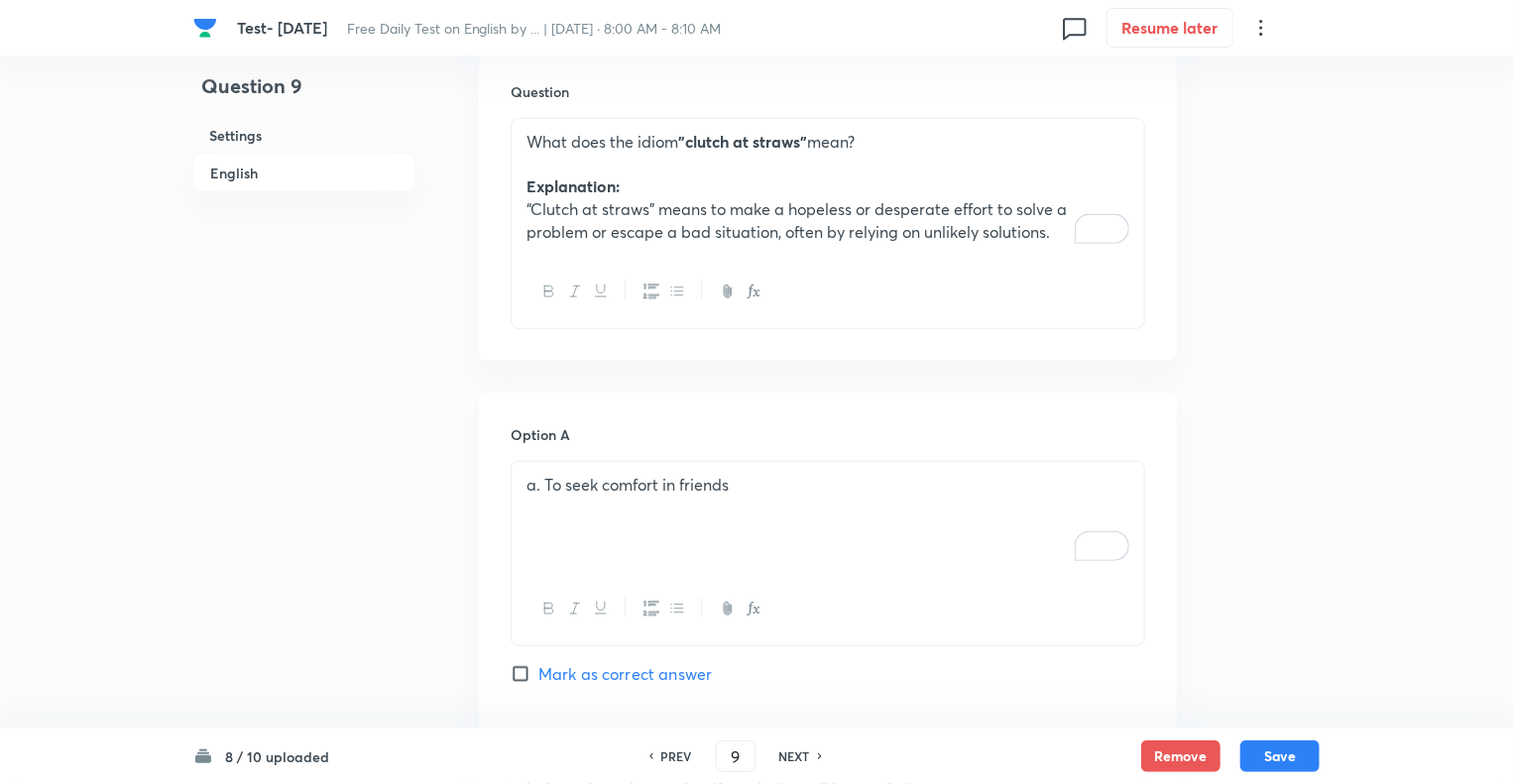 click on "What does the idiom  "clutch at straws"  mean? Explanation:  “Clutch at straws” means to make a hopeless or desperate effort to solve a problem or escape a bad situation, often by relying on unlikely solutions." at bounding box center [828, 187] 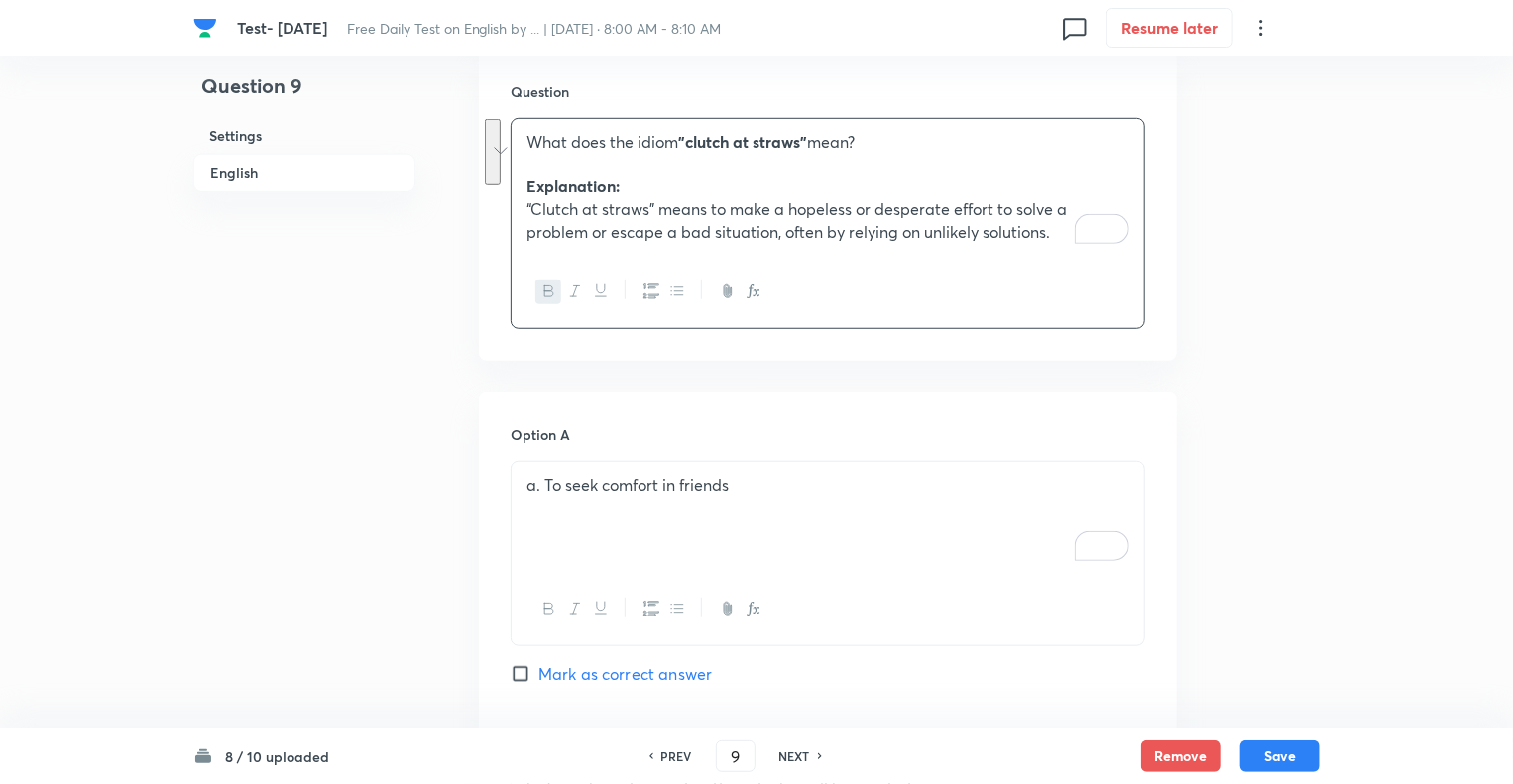 drag, startPoint x: 524, startPoint y: 185, endPoint x: 1075, endPoint y: 245, distance: 554.2572 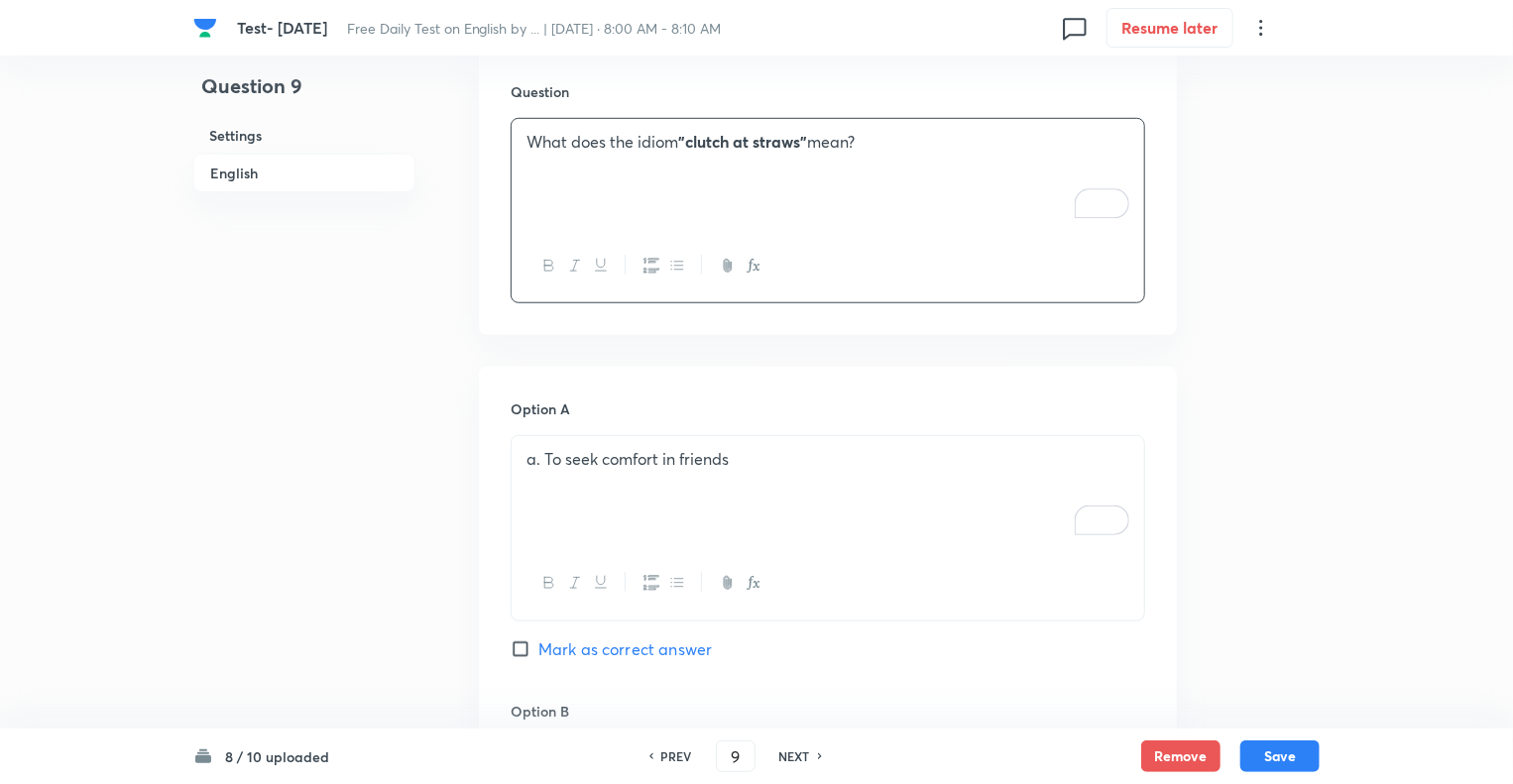 click on "Question 9 Settings English Settings Type Single choice correct 5 options + 1 mark - 0.25 marks Edit Concept English Language Vocabulary Idioms Idioms Edit Additional details Moderate Fact Not from PYQ paper No equation Edit In English Question What does the idiom  "clutch at straws"  mean? Option A a. To seek comfort in friends Mark as correct answer Option B b. To make a desperate attempt when all hope is lost  Marked as correct Option C c. To collect resources carefully Mark as correct answer Option D d. To misunderstand the situation Mark as correct answer Option E e. None of these  Mark as correct answer Solution" at bounding box center [756, 898] 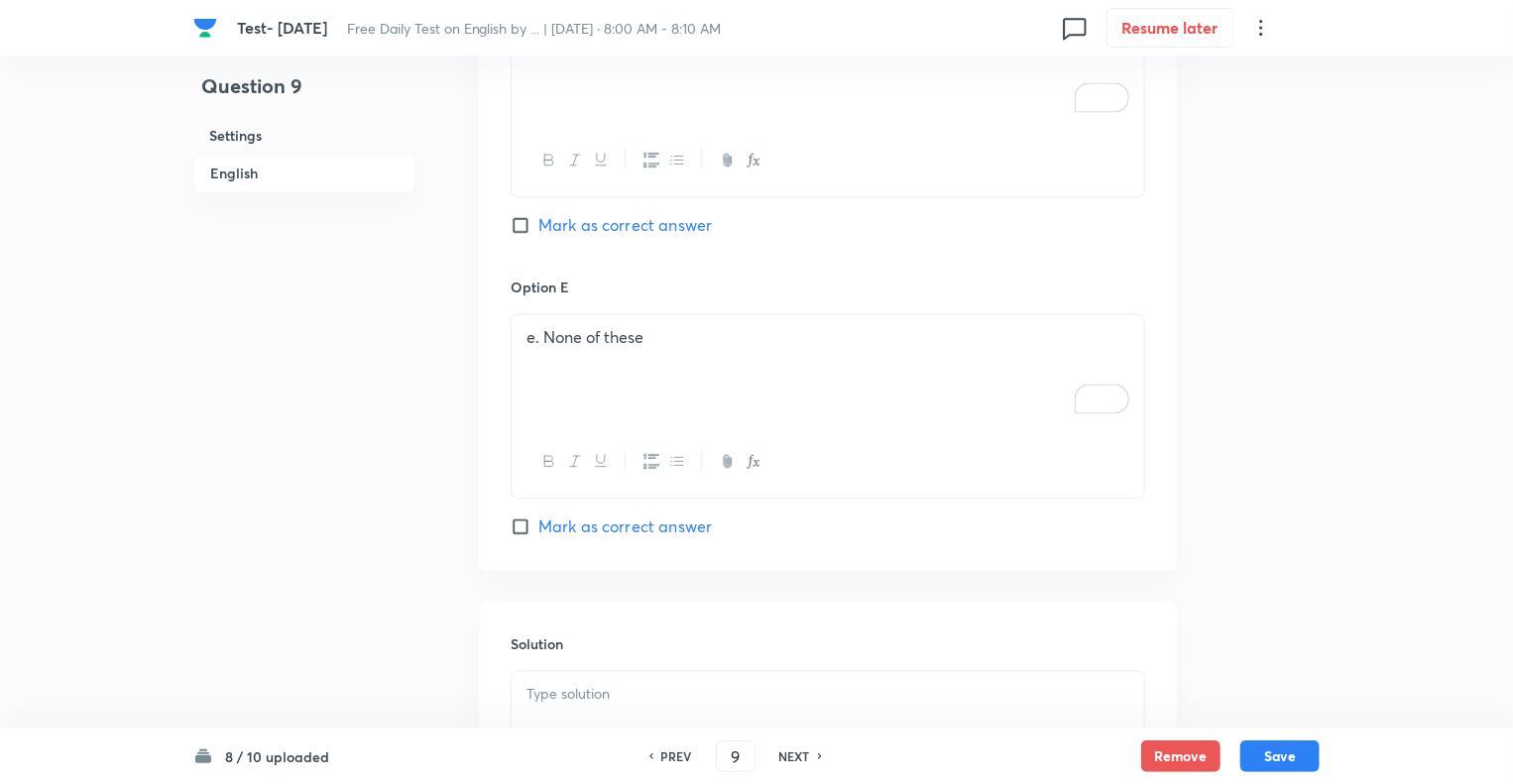 scroll, scrollTop: 2197, scrollLeft: 0, axis: vertical 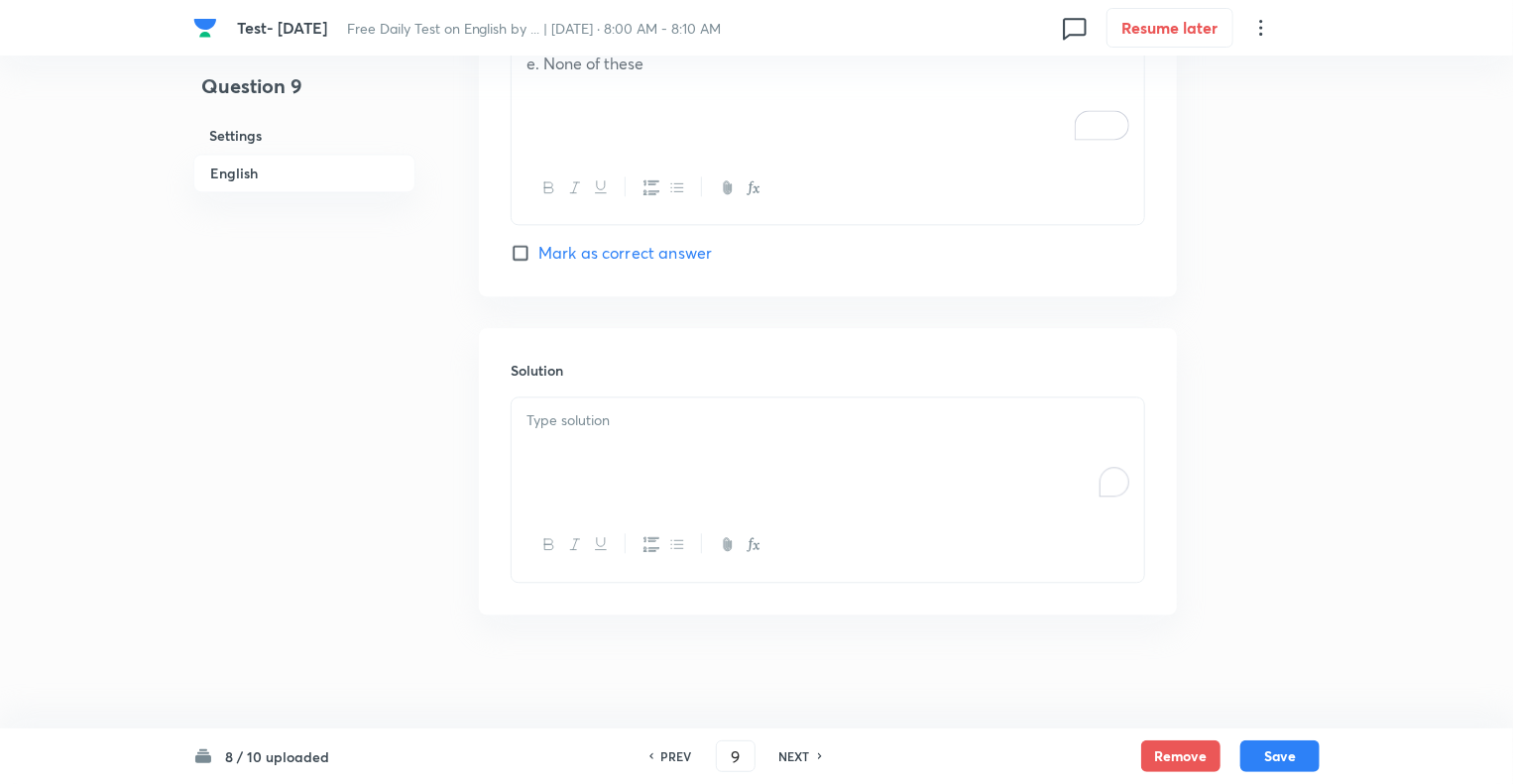 click at bounding box center [828, 453] 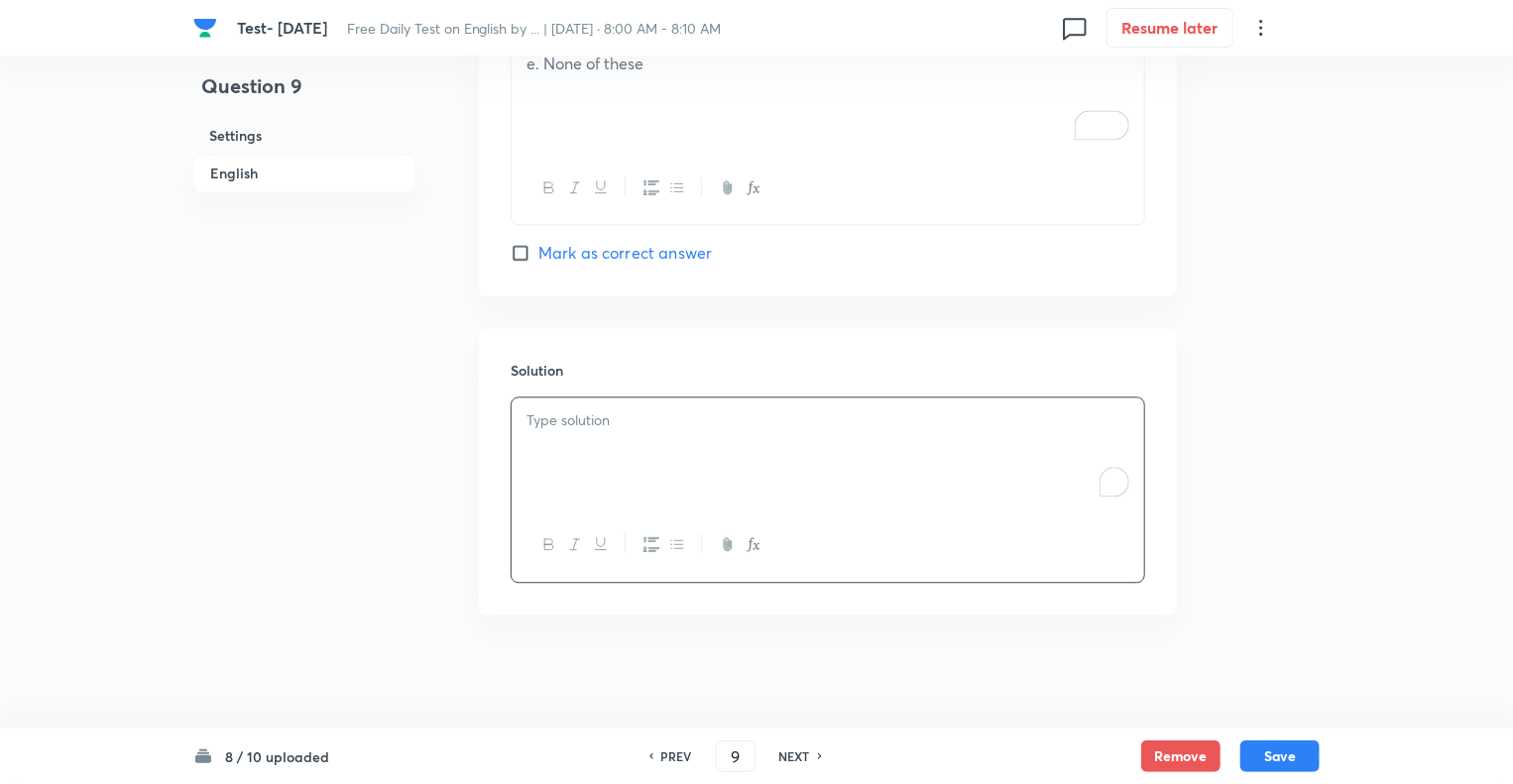 type 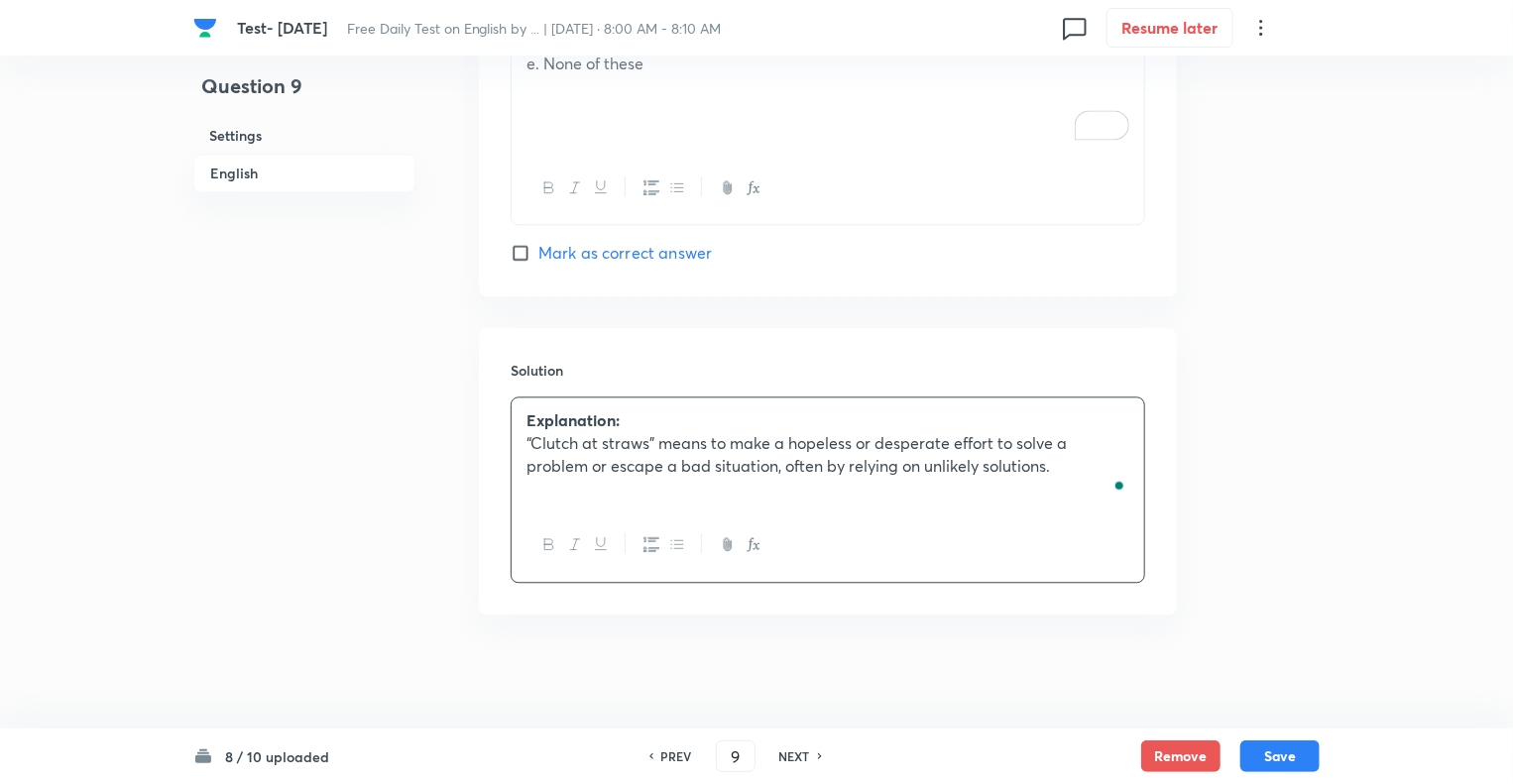click on "Question 9 Settings English" at bounding box center (304, -705) 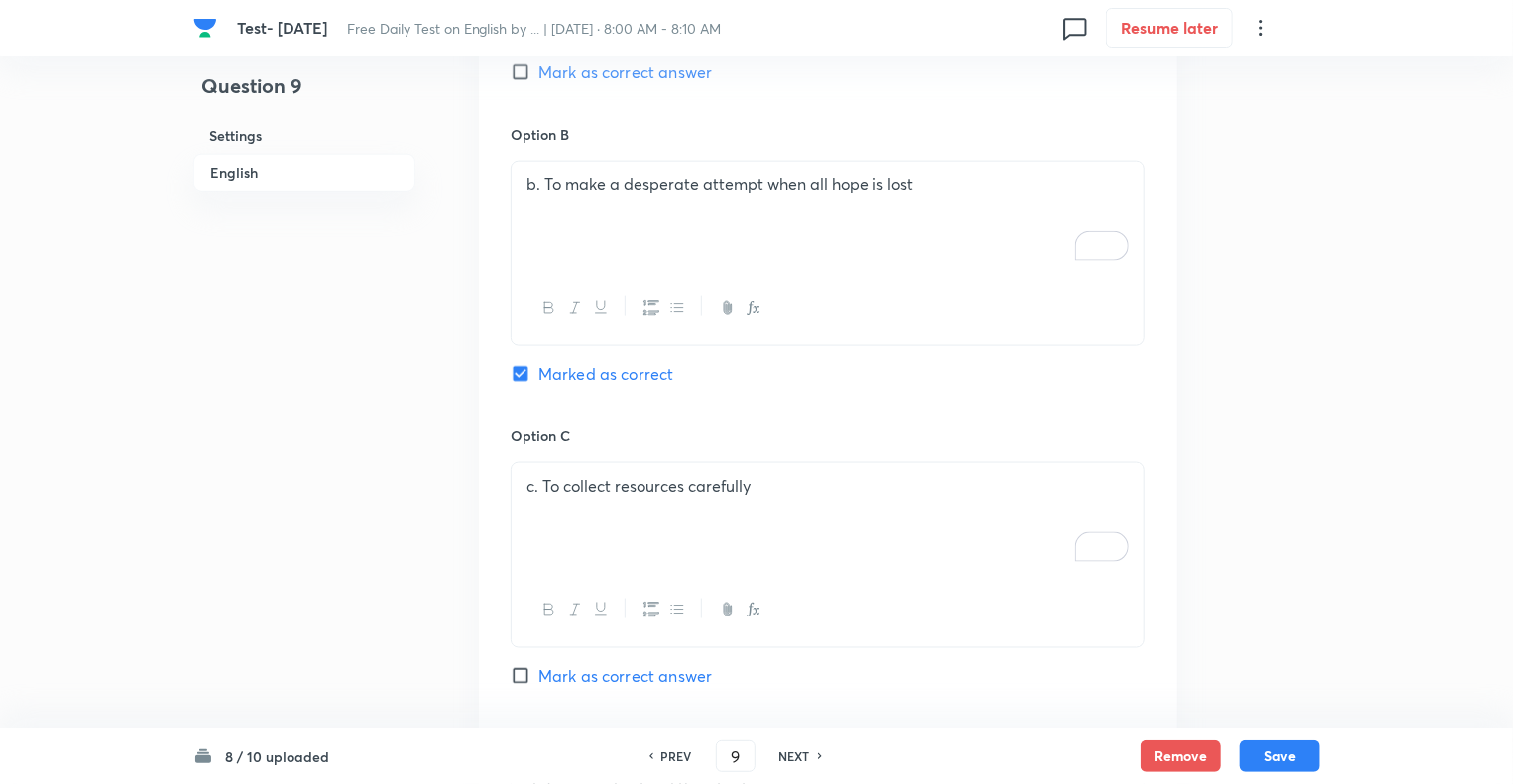 scroll, scrollTop: 1167, scrollLeft: 0, axis: vertical 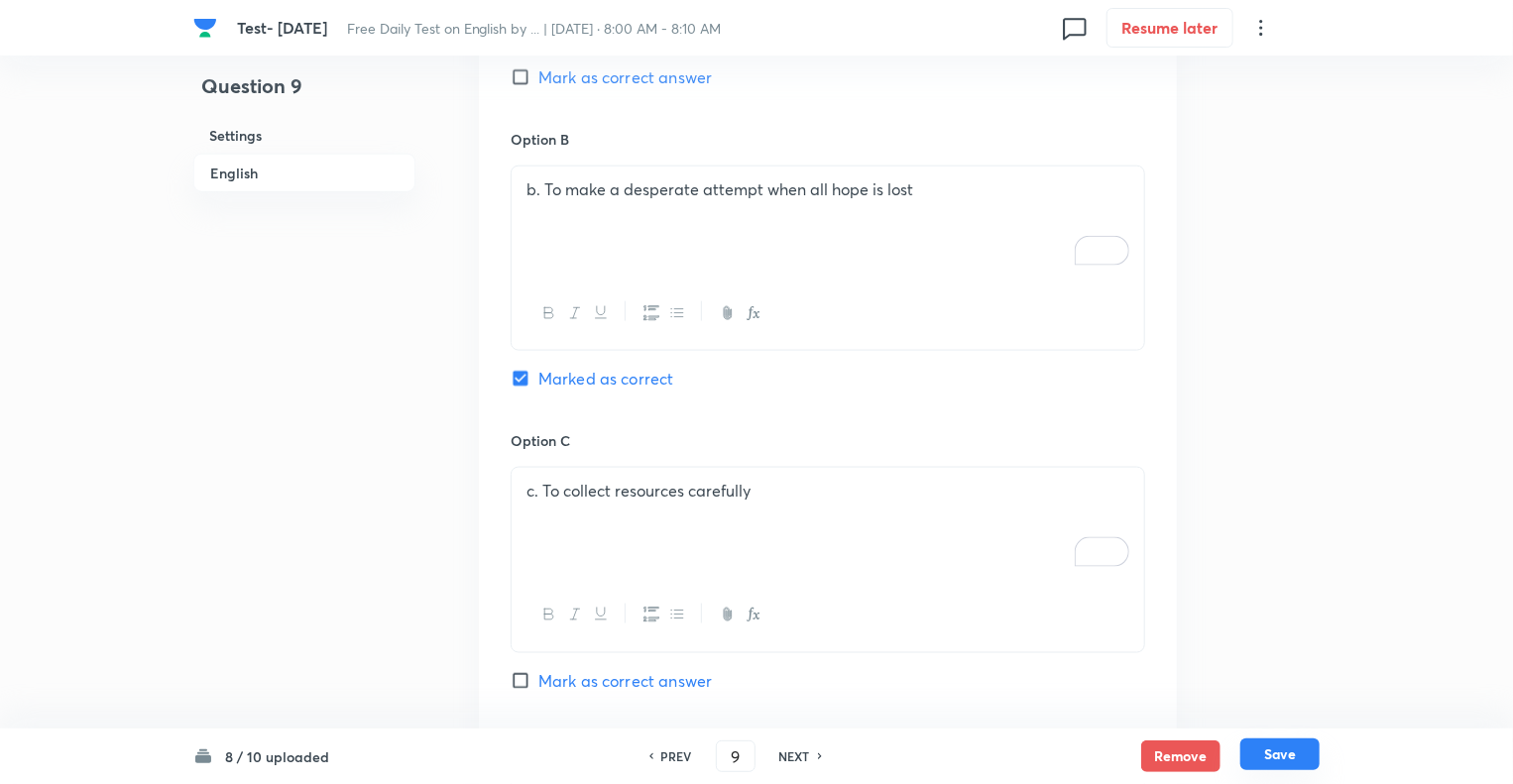 click on "Save" at bounding box center [1280, 754] 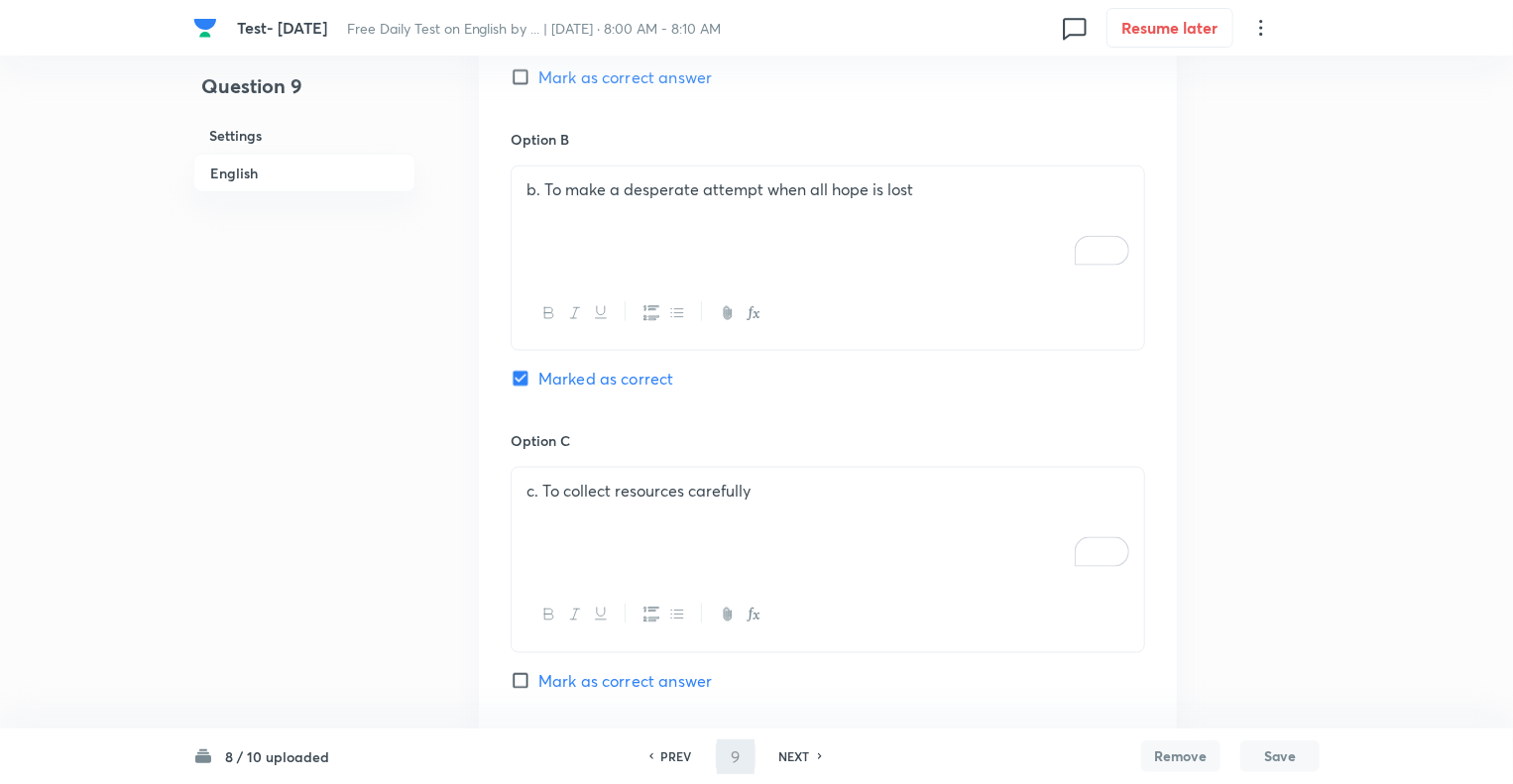 type on "10" 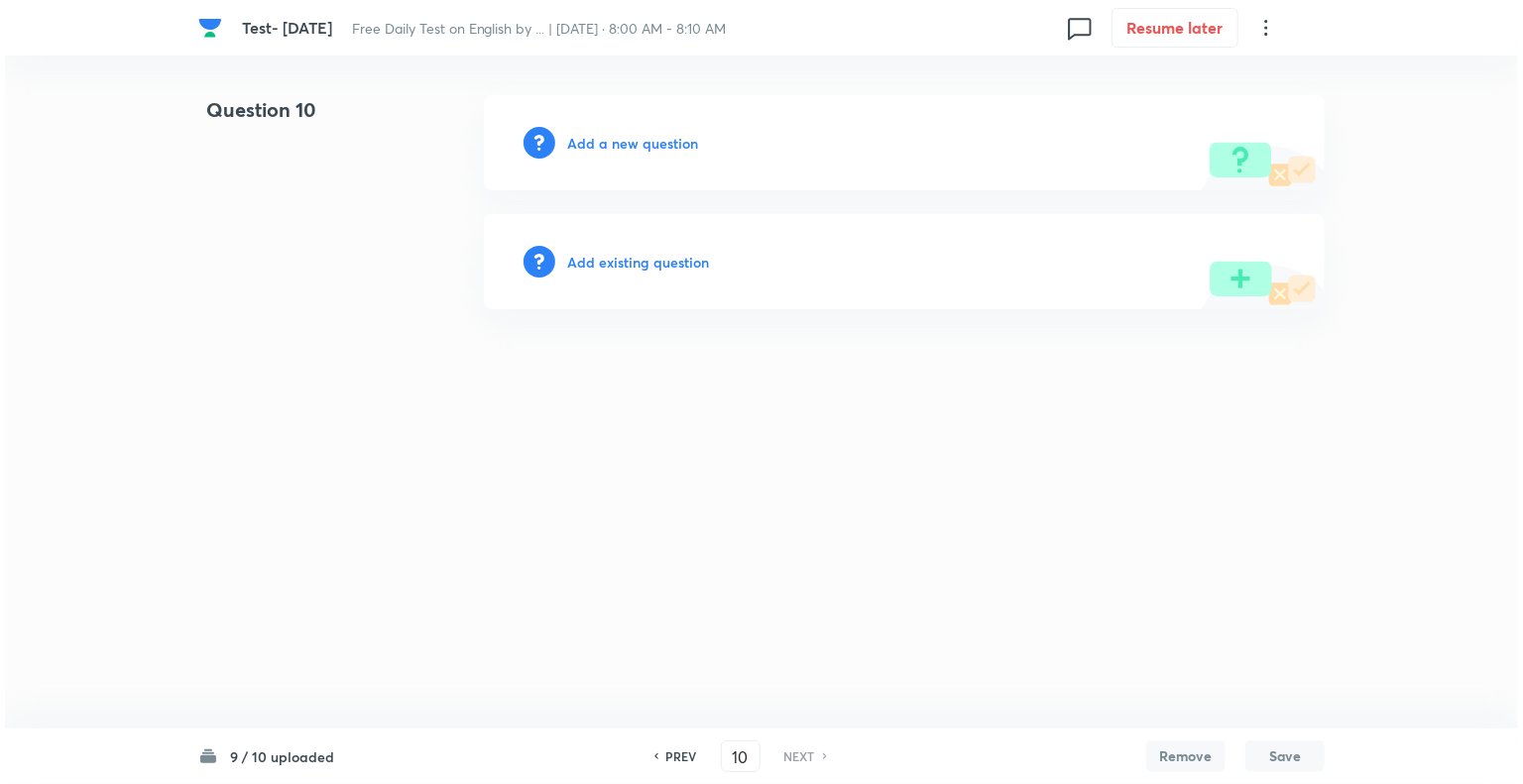 scroll, scrollTop: 0, scrollLeft: 0, axis: both 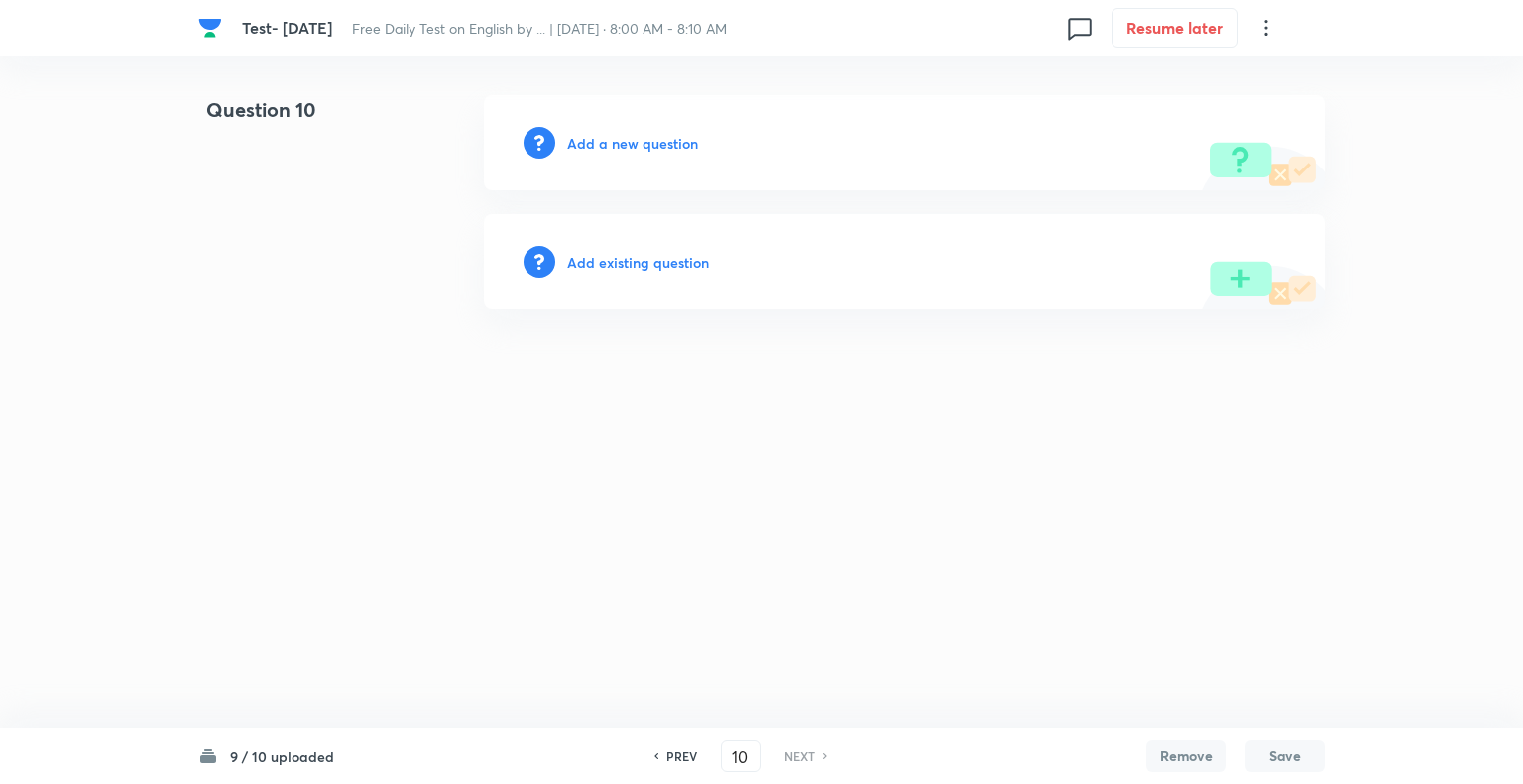 click on "Add a new question" at bounding box center (633, 143) 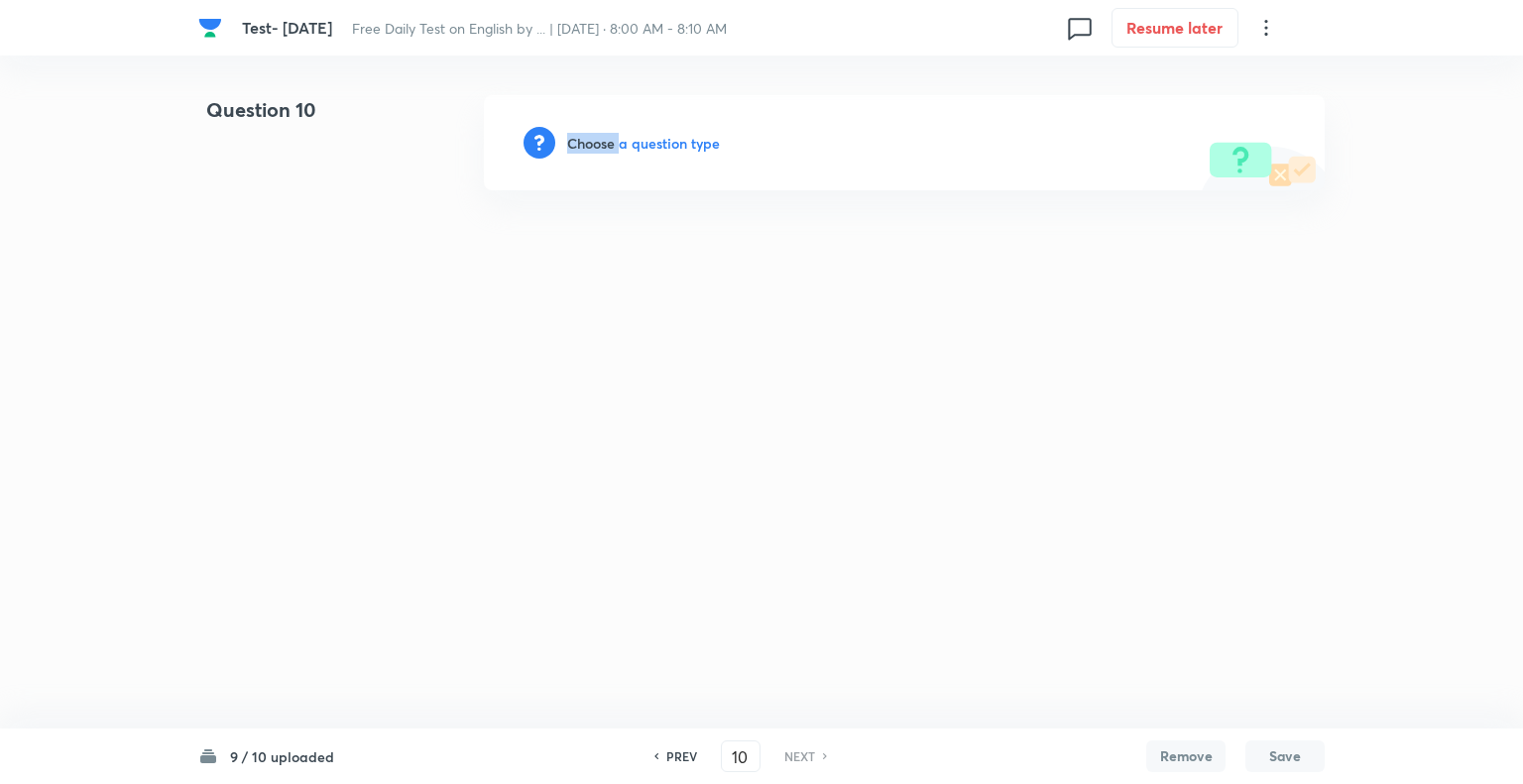 click on "Choose a question type" at bounding box center (644, 143) 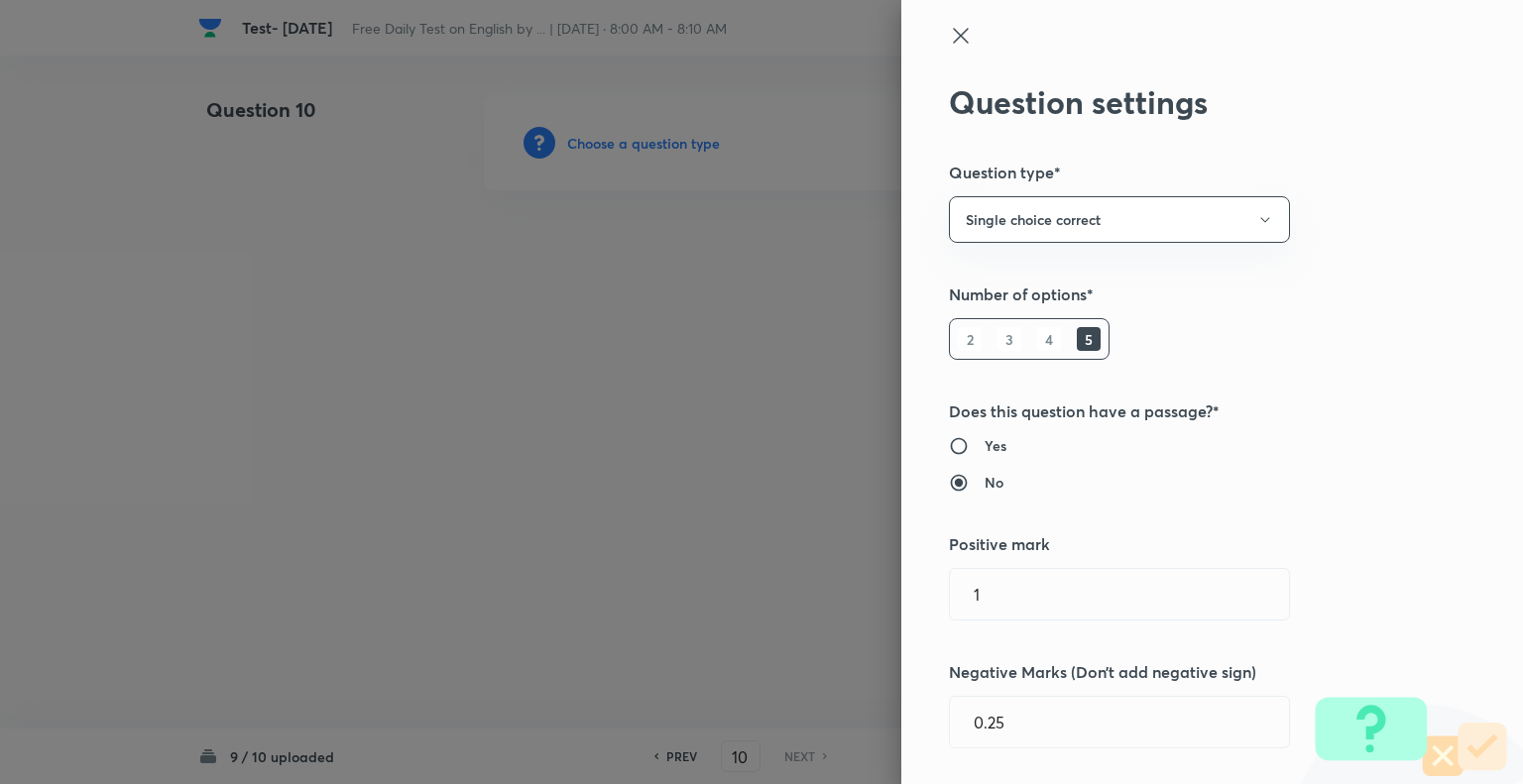 type 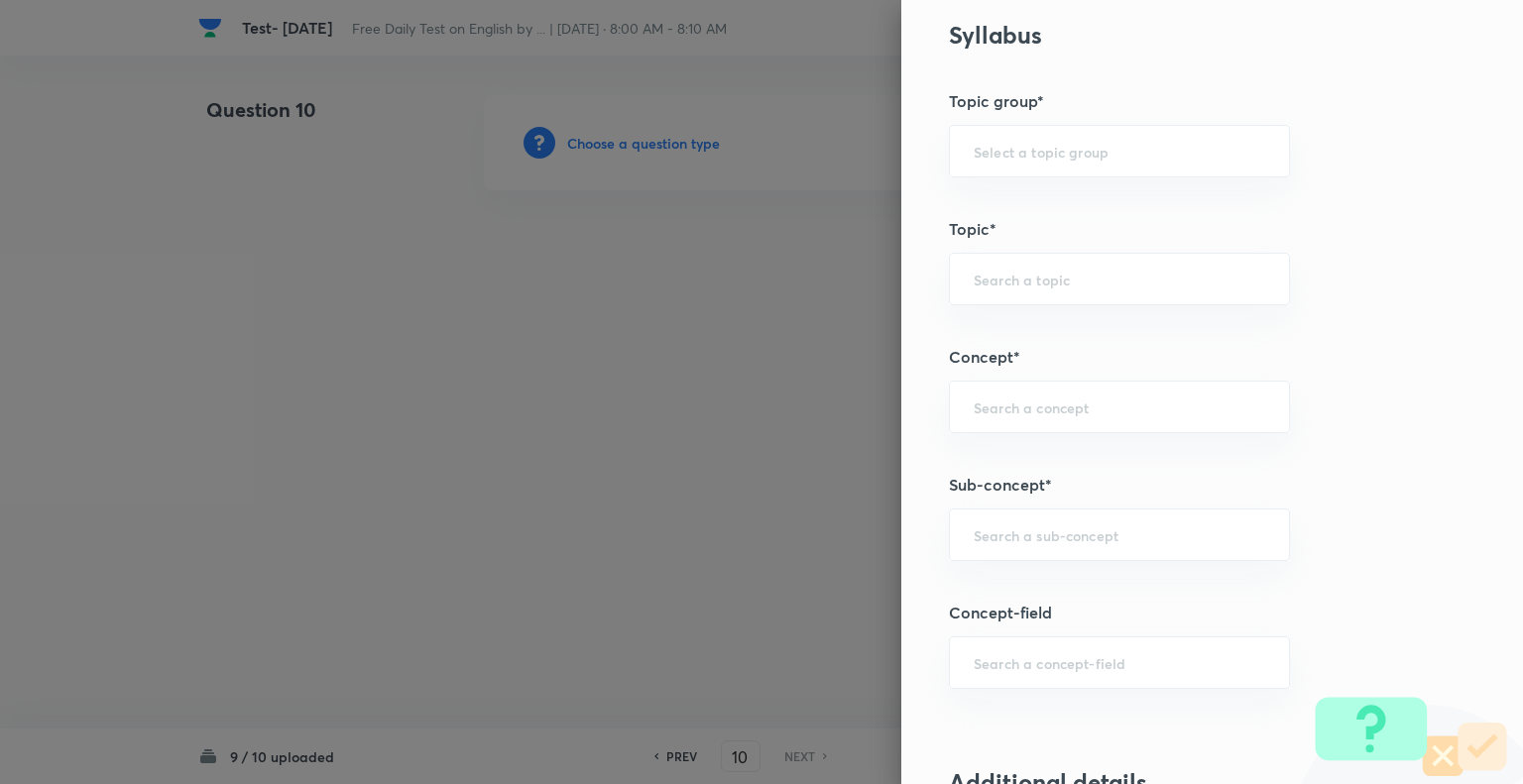 scroll, scrollTop: 916, scrollLeft: 0, axis: vertical 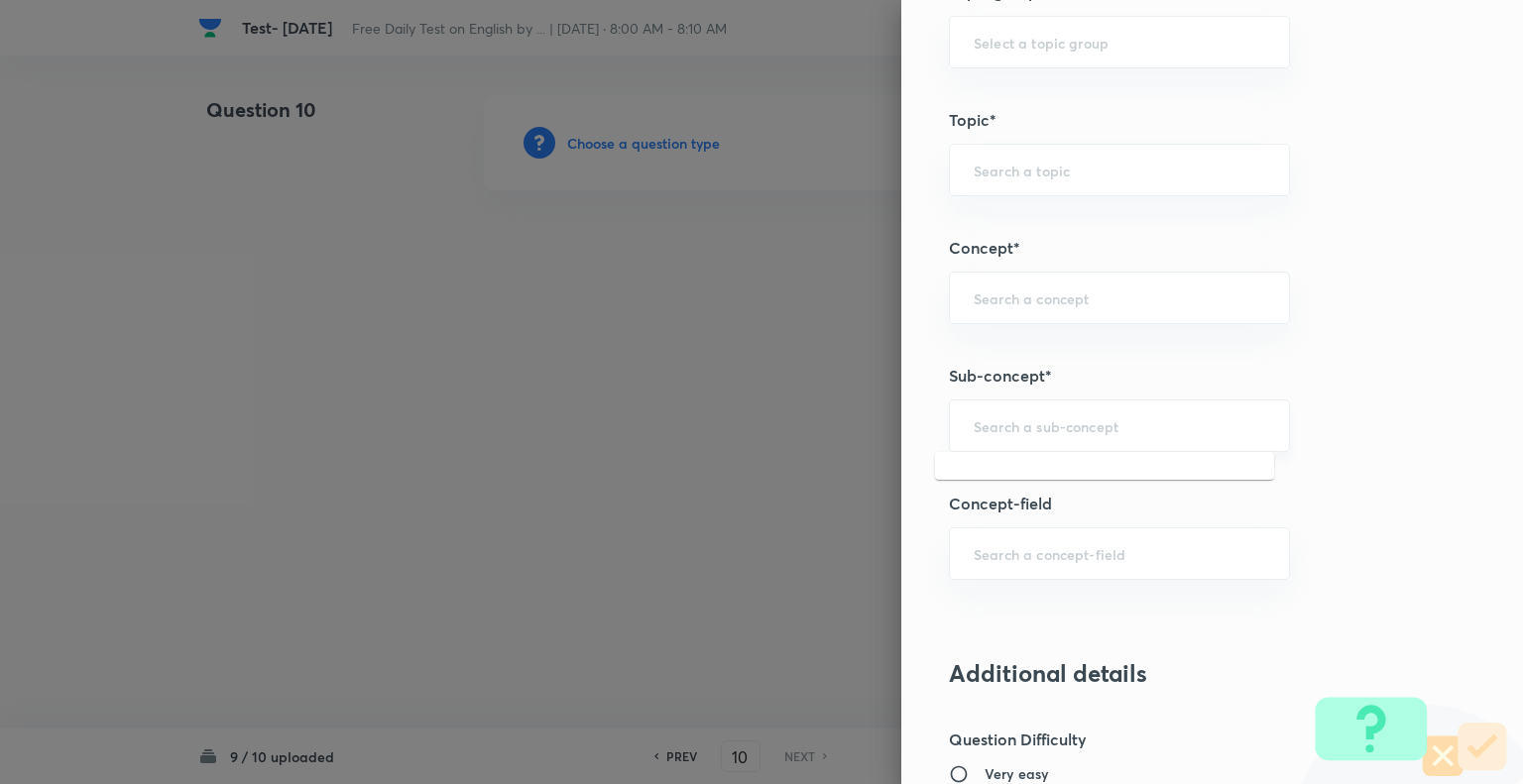 click at bounding box center [1119, 425] 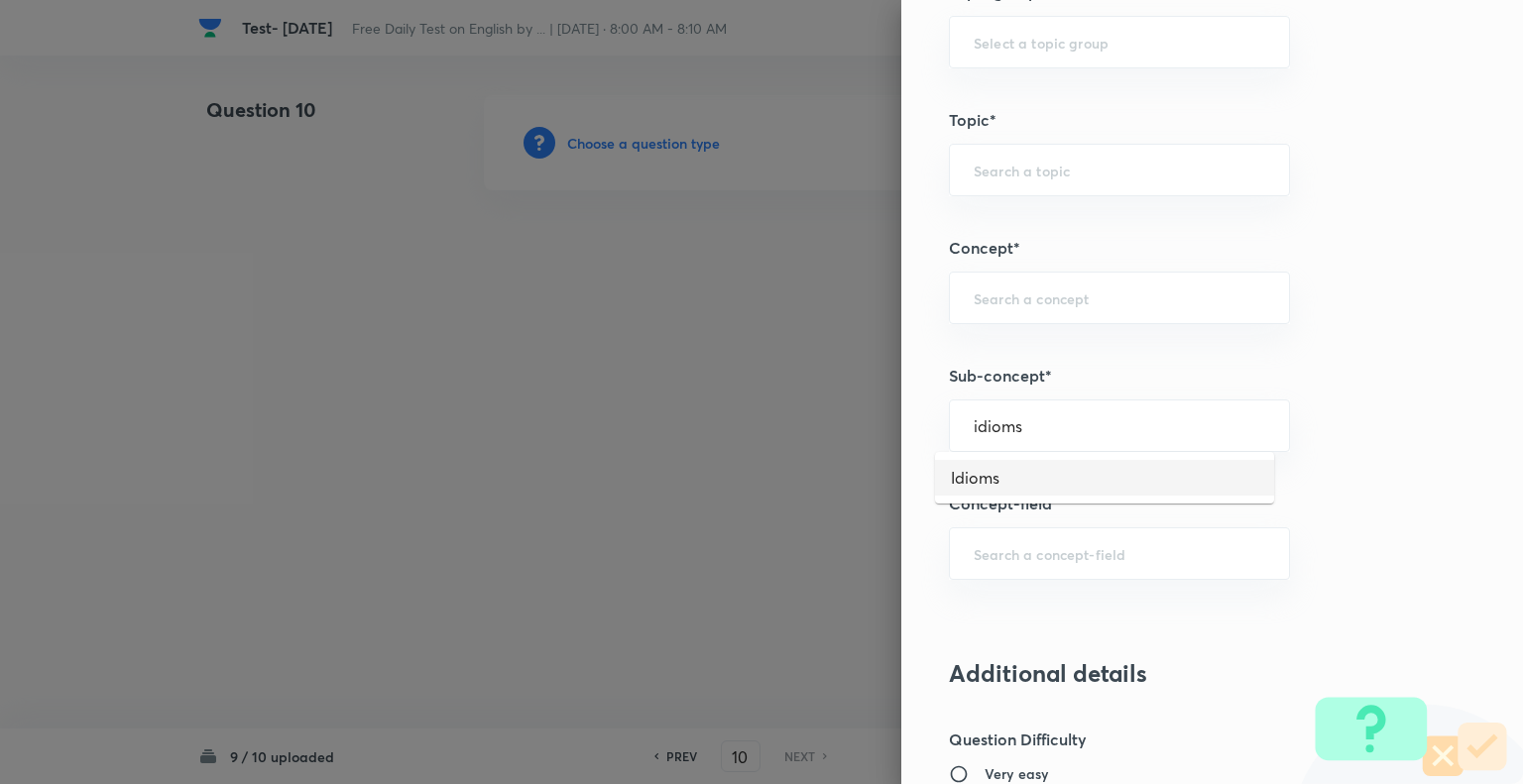 click on "Idioms" at bounding box center [1105, 478] 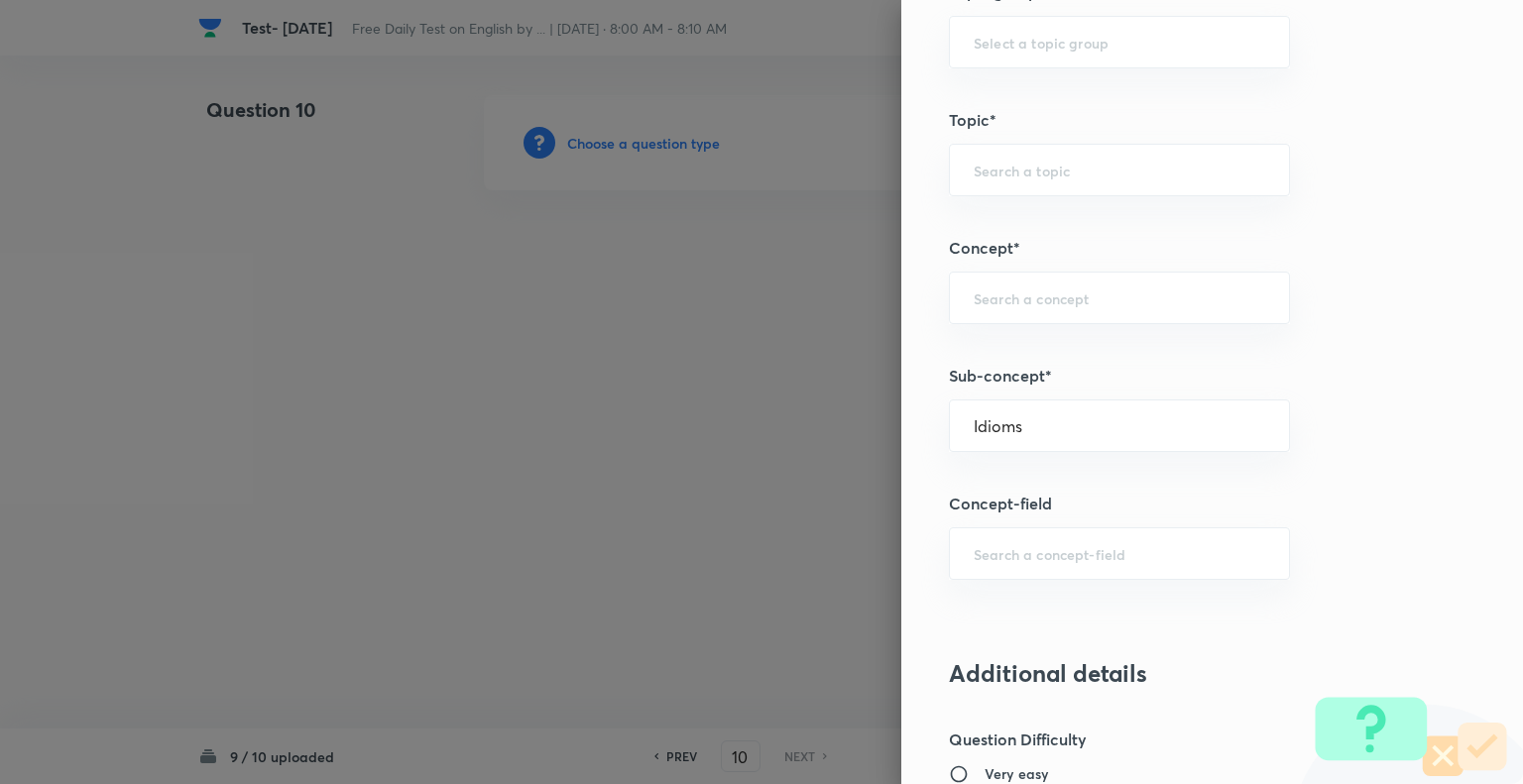 type on "English Language" 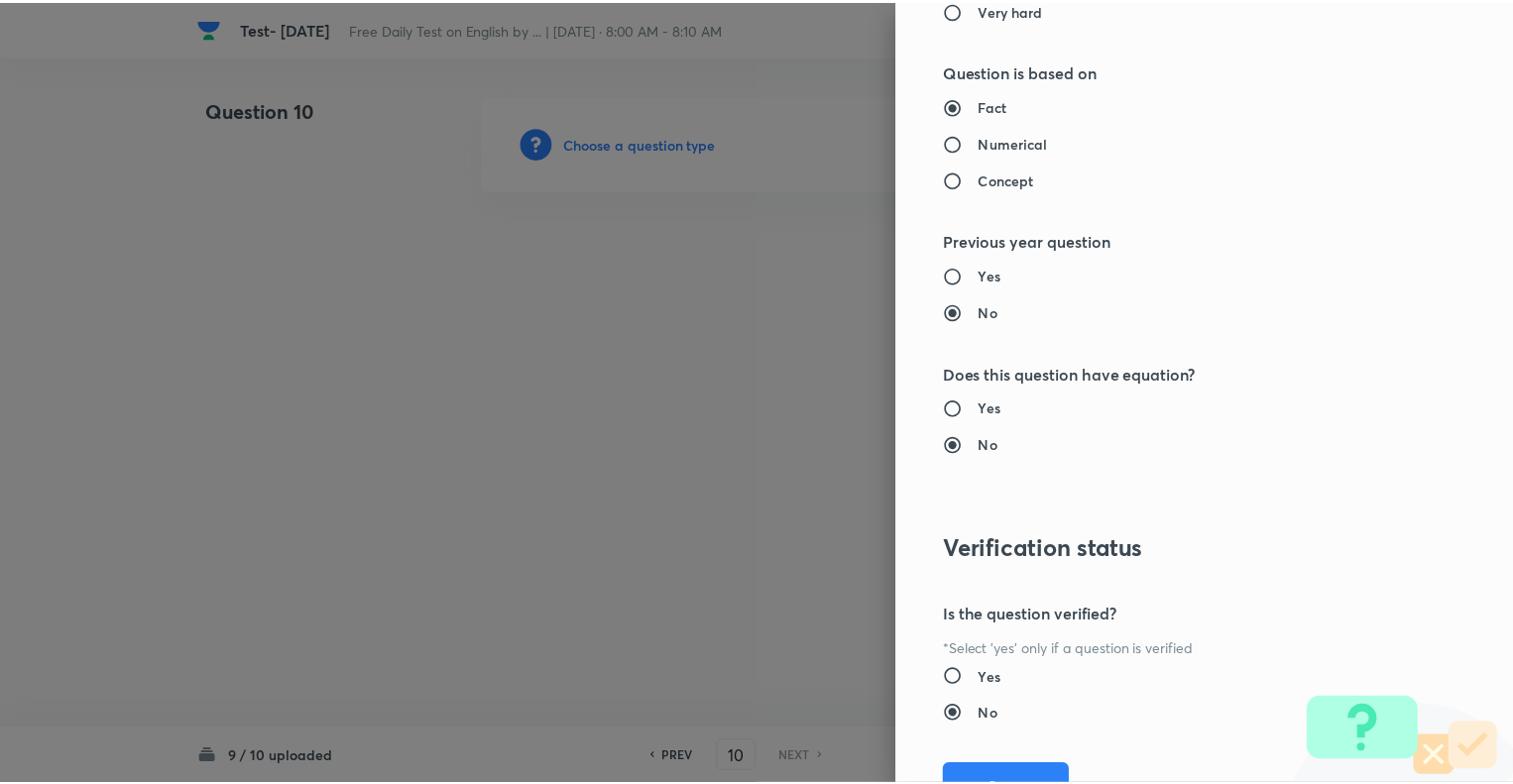 scroll, scrollTop: 1858, scrollLeft: 0, axis: vertical 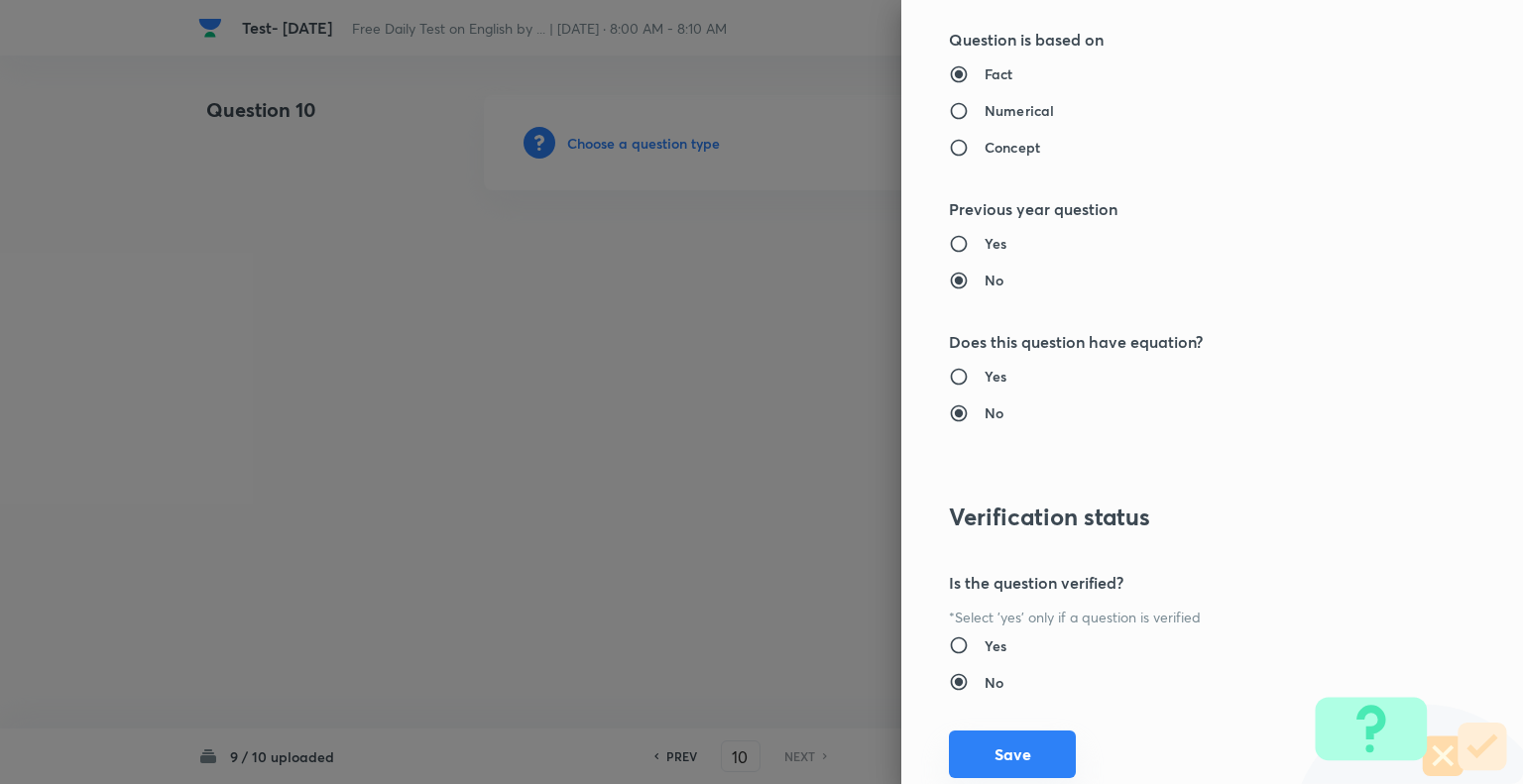 click on "Save" at bounding box center [1012, 754] 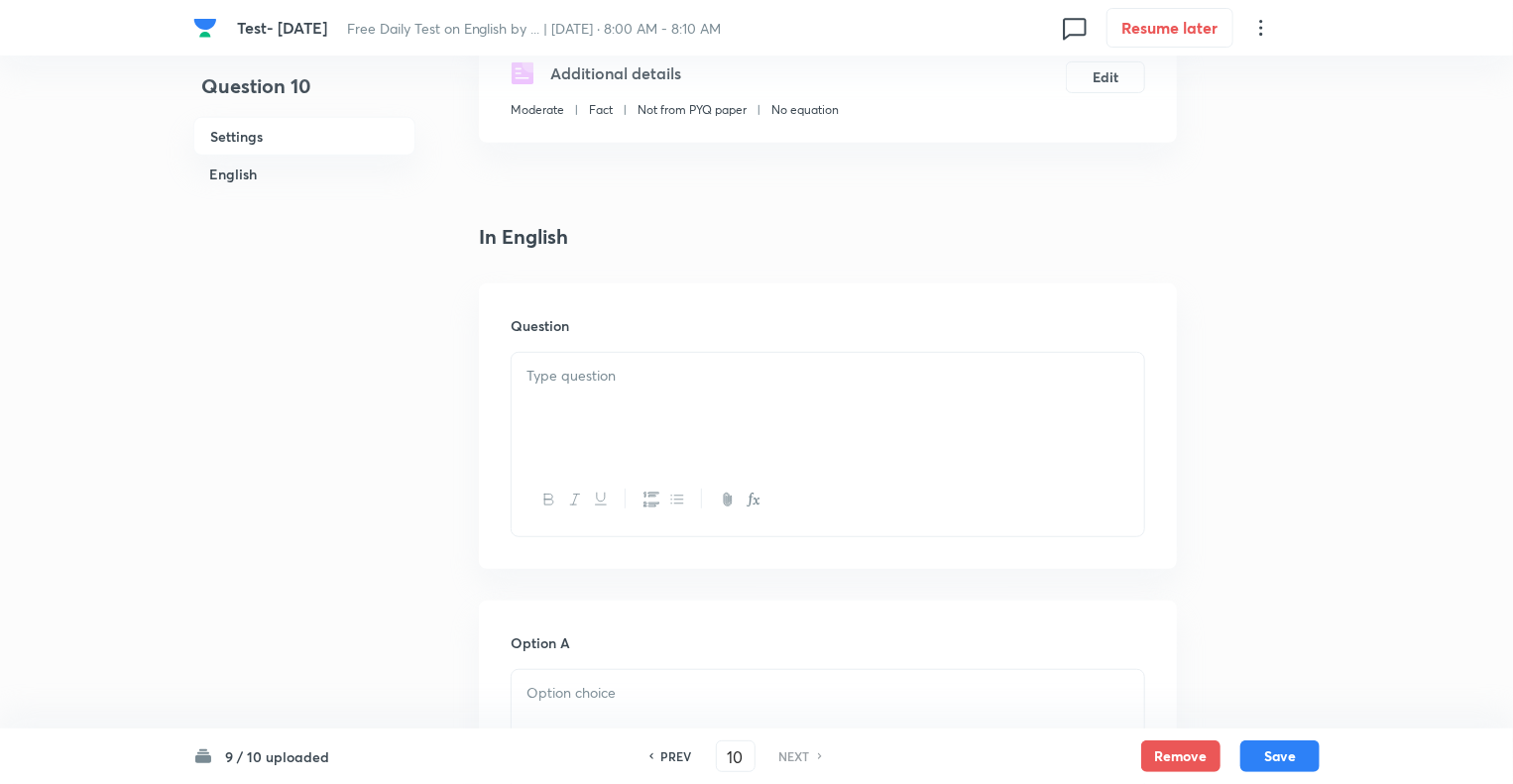 scroll, scrollTop: 436, scrollLeft: 0, axis: vertical 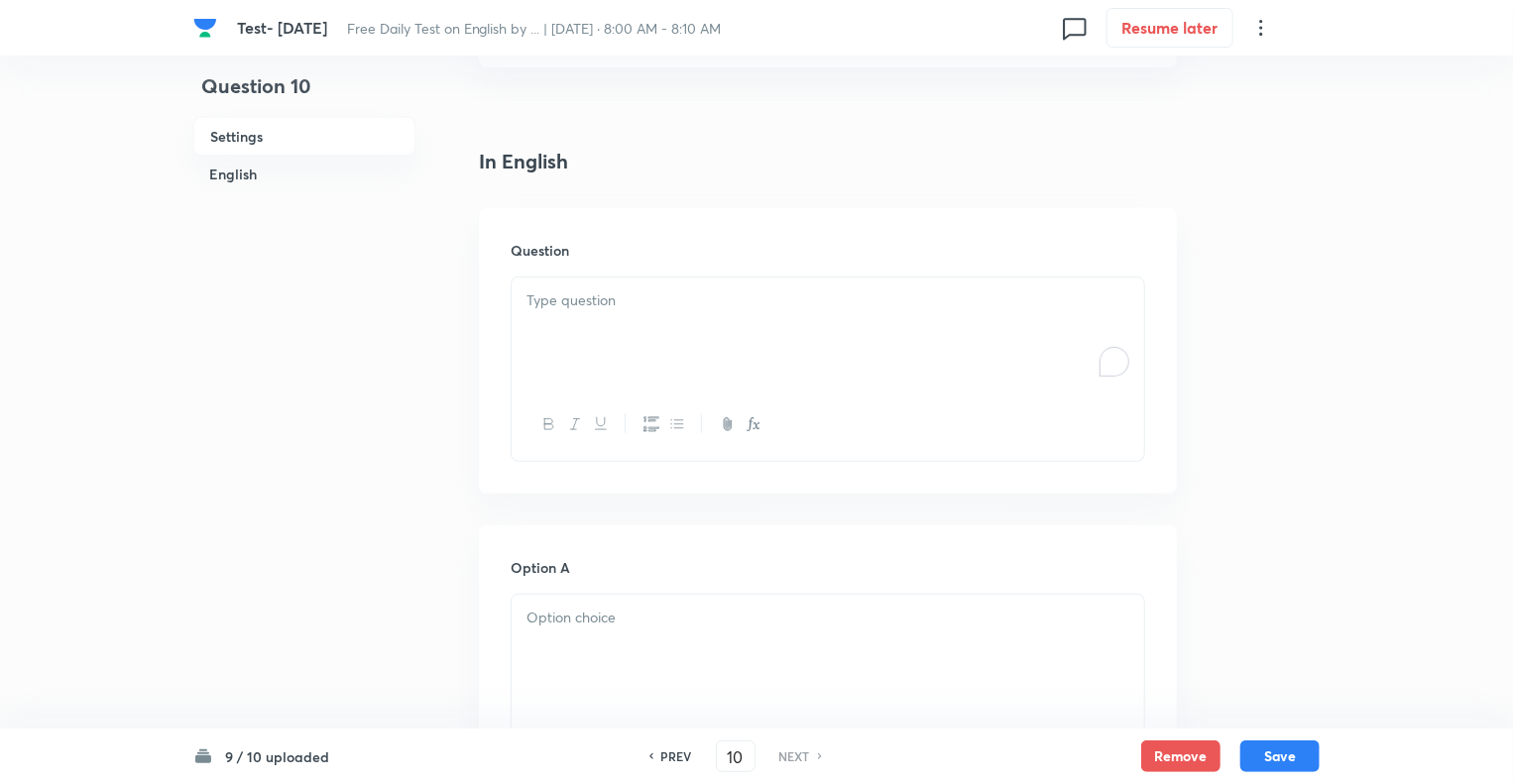 click at bounding box center [828, 333] 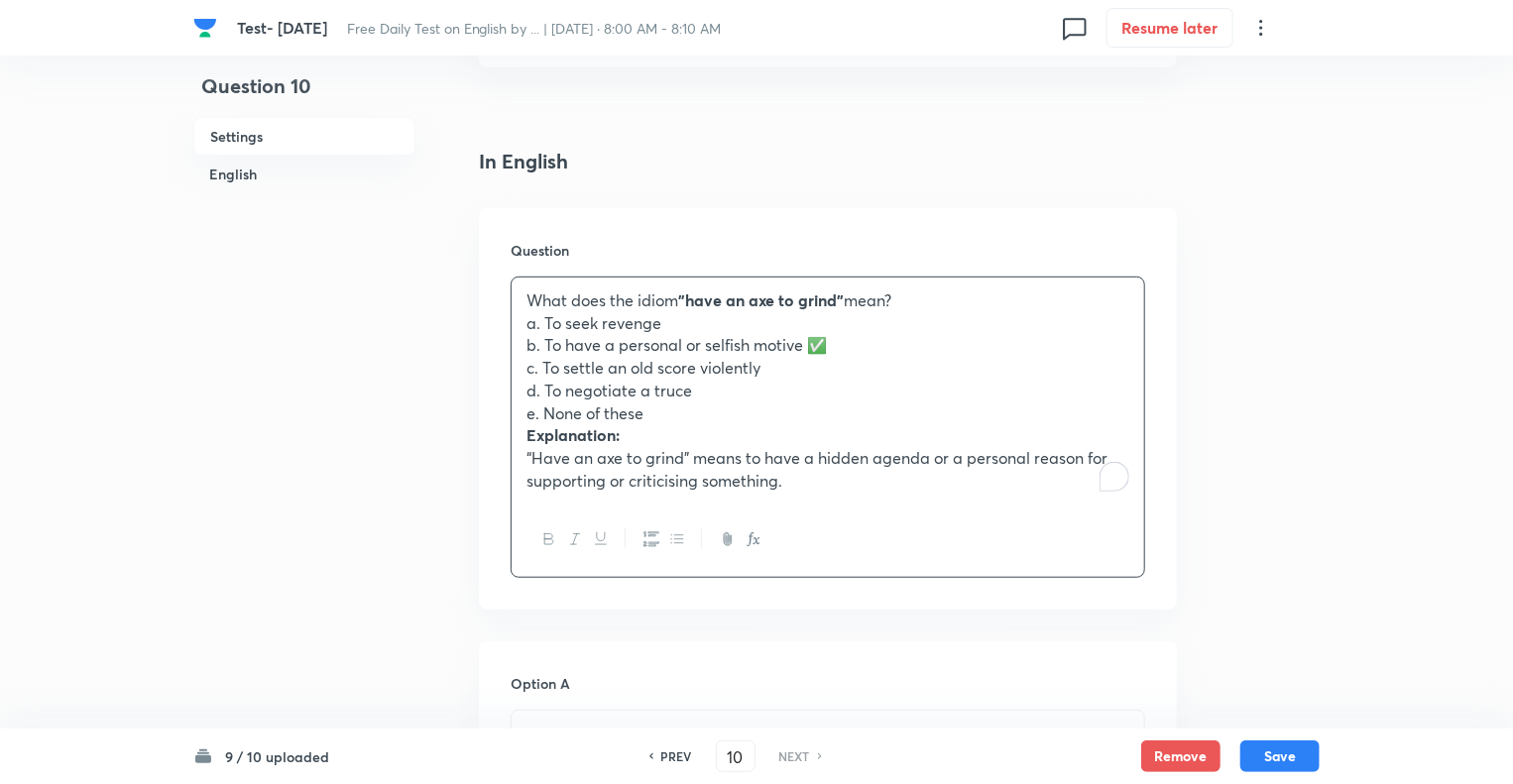 click on "“Have an axe to grind” means to have a hidden agenda or a personal reason for supporting or criticising something." at bounding box center (828, 469) 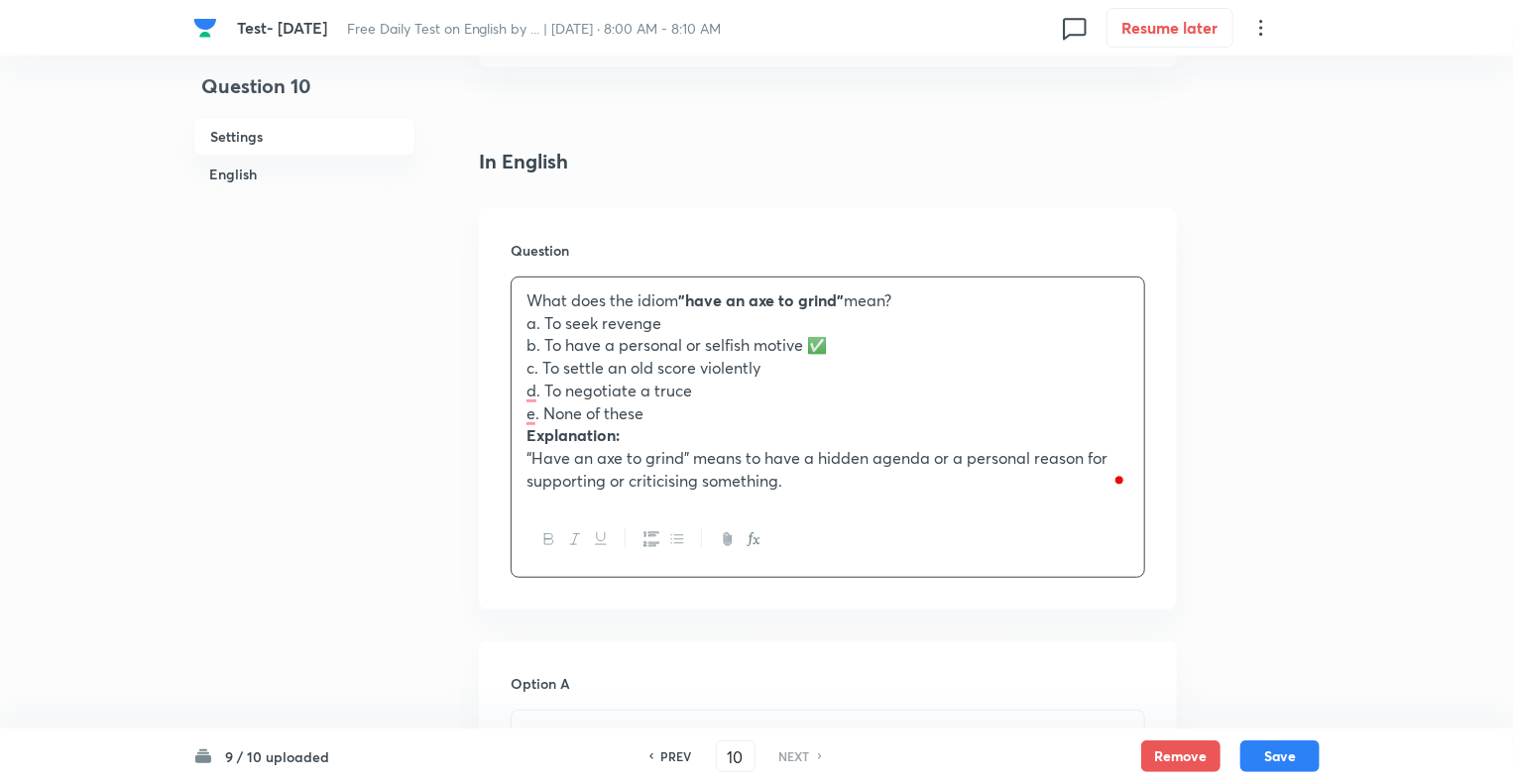 drag, startPoint x: 790, startPoint y: 484, endPoint x: 507, endPoint y: 320, distance: 327.0856 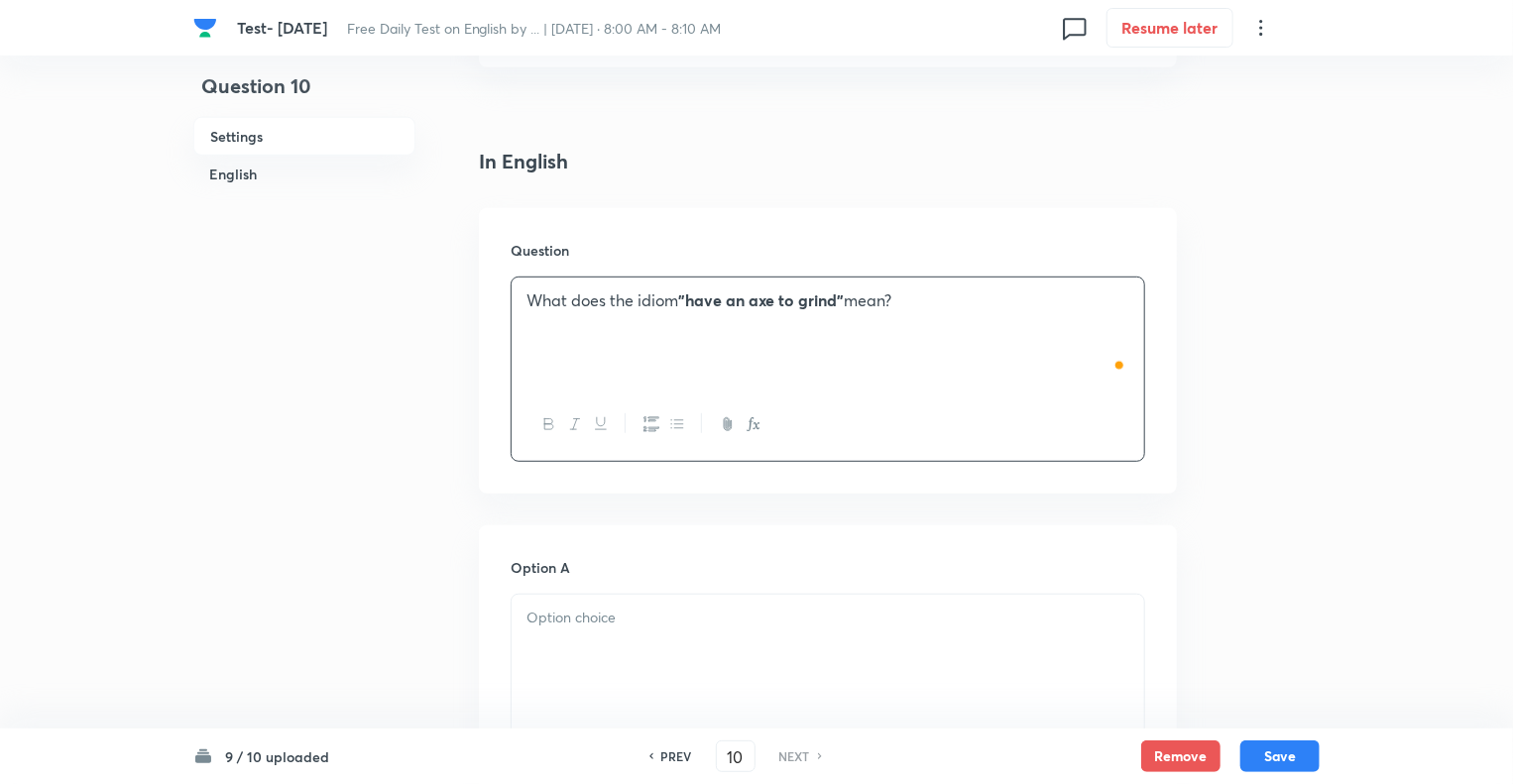 click on "Question 10 Settings English" at bounding box center (304, 1057) 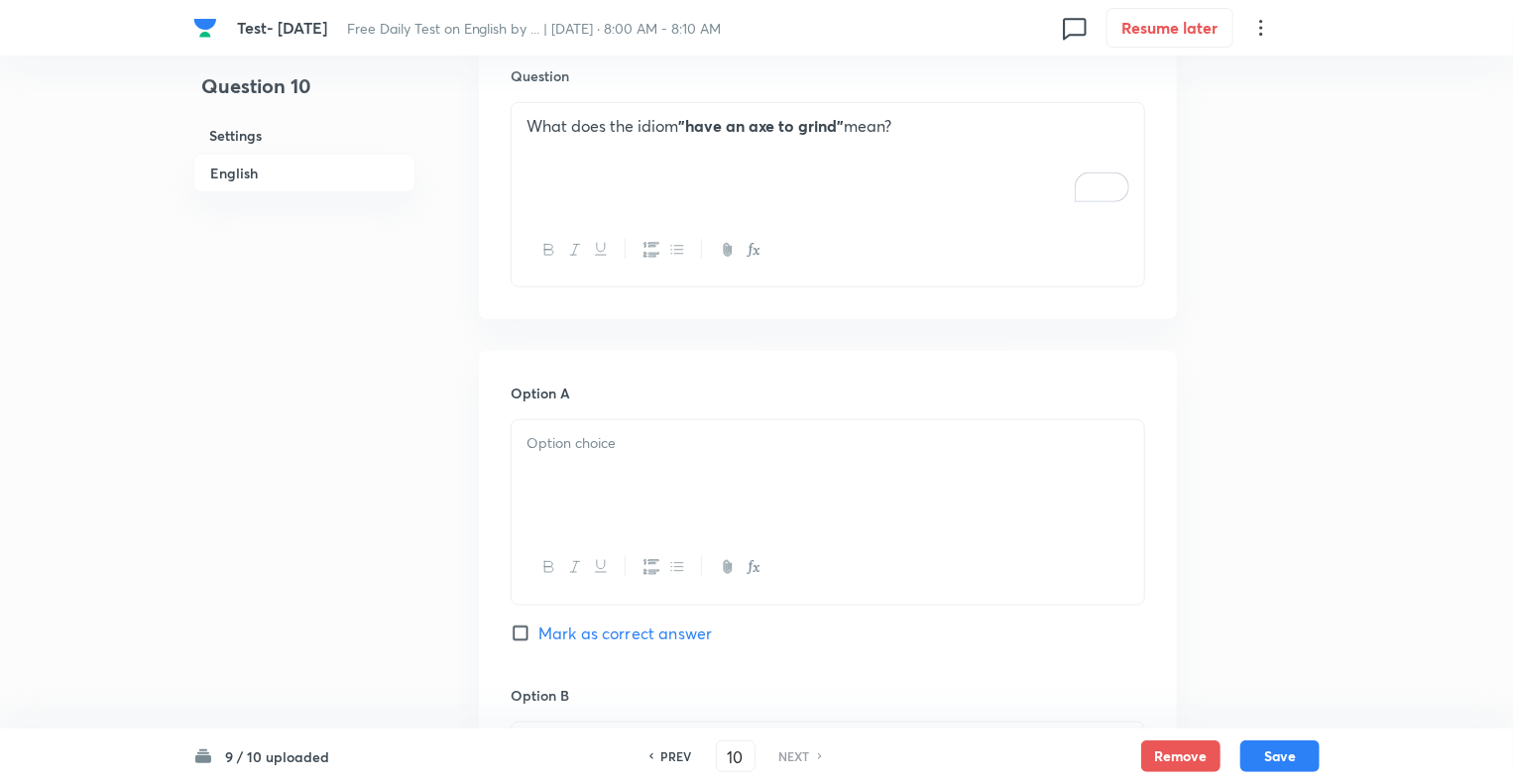 scroll, scrollTop: 872, scrollLeft: 0, axis: vertical 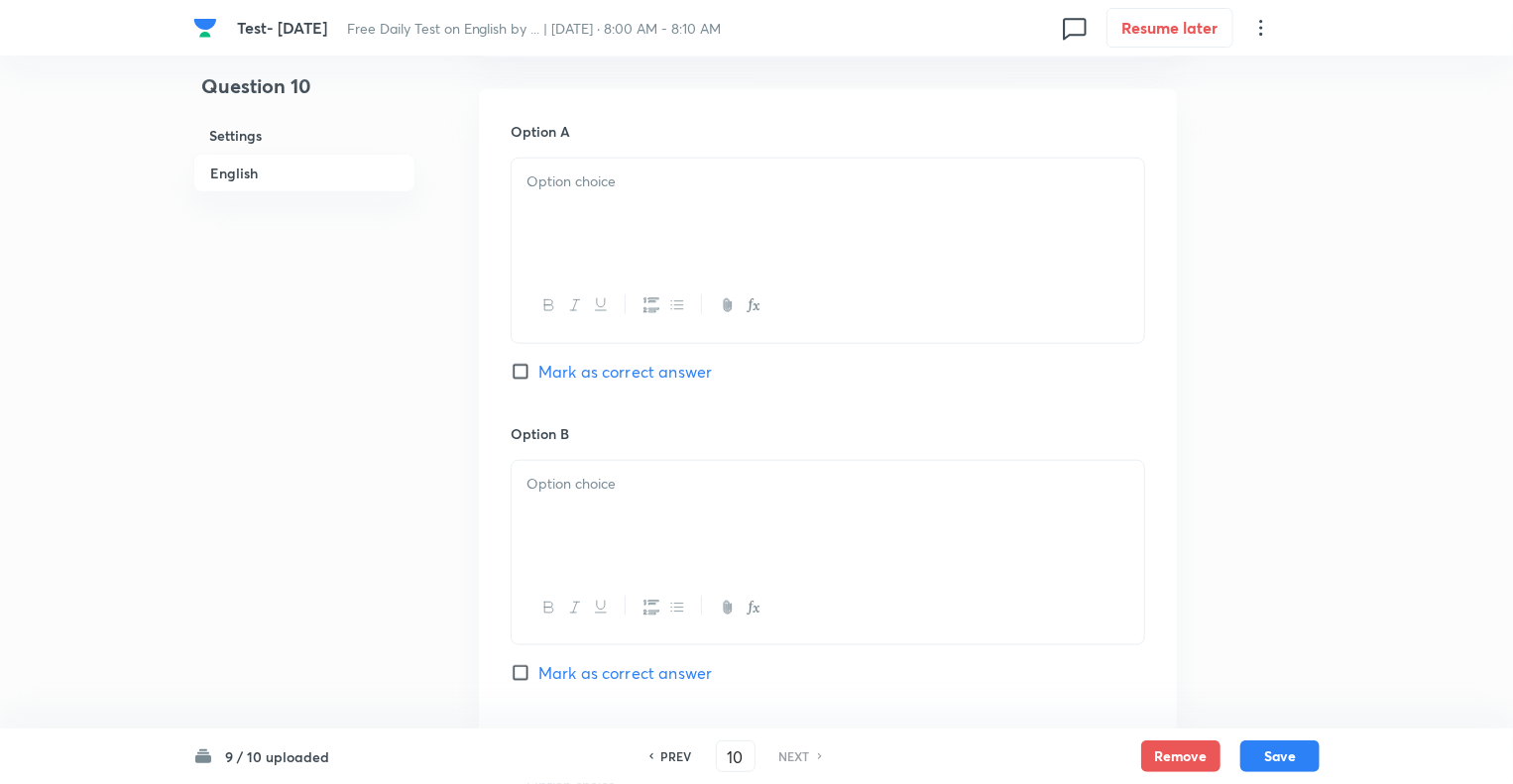 click at bounding box center [828, 214] 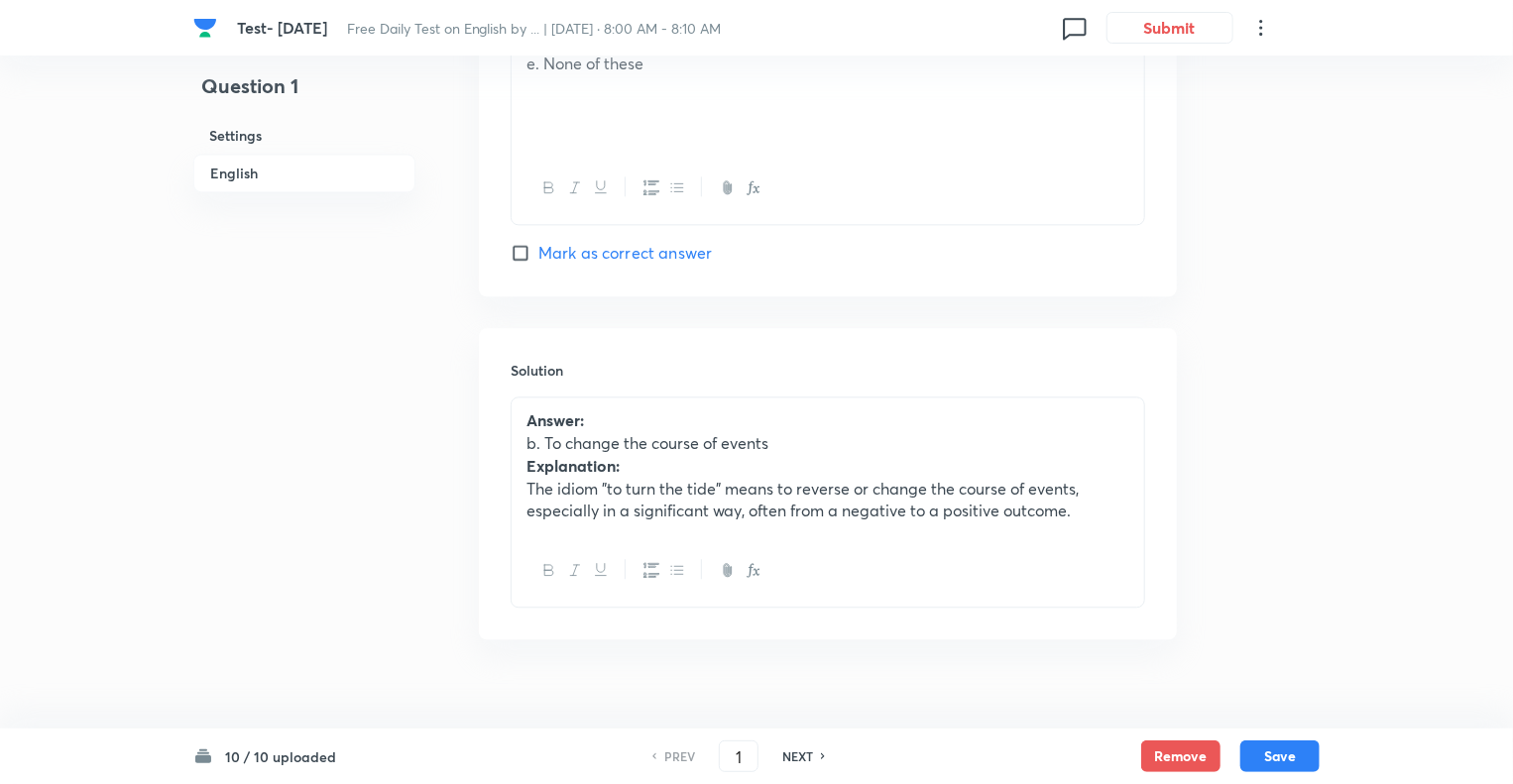 scroll, scrollTop: 2197, scrollLeft: 0, axis: vertical 